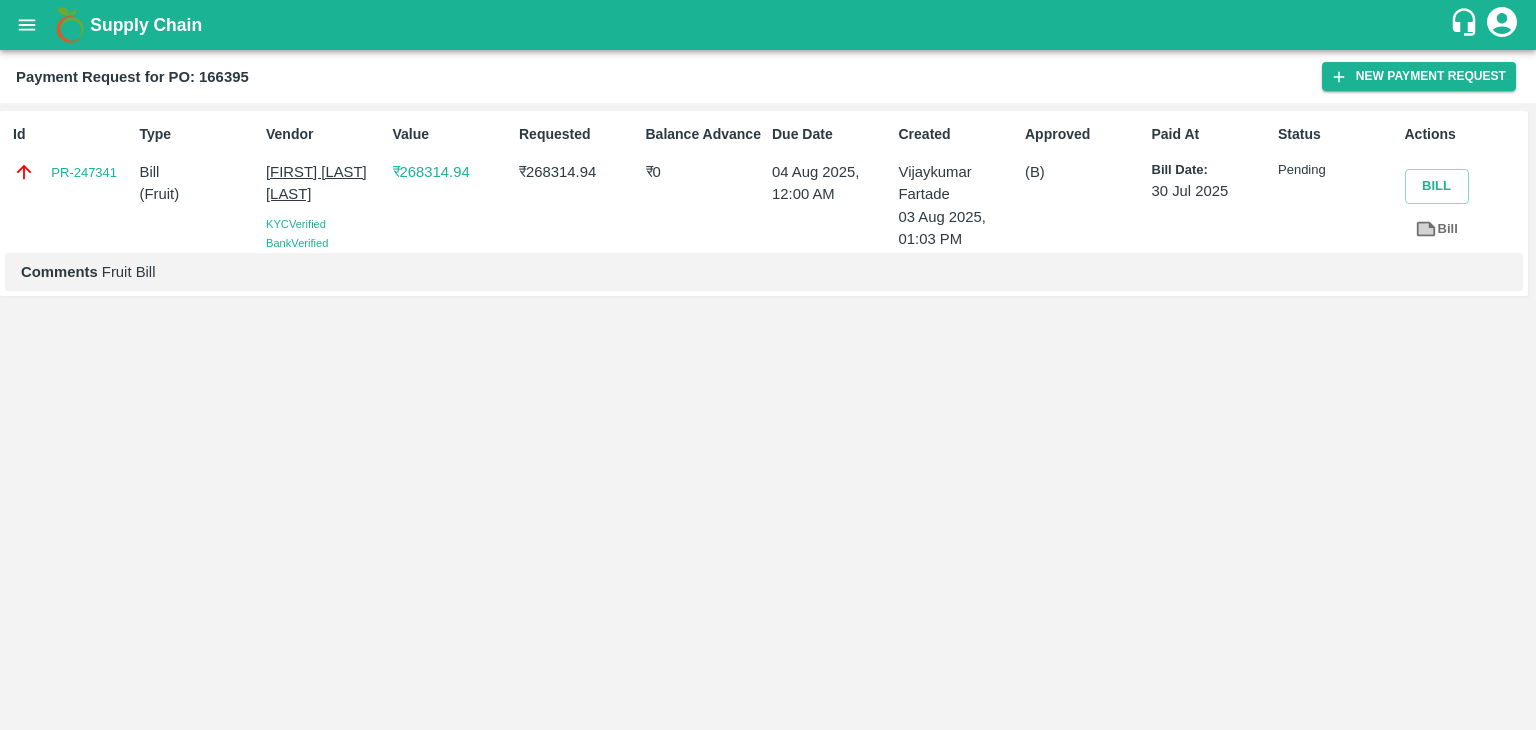 scroll, scrollTop: 0, scrollLeft: 0, axis: both 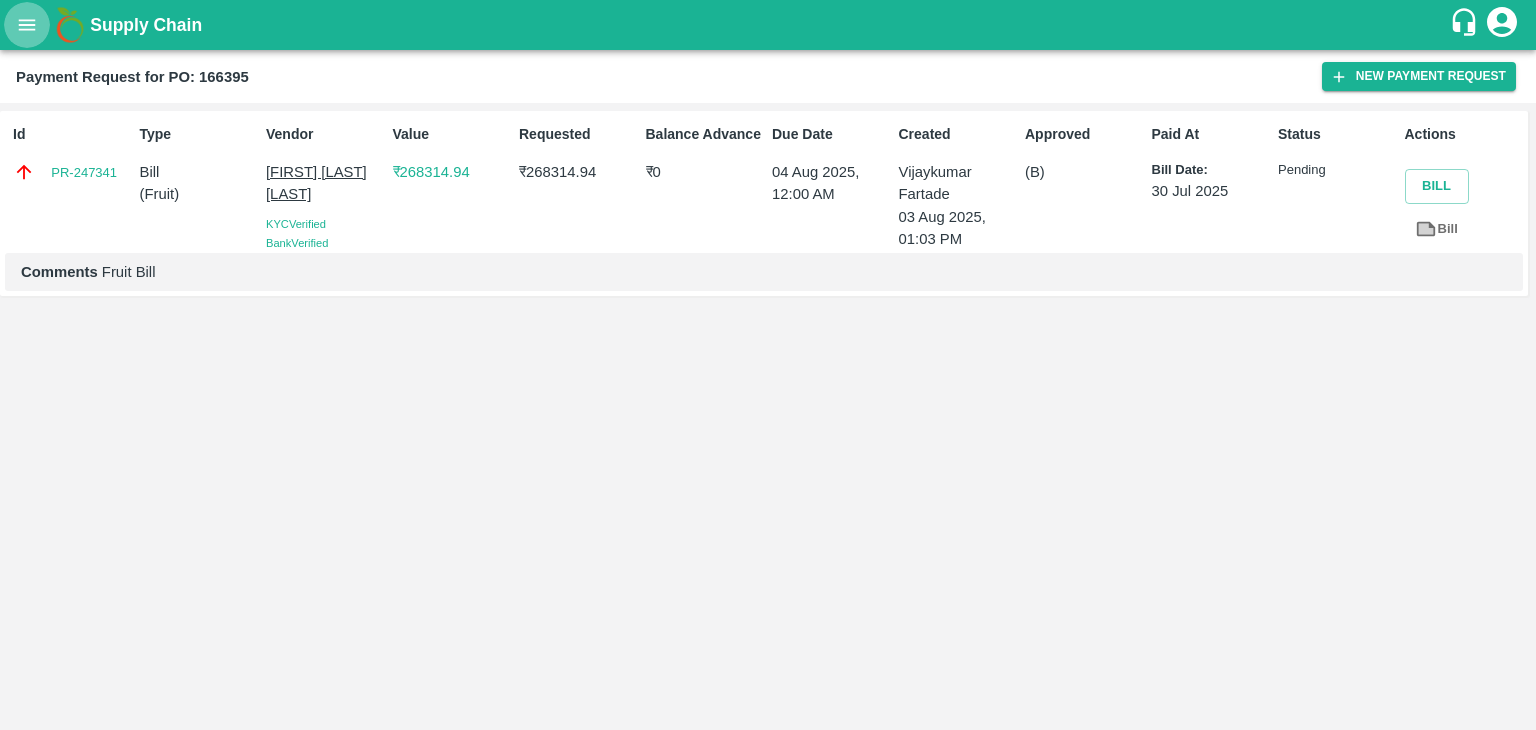 click 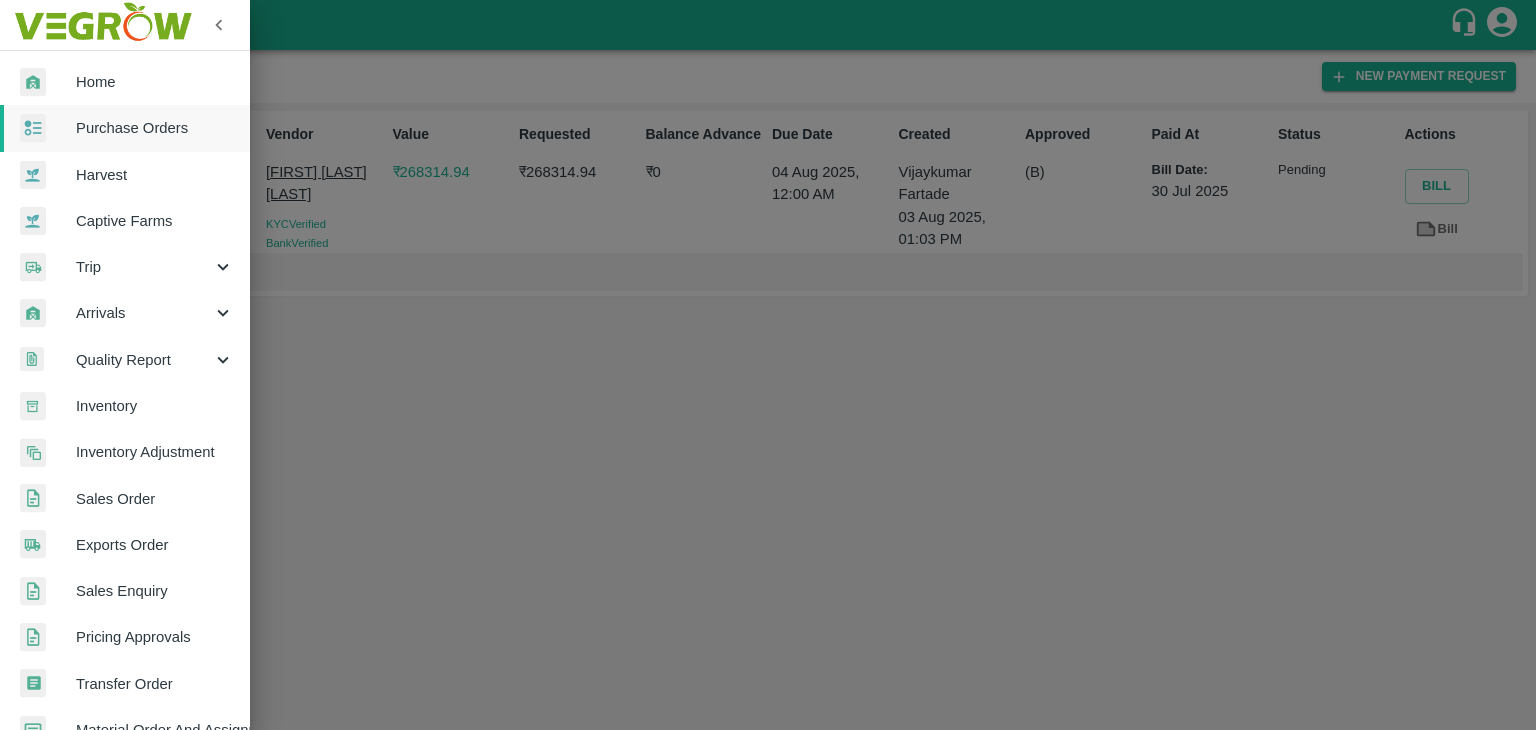 click on "Purchase Orders" at bounding box center (155, 128) 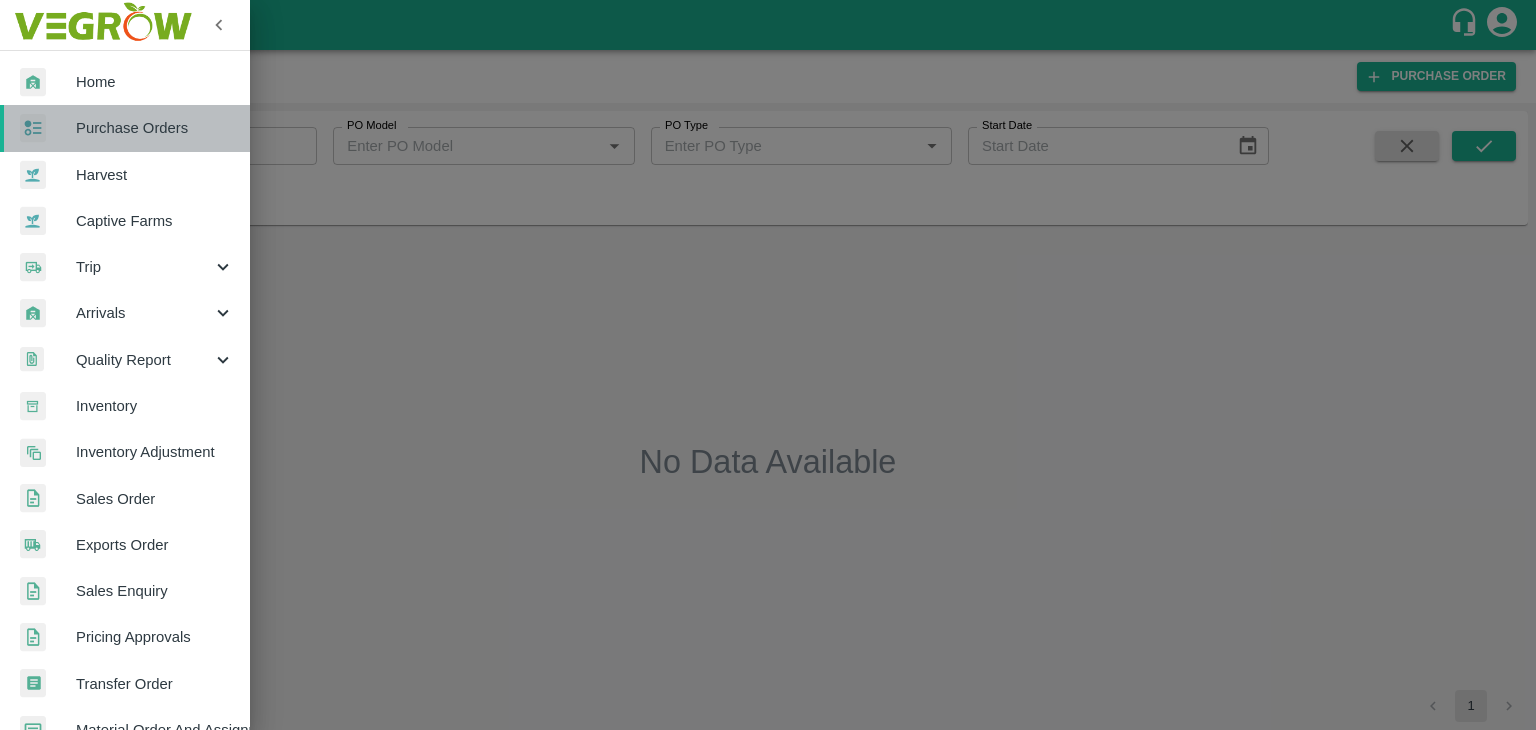 click on "Purchase Orders" at bounding box center [155, 128] 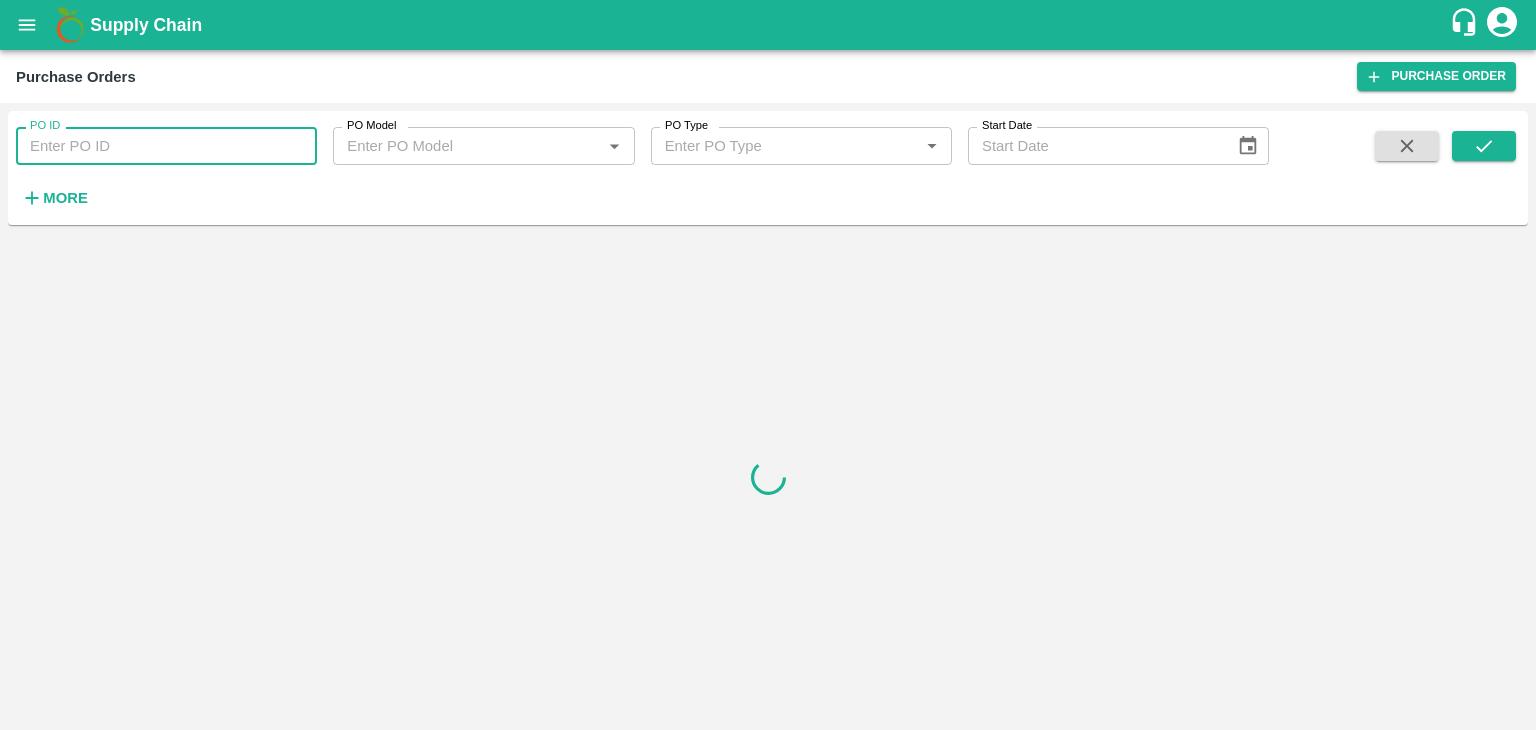 click on "PO ID" at bounding box center (166, 146) 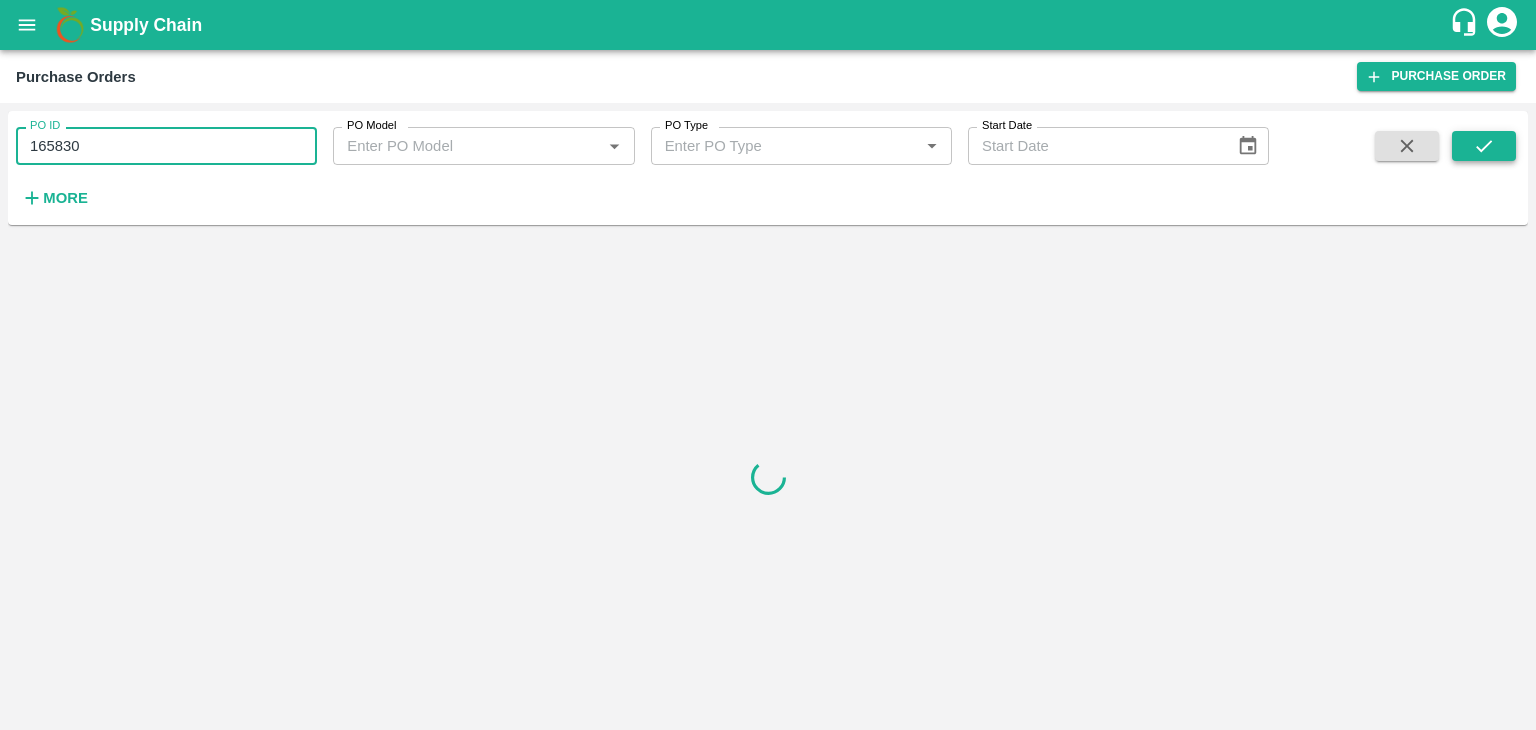 type on "165830" 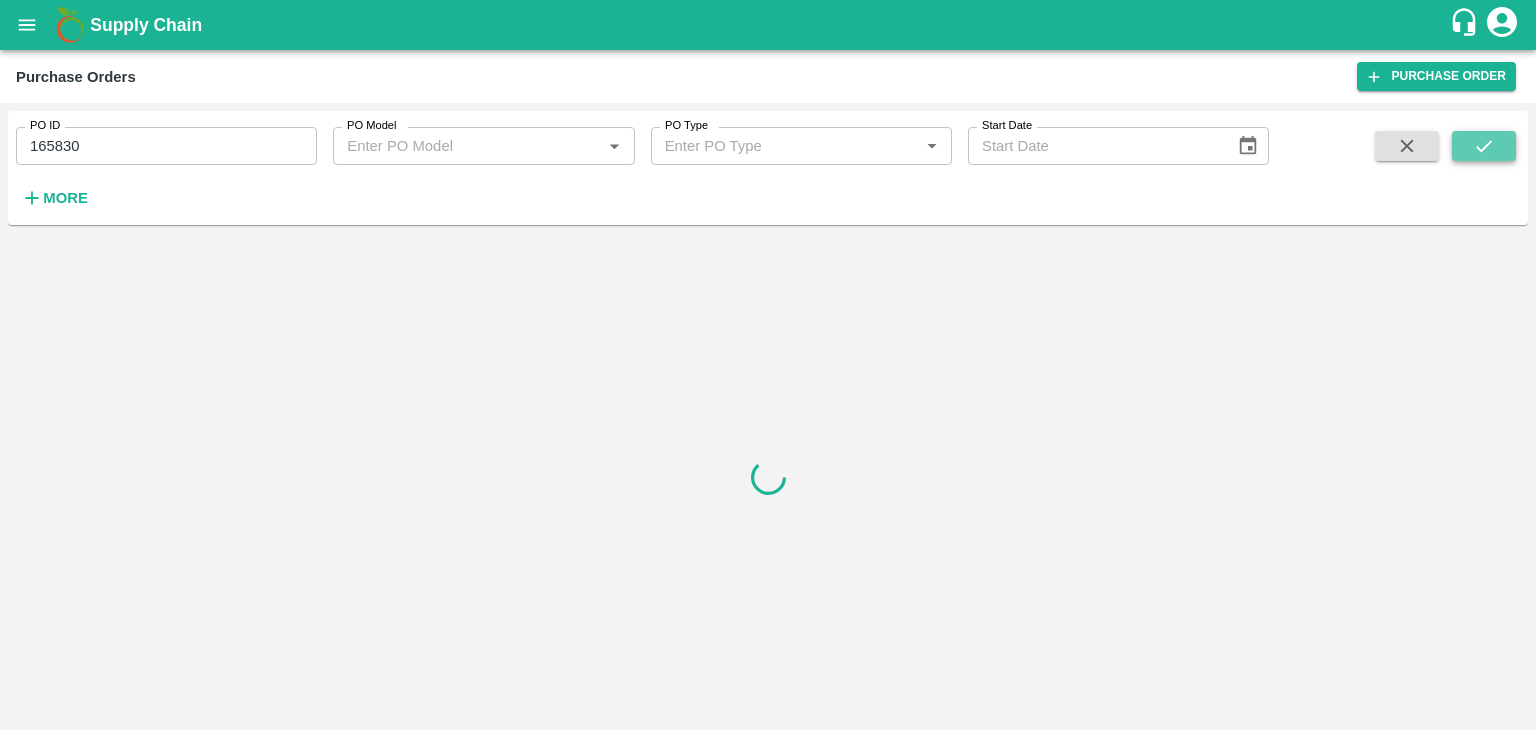 click 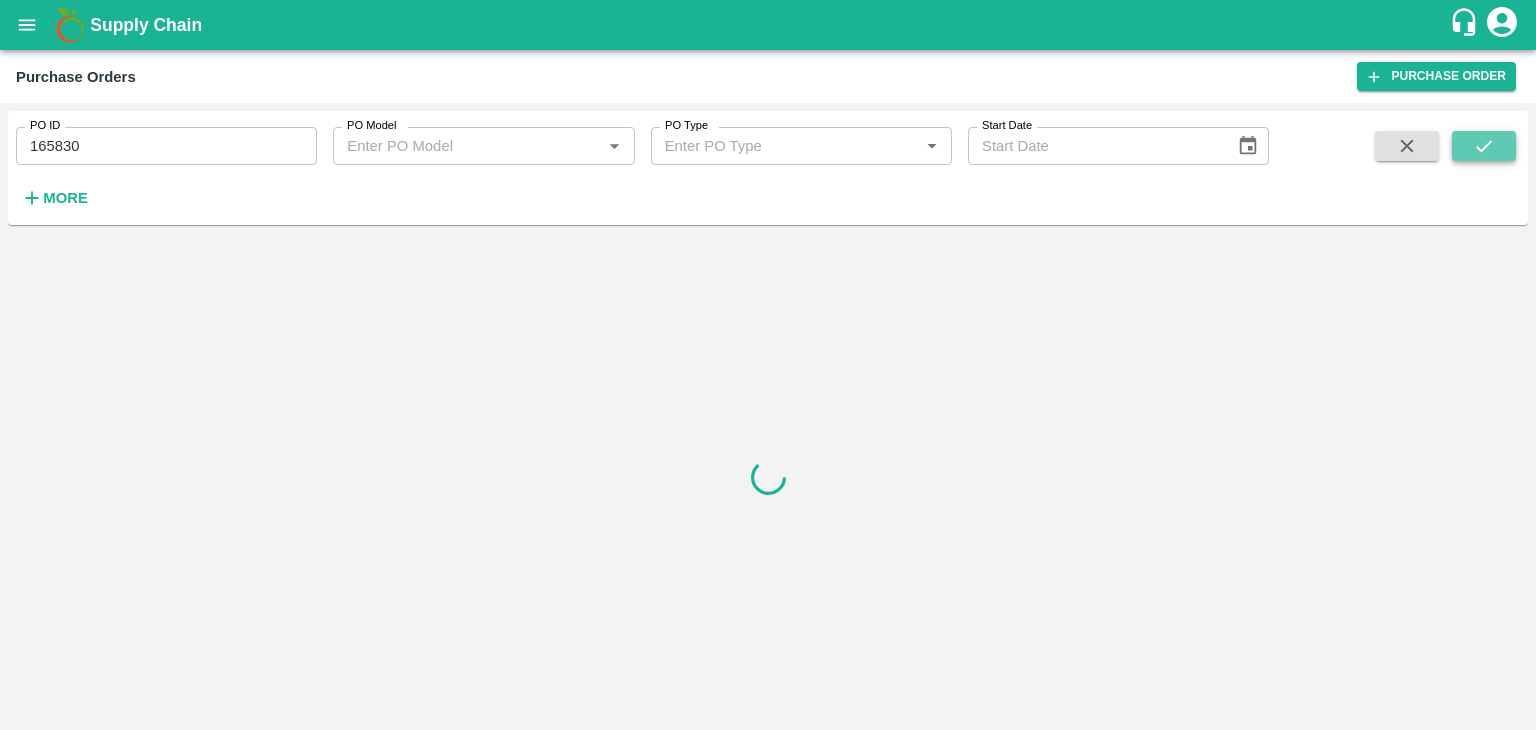 click 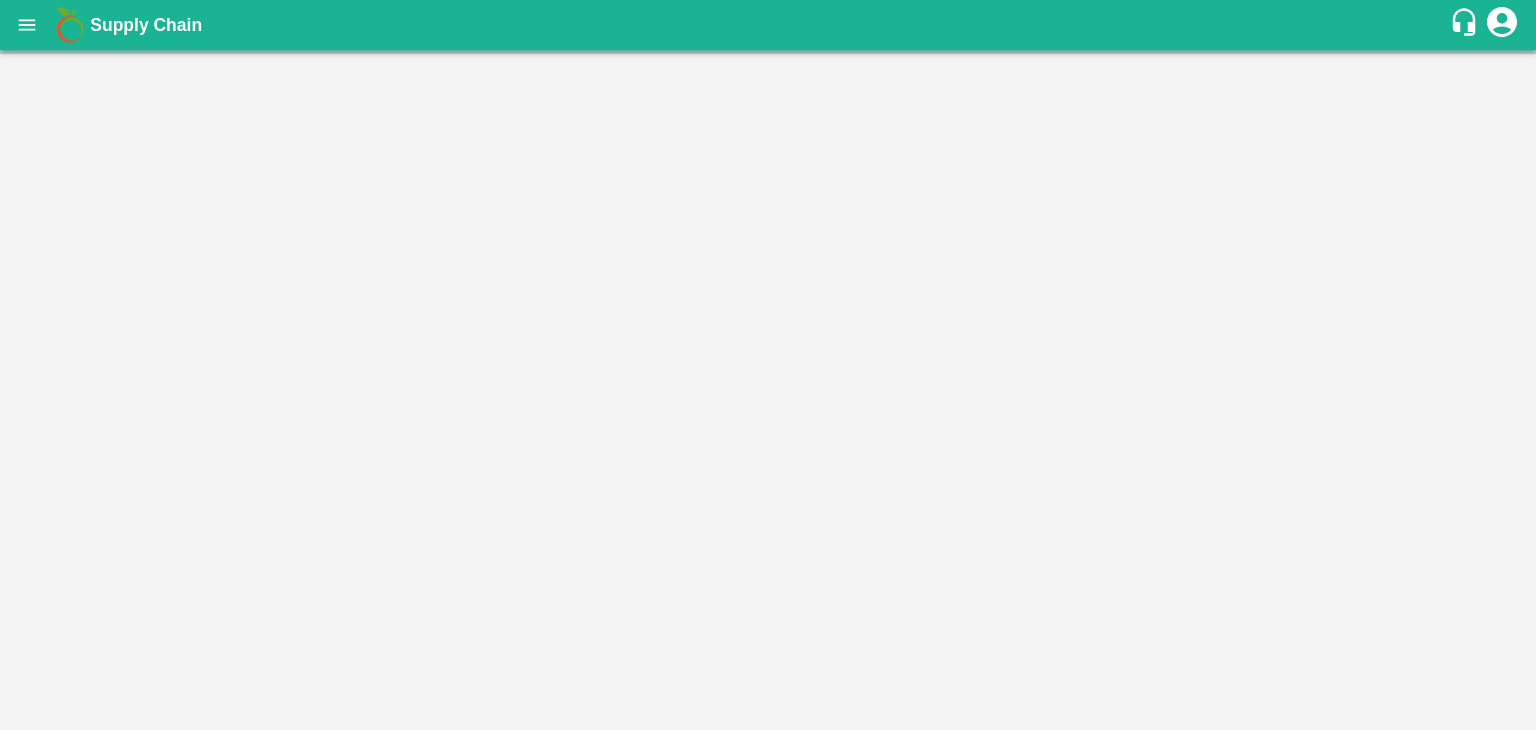 scroll, scrollTop: 0, scrollLeft: 0, axis: both 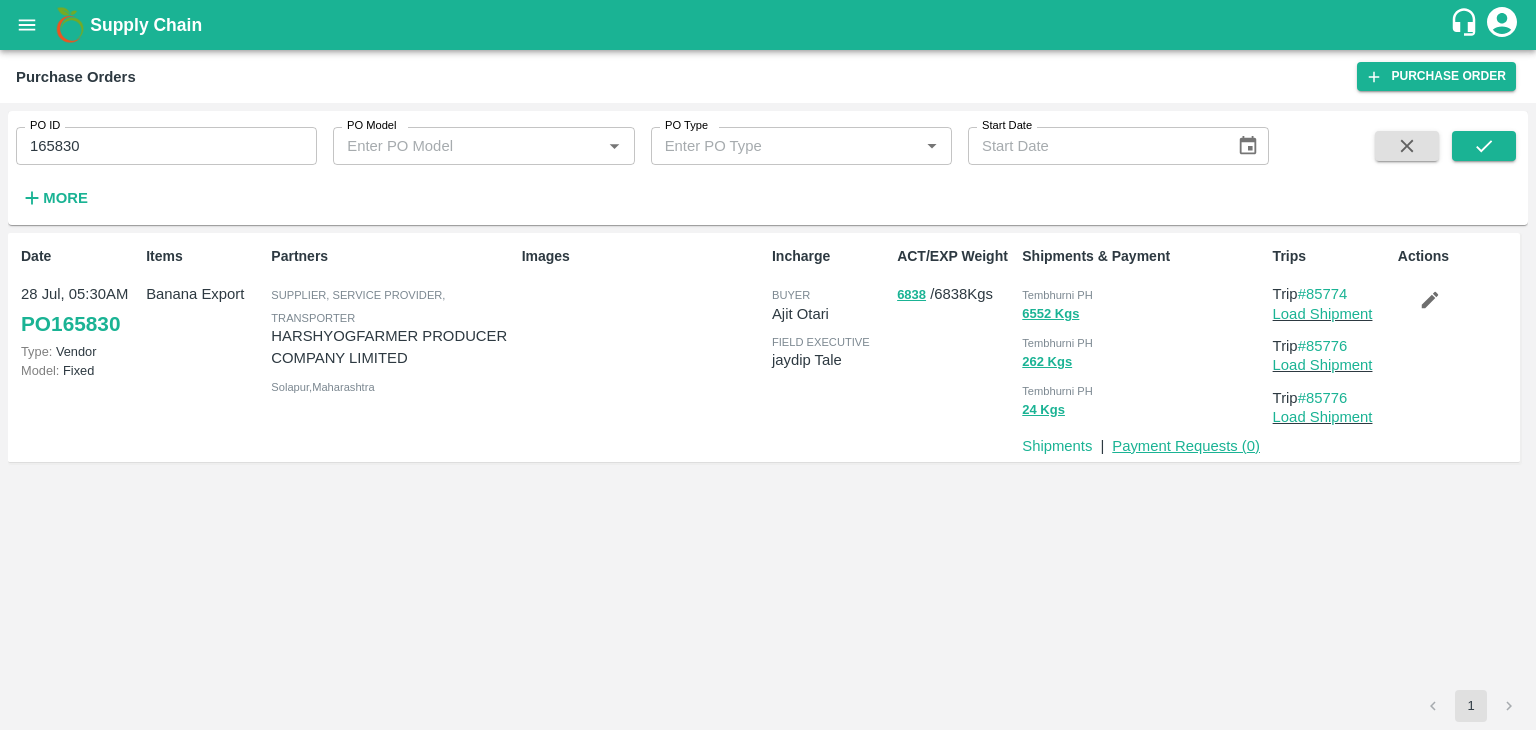 click on "Payment Requests ( 0 )" at bounding box center [1186, 446] 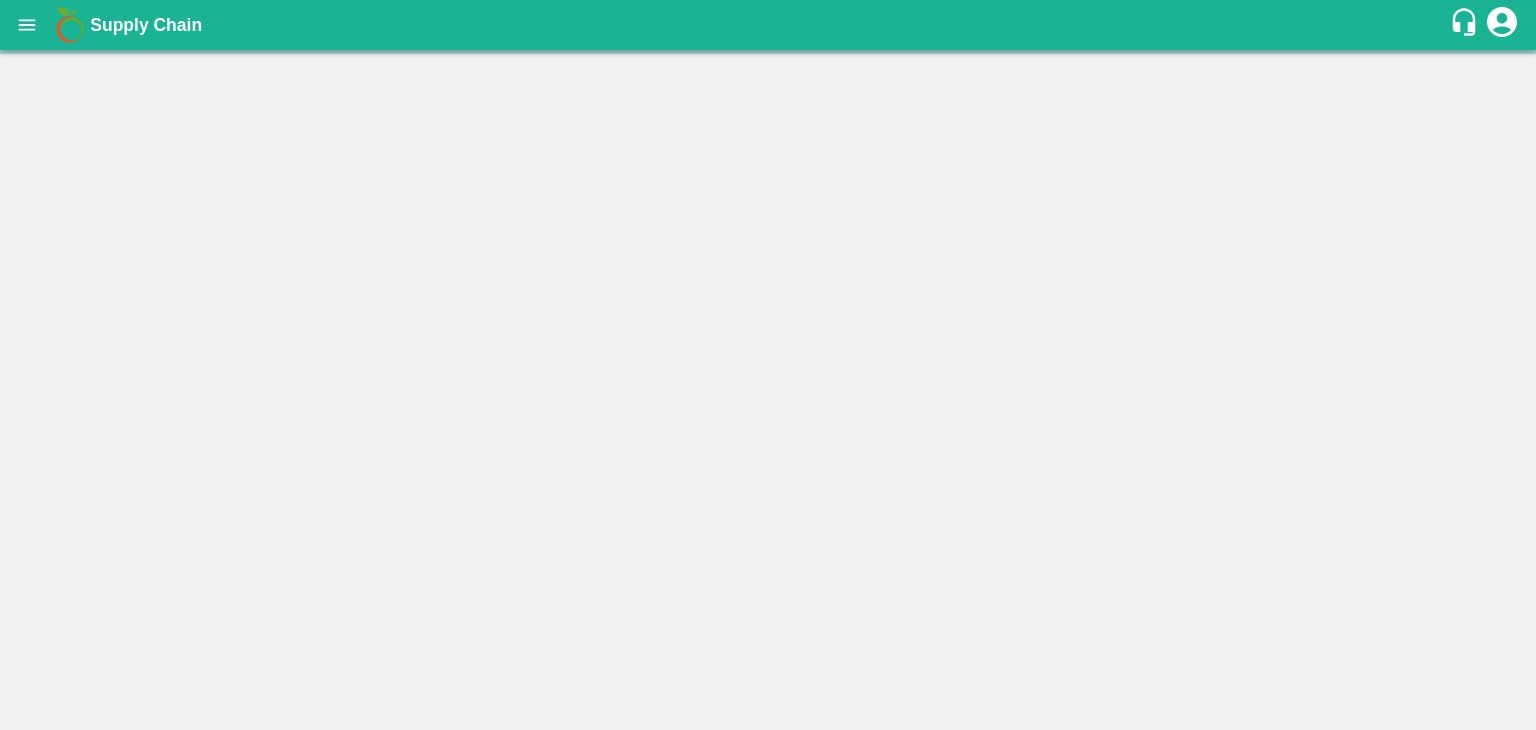 scroll, scrollTop: 0, scrollLeft: 0, axis: both 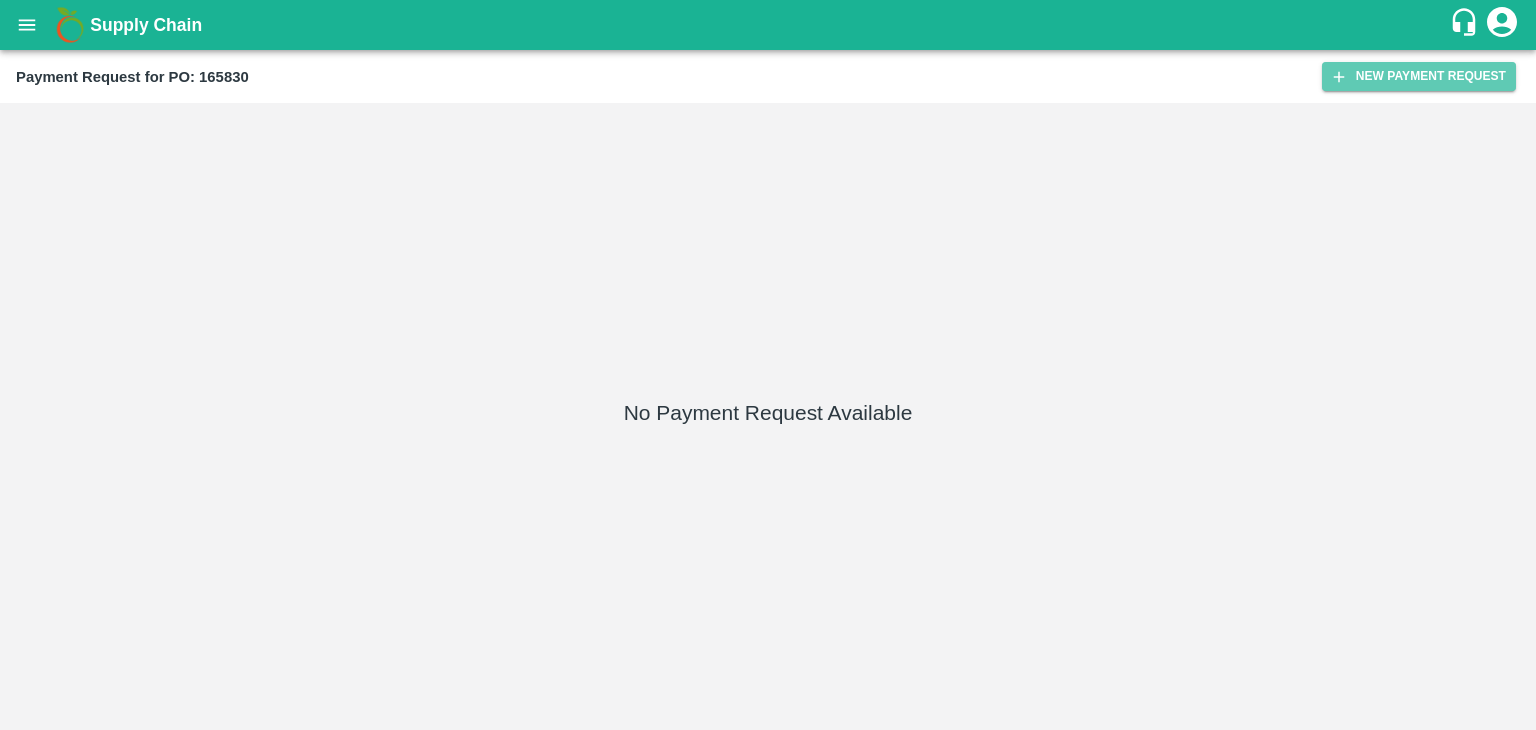 click on "New Payment Request" at bounding box center [1419, 76] 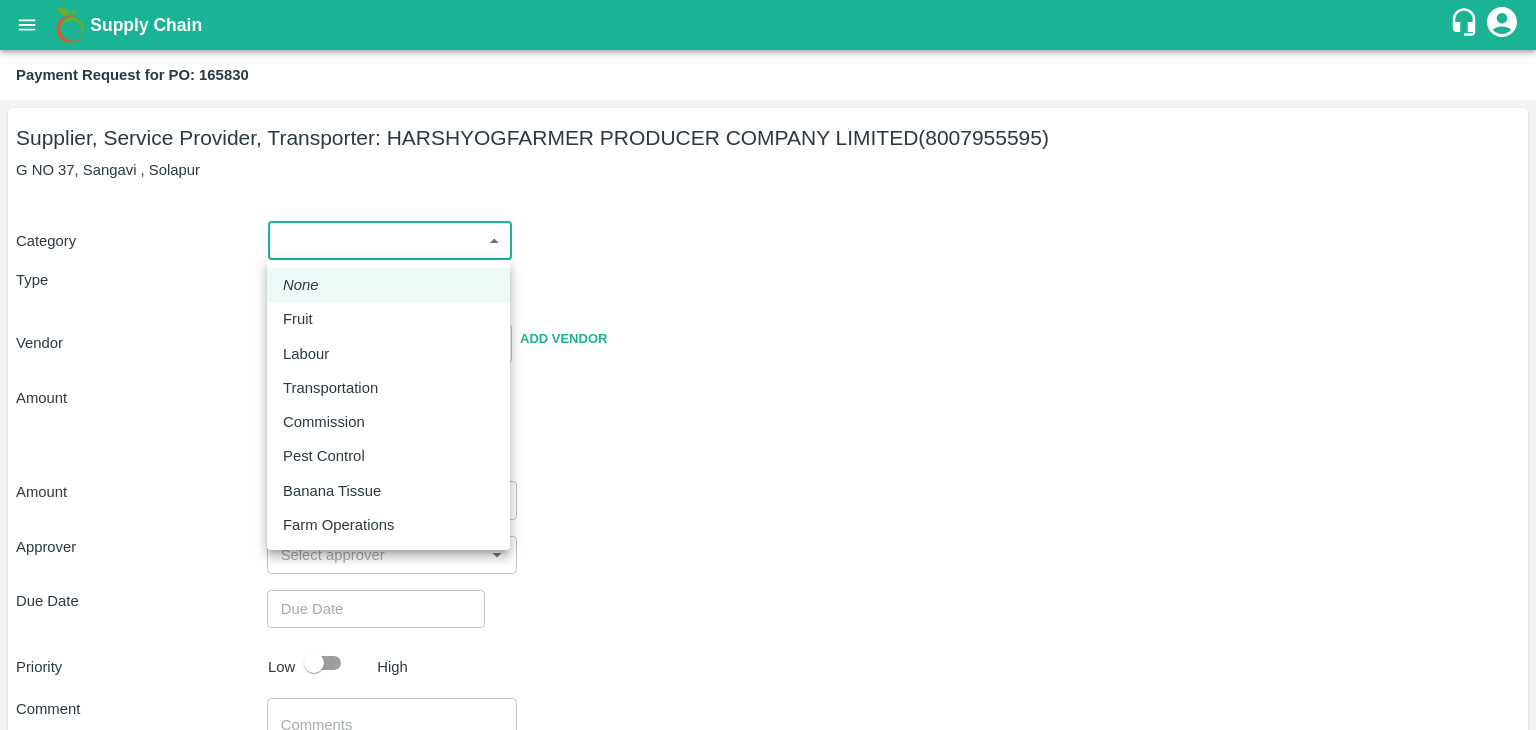 drag, startPoint x: 309, startPoint y: 248, endPoint x: 316, endPoint y: 299, distance: 51.47815 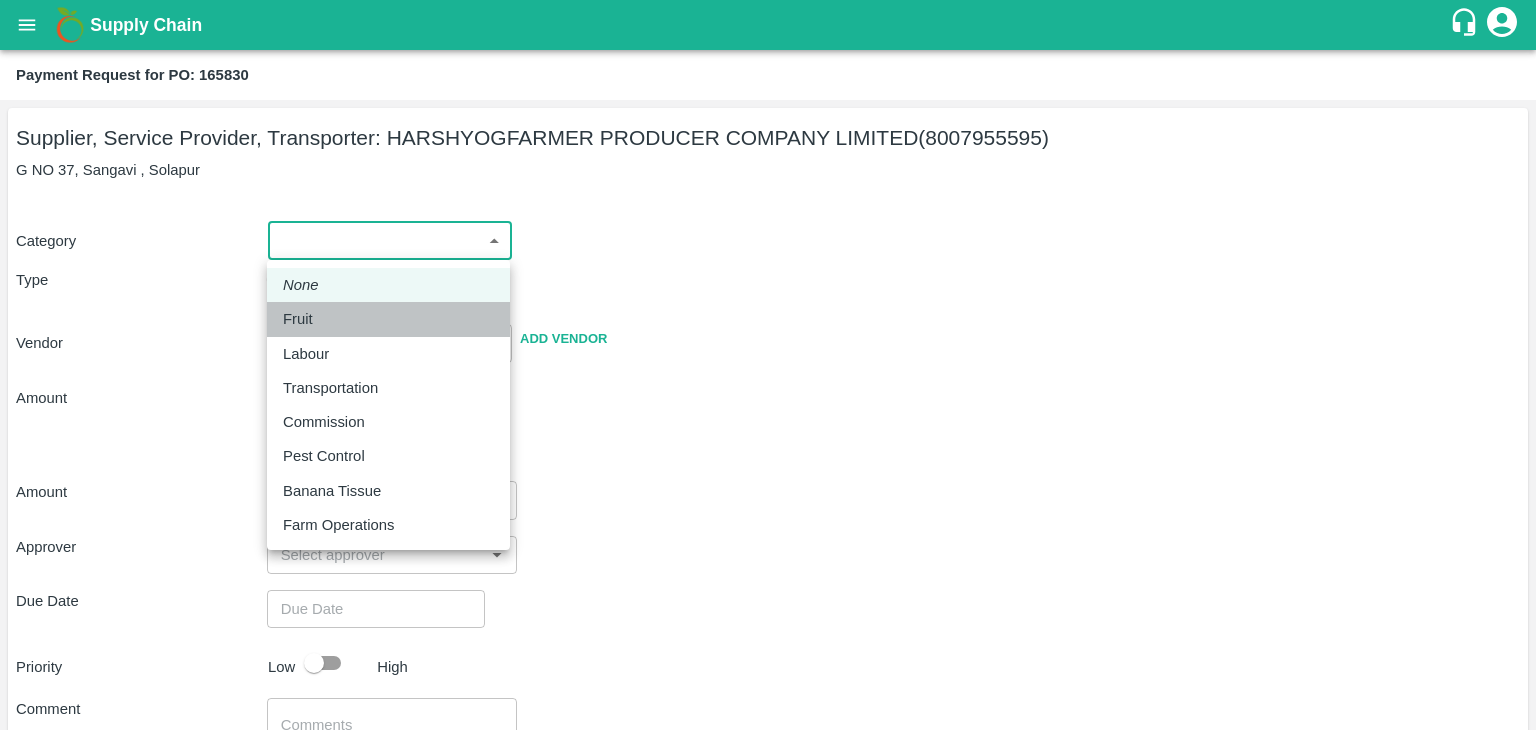 click on "Fruit" at bounding box center [388, 319] 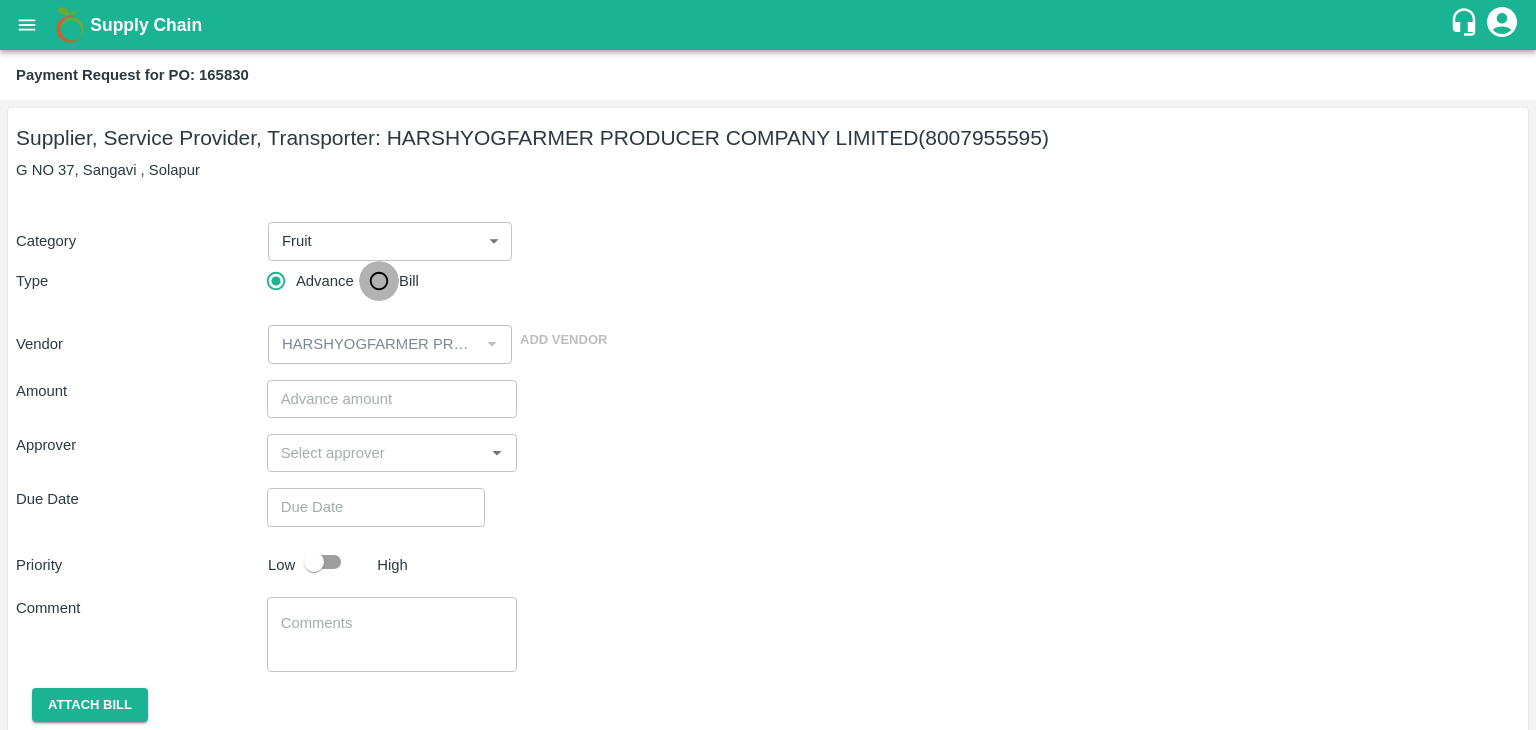 click on "Bill" at bounding box center (379, 281) 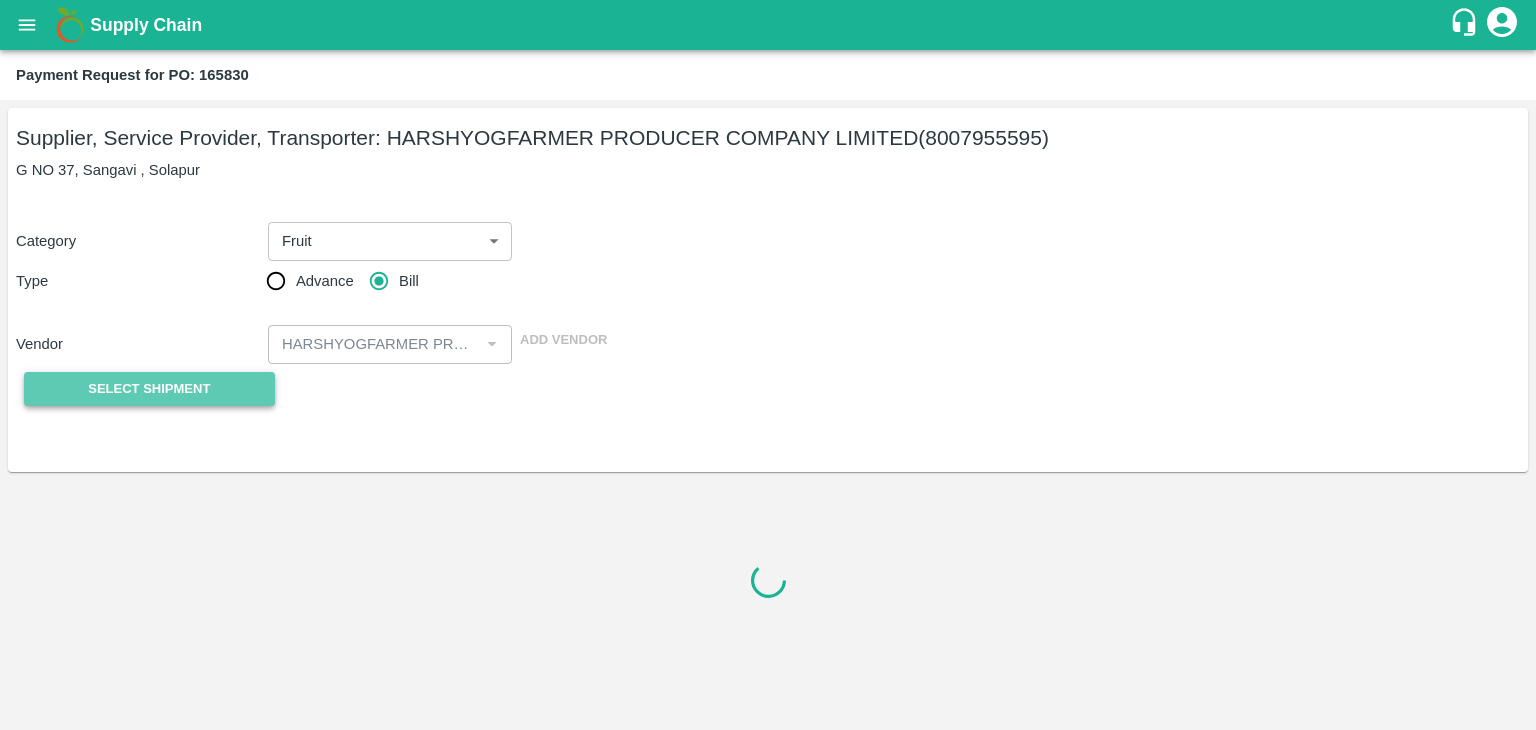 click on "Select Shipment" at bounding box center [149, 389] 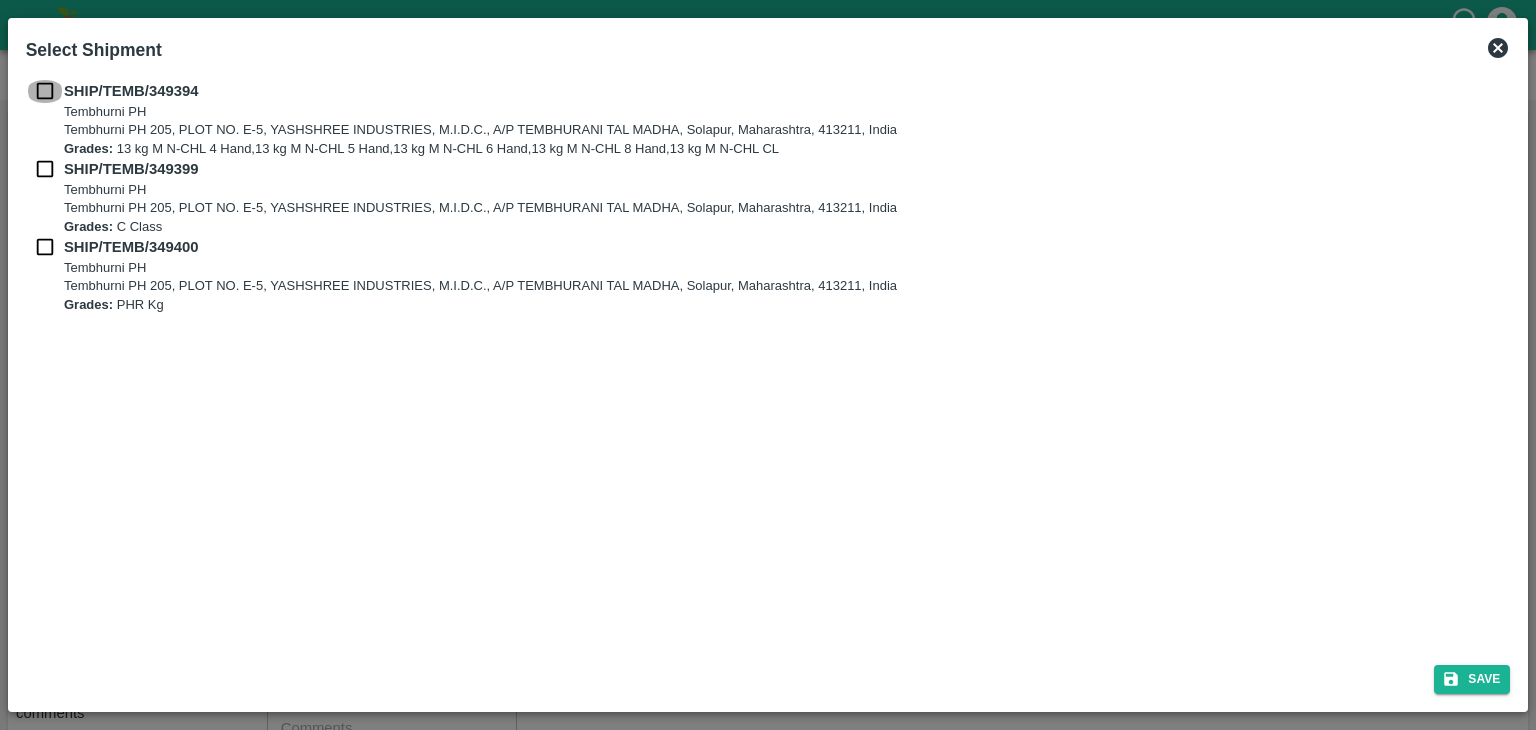 click at bounding box center (45, 91) 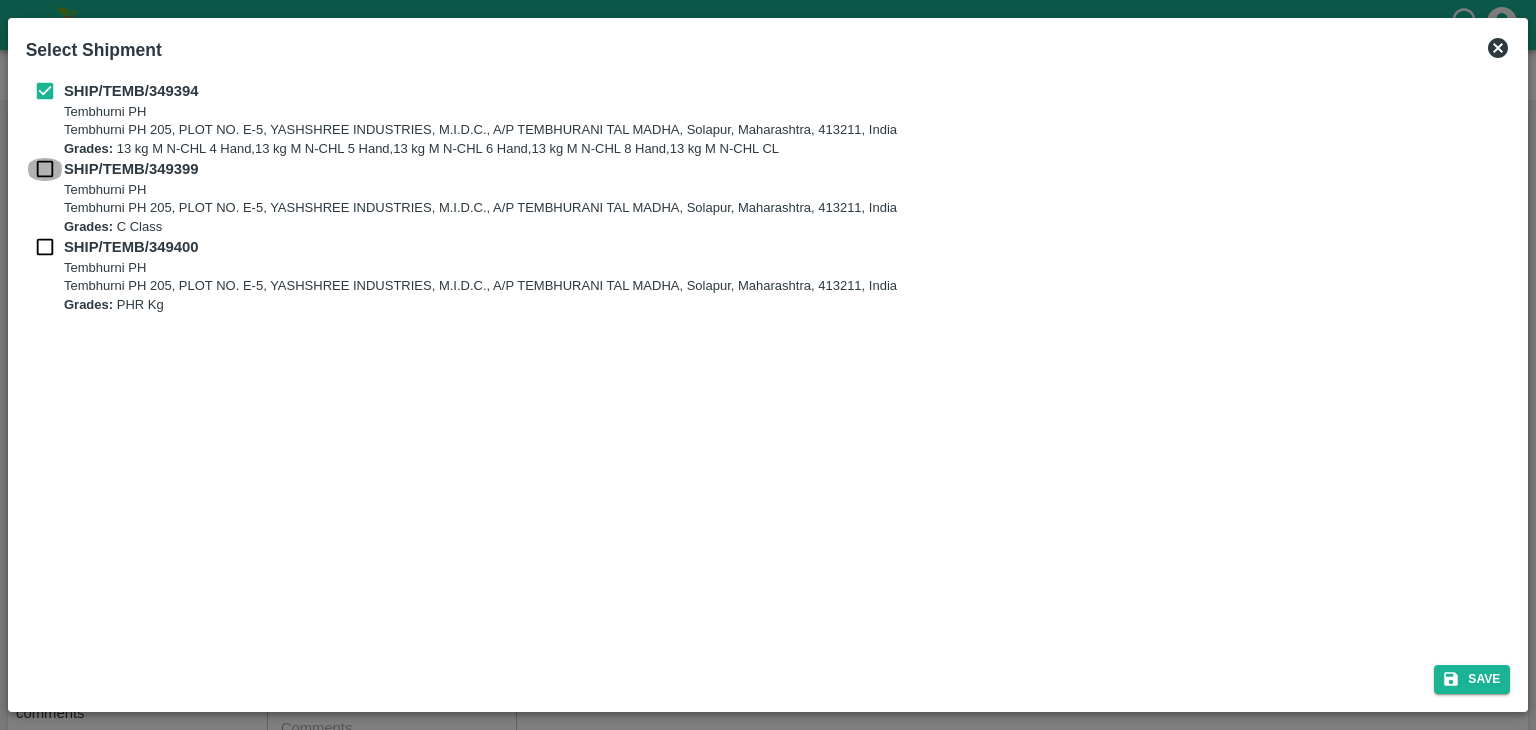 click at bounding box center (45, 169) 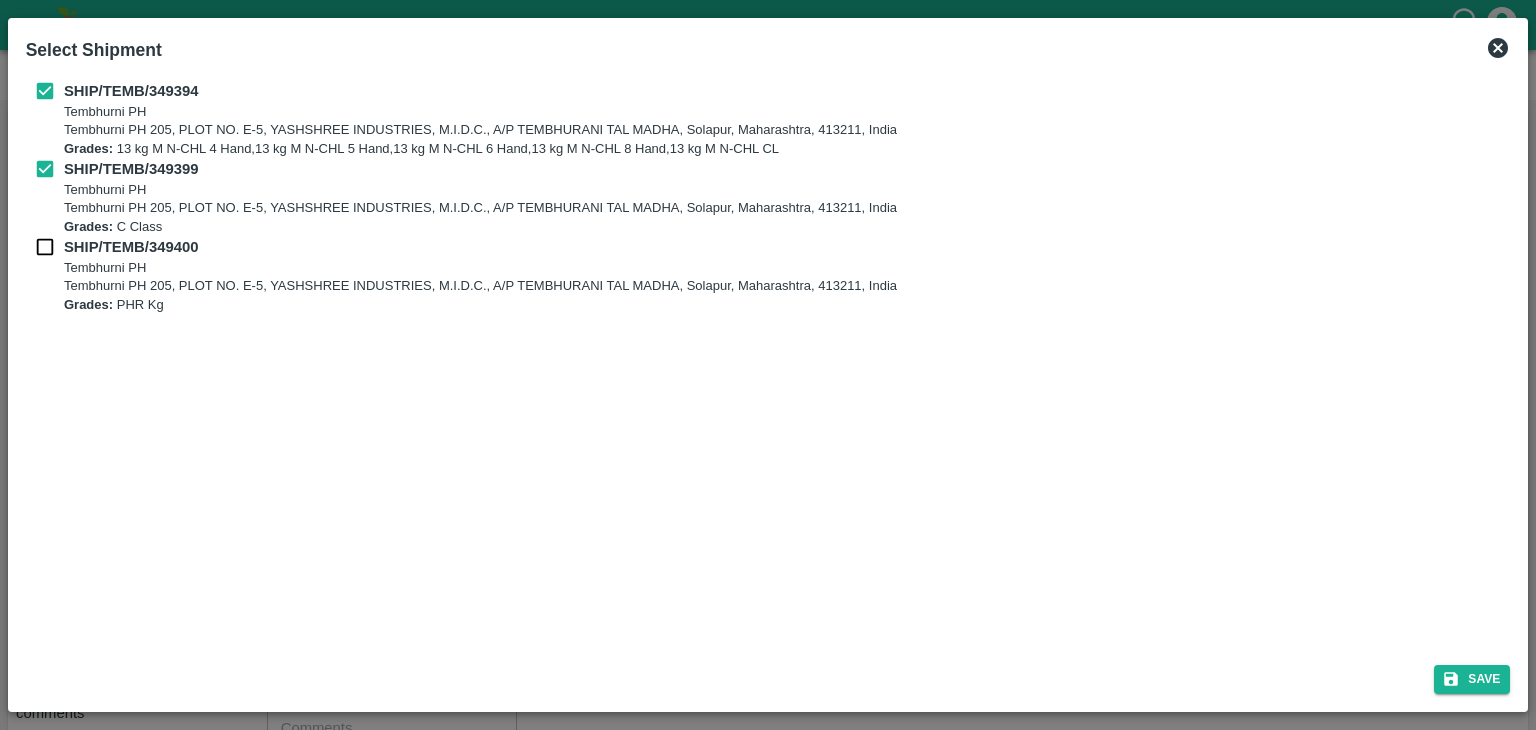 click on "SHIP/TEMB/349399 Tembhurni PH Tembhurni PH 205, PLOT NO. E-5, YASHSHREE INDUSTRIES, M.I.D.C., A/P TEMBHURANI TAL MADHA, Solapur, Maharashtra, 413211, India Grades:   C Class" at bounding box center (768, 197) 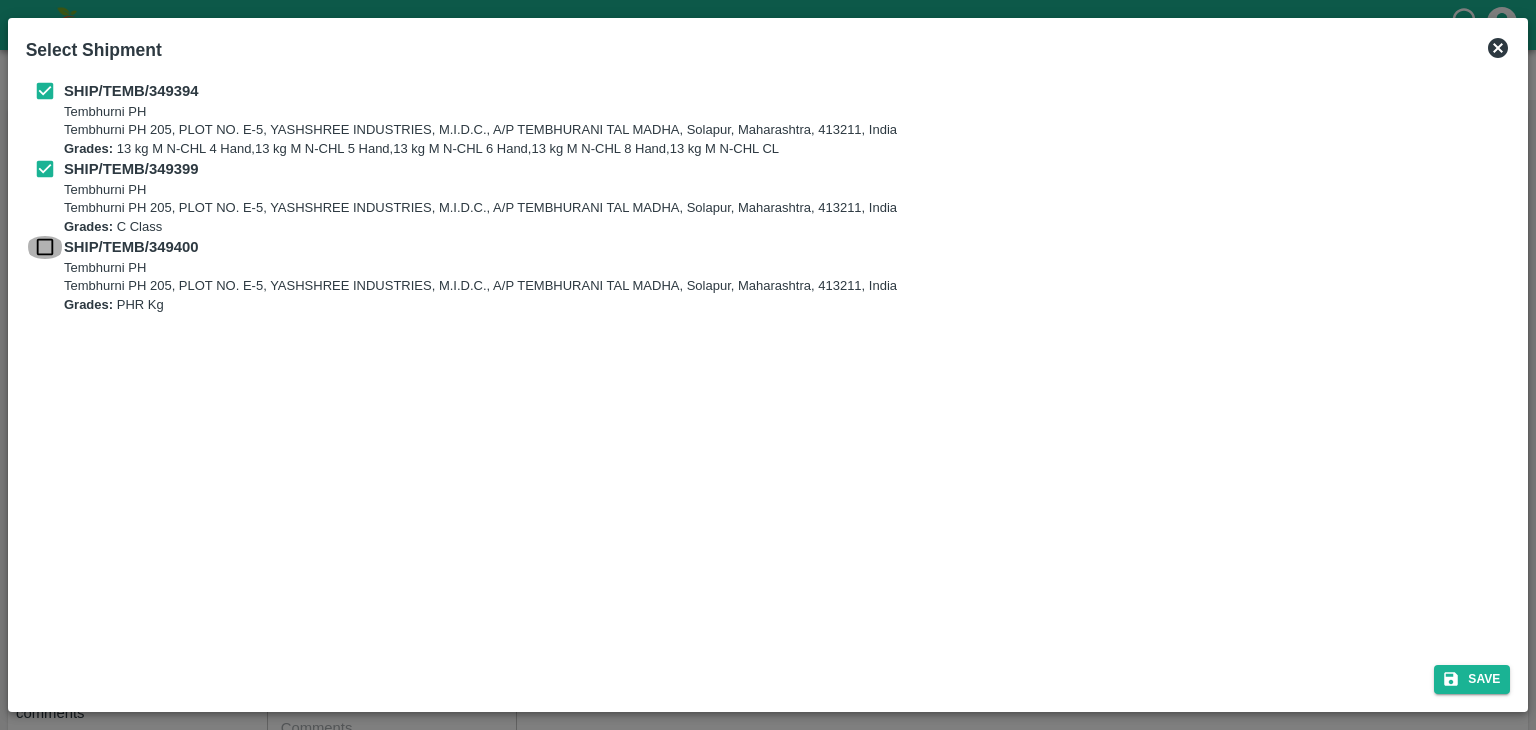 click at bounding box center (45, 247) 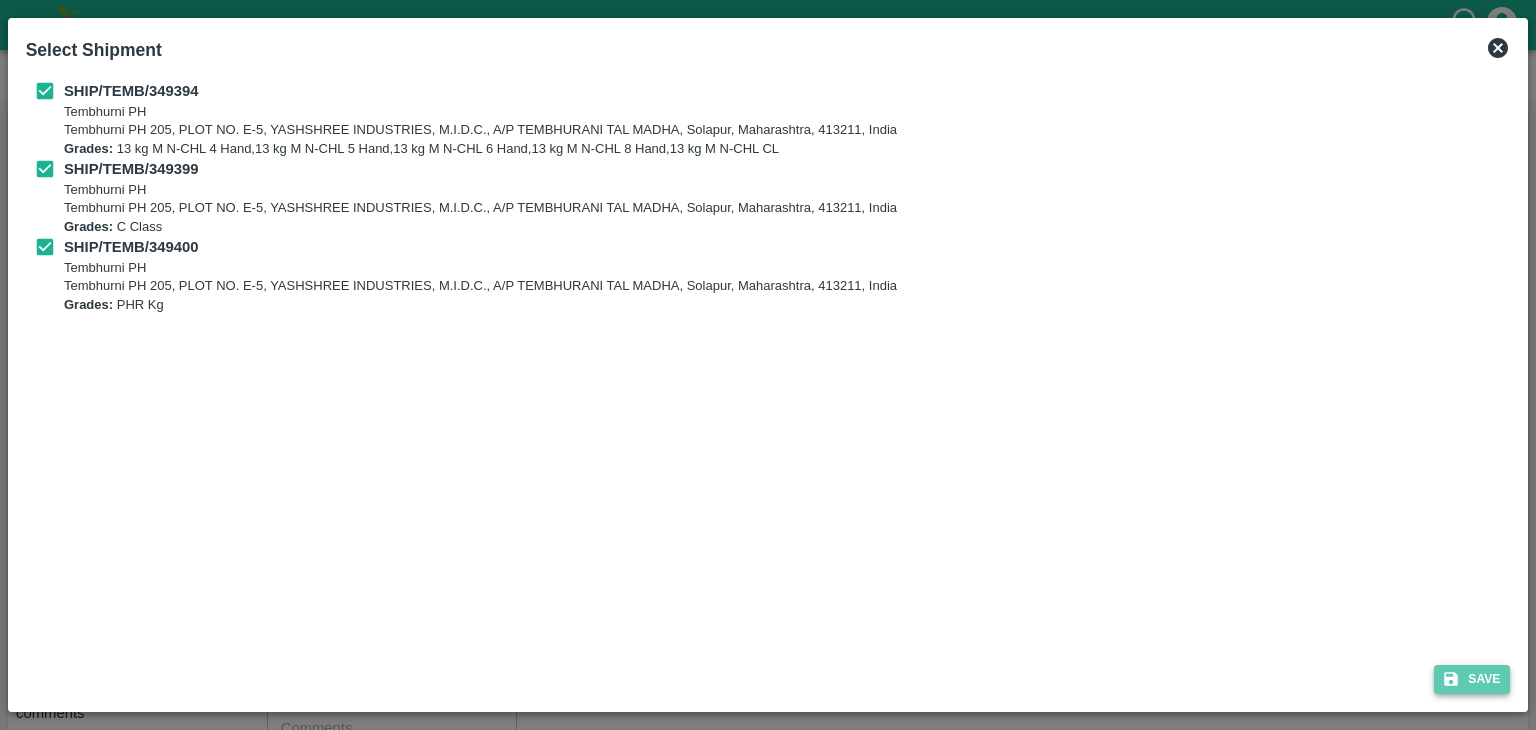 click on "Save" at bounding box center (1472, 679) 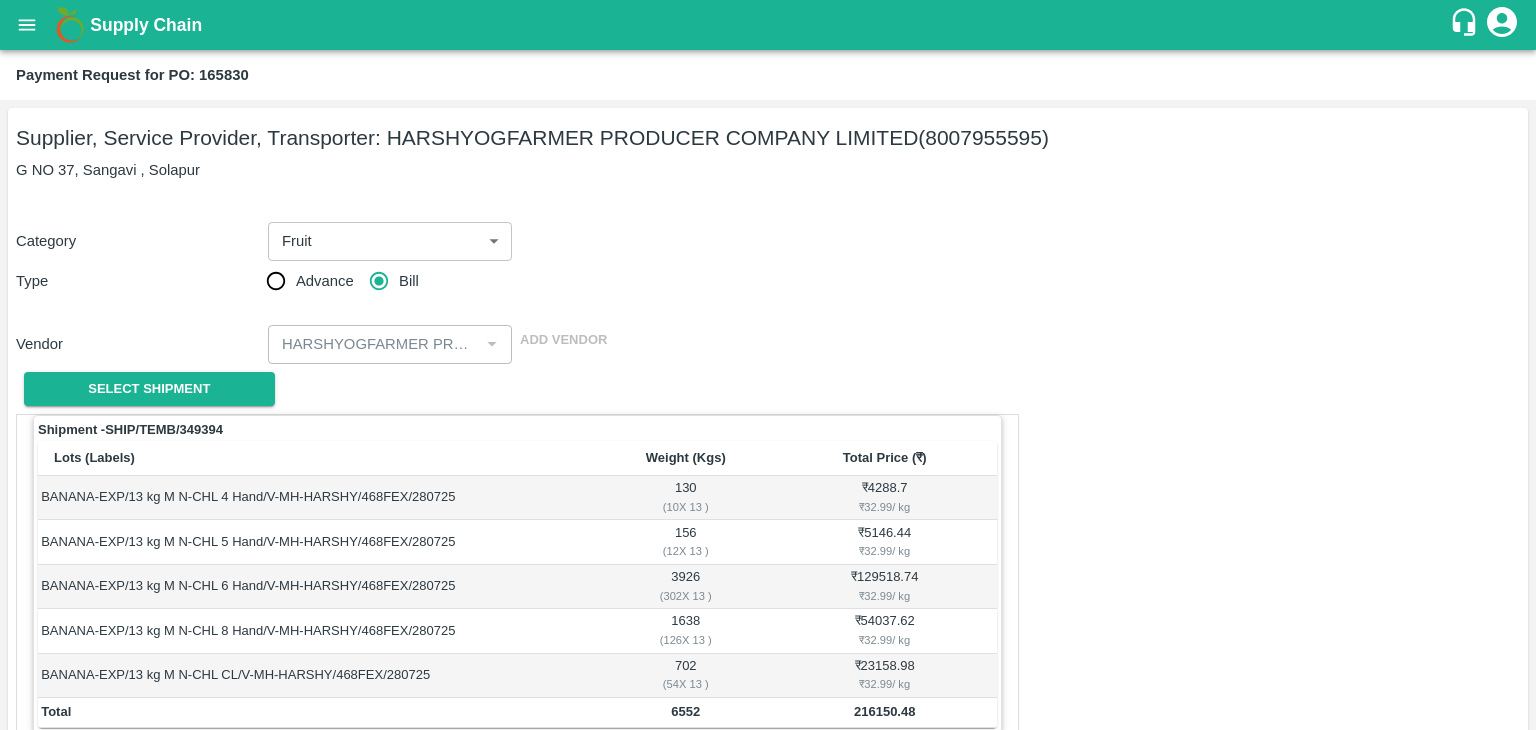 scroll, scrollTop: 980, scrollLeft: 0, axis: vertical 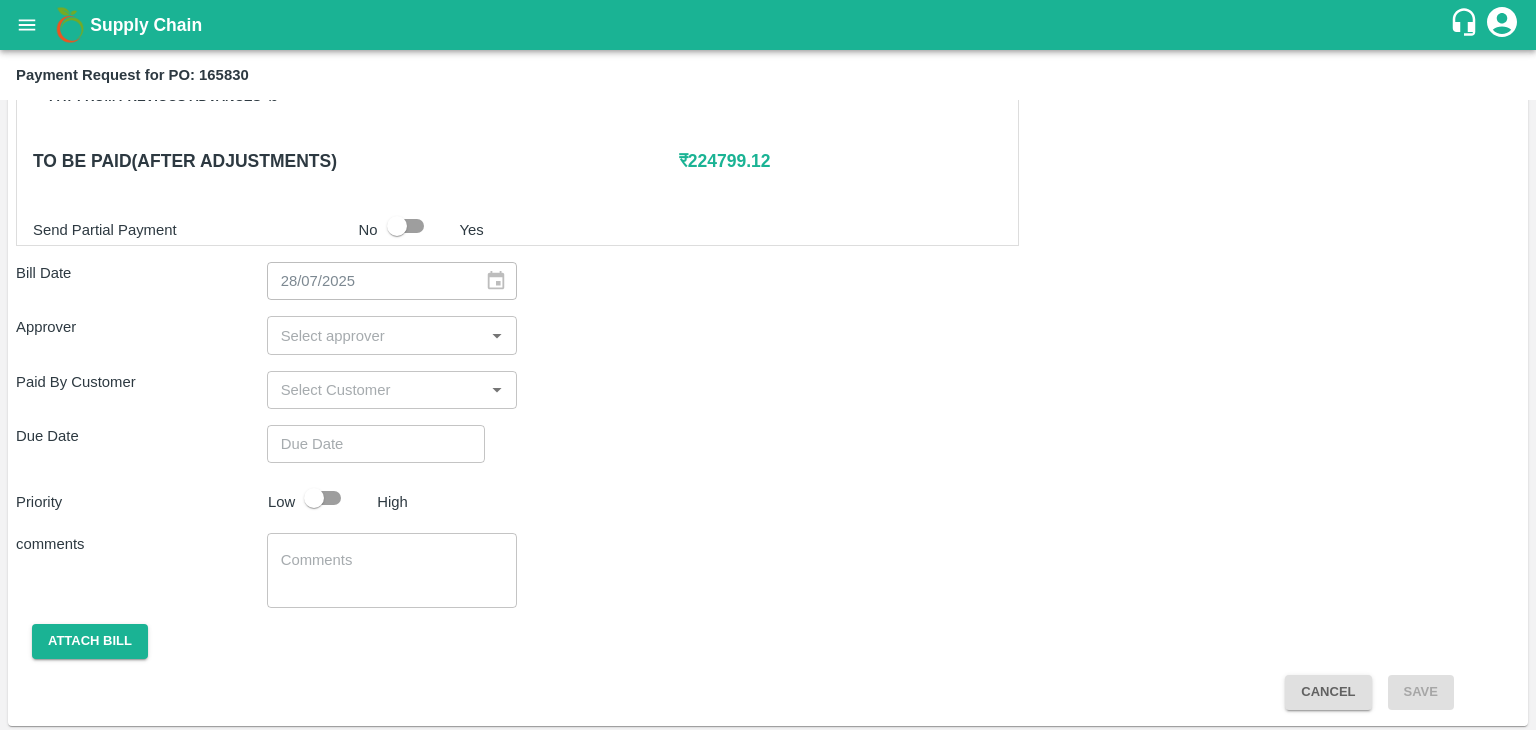 click at bounding box center [376, 335] 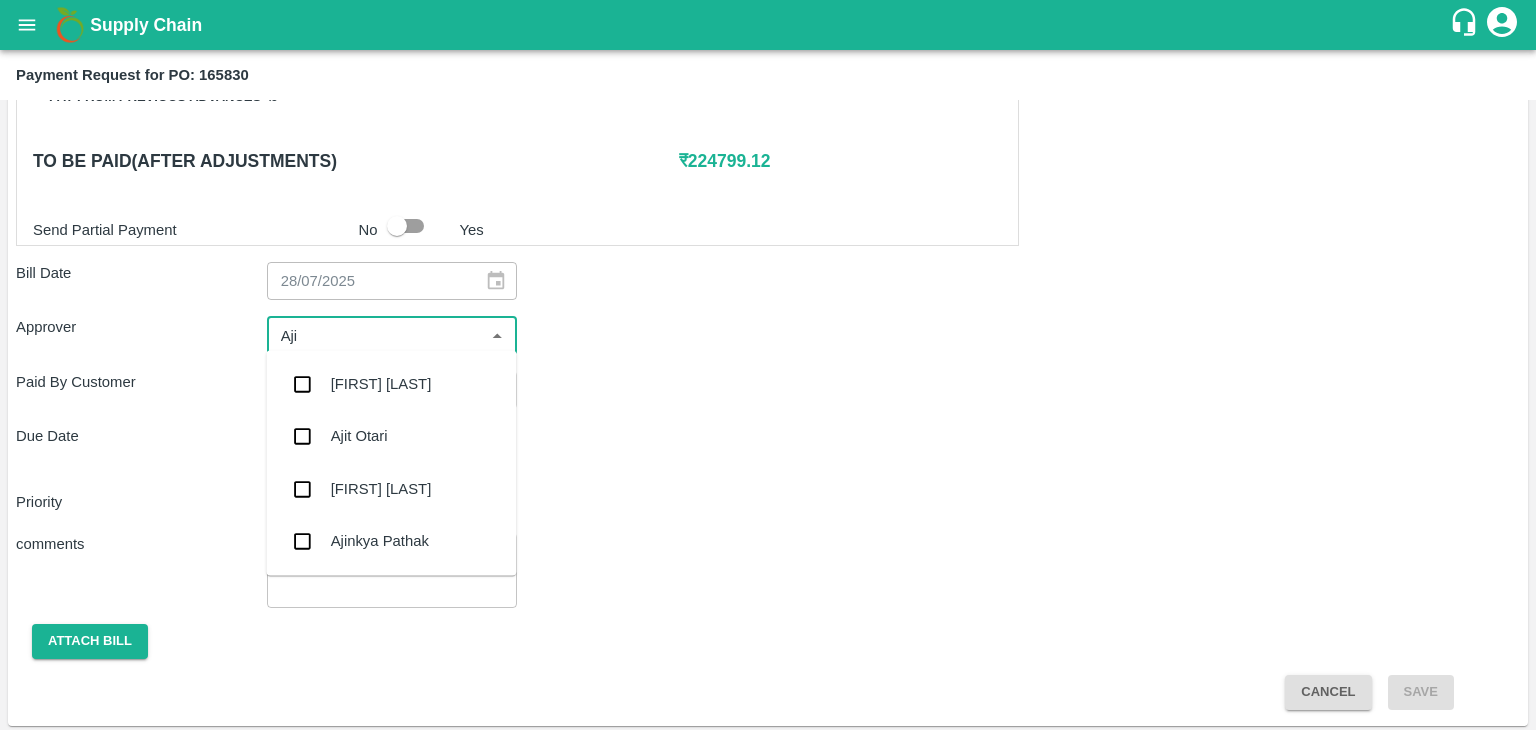type on "[FIRST]" 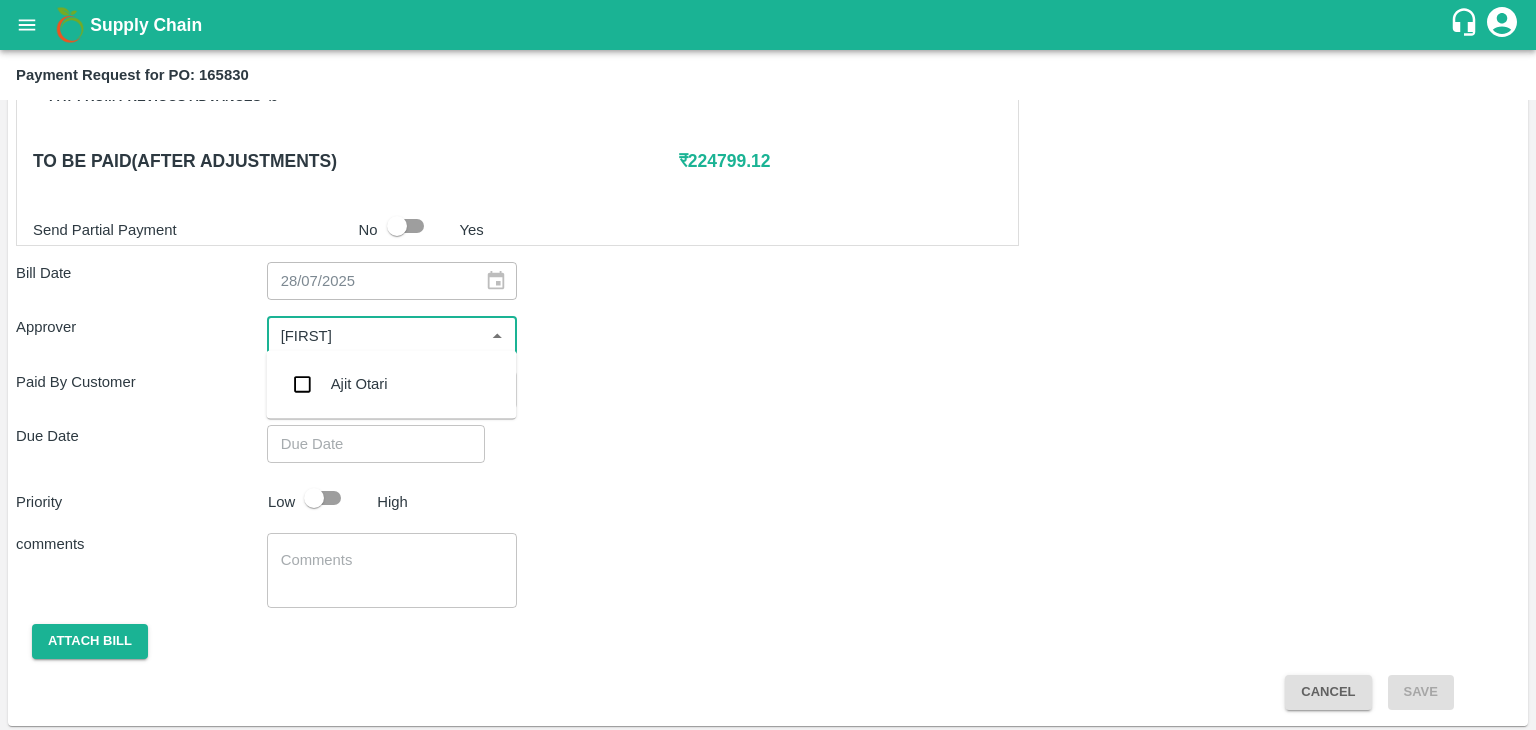 click on "Ajit Otari" at bounding box center [391, 384] 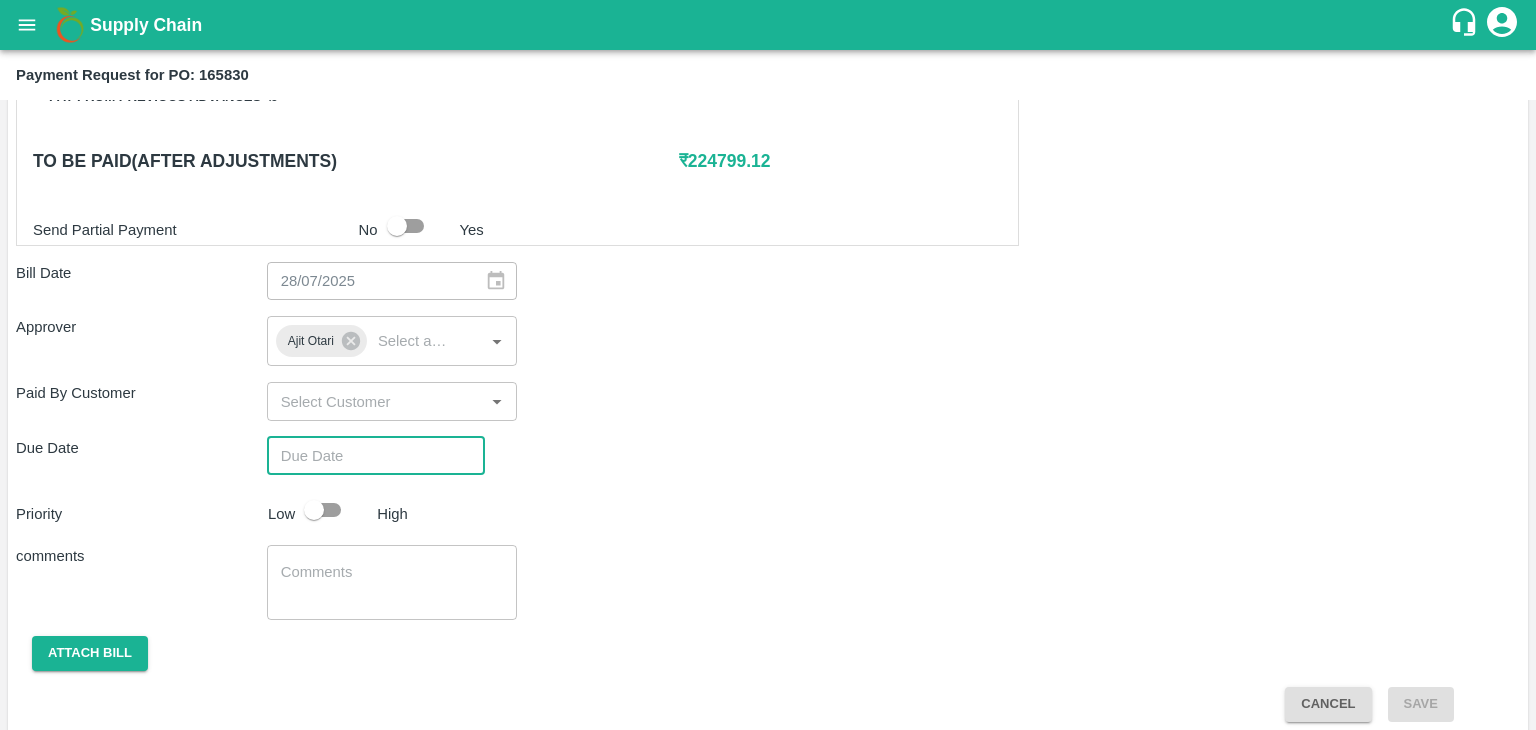 type on "DD/MM/YYYY hh:mm aa" 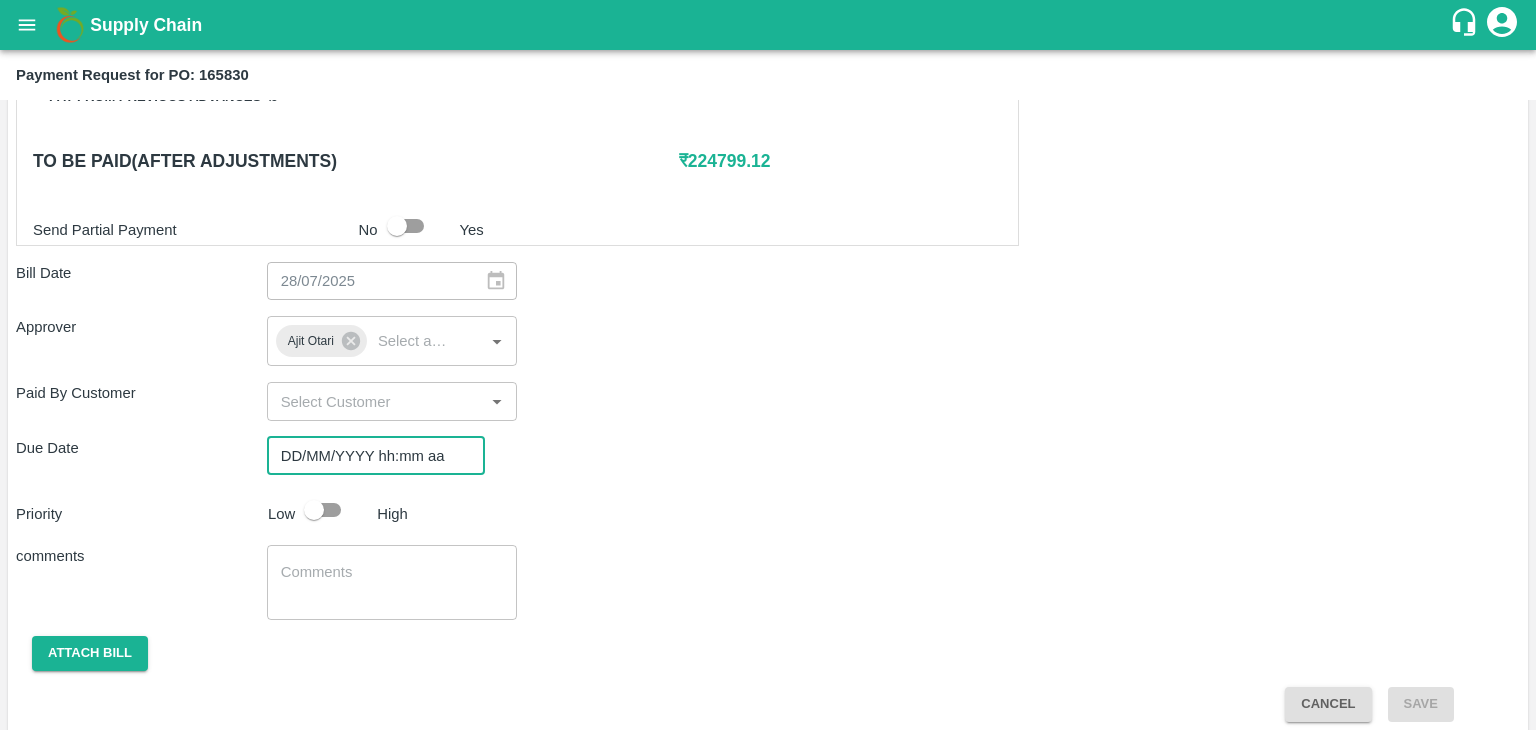 click on "DD/MM/YYYY hh:mm aa" at bounding box center [369, 456] 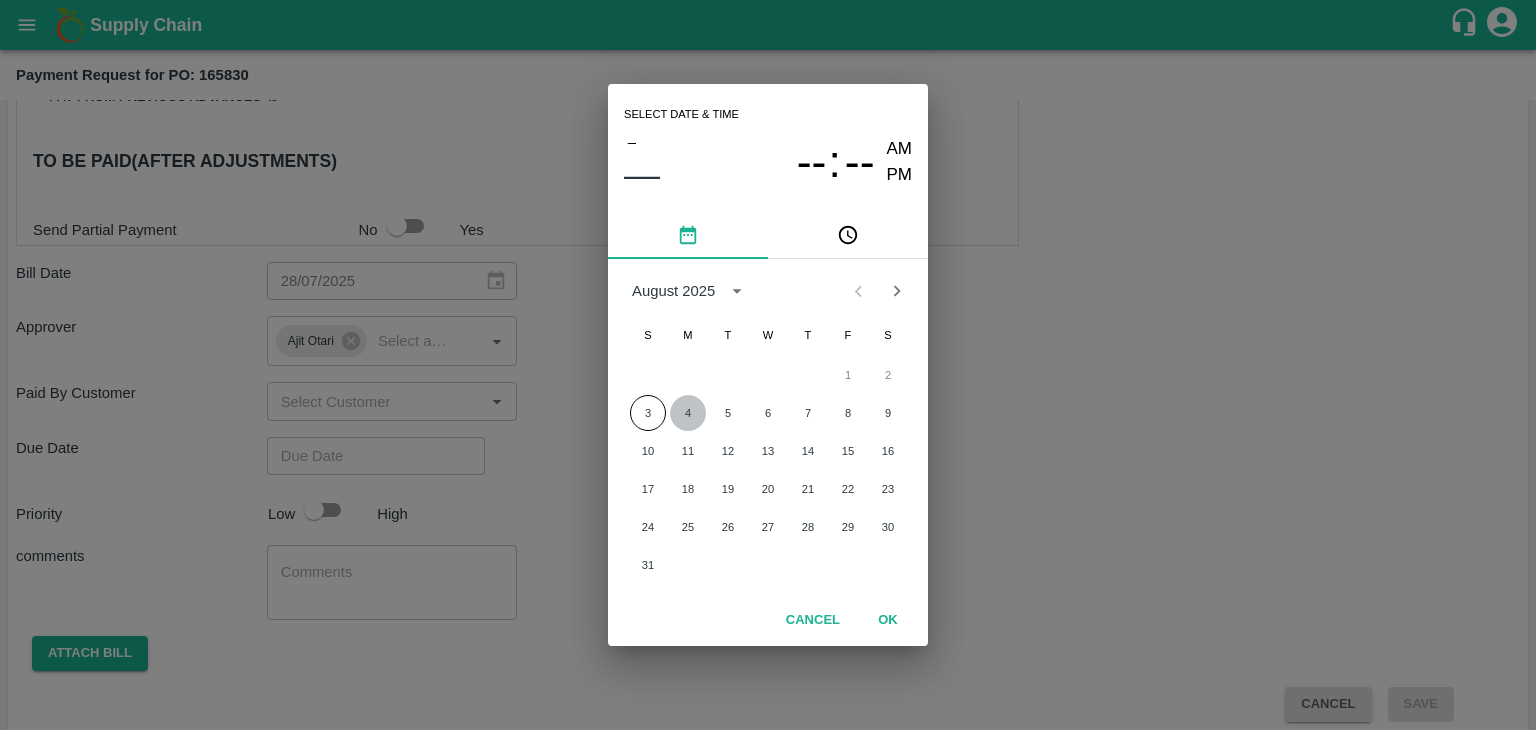 click on "4" at bounding box center (688, 413) 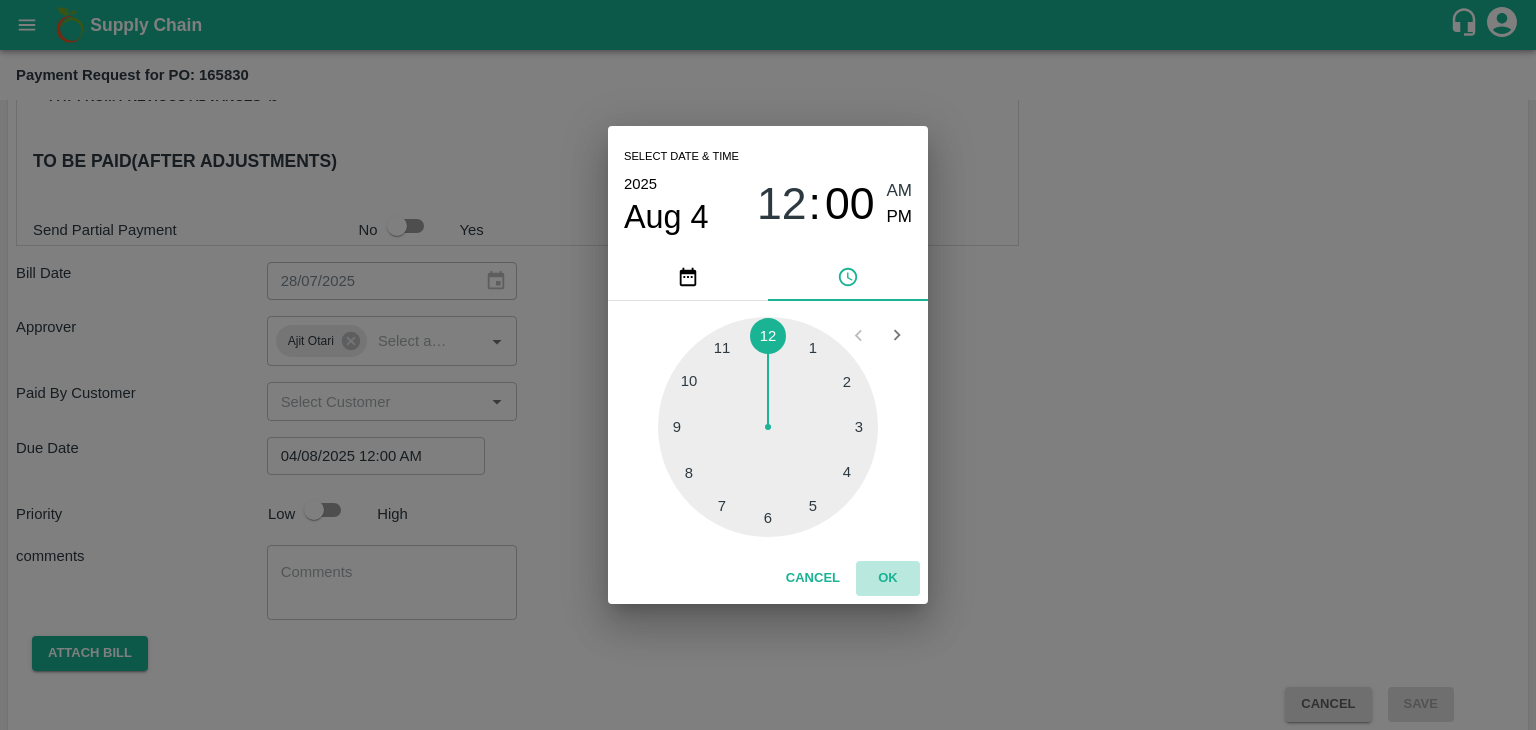 click on "OK" at bounding box center (888, 578) 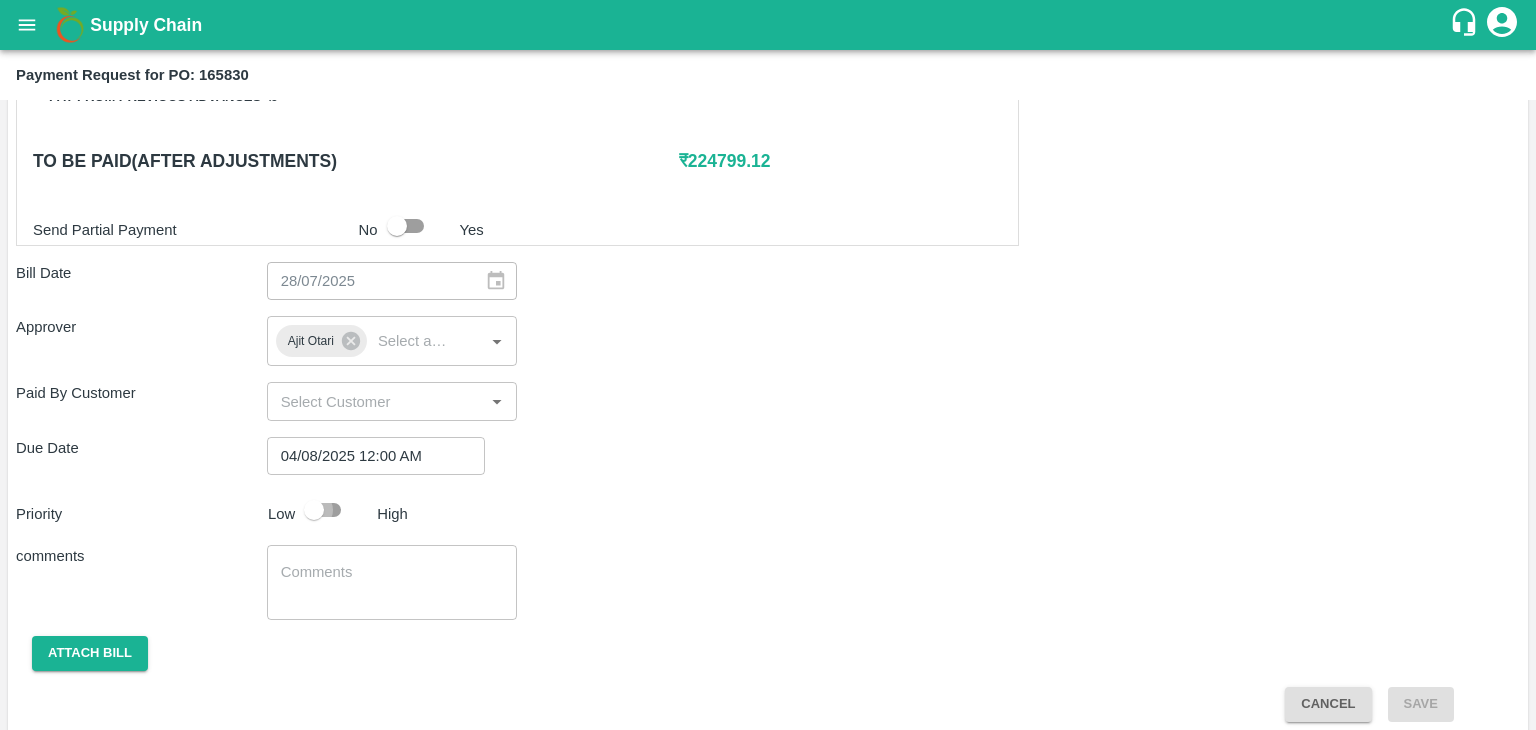 click at bounding box center [314, 510] 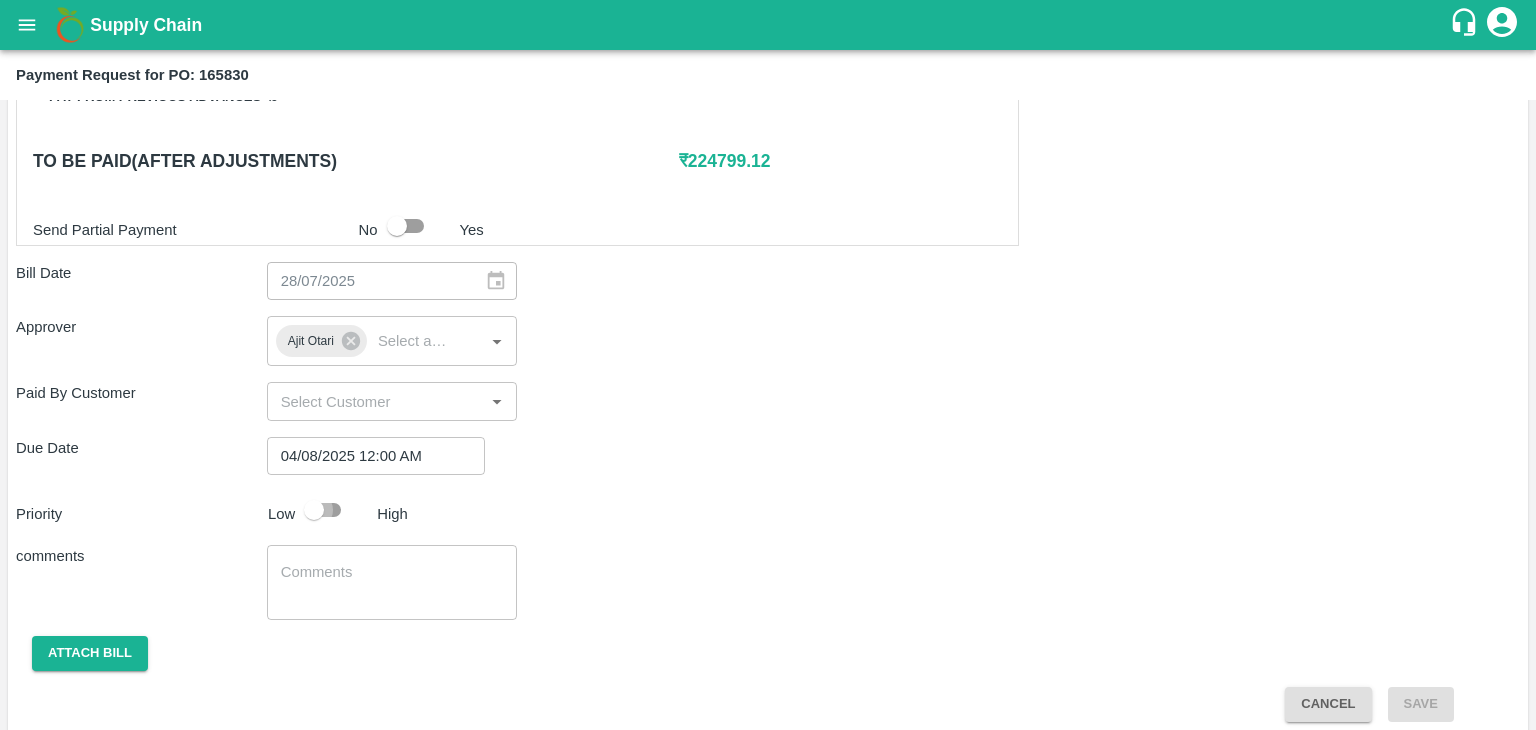 checkbox on "true" 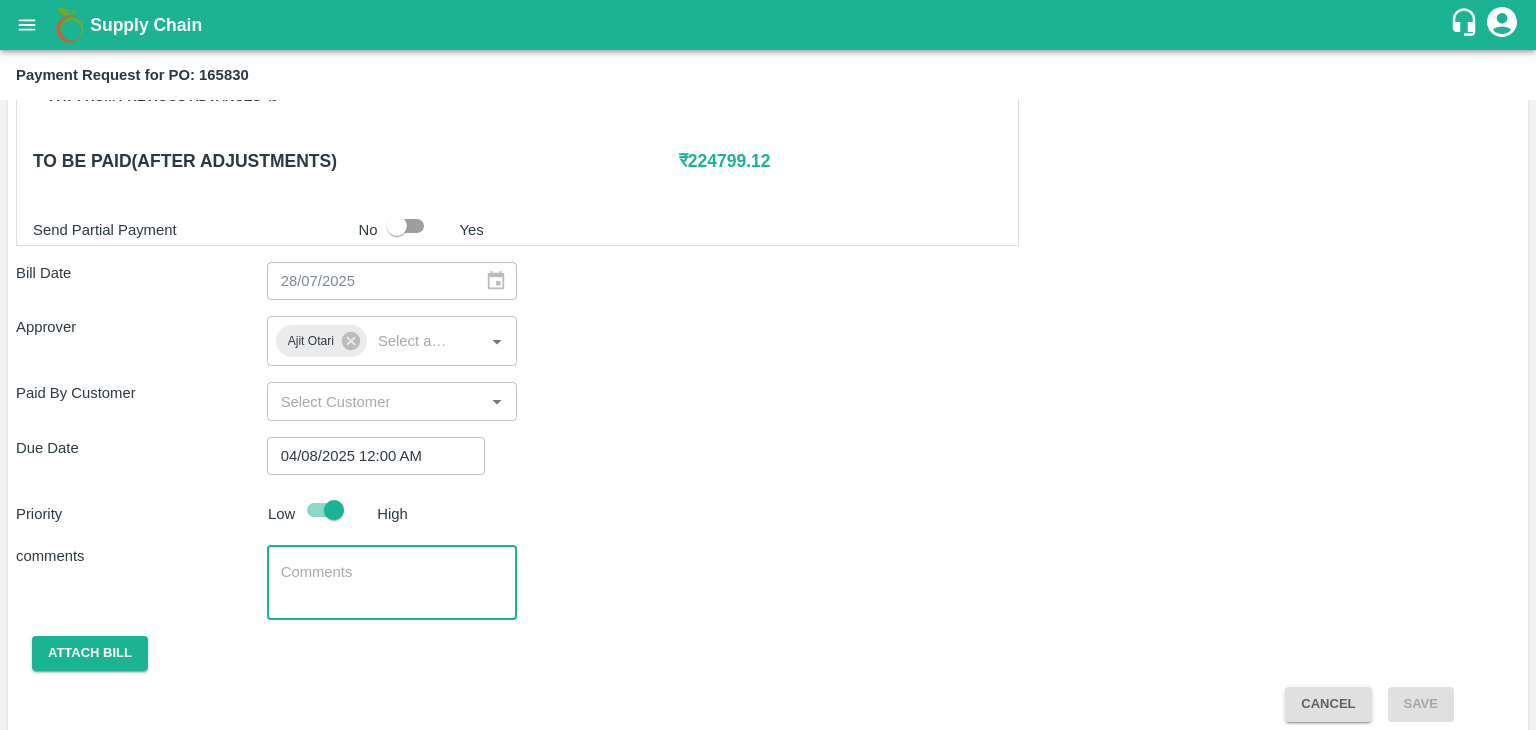 click at bounding box center (392, 583) 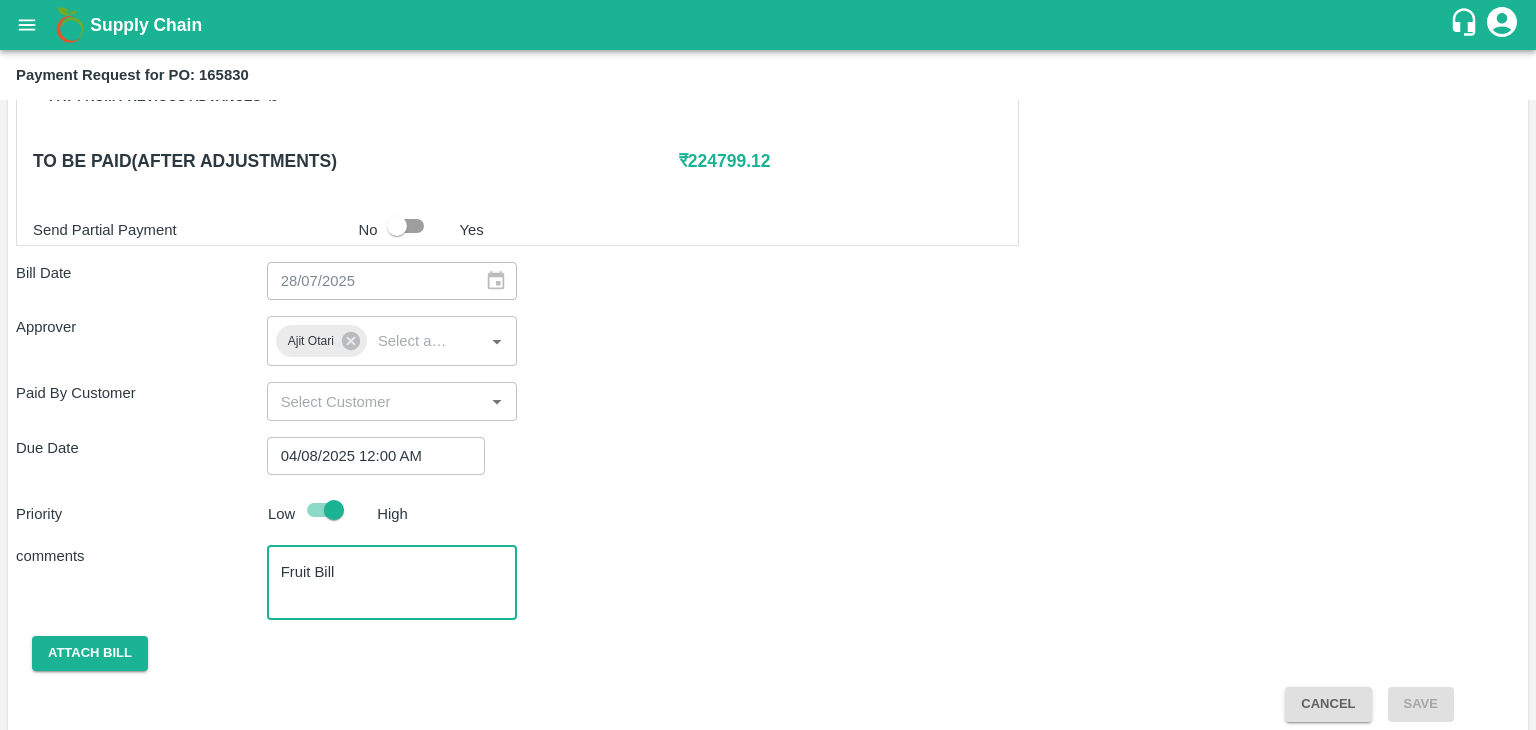 scroll, scrollTop: 992, scrollLeft: 0, axis: vertical 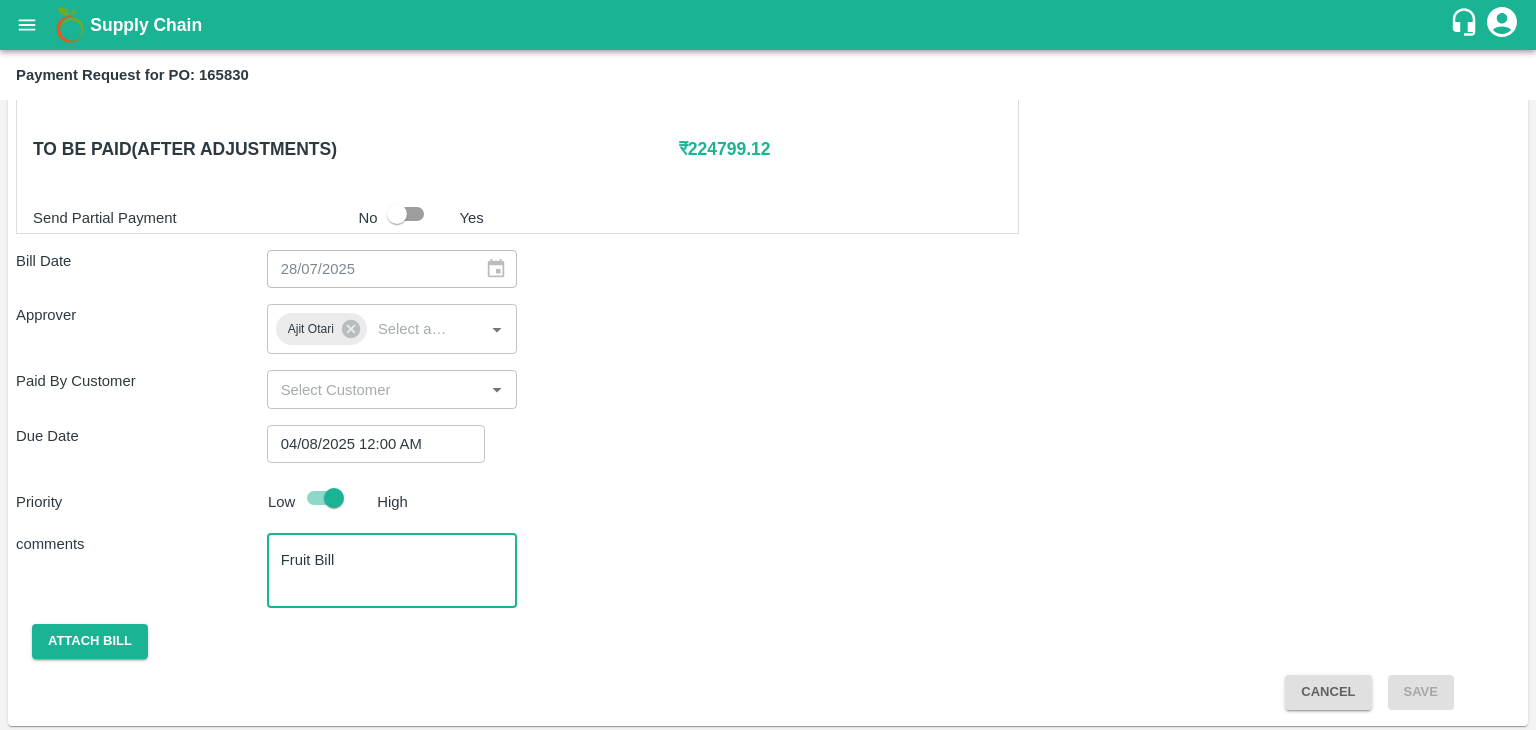 type on "Fruit Bill" 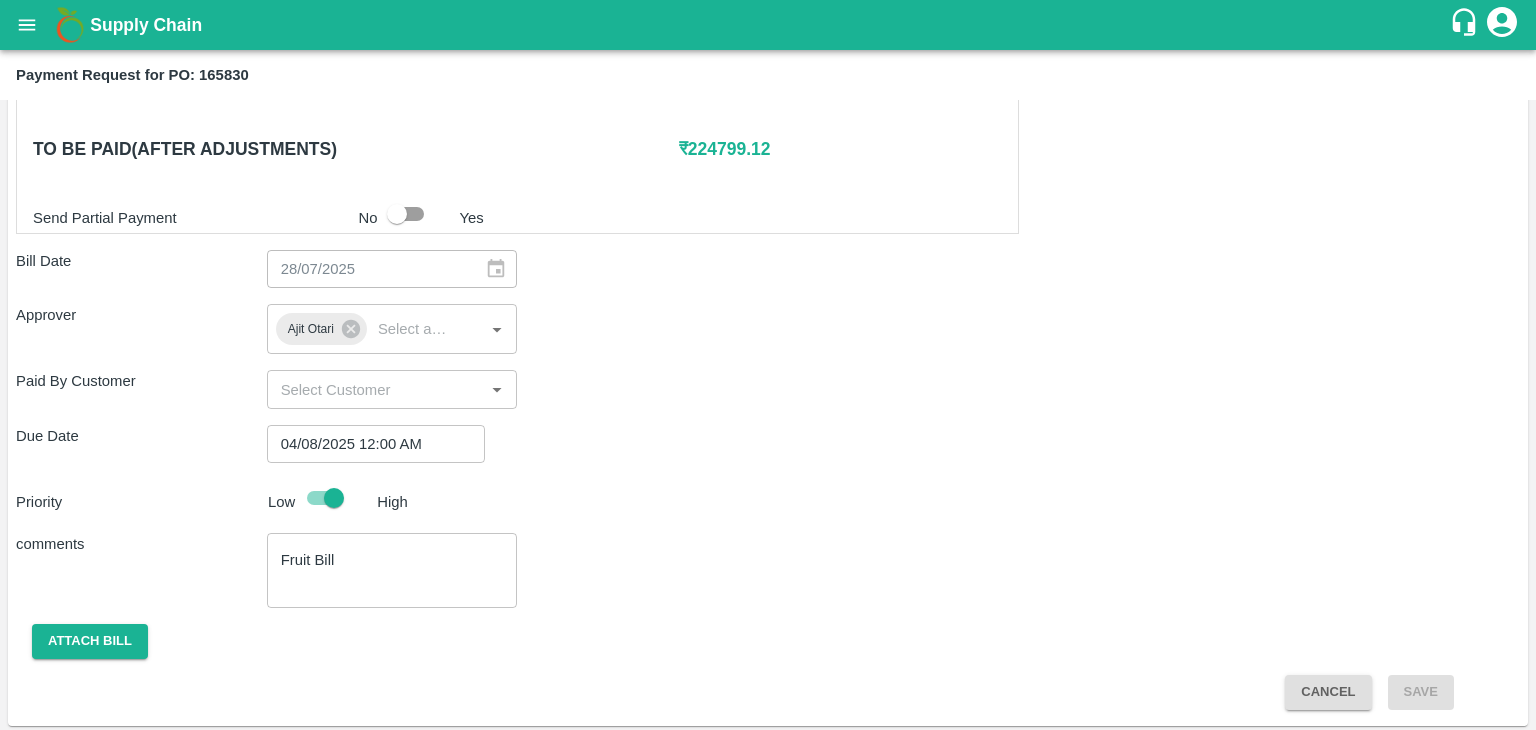 click on "Shipment -  SHIP/TEMB/349394 Lots (Labels) Weight (Kgs) Total Price (₹) BANANA-EXP/13 kg M N-CHL 4 Hand/V-MH-HARSHY/468FEX/280725   130 ( 10  X   13   ) ₹ 4288.7 ₹ 32.99  / kg BANANA-EXP/13 kg M N-CHL 5 Hand/V-MH-HARSHY/468FEX/280725   156 ( 12  X   13   ) ₹ 5146.44 ₹ 32.99  / kg BANANA-EXP/13 kg M N-CHL 6 Hand/V-MH-HARSHY/468FEX/280725   3926 ( 302  X   13   ) ₹ 129518.74 ₹ 32.99  / kg BANANA-EXP/13 kg M N-CHL 8 Hand/V-MH-HARSHY/468FEX/280725   1638 ( 126  X   13   ) ₹ 54037.62 ₹ 32.99  / kg BANANA-EXP/13 kg M N-CHL CL/V-MH-HARSHY/468FEX/280725   702 ( 54  X   13   ) ₹ 23158.98 ₹ 32.99  / kg Total 6552 216150.48 Shipment -  SHIP/TEMB/349399 Lots (Labels) Weight (Kgs) Total Price (₹) BANANA-EXP/C Class/V-MH-HARSHY/258BOM/280725   262 ( 1  X   262   ) ₹ 7922.88 ₹ 30.24  / kg Total 262 7922.88 Shipment -  SHIP/TEMB/349400 Lots (Labels) Weight (Kgs) Total Price (₹) BANANA-EXP/PHR Kg/V-MH-HARSHY/258BOM/280725   24 ( 1  X   24   ) ₹ 725.76 ₹ 30.24  / kg Total 24 725.76 0 ₹  No x" at bounding box center [768, 65] 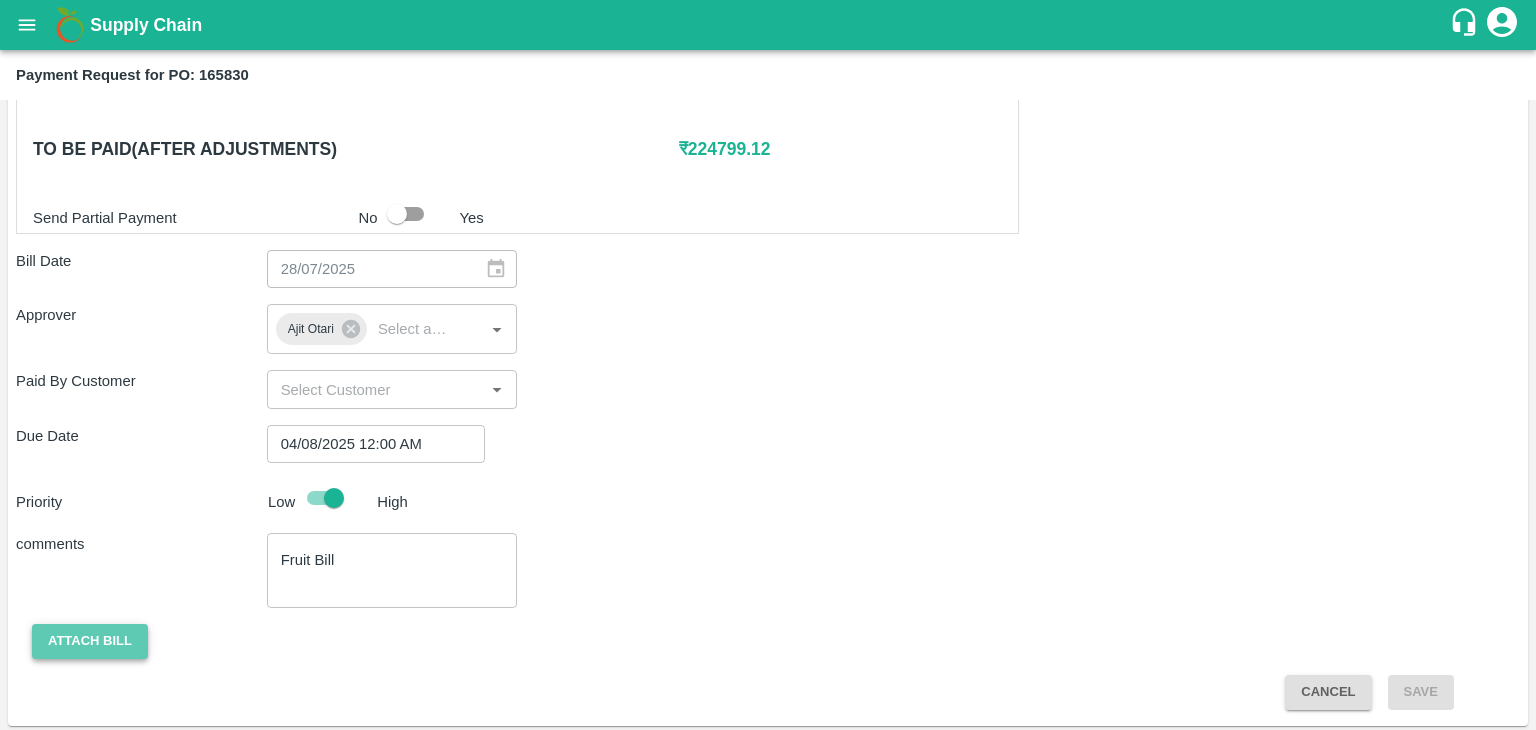 click on "Attach bill" at bounding box center (90, 641) 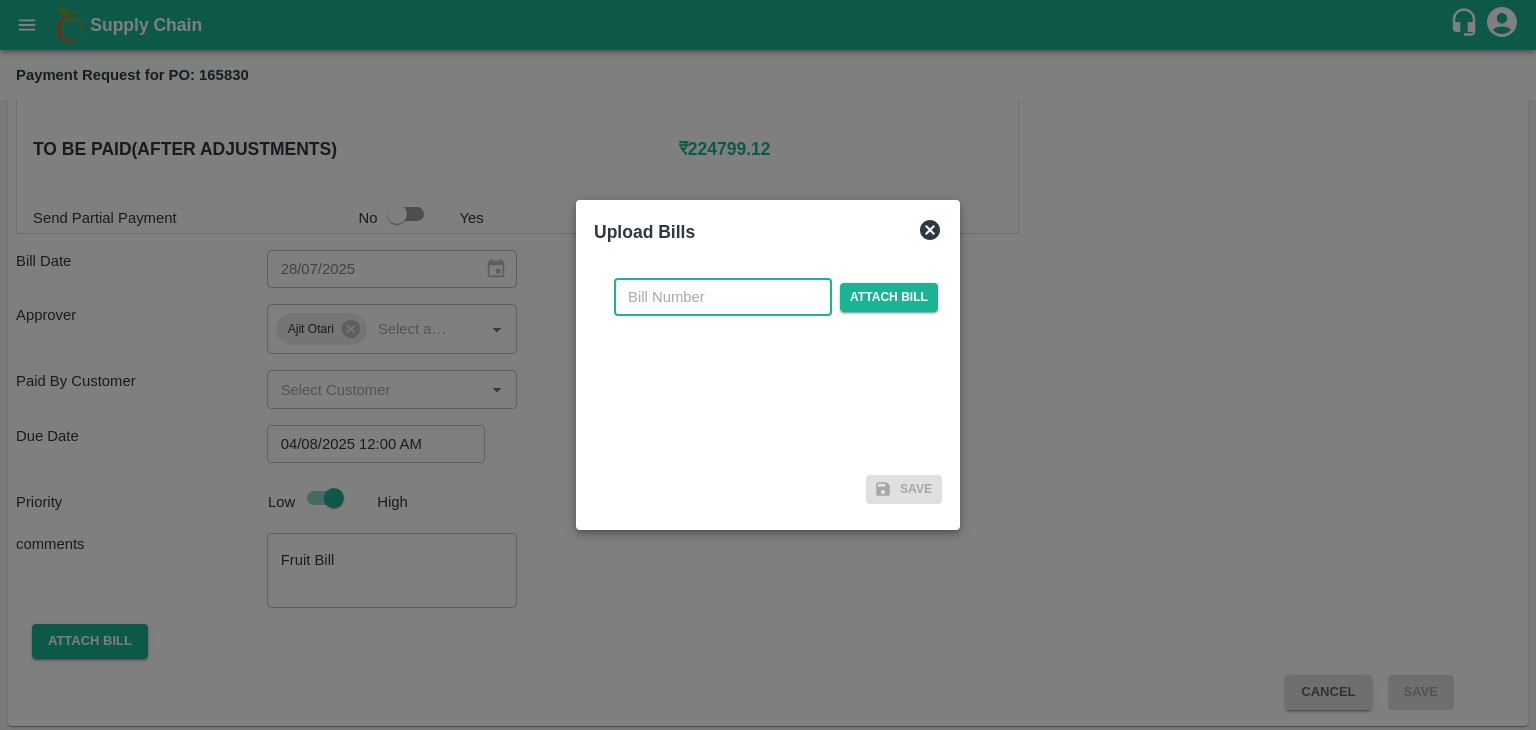 click at bounding box center (723, 297) 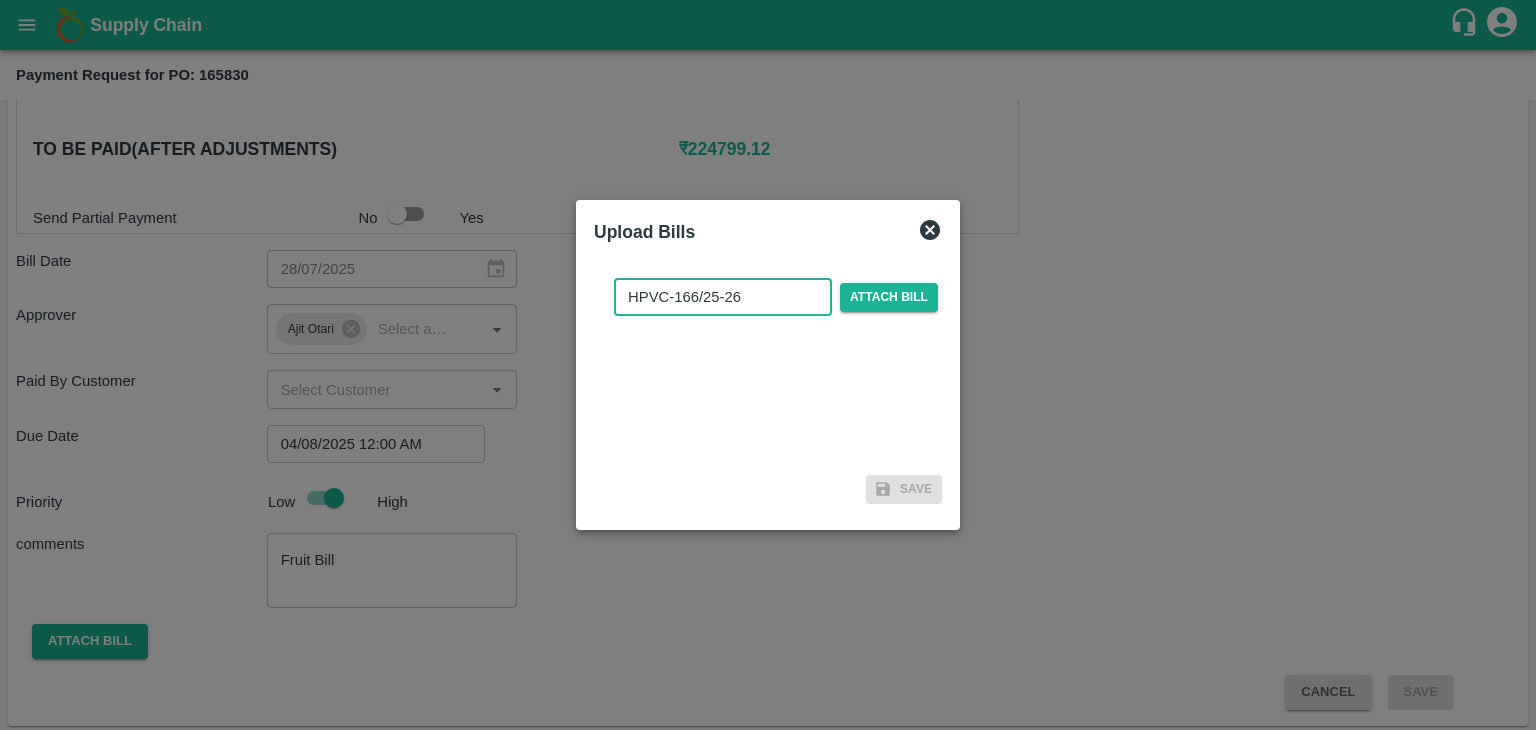 click on "HPVC-166/25-26" at bounding box center (723, 297) 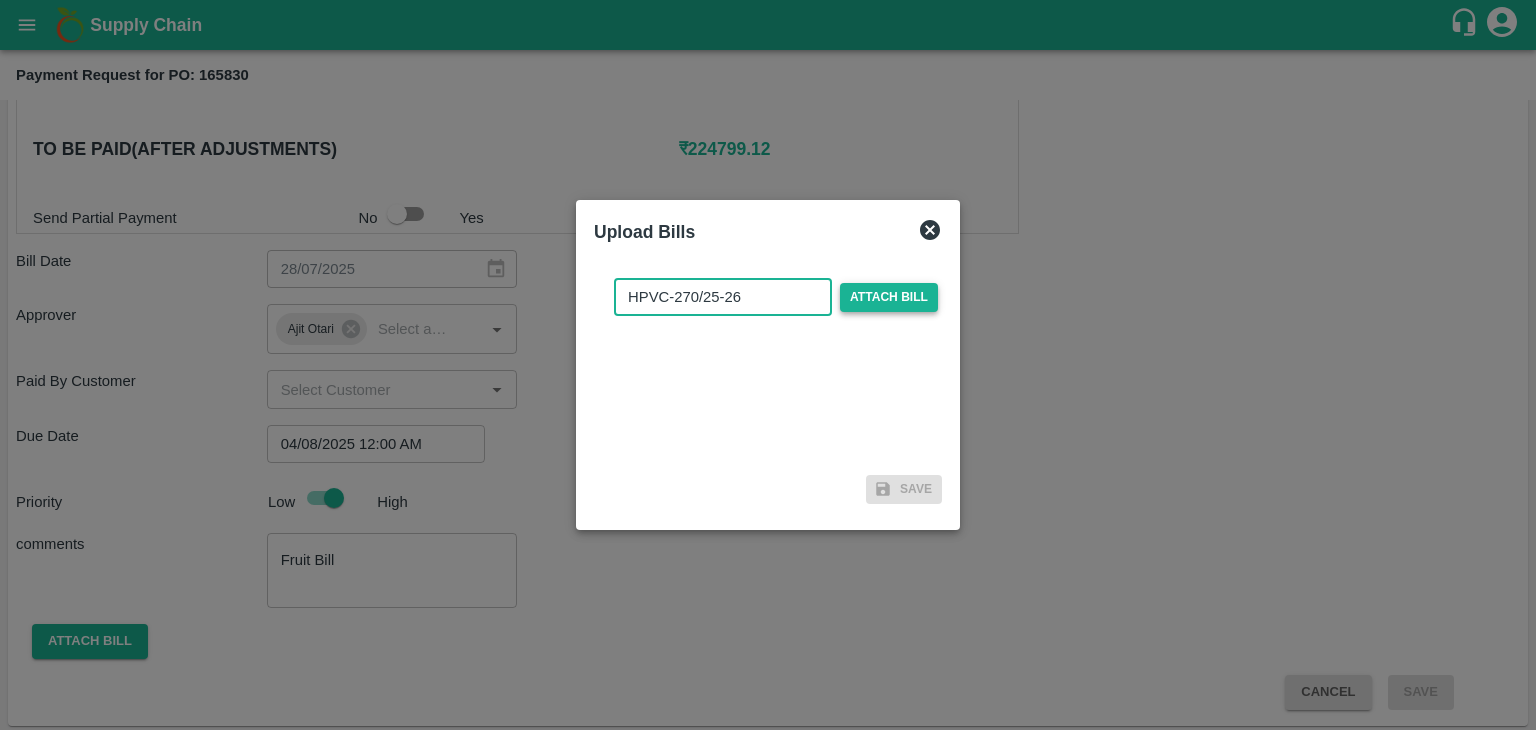 type on "HPVC-270/25-26" 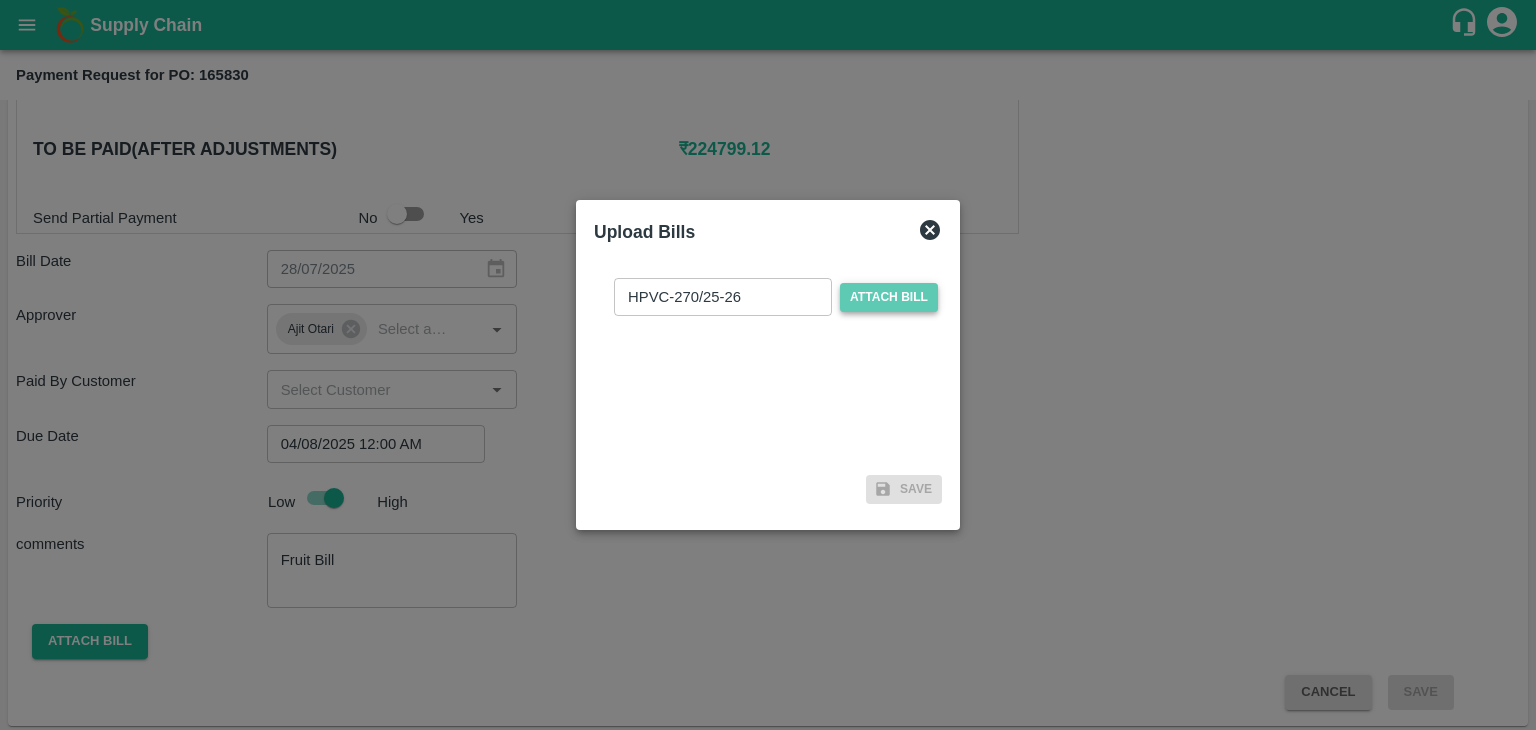 click on "Attach bill" at bounding box center [889, 297] 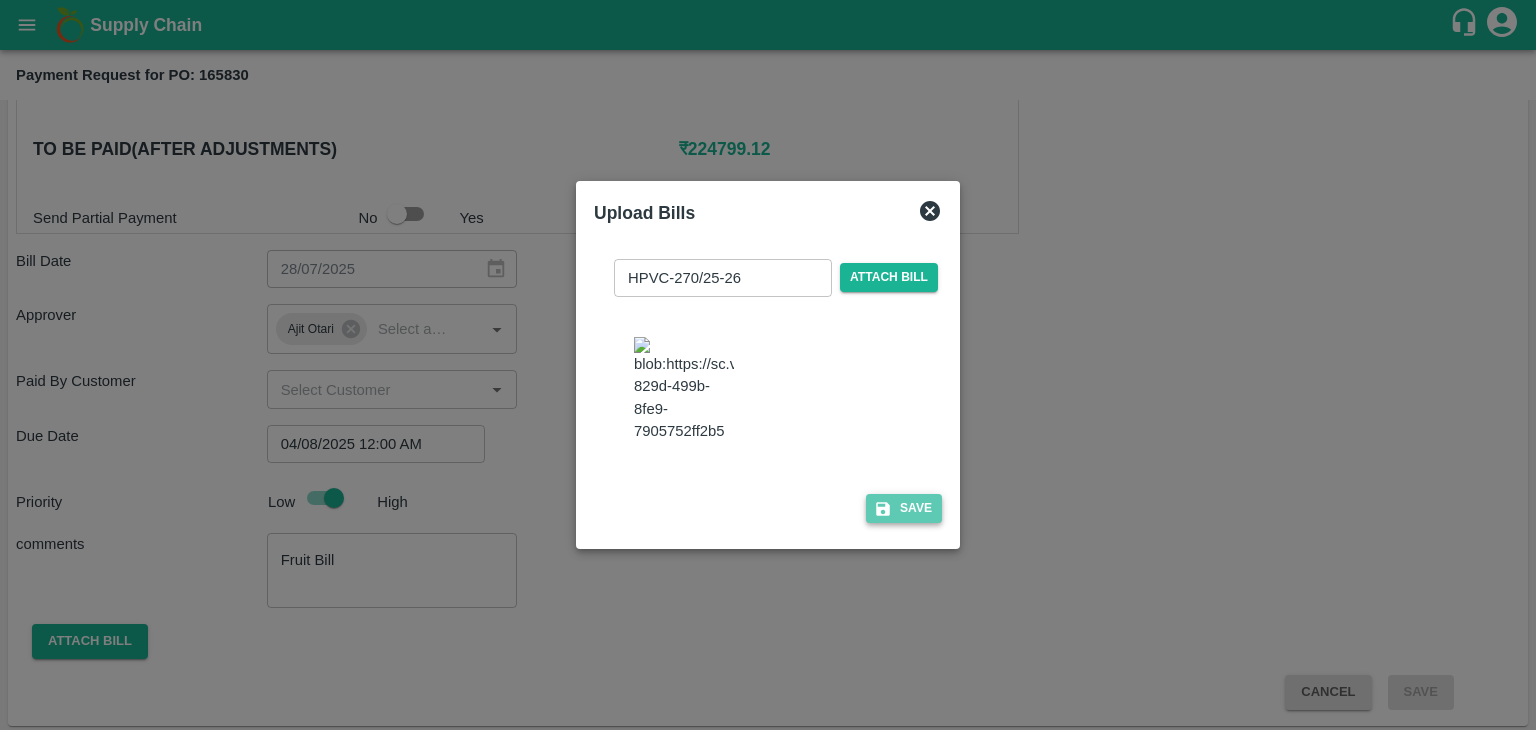 click on "Save" at bounding box center [904, 508] 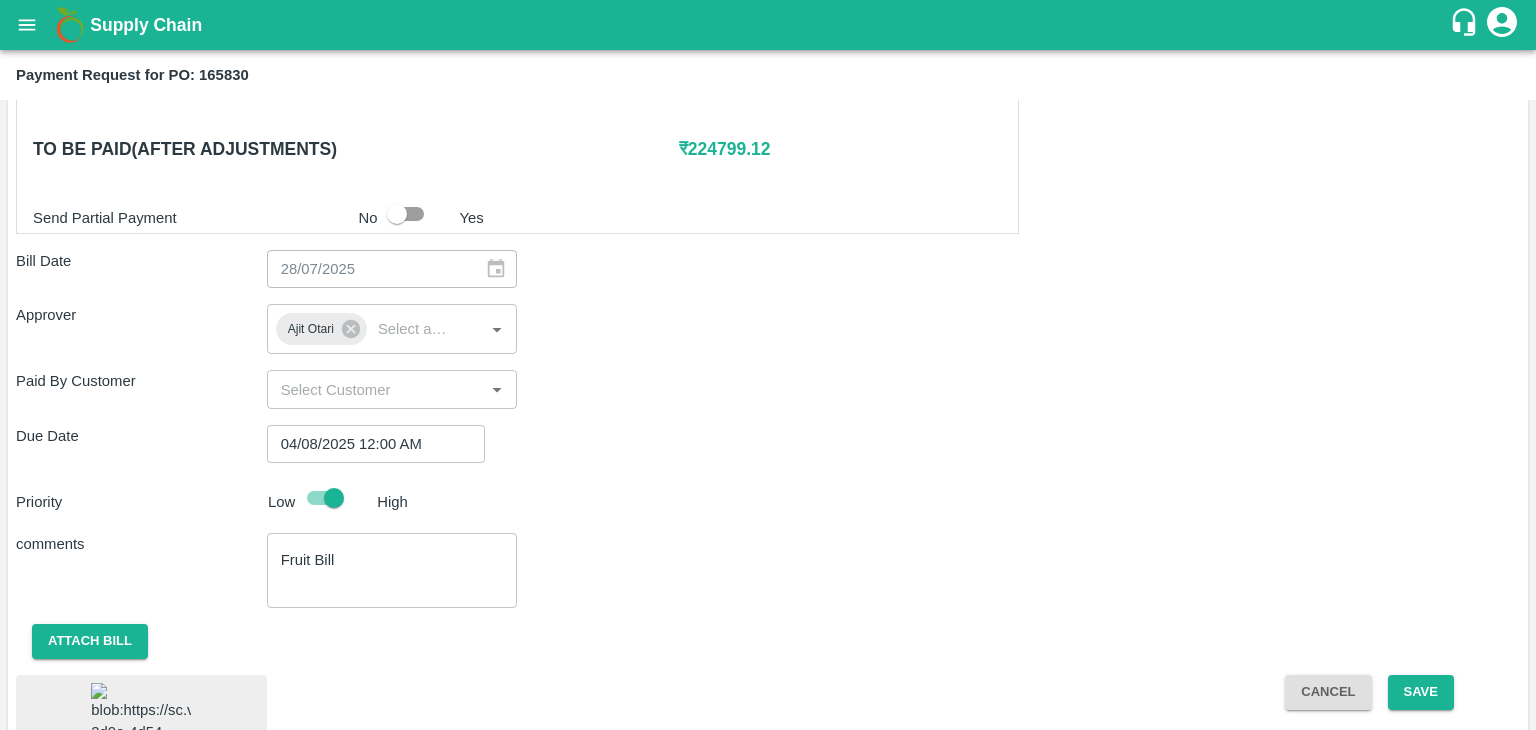 scroll, scrollTop: 1125, scrollLeft: 0, axis: vertical 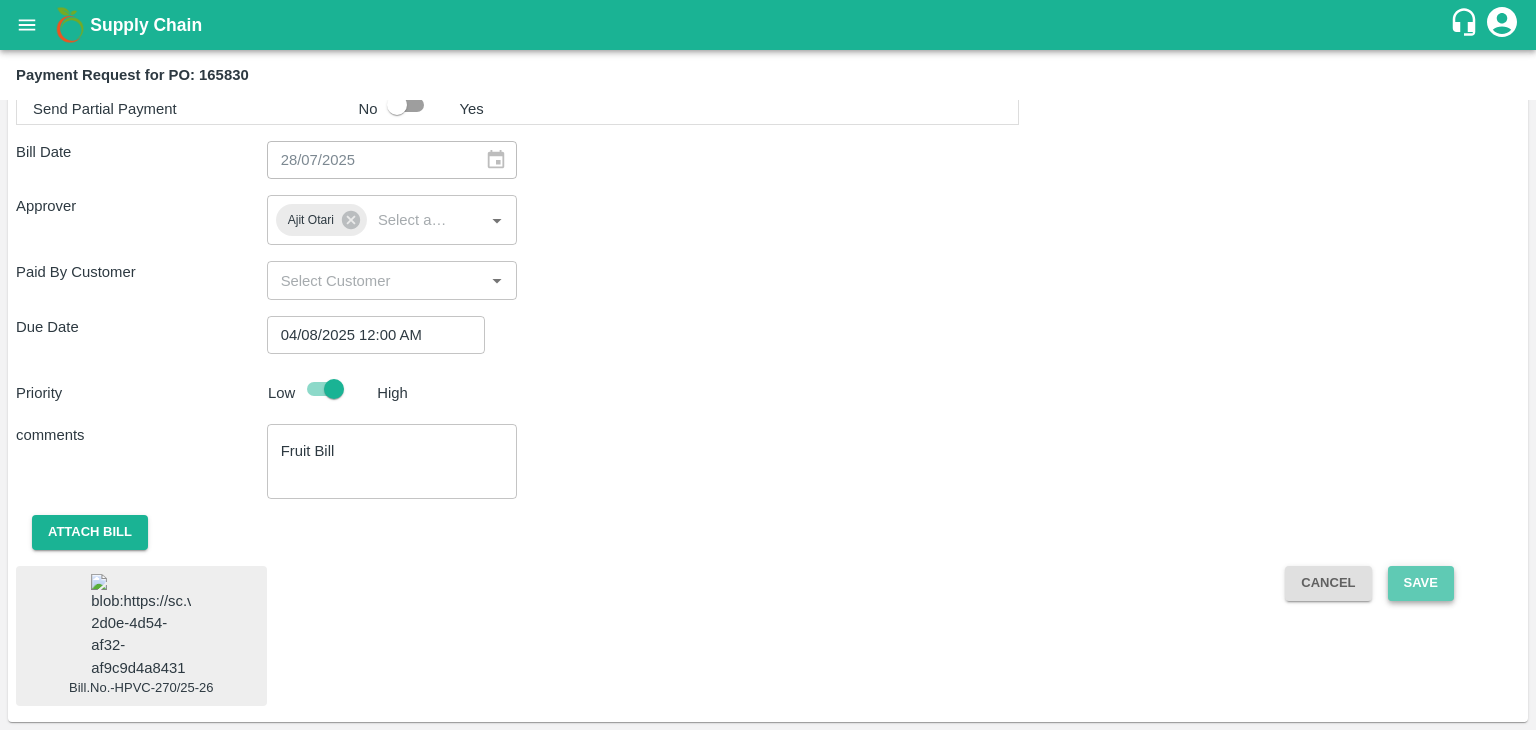 click on "Save" at bounding box center [1421, 583] 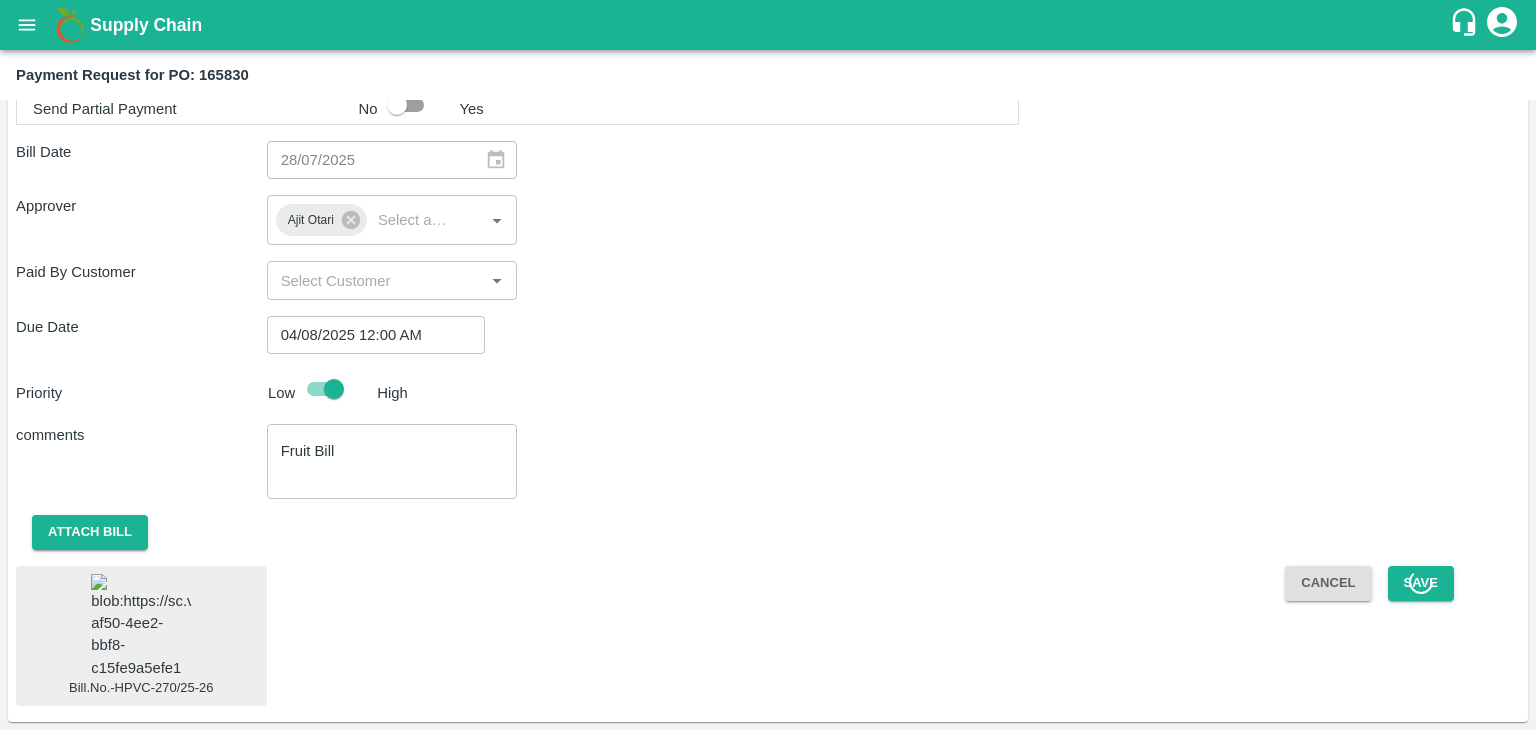 scroll, scrollTop: 484, scrollLeft: 0, axis: vertical 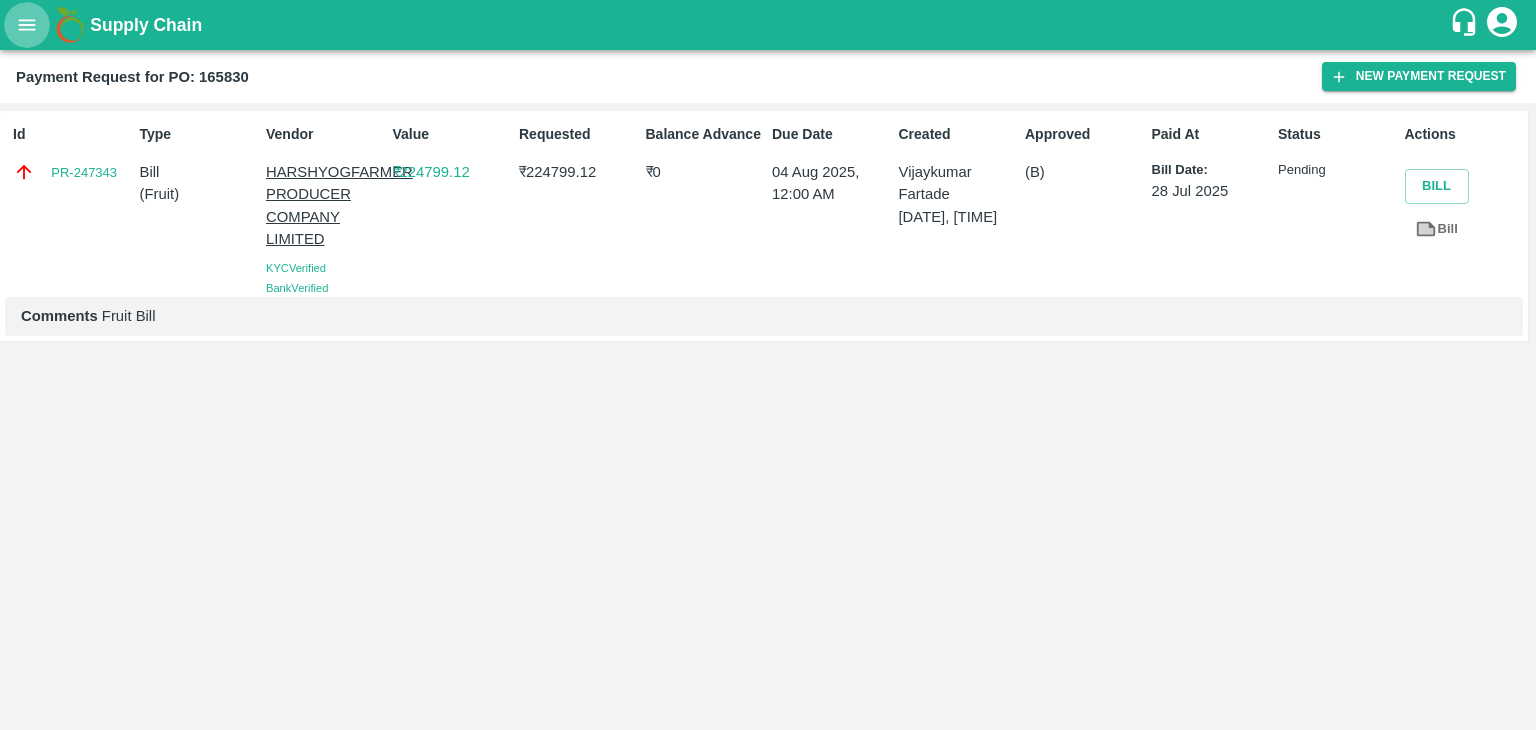 click 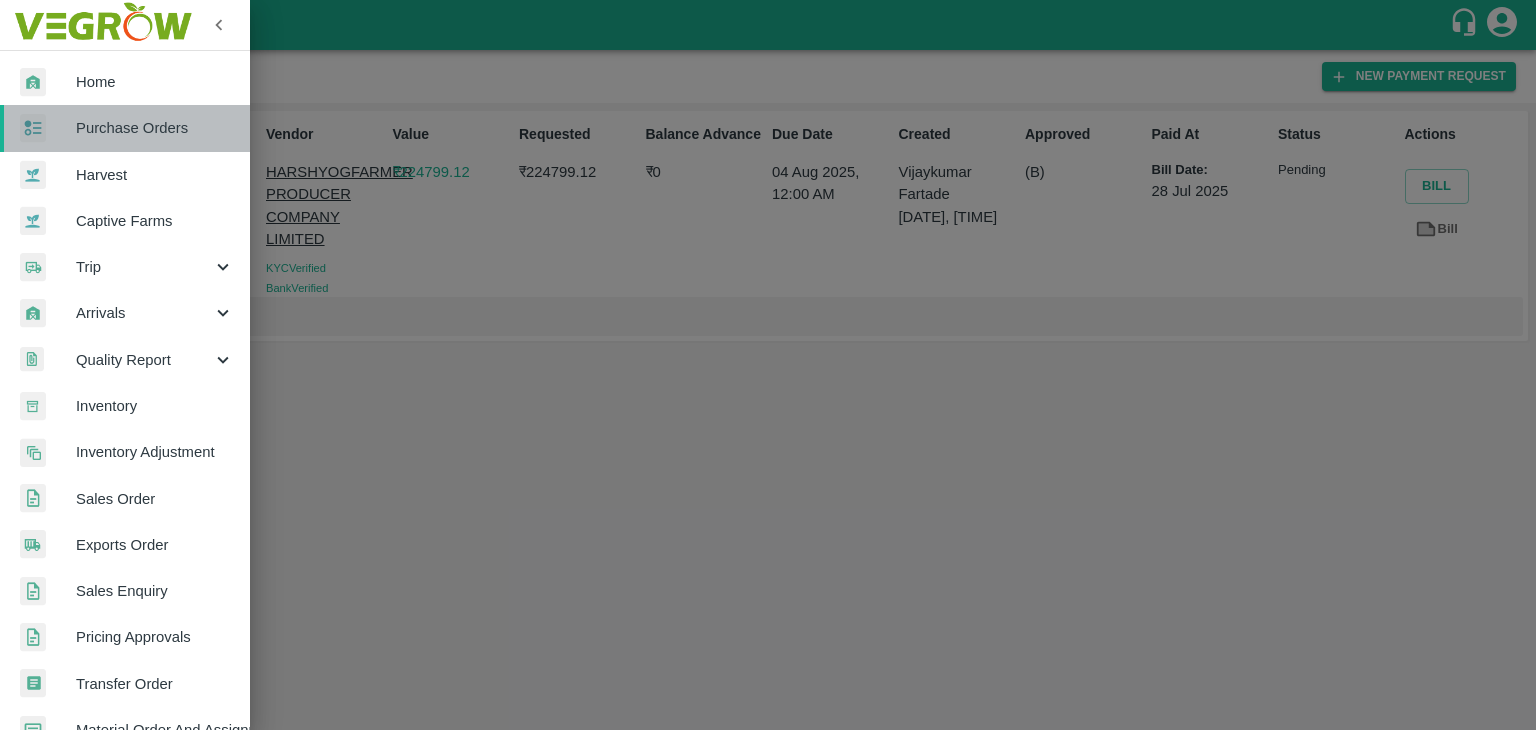 click on "Purchase Orders" at bounding box center [155, 128] 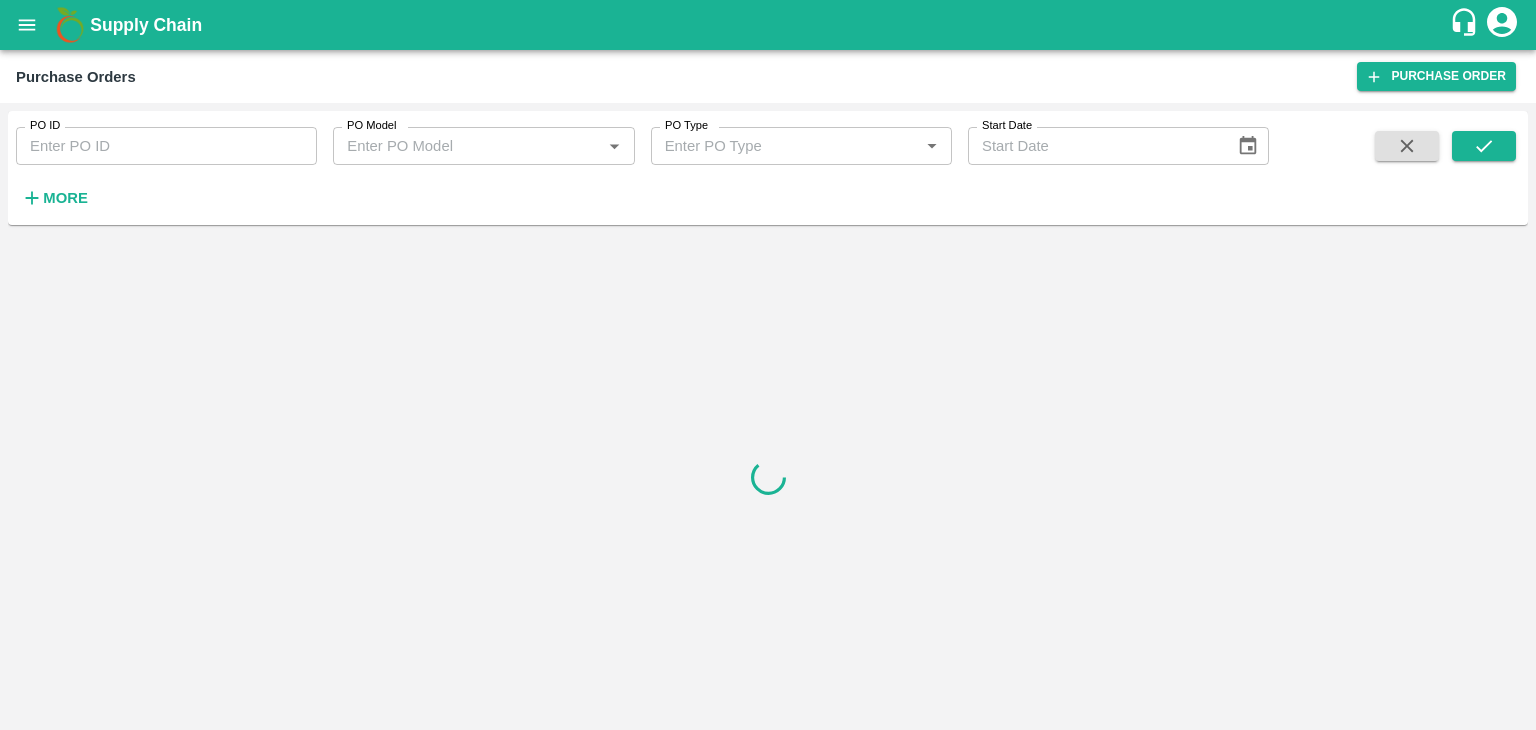 click on "PO ID" at bounding box center (166, 146) 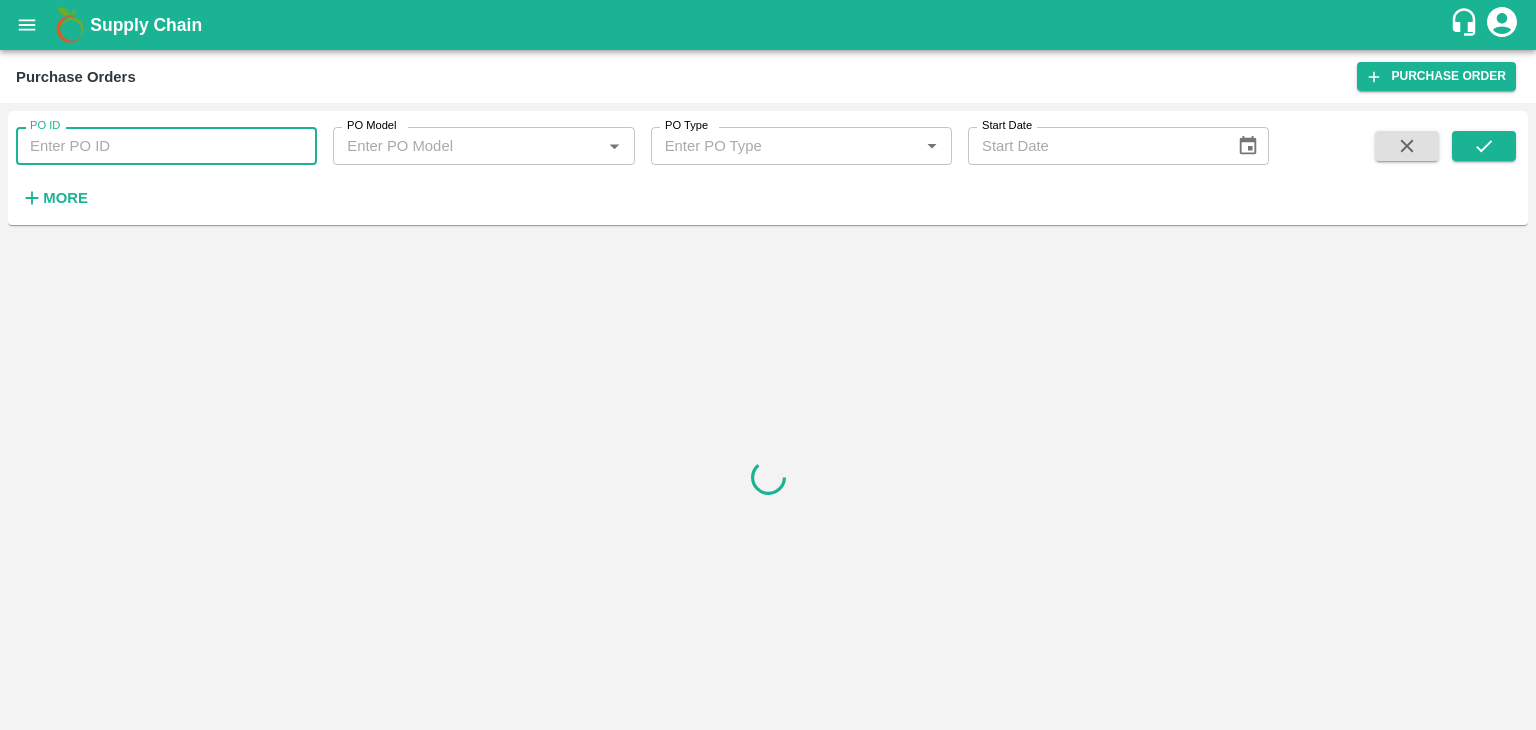 paste on "165825" 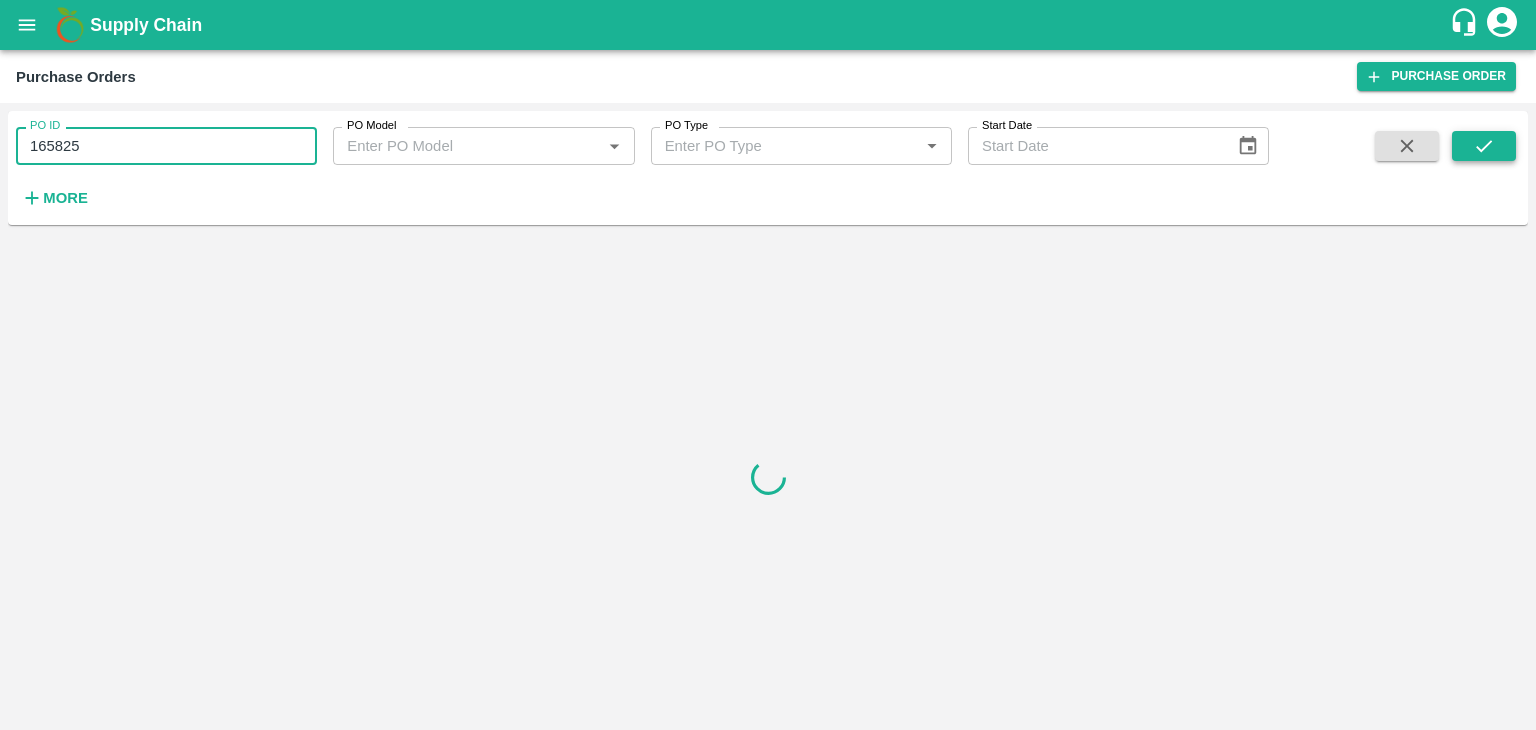 type on "165825" 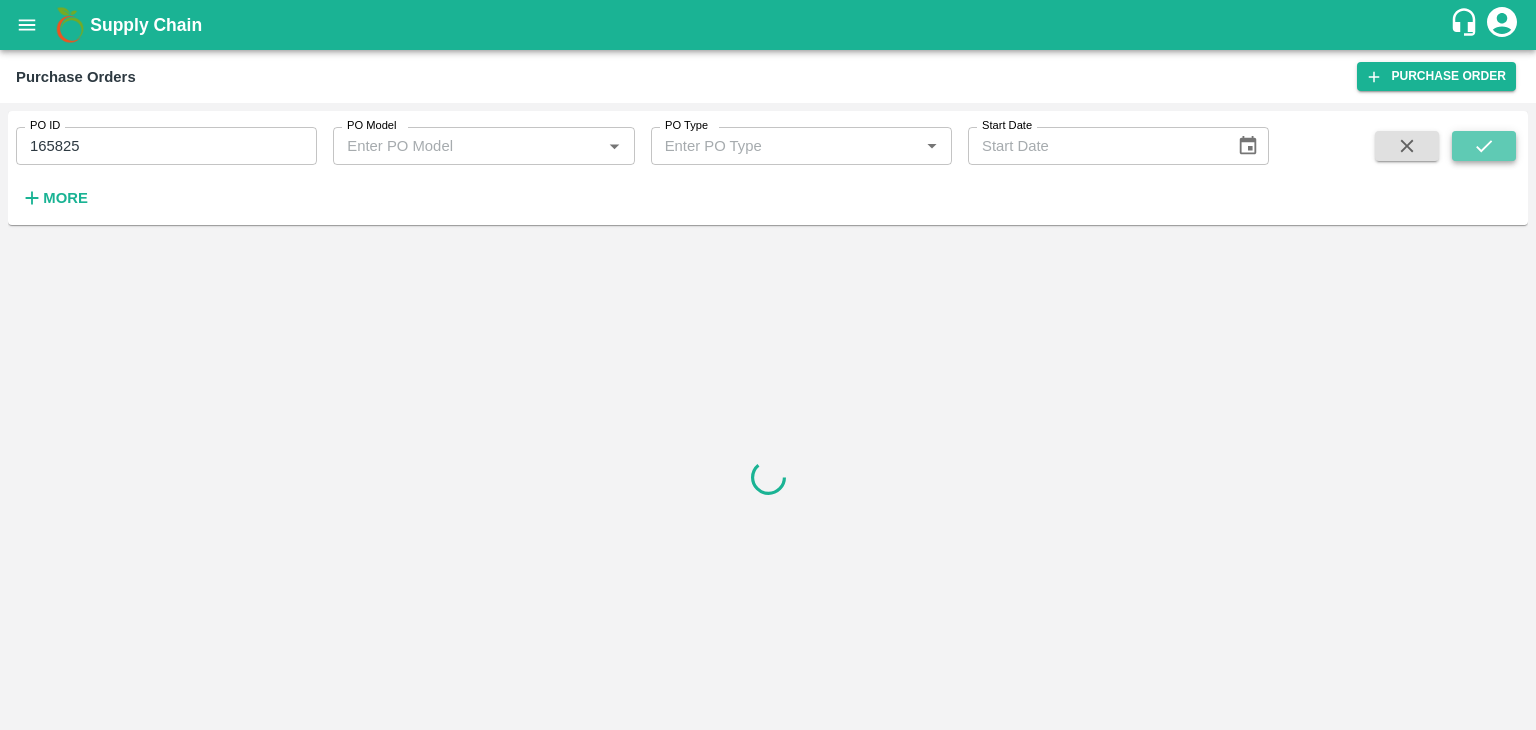 click at bounding box center (1484, 146) 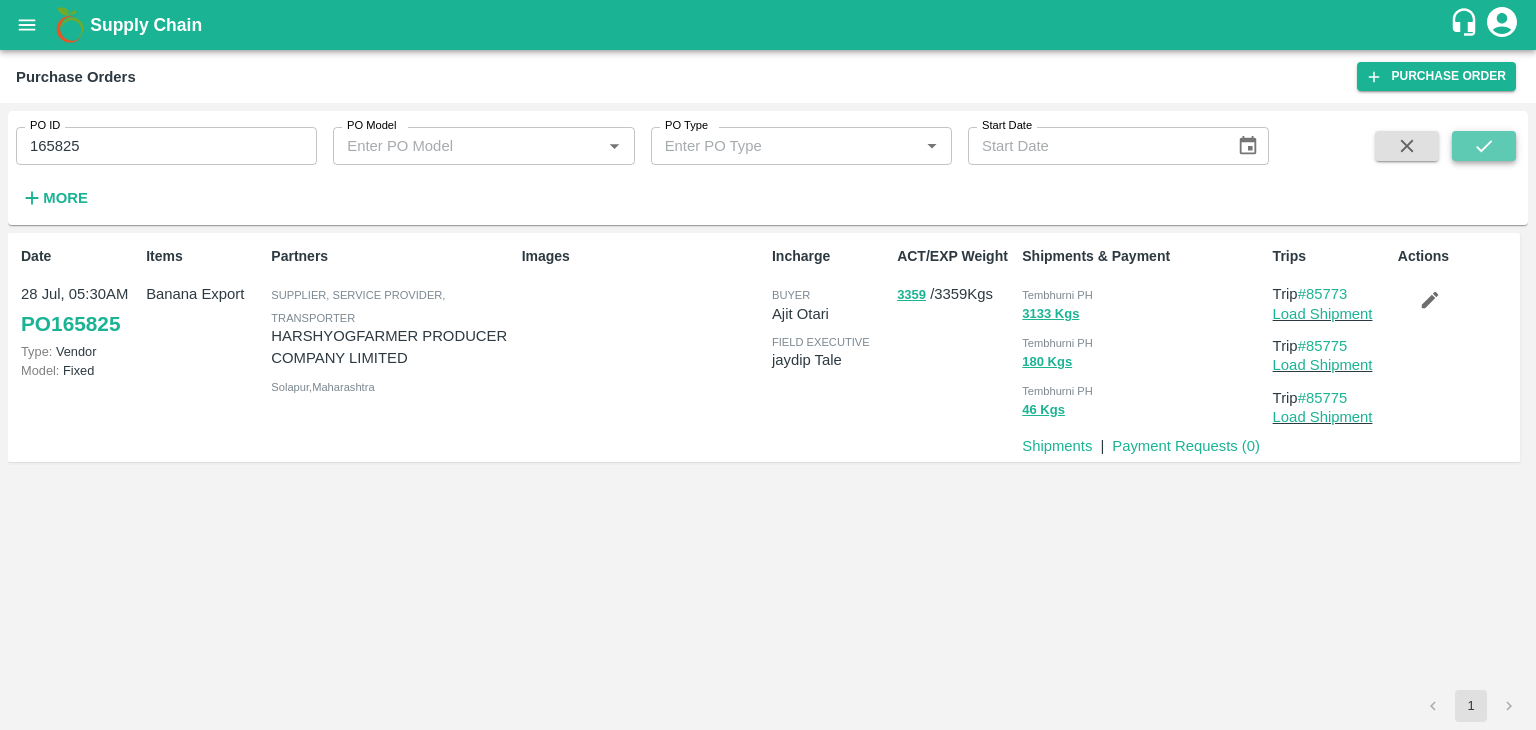 click at bounding box center [1484, 146] 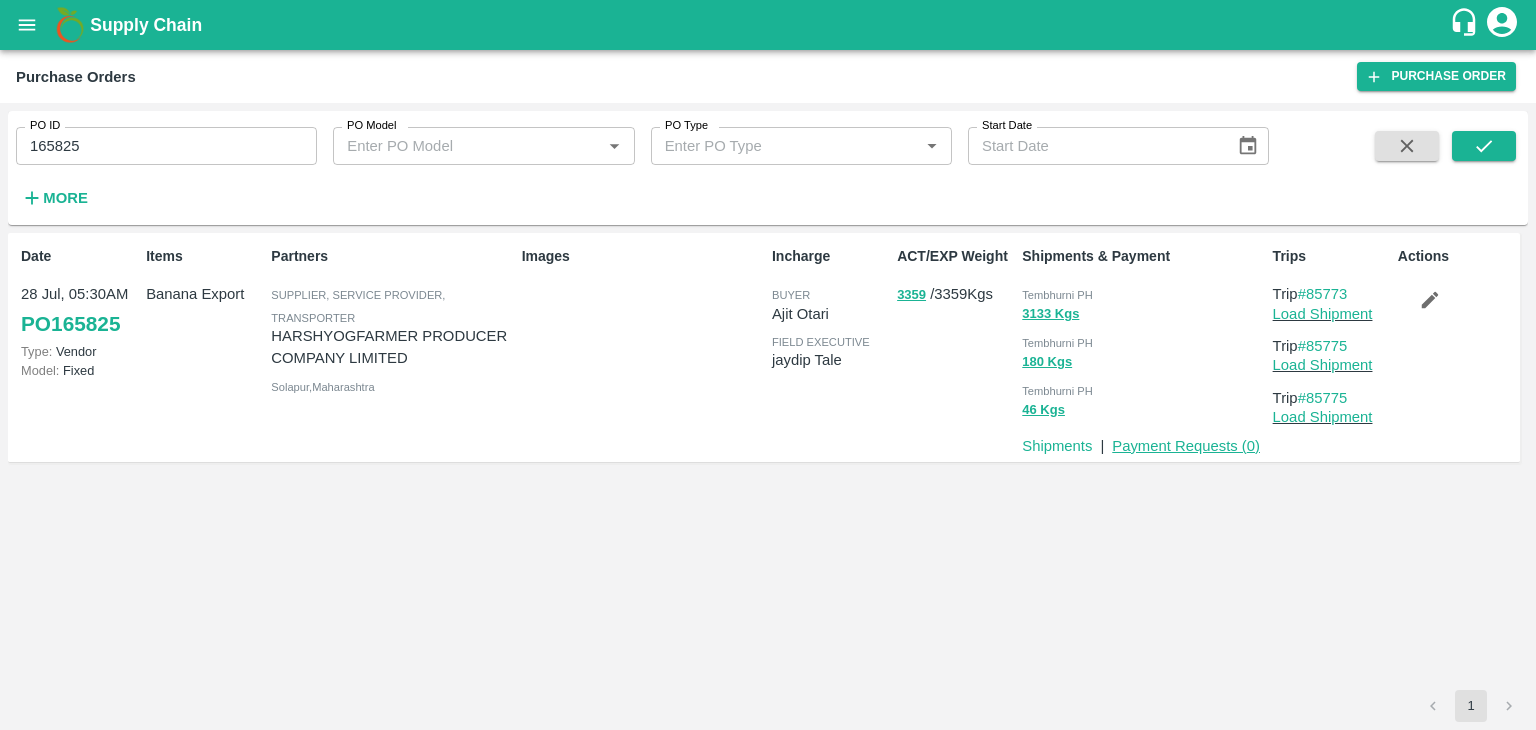 click on "Payment Requests ( 0 )" at bounding box center [1186, 446] 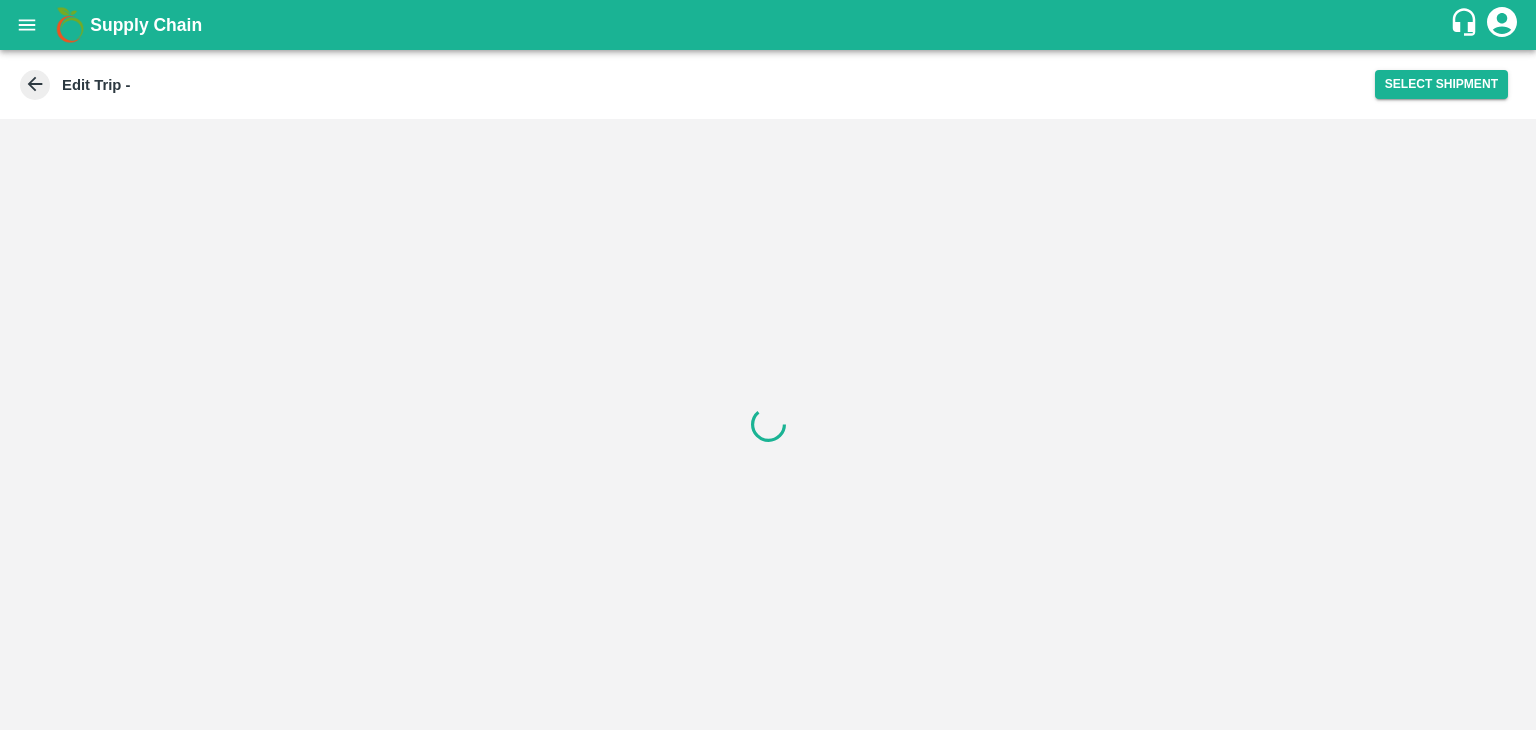 scroll, scrollTop: 0, scrollLeft: 0, axis: both 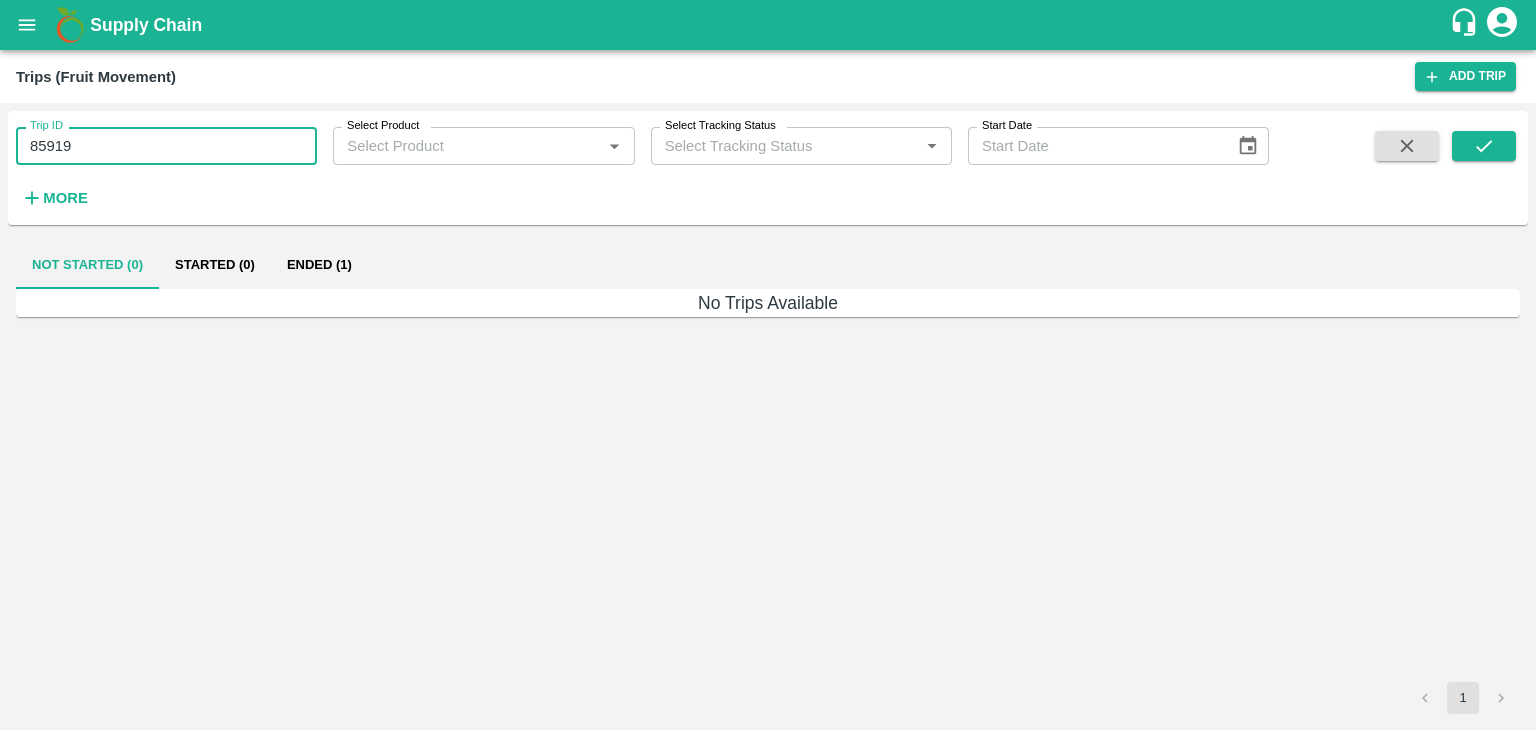 click on "85919" at bounding box center [166, 146] 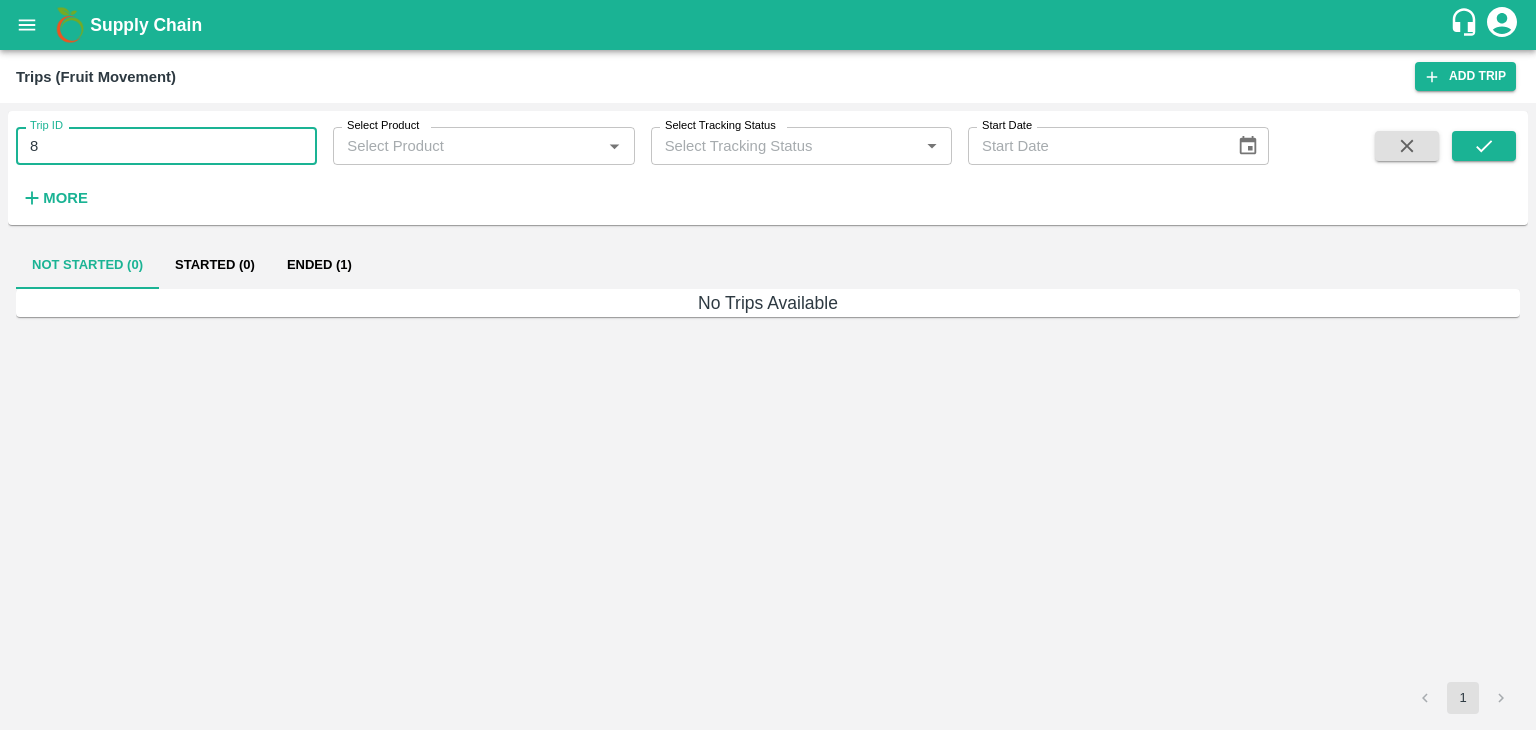 type on "8" 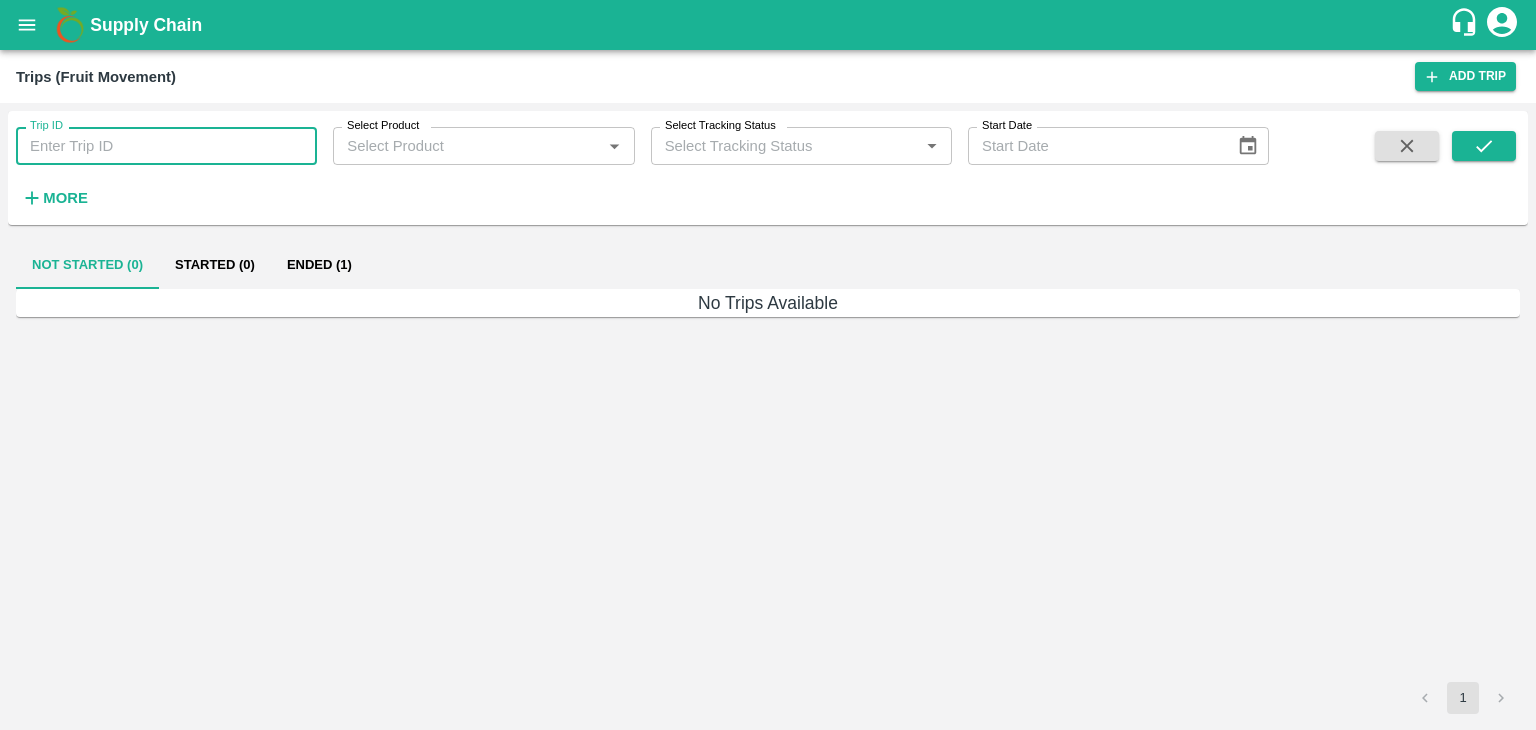 click on "Trip ID" at bounding box center (166, 146) 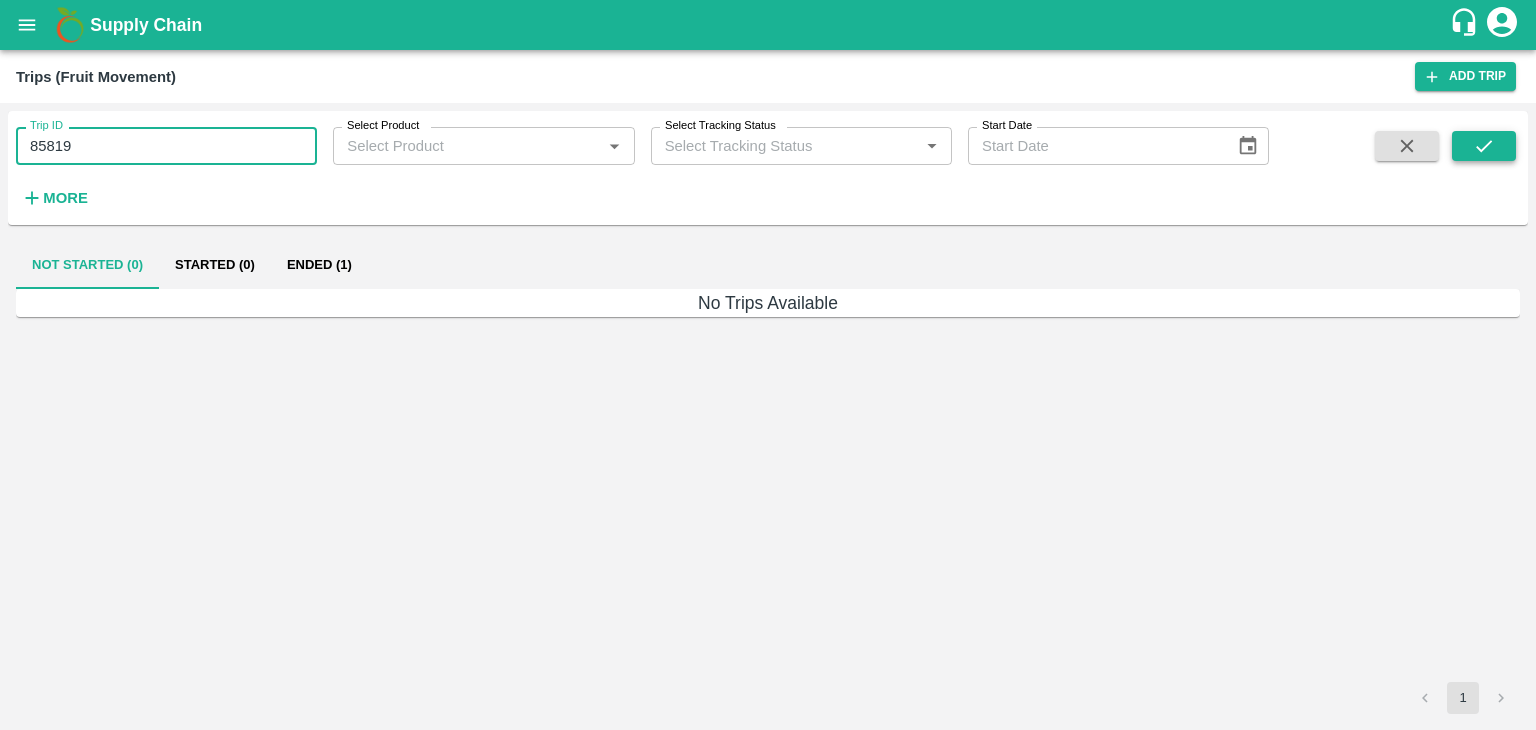 type on "85819" 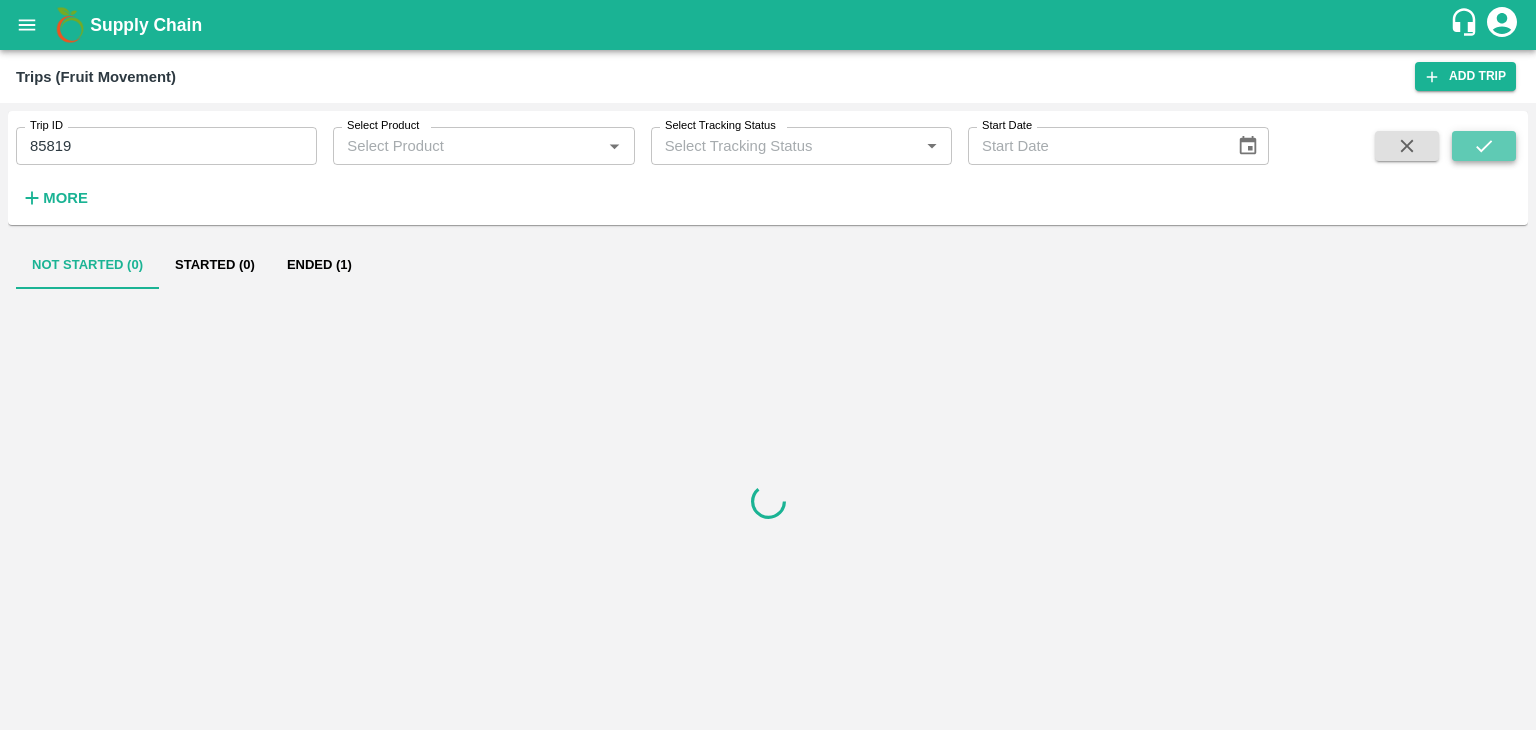 click at bounding box center (1484, 146) 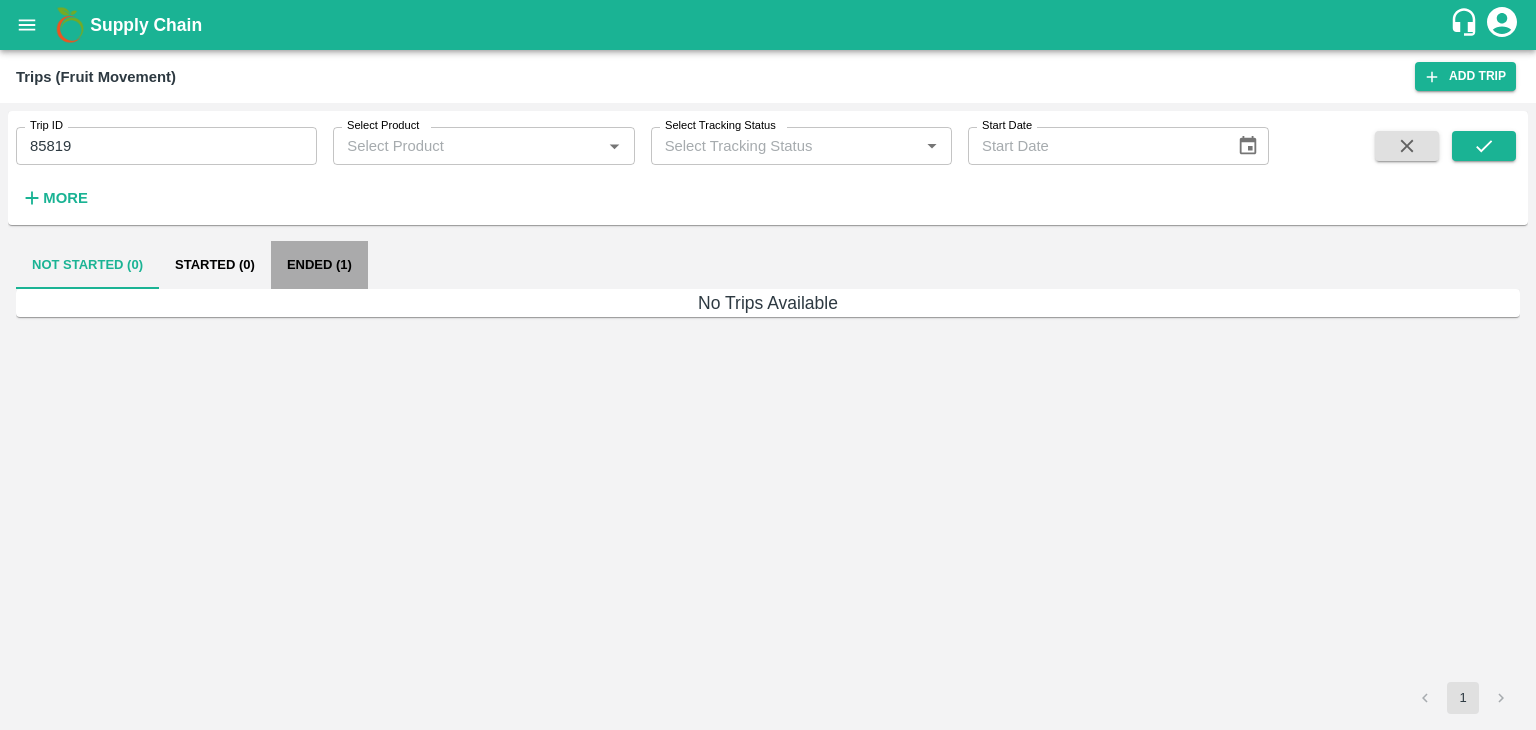 click on "Ended (1)" at bounding box center (319, 265) 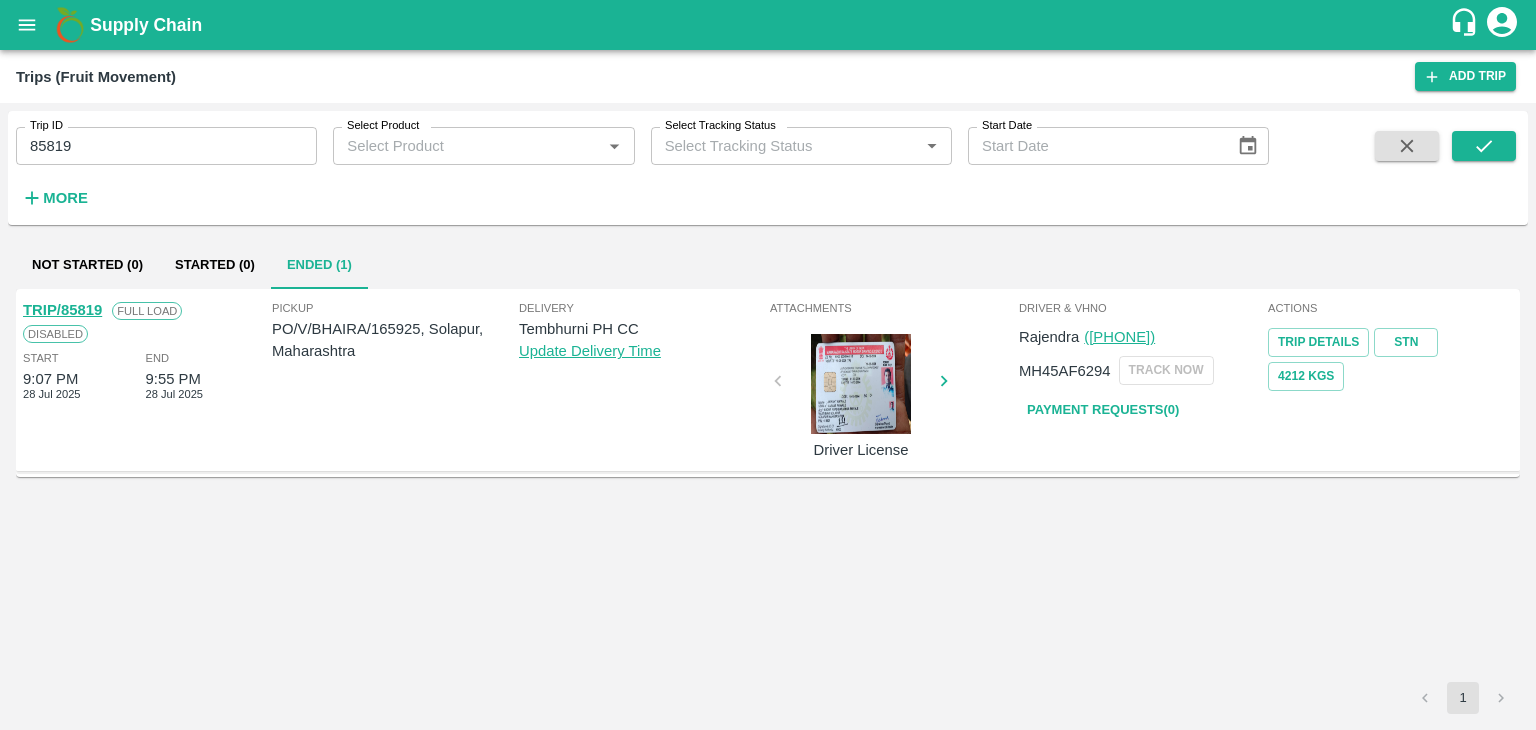 click on "TRIP/85819" at bounding box center (62, 310) 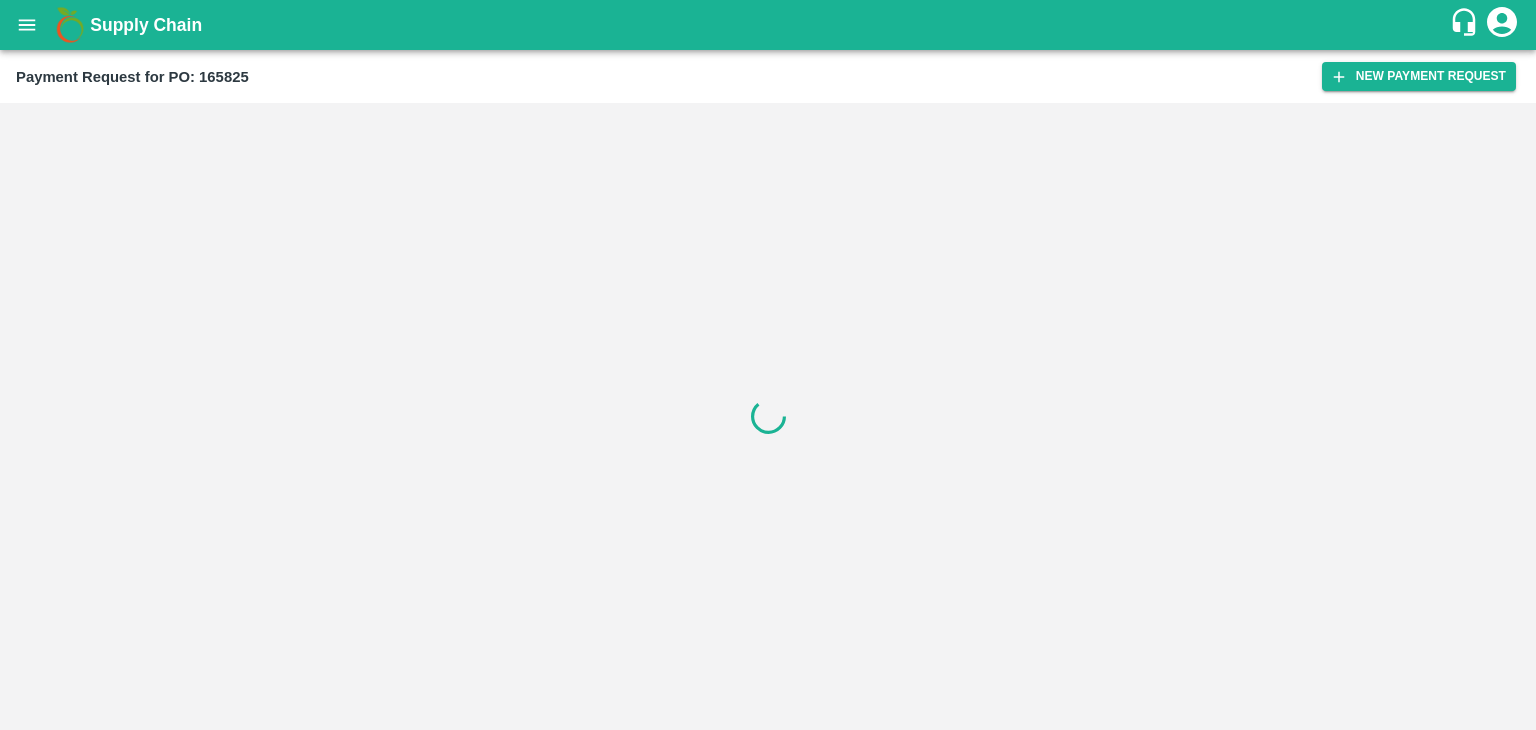 scroll, scrollTop: 0, scrollLeft: 0, axis: both 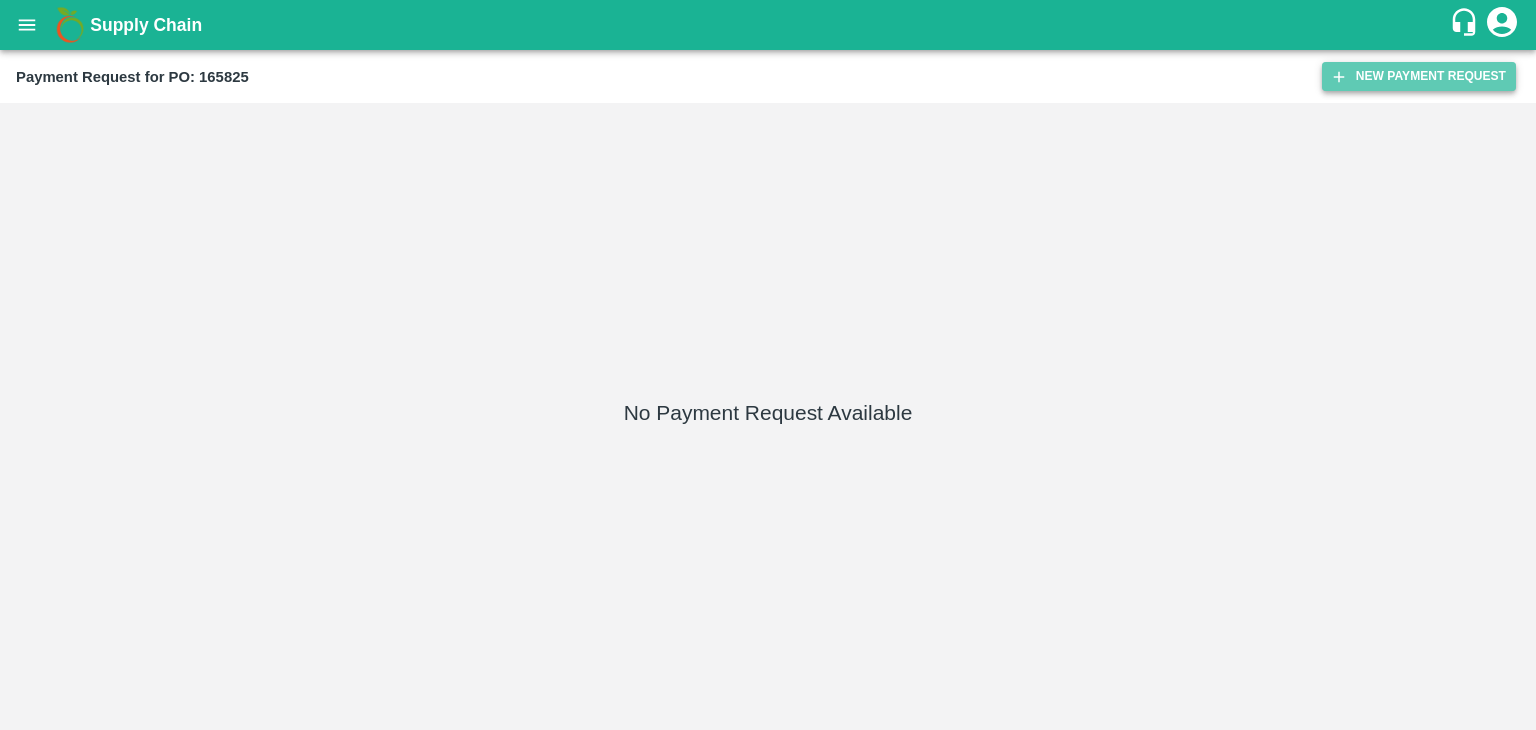 click on "New Payment Request" at bounding box center [1419, 76] 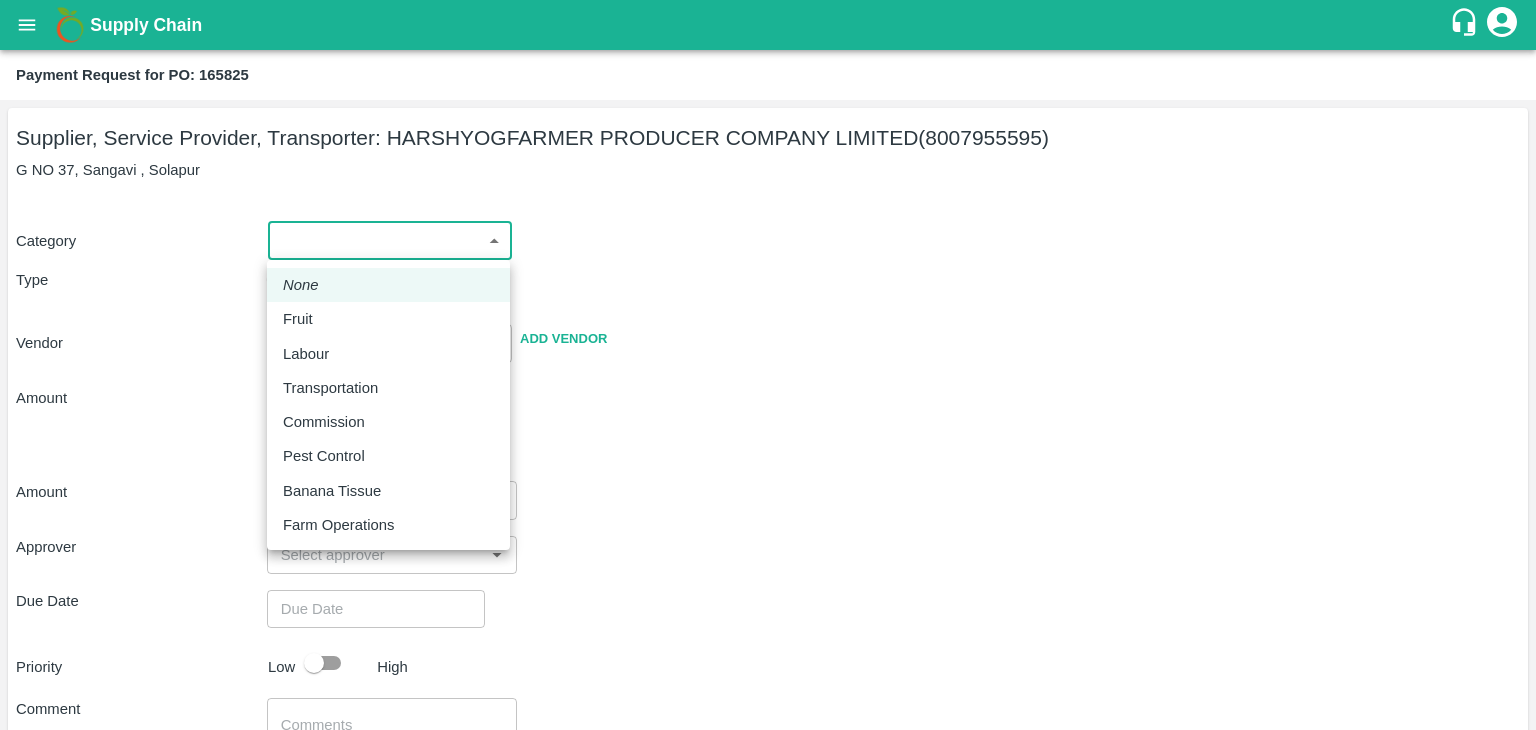 drag, startPoint x: 289, startPoint y: 238, endPoint x: 333, endPoint y: 311, distance: 85.23497 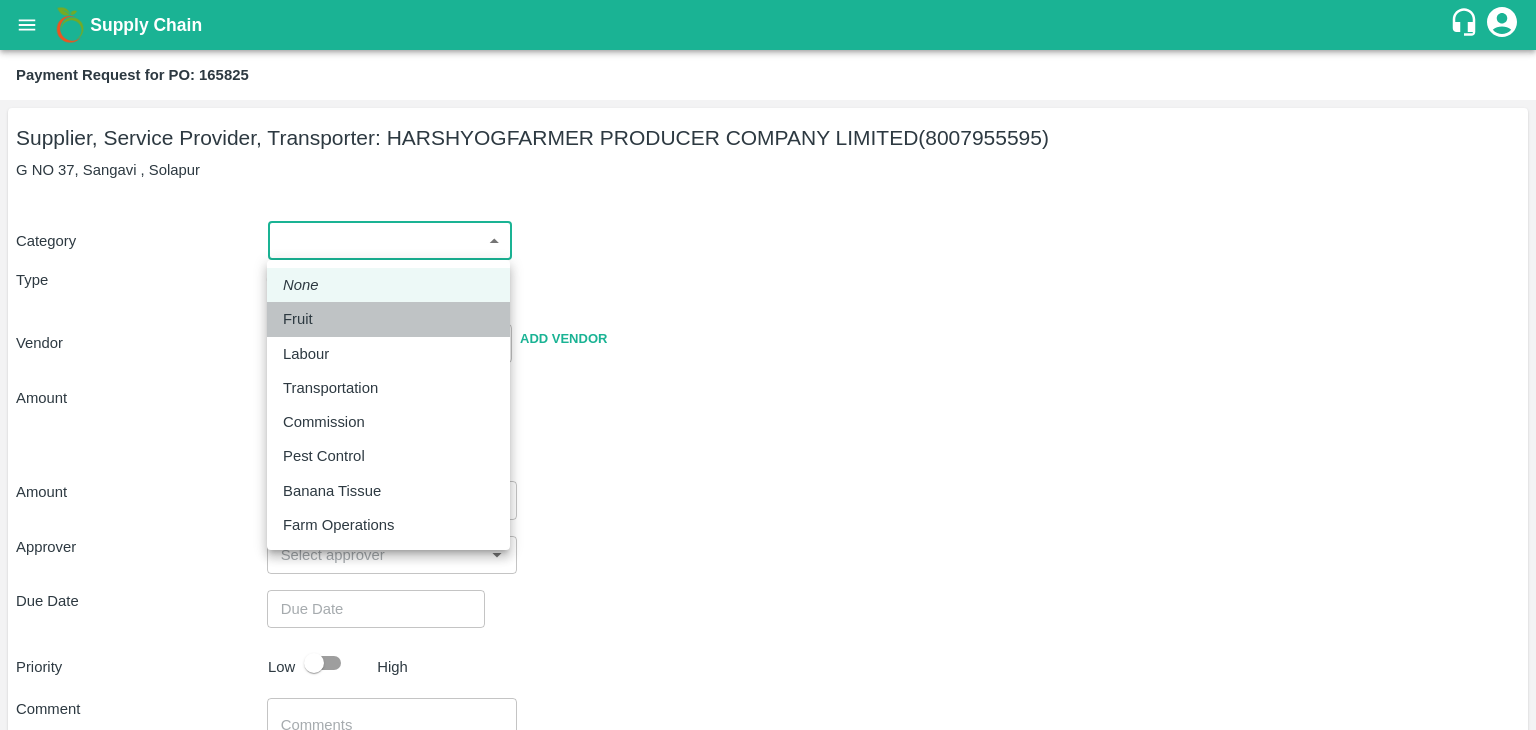click on "Fruit" at bounding box center (388, 319) 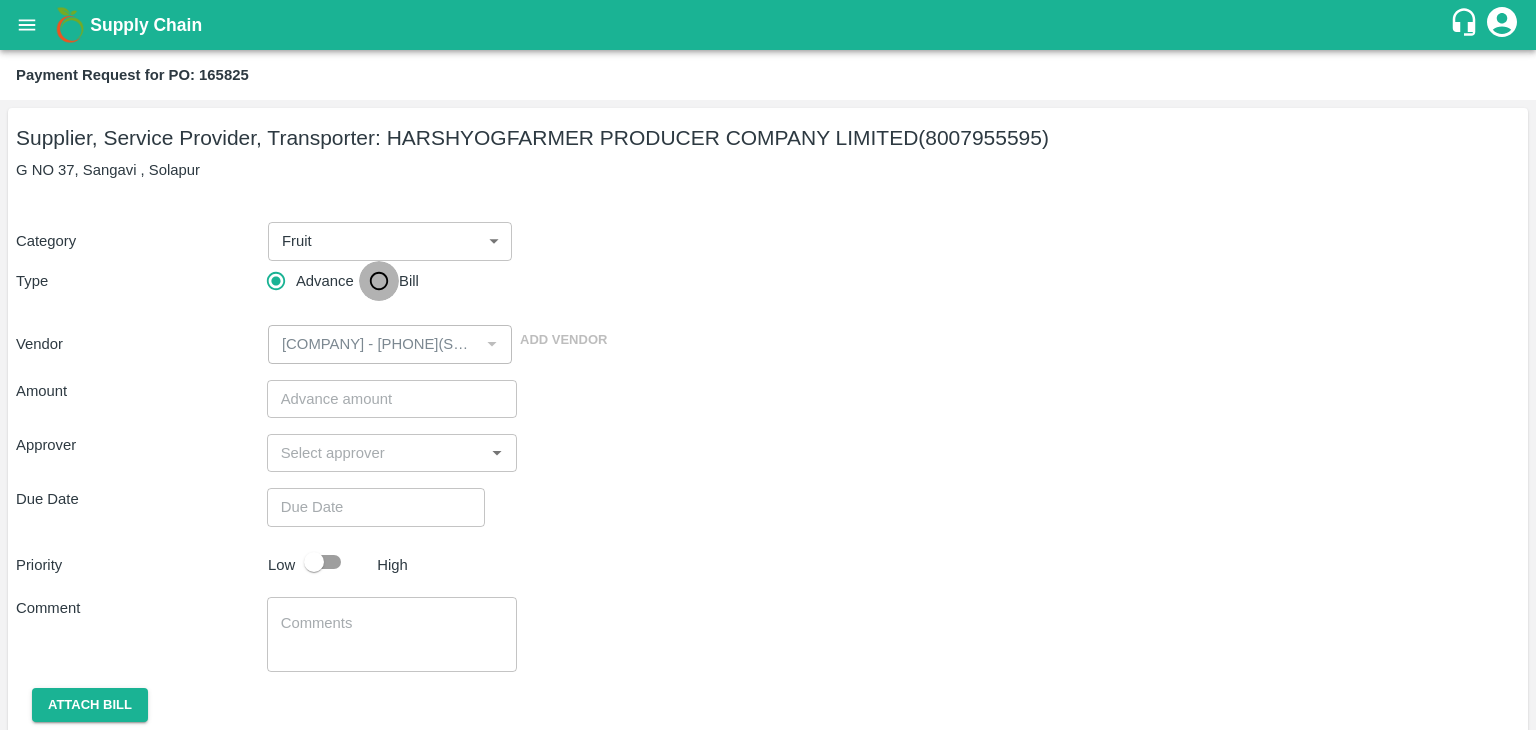 click on "Bill" at bounding box center [379, 281] 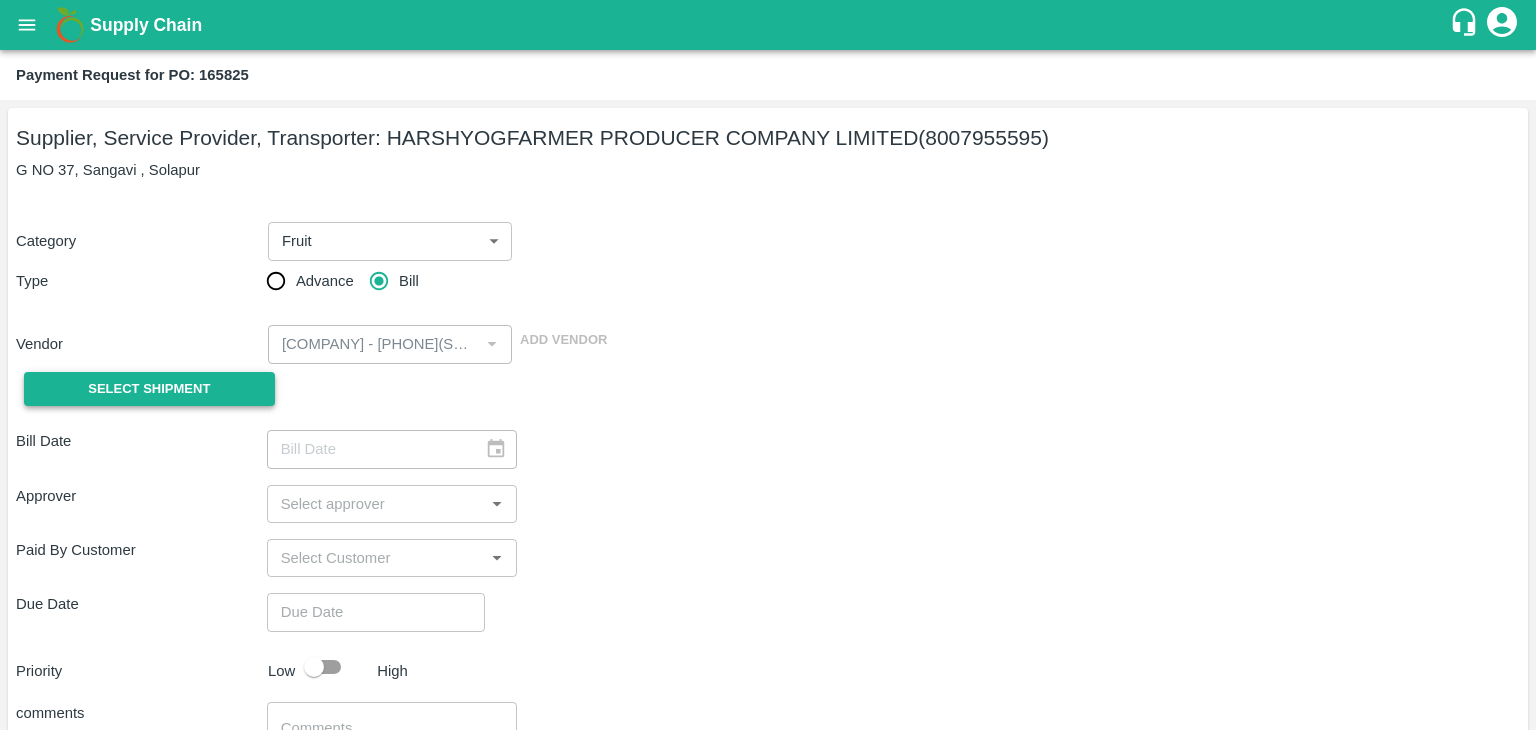click on "Select Shipment" at bounding box center [149, 389] 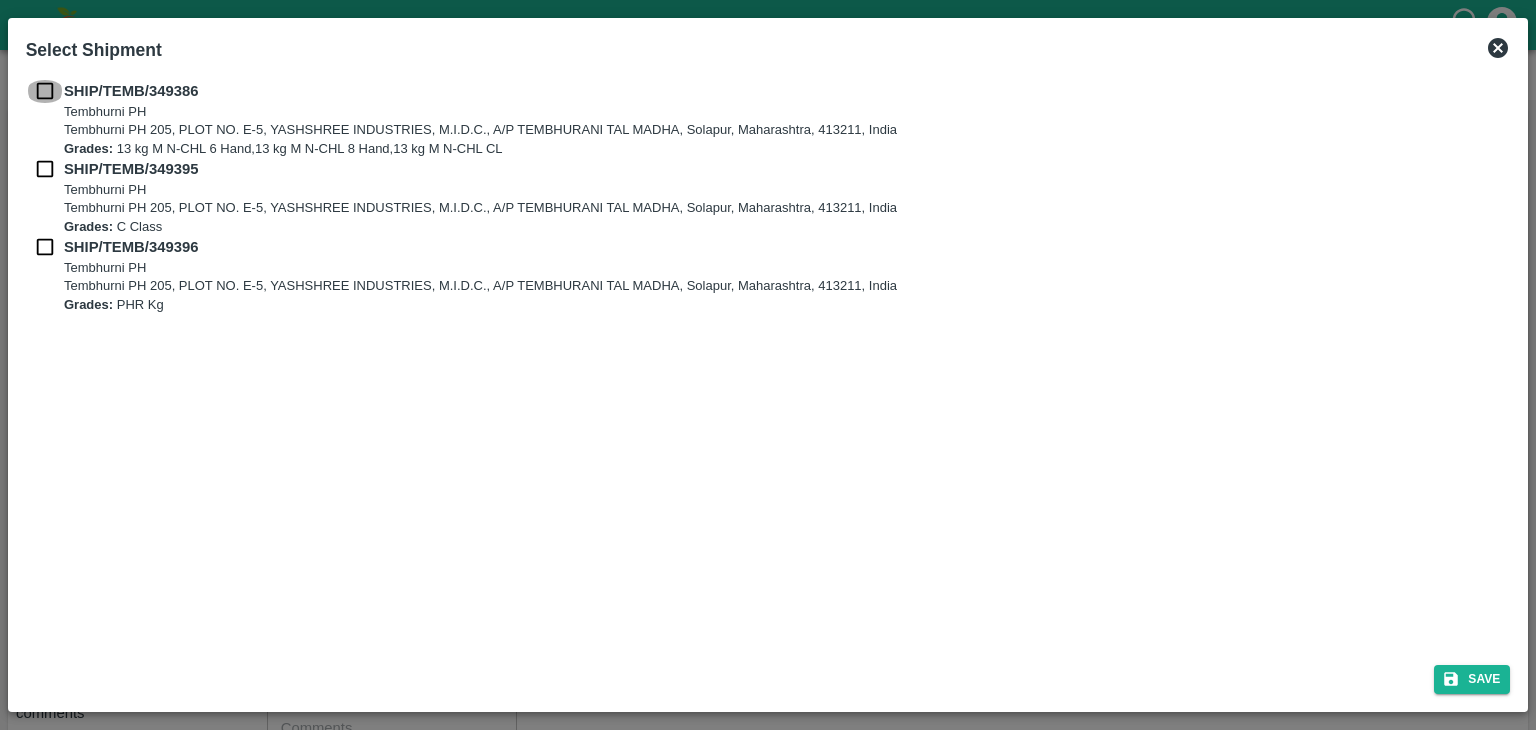 click at bounding box center [45, 91] 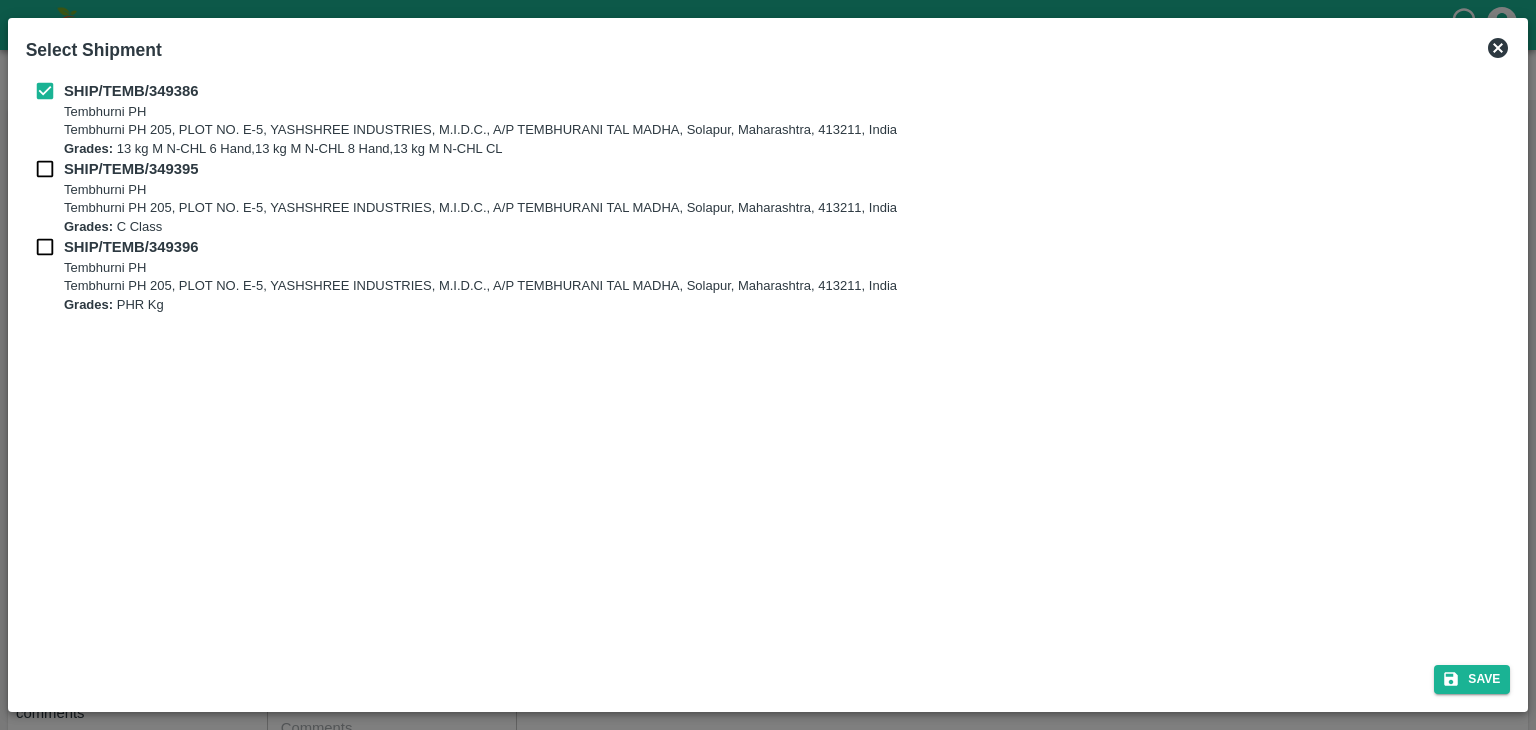 click at bounding box center (45, 169) 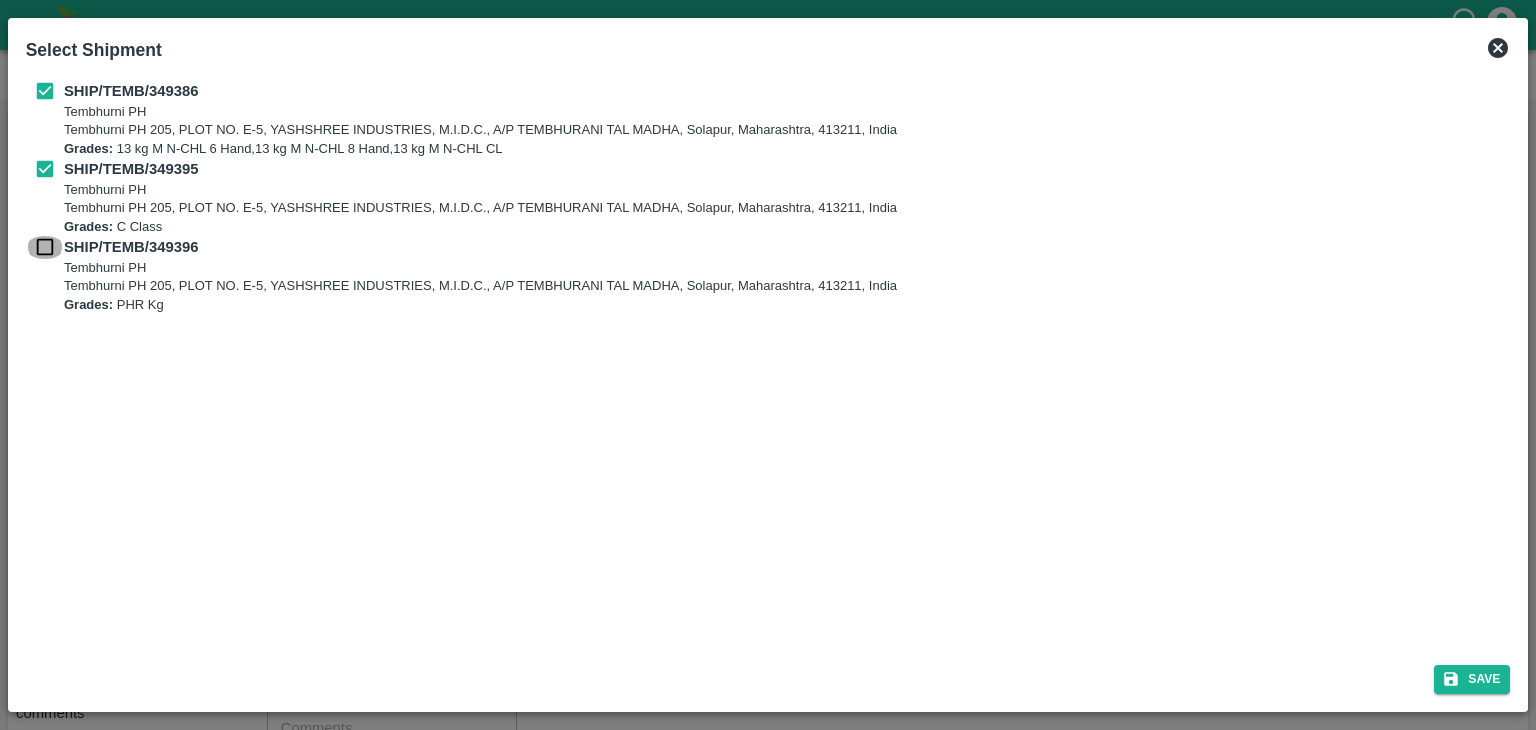 click at bounding box center [45, 247] 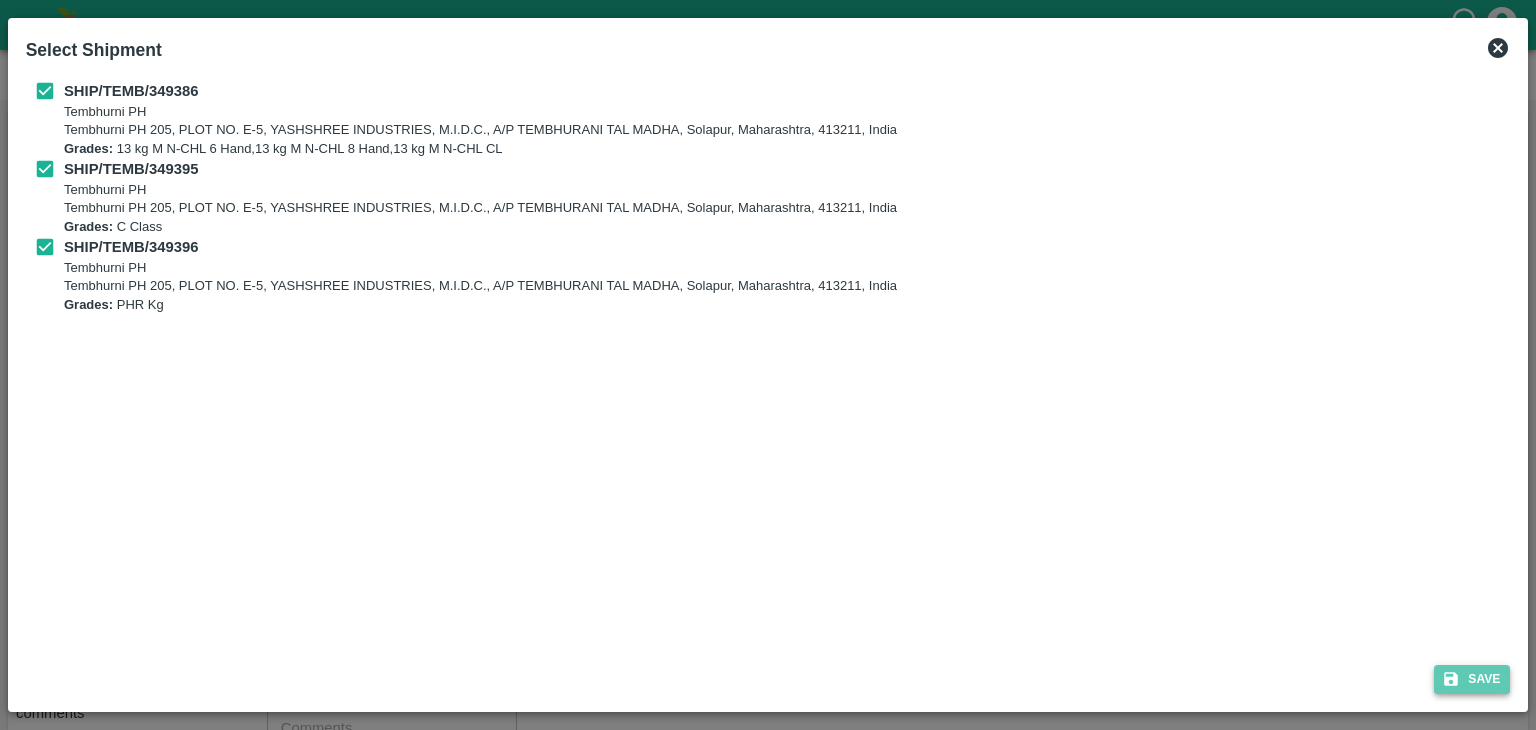 click on "Save" at bounding box center [1472, 679] 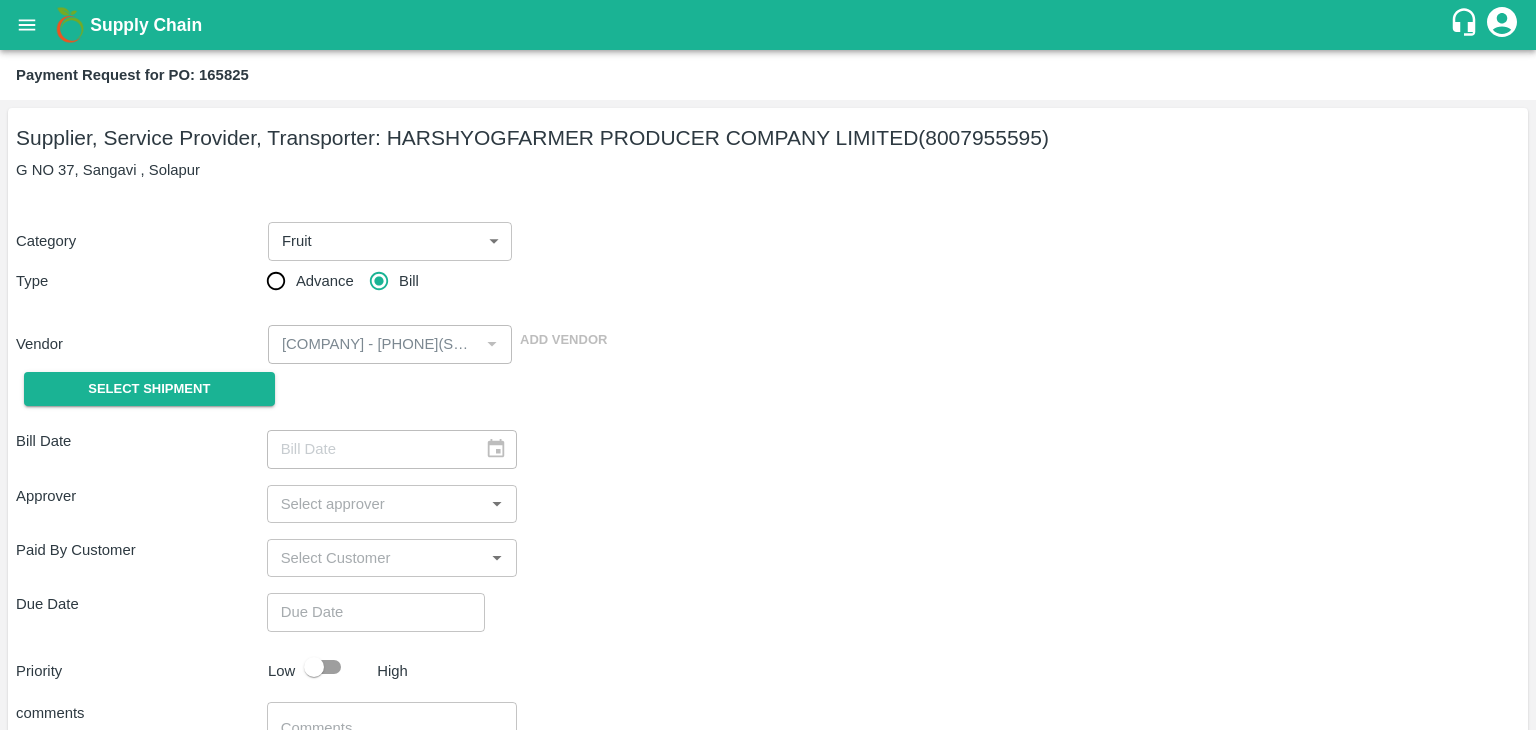 type on "28/07/2025" 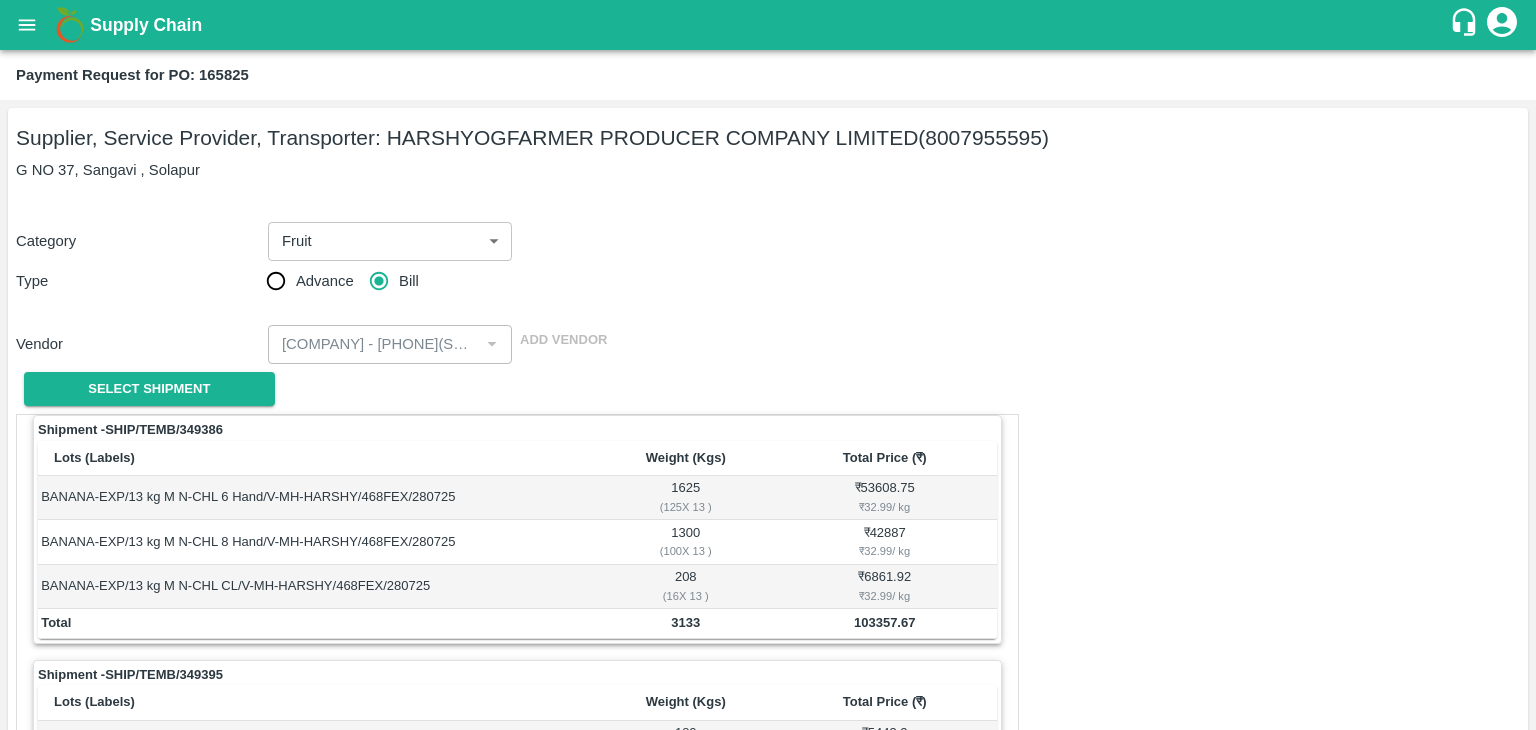 scroll, scrollTop: 892, scrollLeft: 0, axis: vertical 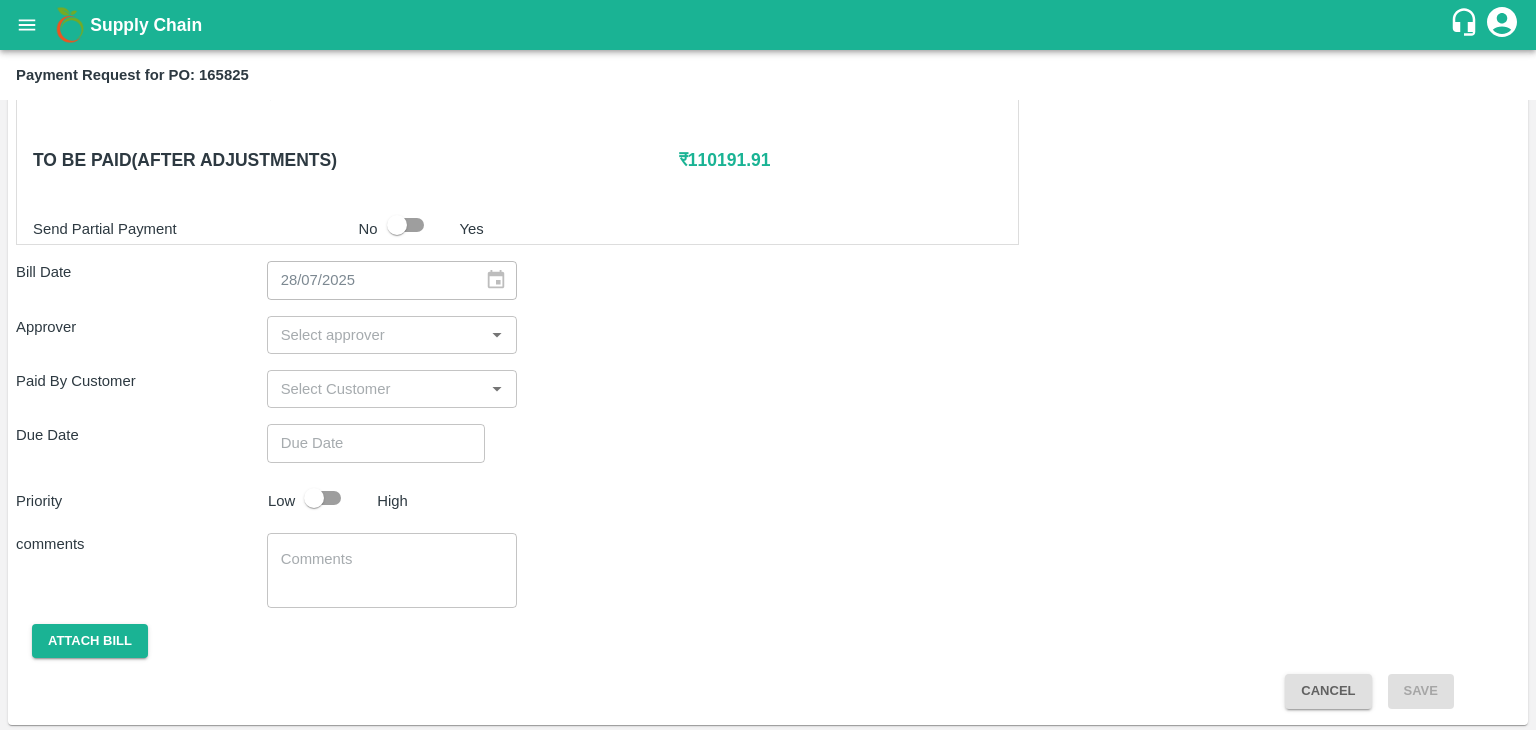 click at bounding box center [376, 335] 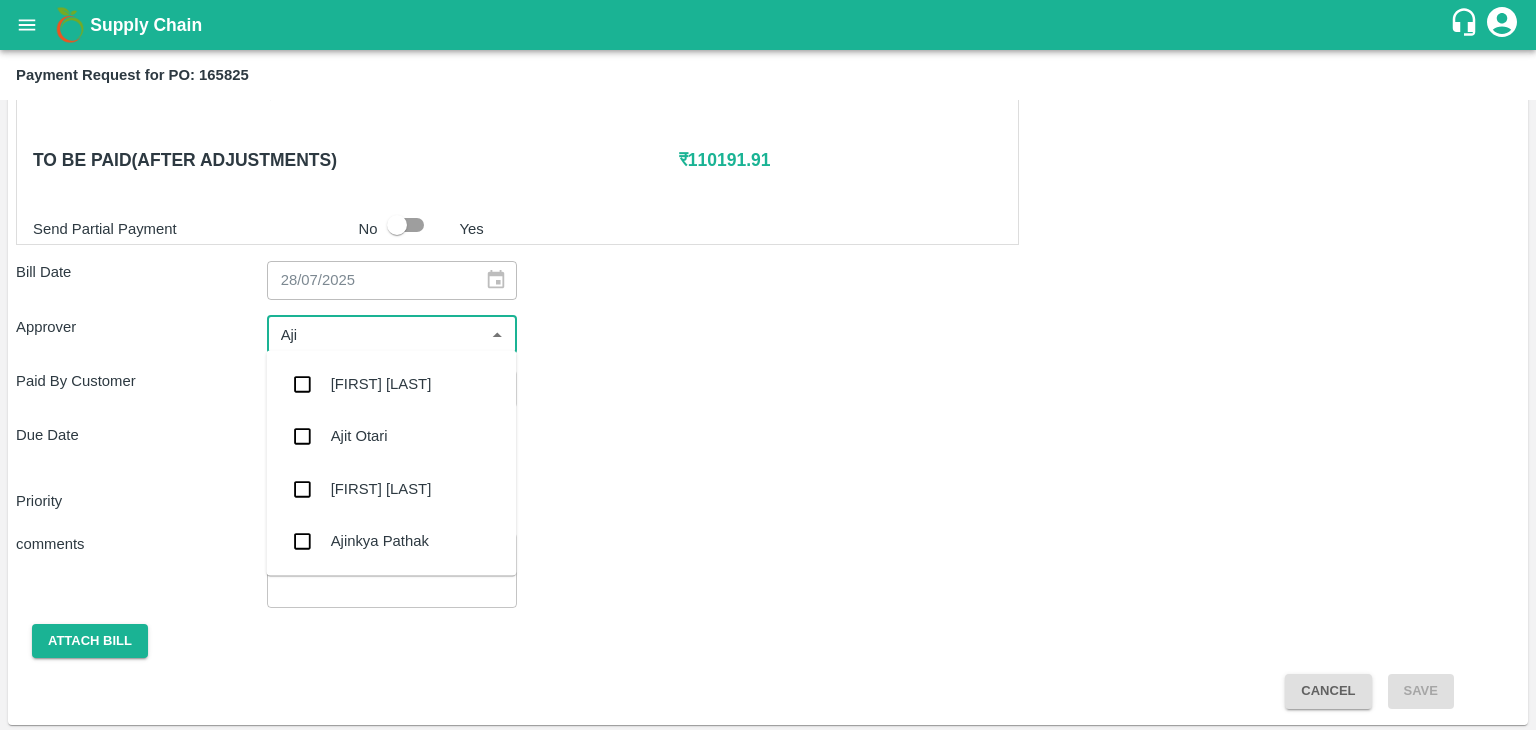 type on "[FIRST]" 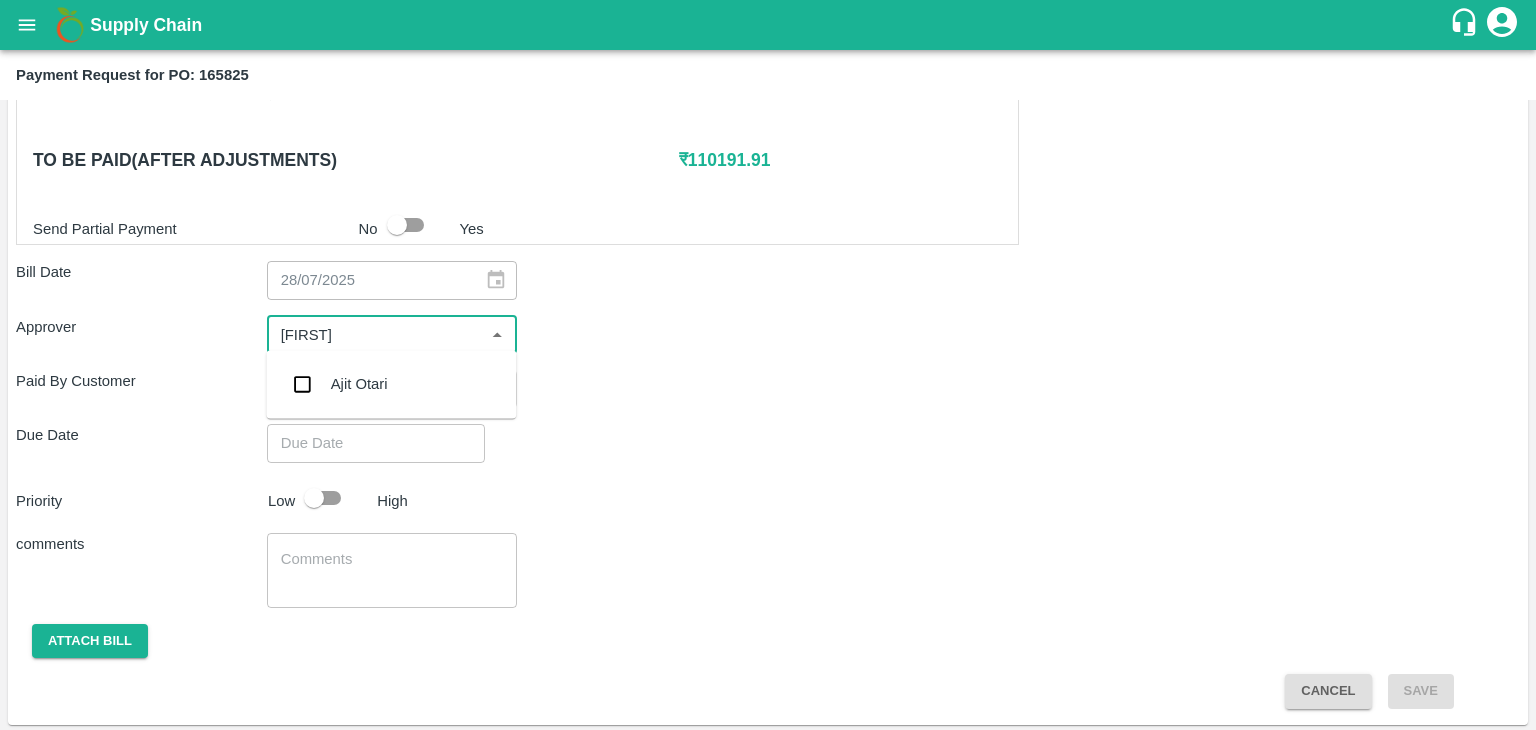 click on "Ajit Otari" at bounding box center (359, 384) 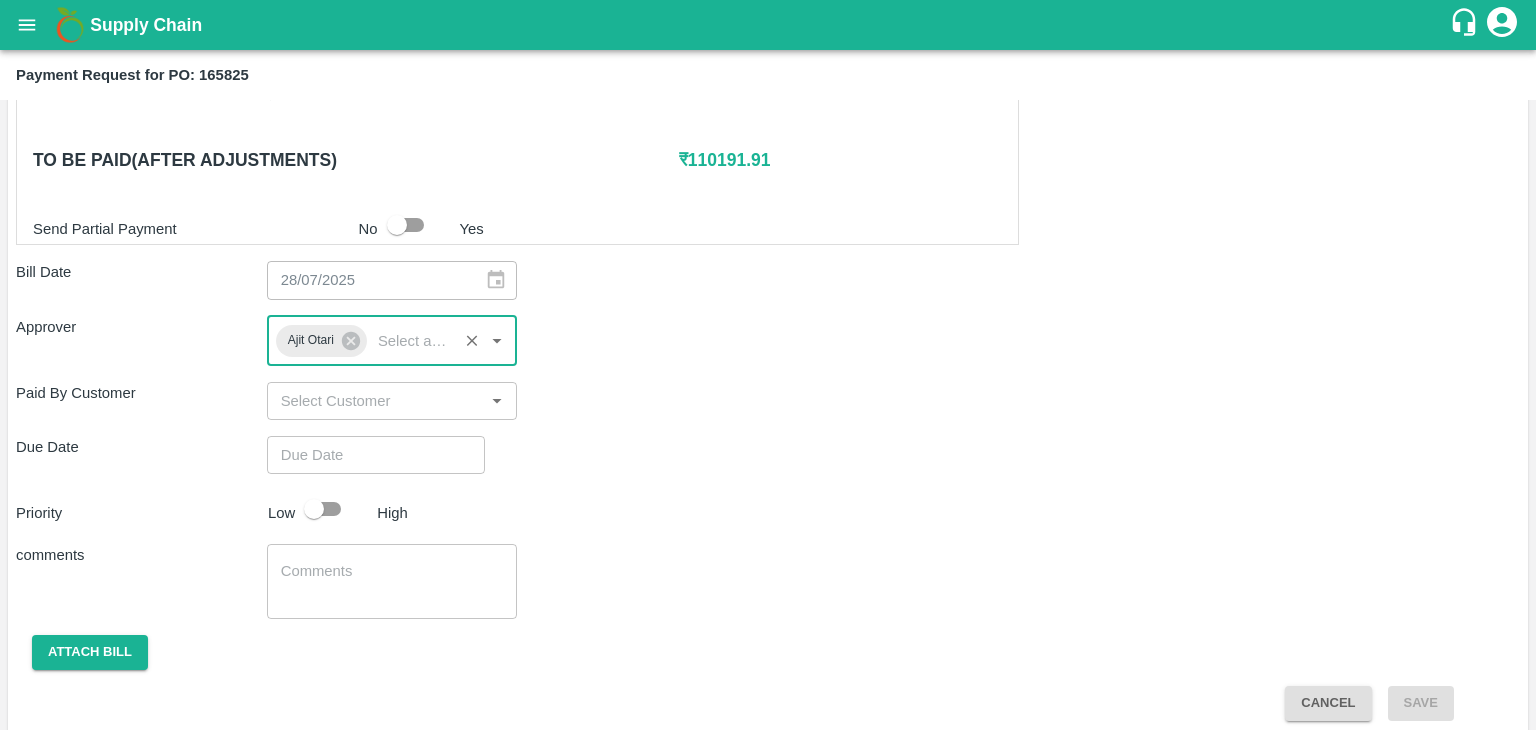 type on "DD/MM/YYYY hh:mm aa" 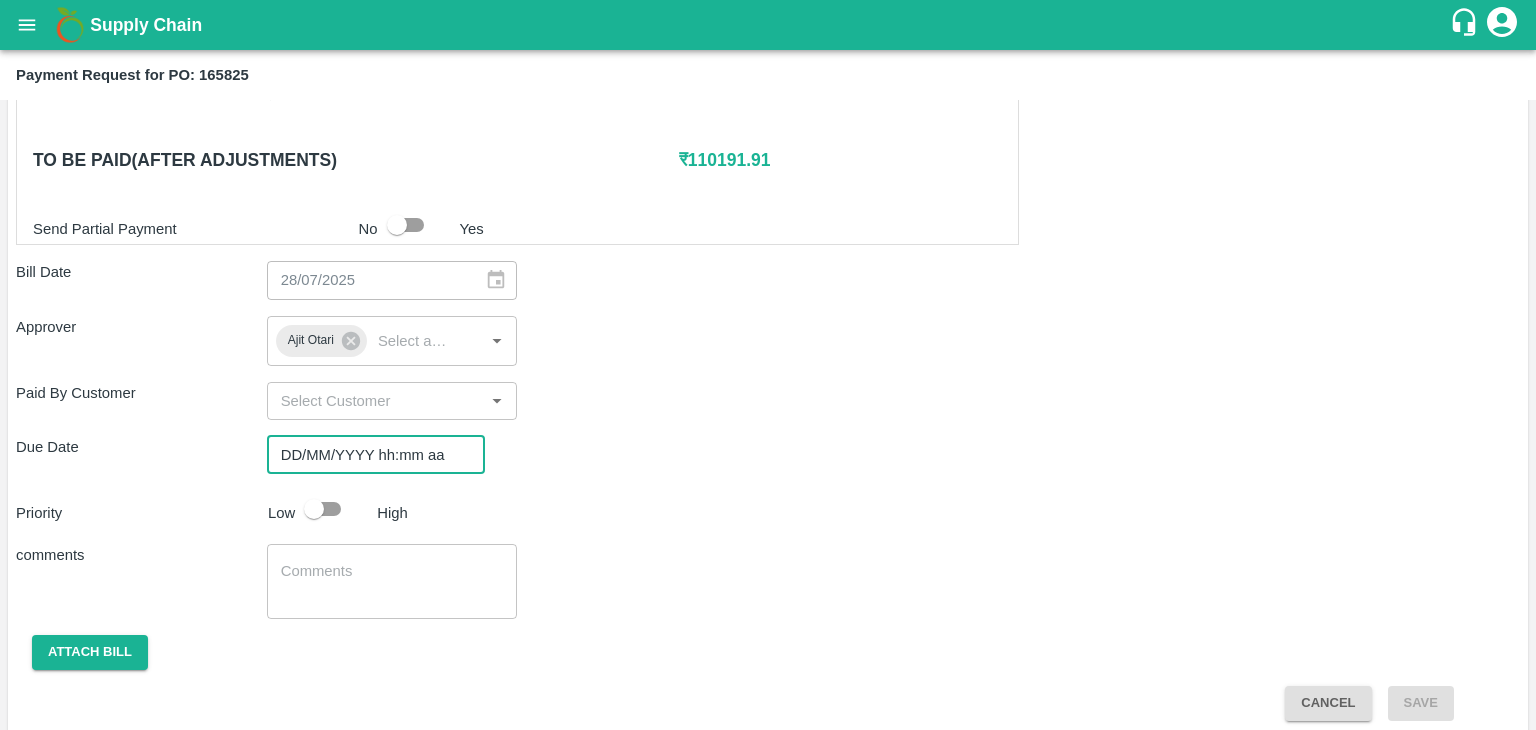 click on "DD/MM/YYYY hh:mm aa" at bounding box center (369, 455) 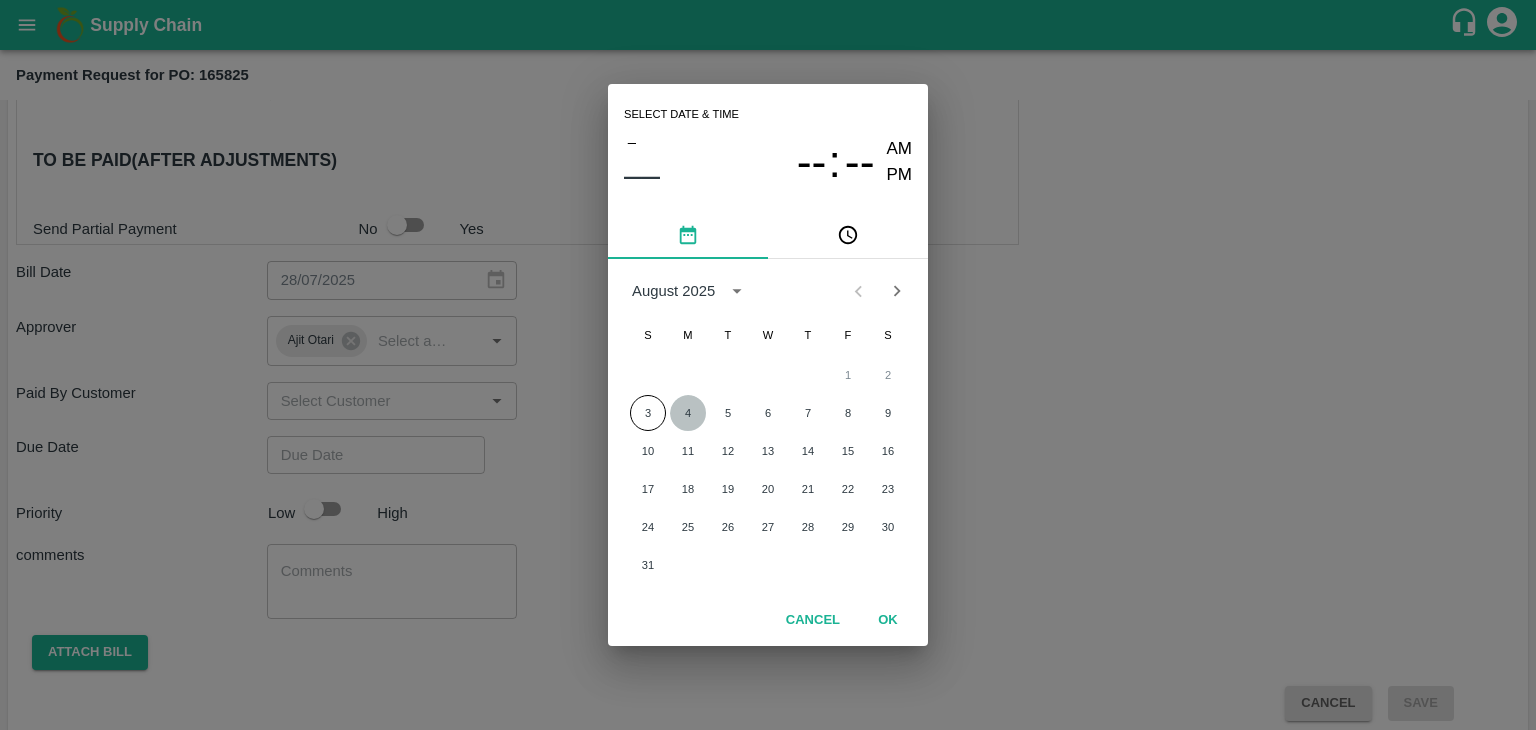click on "4" at bounding box center [688, 413] 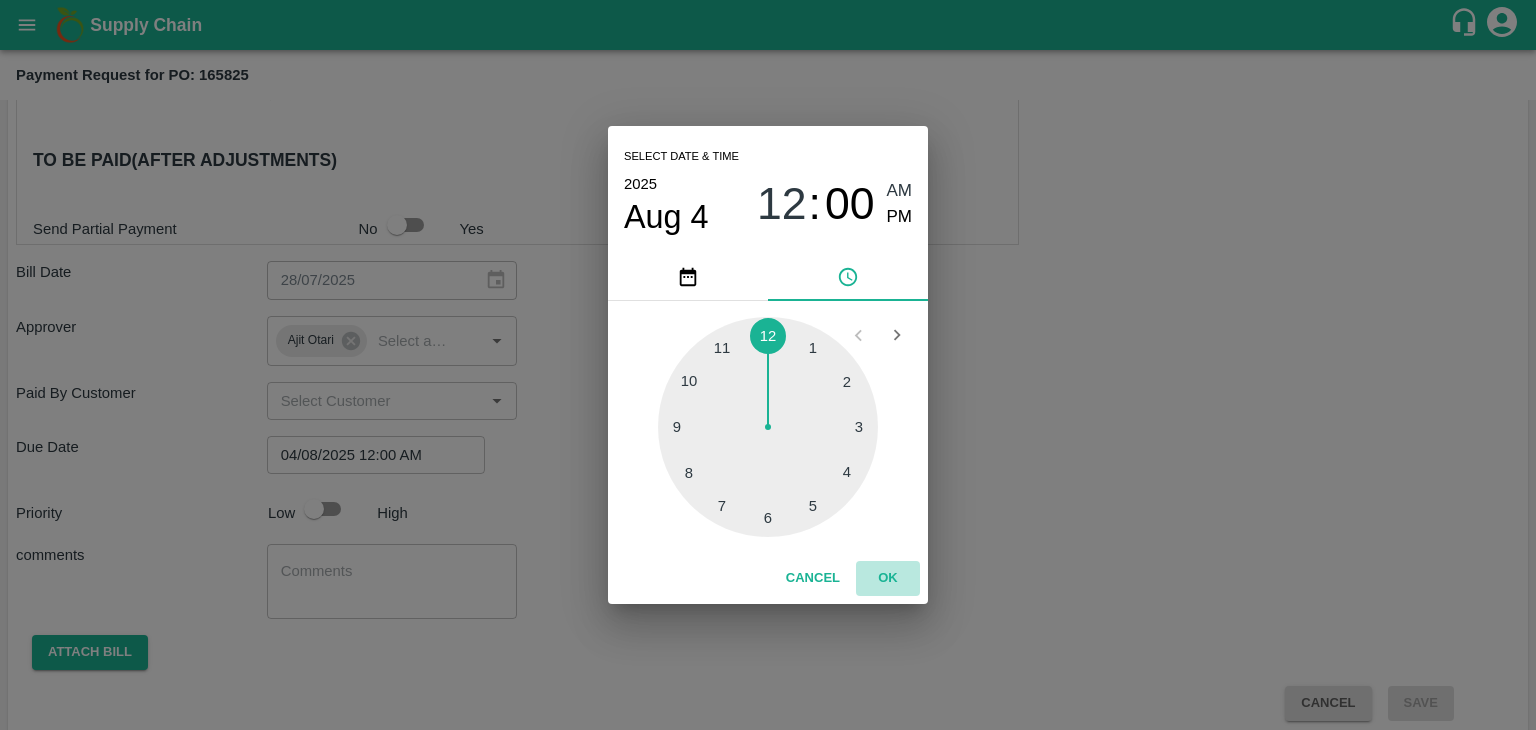 click on "OK" at bounding box center [888, 578] 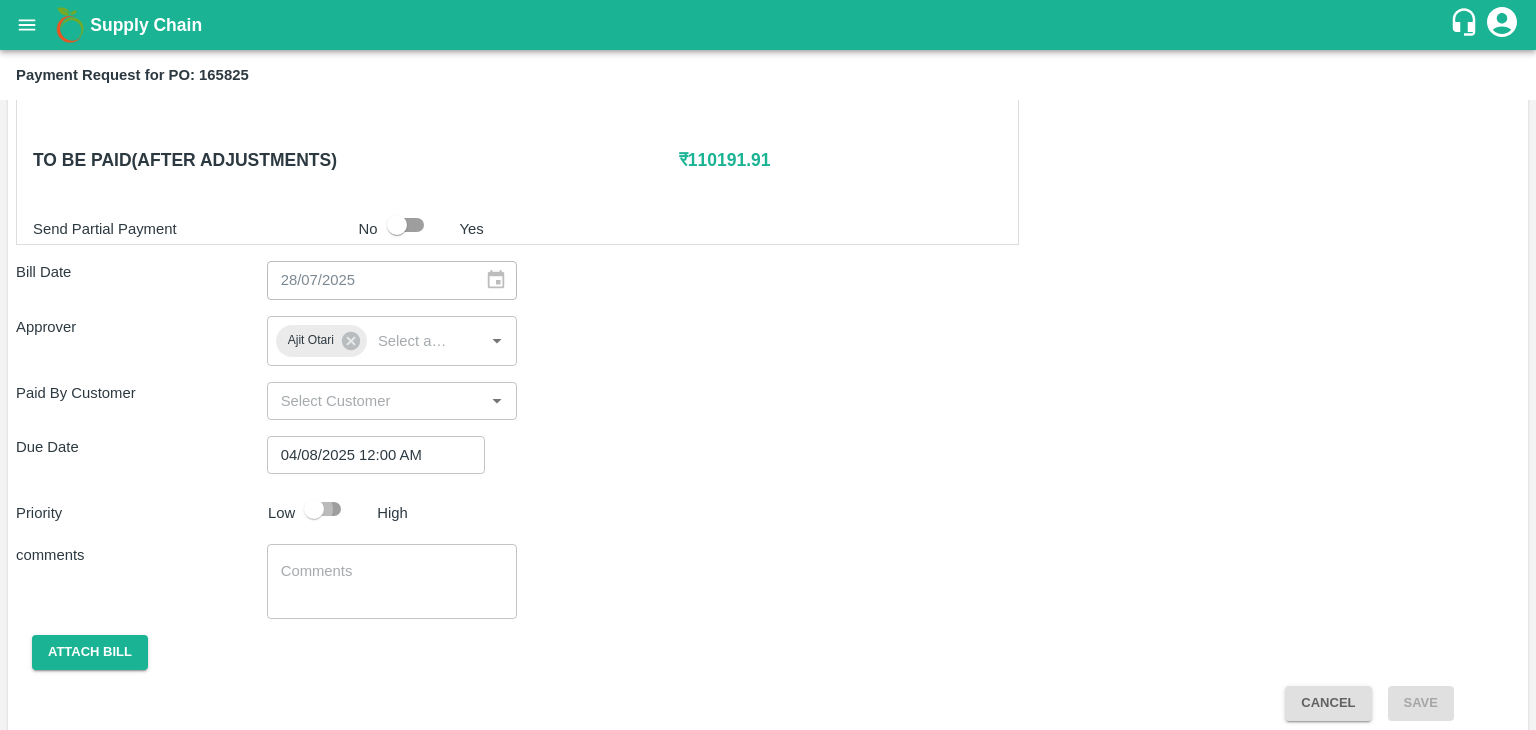click at bounding box center (314, 509) 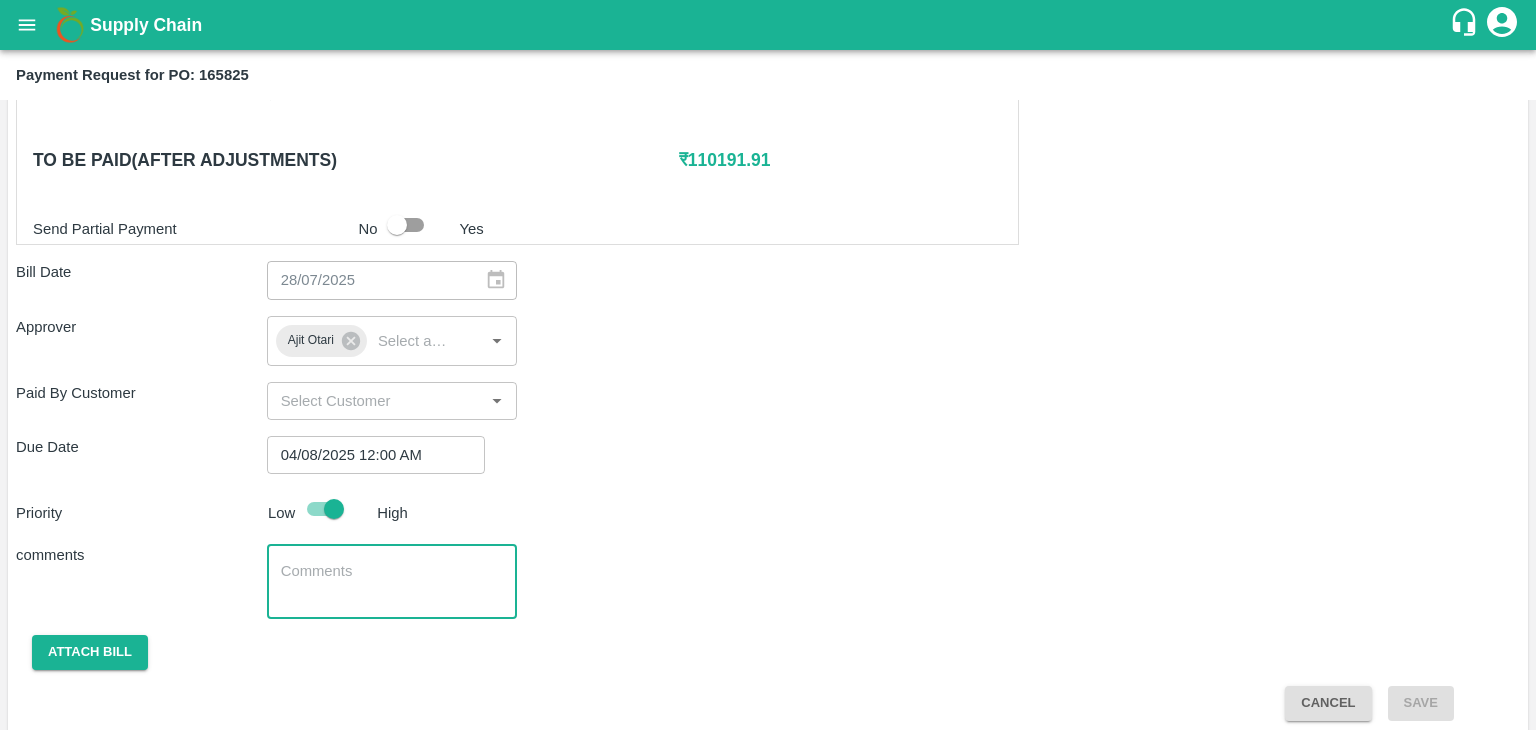 click at bounding box center (392, 582) 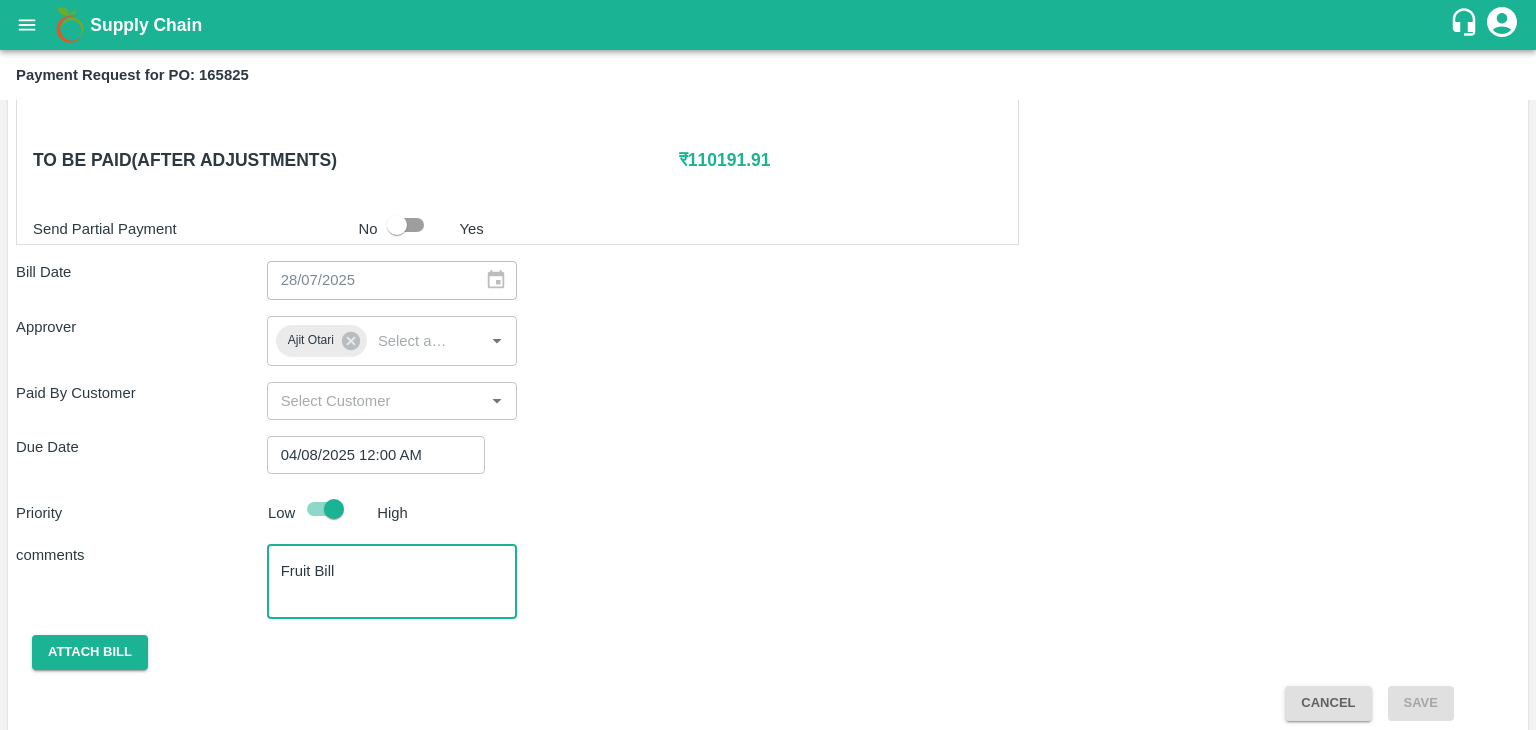 scroll, scrollTop: 904, scrollLeft: 0, axis: vertical 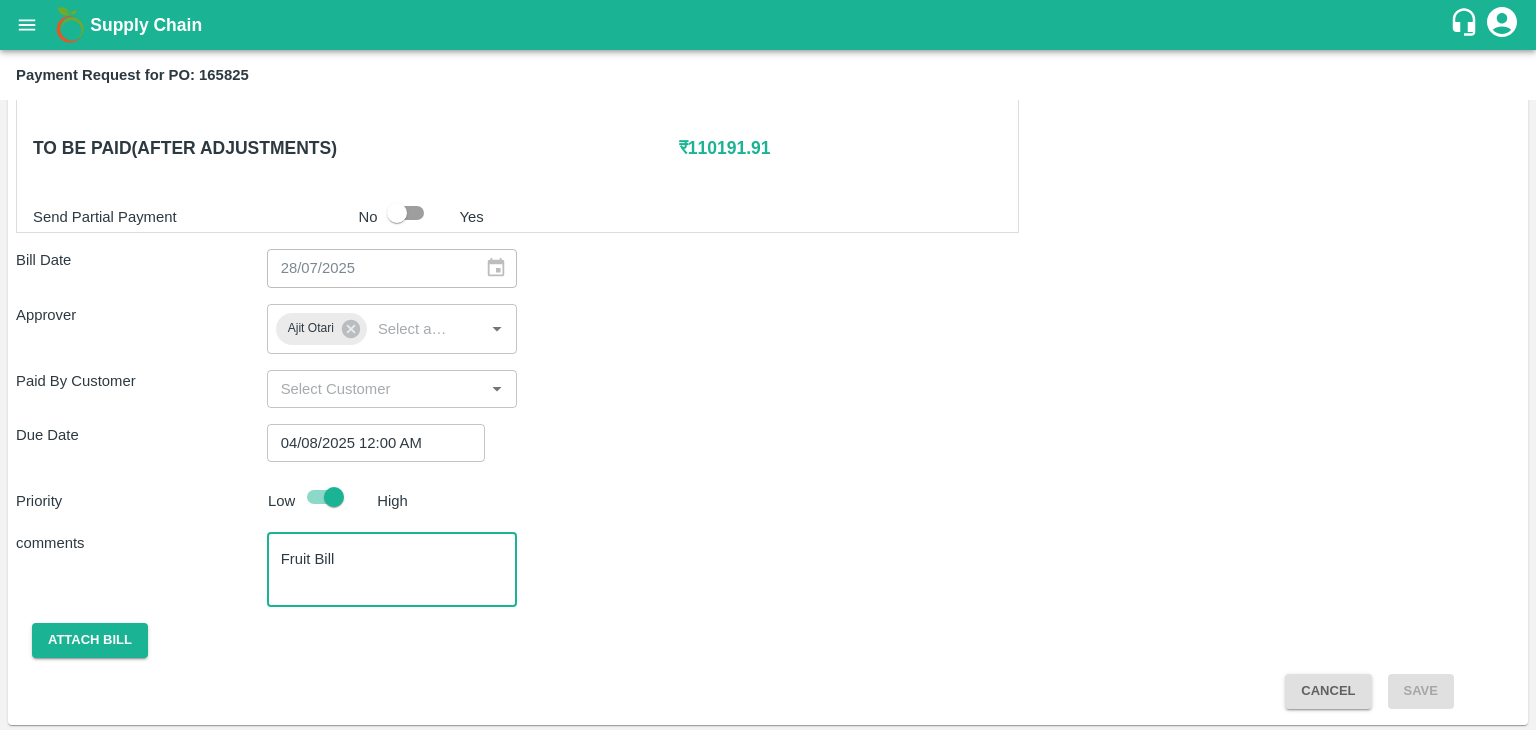 type on "Fruit Bill" 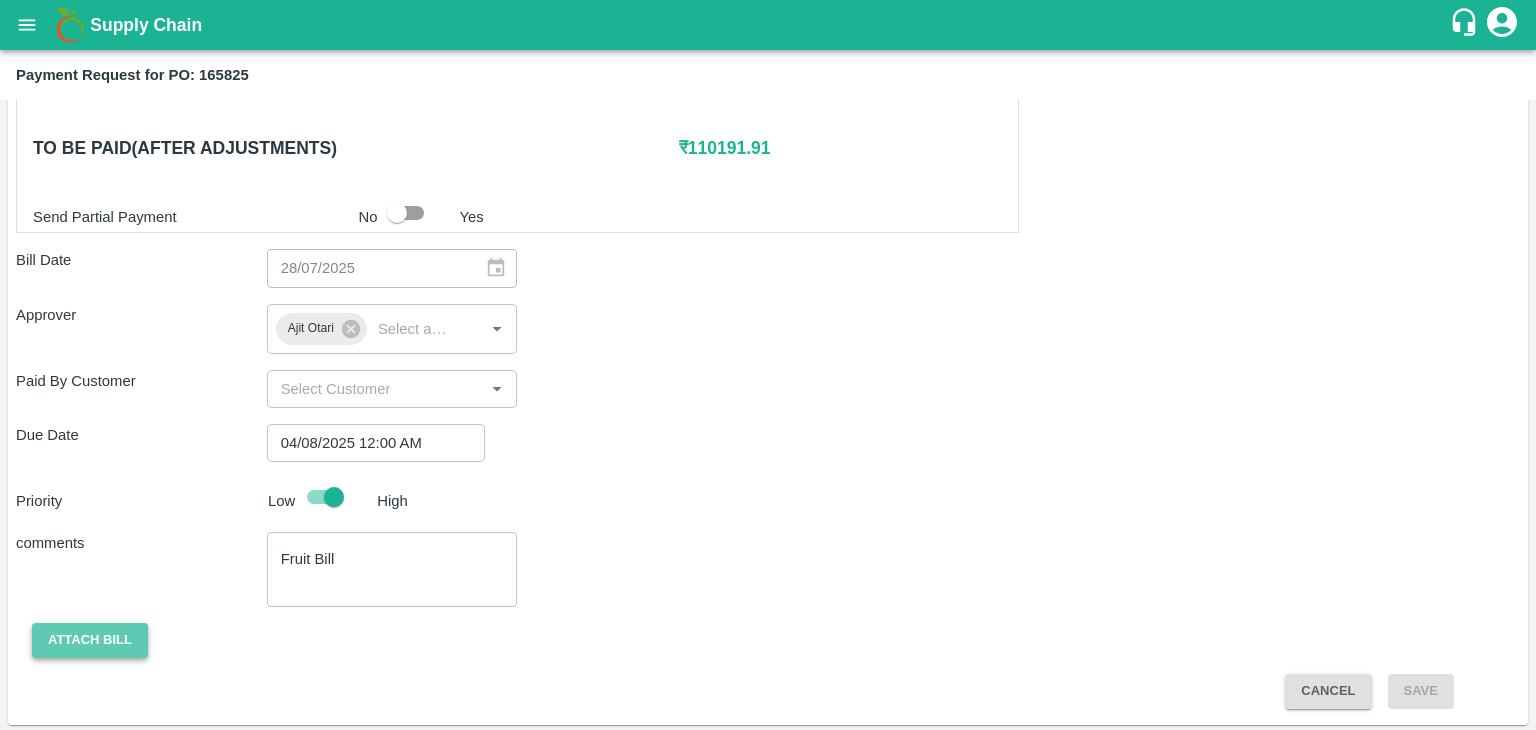 click on "Attach bill" at bounding box center [90, 640] 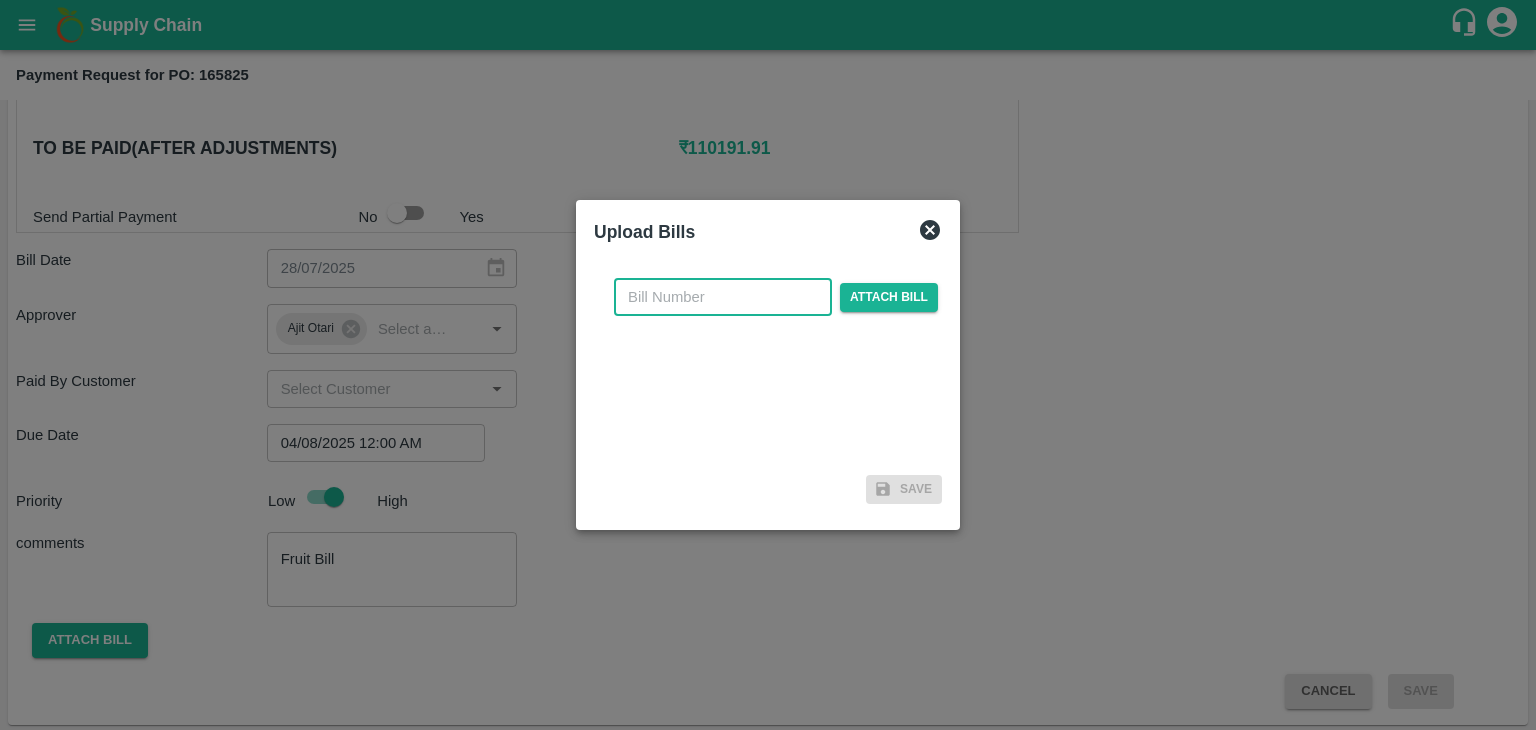 click at bounding box center (723, 297) 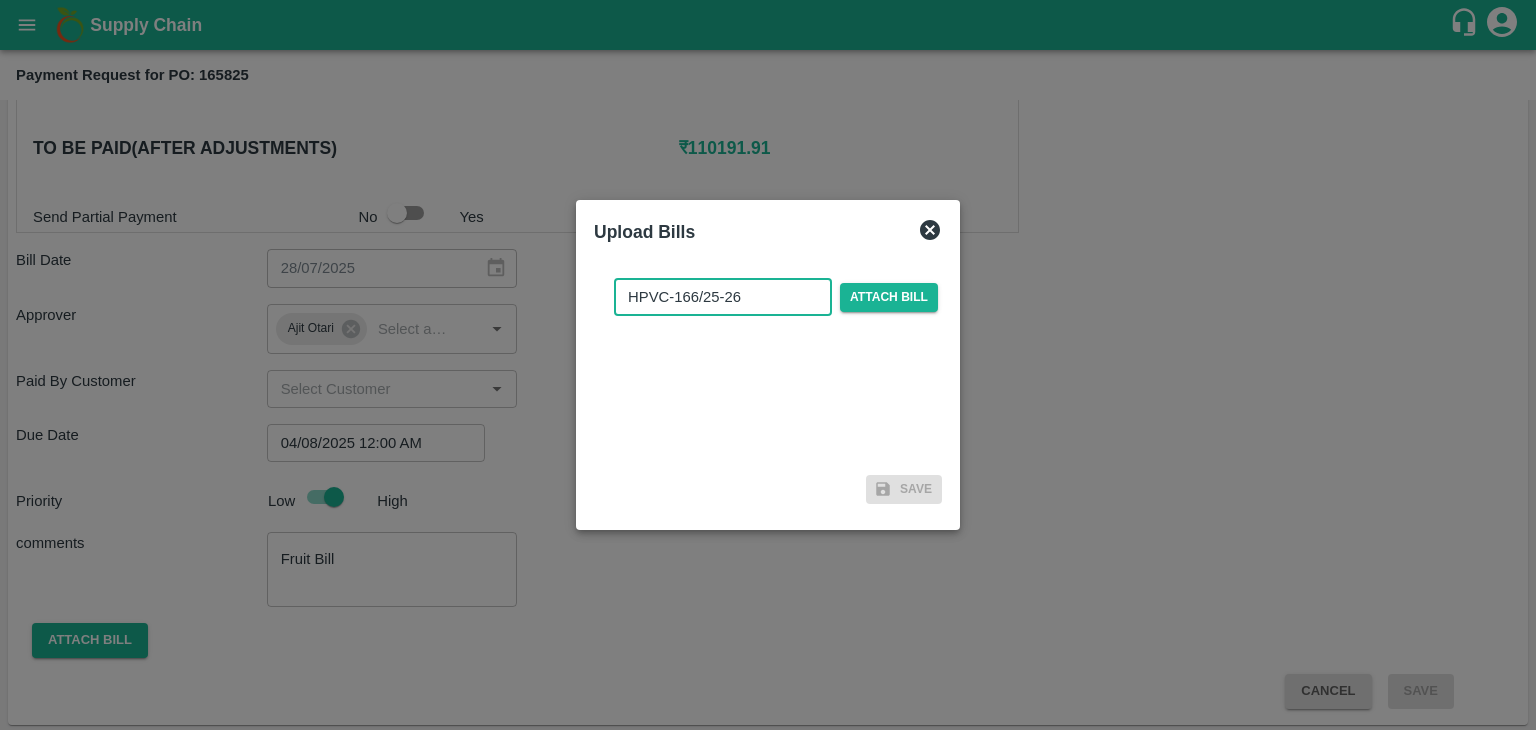 click on "HPVC-166/25-26" at bounding box center (723, 297) 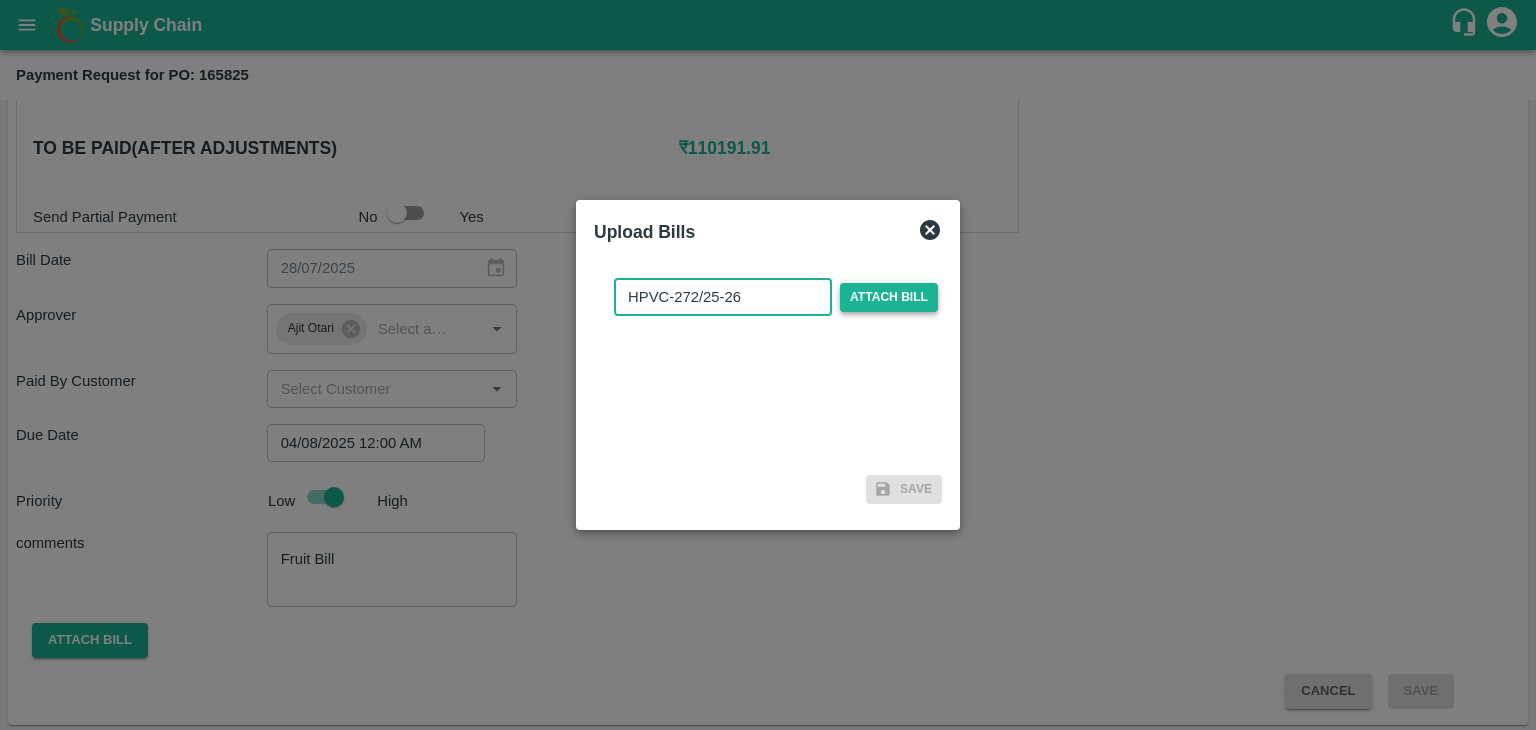 type on "HPVC-272/25-26" 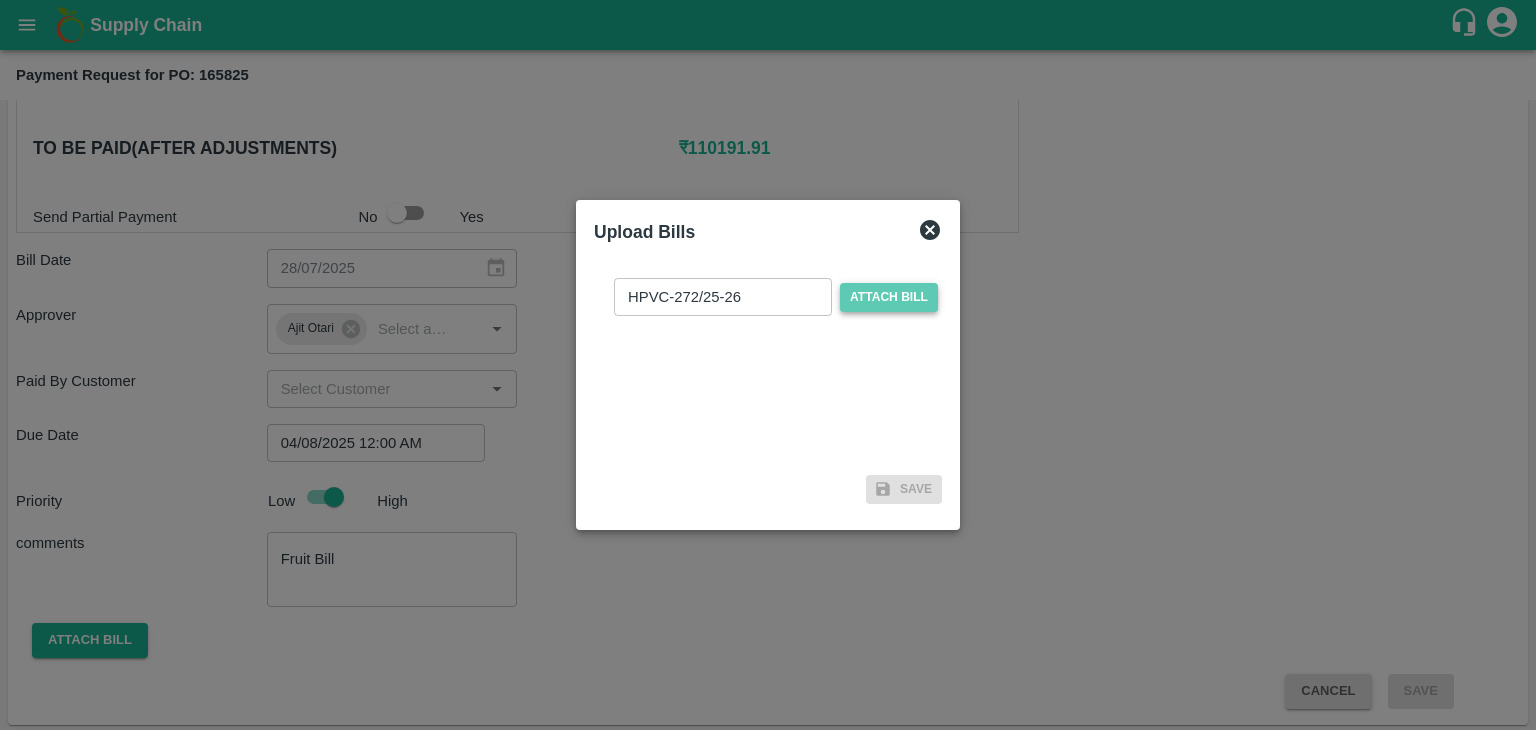 click on "Attach bill" at bounding box center [889, 297] 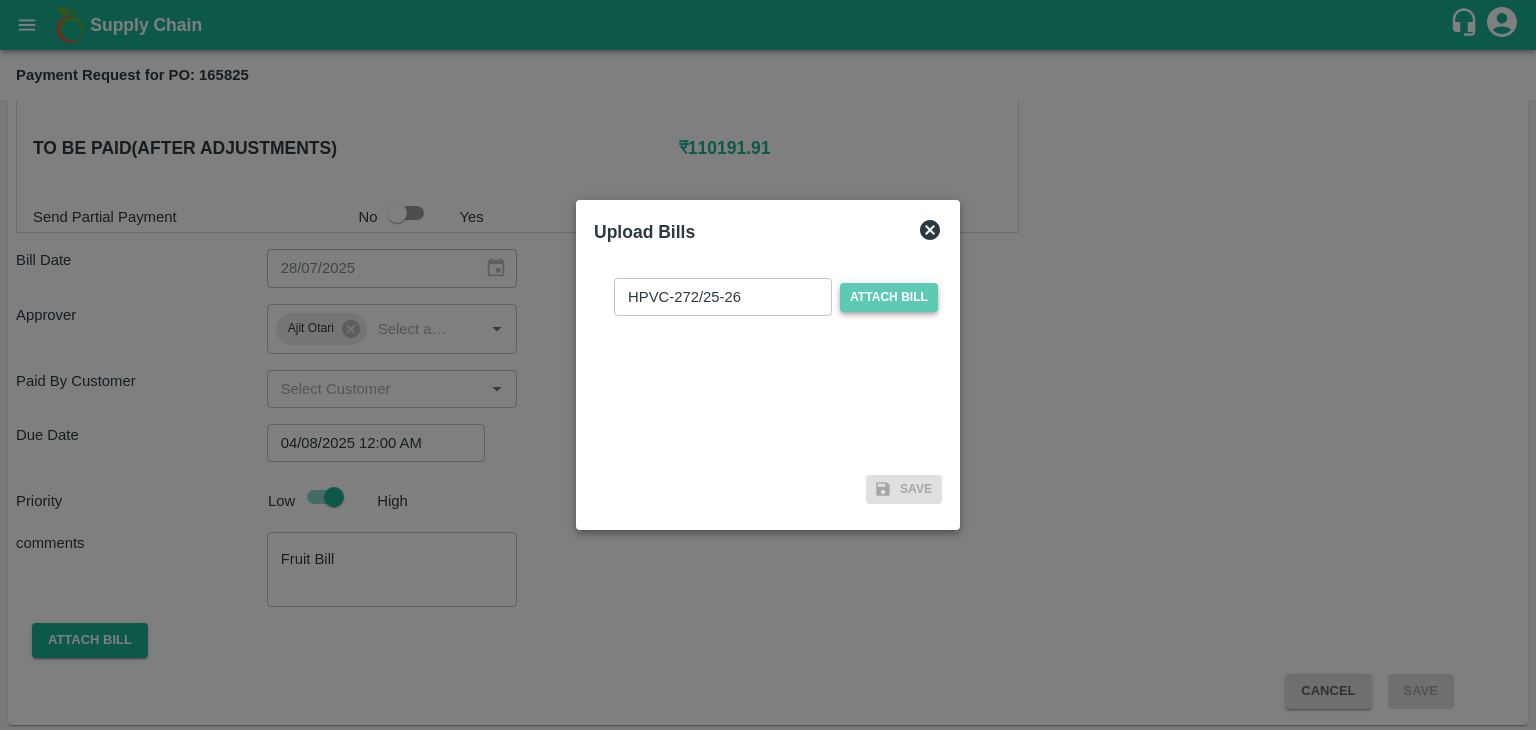 click on "Attach bill" at bounding box center [0, 0] 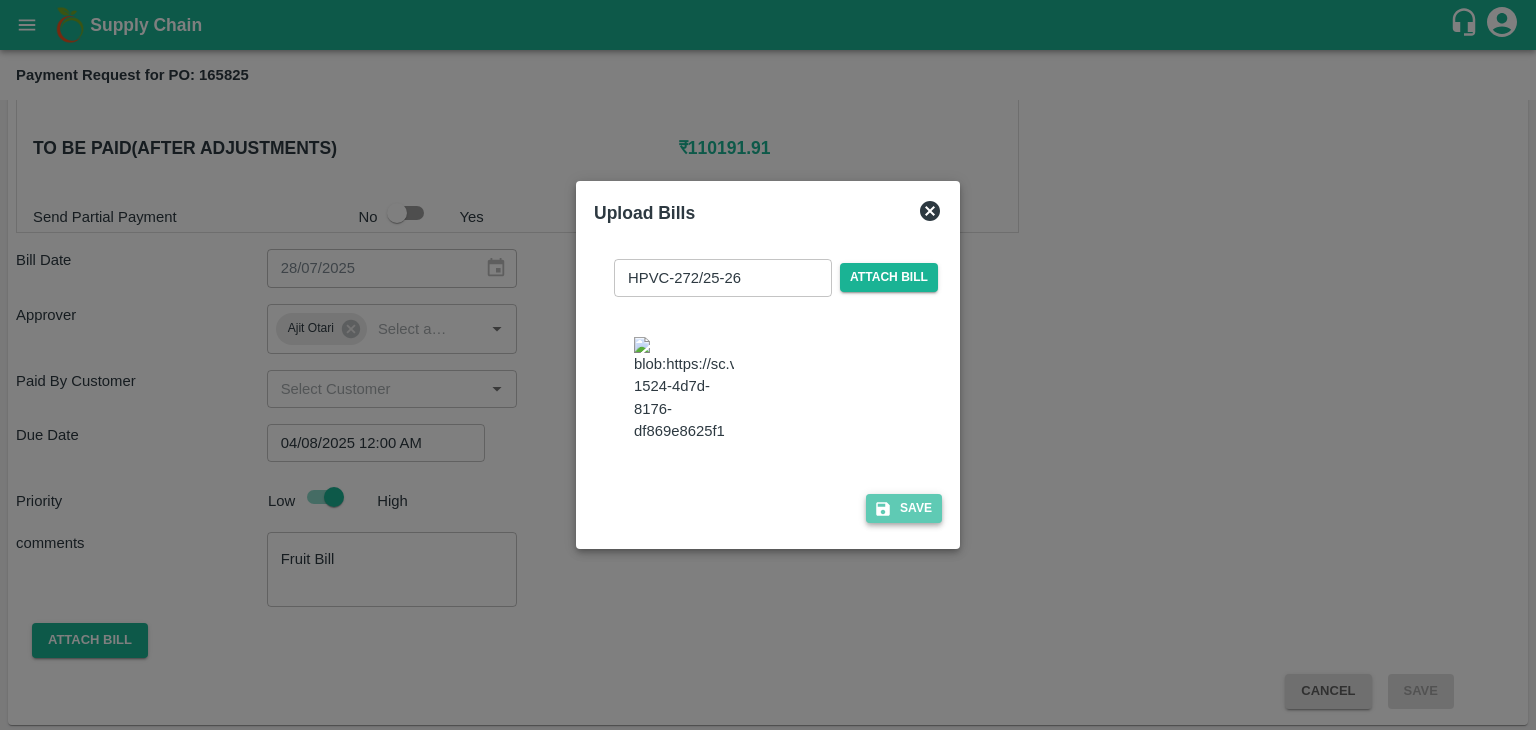 click on "Save" at bounding box center [904, 508] 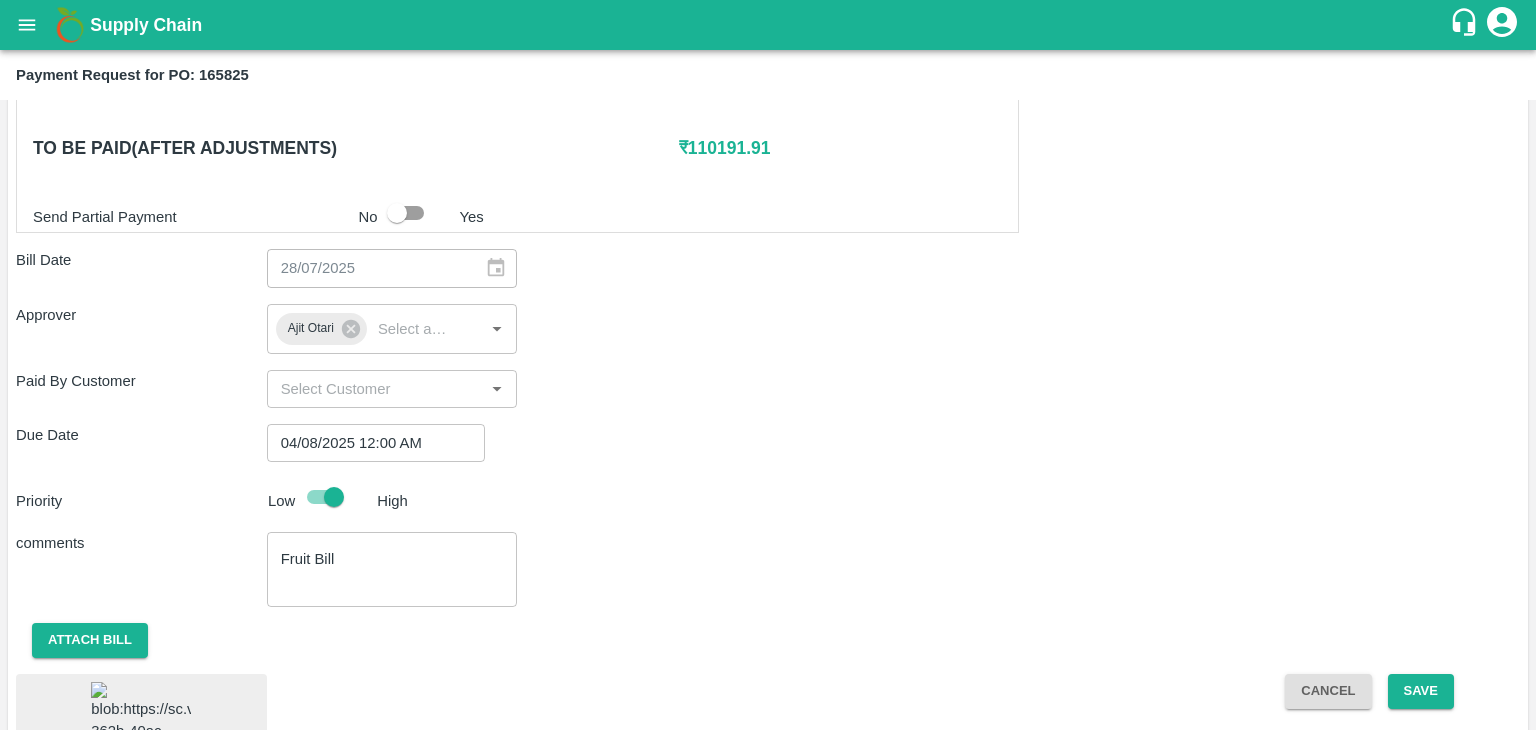 scroll, scrollTop: 1036, scrollLeft: 0, axis: vertical 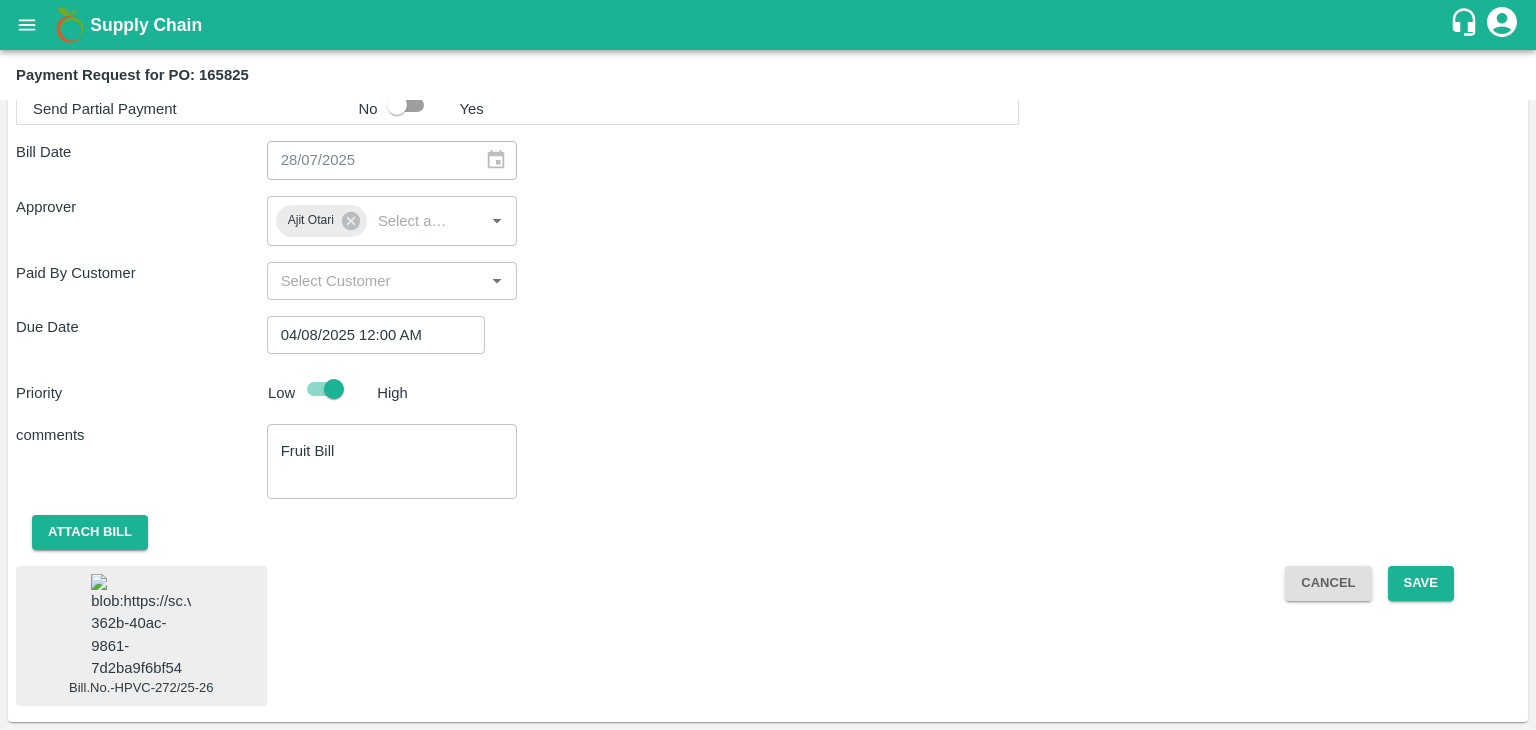 click at bounding box center (141, 626) 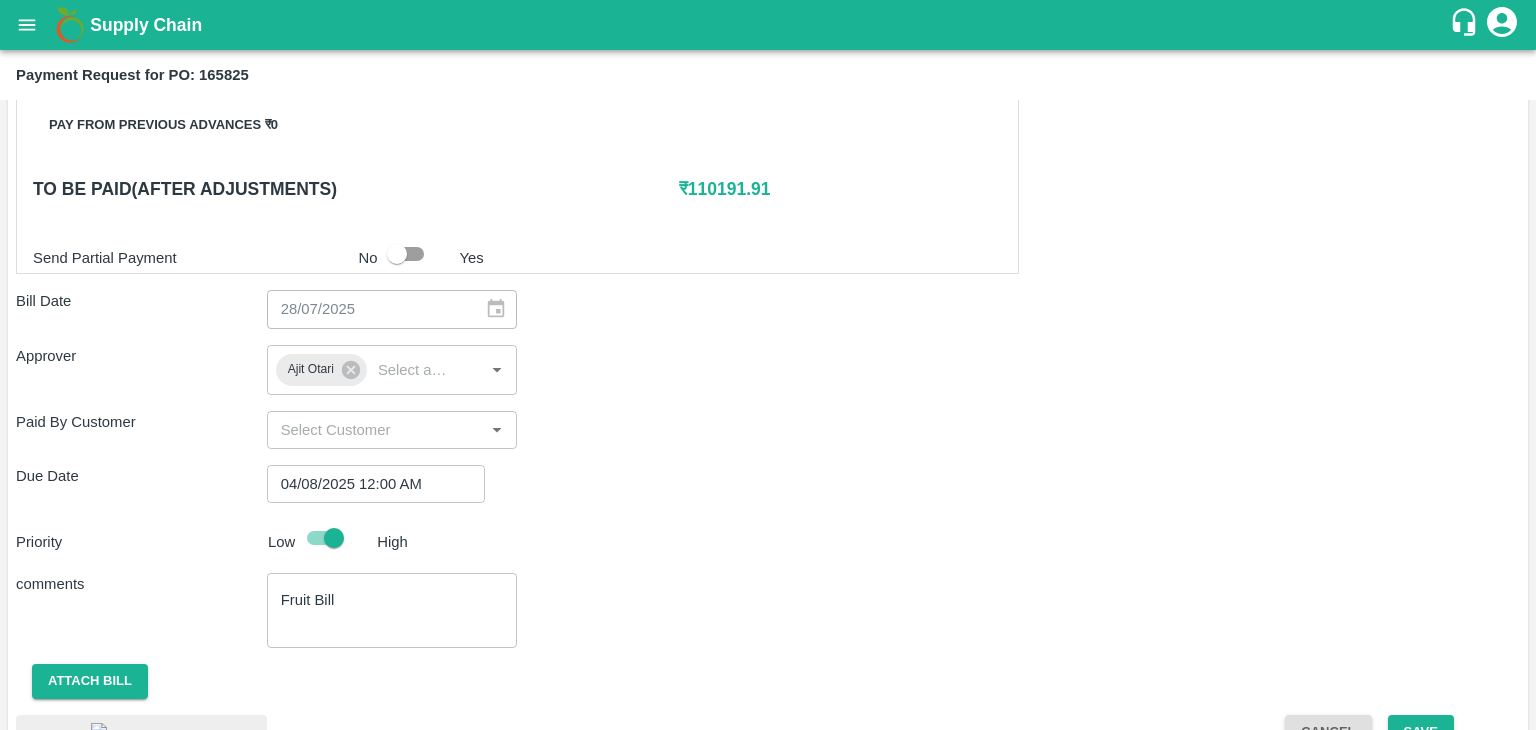 scroll, scrollTop: 1036, scrollLeft: 0, axis: vertical 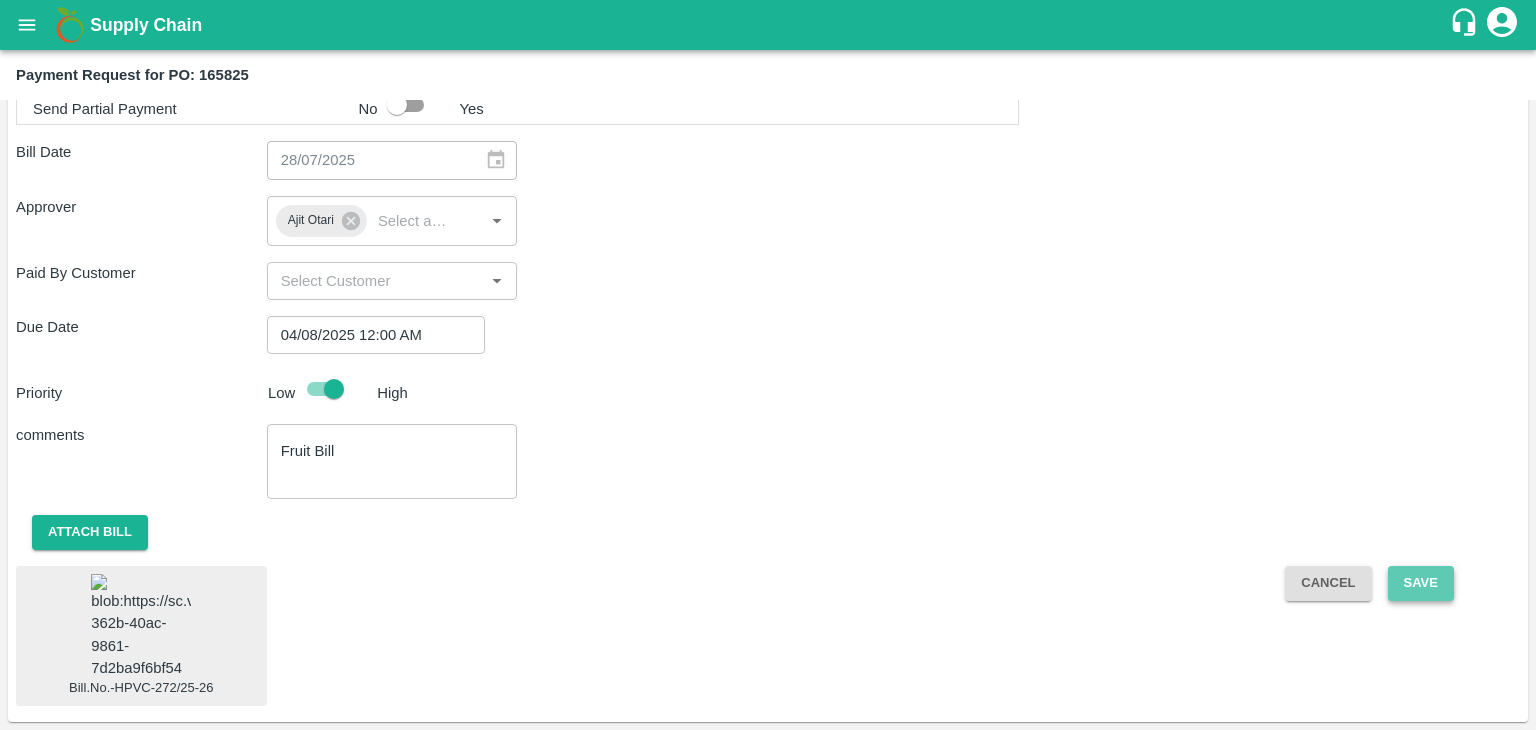 click on "Save" at bounding box center (1421, 583) 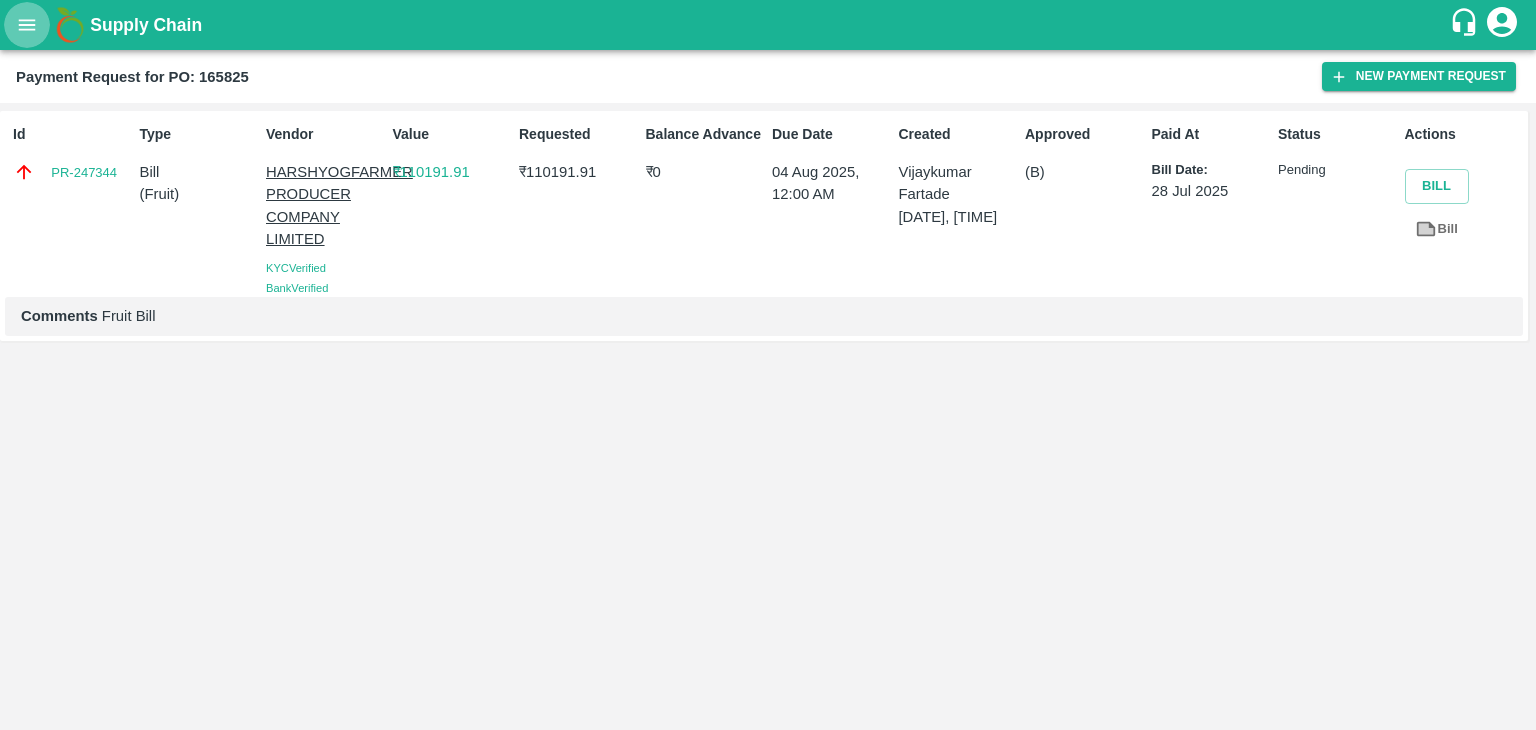 click at bounding box center [27, 25] 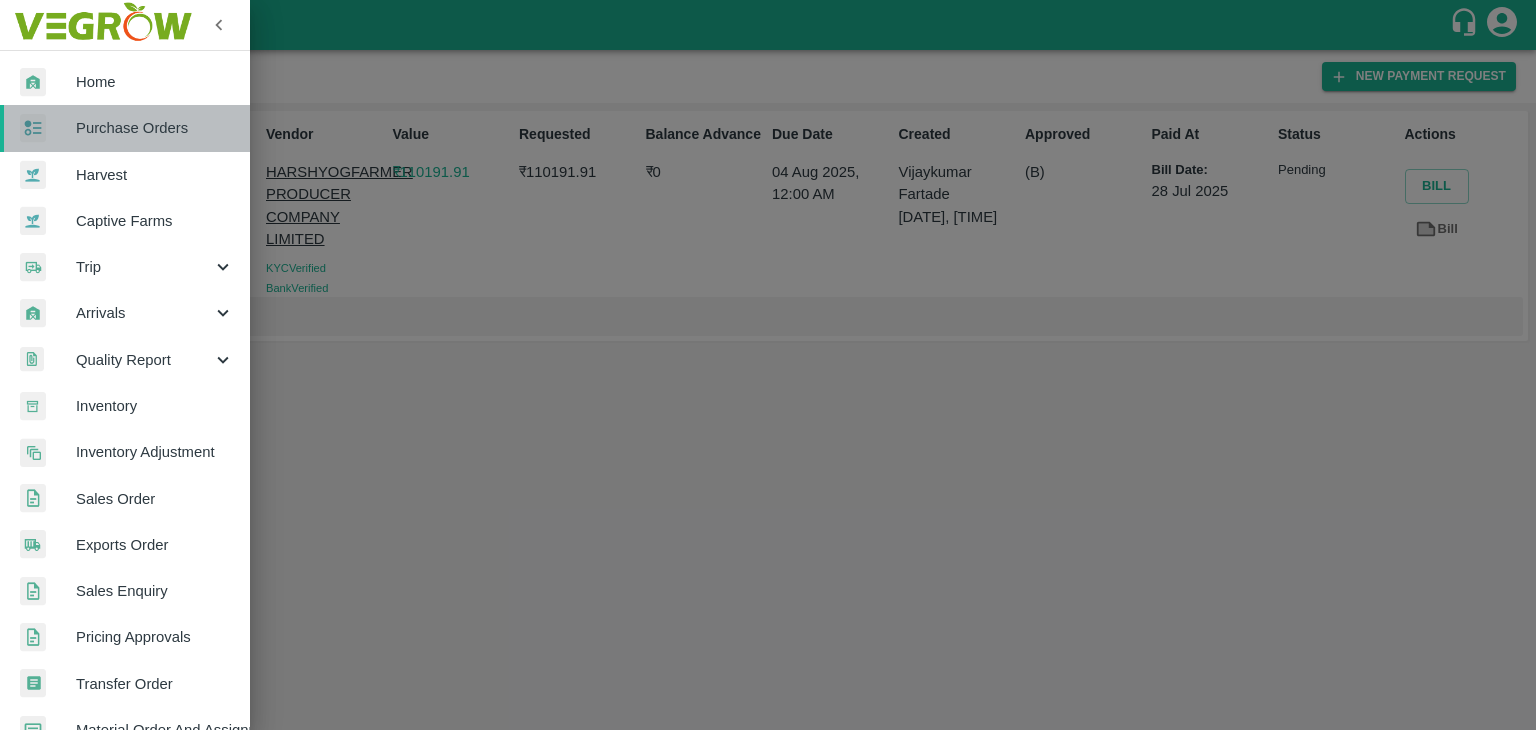 click on "Purchase Orders" at bounding box center [155, 128] 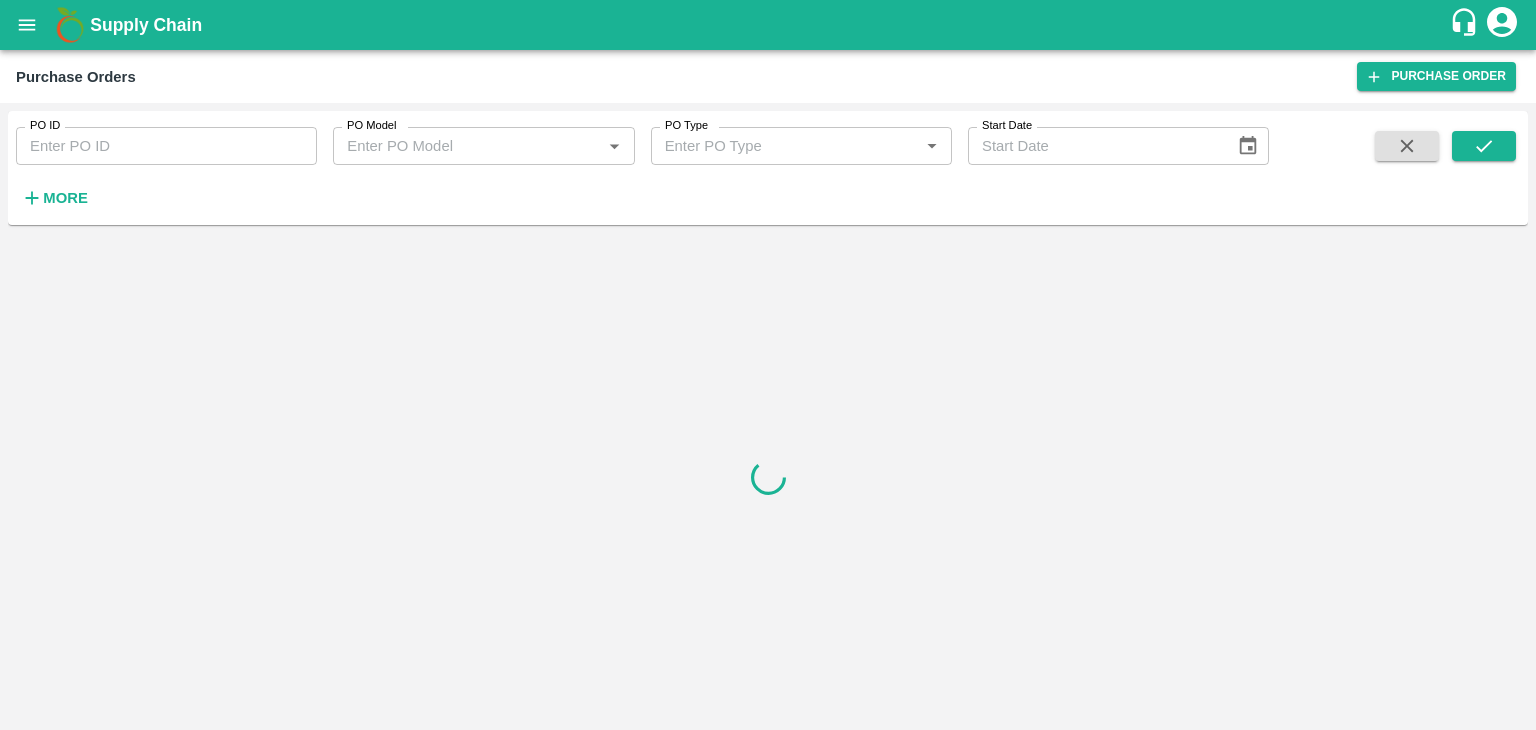 click on "PO ID" at bounding box center (166, 146) 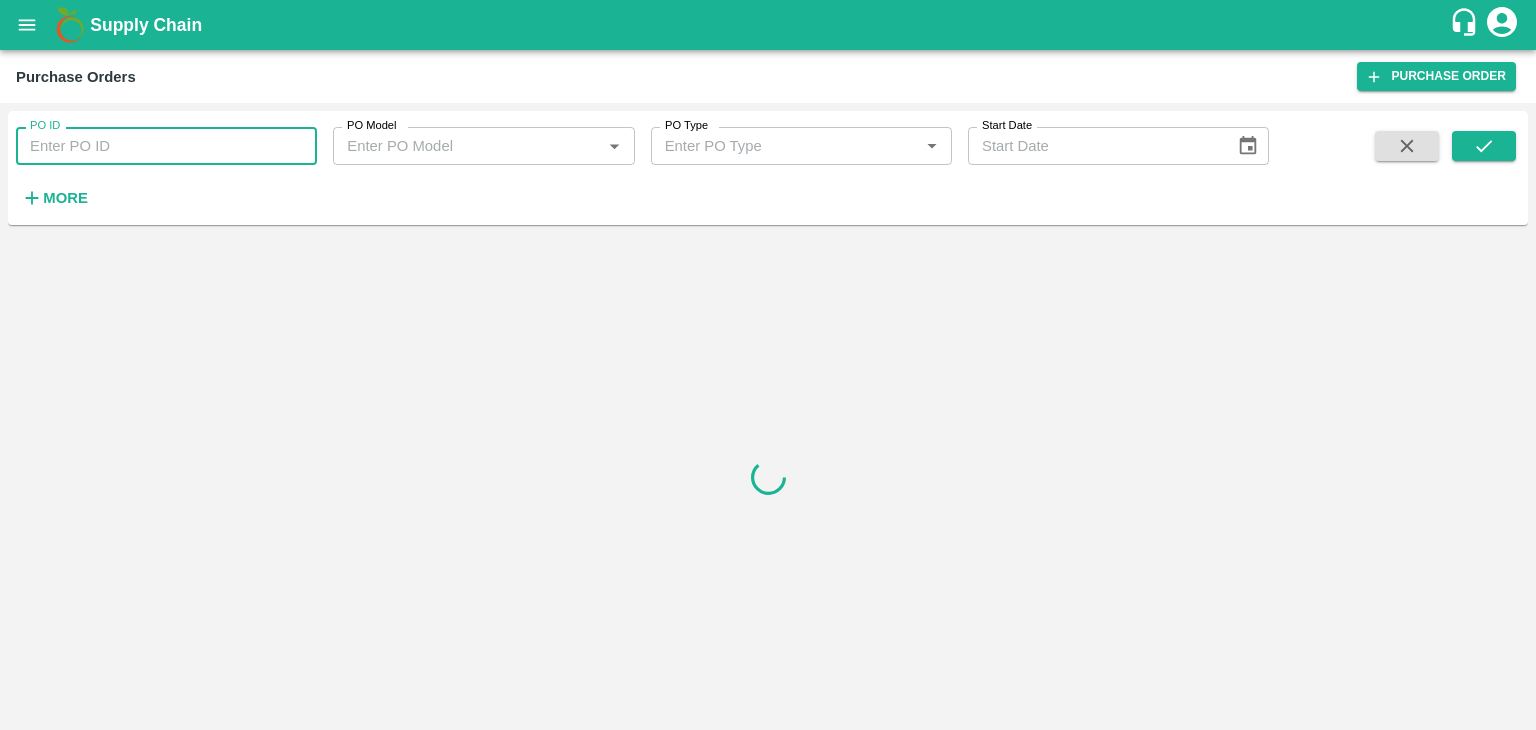 paste on "165936" 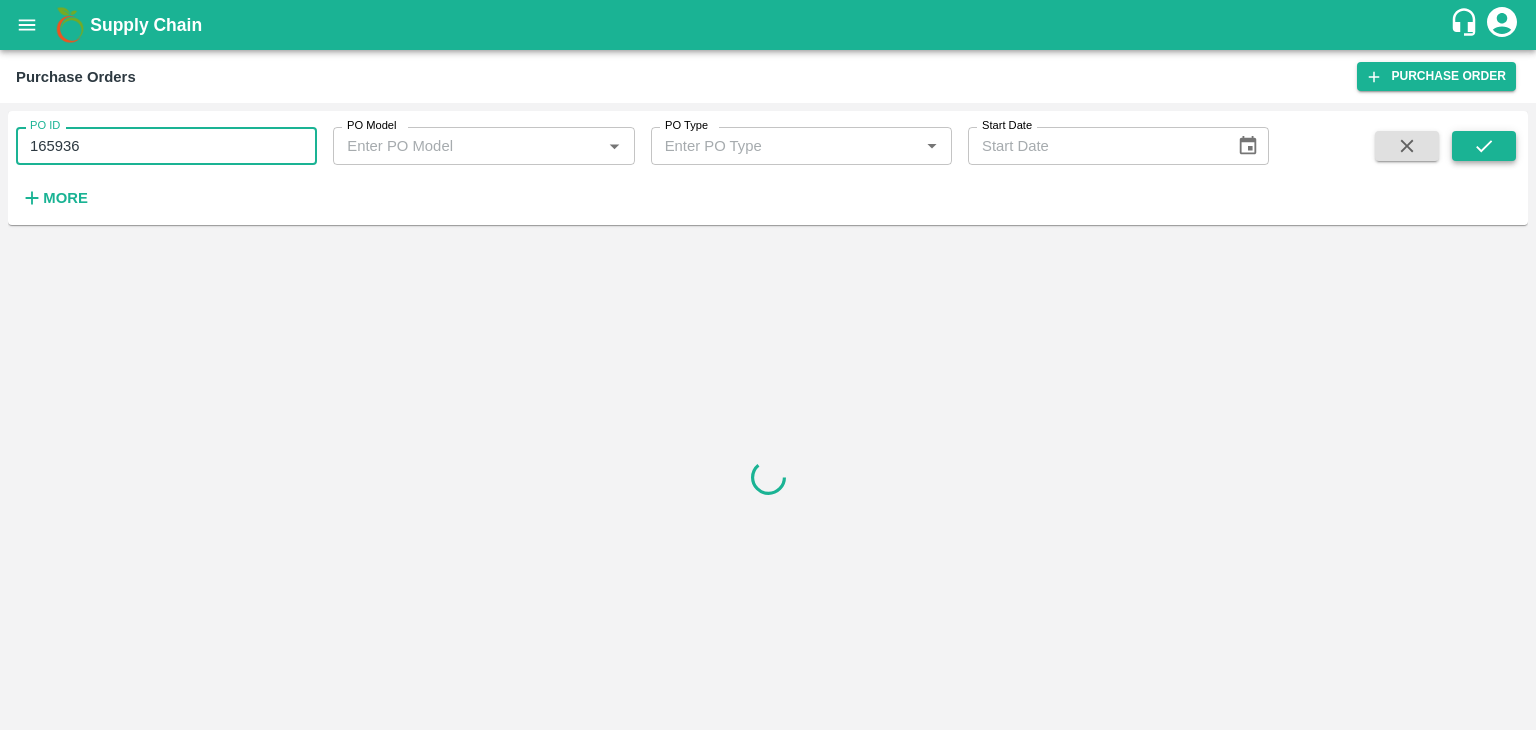 type on "165936" 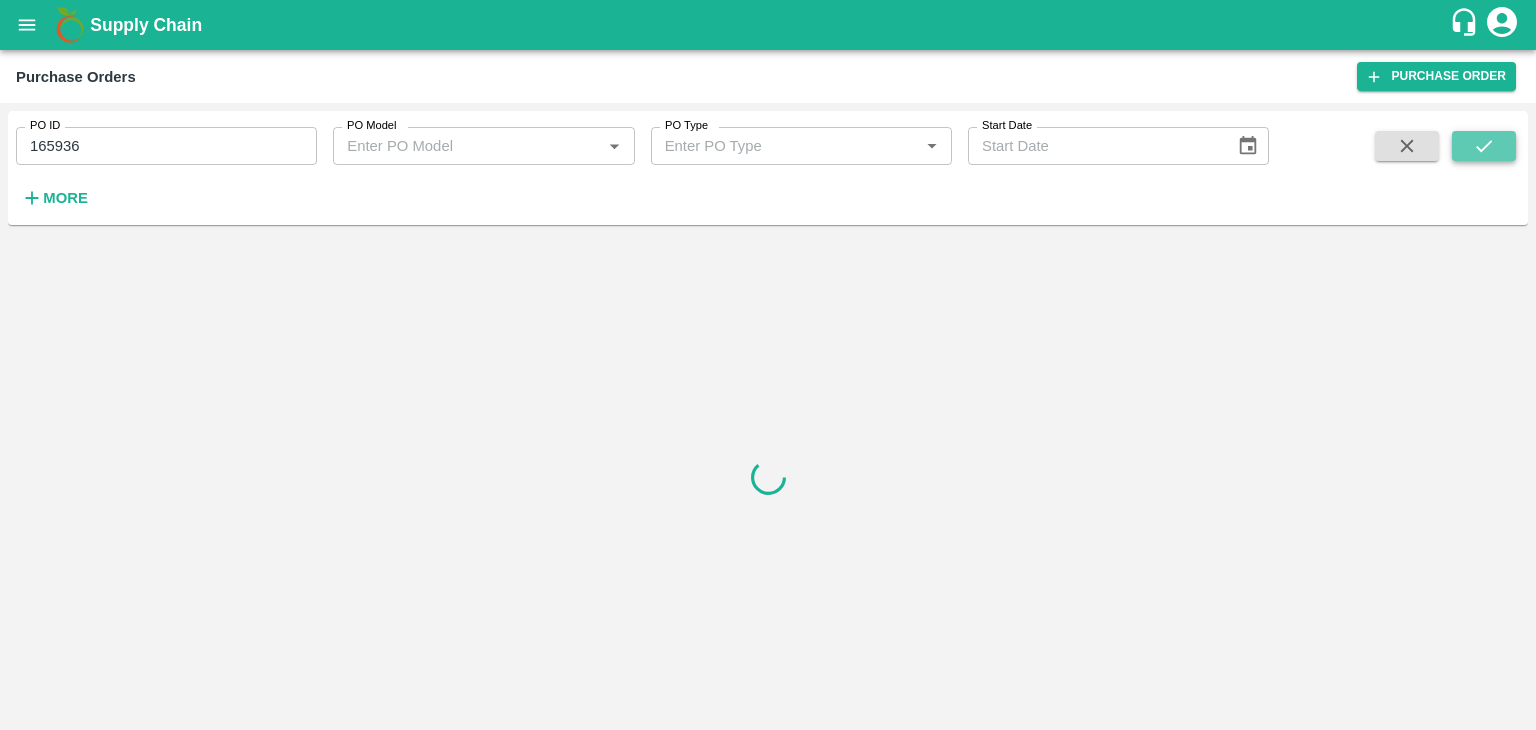 click at bounding box center (1484, 146) 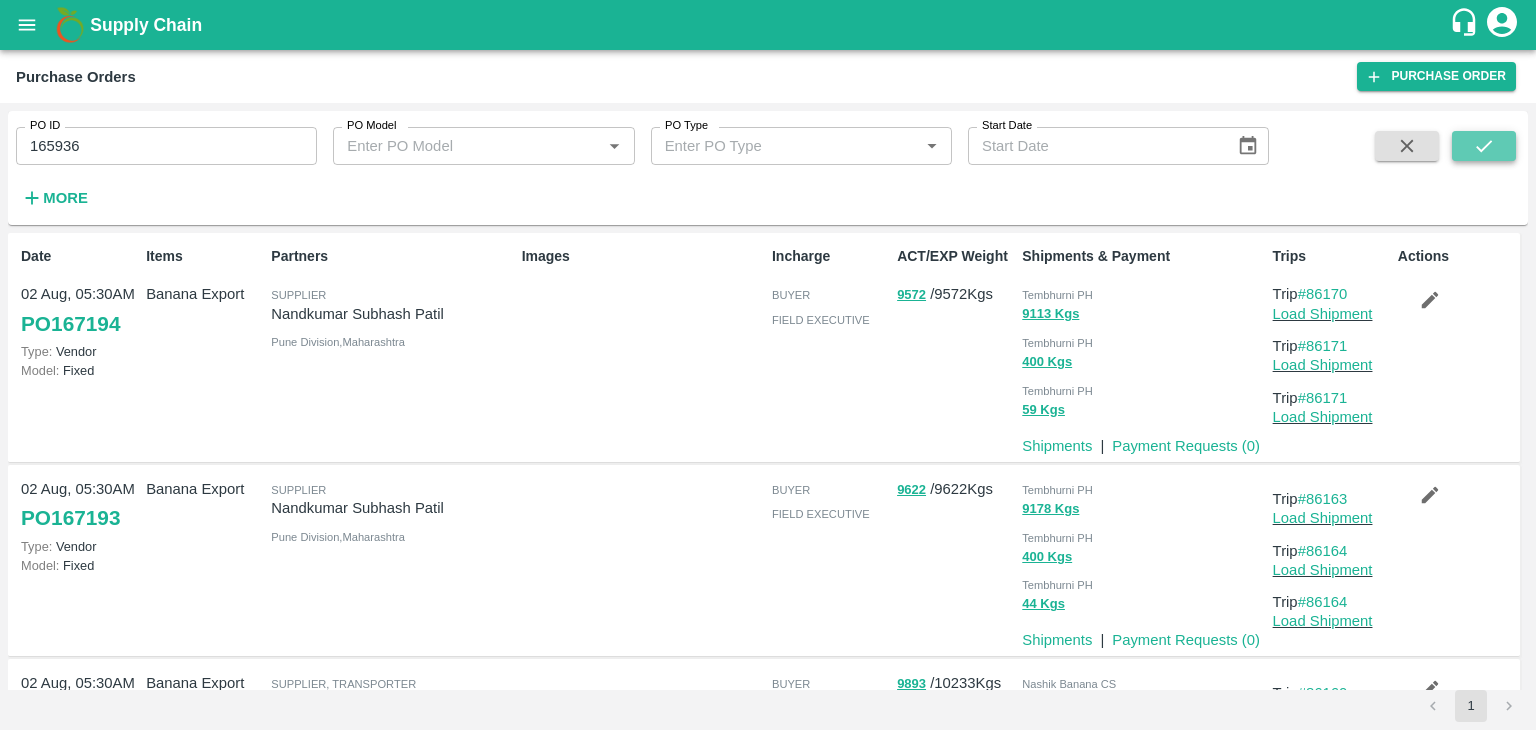click at bounding box center [1484, 146] 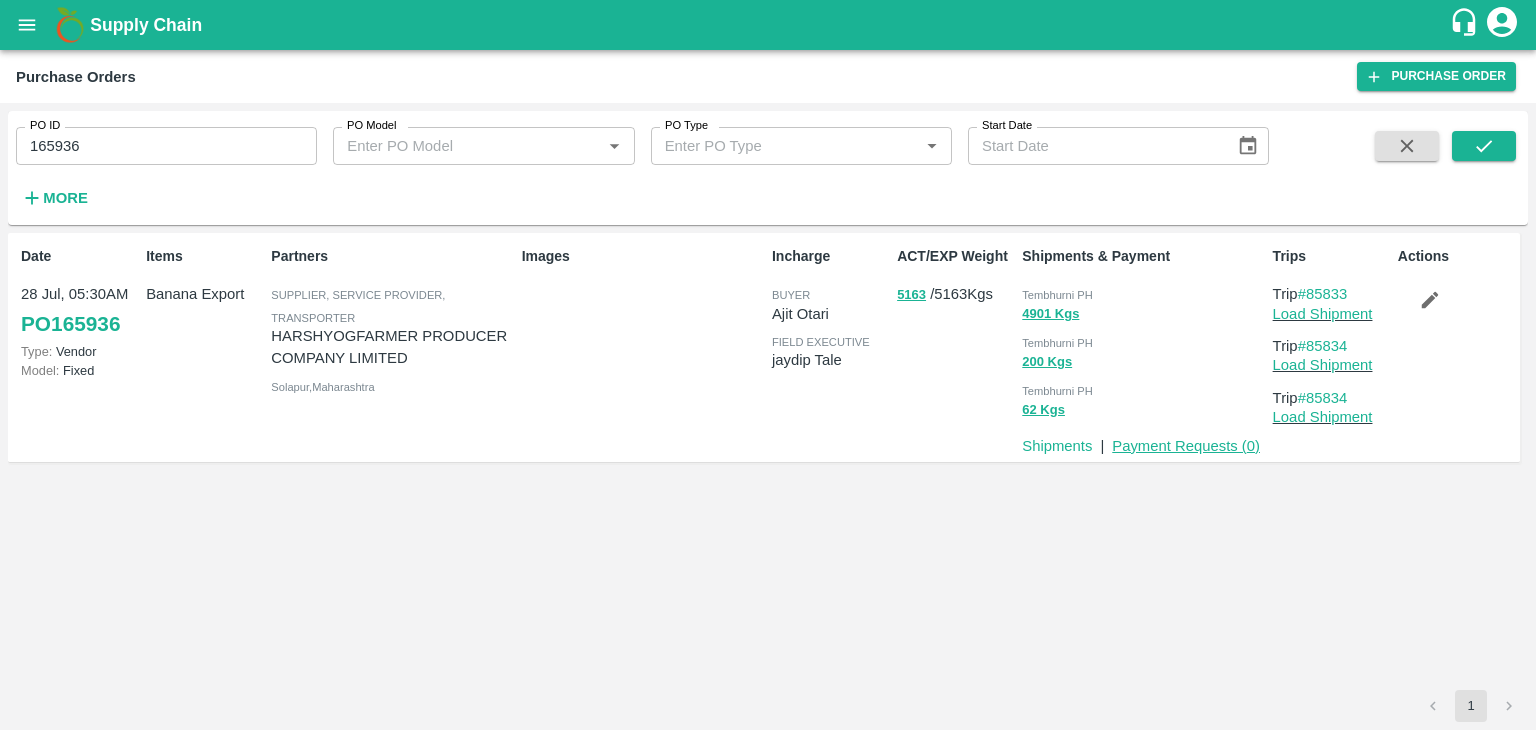 click on "Payment Requests ( 0 )" at bounding box center (1186, 446) 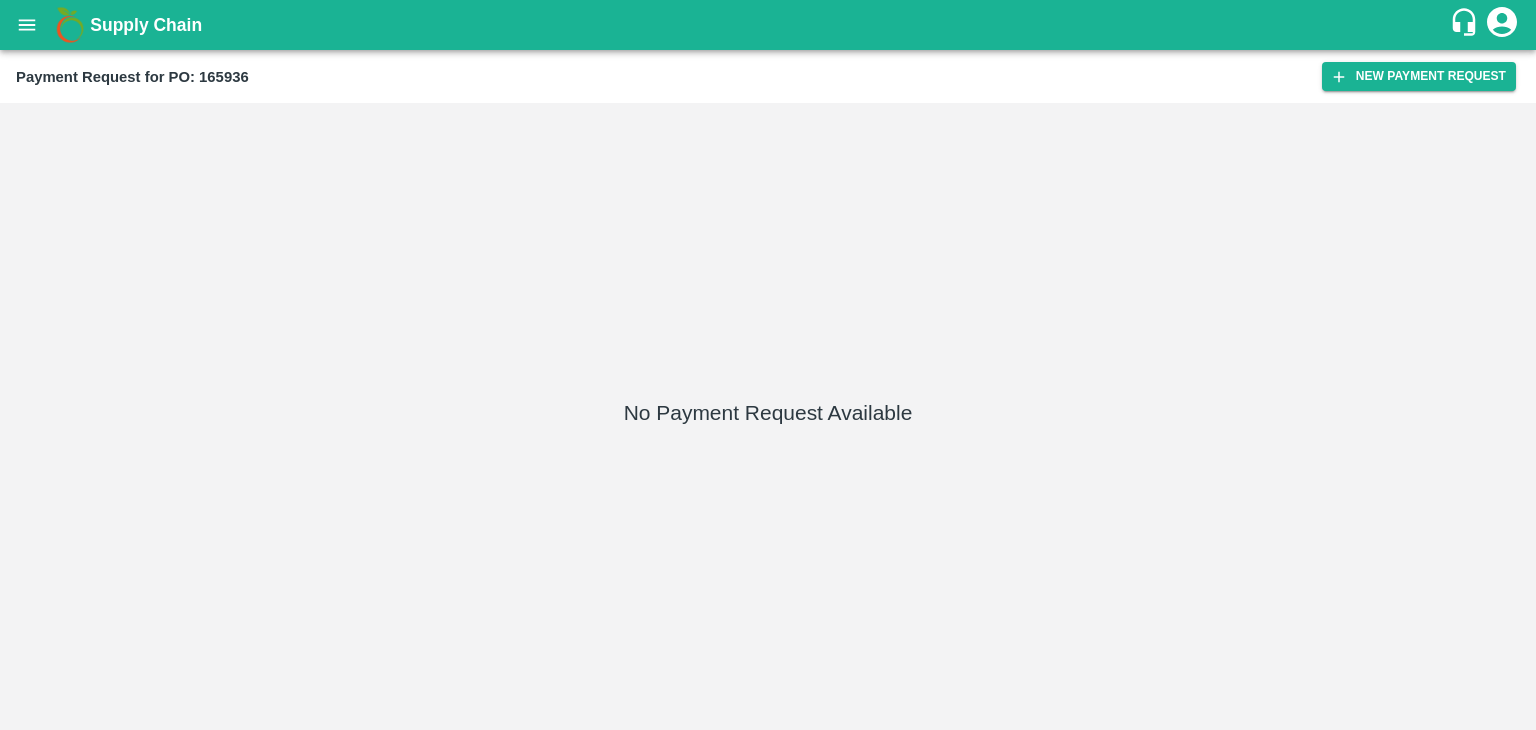 scroll, scrollTop: 0, scrollLeft: 0, axis: both 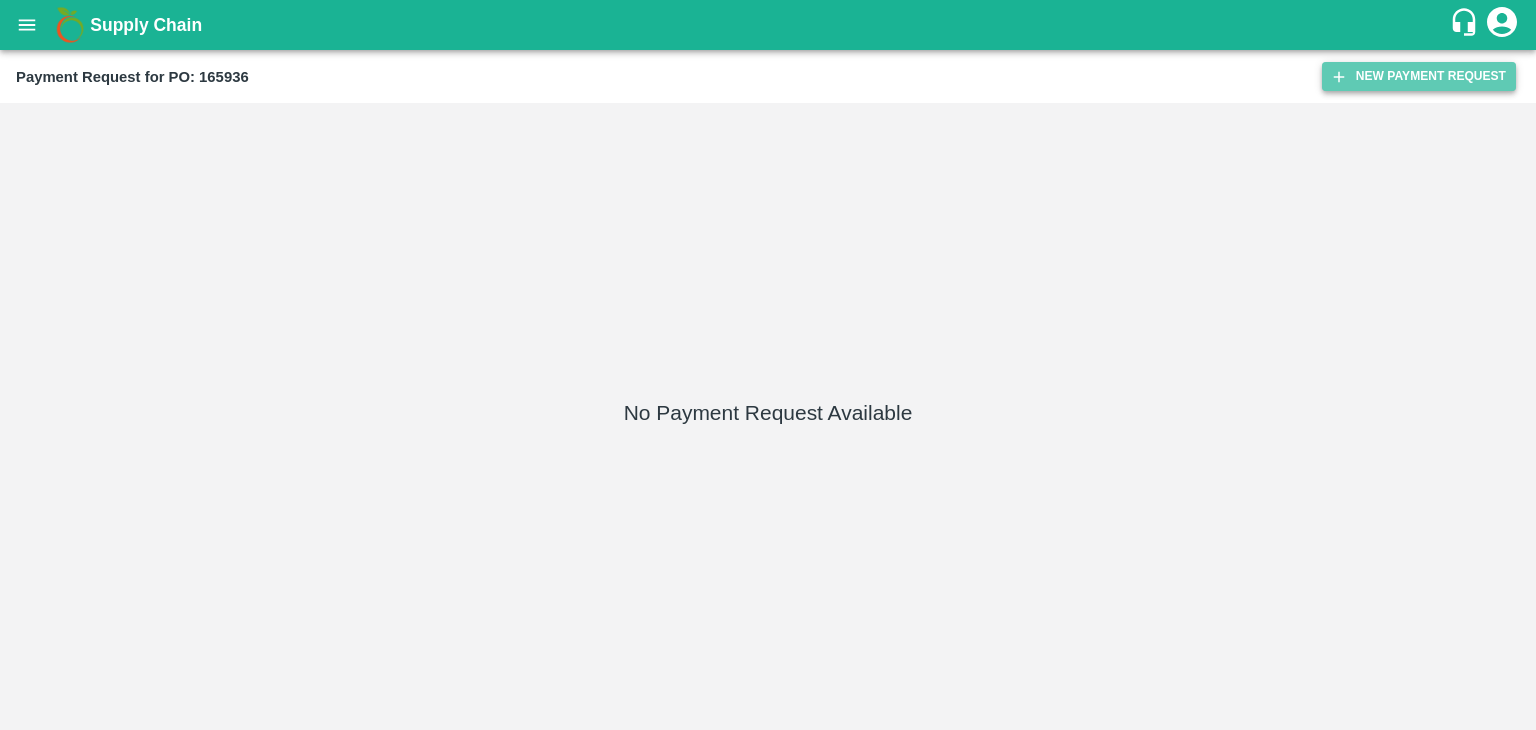 click on "New Payment Request" at bounding box center [1419, 76] 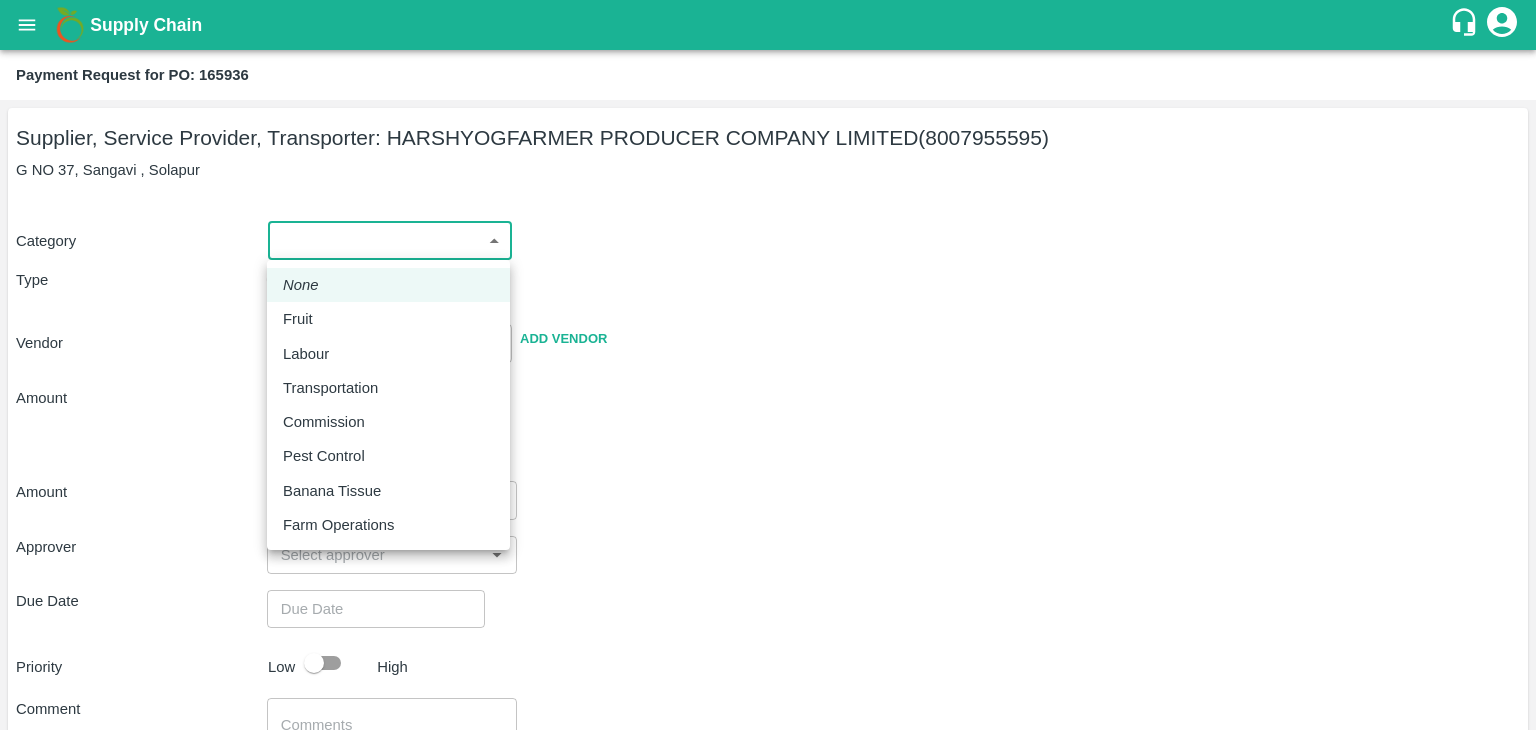 drag, startPoint x: 294, startPoint y: 244, endPoint x: 323, endPoint y: 309, distance: 71.17584 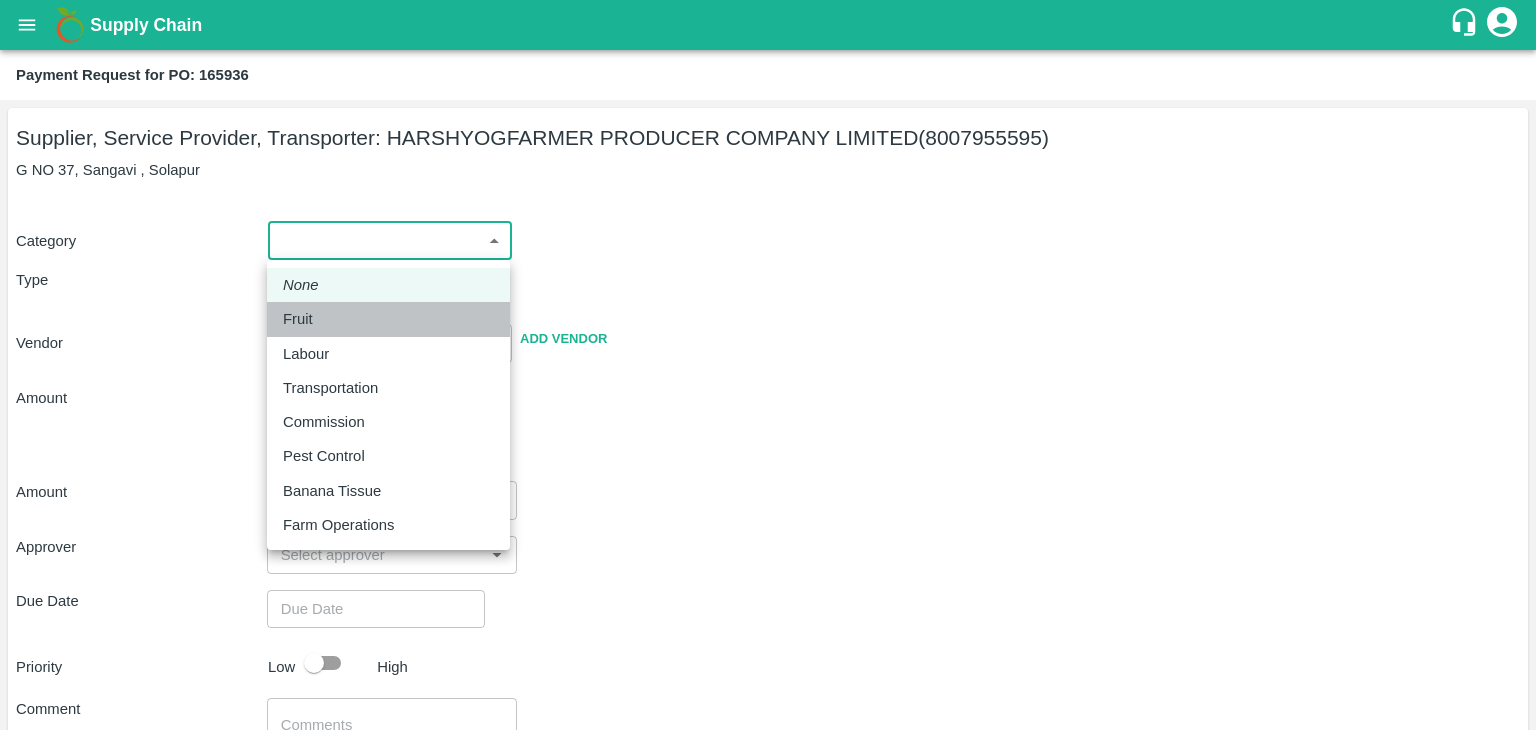 click on "Fruit" at bounding box center [388, 319] 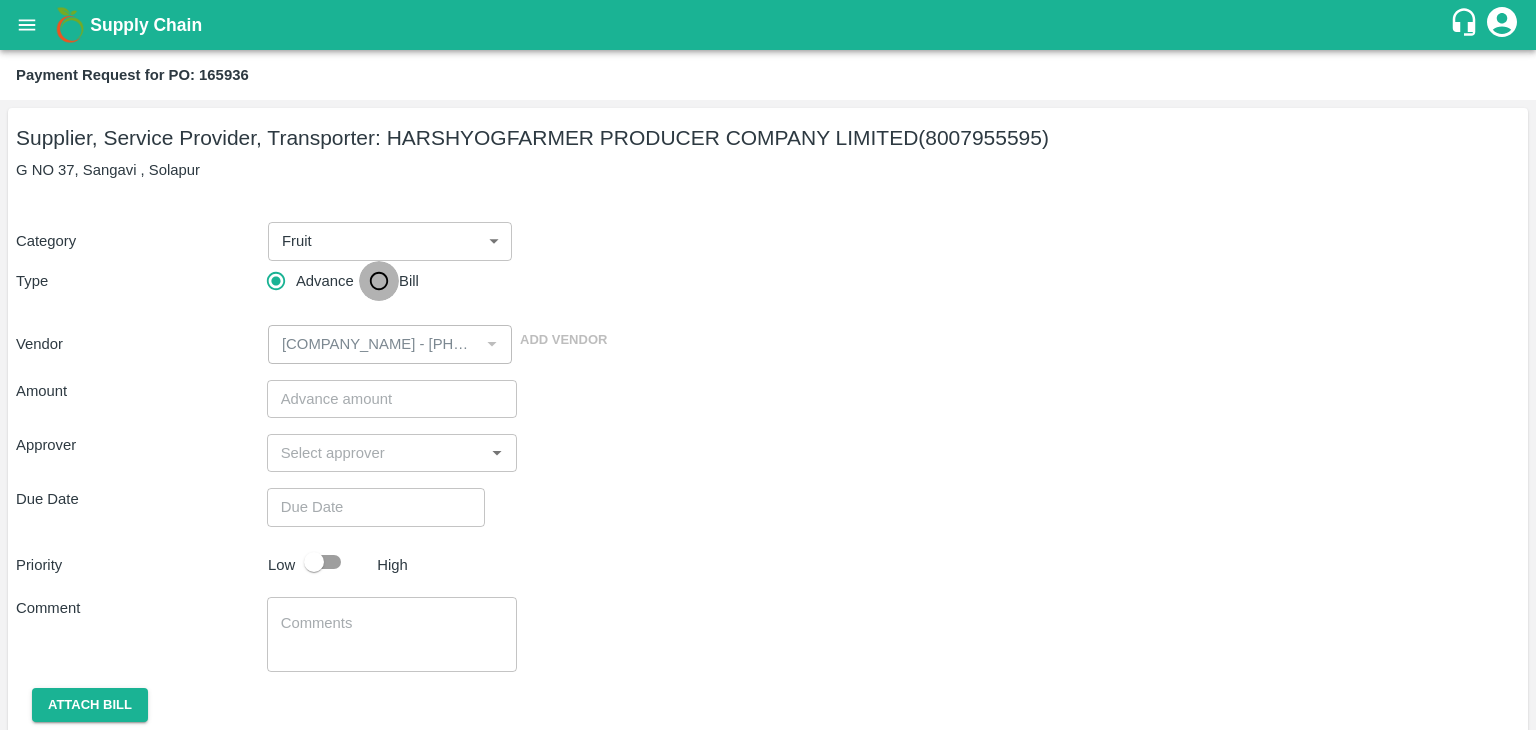click on "Bill" at bounding box center (379, 281) 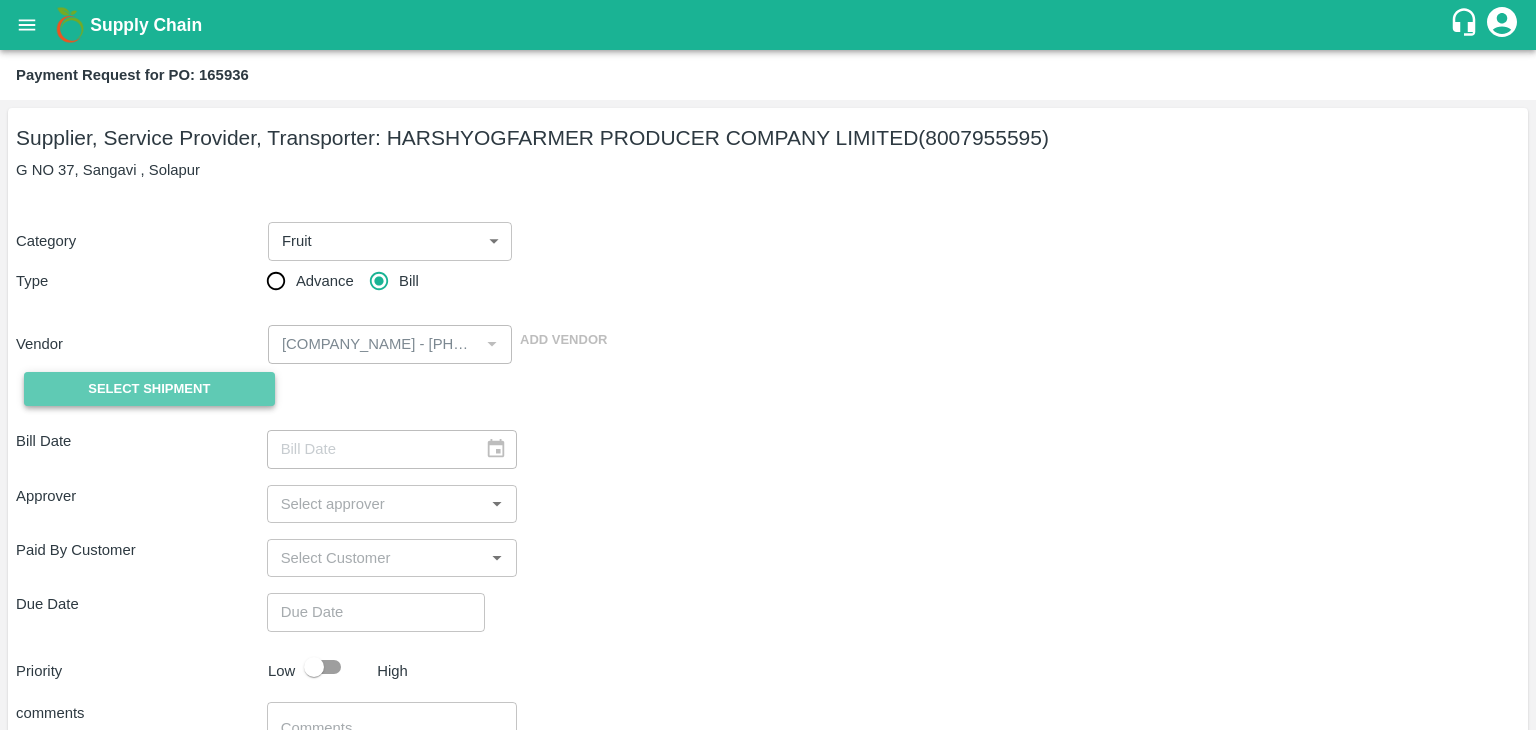 click on "Select Shipment" at bounding box center (149, 389) 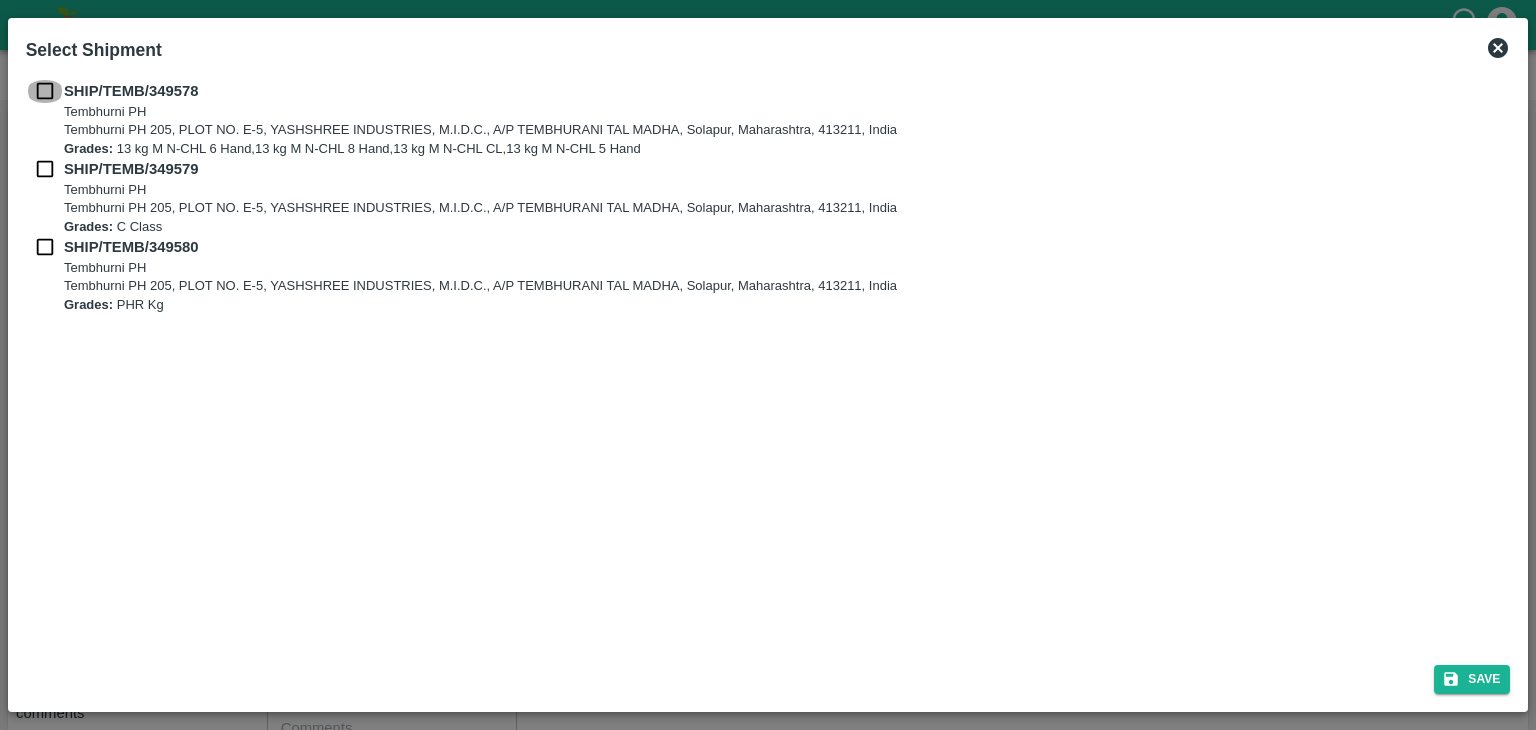 click at bounding box center (45, 91) 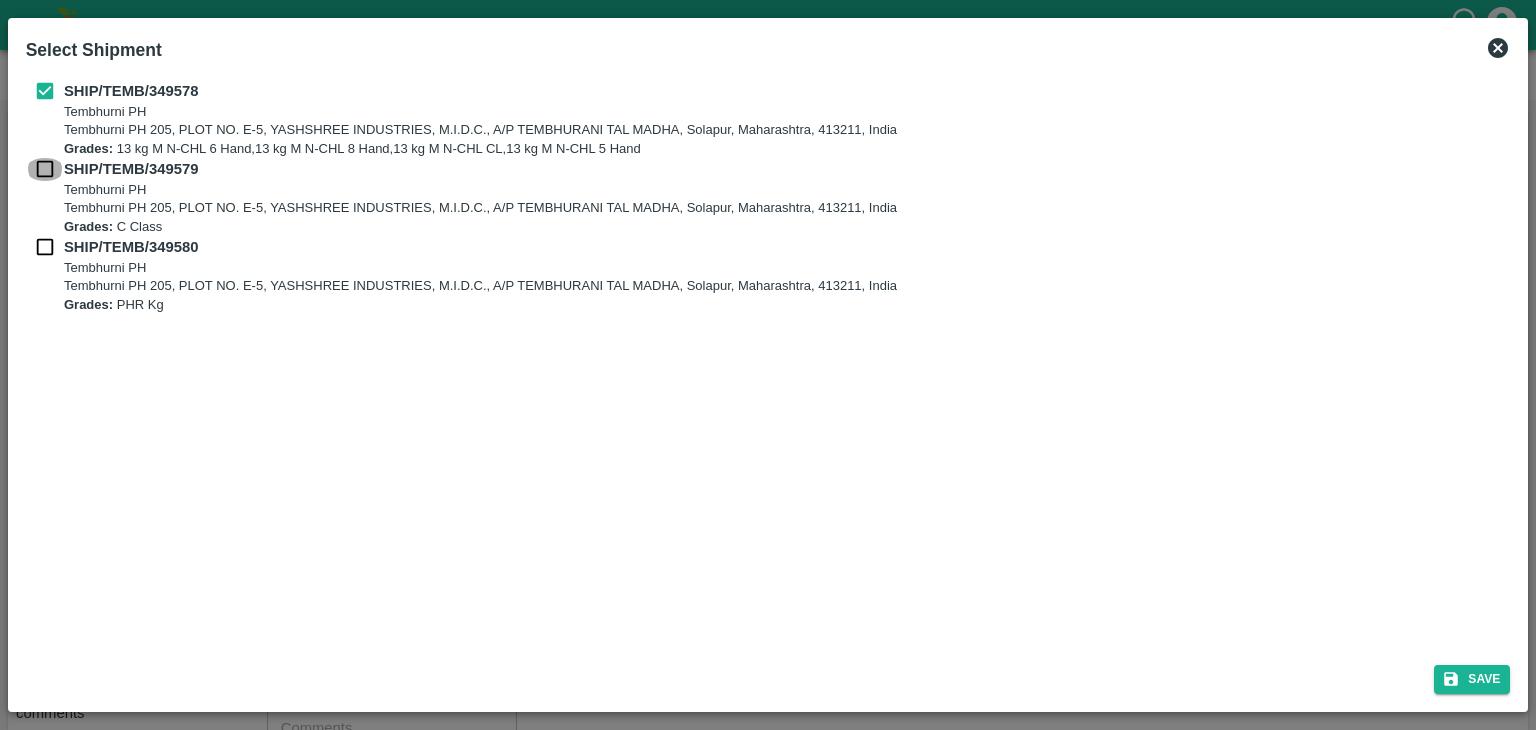 click at bounding box center (45, 169) 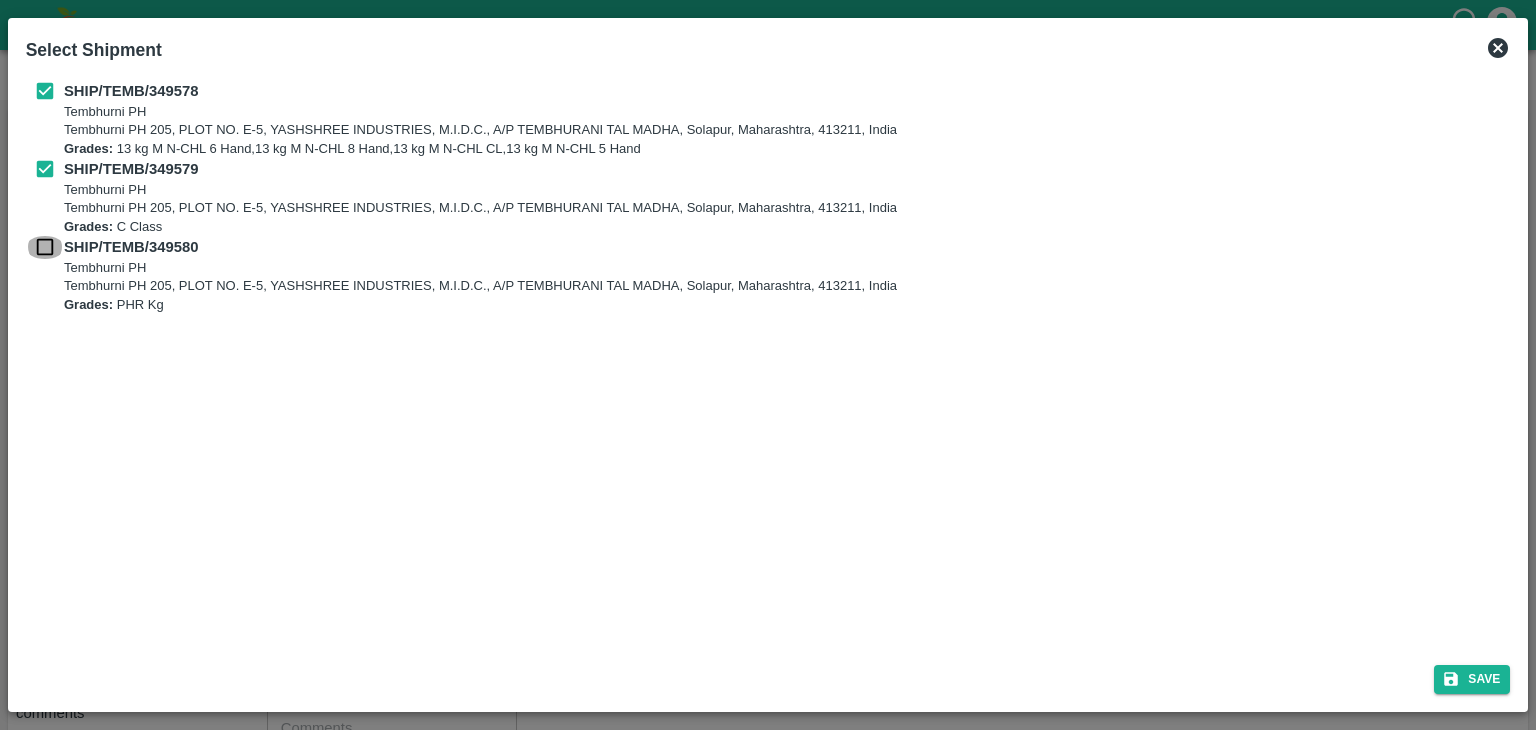 click at bounding box center (45, 247) 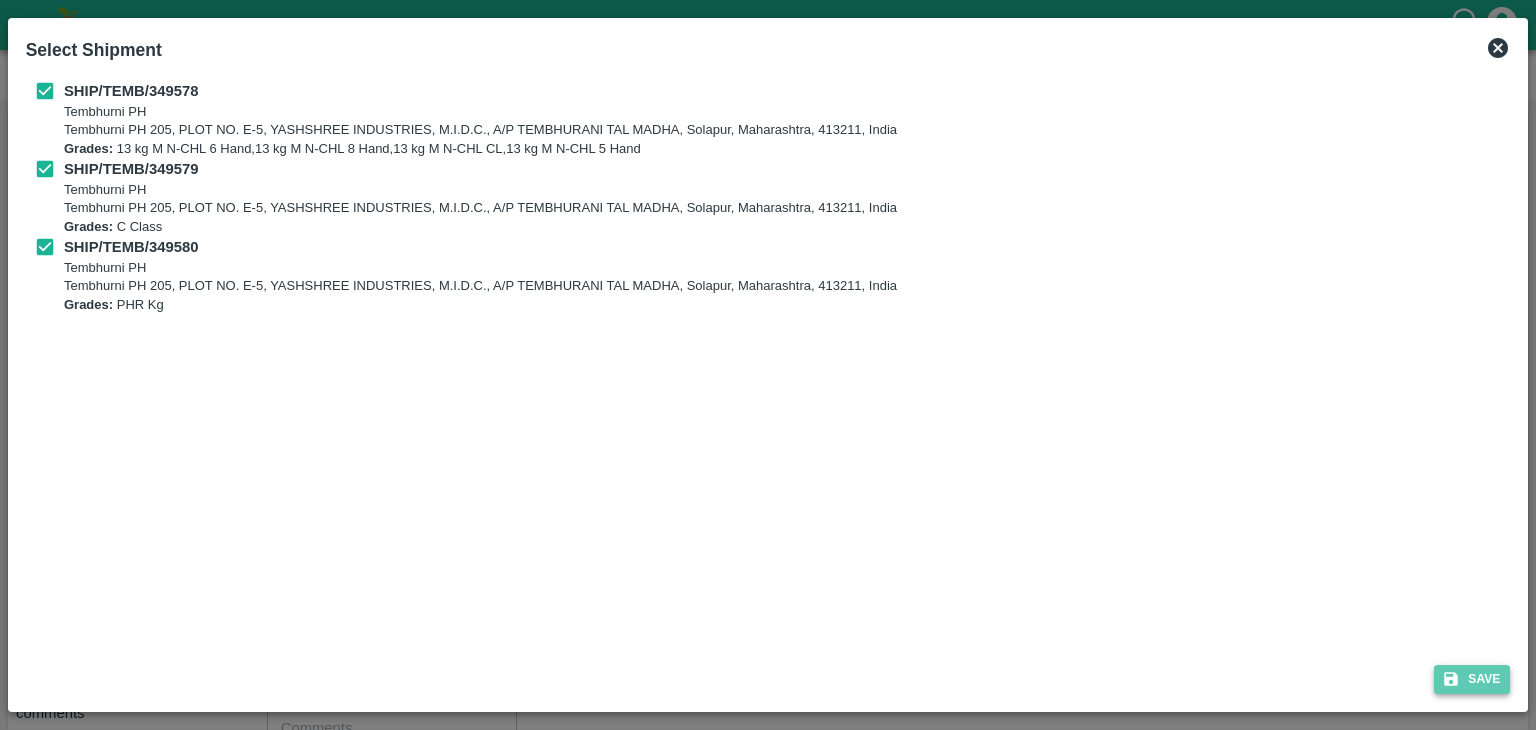 click on "Save" at bounding box center [1472, 679] 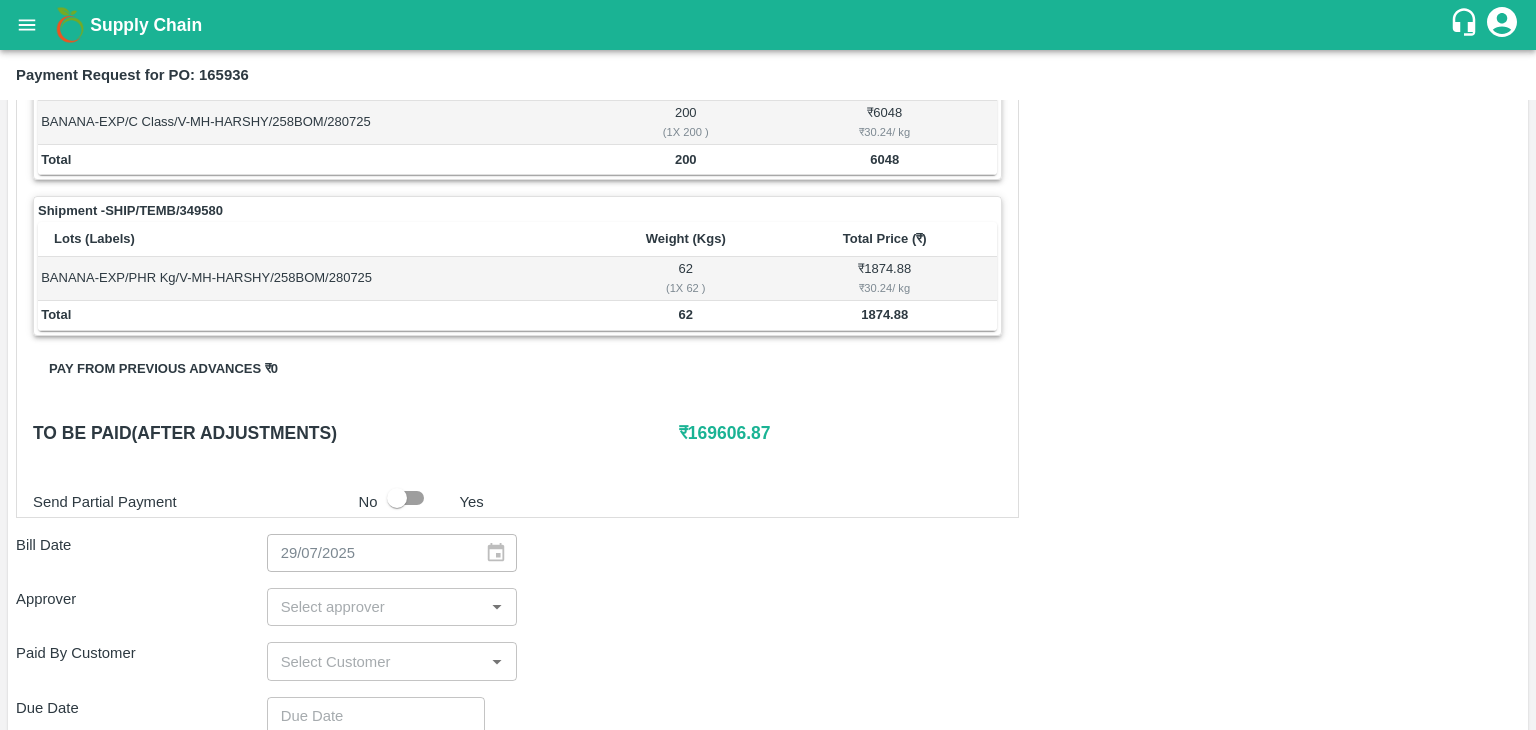 scroll, scrollTop: 936, scrollLeft: 0, axis: vertical 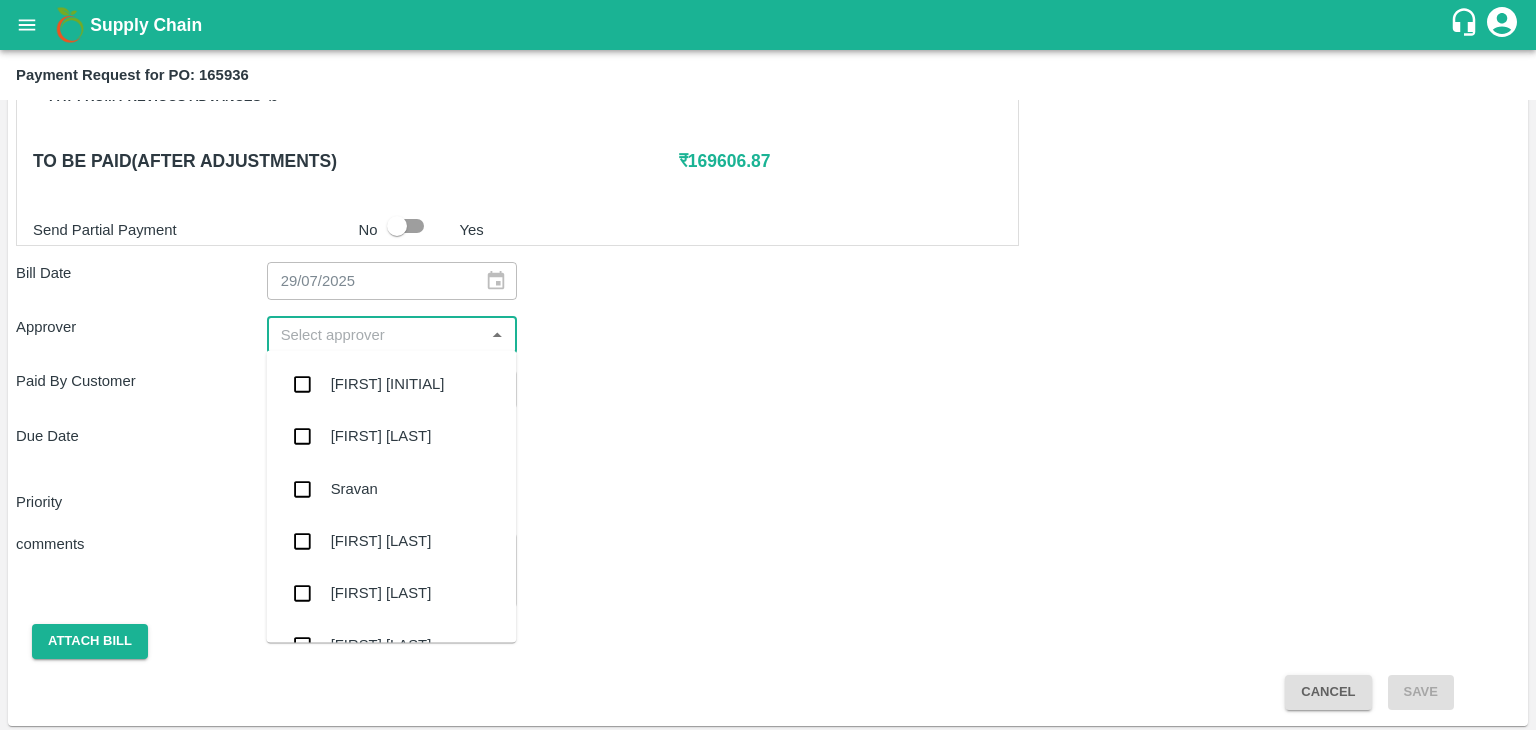 click at bounding box center (376, 335) 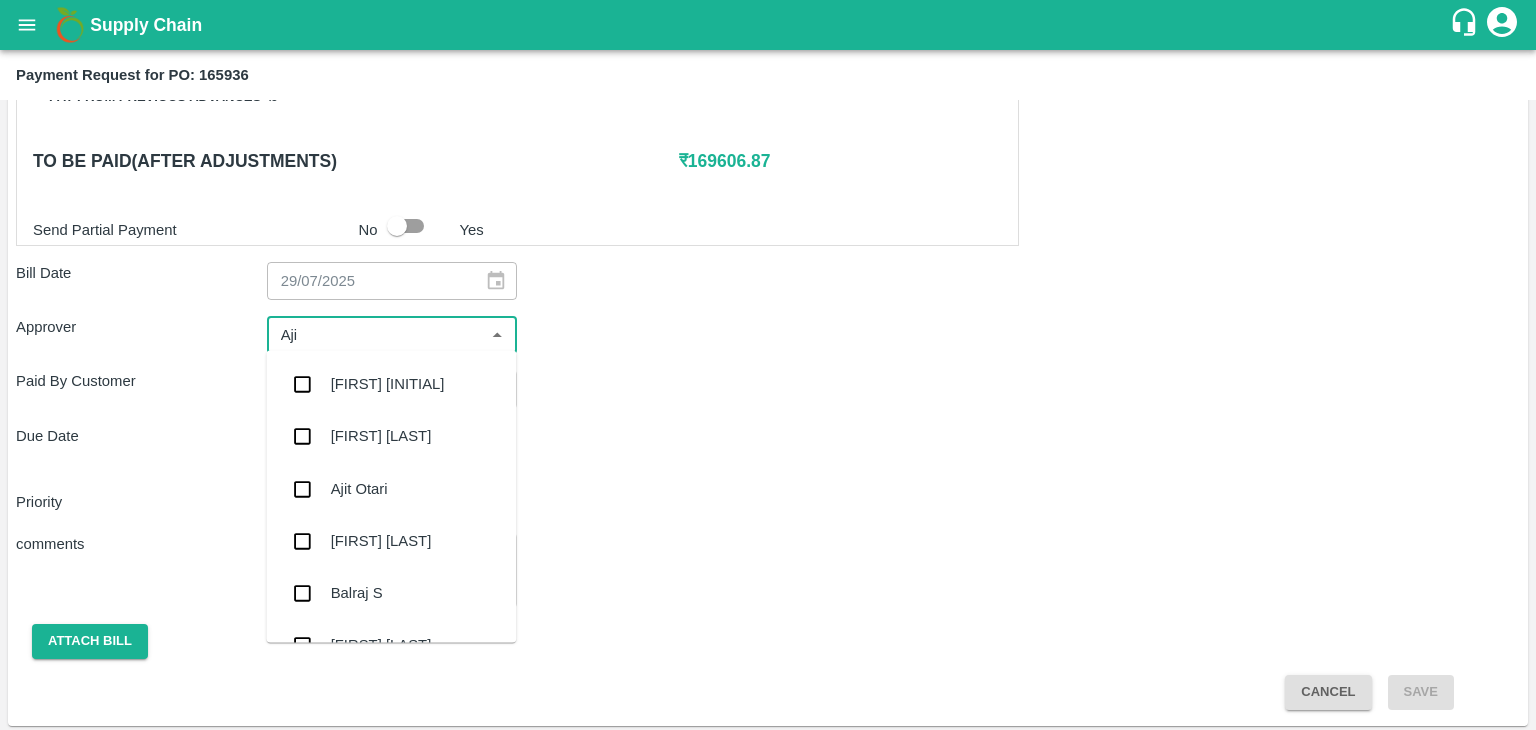 type on "[FIRST]" 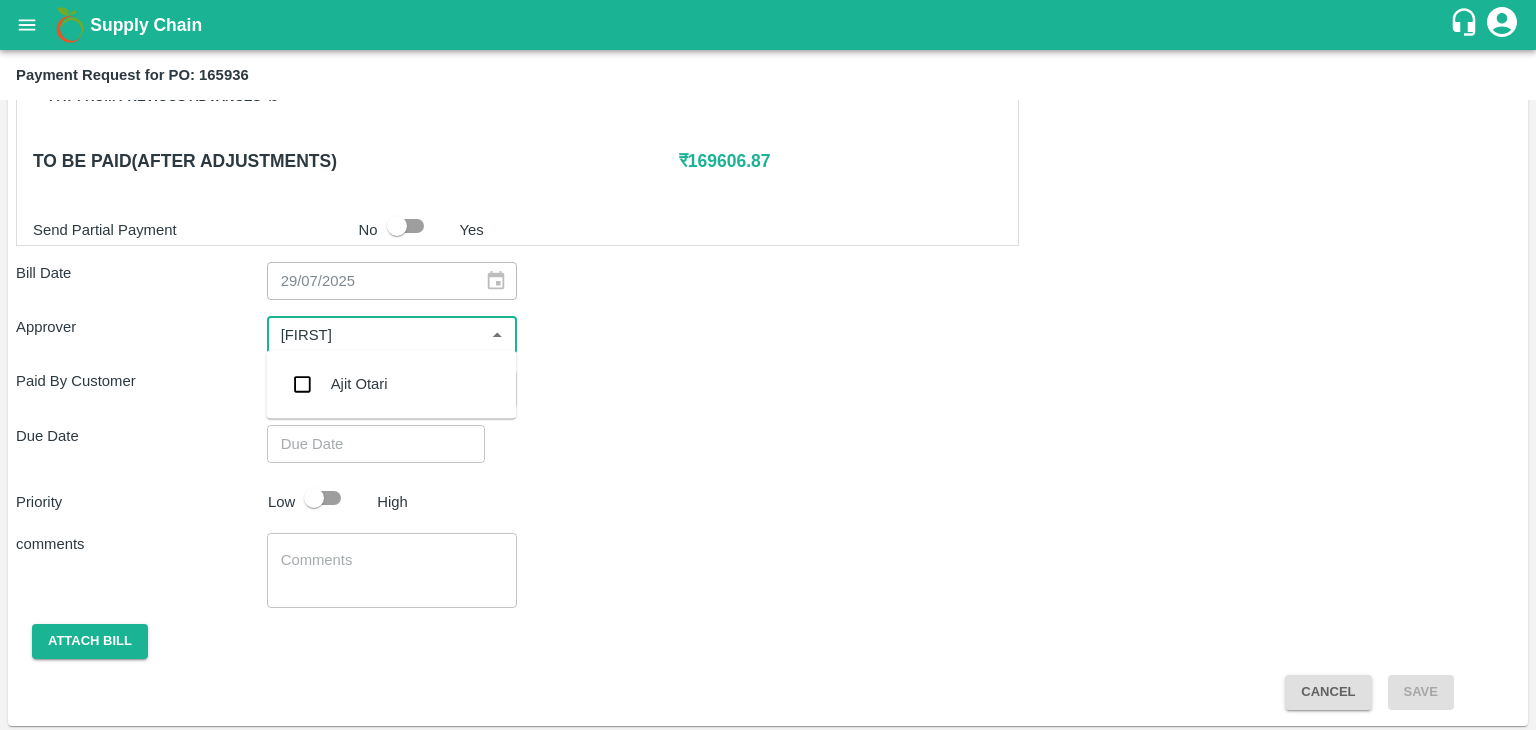 click on "Ajit Otari" at bounding box center [391, 384] 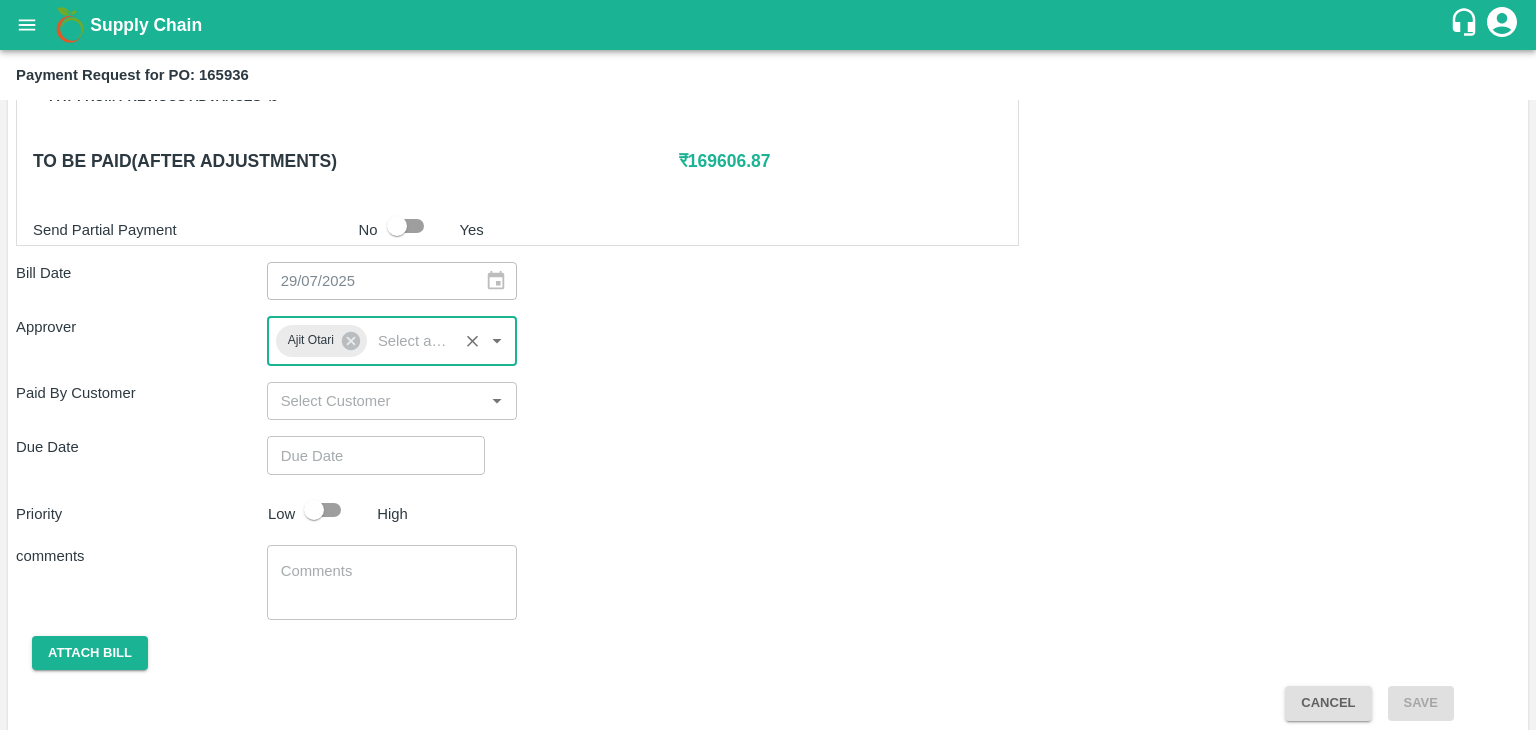 type on "DD/MM/YYYY hh:mm aa" 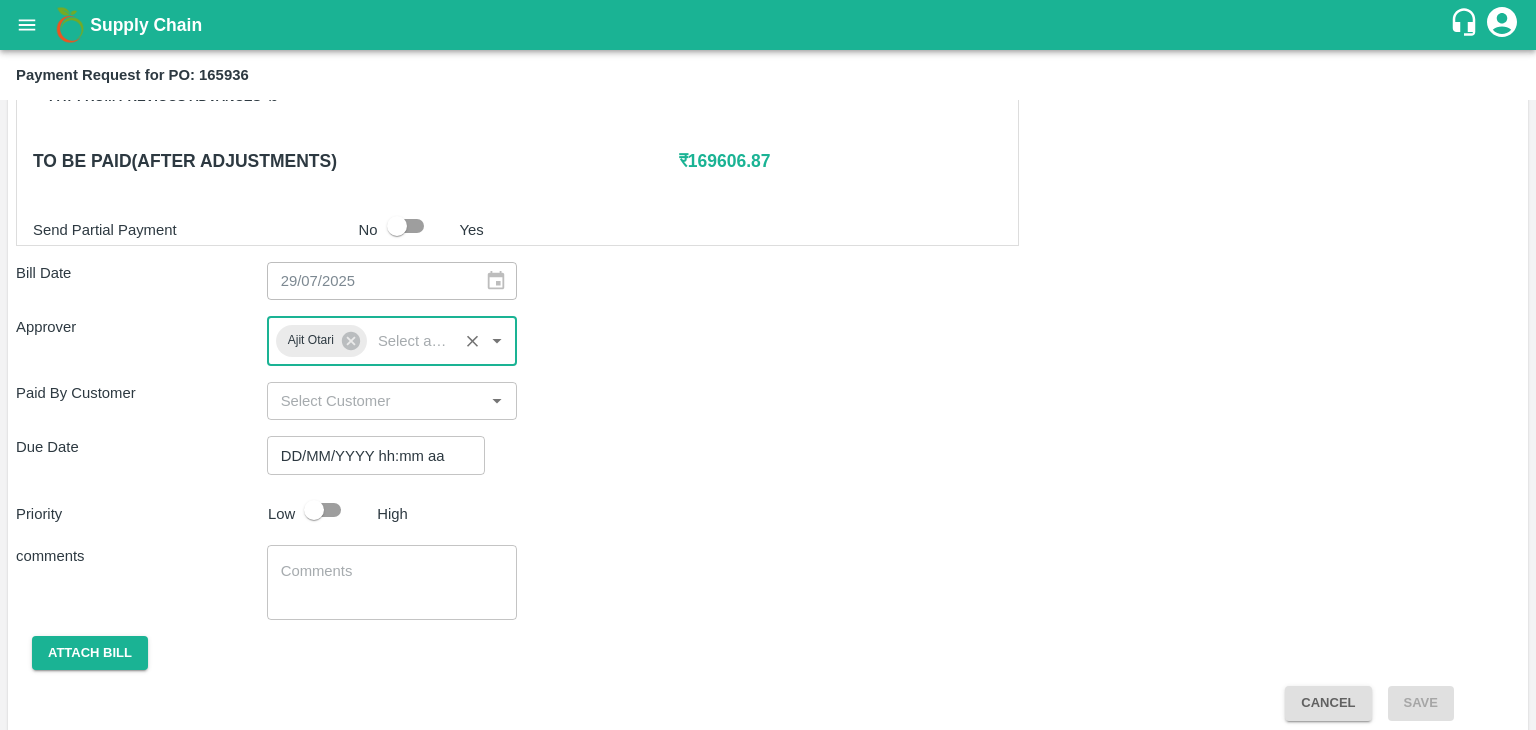 click on "DD/MM/YYYY hh:mm aa" at bounding box center (369, 455) 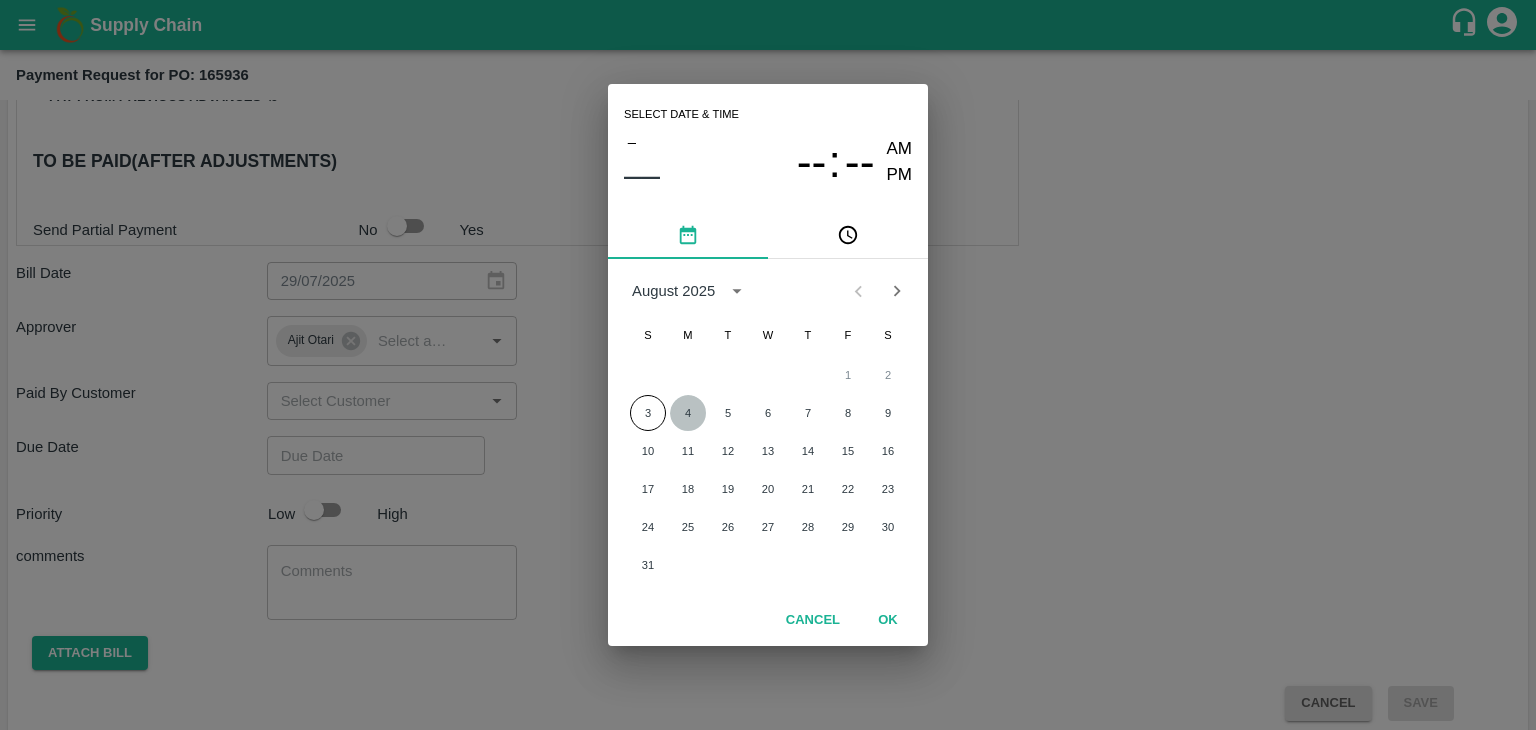 click on "4" at bounding box center [688, 413] 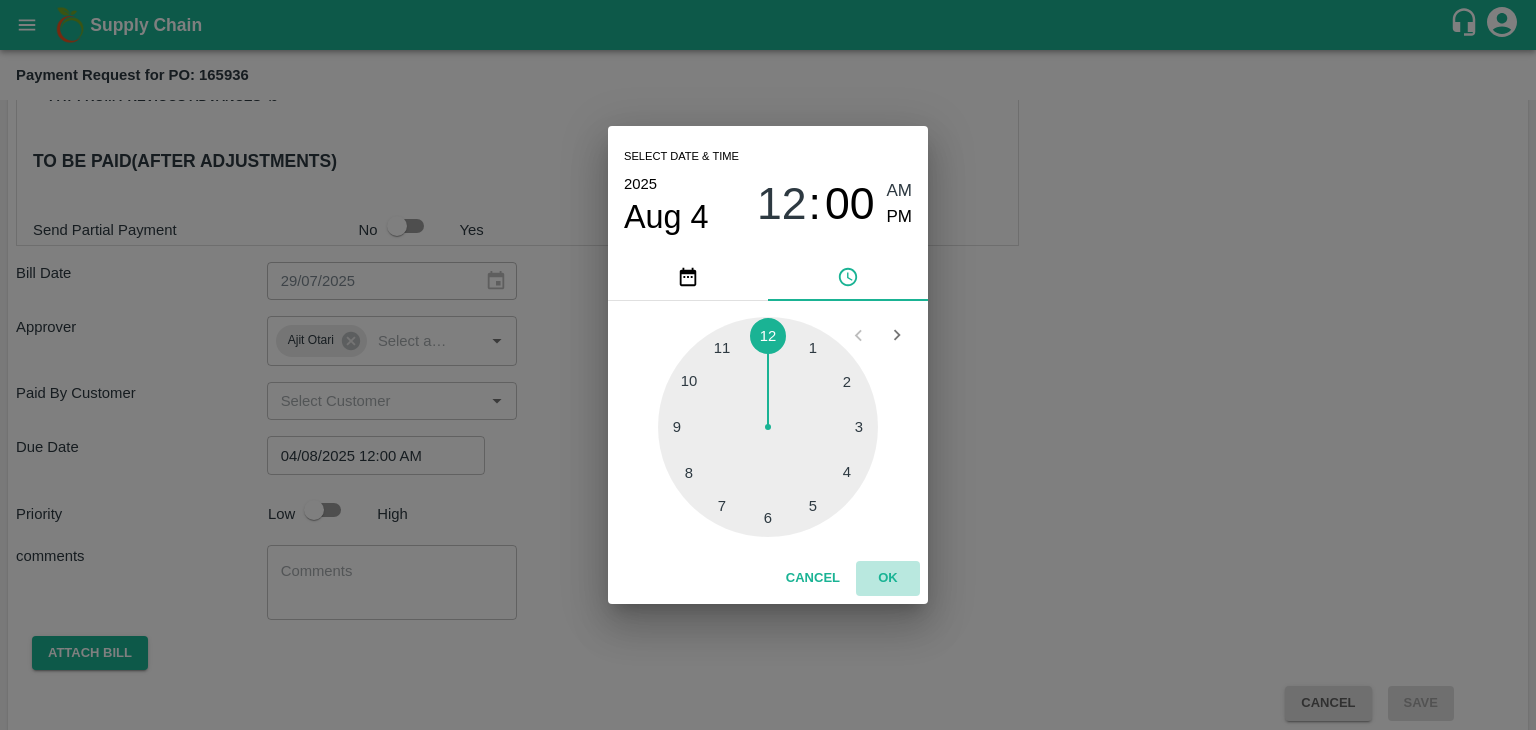 click on "OK" at bounding box center (888, 578) 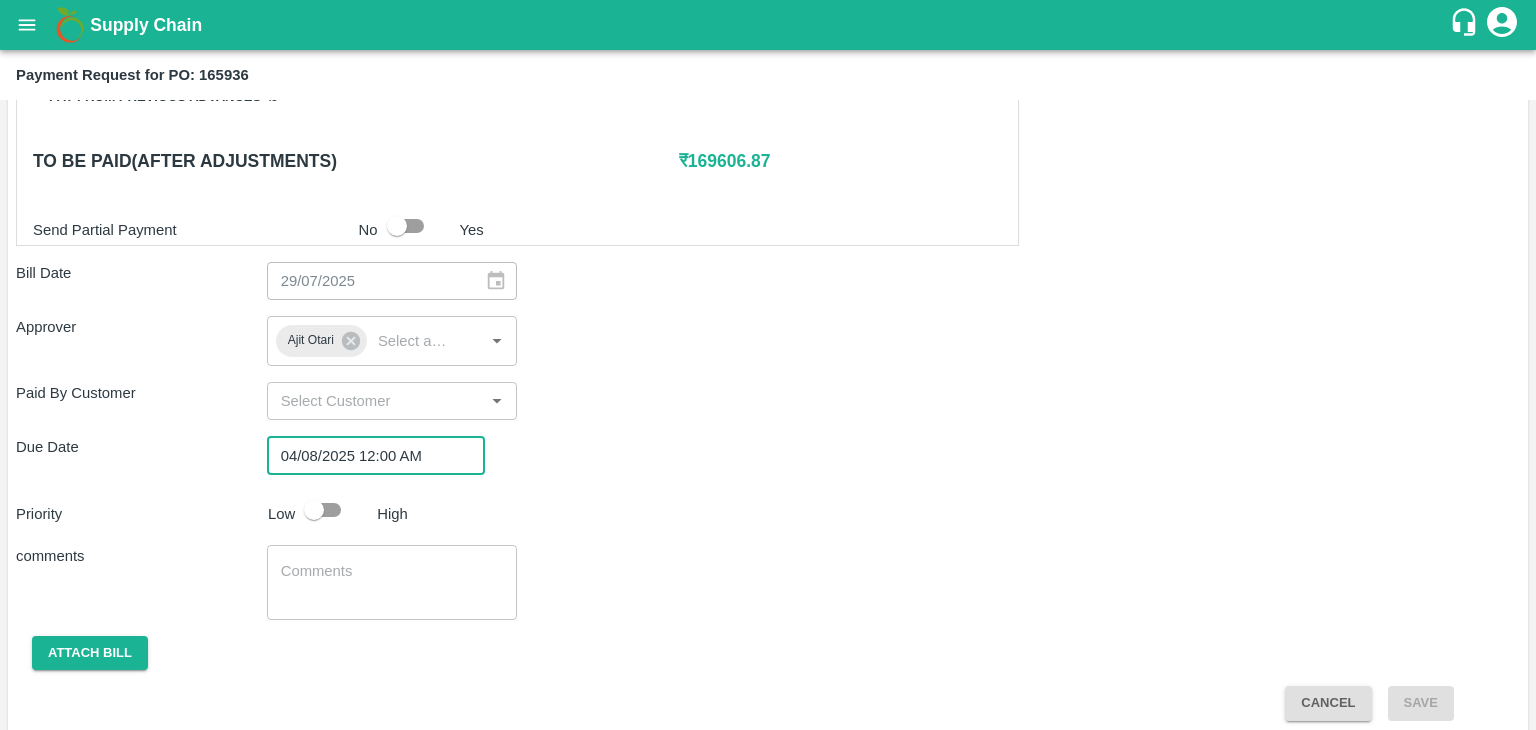 click at bounding box center [314, 510] 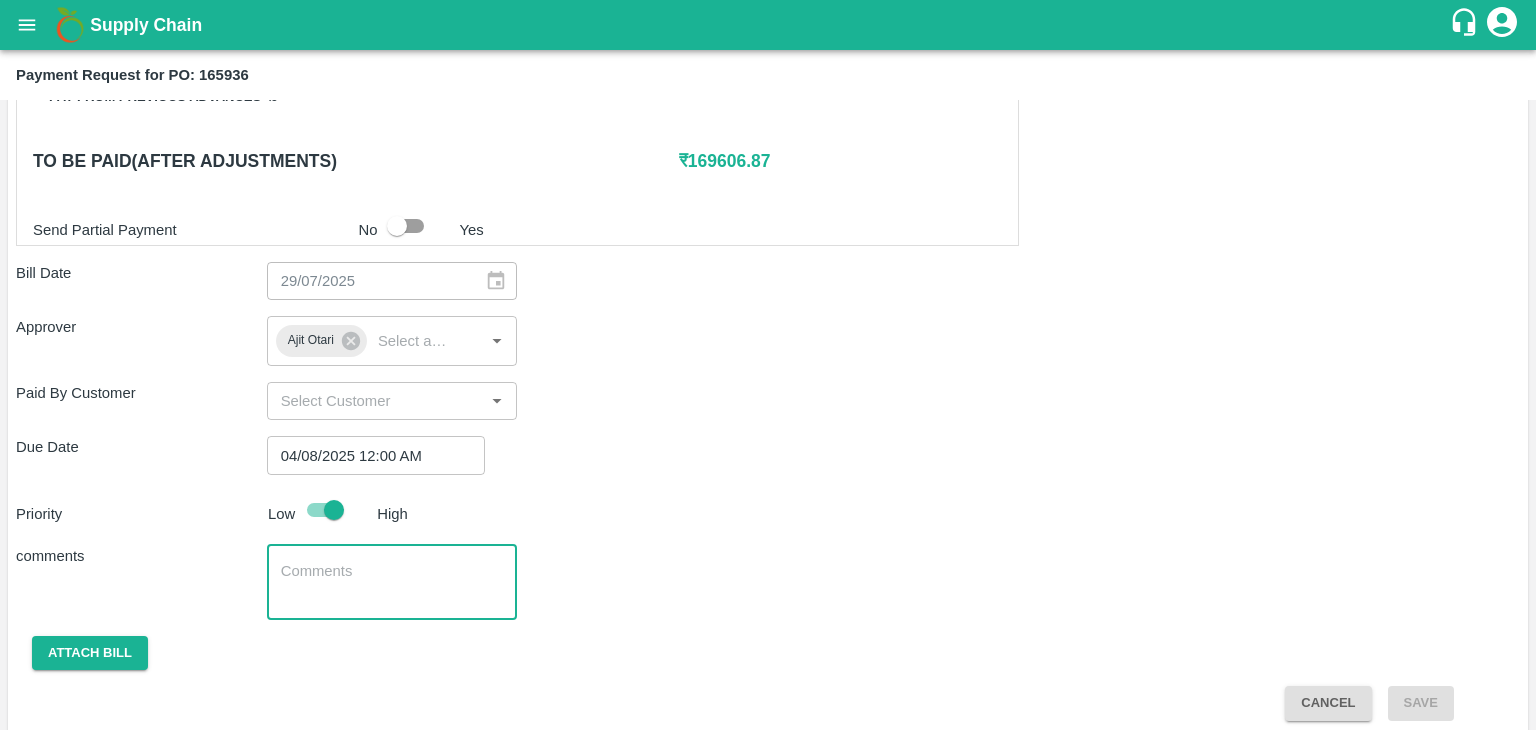 click at bounding box center (392, 582) 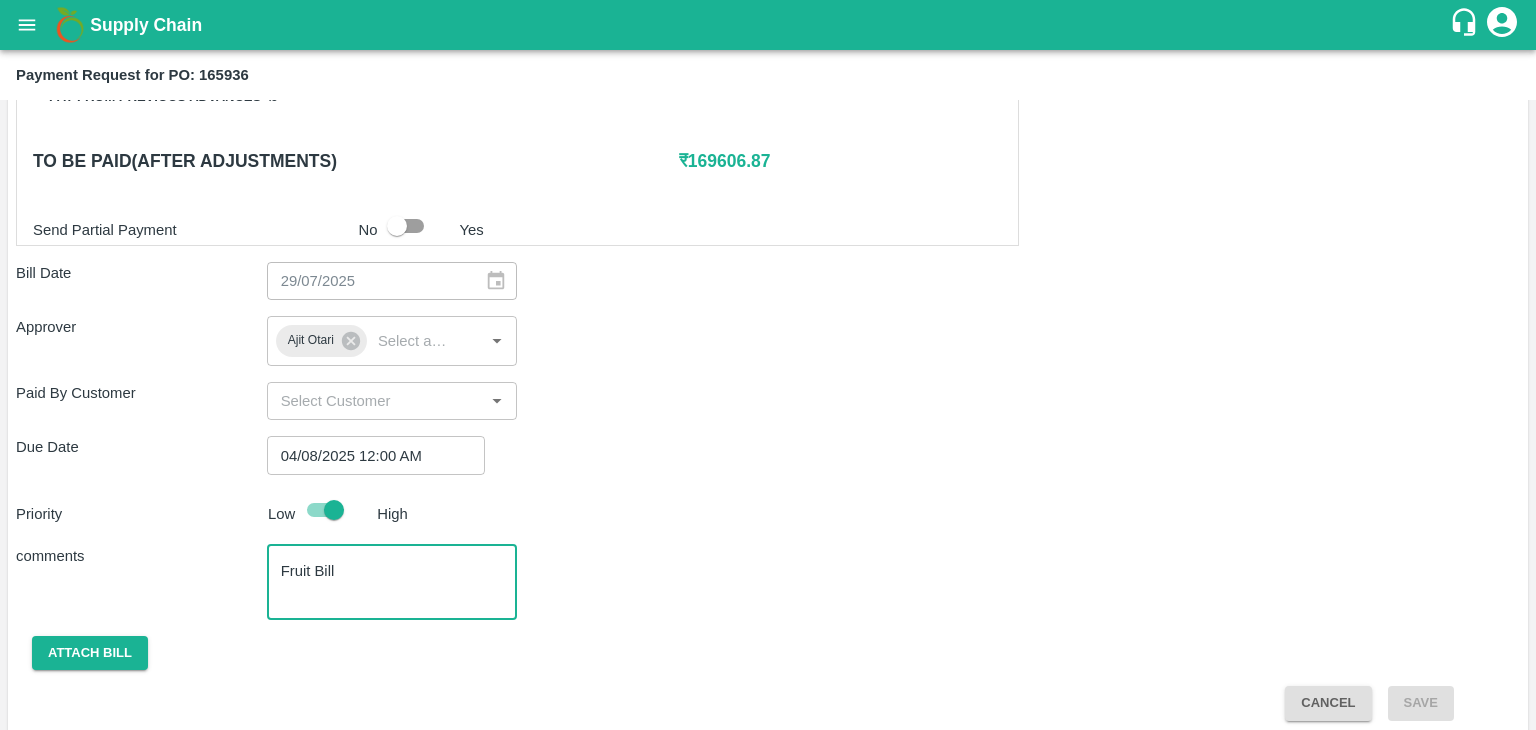 scroll, scrollTop: 948, scrollLeft: 0, axis: vertical 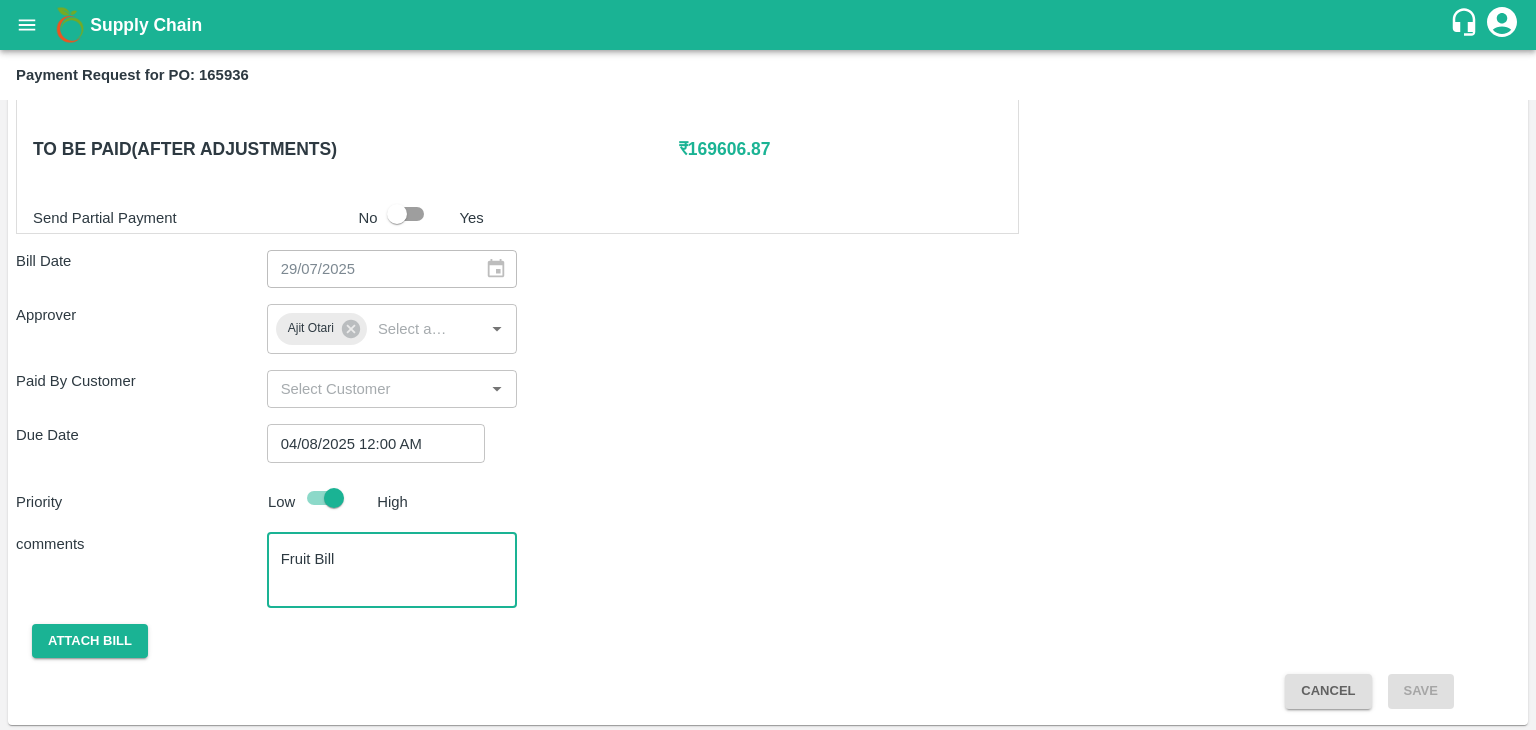 type on "Fruit Bill" 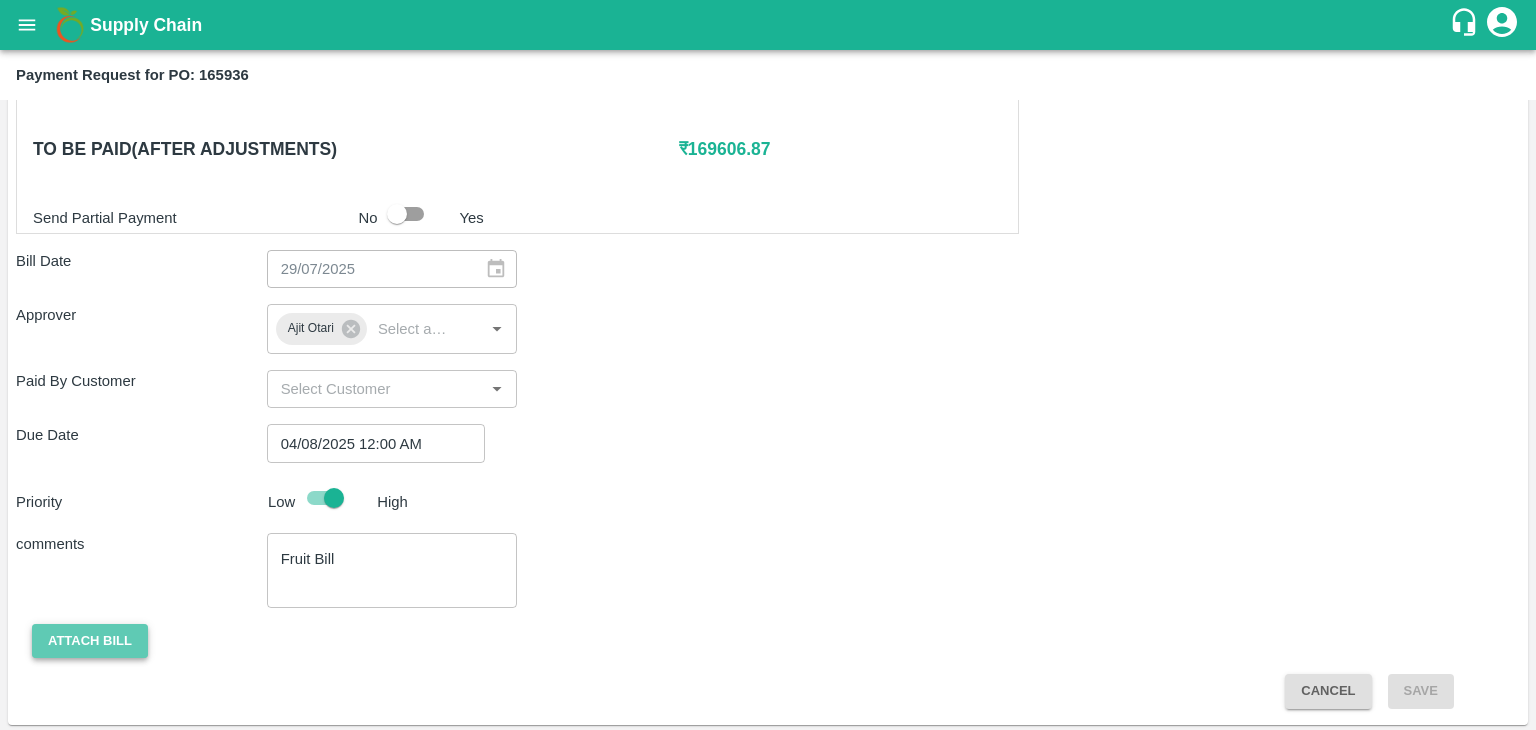 click on "Attach bill" at bounding box center (90, 641) 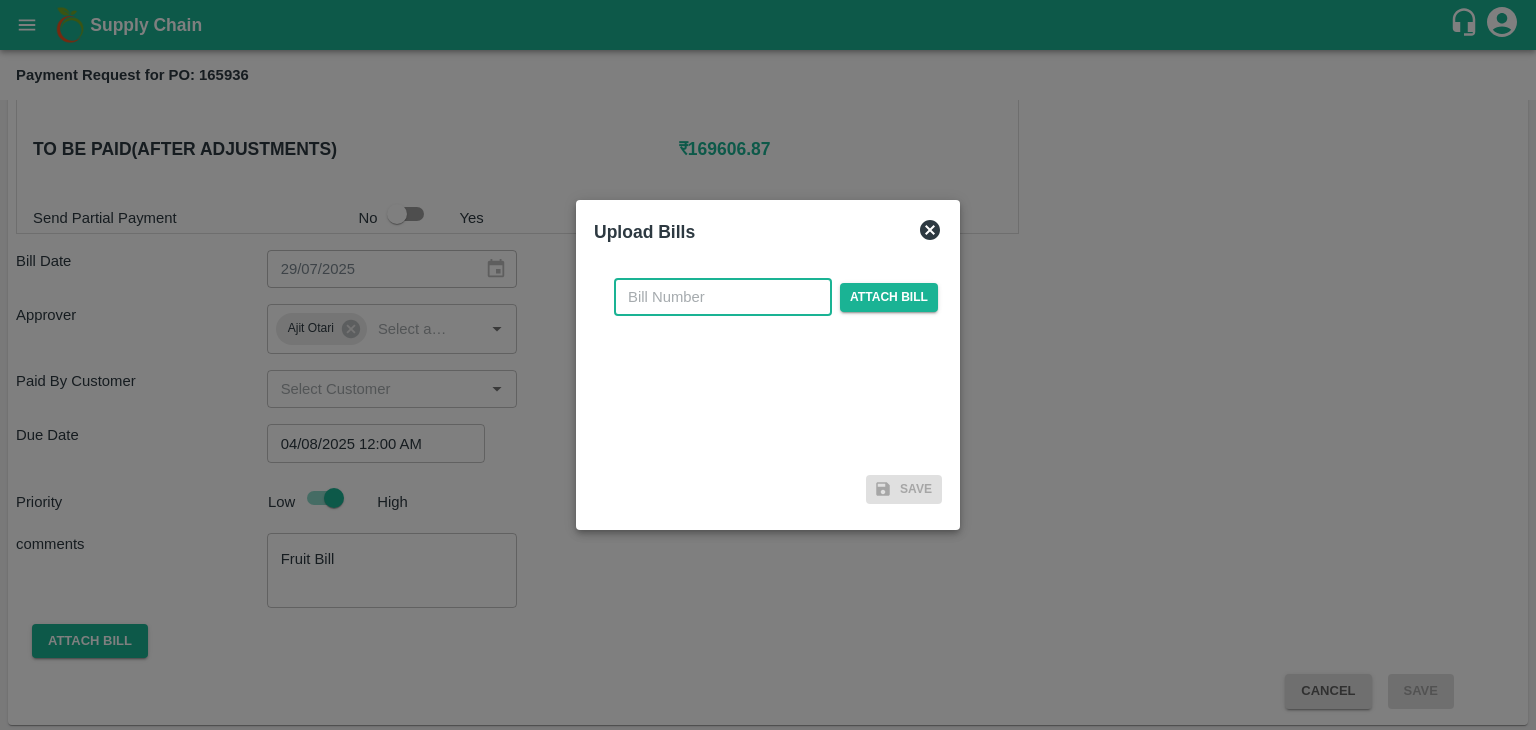 click at bounding box center (723, 297) 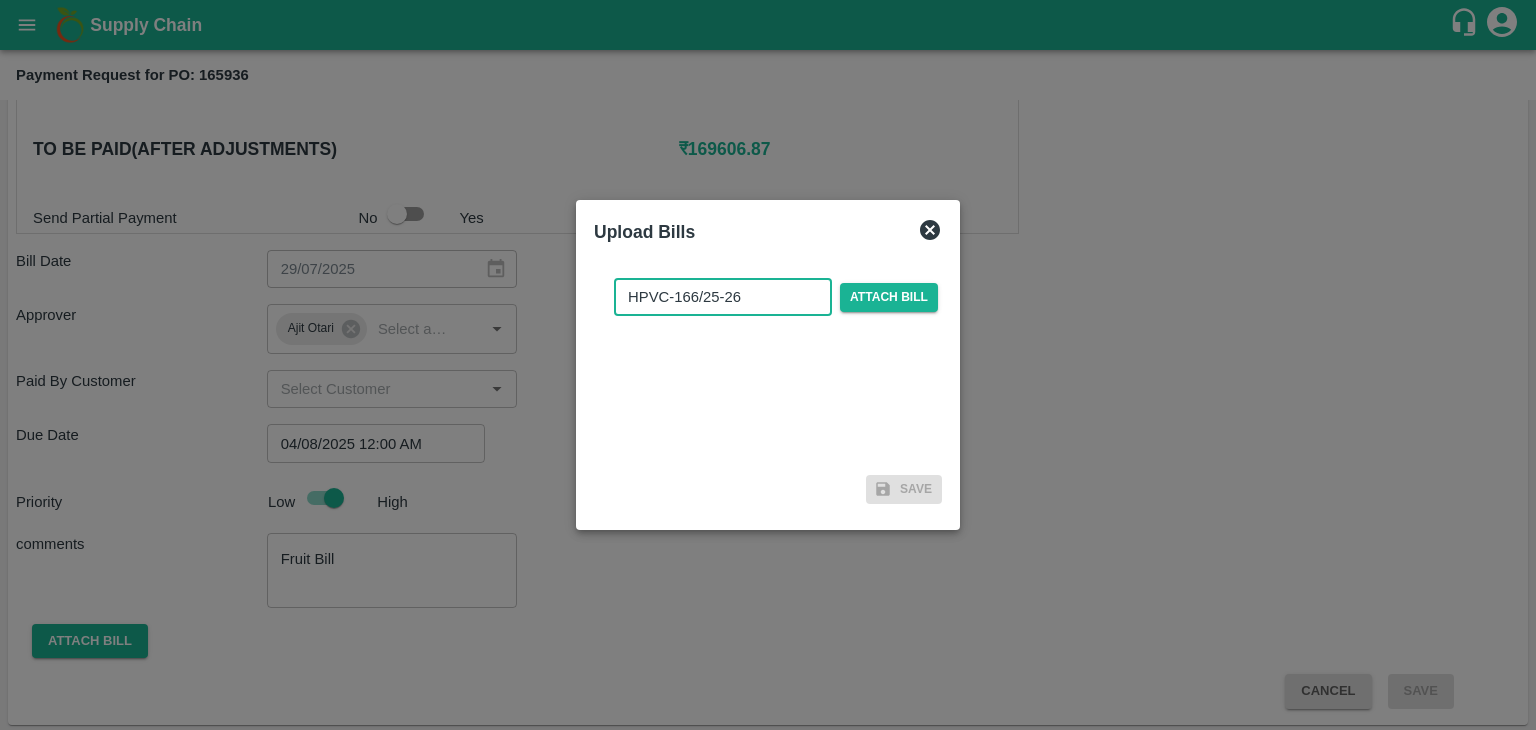 click on "HPVC-166/25-26" at bounding box center [723, 297] 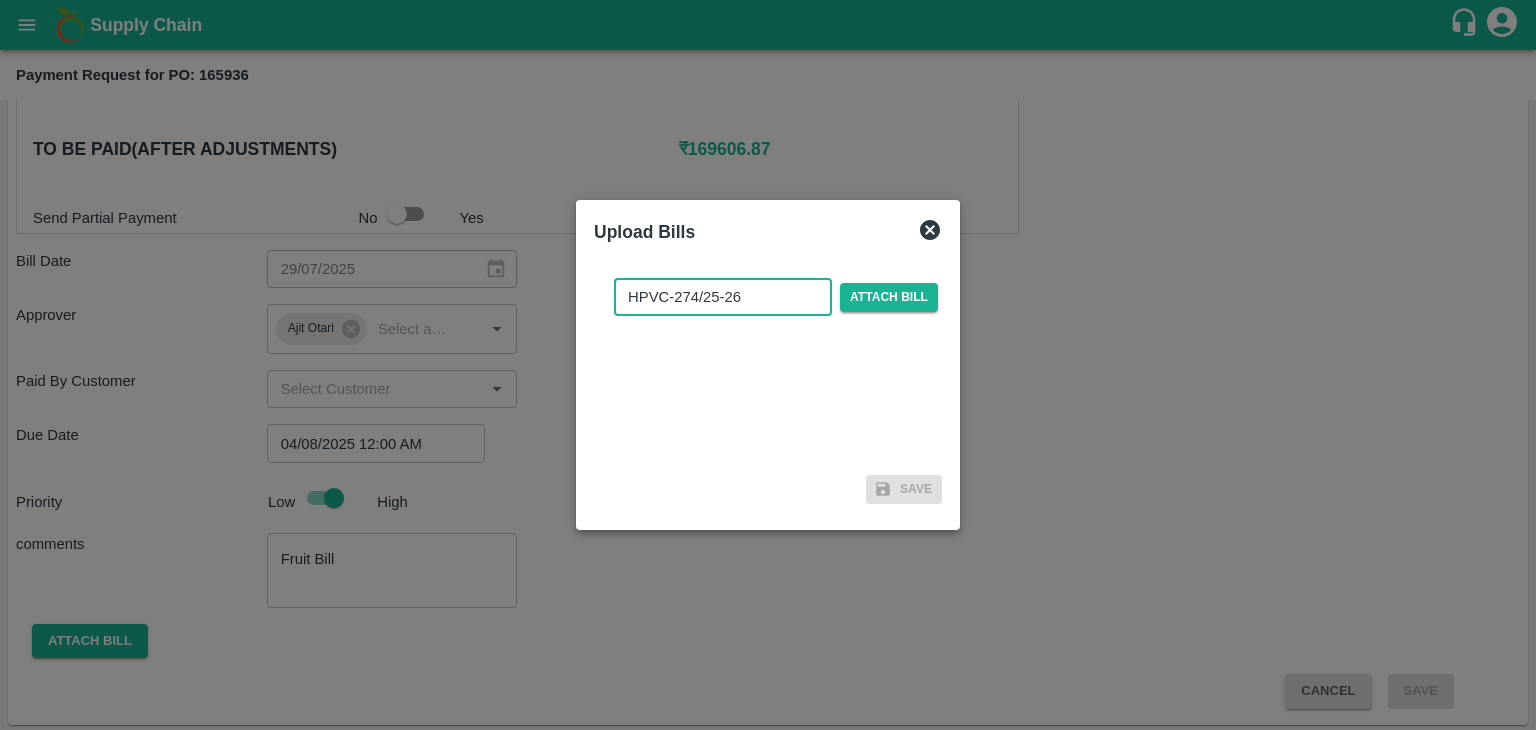 type on "HPVC-274/25-26" 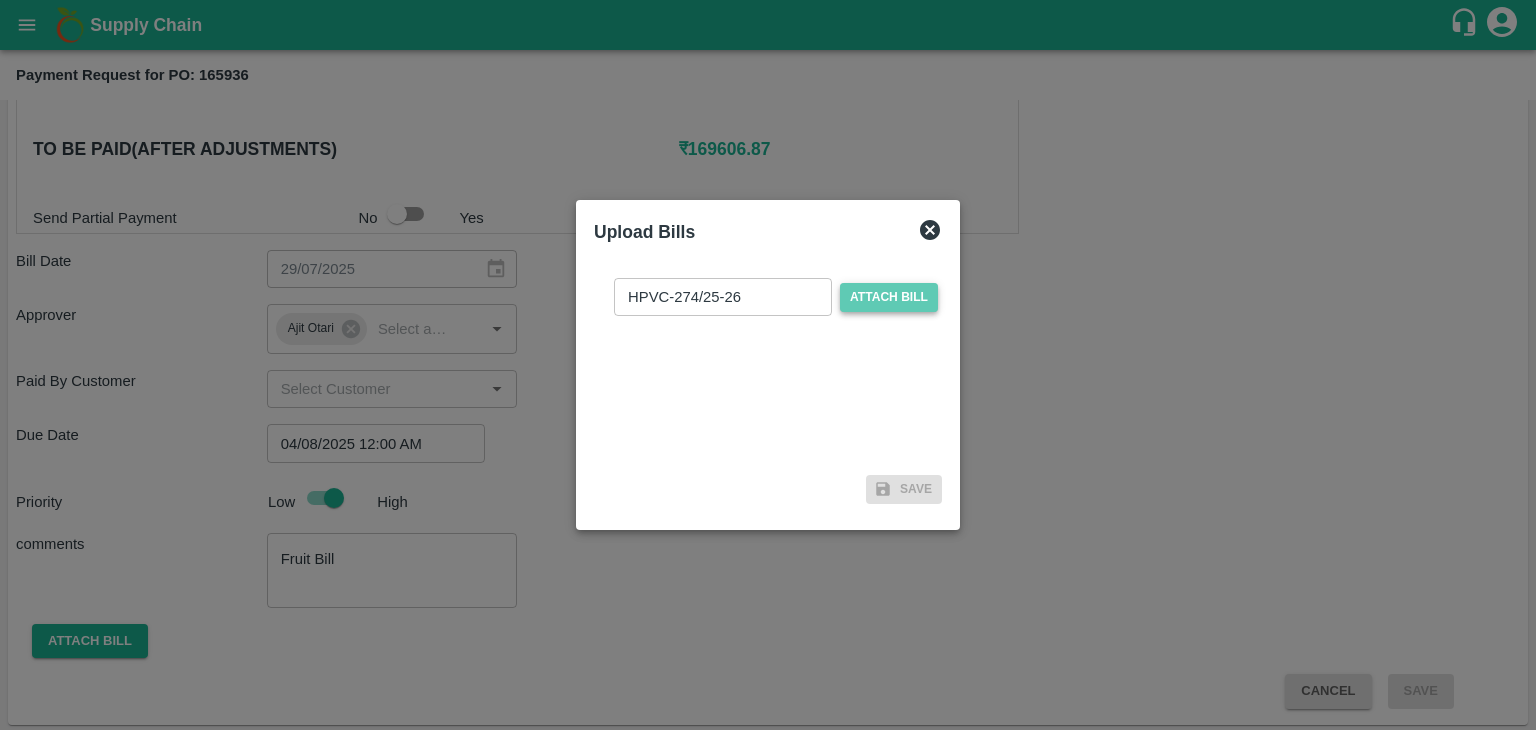 click on "Attach bill" at bounding box center [889, 297] 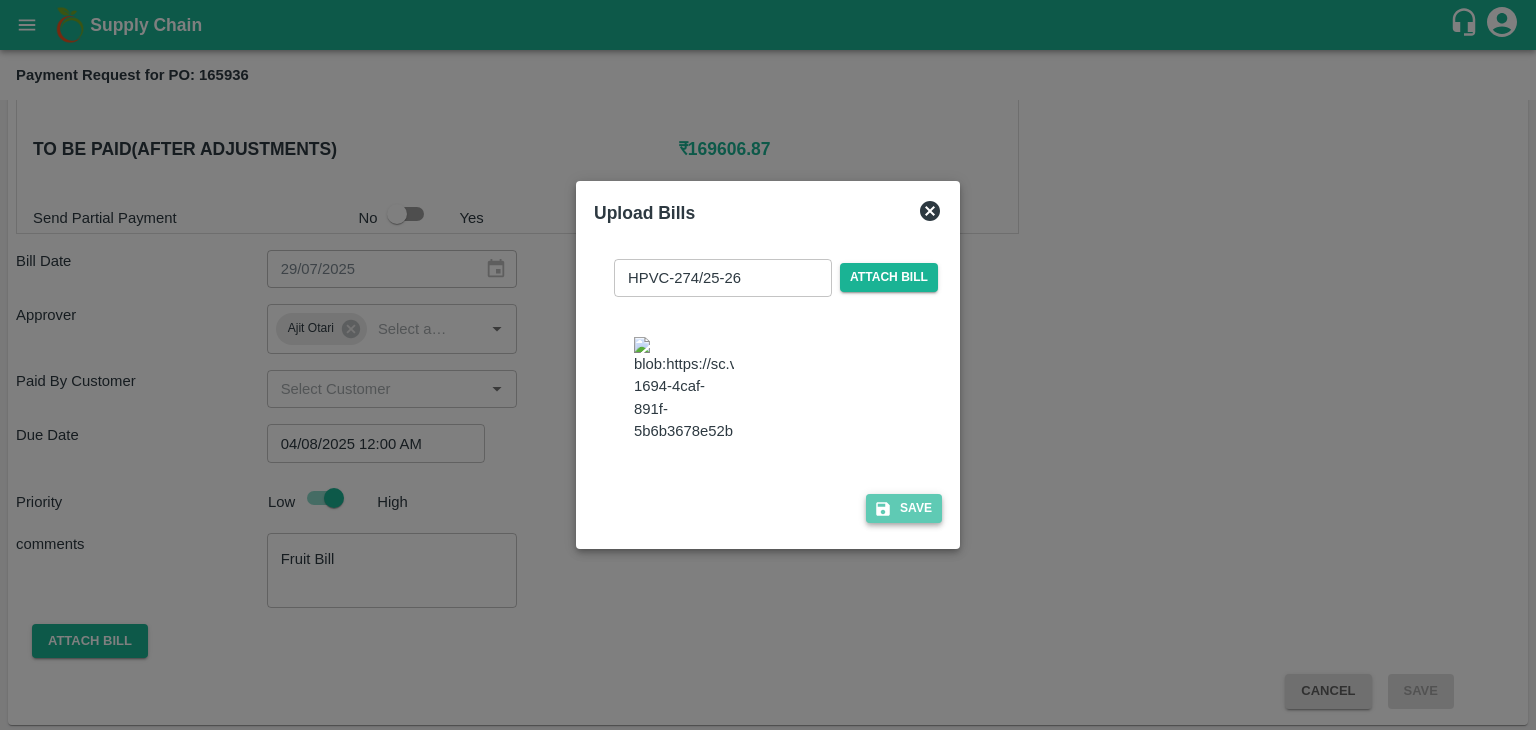 click on "Save" at bounding box center [904, 508] 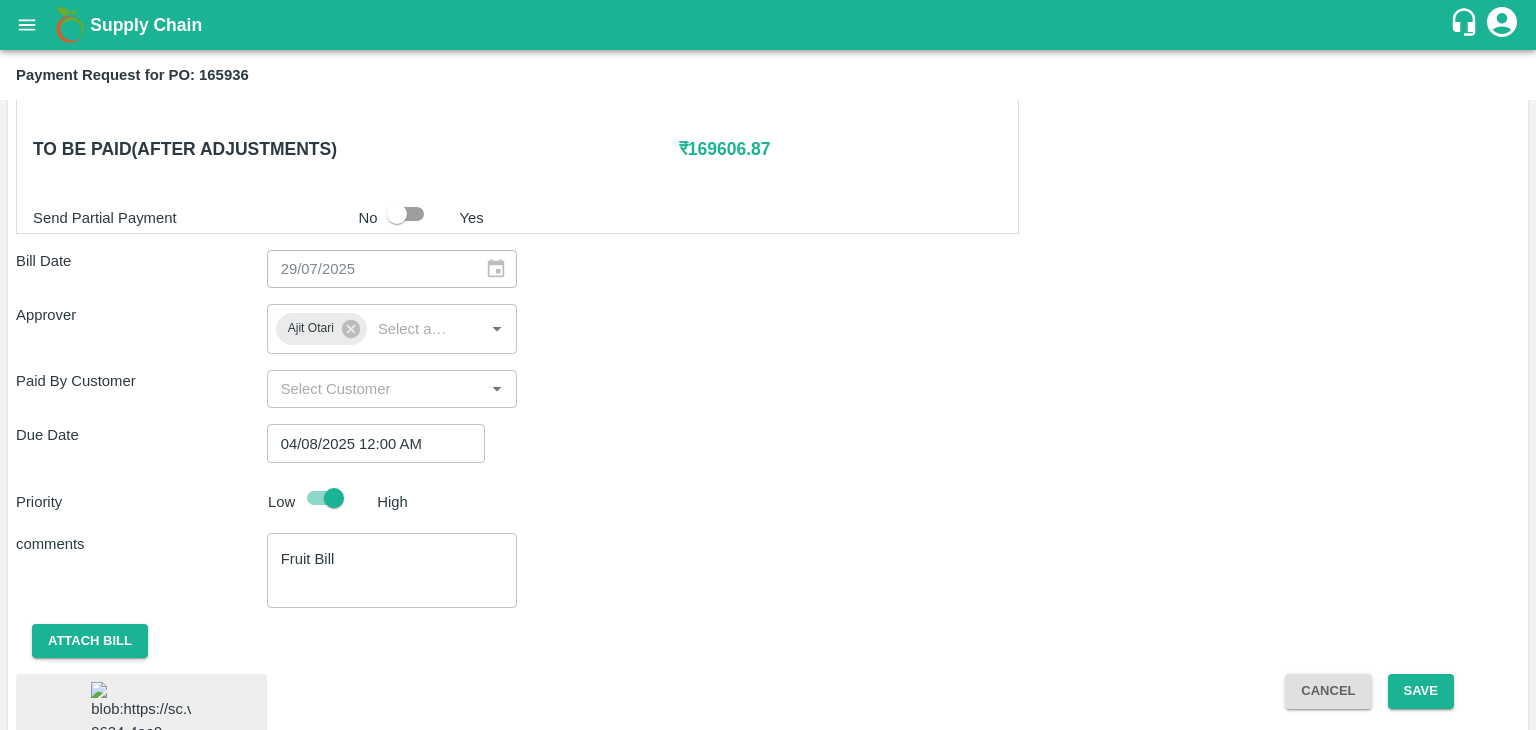 scroll, scrollTop: 1080, scrollLeft: 0, axis: vertical 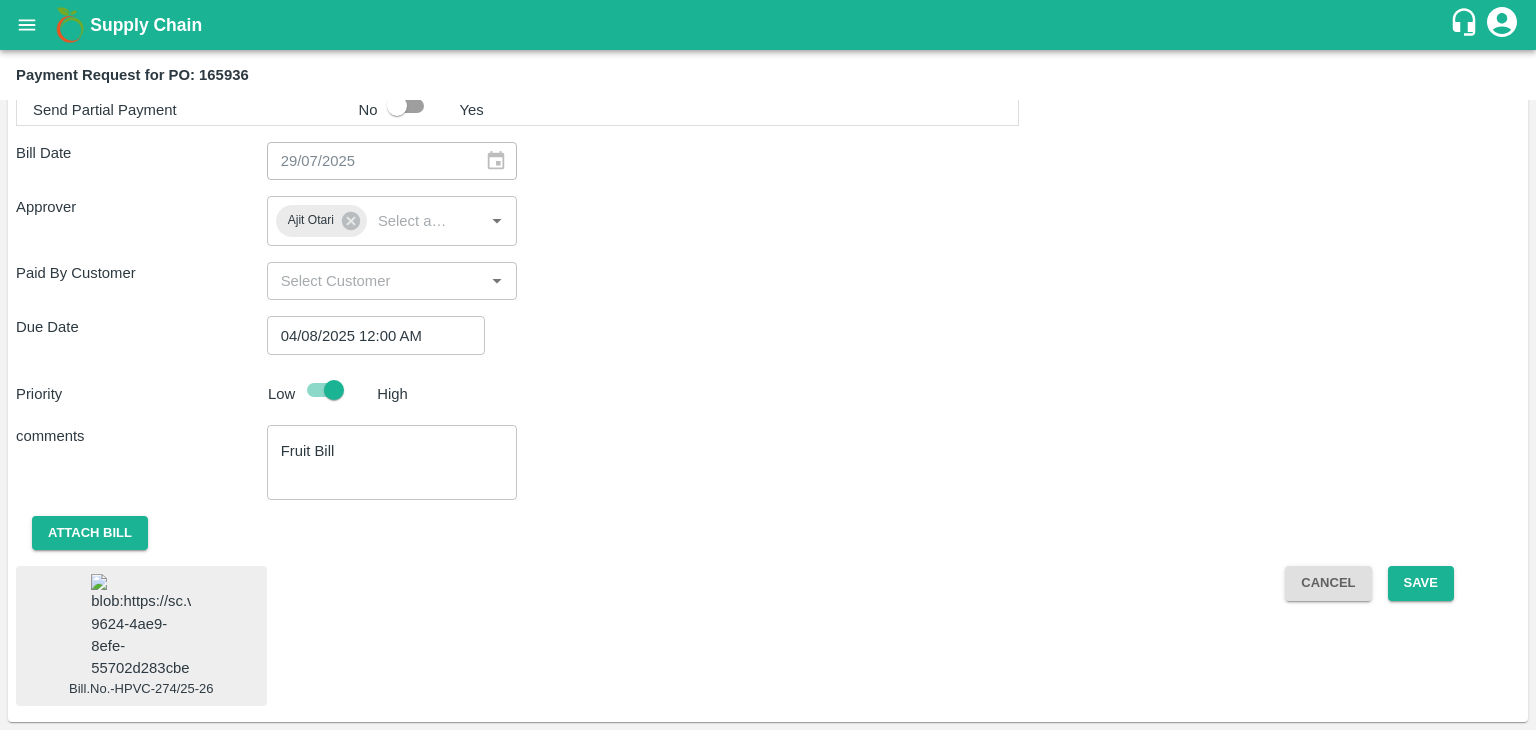 click at bounding box center (141, 626) 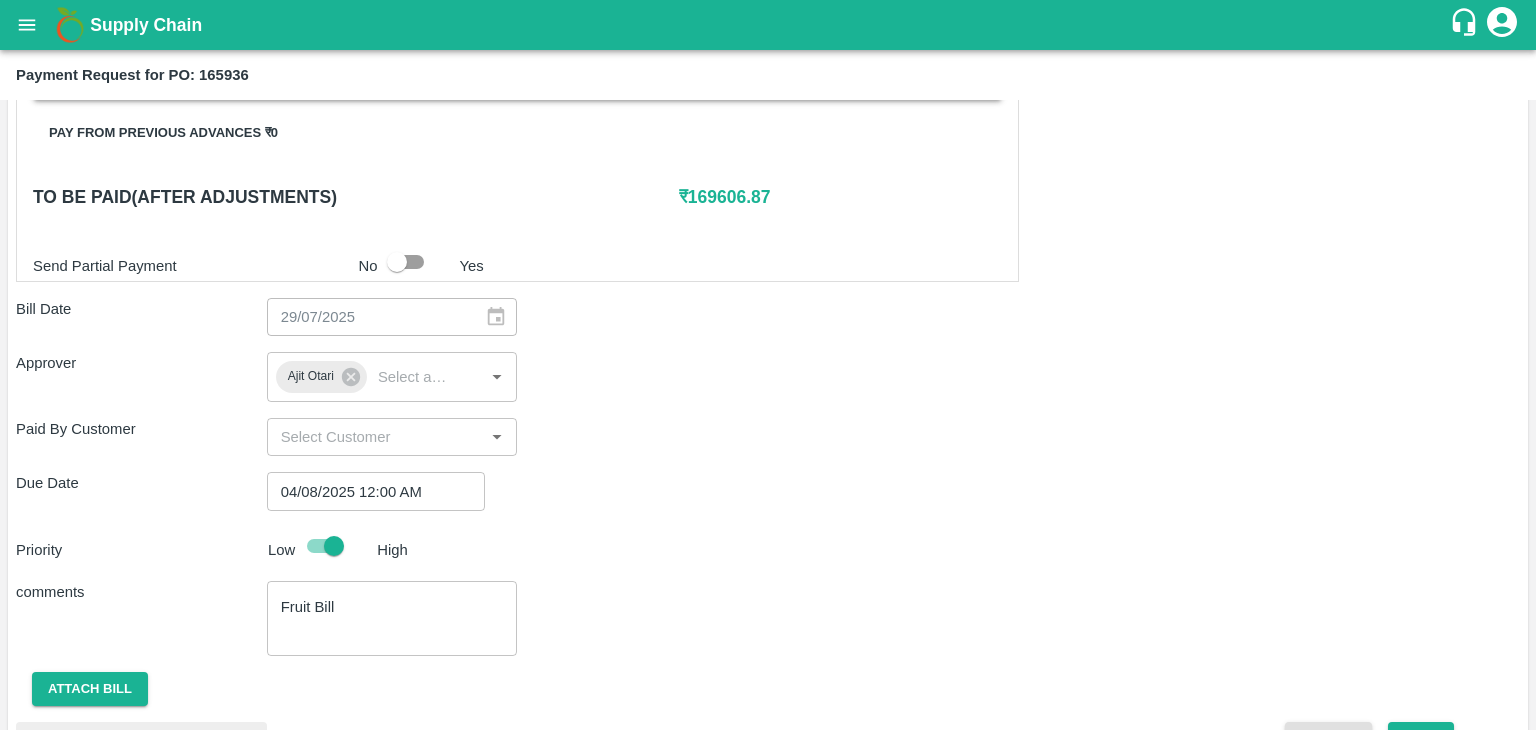 scroll, scrollTop: 1080, scrollLeft: 0, axis: vertical 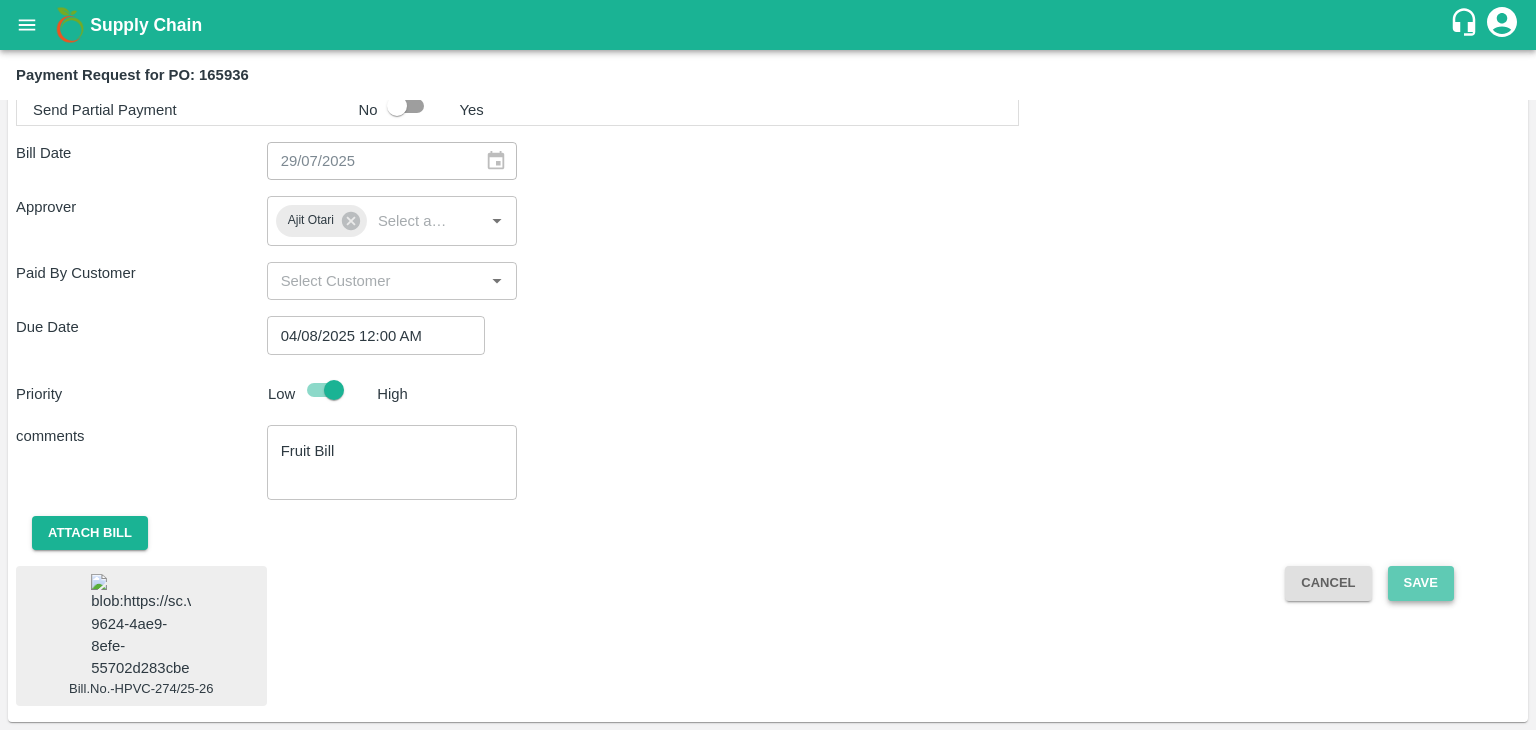click on "Save" at bounding box center [1421, 583] 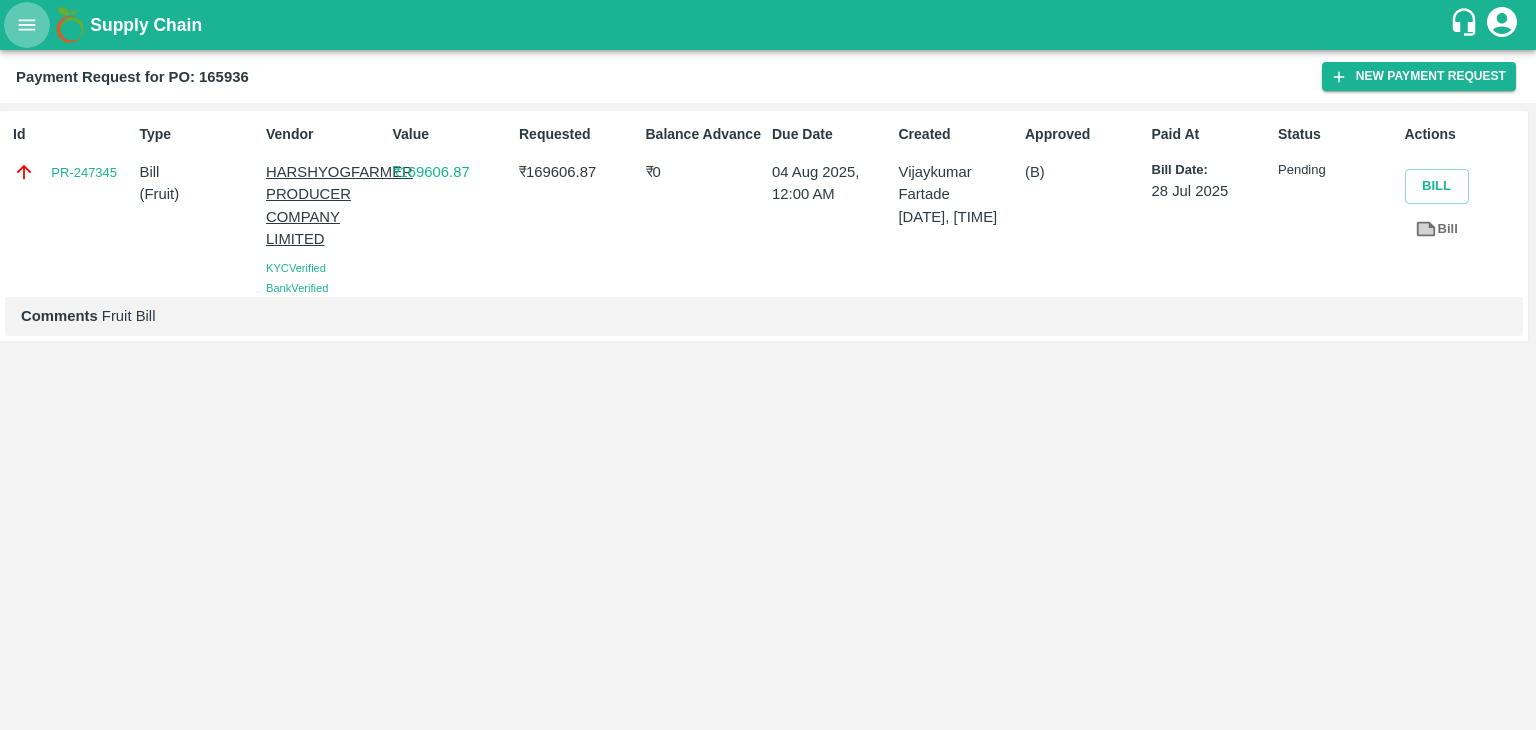 click at bounding box center [27, 25] 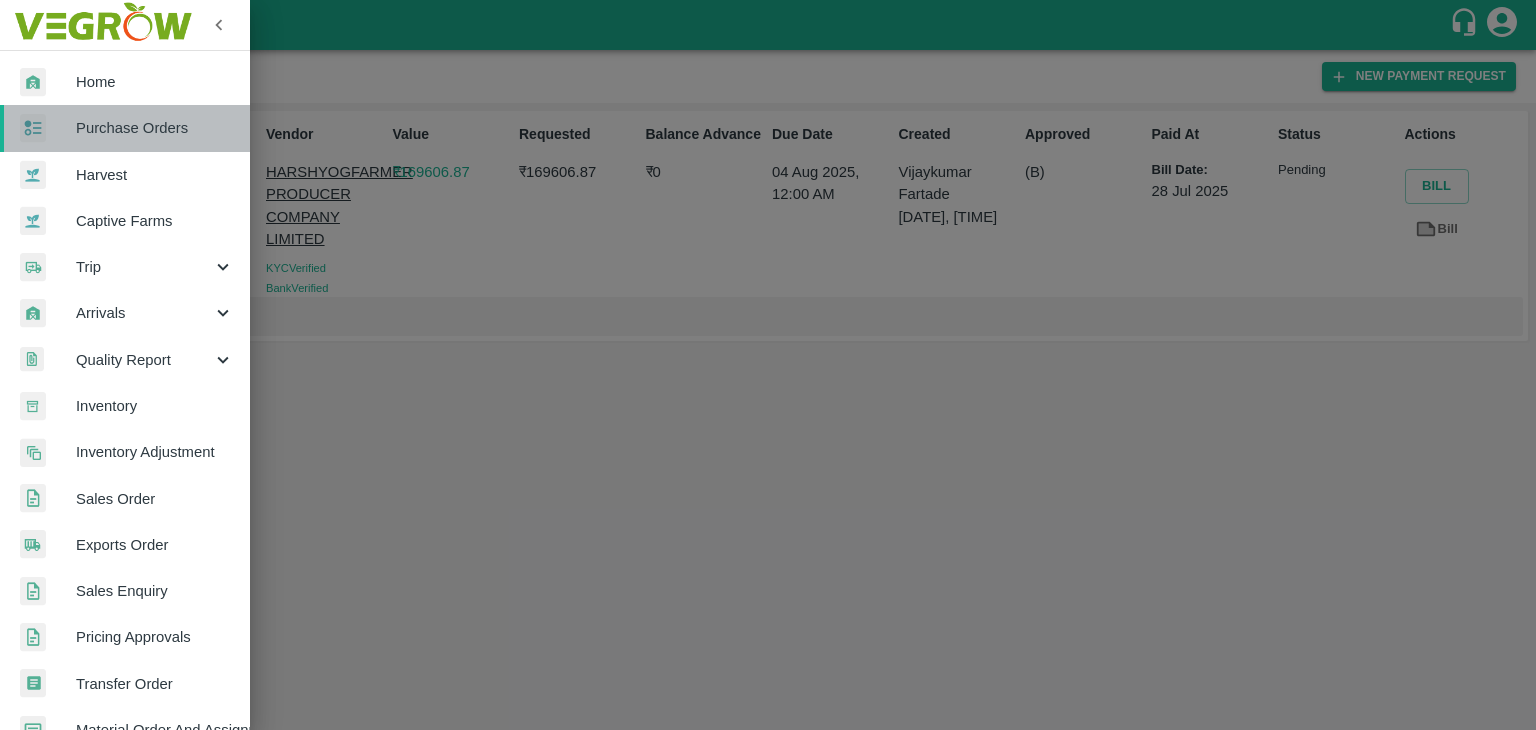 click on "Purchase Orders" at bounding box center [155, 128] 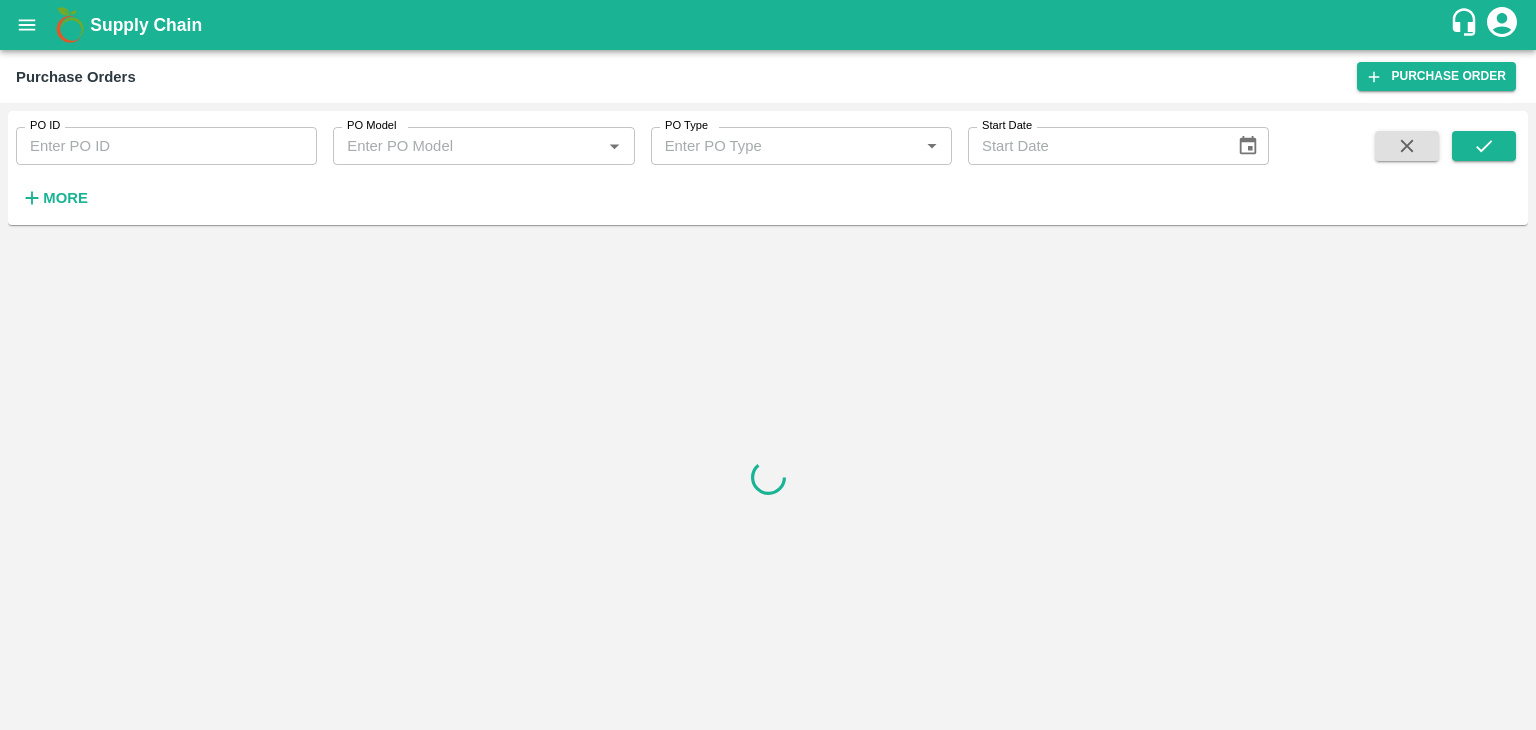 click on "PO ID" at bounding box center [166, 146] 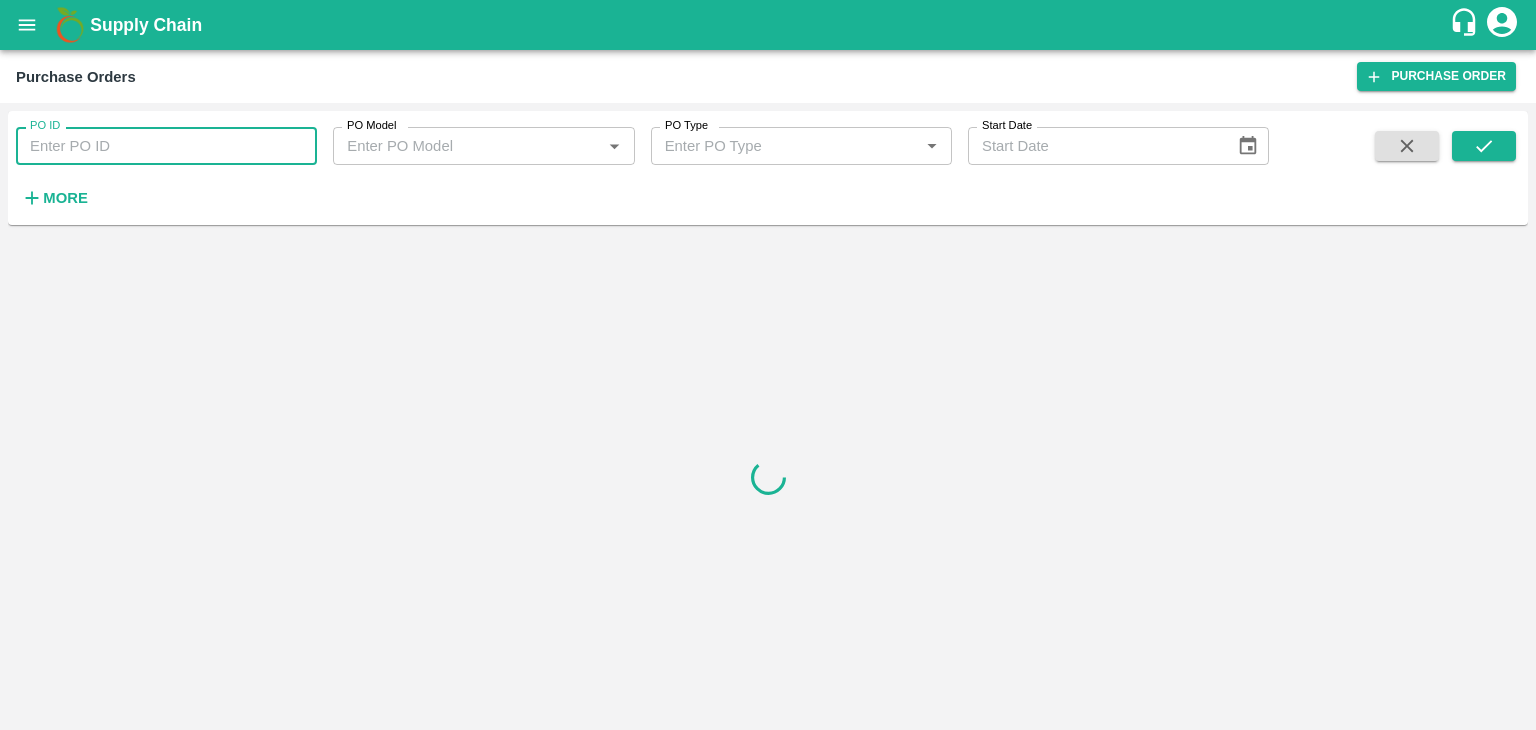 paste on "165935" 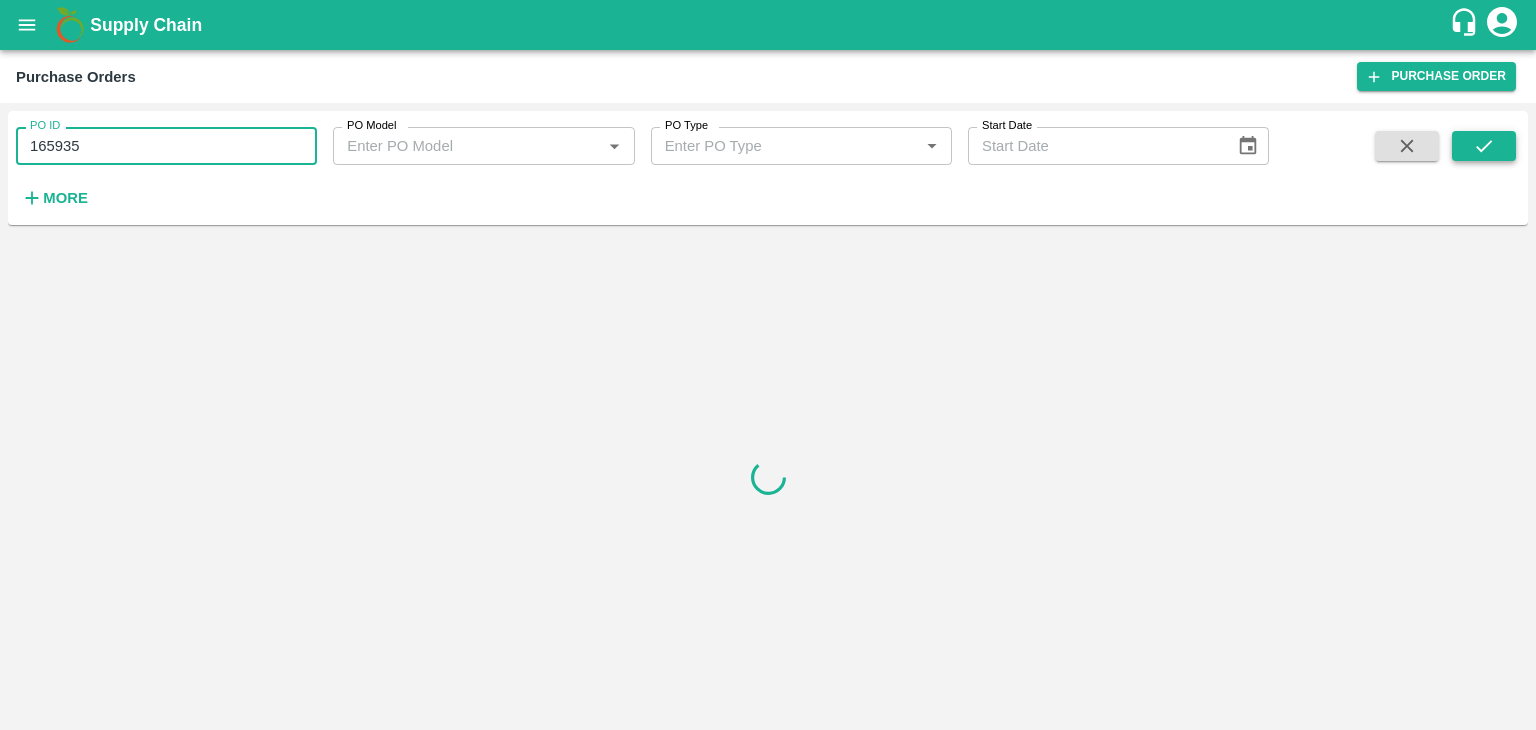 type on "165935" 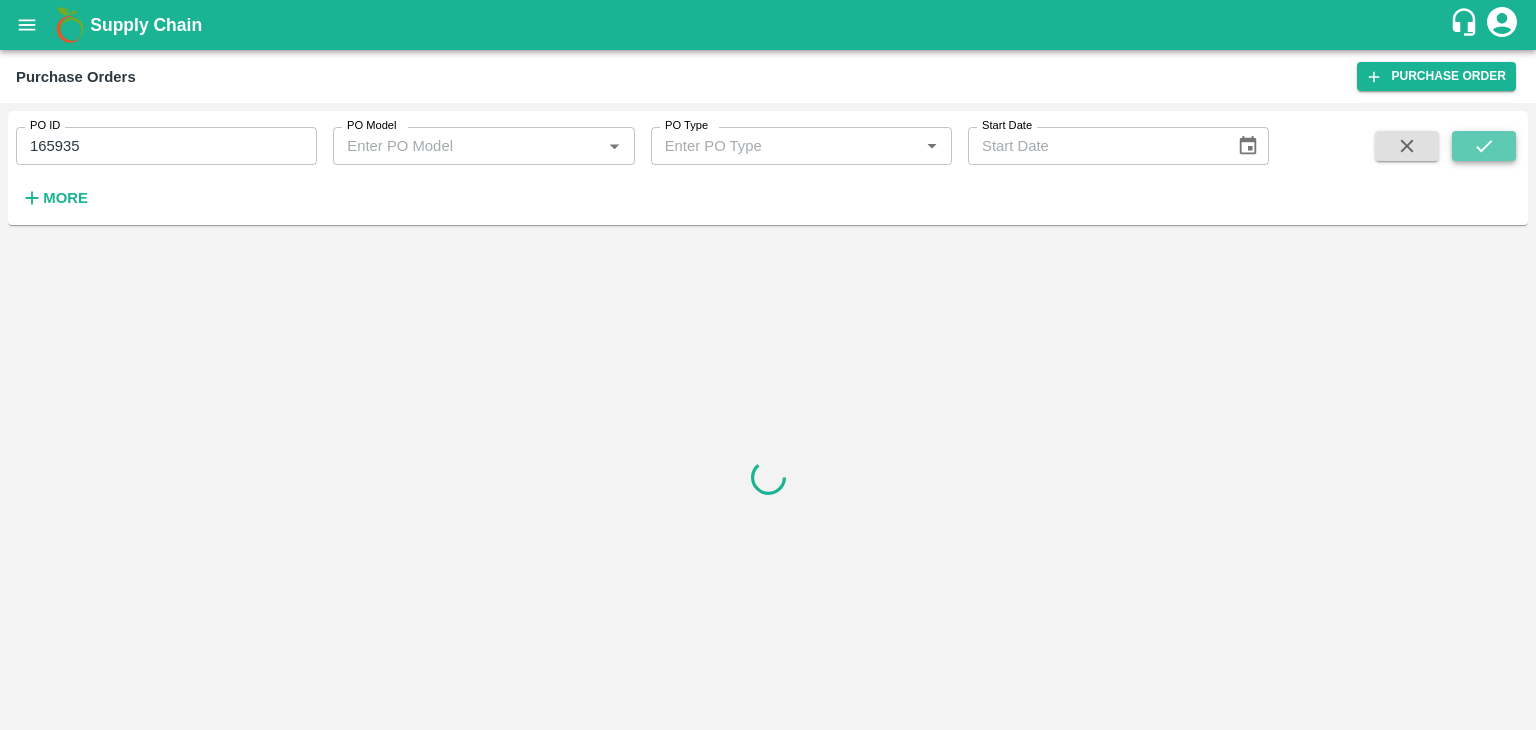 click 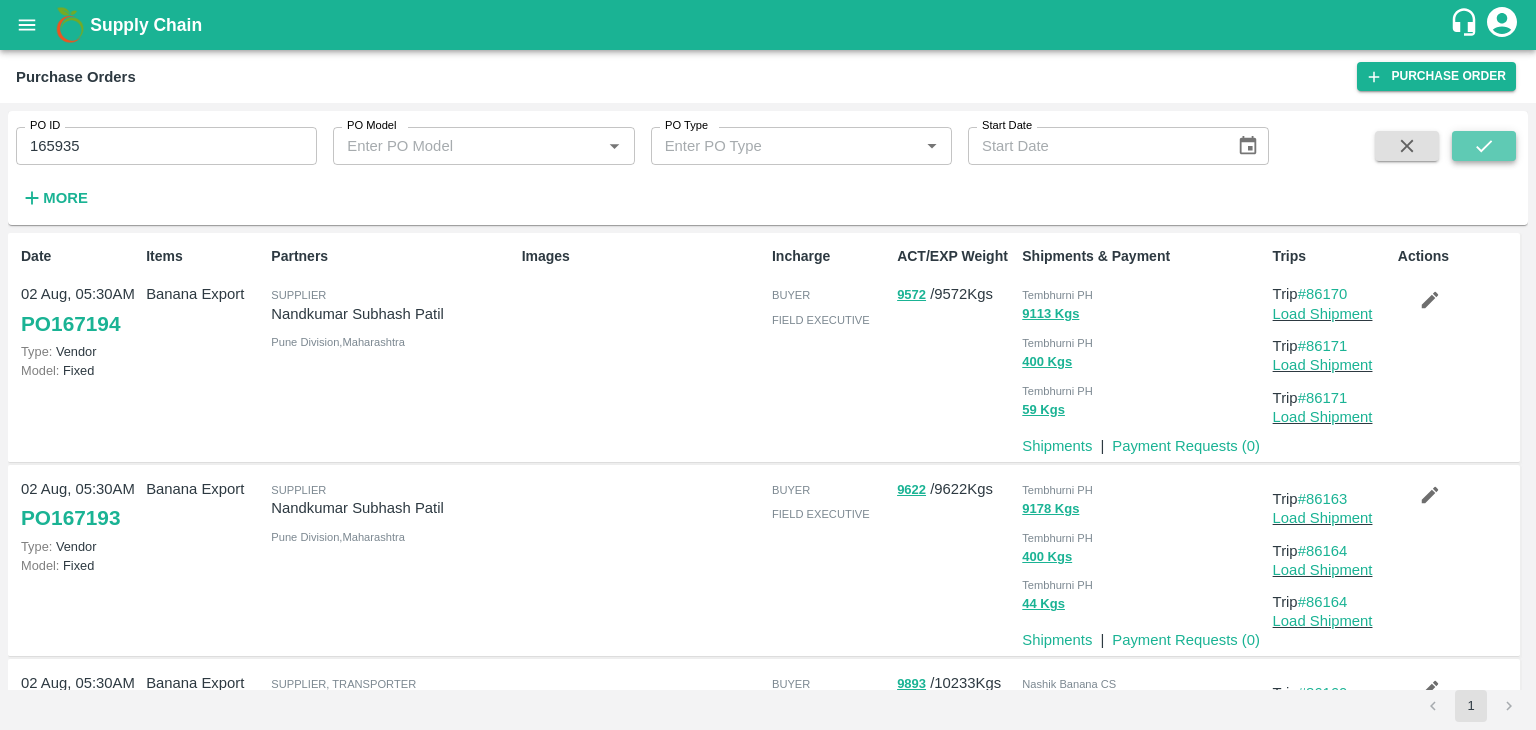 click 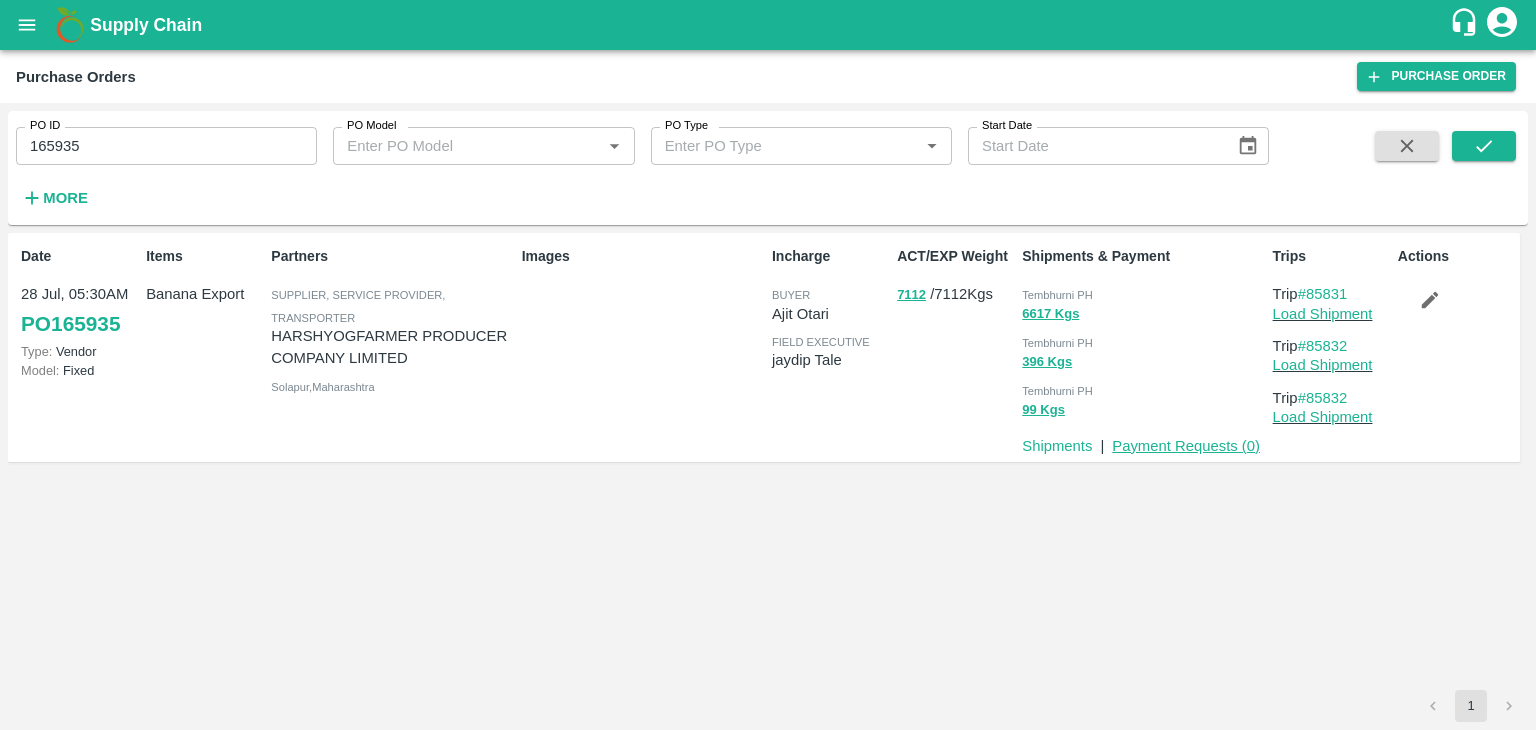 click on "Payment Requests ( 0 )" at bounding box center (1186, 446) 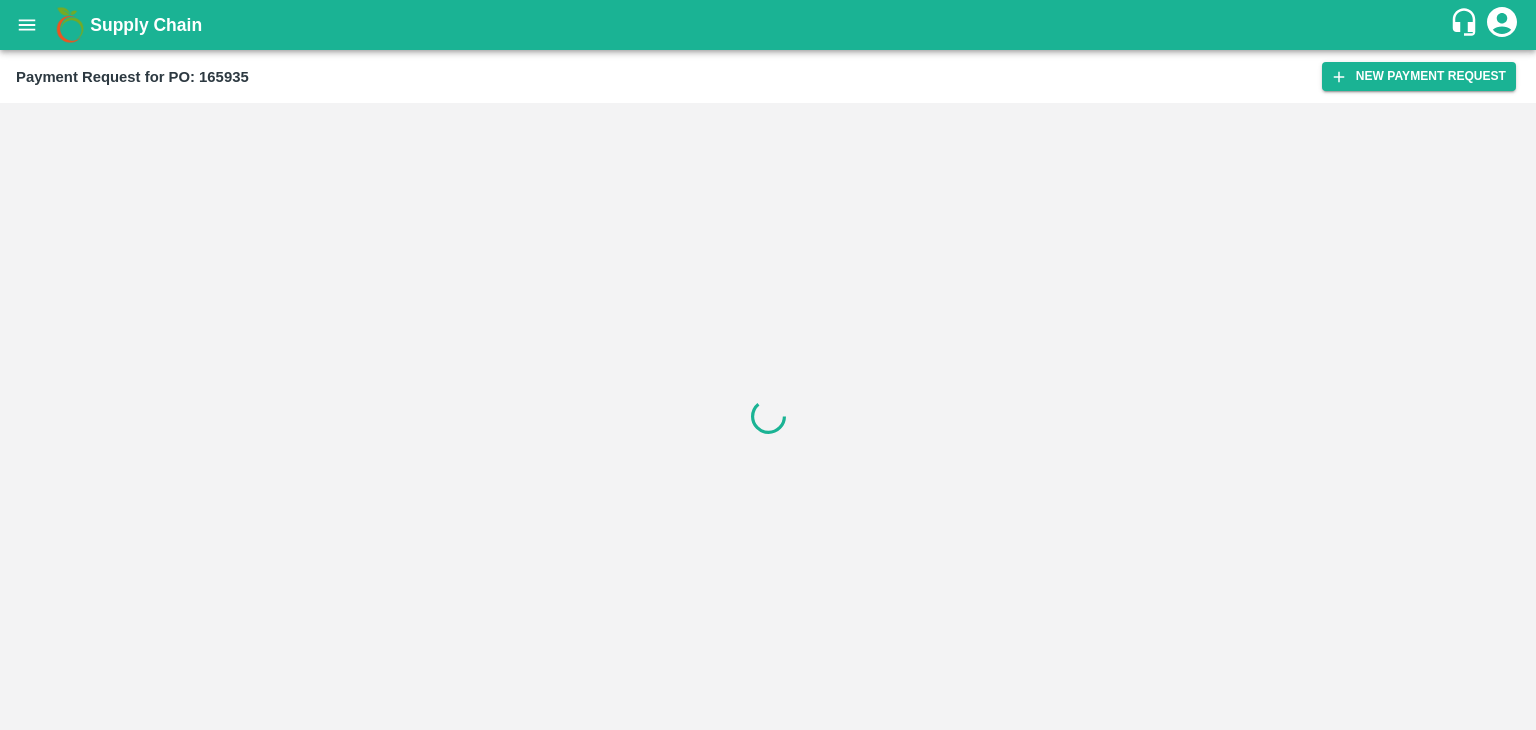 scroll, scrollTop: 0, scrollLeft: 0, axis: both 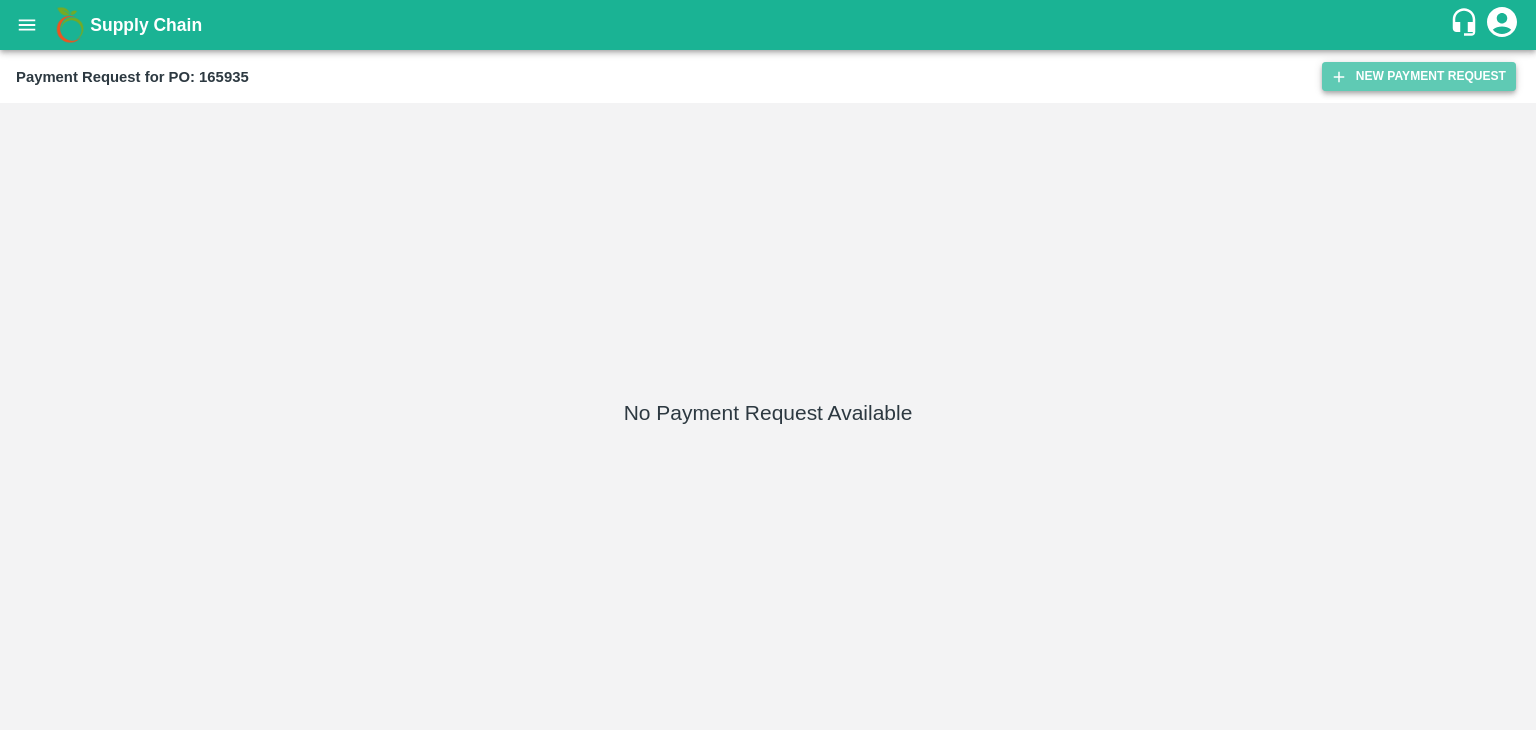 click on "New Payment Request" at bounding box center (1419, 76) 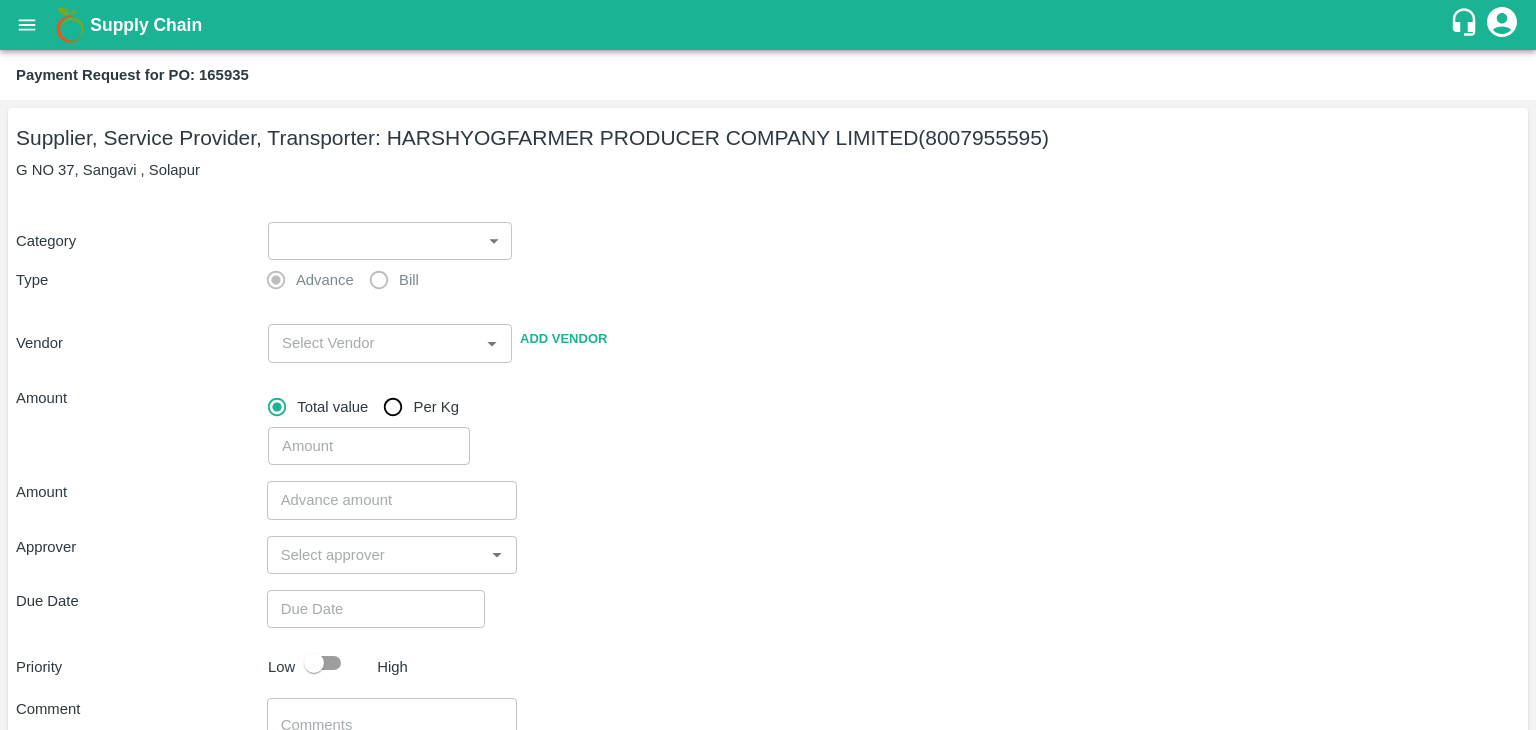 click on "Supply Chain Payment Request for PO: 165935 Supplier, Service Provider, Transporter:    [COMPANY_NAME]  ([PHONE]) G NO 37, Sangavi , [CITY] Category ​ ​ Type Advance Bill Vendor ​ Add Vendor Amount Total value Per Kg ​ Amount ​ Approver ​ Due Date ​  Priority  Low  High Comment x ​ Attach bill Cancel Save Tembhurni PH Nashik CC Shahada Banana Export PH Nashik Banana CS [FIRST] [LAST] Logout" at bounding box center [768, 365] 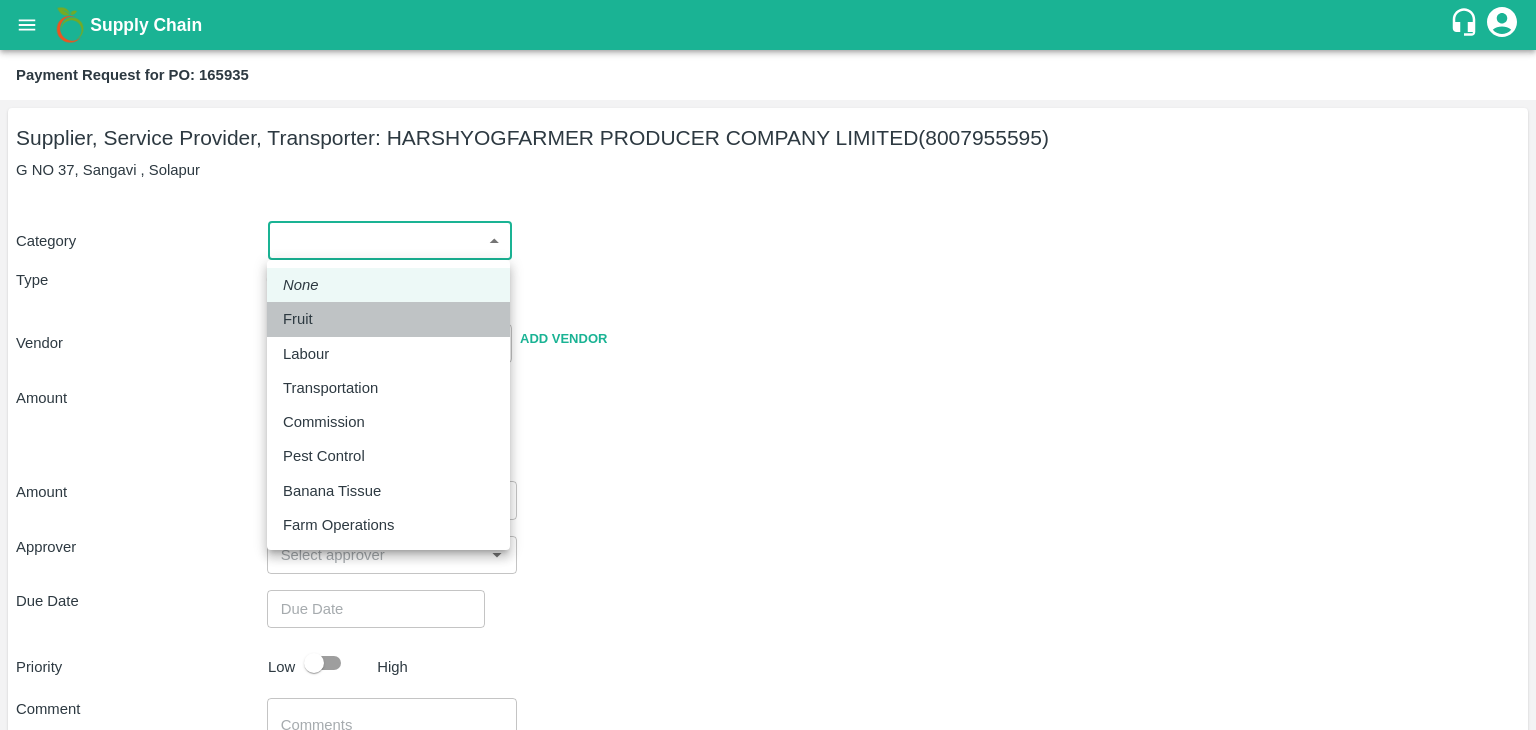 click on "Fruit" at bounding box center (388, 319) 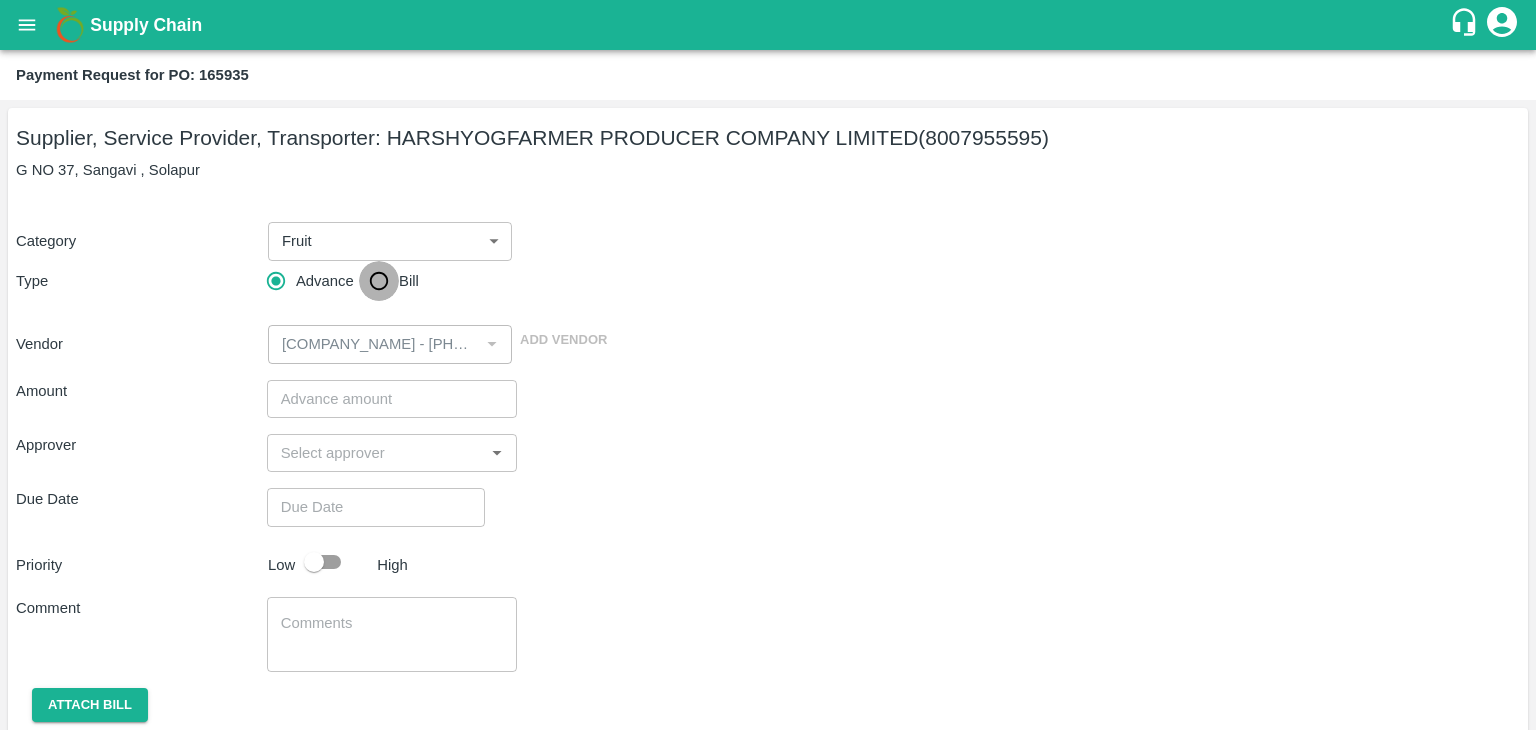 click on "Bill" at bounding box center (379, 281) 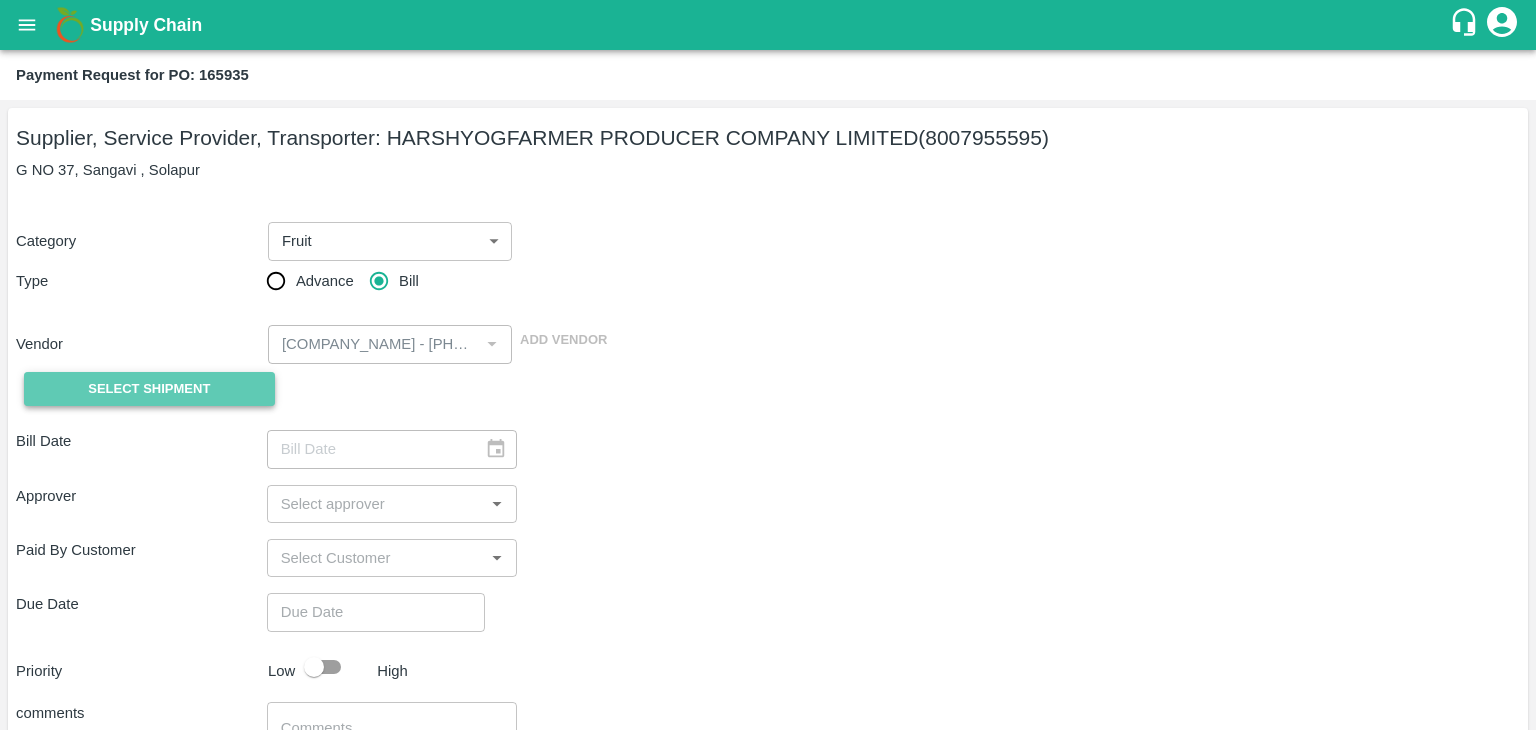 click on "Select Shipment" at bounding box center [149, 389] 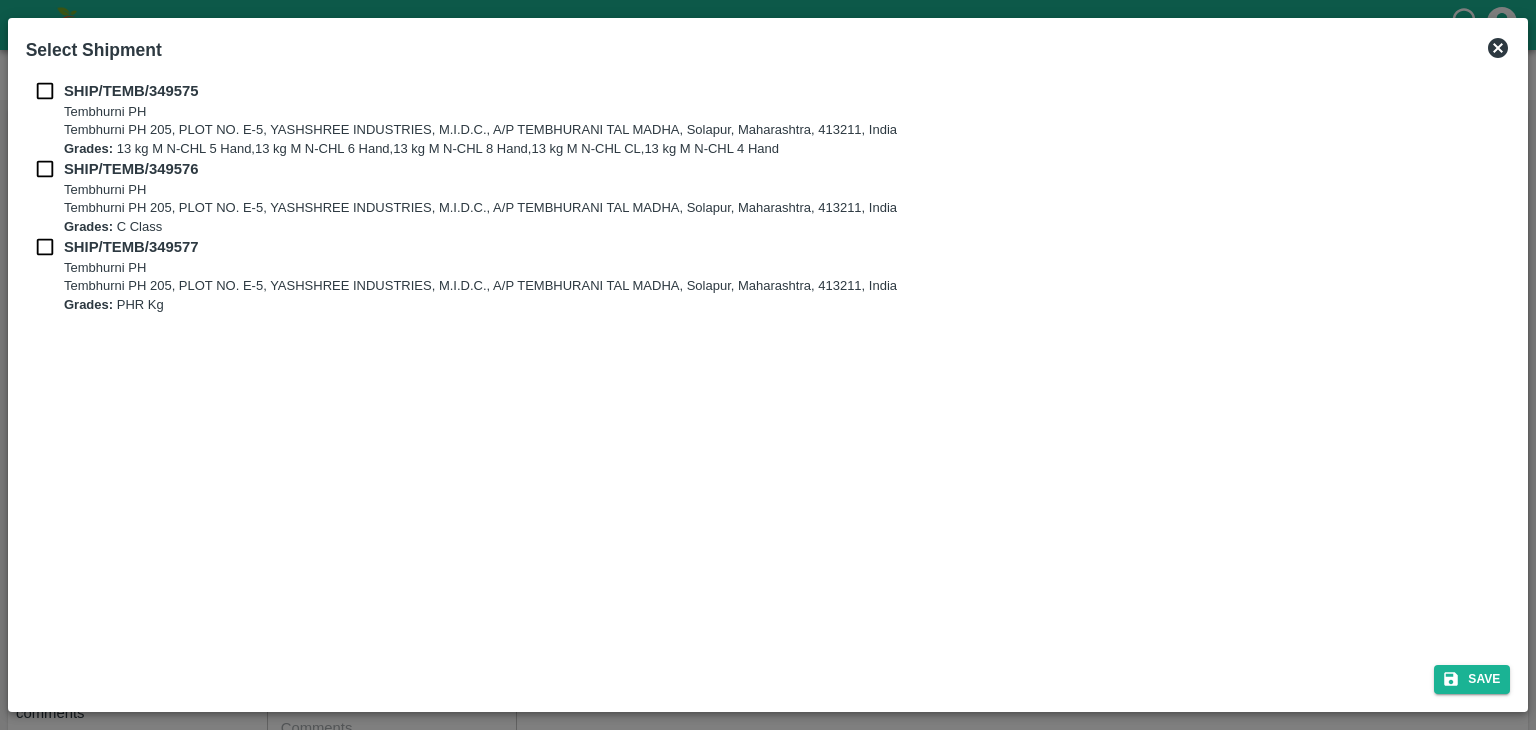 click on "SHIP/TEMB/349575 Tembhurni PH Tembhurni PH 205, PLOT NO. E-5, YASHSHREE INDUSTRIES, M.I.D.C., A/P TEMBHURANI TAL MADHA, [CITY], [STATE], [ZIP], [COUNTRY] Grades:   13 kg M N-CHL 5 Hand,13 kg M N-CHL 6 Hand,13 kg M N-CHL 8 Hand,13 kg M N-CHL CL,13 kg M N-CHL 4 Hand SHIP/TEMB/349576 Tembhurni PH Tembhurni PH 205, PLOT NO. E-5, YASHSHREE INDUSTRIES, M.I.D.C., A/P TEMBHURANI TAL MADHA, [CITY], [STATE], [ZIP], [COUNTRY] Grades:   C Class SHIP/TEMB/349577 Tembhurni PH Tembhurni PH 205, PLOT NO. E-5, YASHSHREE INDUSTRIES, M.I.D.C., A/P TEMBHURANI TAL MADHA, [CITY], [STATE], [ZIP], [COUNTRY] Grades:   PHR Kg" at bounding box center (768, 360) 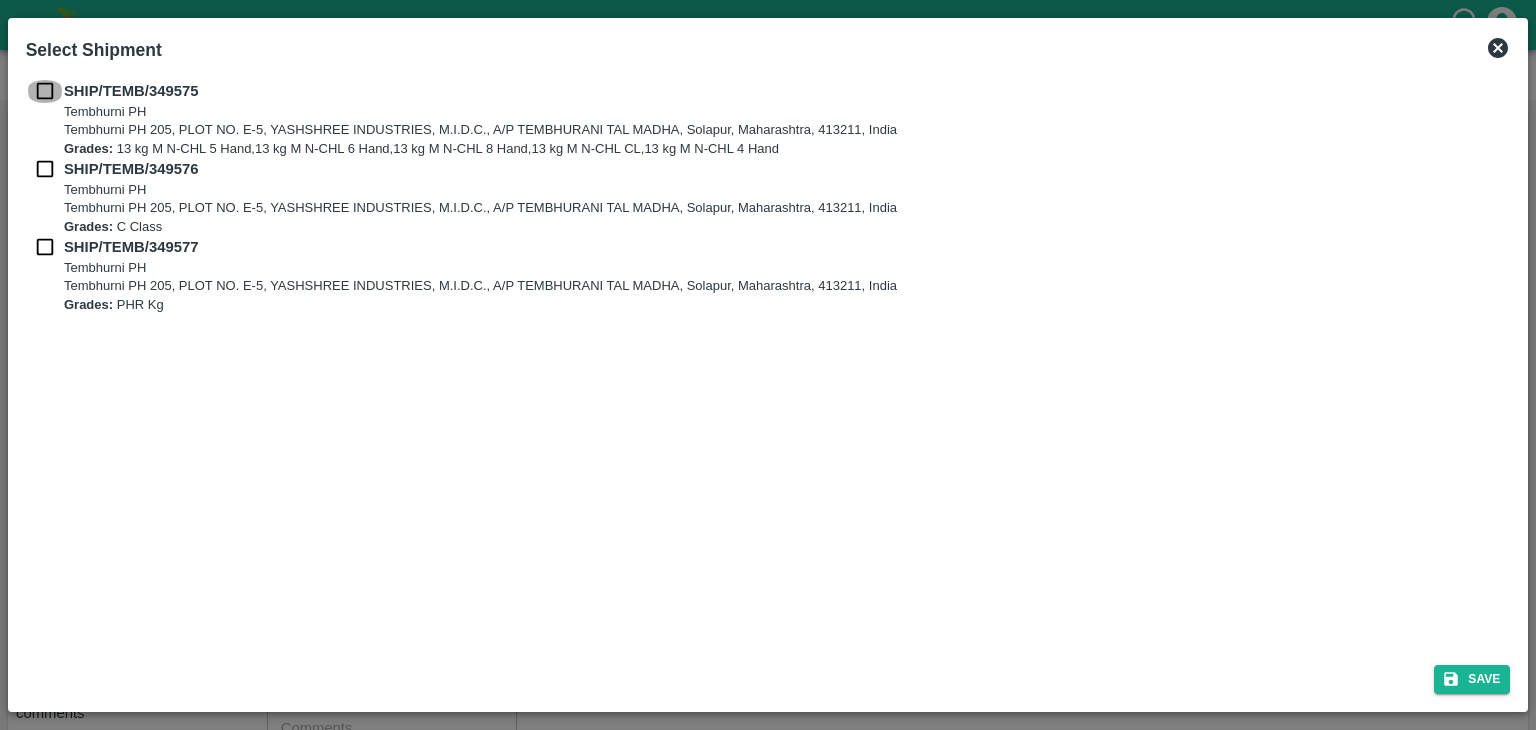 click at bounding box center (45, 91) 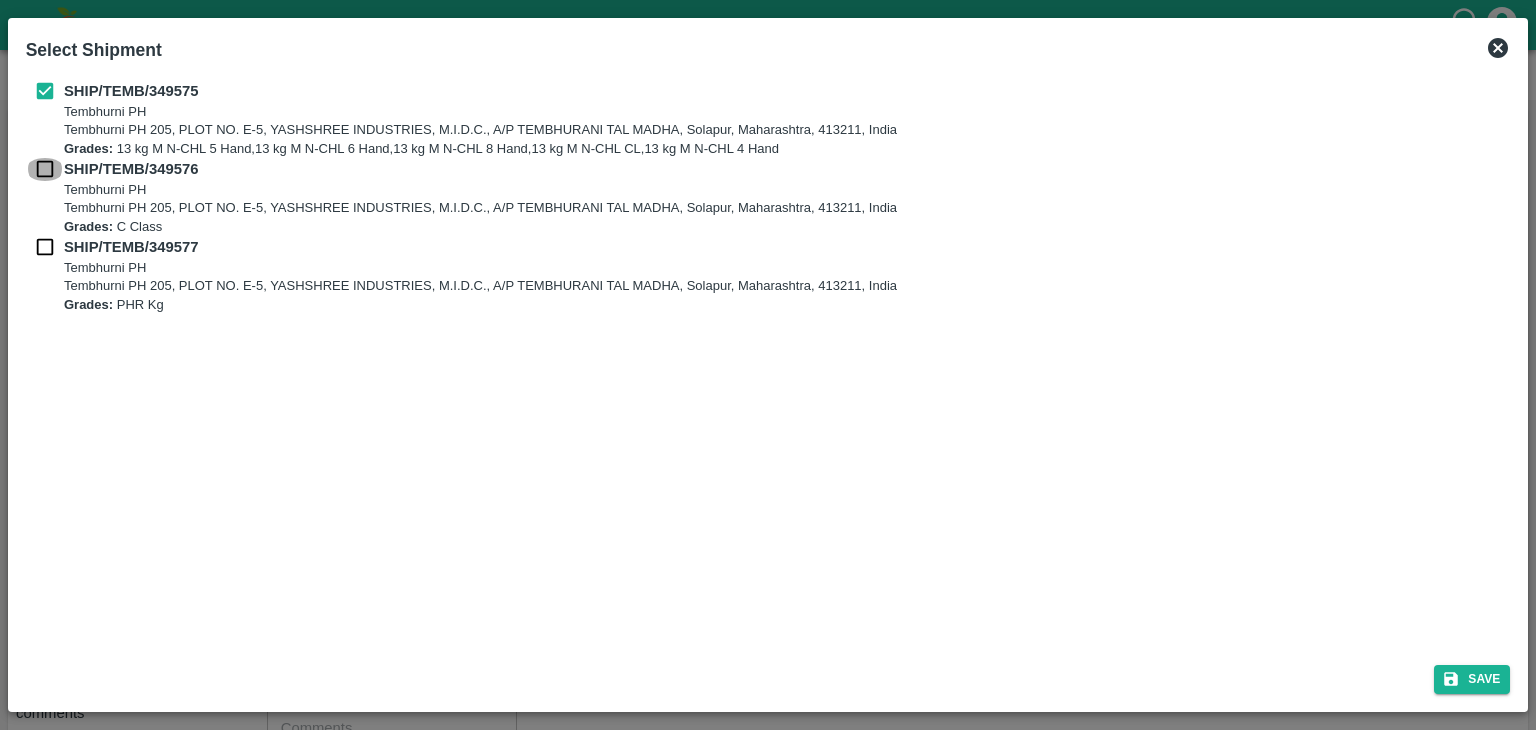 click at bounding box center (45, 169) 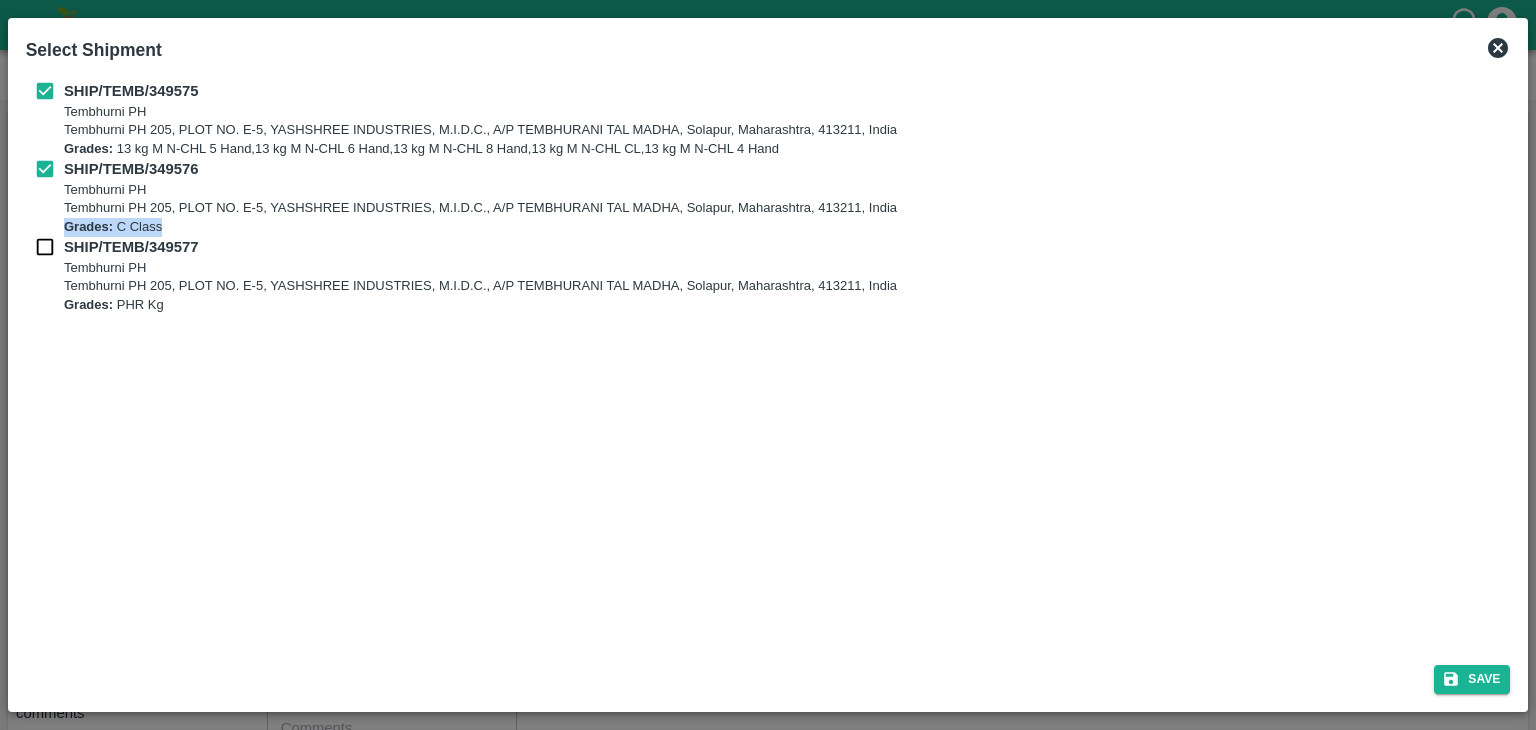 drag, startPoint x: 38, startPoint y: 235, endPoint x: 42, endPoint y: 253, distance: 18.439089 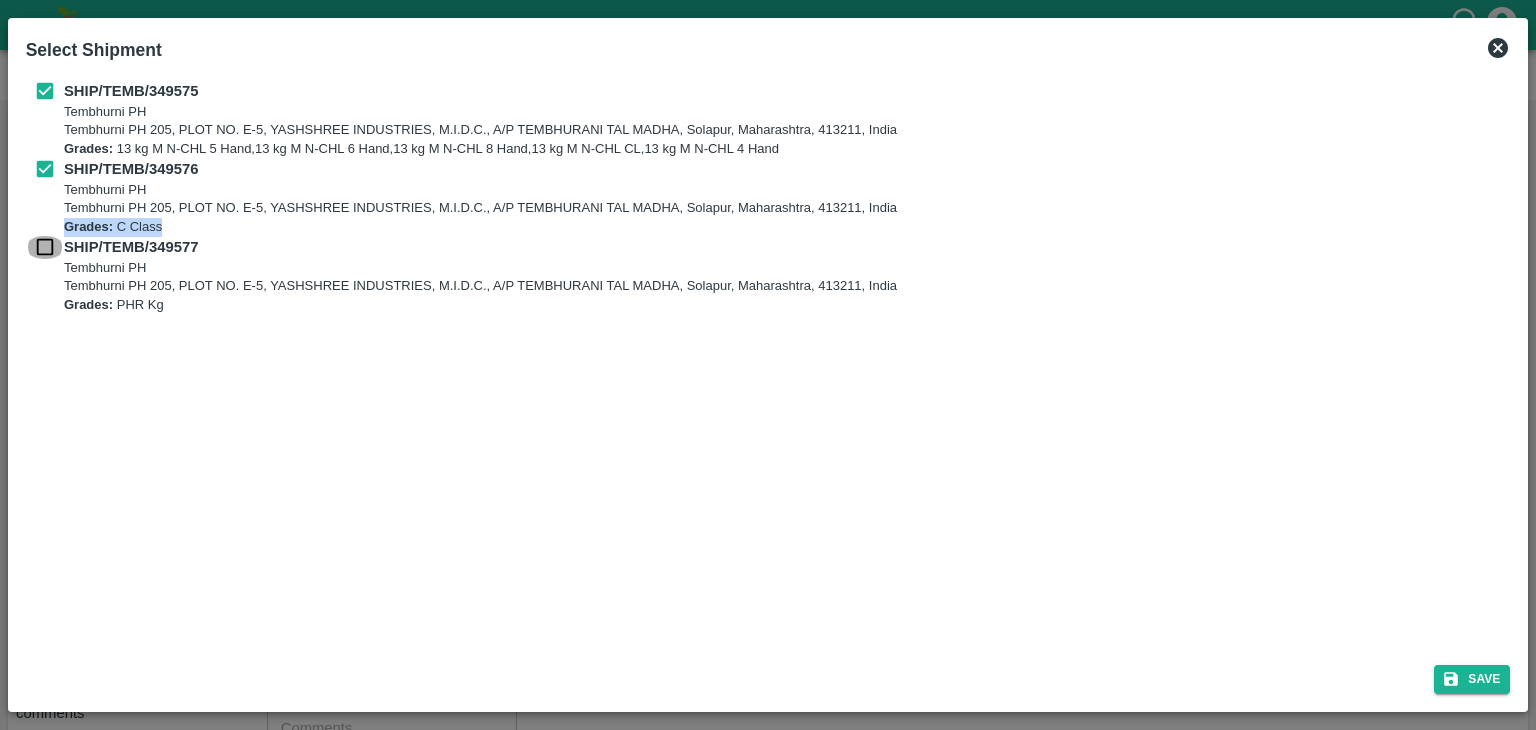 click at bounding box center [45, 247] 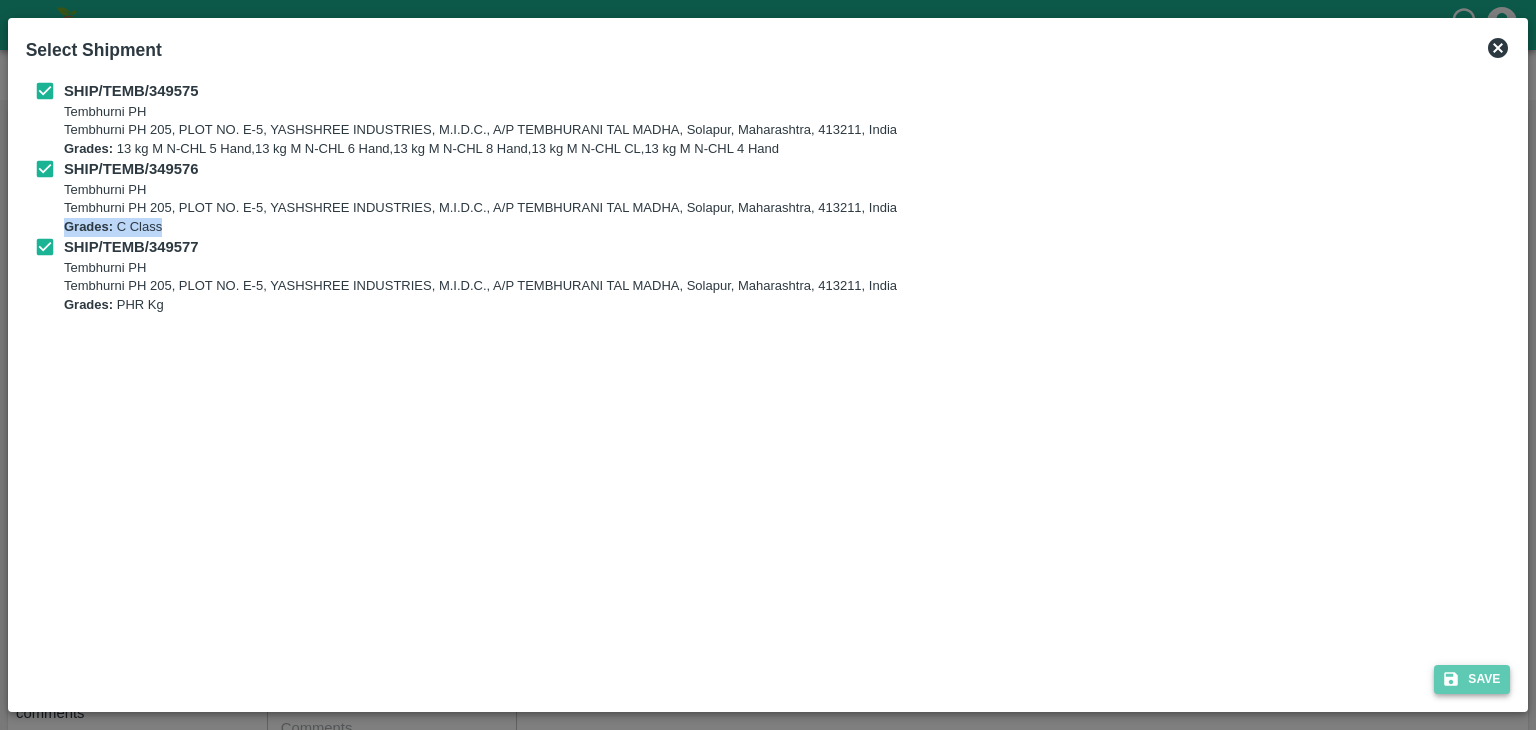 click on "Save" at bounding box center [1472, 679] 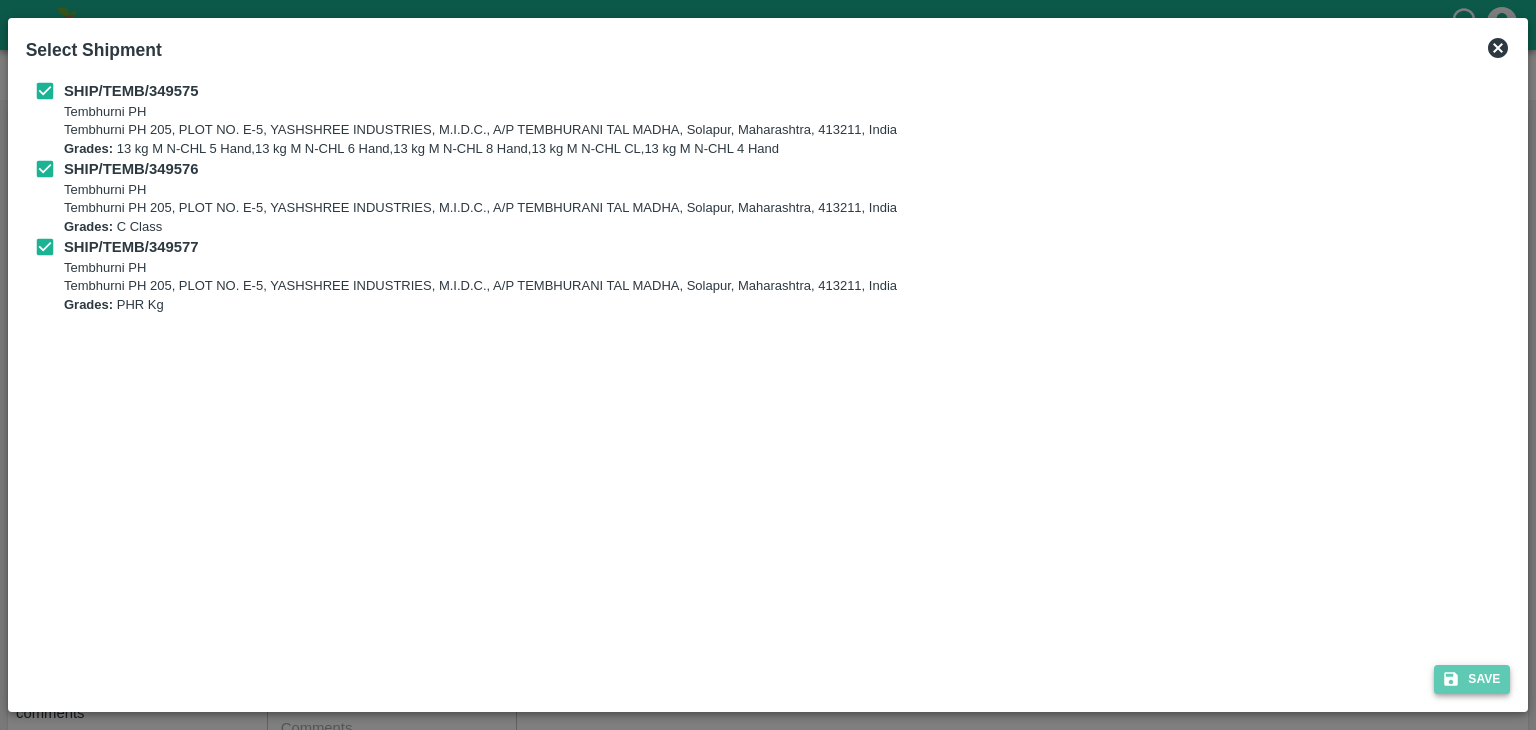 type on "29/07/2025" 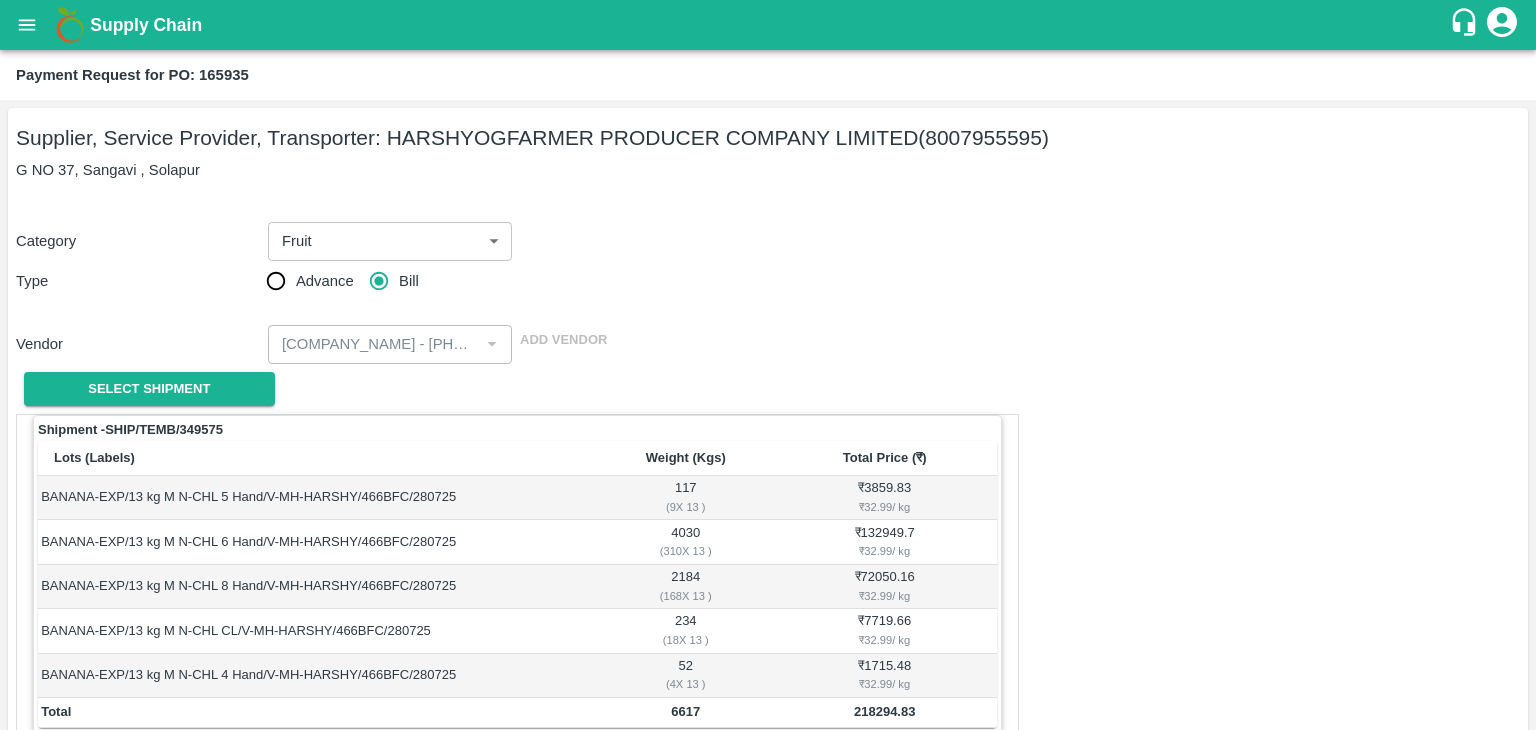 scroll, scrollTop: 980, scrollLeft: 0, axis: vertical 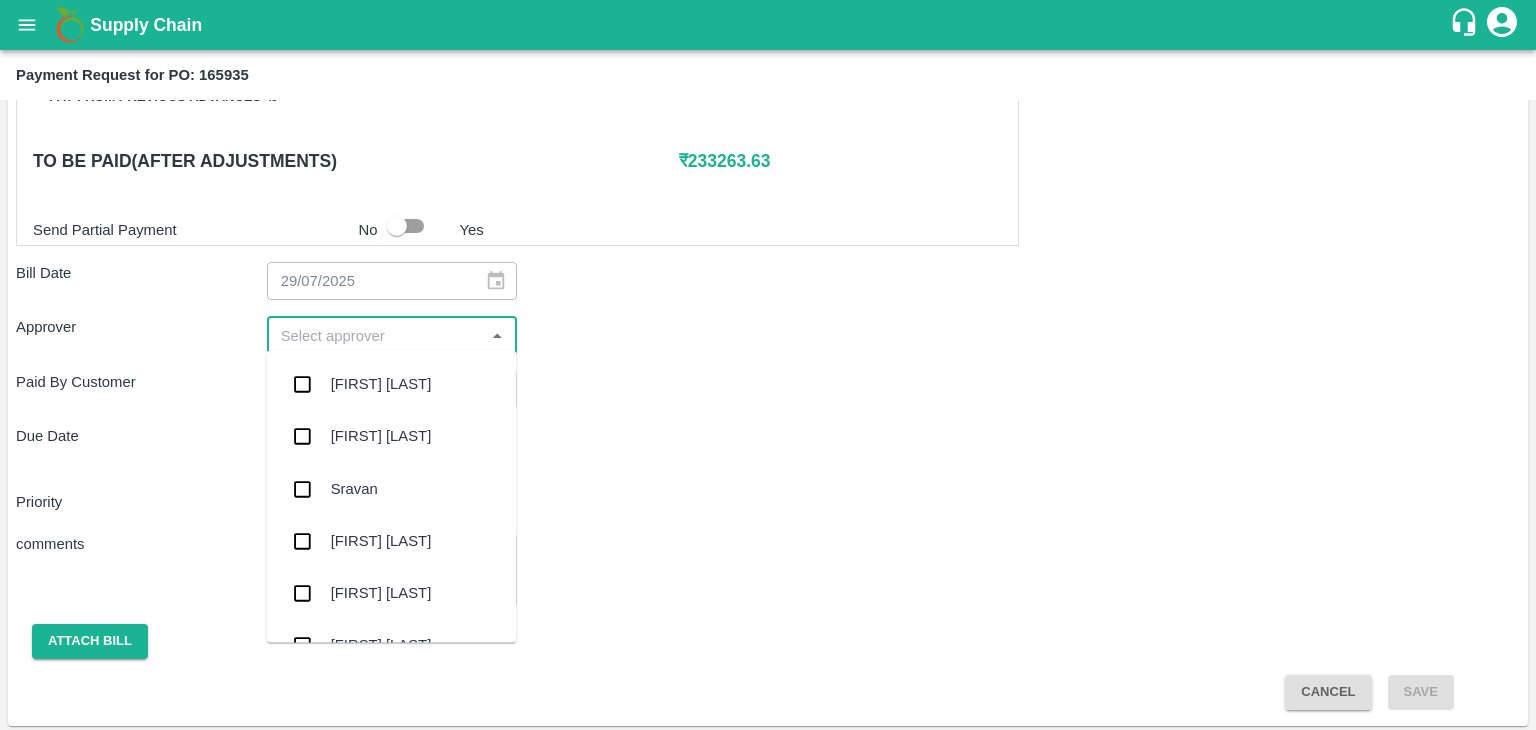 click at bounding box center [376, 335] 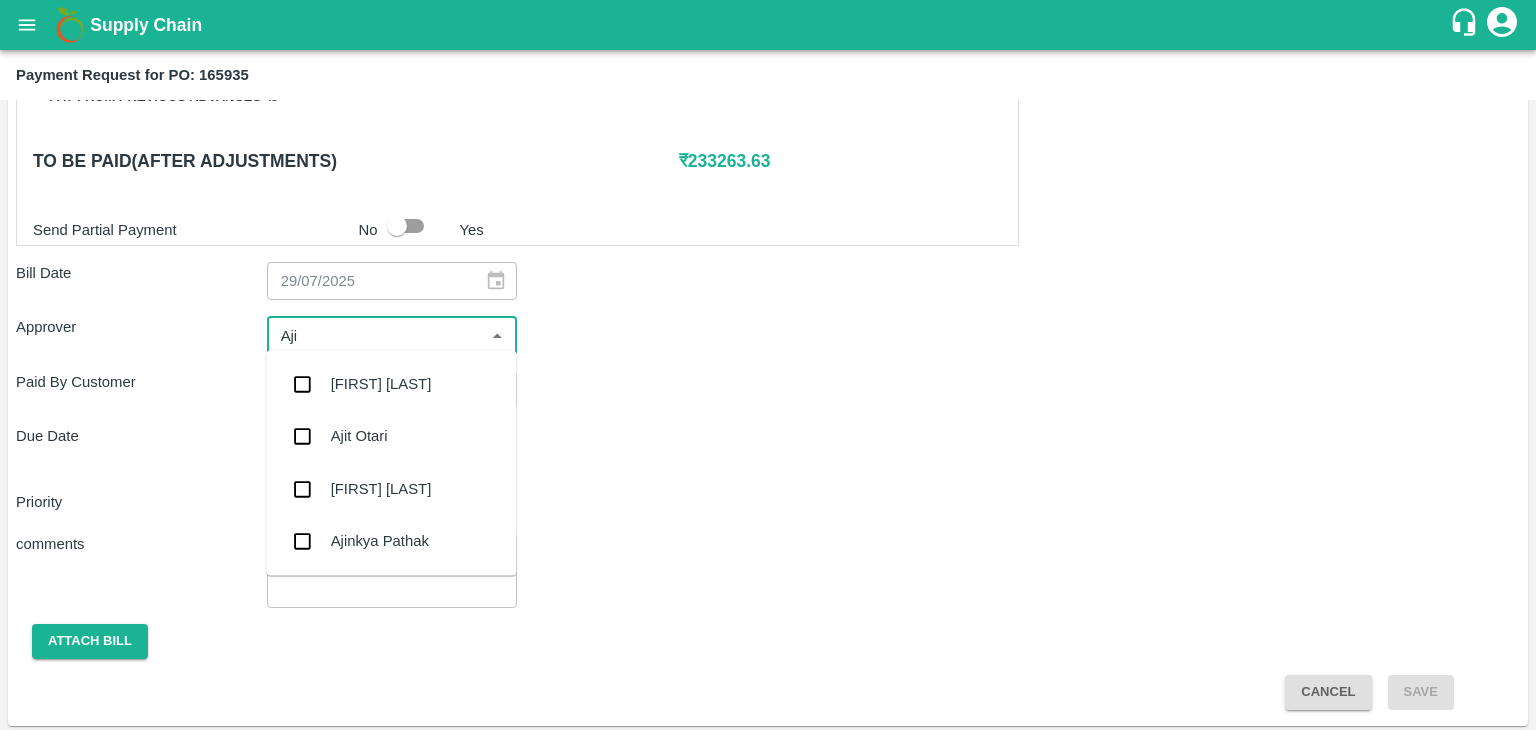 type on "[FIRST]" 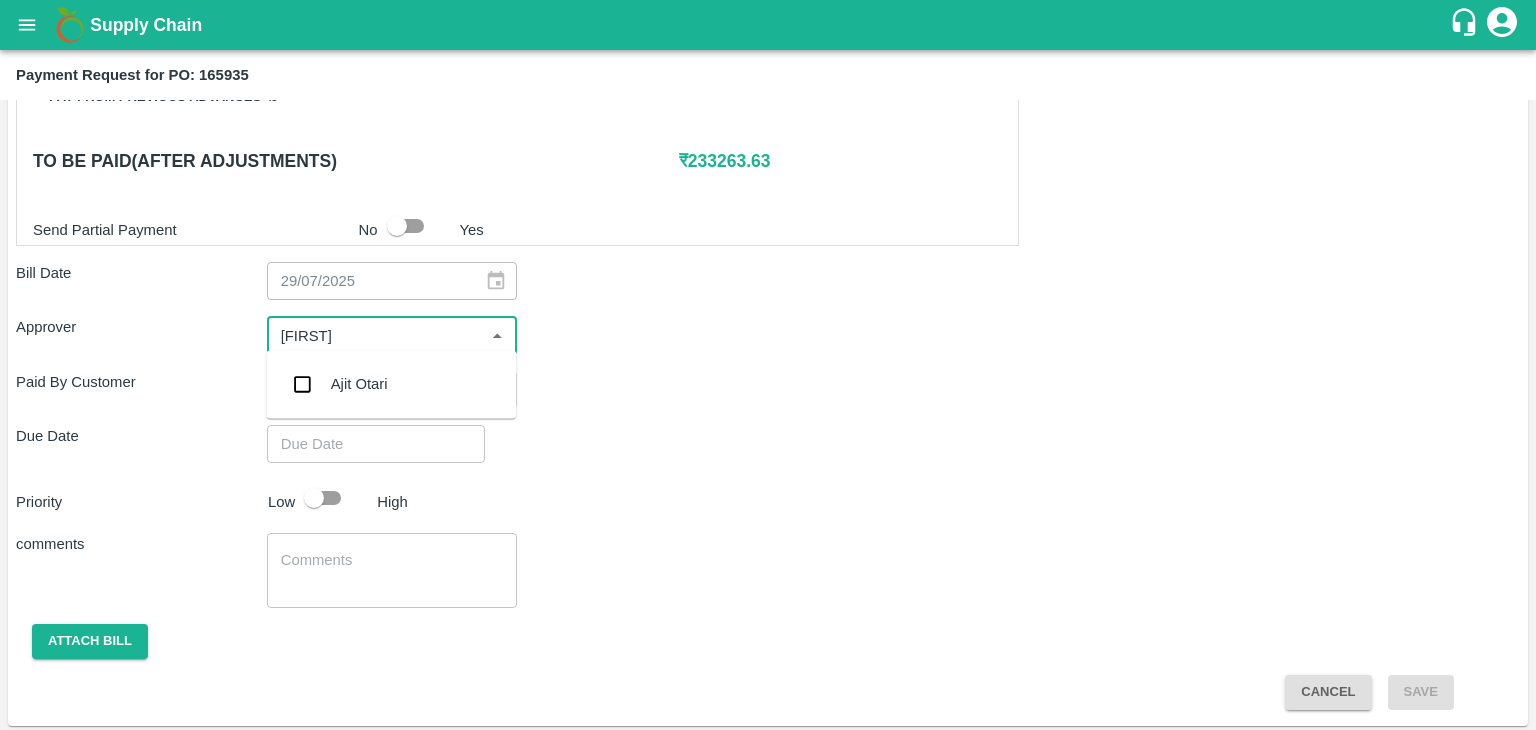 click on "Ajit Otari" at bounding box center [391, 384] 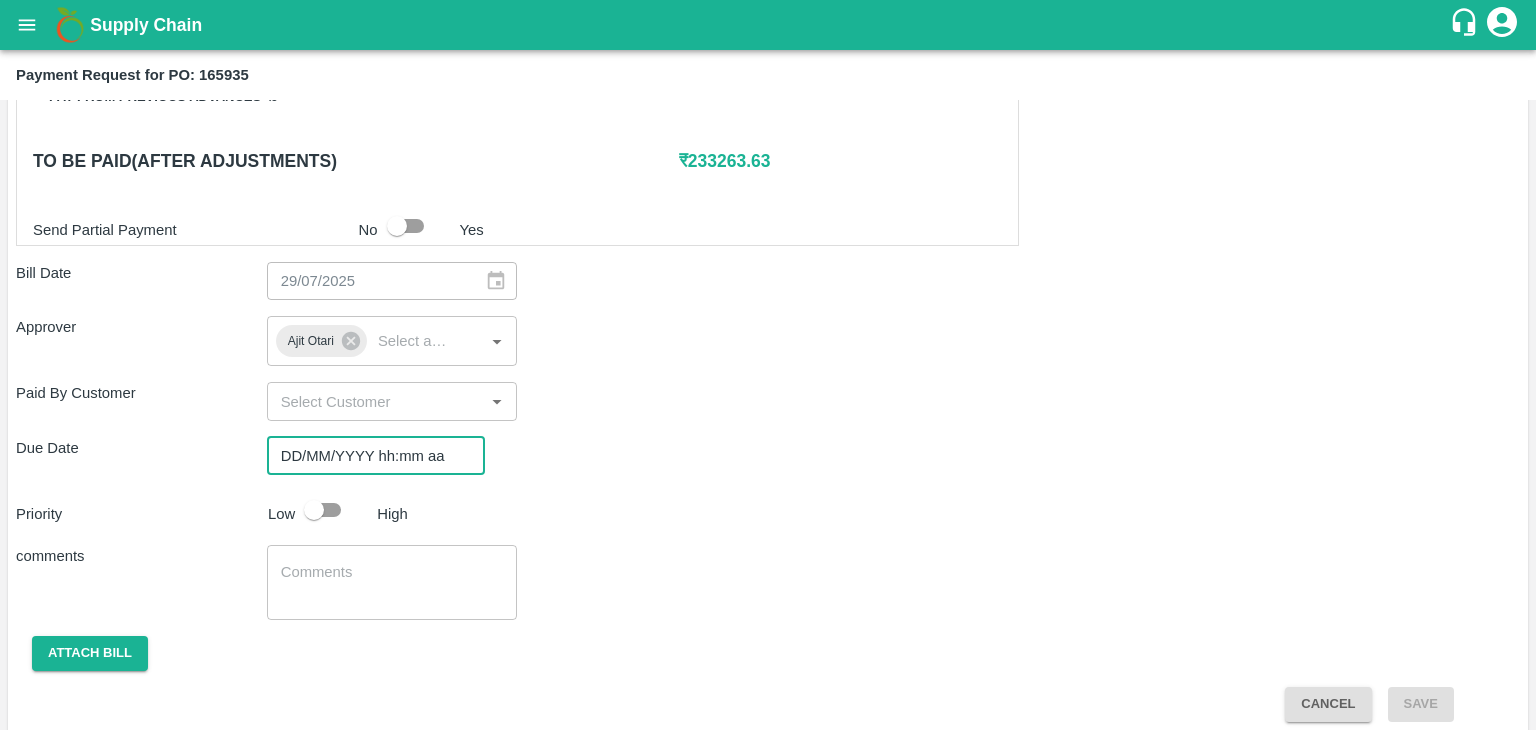 type on "DD/MM/YYYY hh:mm aa" 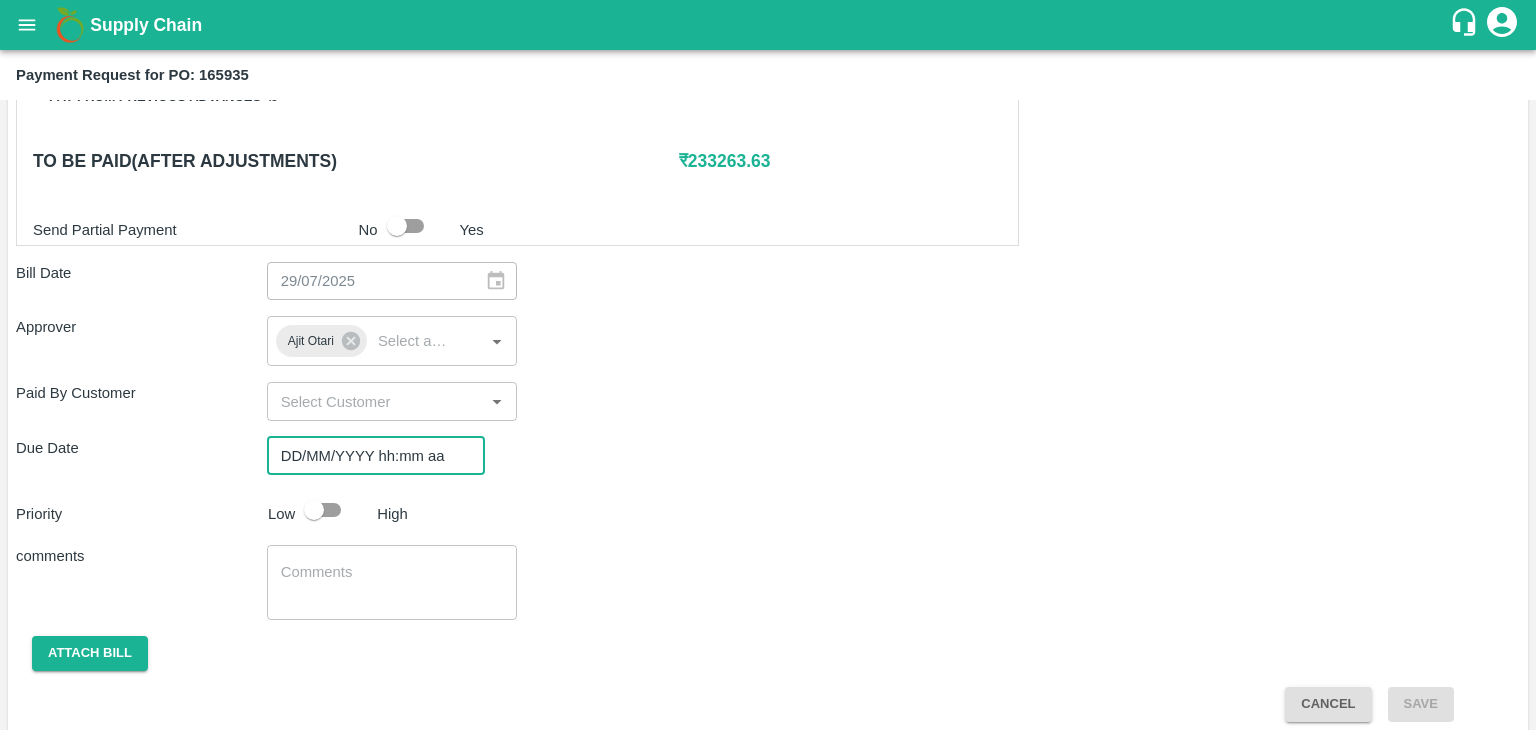 click on "DD/MM/YYYY hh:mm aa" at bounding box center (369, 456) 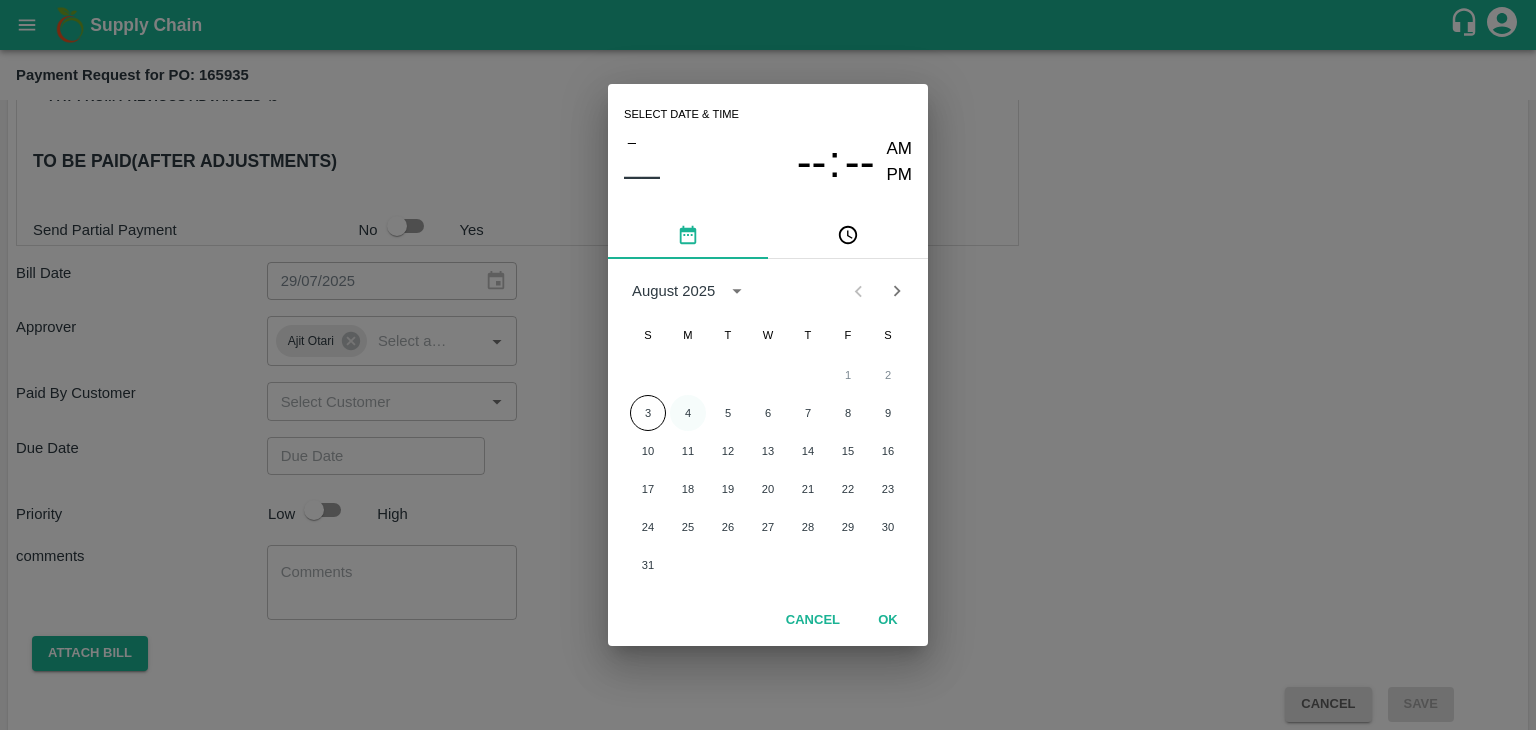 click on "4" at bounding box center [688, 413] 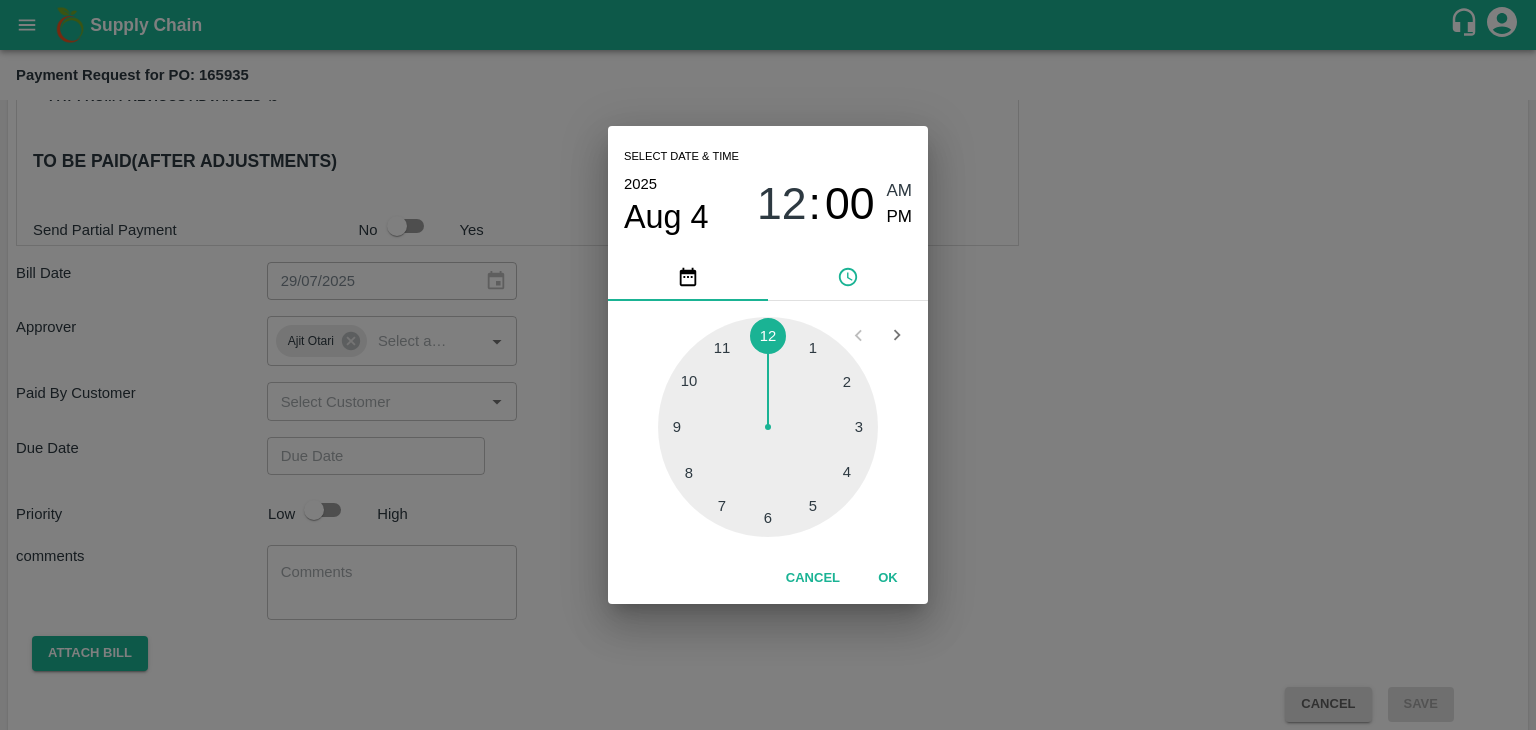 type on "04/08/2025 12:00 AM" 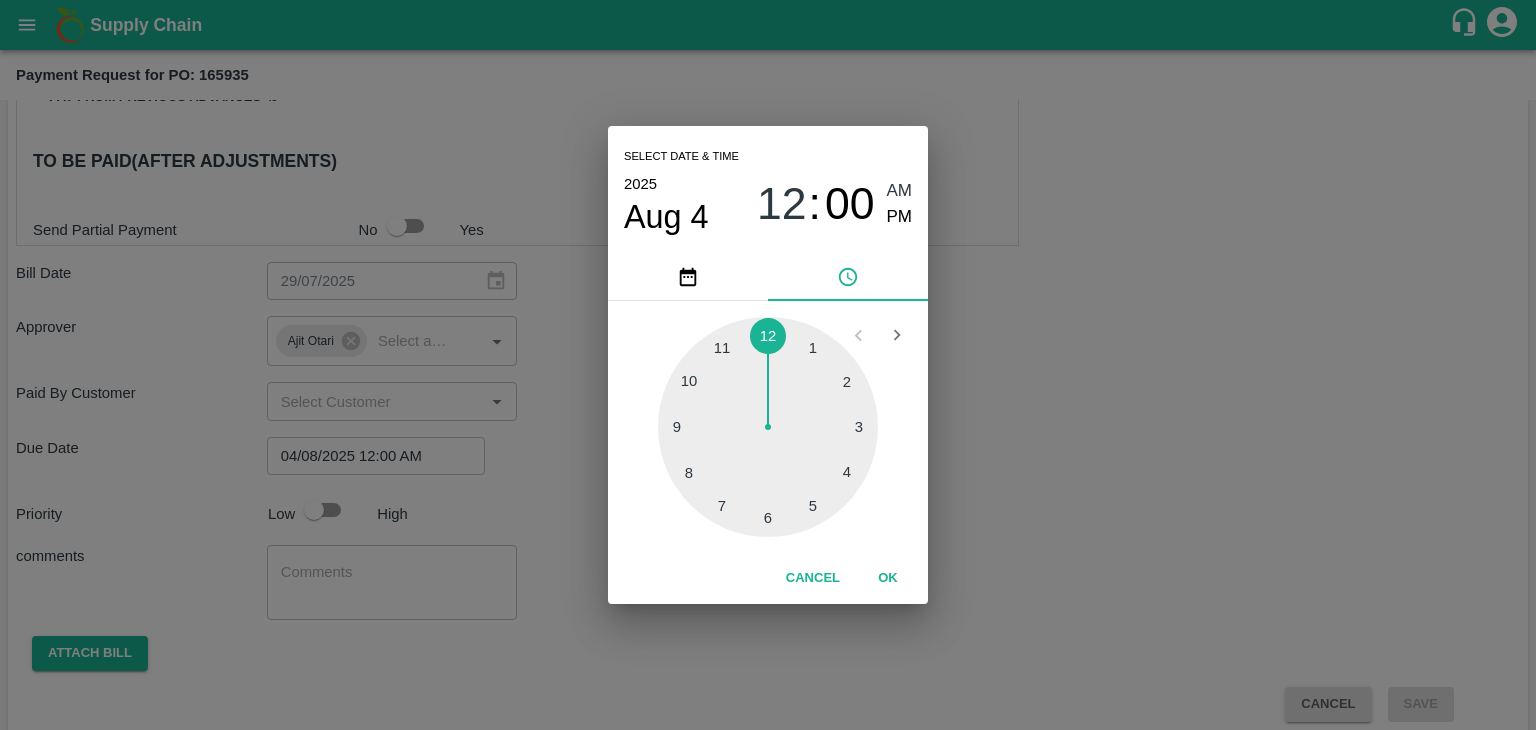 click on "OK" at bounding box center (888, 578) 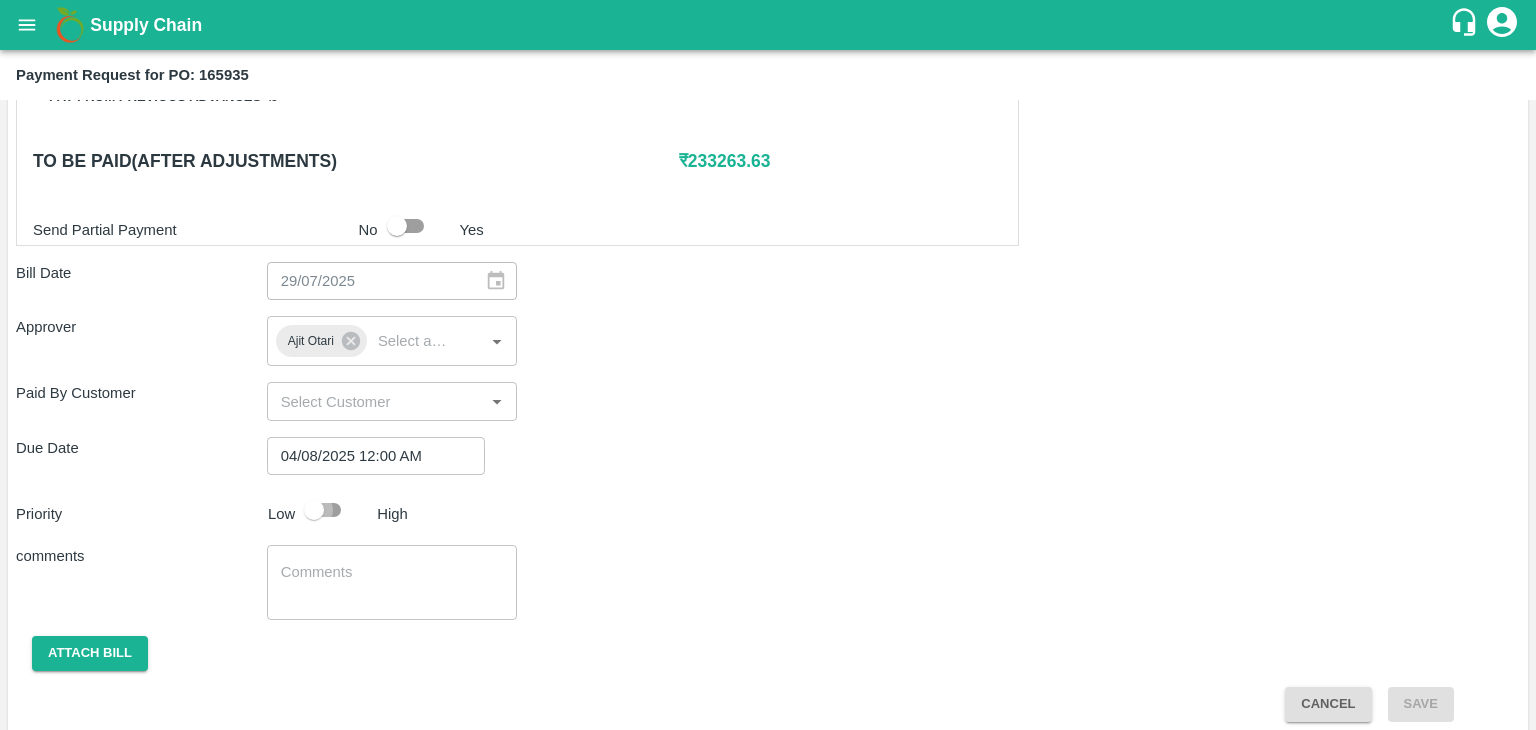 click at bounding box center (314, 510) 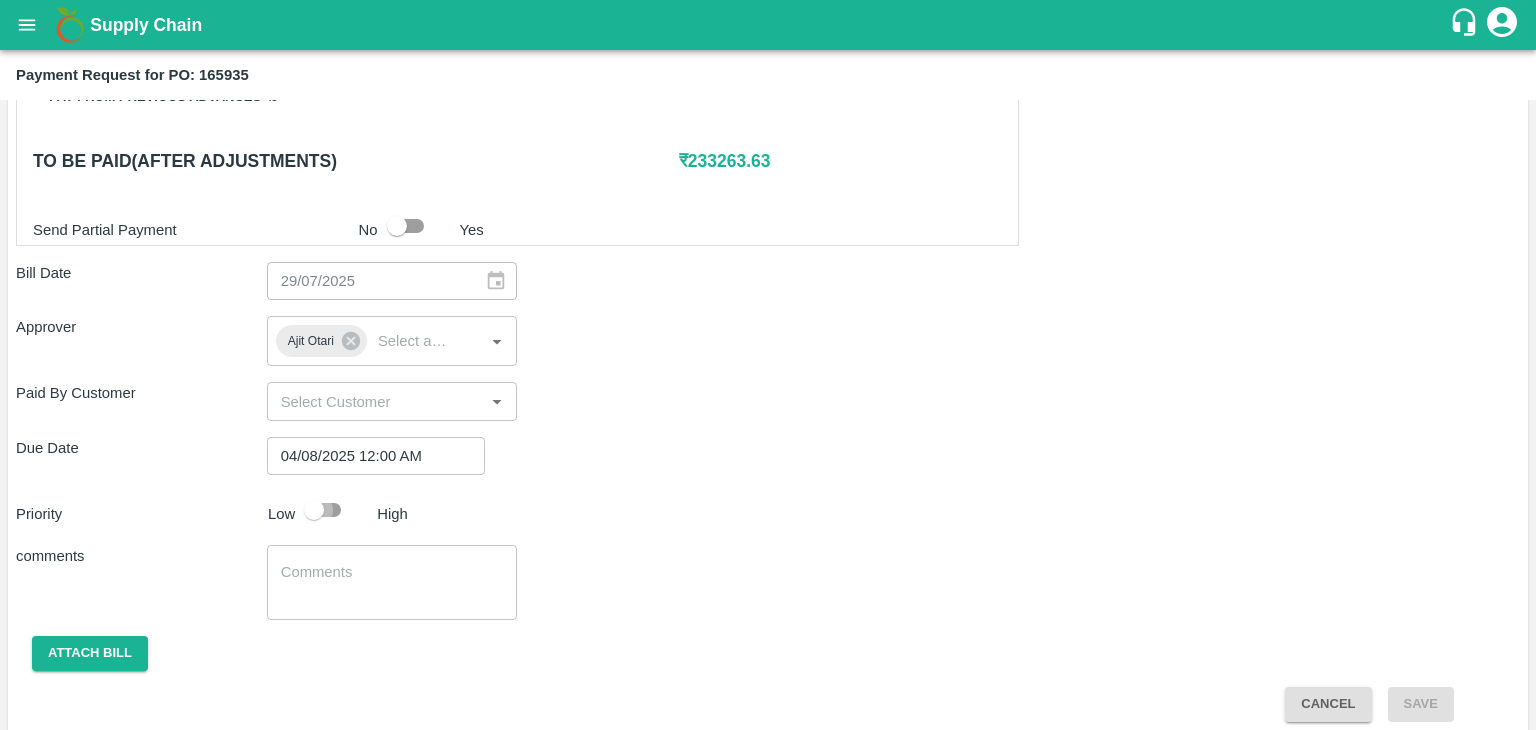 checkbox on "true" 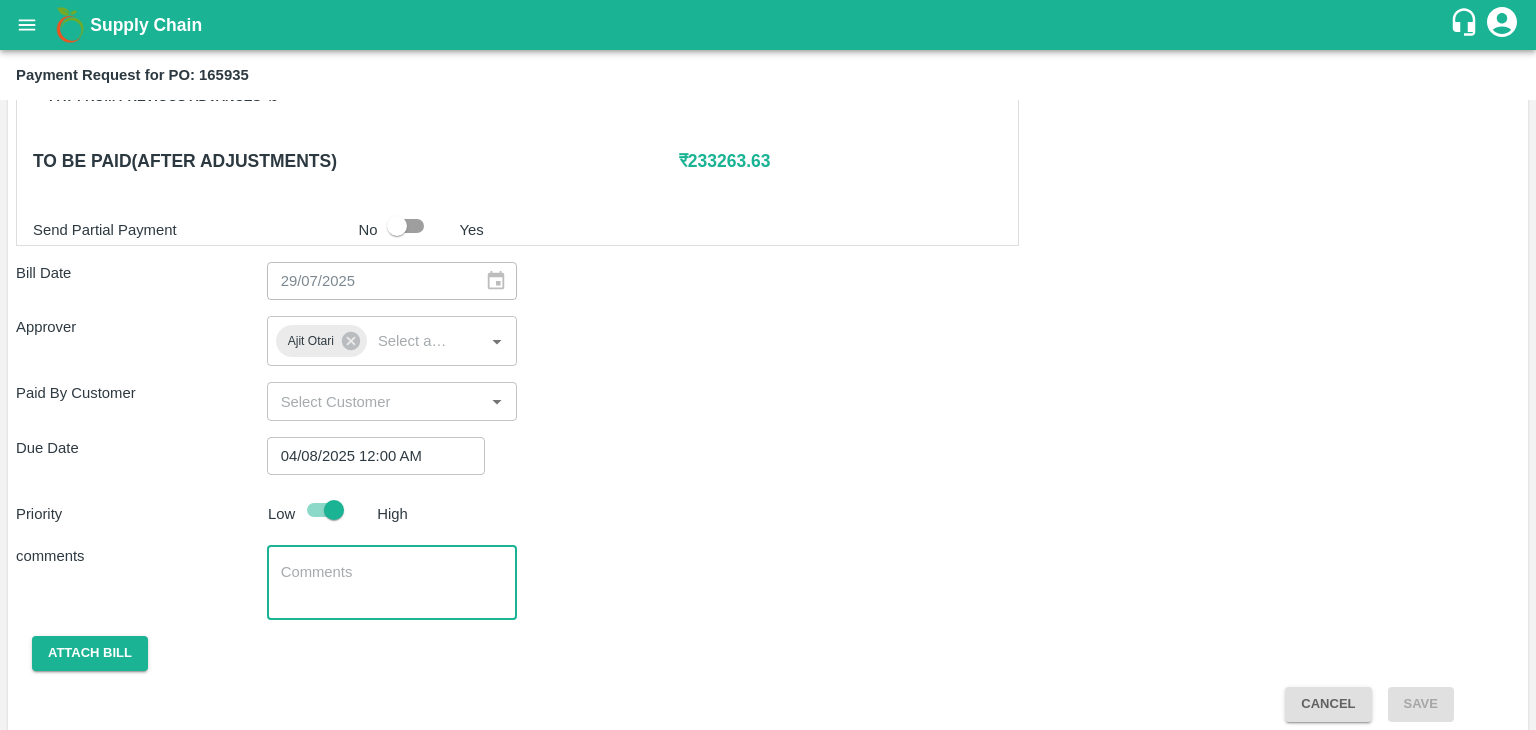 click at bounding box center (392, 583) 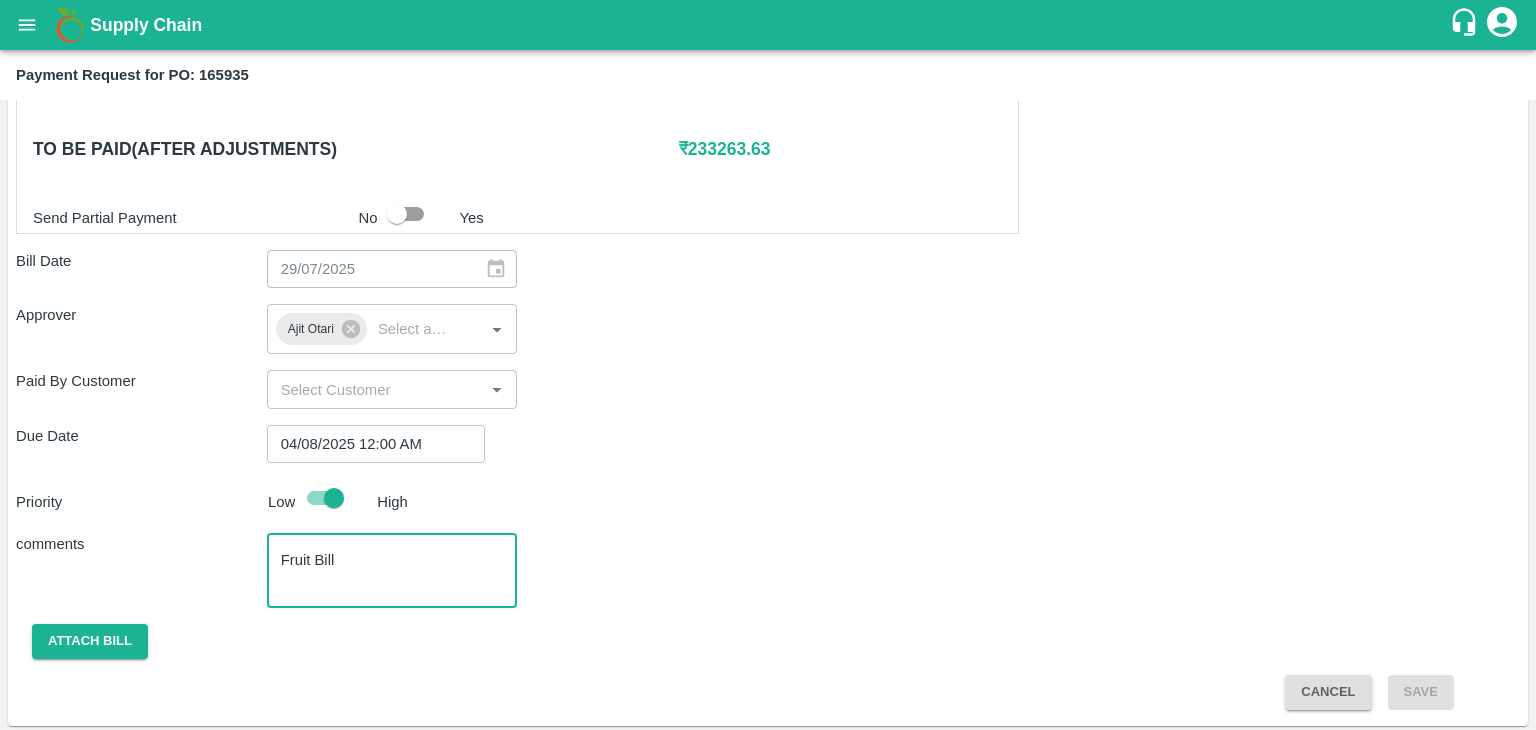 scroll, scrollTop: 991, scrollLeft: 0, axis: vertical 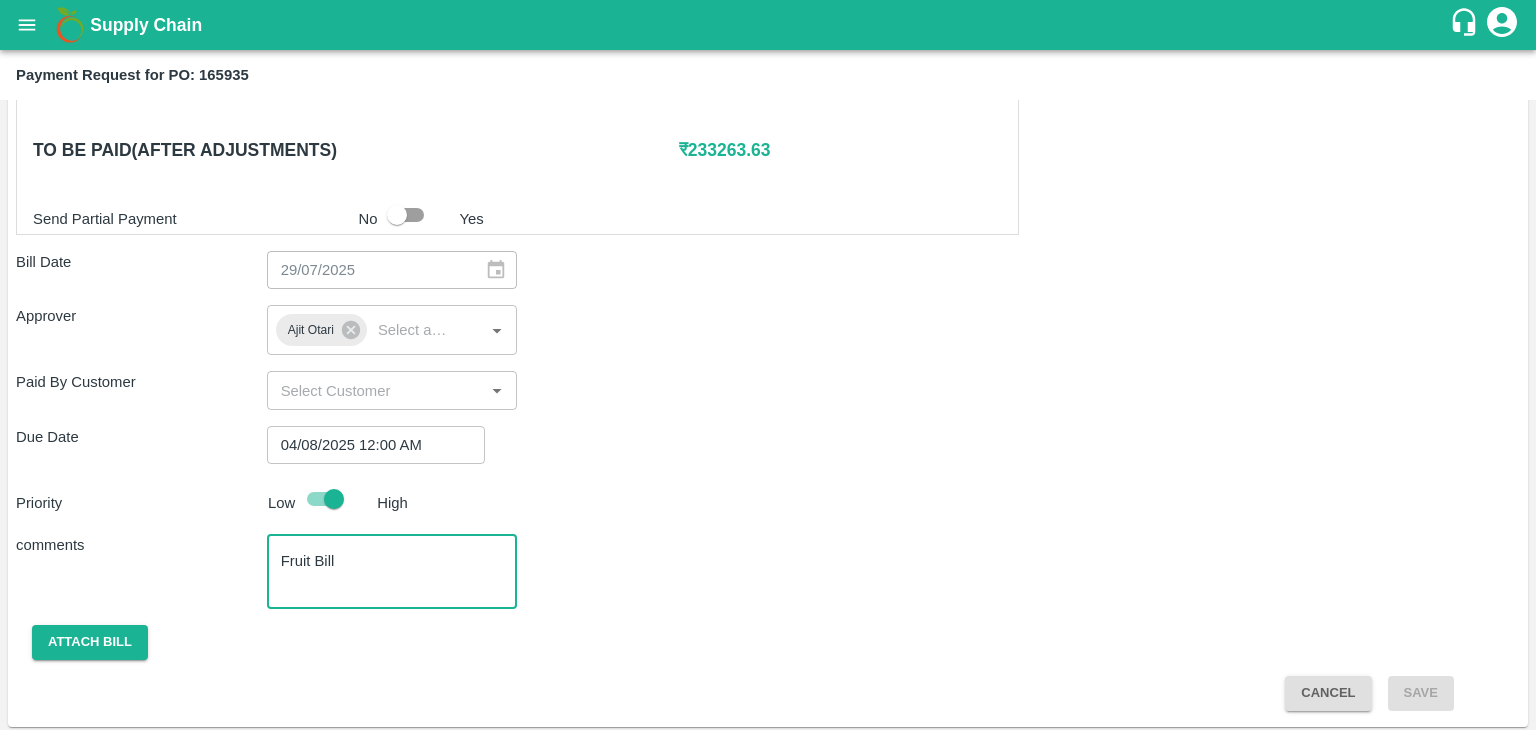 type on "Fruit Bill" 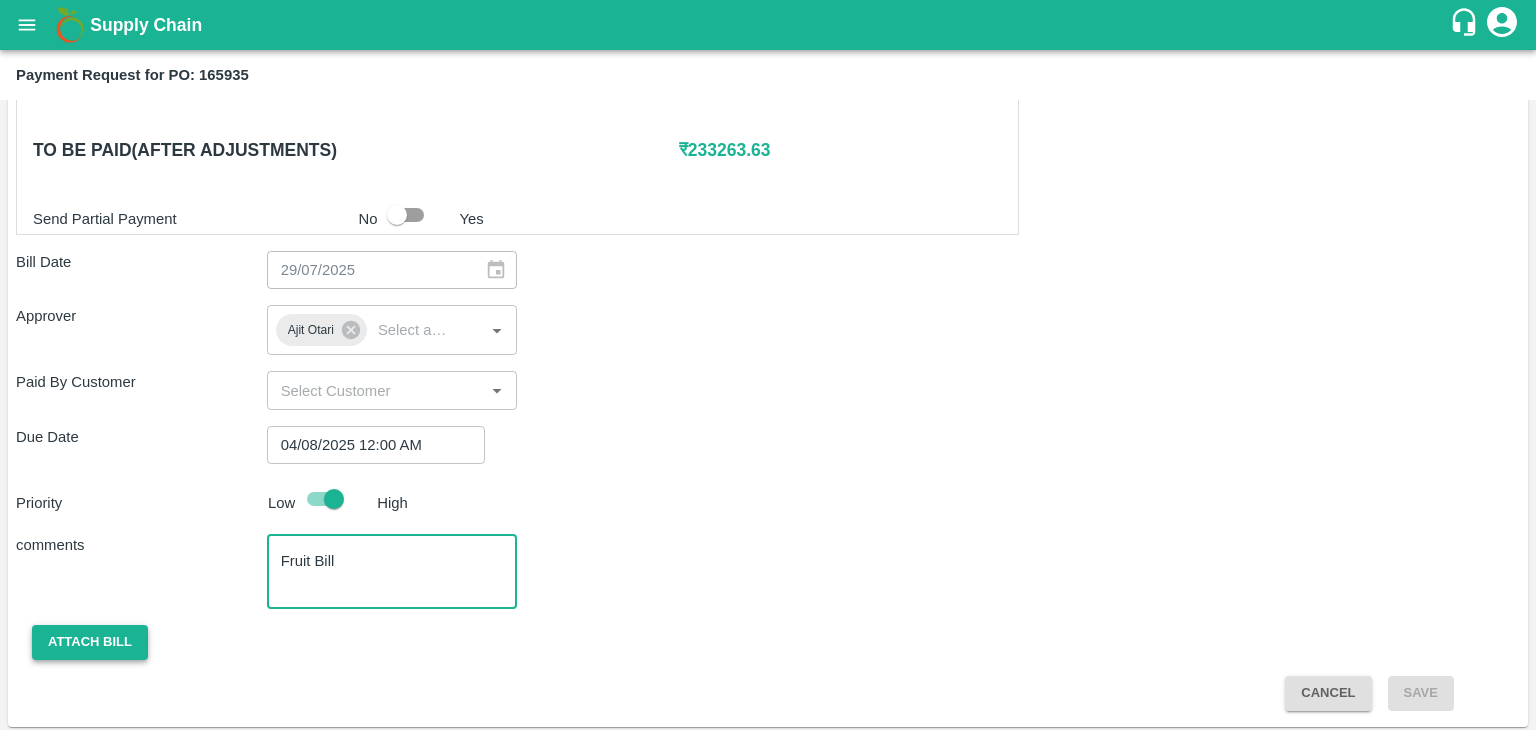 click on "Attach bill" at bounding box center [90, 642] 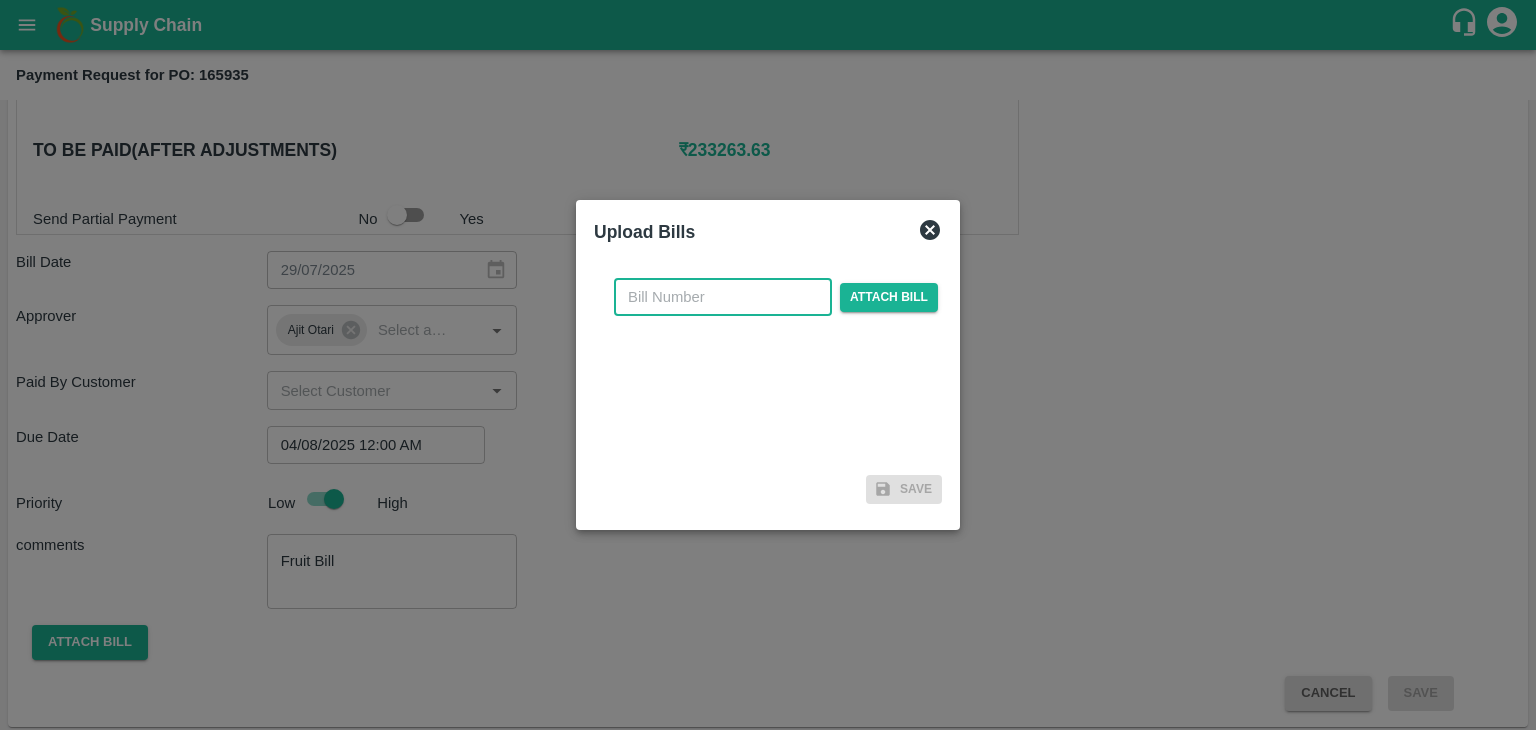 click at bounding box center [723, 297] 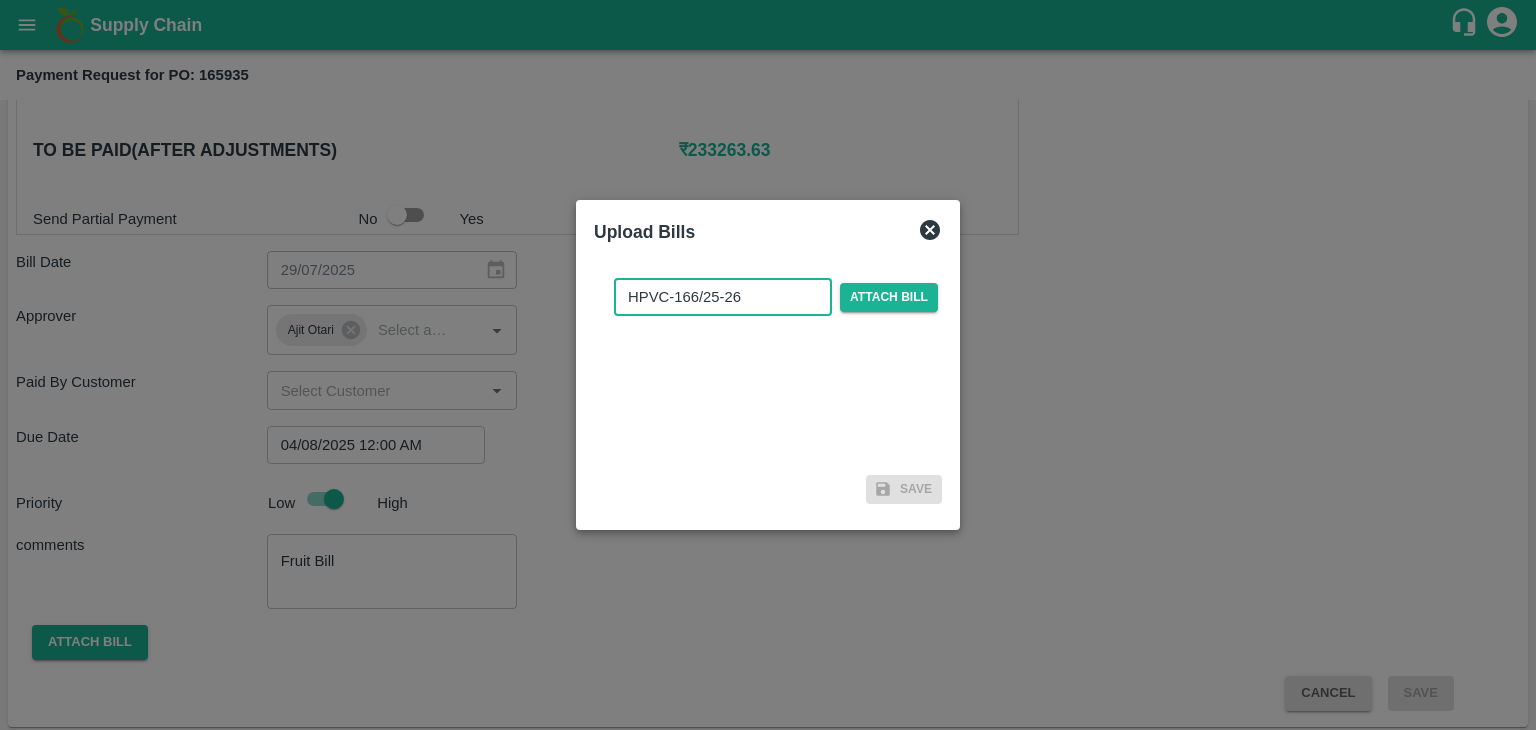 click on "HPVC-166/25-26" at bounding box center (723, 297) 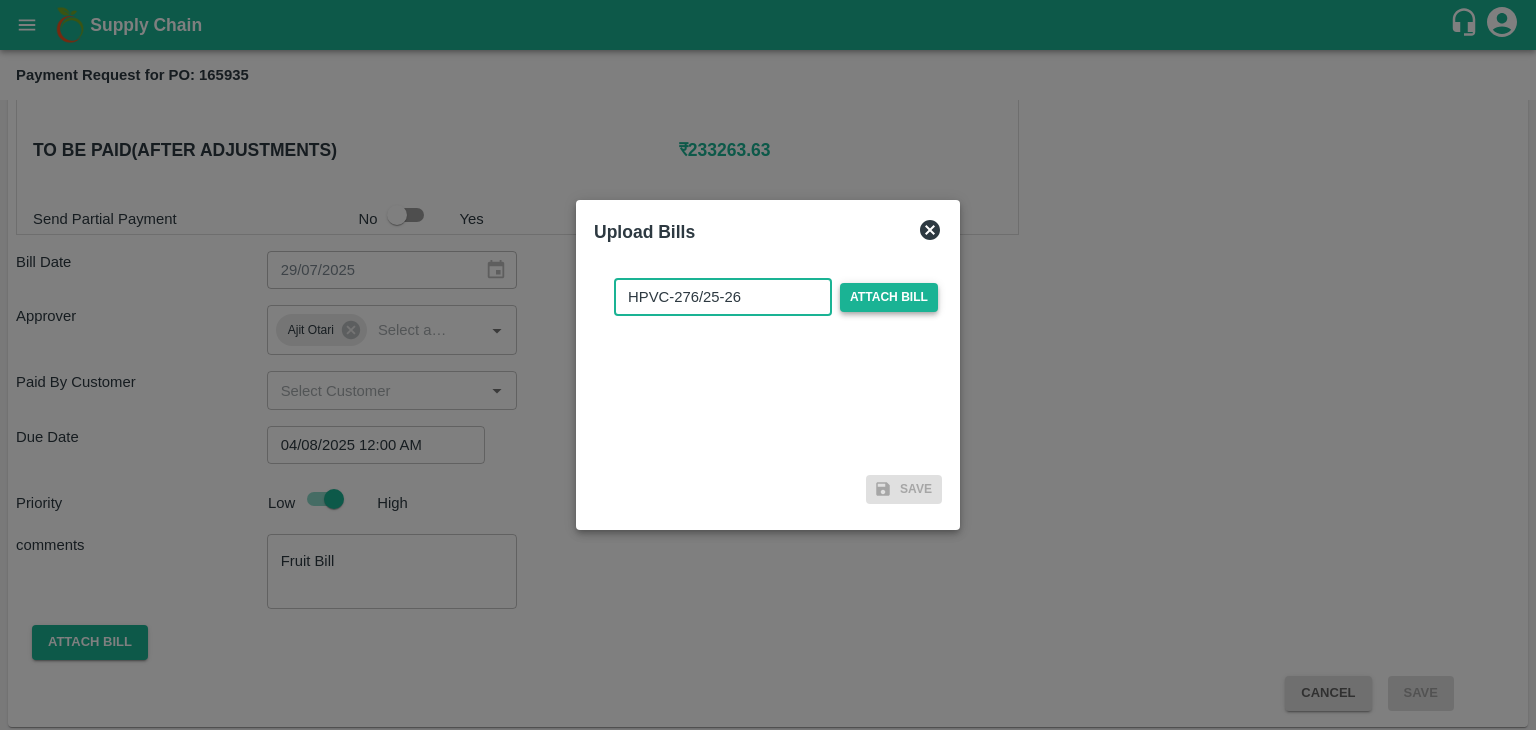 type on "HPVC-276/25-26" 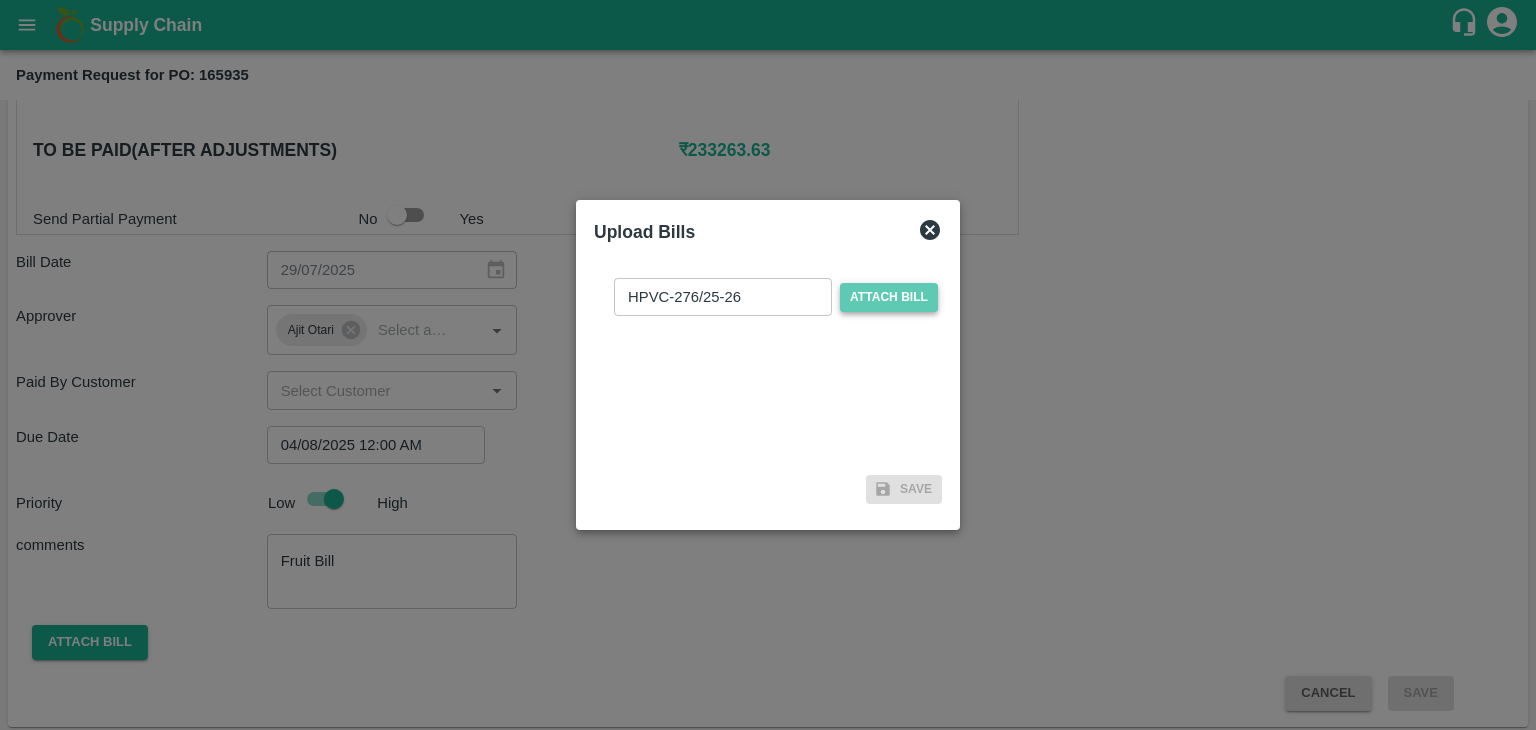 click on "Attach bill" at bounding box center (889, 297) 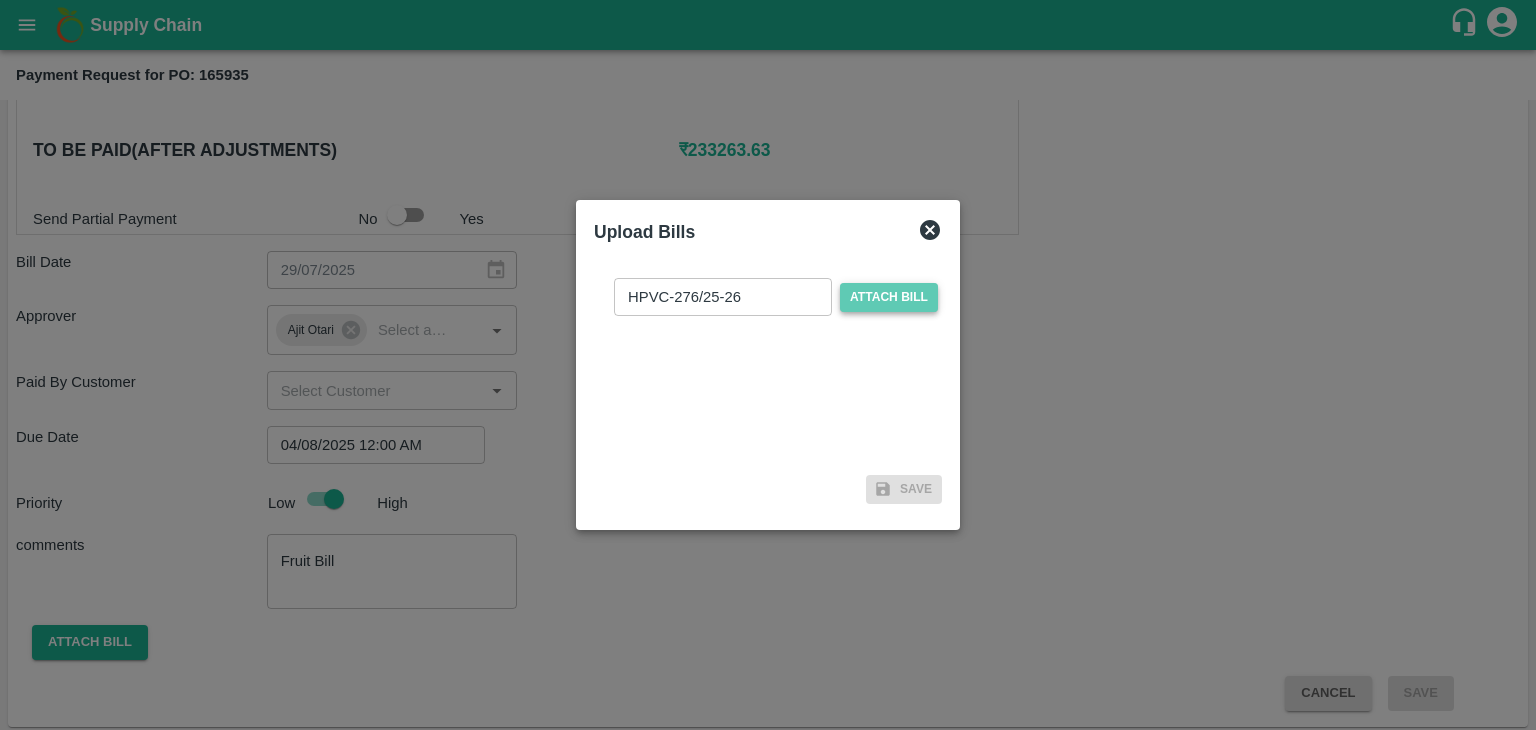 click on "Attach bill" at bounding box center (0, 0) 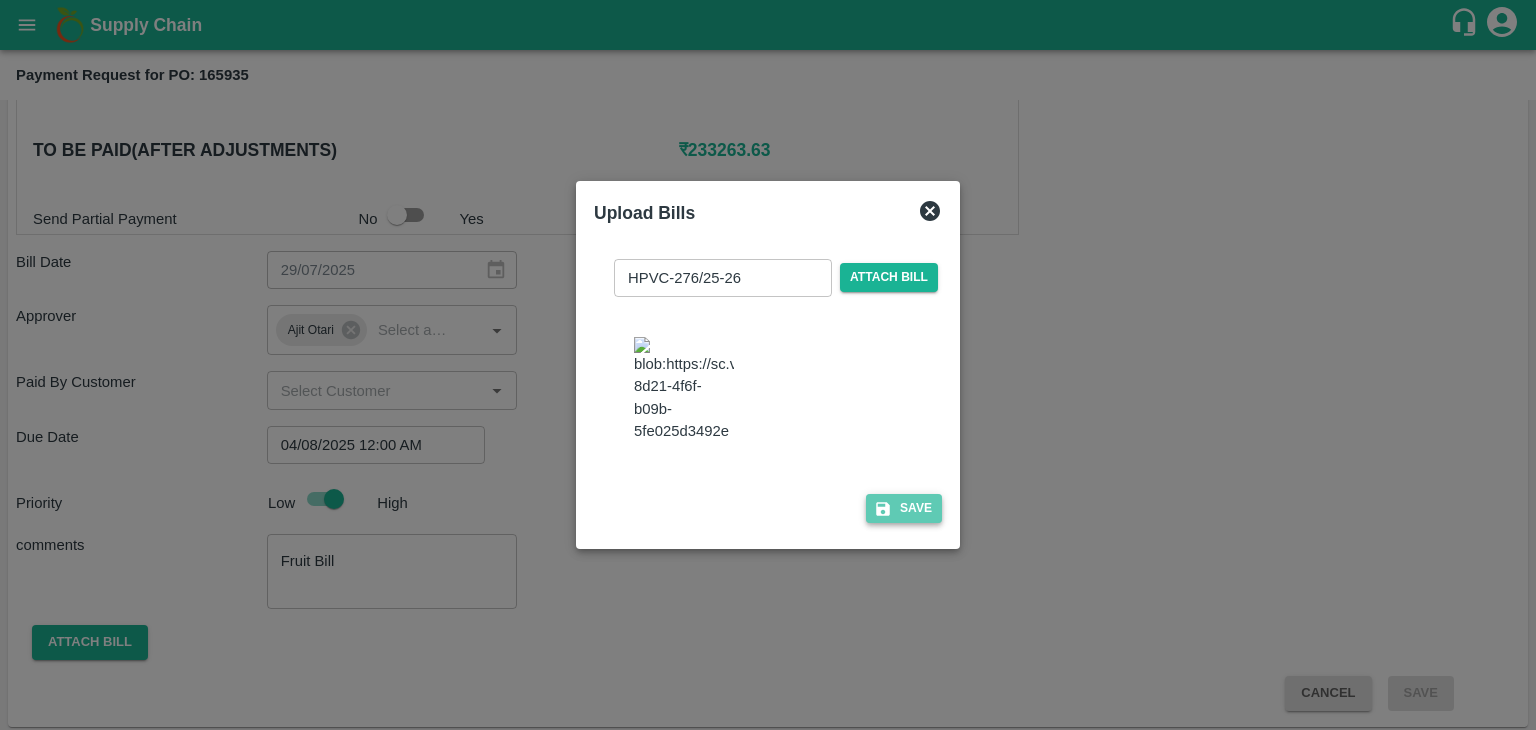 click on "Save" at bounding box center (904, 508) 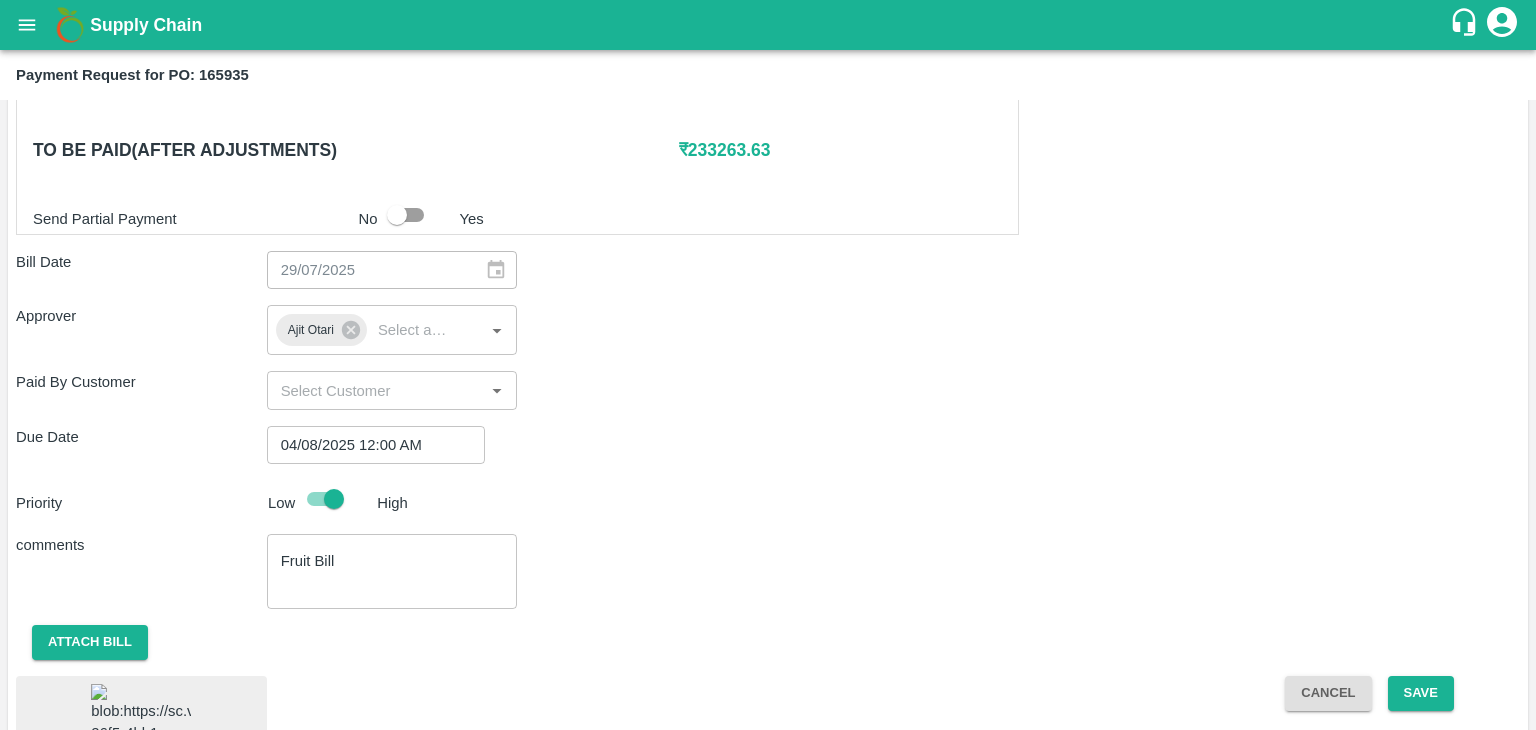 scroll, scrollTop: 1125, scrollLeft: 0, axis: vertical 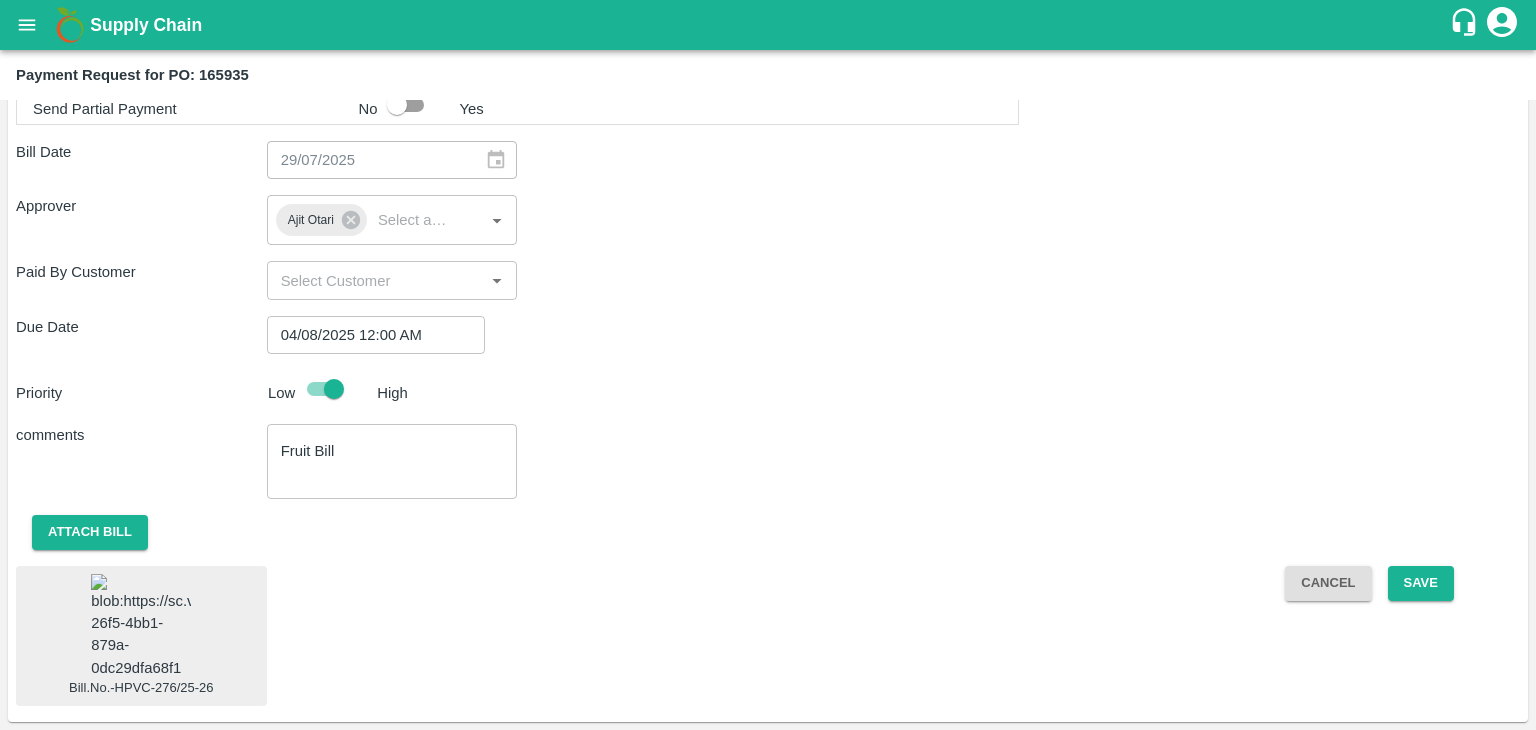 click at bounding box center [141, 626] 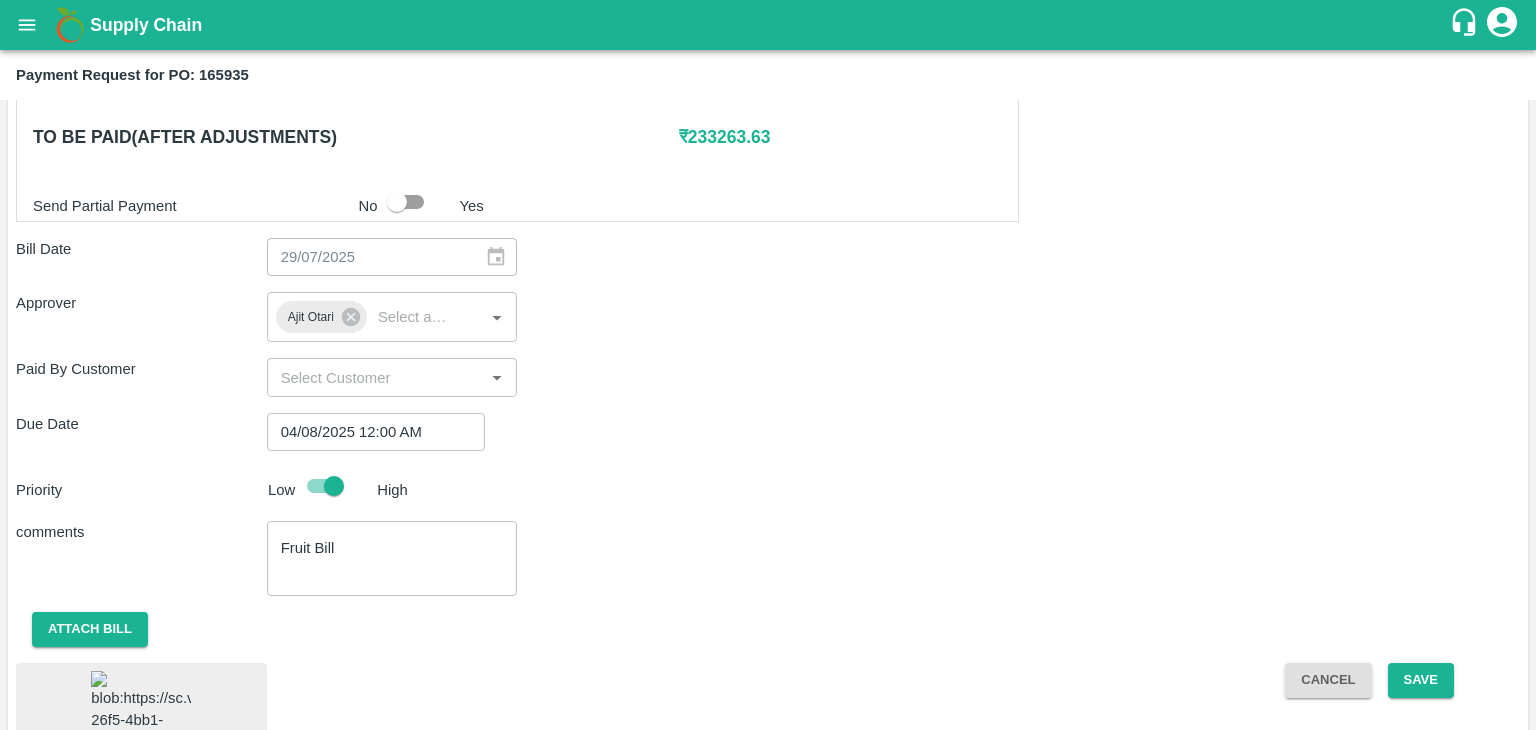 scroll, scrollTop: 1125, scrollLeft: 0, axis: vertical 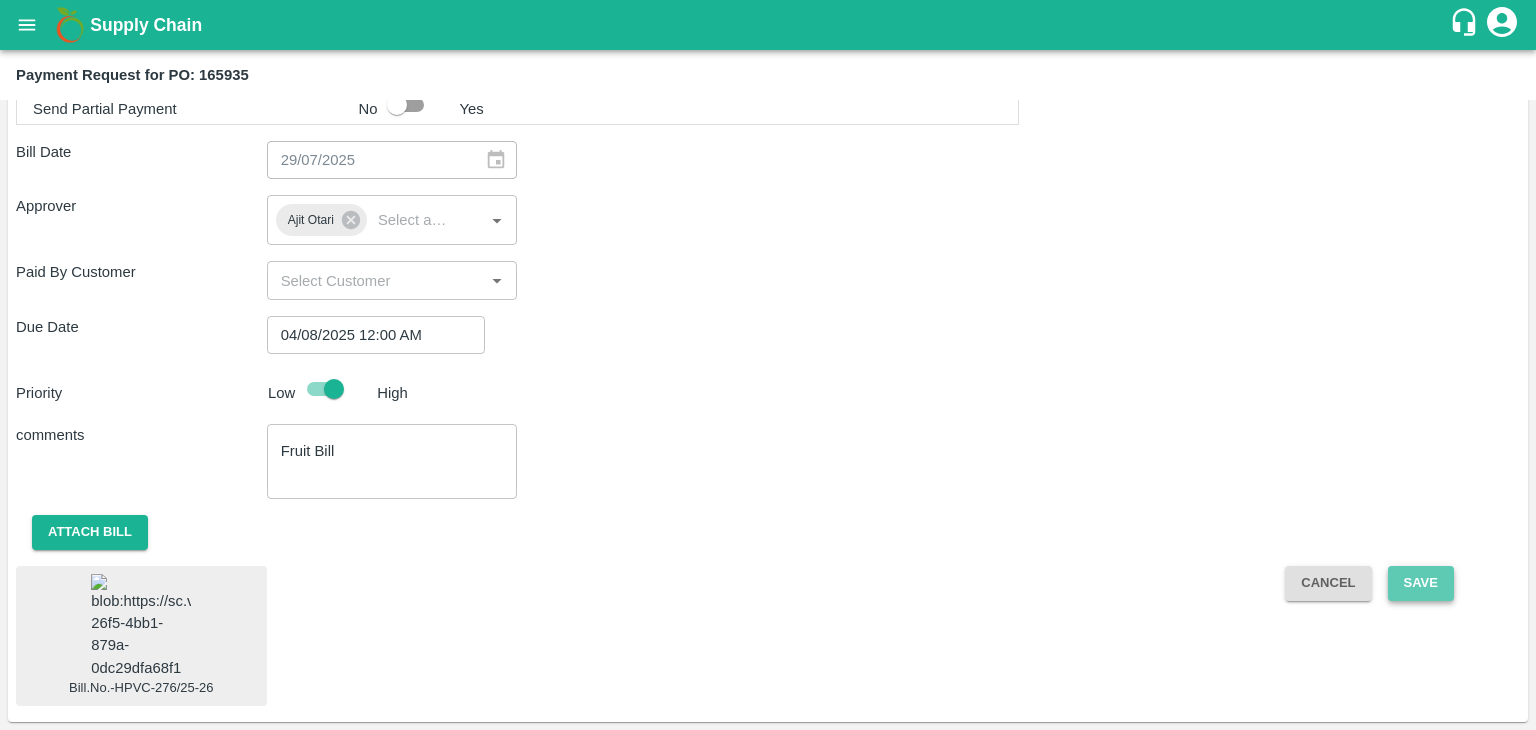 click on "Save" at bounding box center [1421, 583] 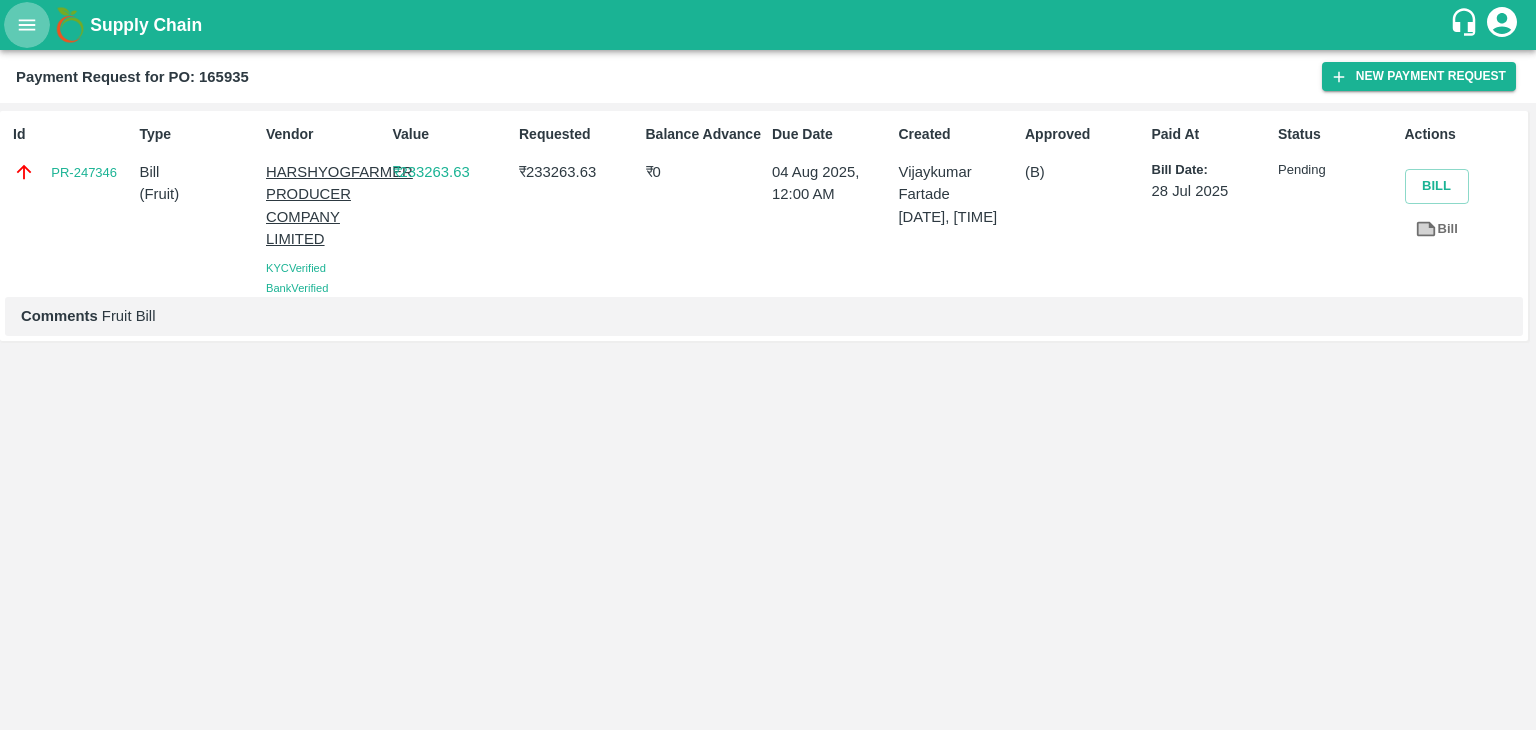 click 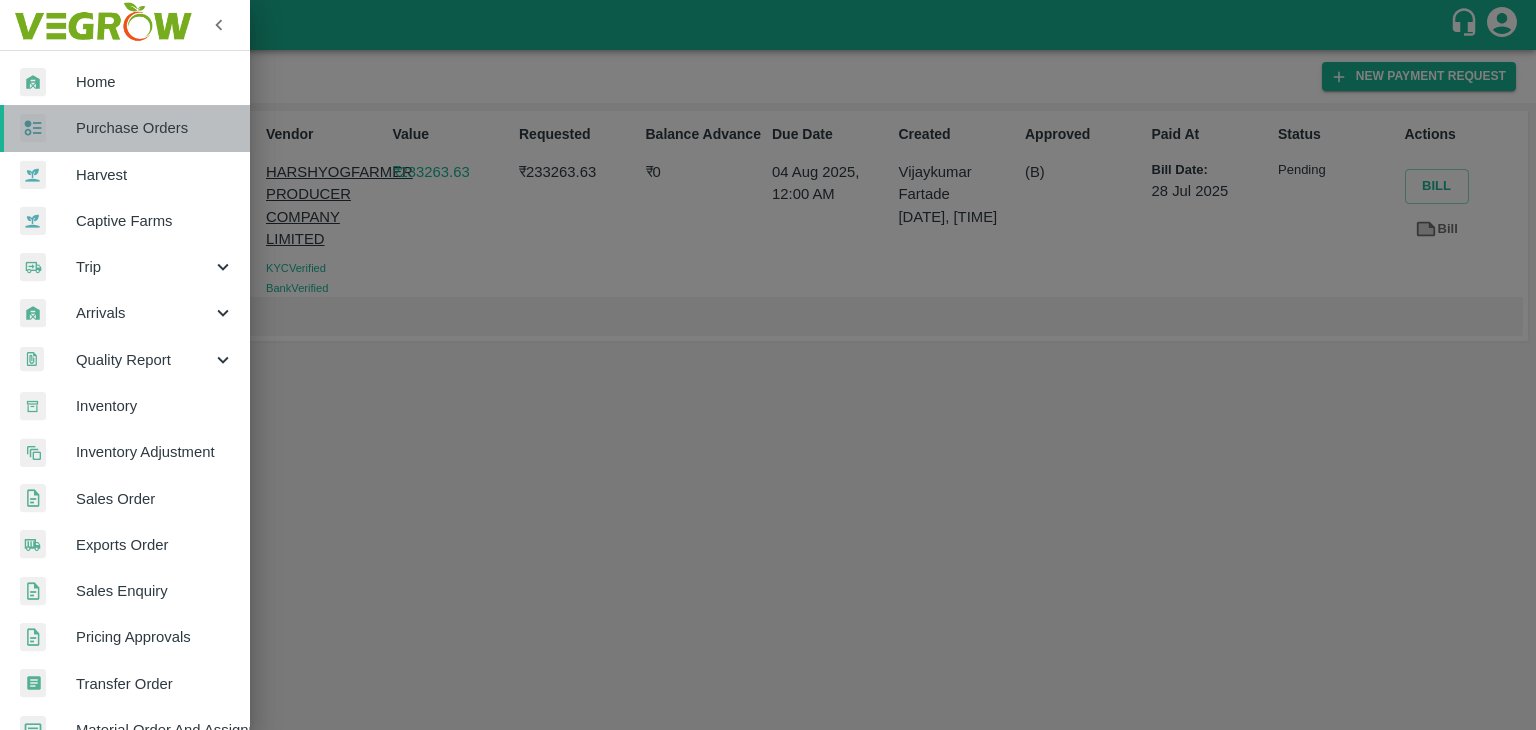 click on "Purchase Orders" at bounding box center [155, 128] 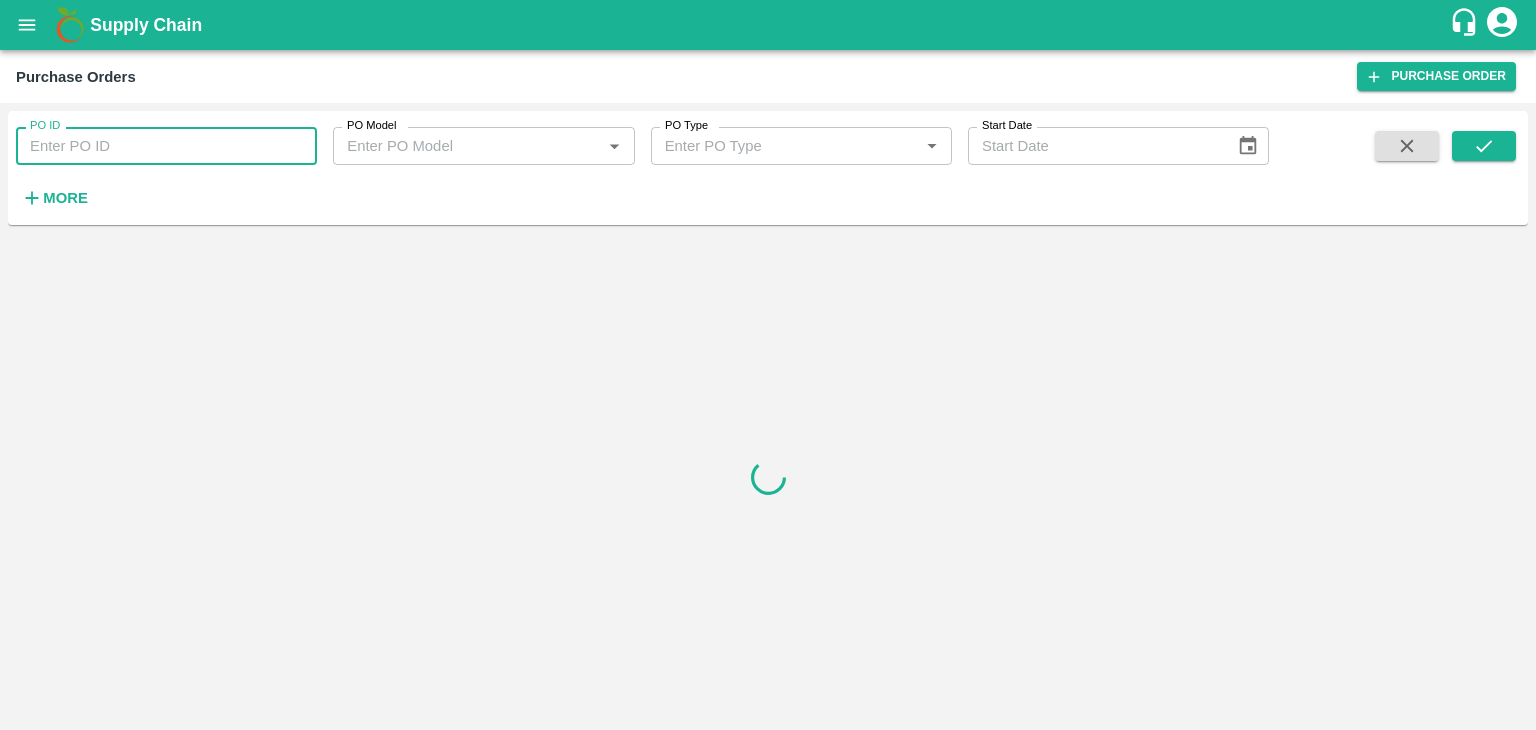click on "PO ID" at bounding box center (166, 146) 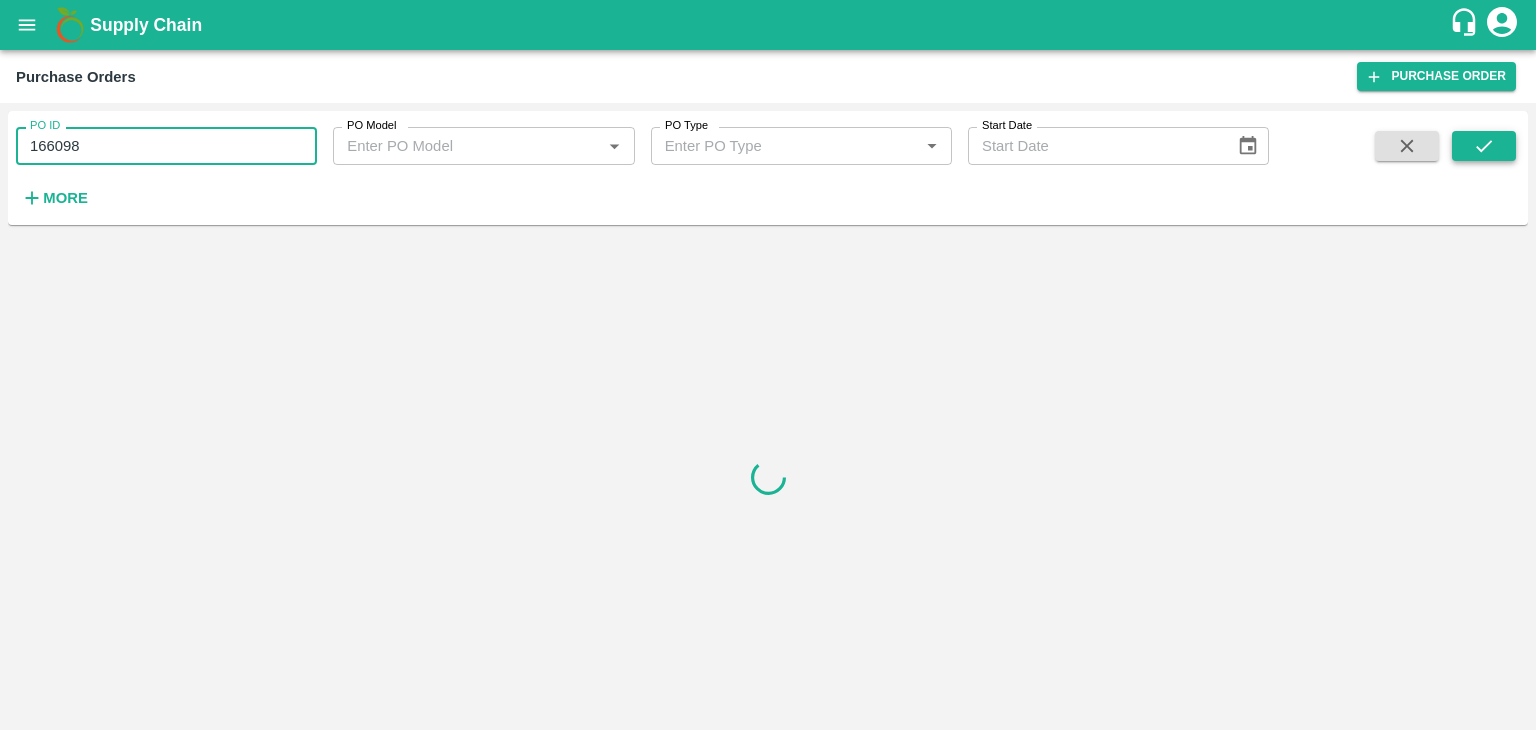 type on "166098" 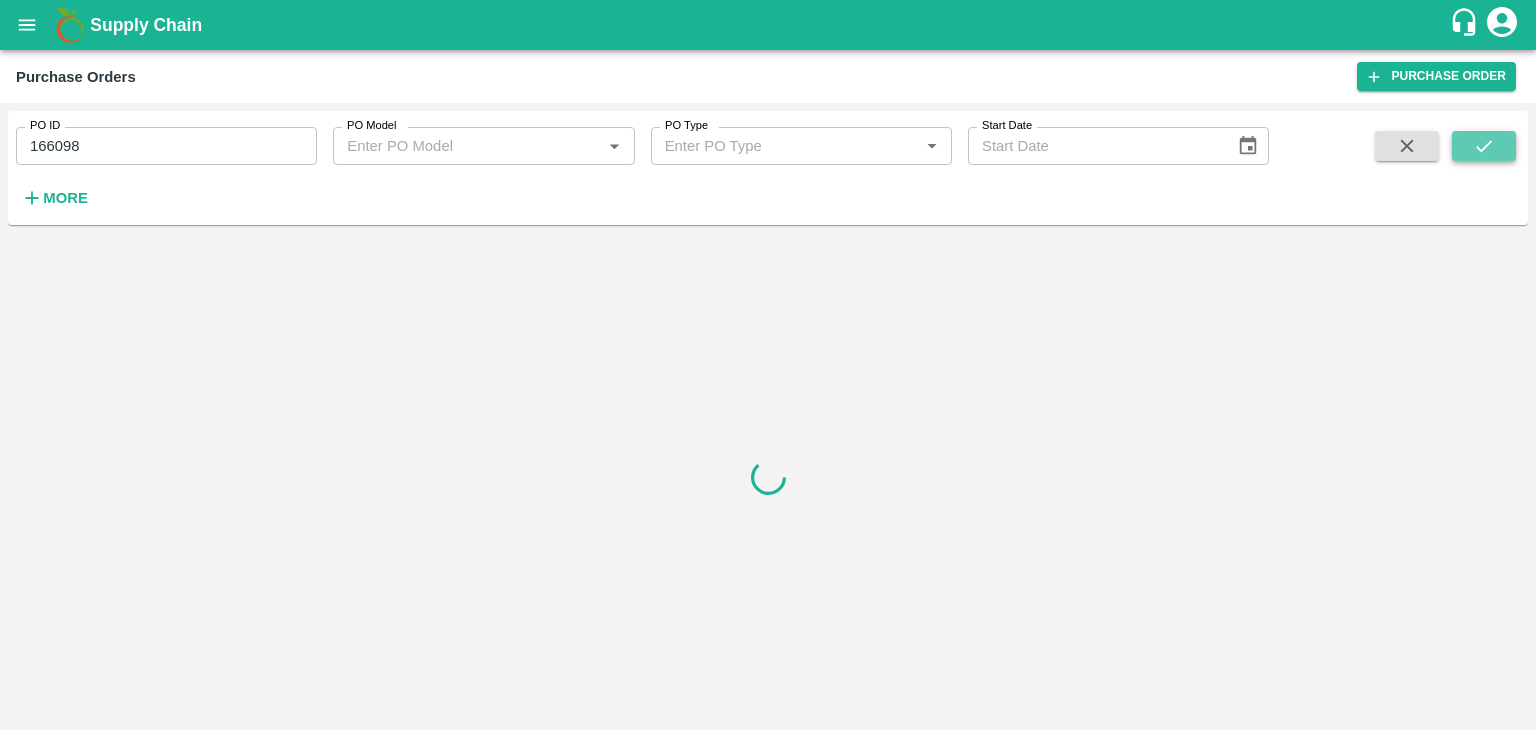 click 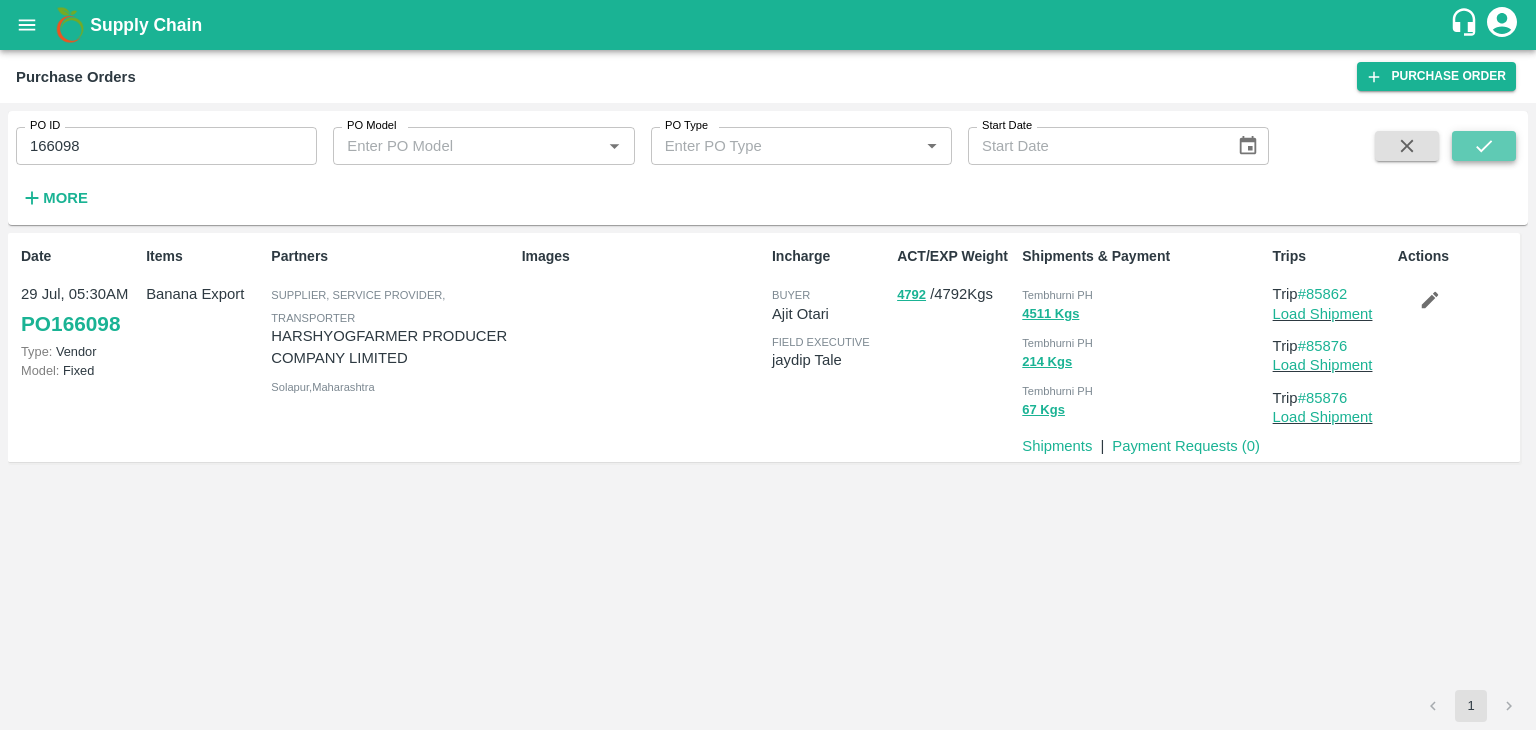 click 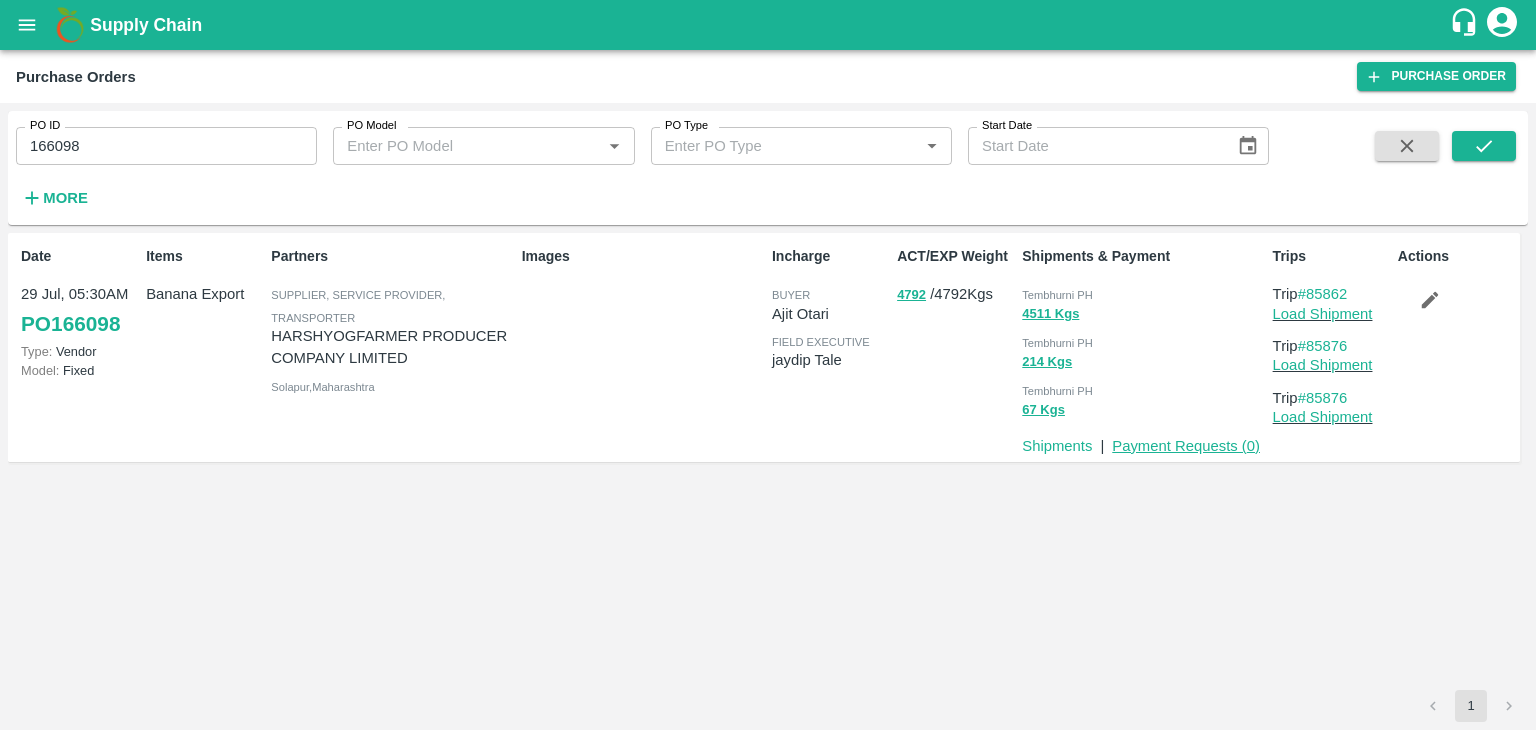 click on "Payment Requests ( 0 )" at bounding box center [1186, 446] 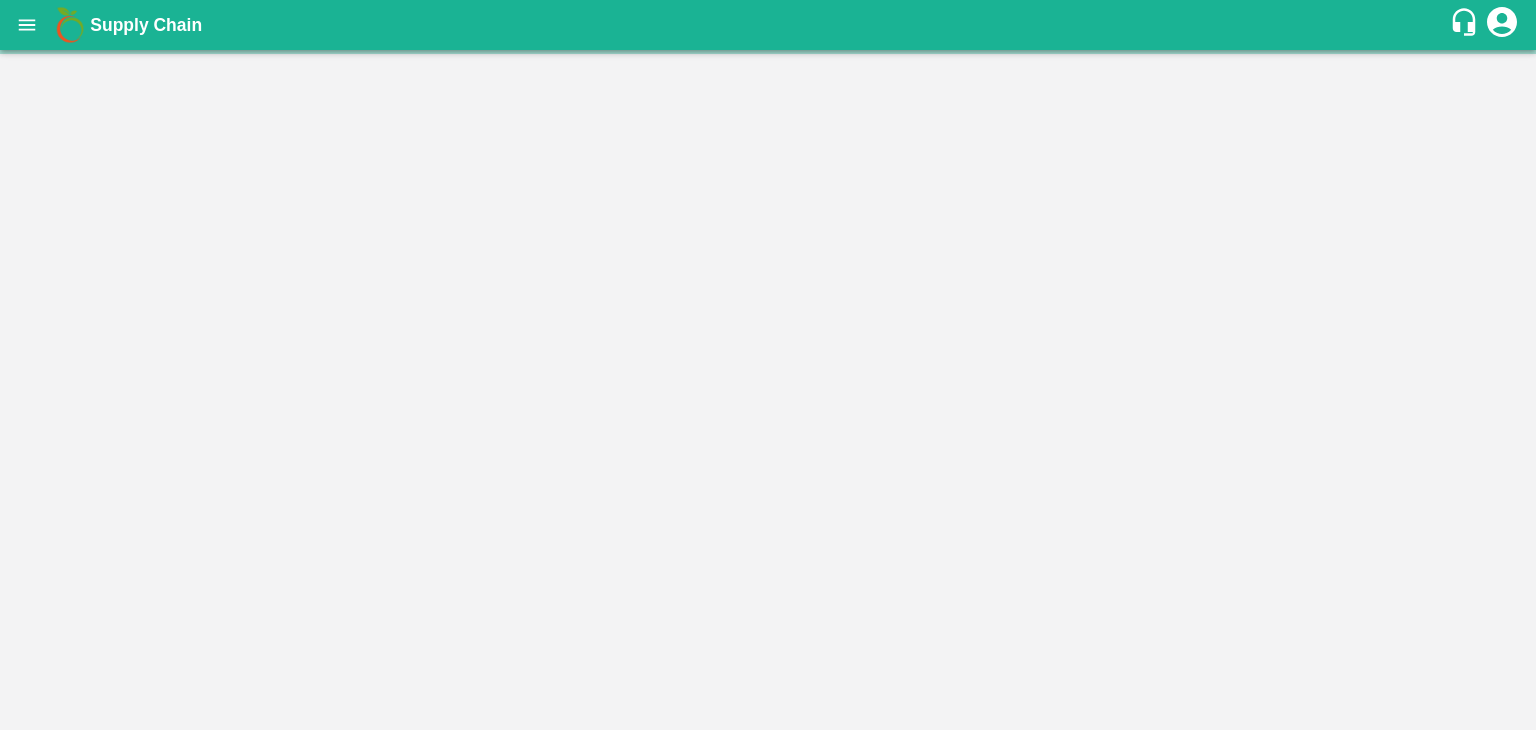scroll, scrollTop: 0, scrollLeft: 0, axis: both 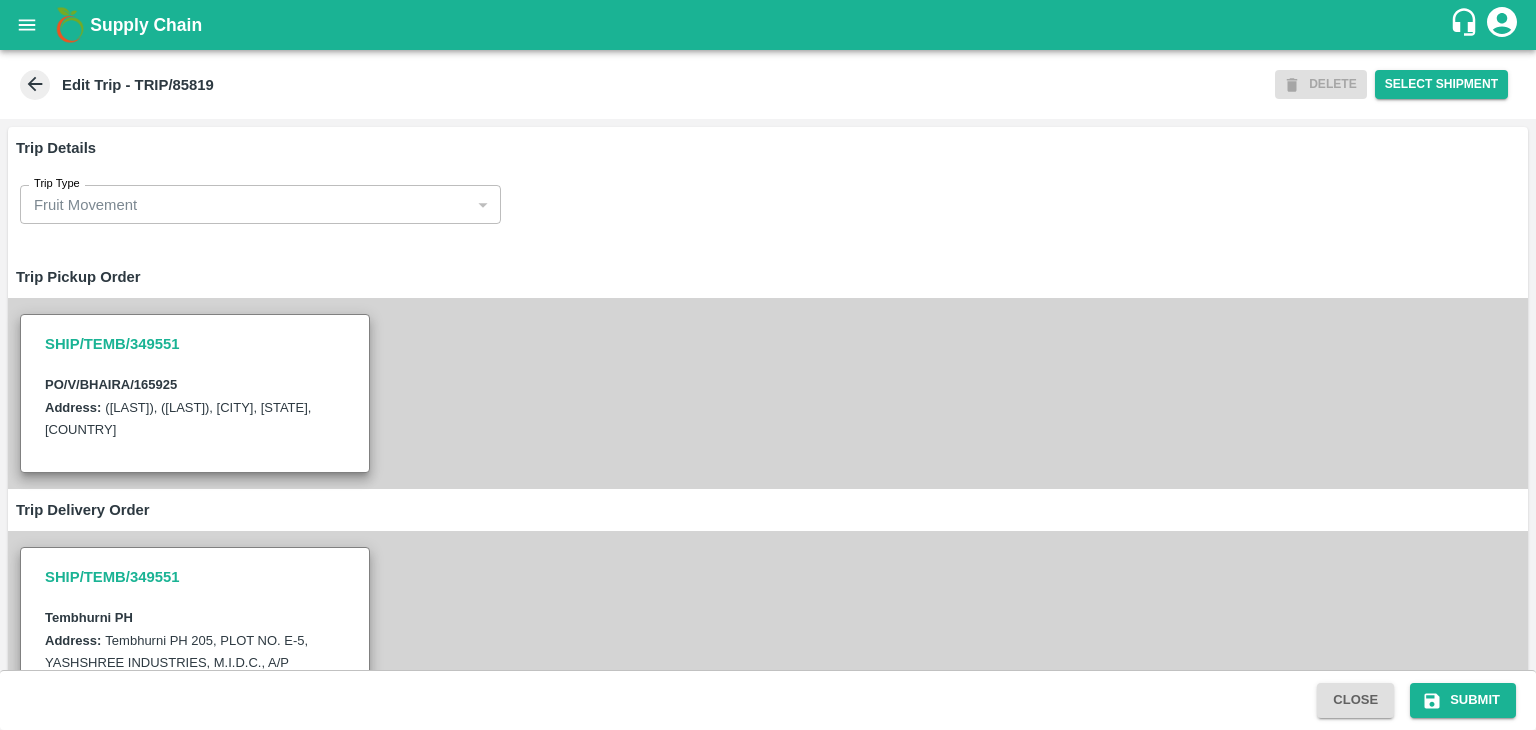 type on "[LAST], [LAST]-[CITY]-[PHONE](Supplier, Service Provider, Transporter)" 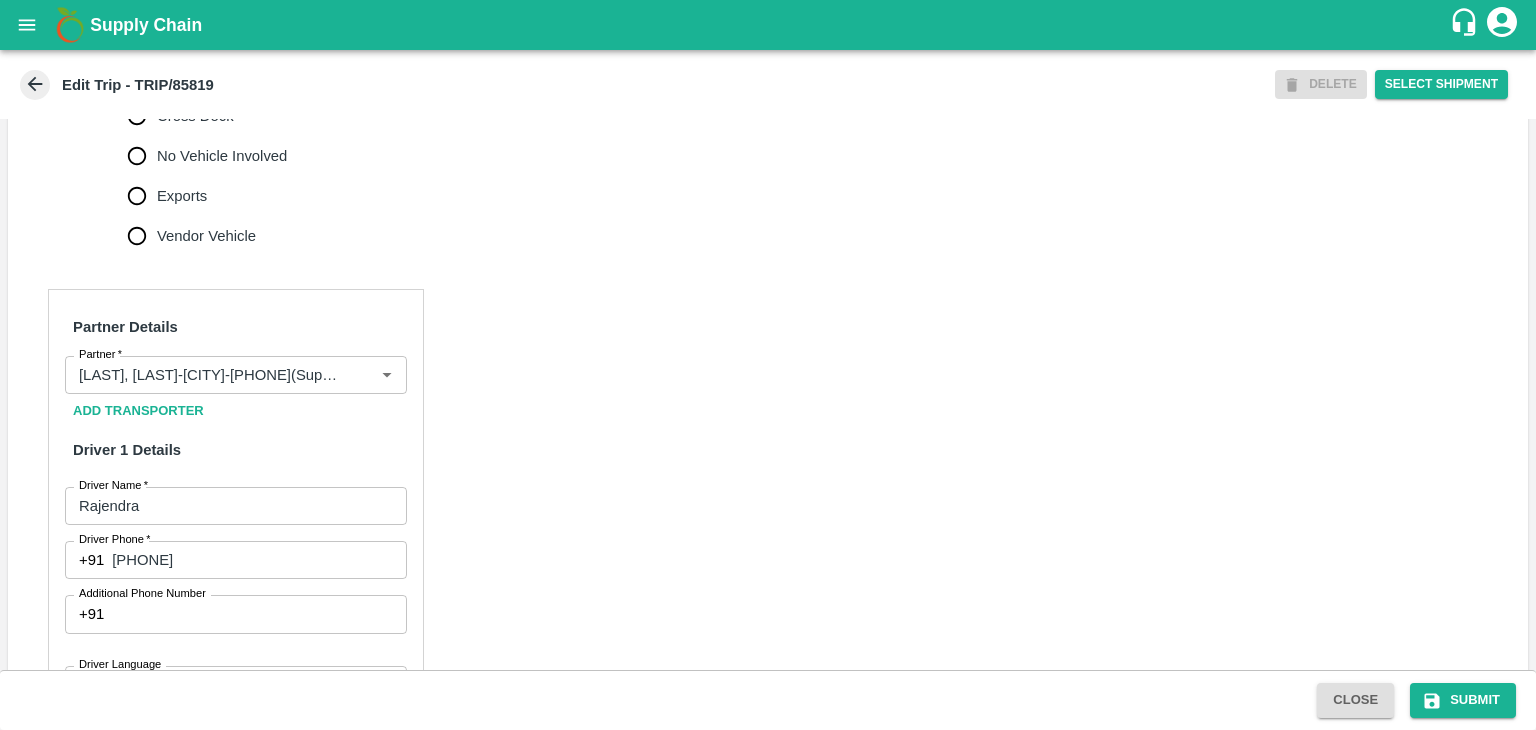 scroll, scrollTop: 1401, scrollLeft: 0, axis: vertical 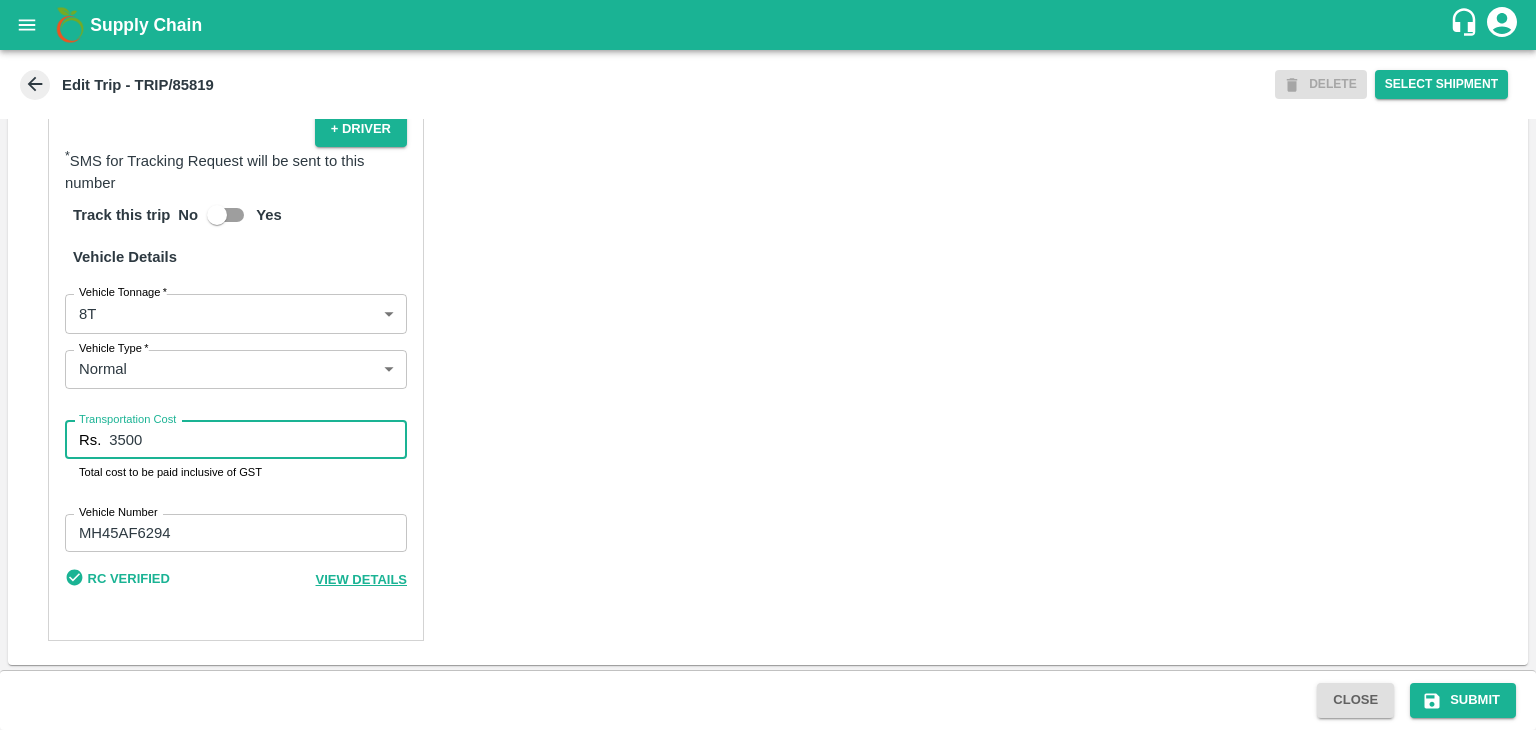 click on "3500" at bounding box center [258, 440] 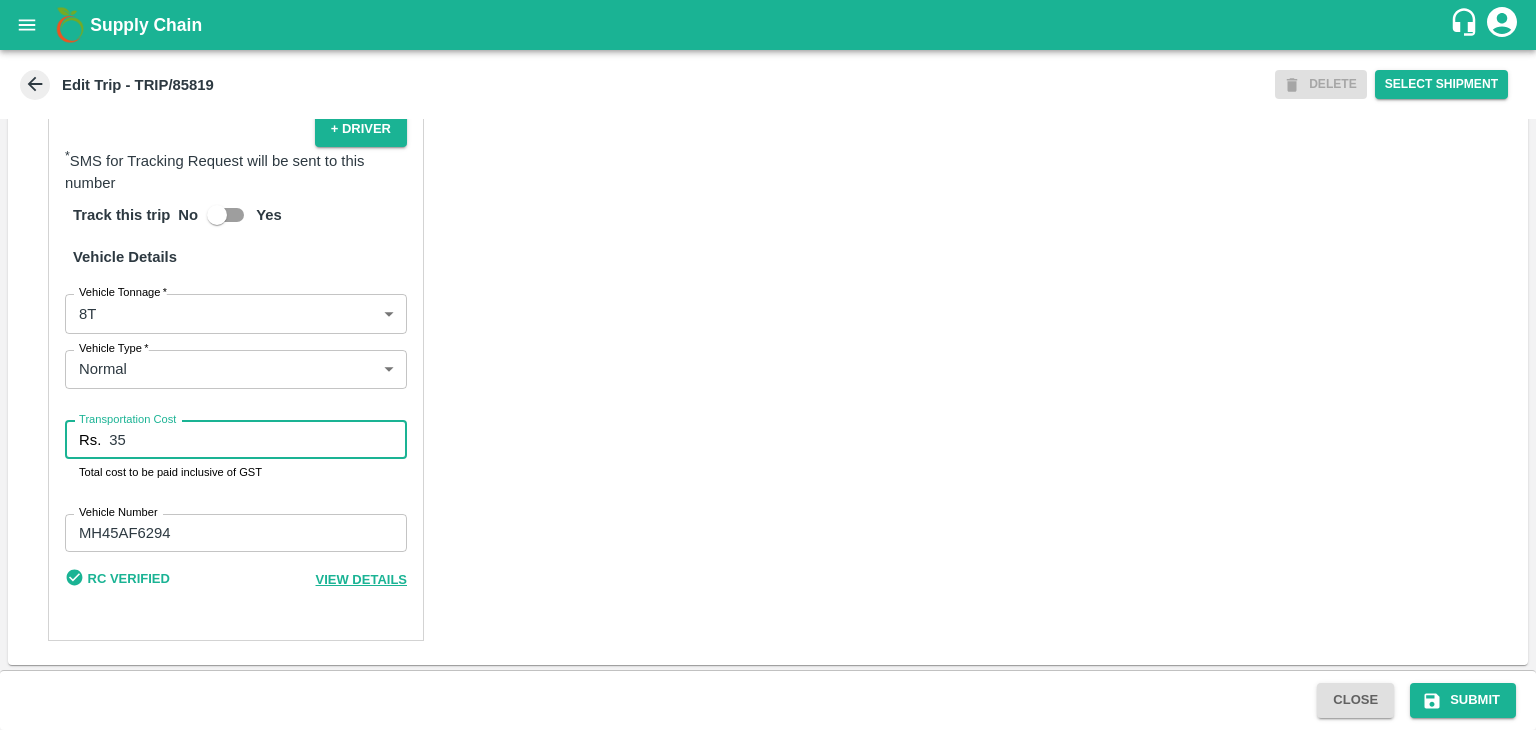 type on "3" 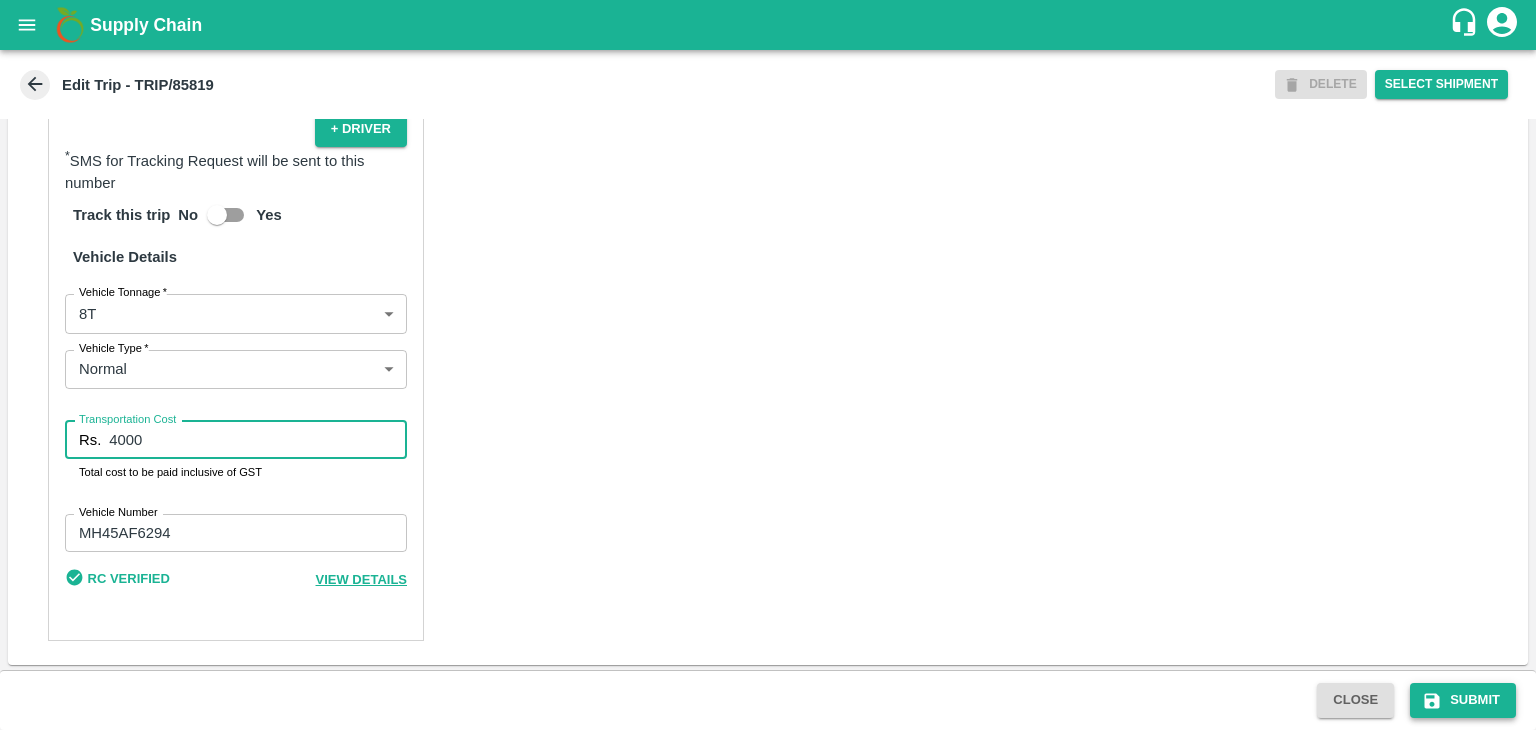 type on "4000" 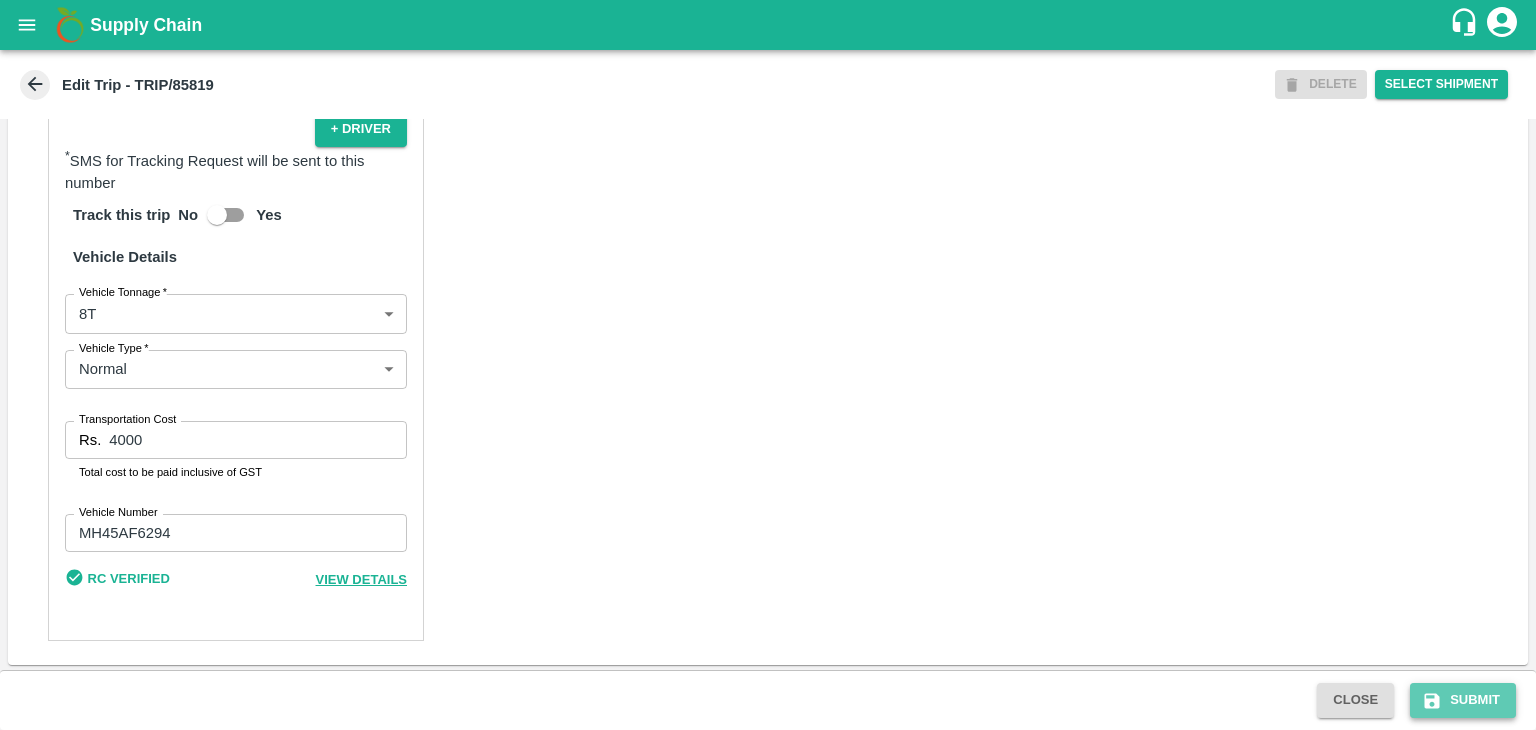 click on "Submit" at bounding box center [1463, 700] 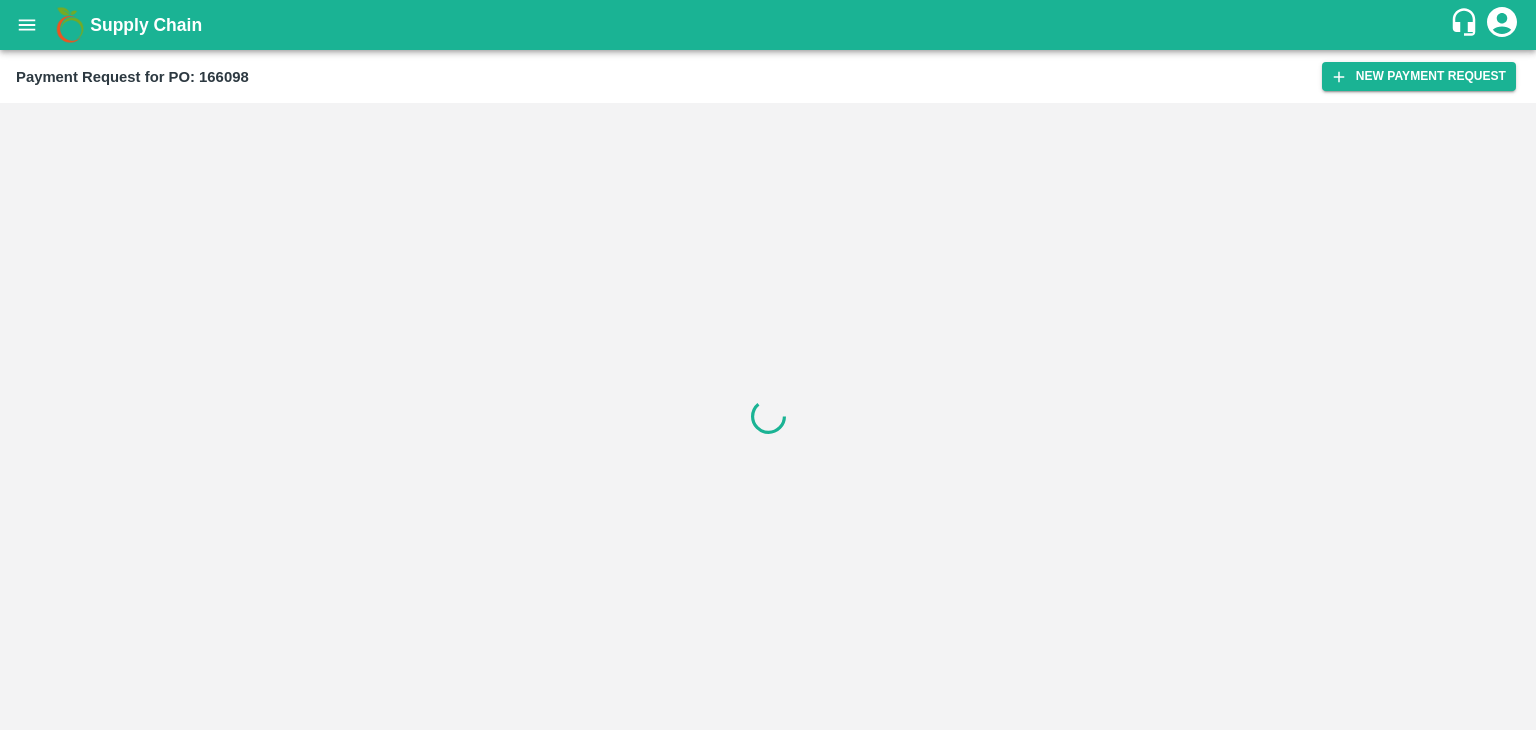scroll, scrollTop: 0, scrollLeft: 0, axis: both 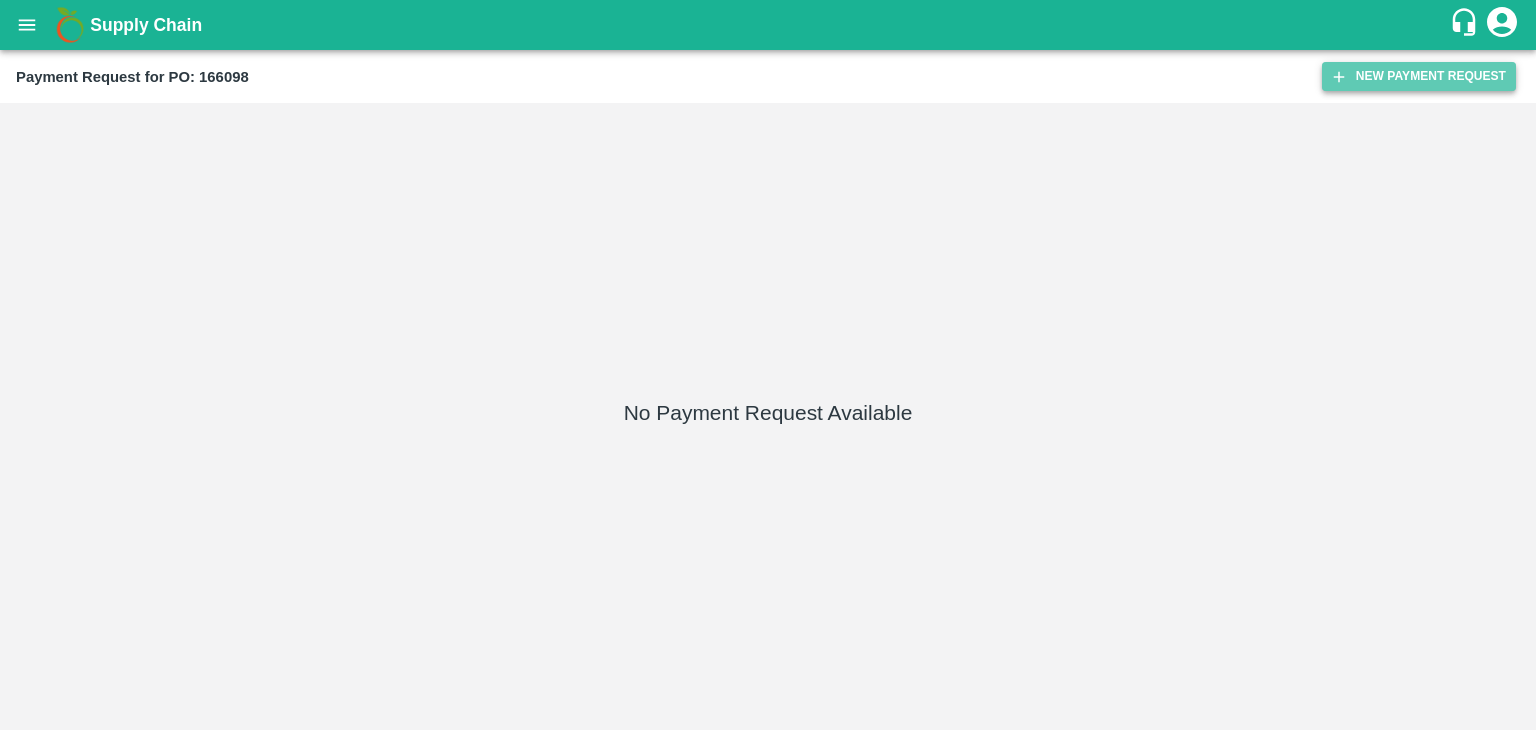 click on "New Payment Request" at bounding box center (1419, 76) 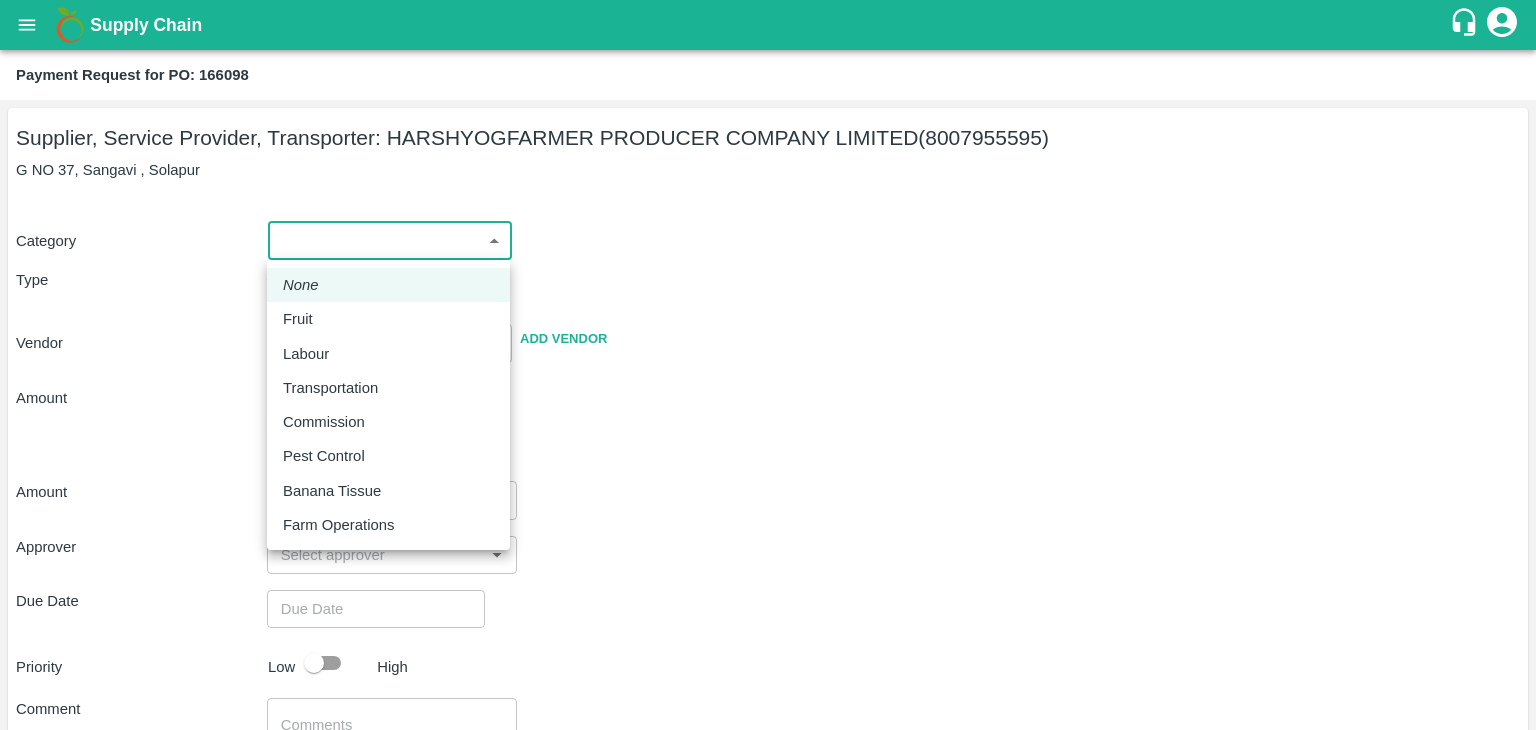 click on "Supply Chain Payment Request for PO: 166098 Supplier, Service Provider, Transporter:    [COMPANY_NAME]  ([PHONE]) G NO 37, Sangavi , Solapur Category ​ ​ Type Advance Bill Vendor ​ Add Vendor Amount Total value Per Kg ​ Amount ​ Approver ​ Due Date ​  Priority  Low  High Comment x ​ Attach bill Cancel Save Tembhurni PH Nashik CC Shahada Banana Export PH Savda Banana Export PH Nashik Banana CS [FIRST] [LAST] Logout None Fruit Labour Transportation Commission Pest Control Banana Tissue Farm Operations" at bounding box center [768, 365] 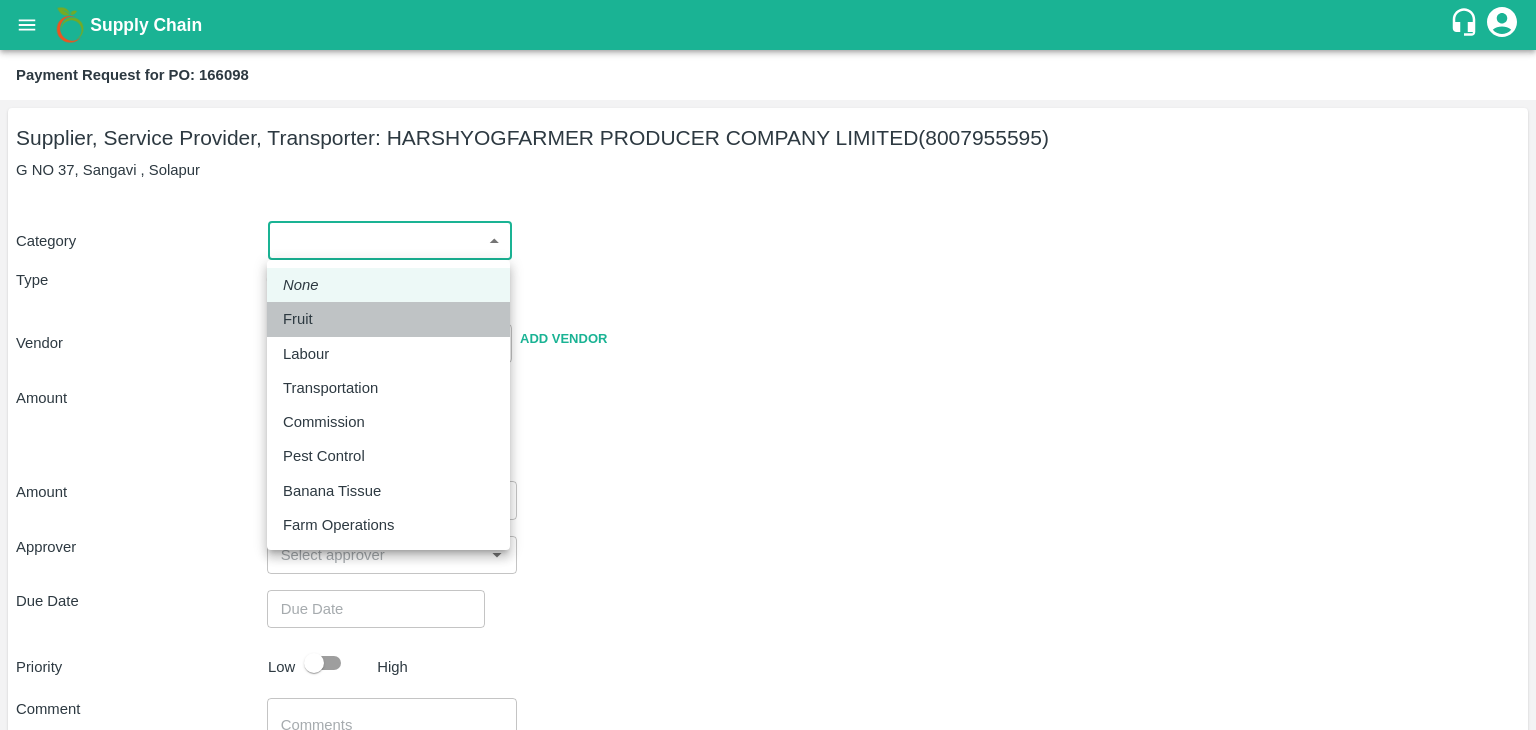 click on "Fruit" at bounding box center [388, 319] 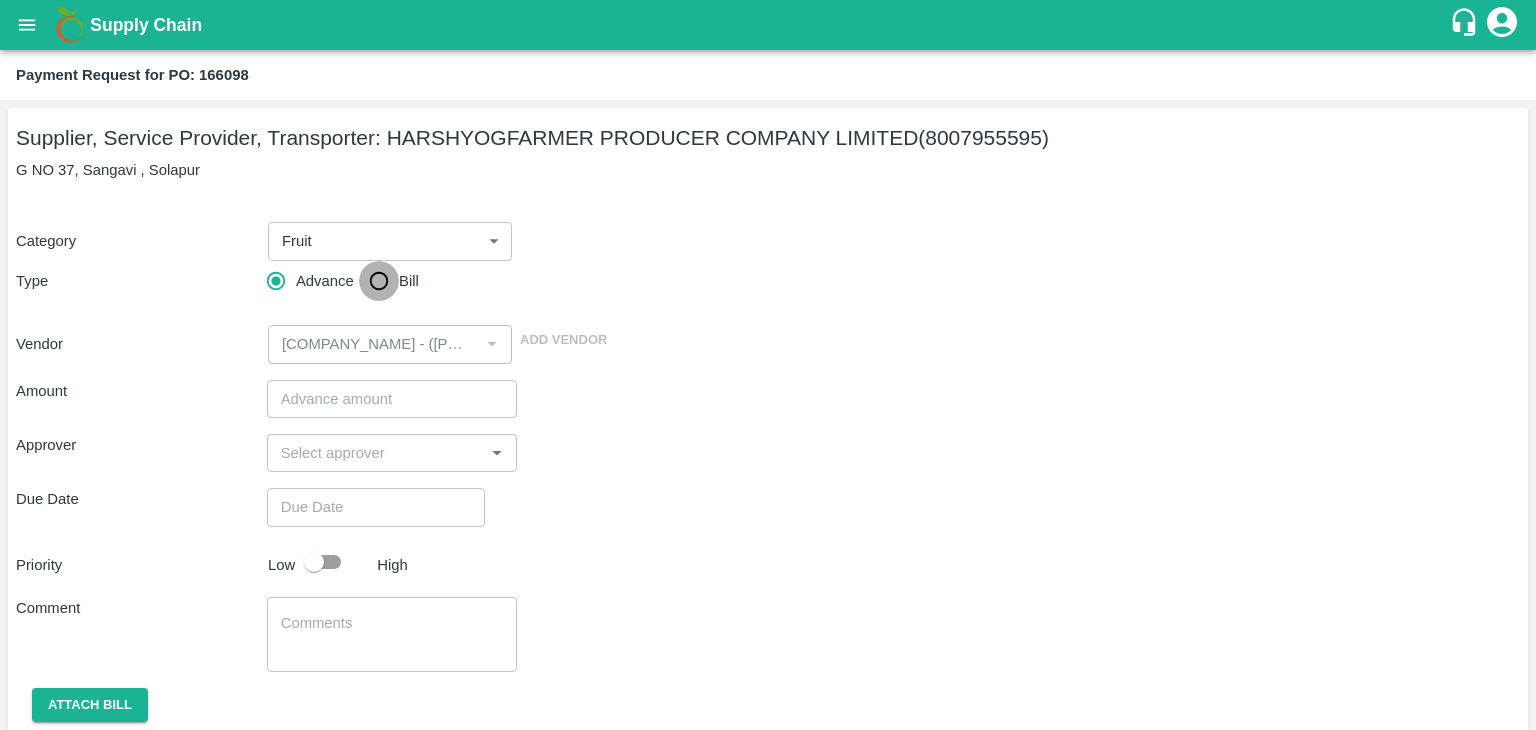 click on "Bill" at bounding box center (379, 281) 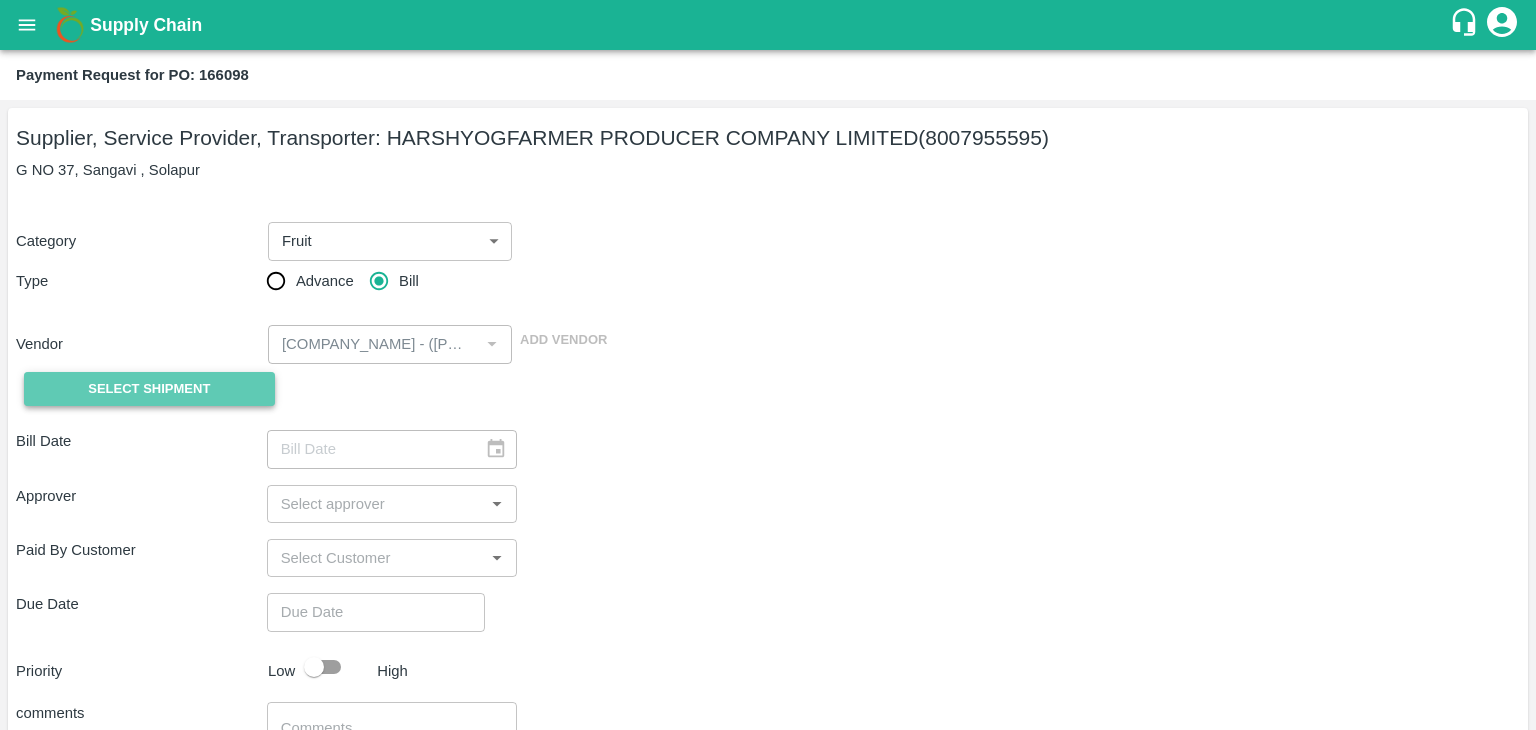 click on "Select Shipment" at bounding box center (149, 389) 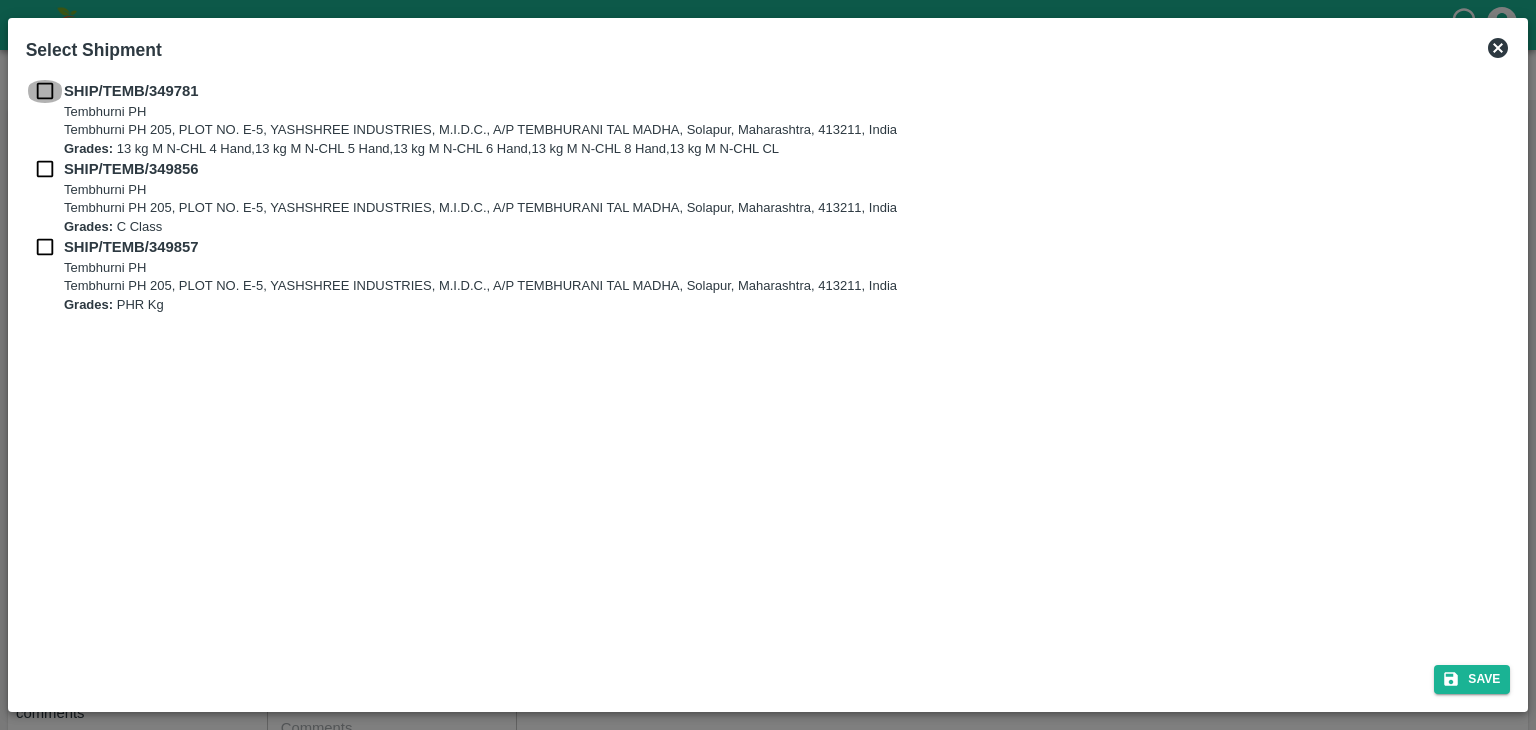 click at bounding box center [45, 91] 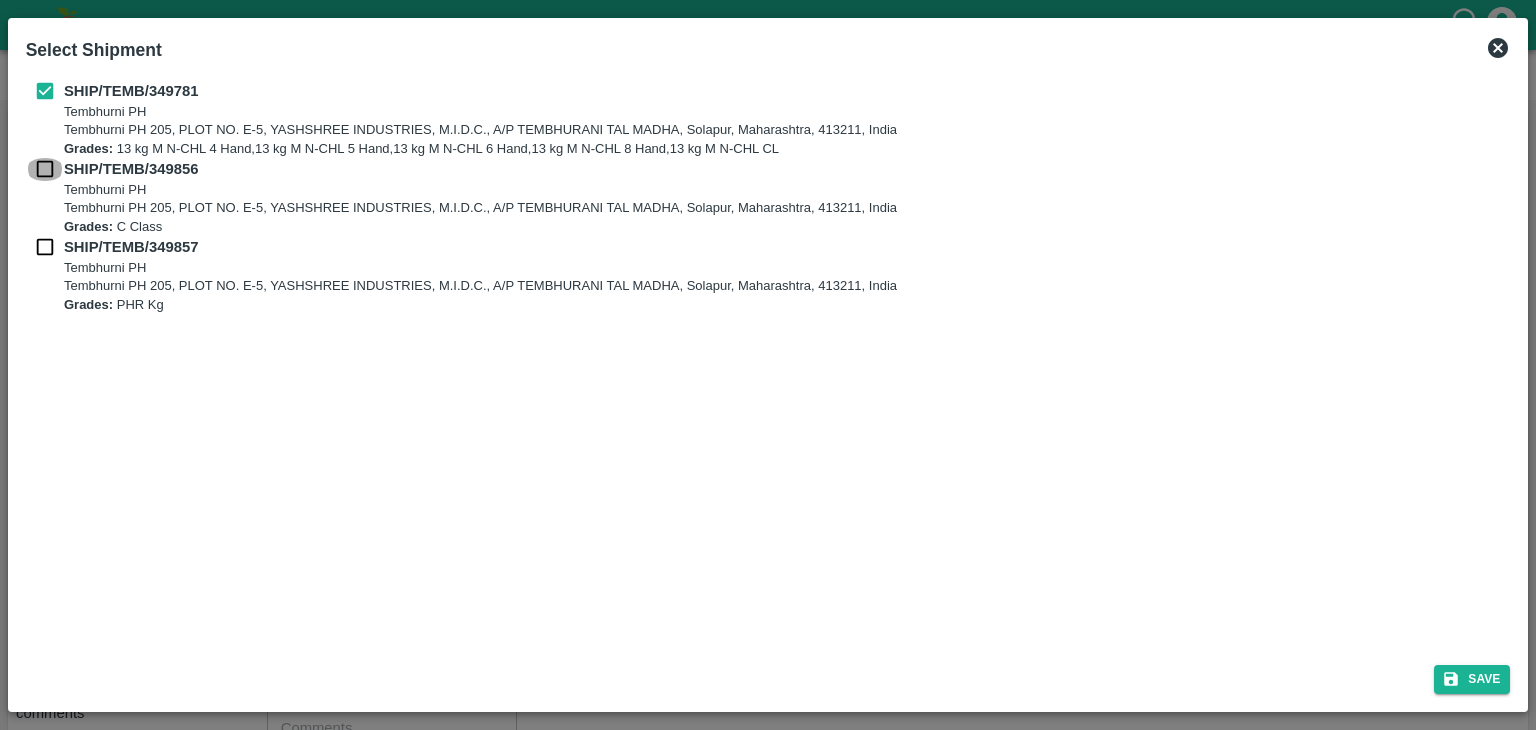 click at bounding box center (45, 169) 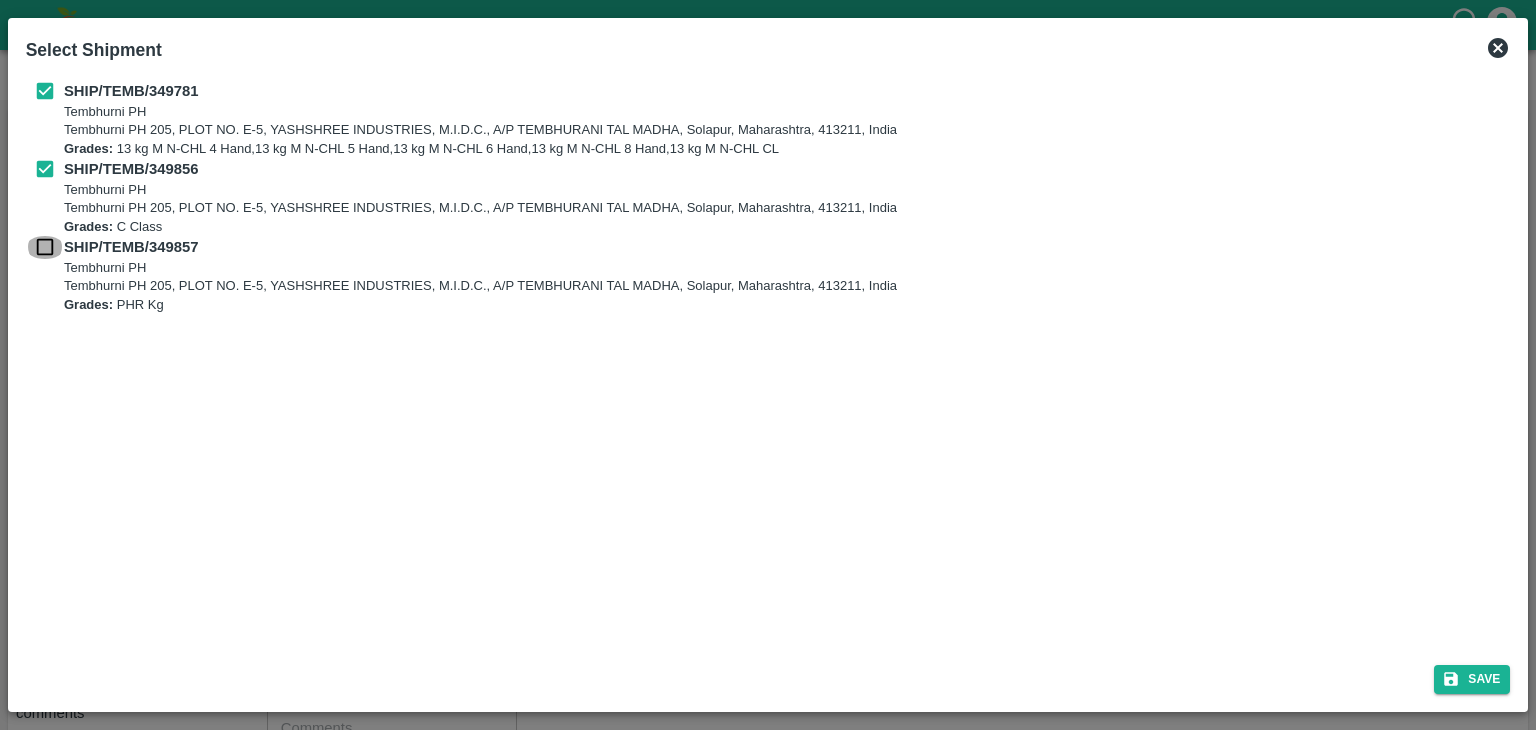 click at bounding box center (45, 247) 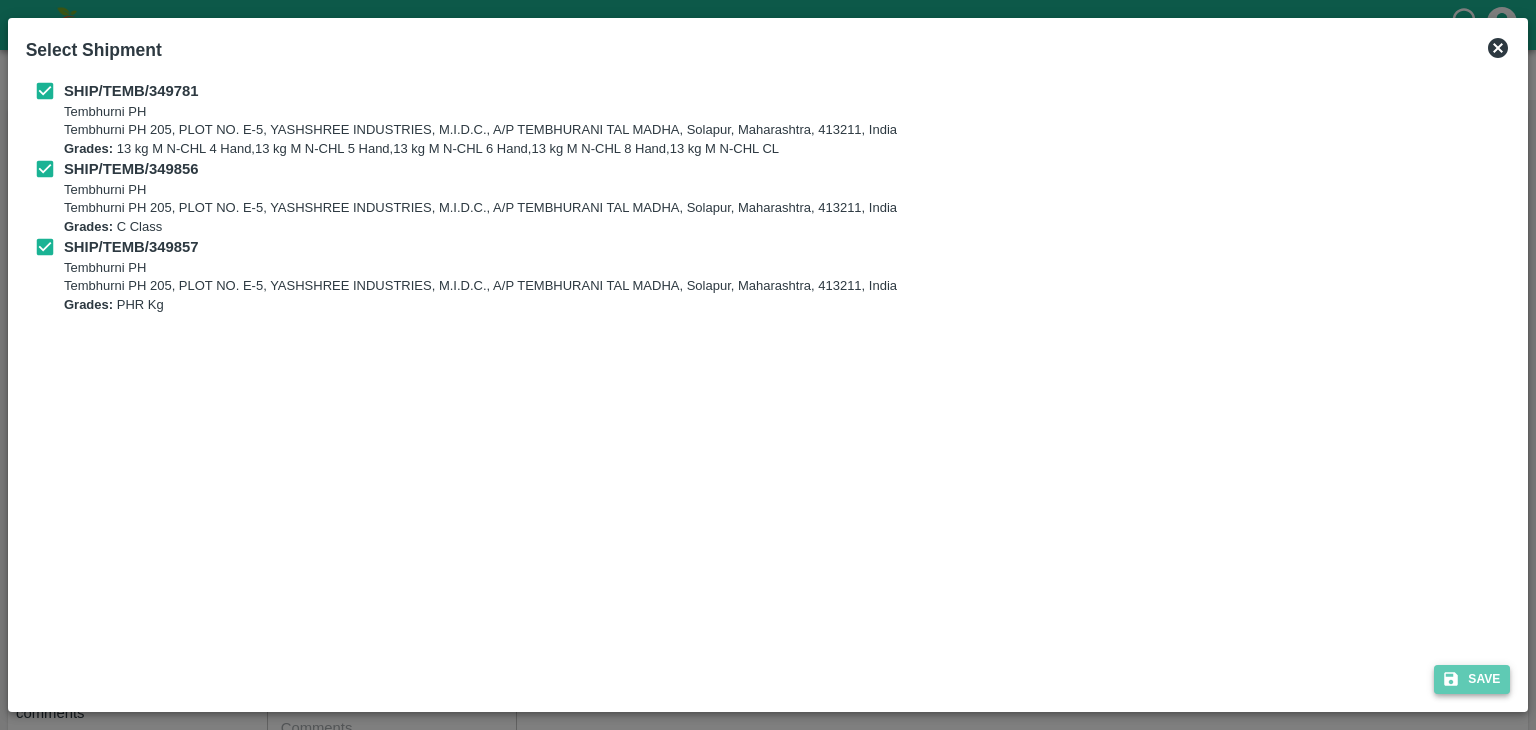 click on "Save" at bounding box center [1472, 679] 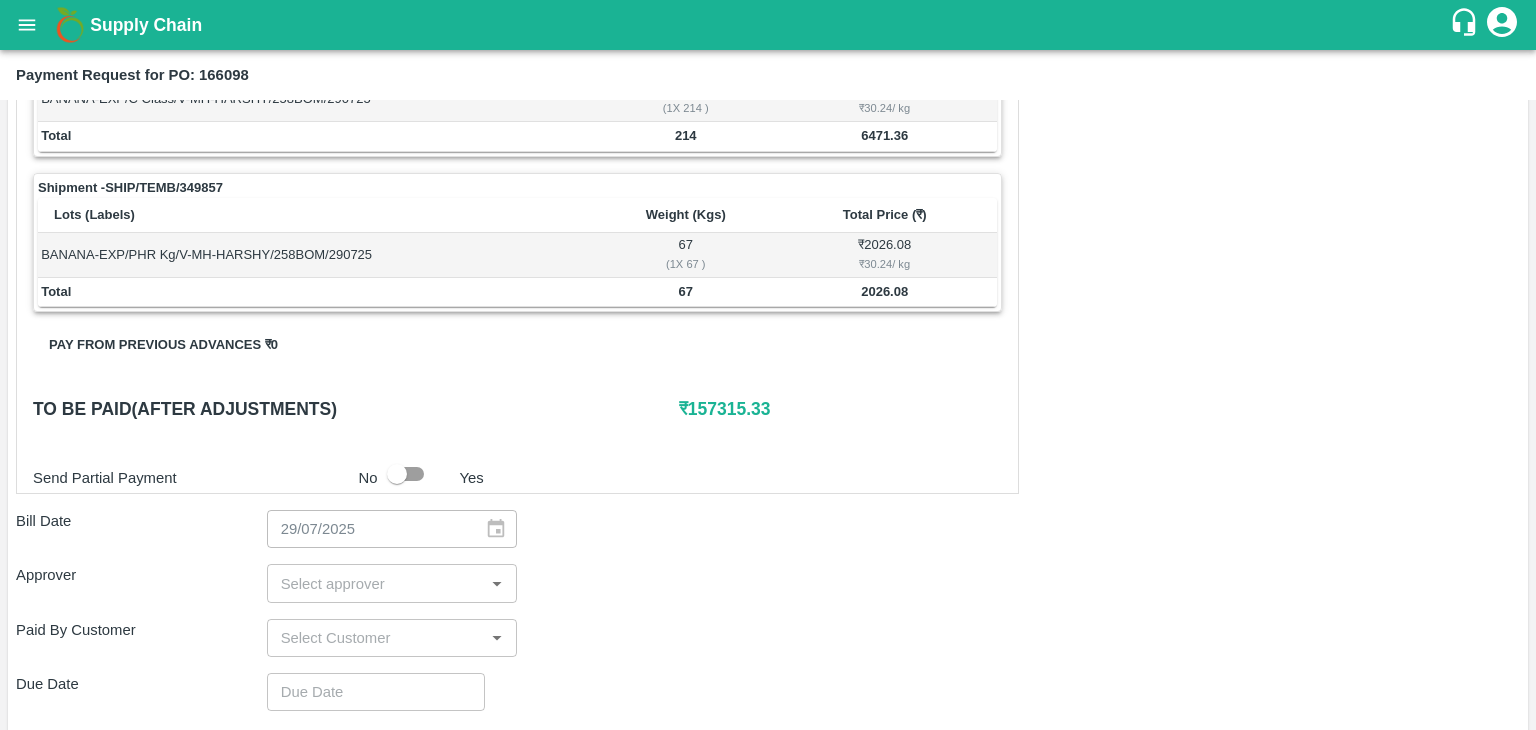 scroll, scrollTop: 980, scrollLeft: 0, axis: vertical 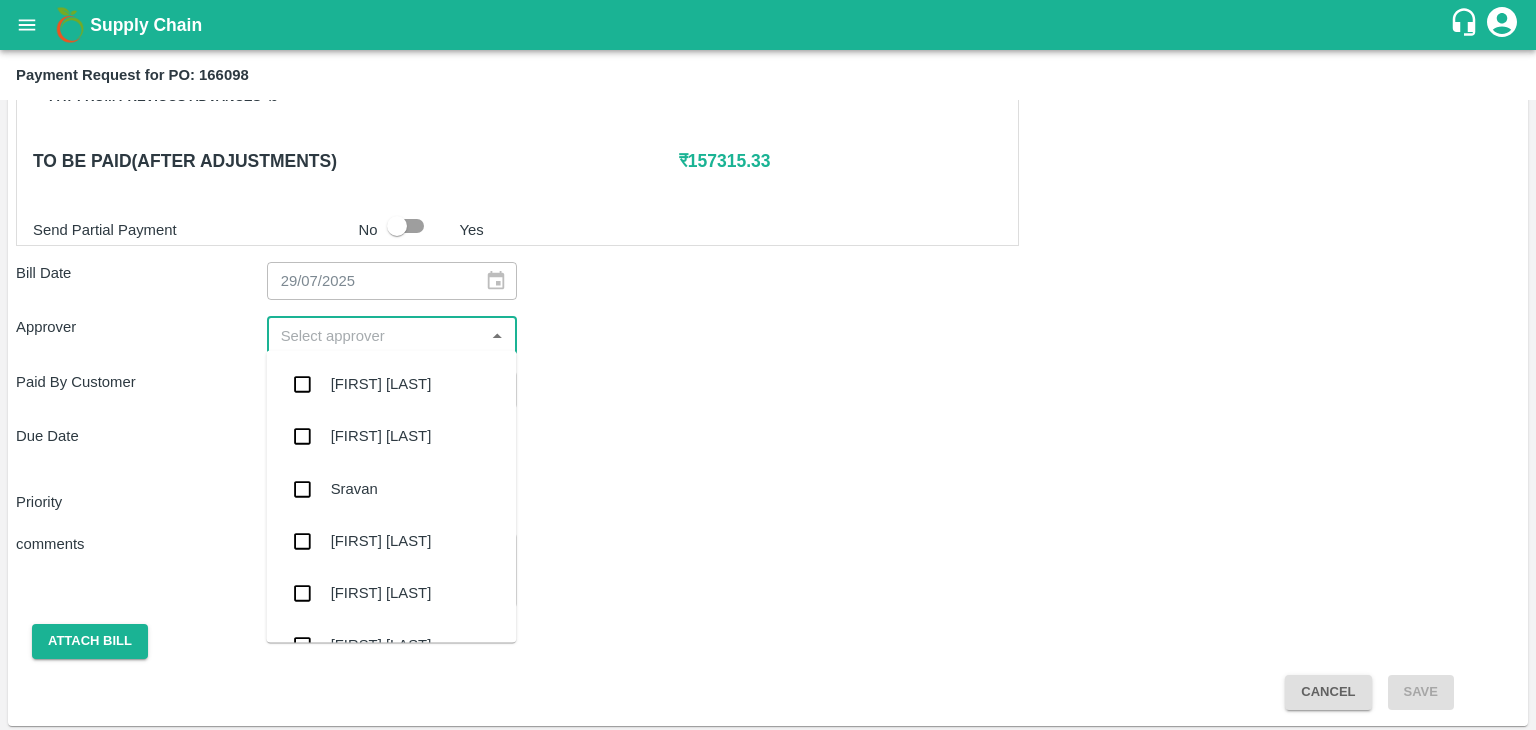 click at bounding box center [376, 335] 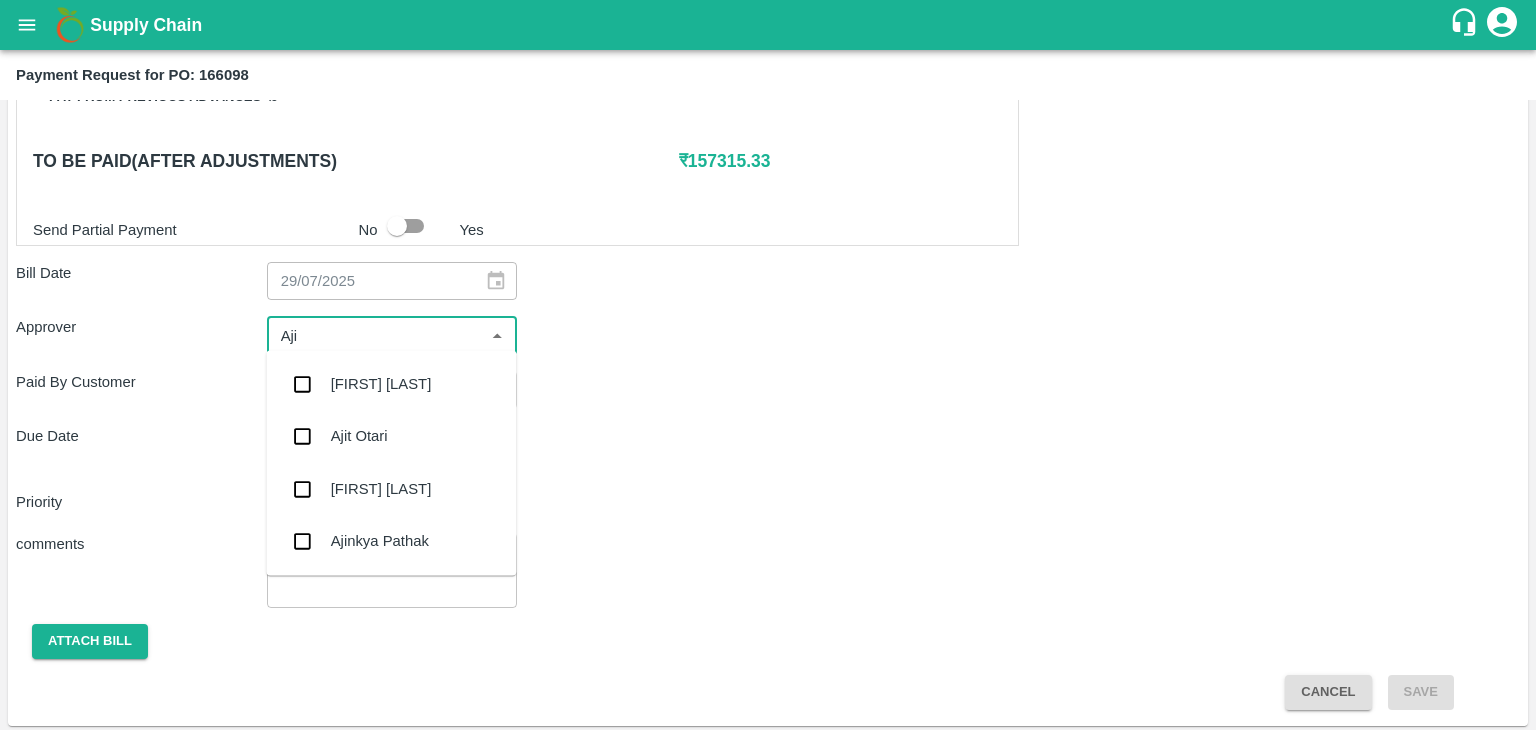 type on "[FIRST]" 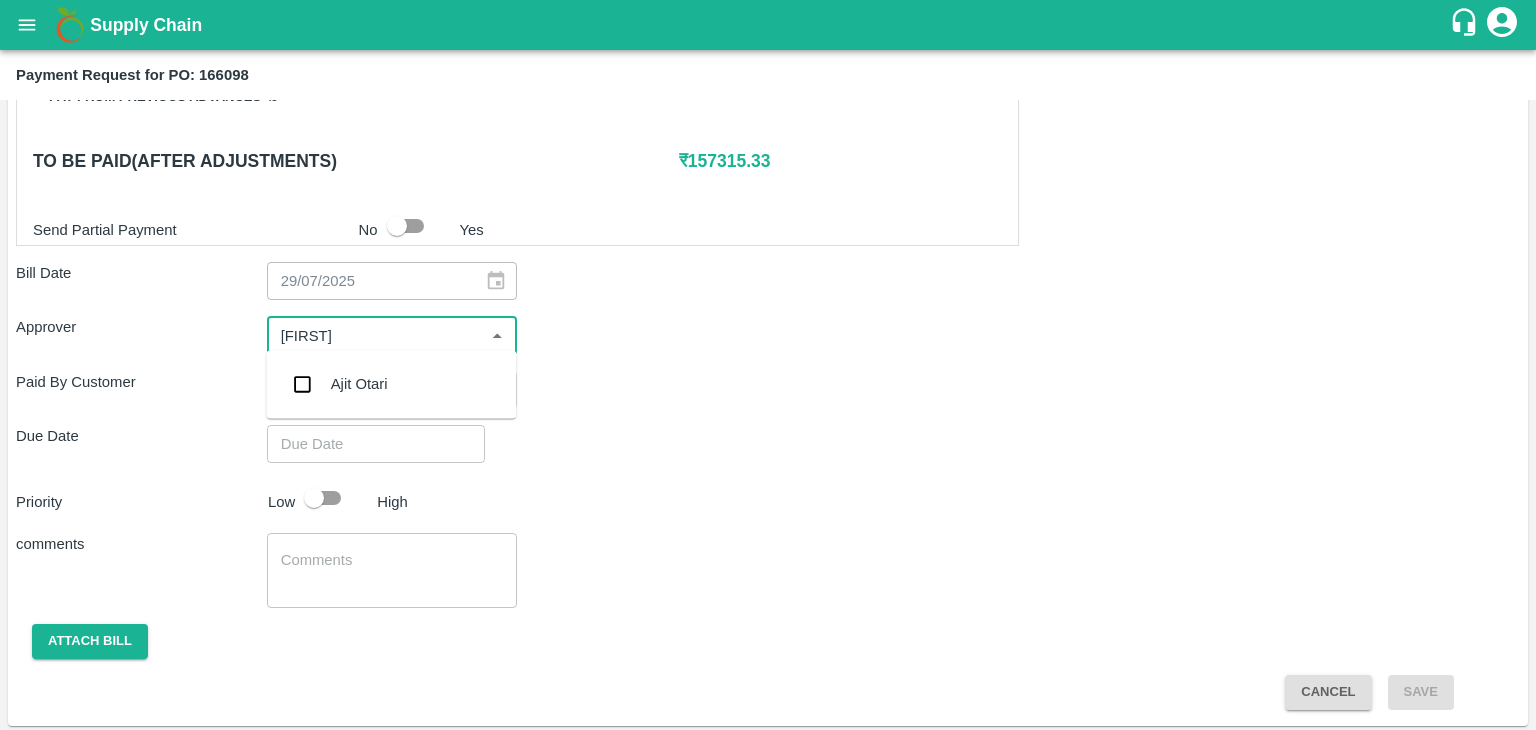 click on "Ajit Otari" at bounding box center [359, 384] 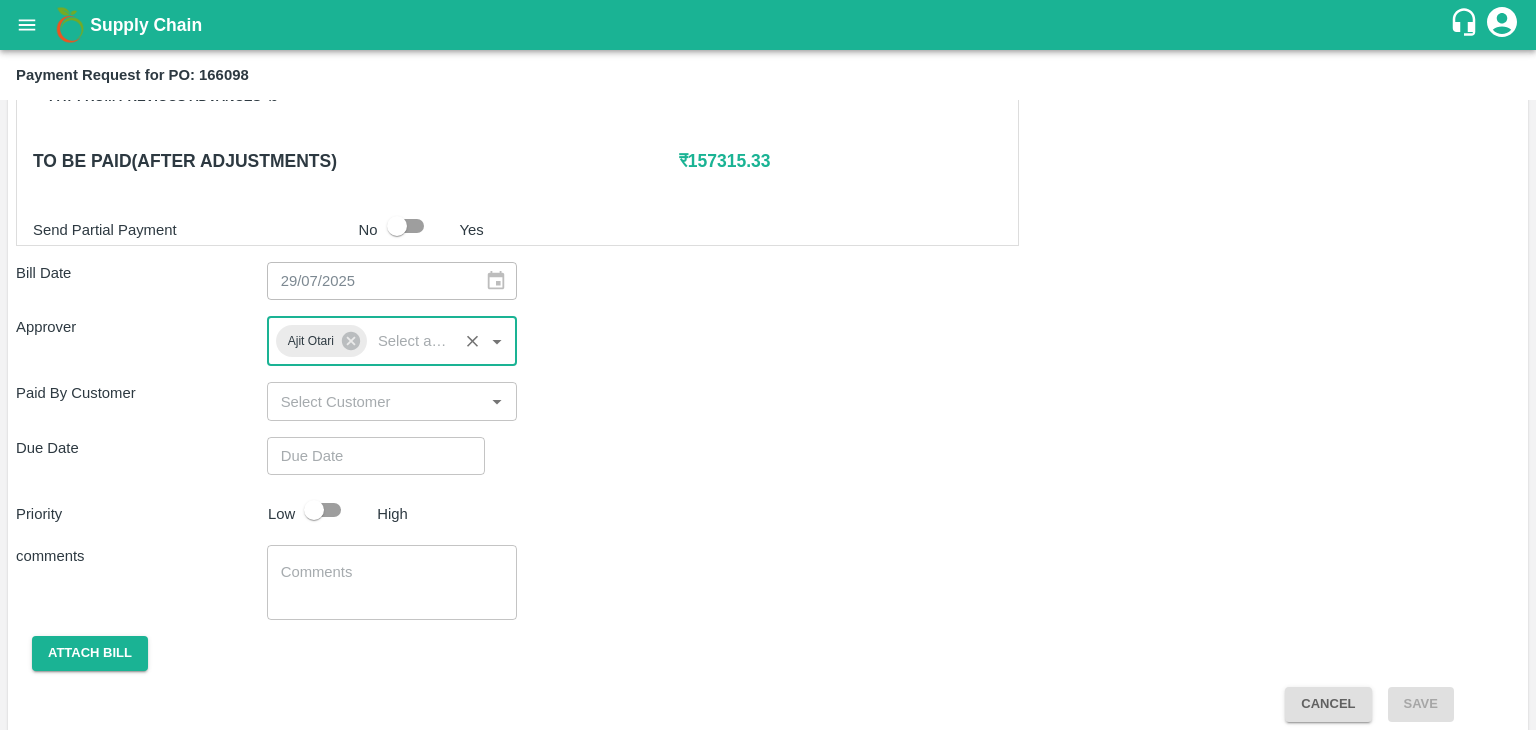 type on "DD/MM/YYYY hh:mm aa" 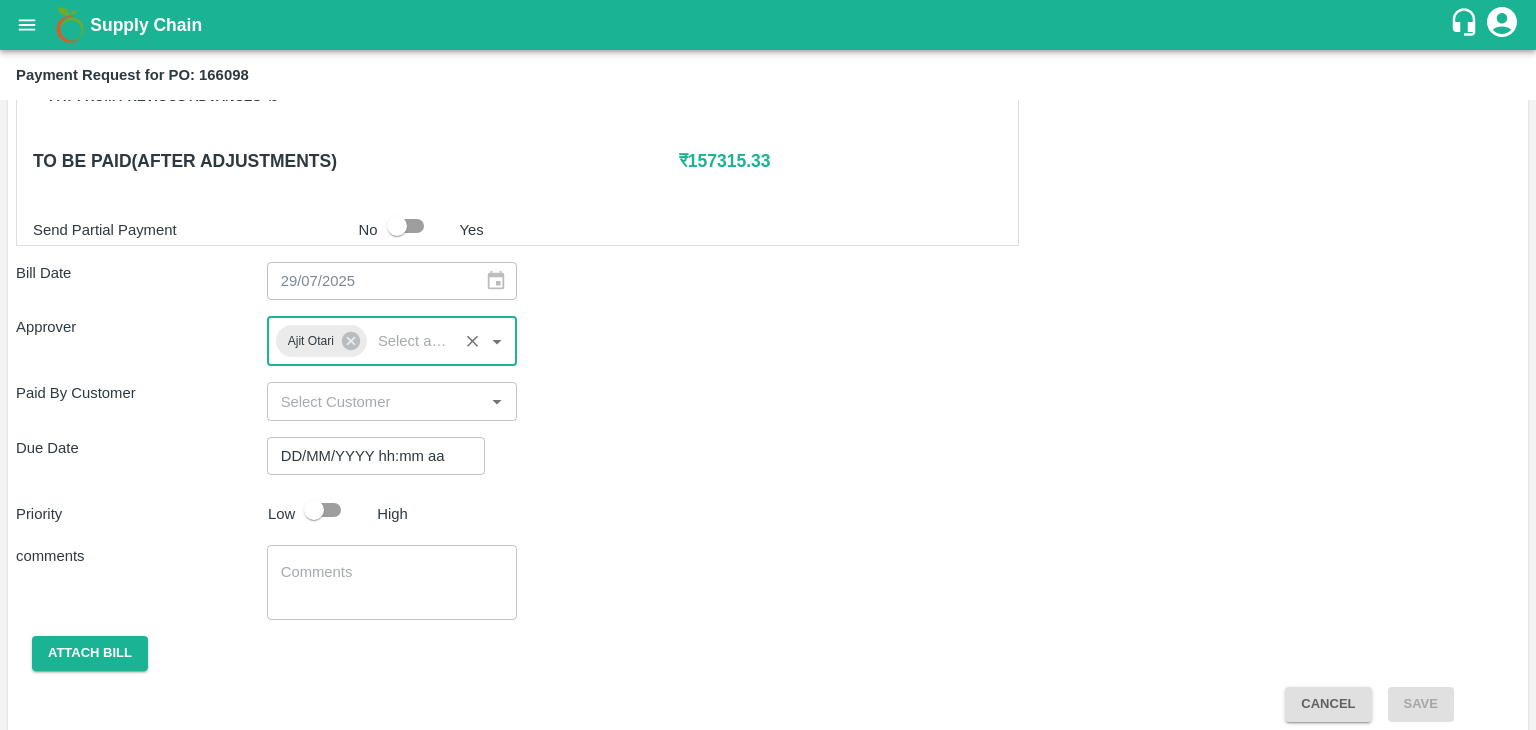 click on "DD/MM/YYYY hh:mm aa" at bounding box center [369, 456] 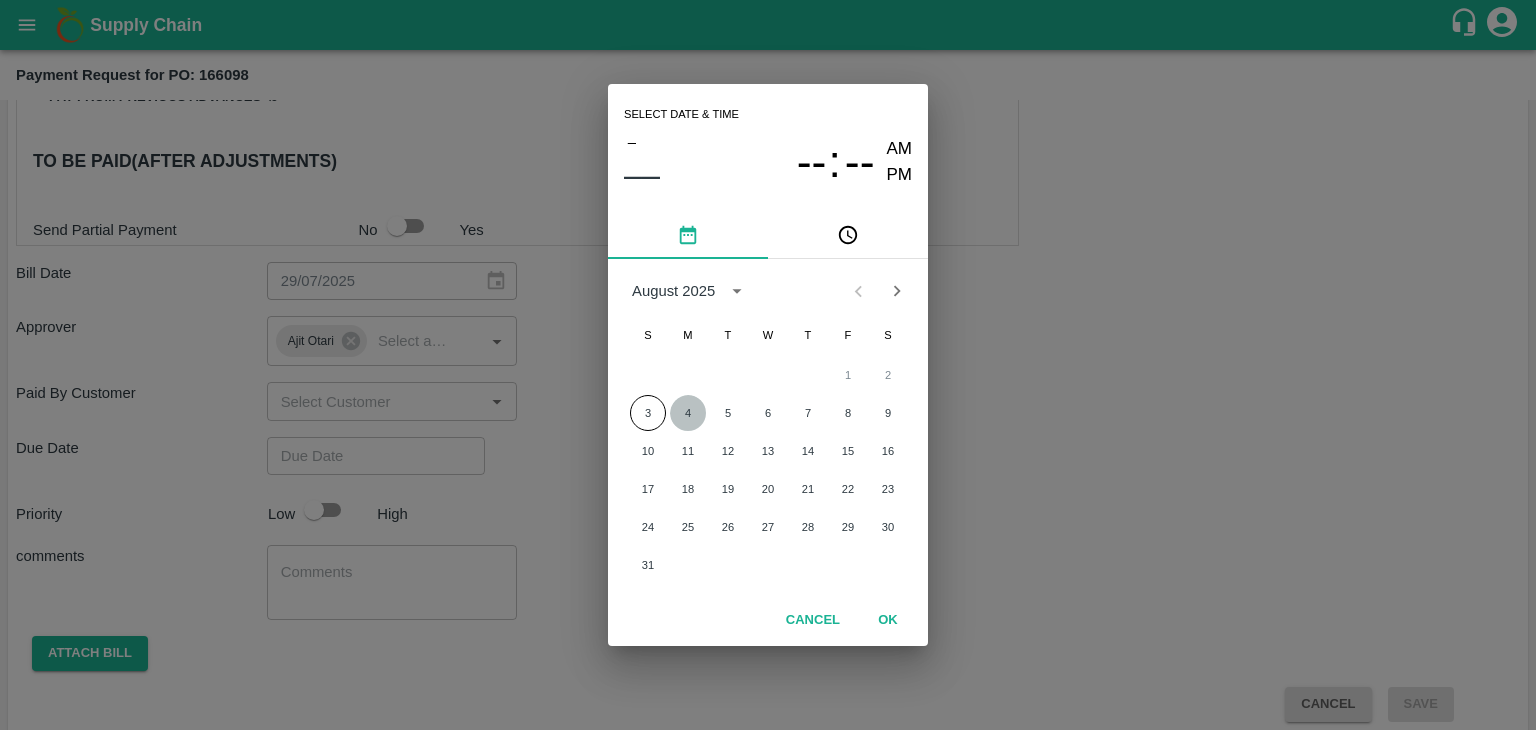 click on "4" at bounding box center [688, 413] 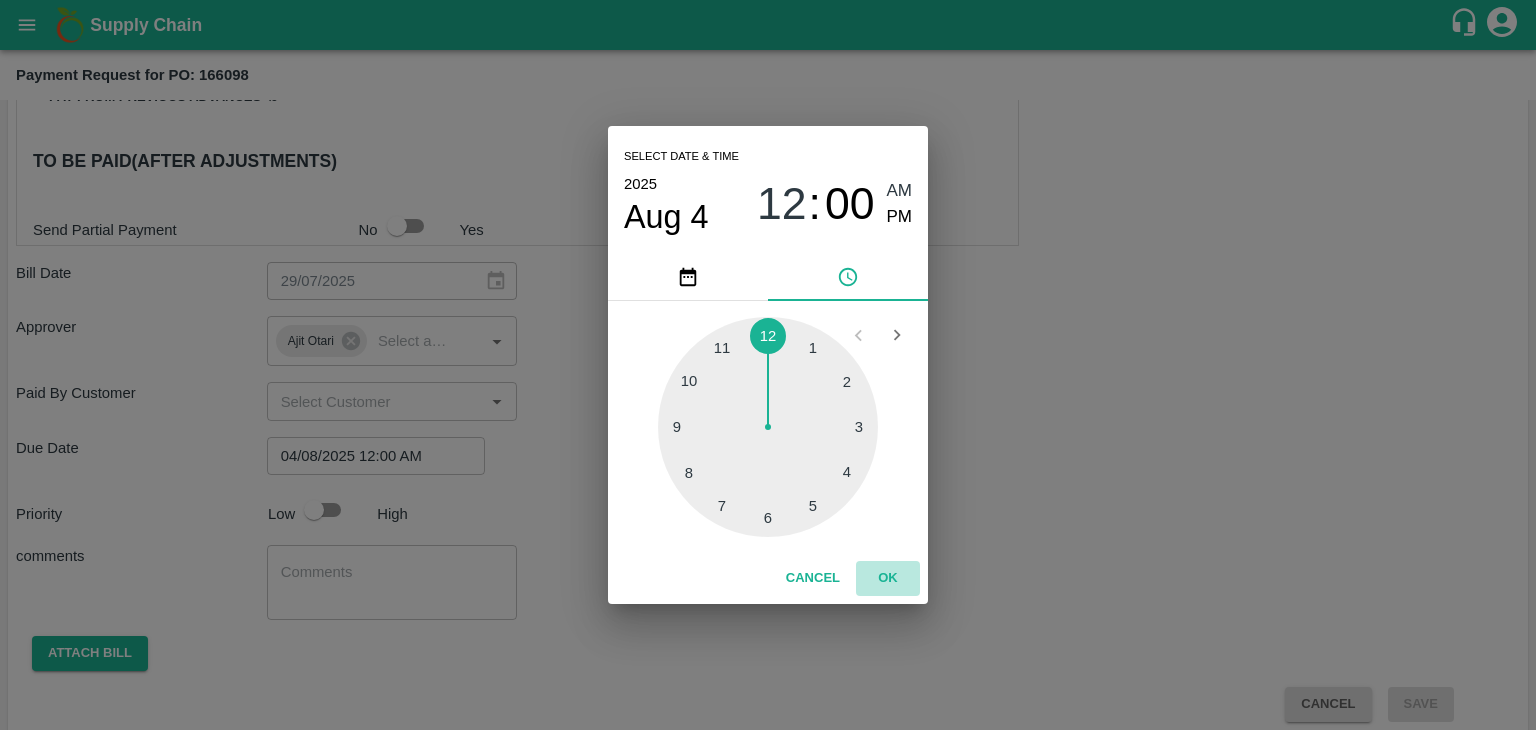 click on "OK" at bounding box center [888, 578] 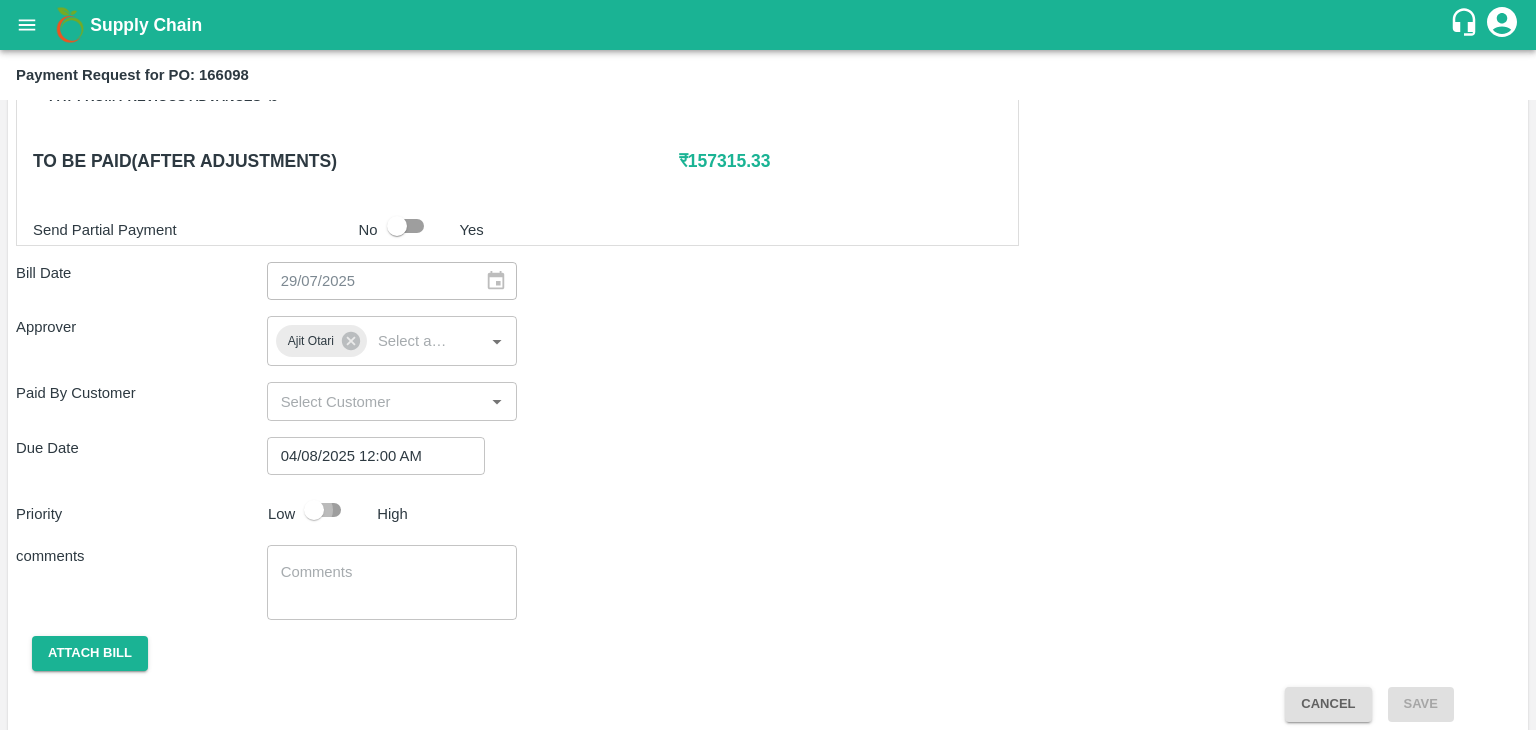 click at bounding box center [314, 510] 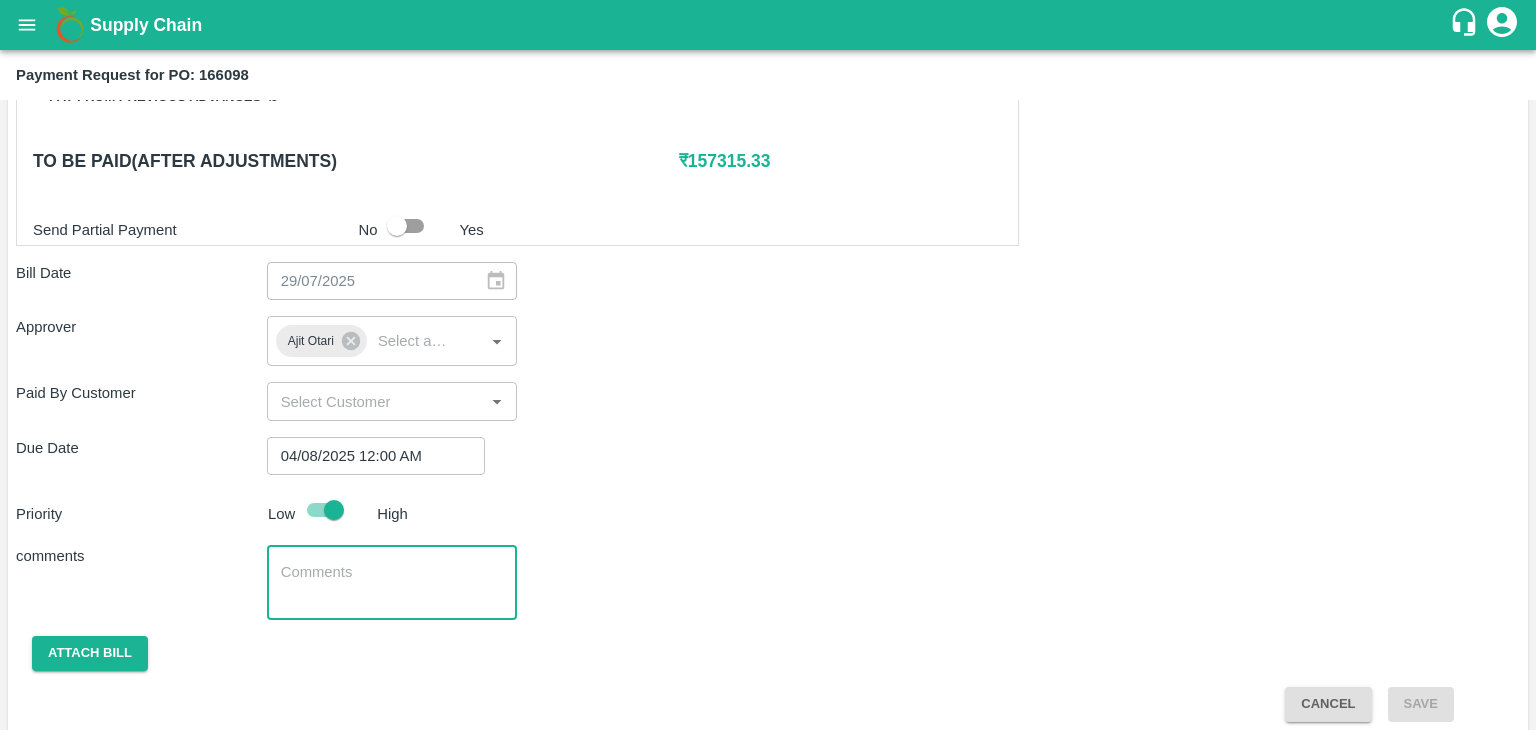 click at bounding box center [392, 583] 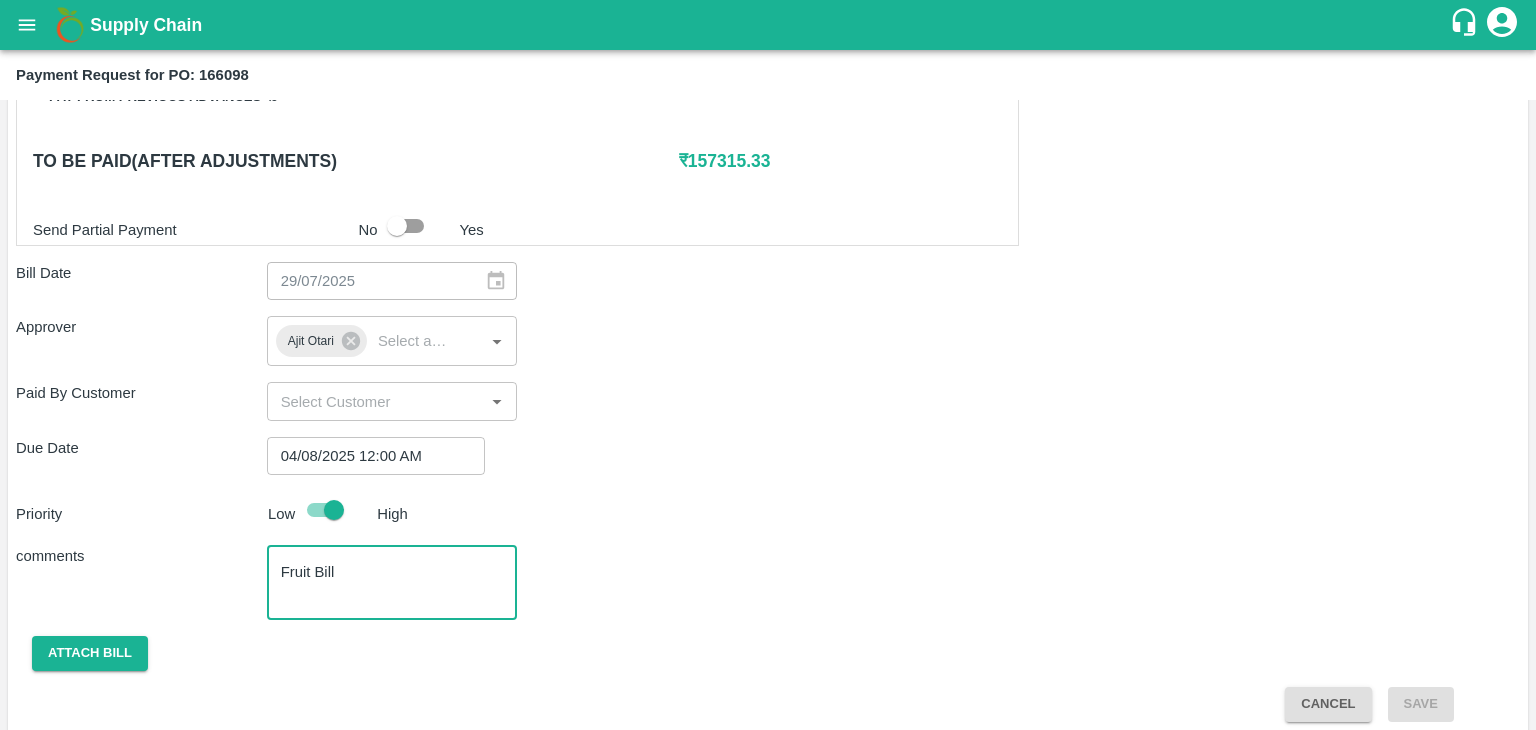scroll, scrollTop: 992, scrollLeft: 0, axis: vertical 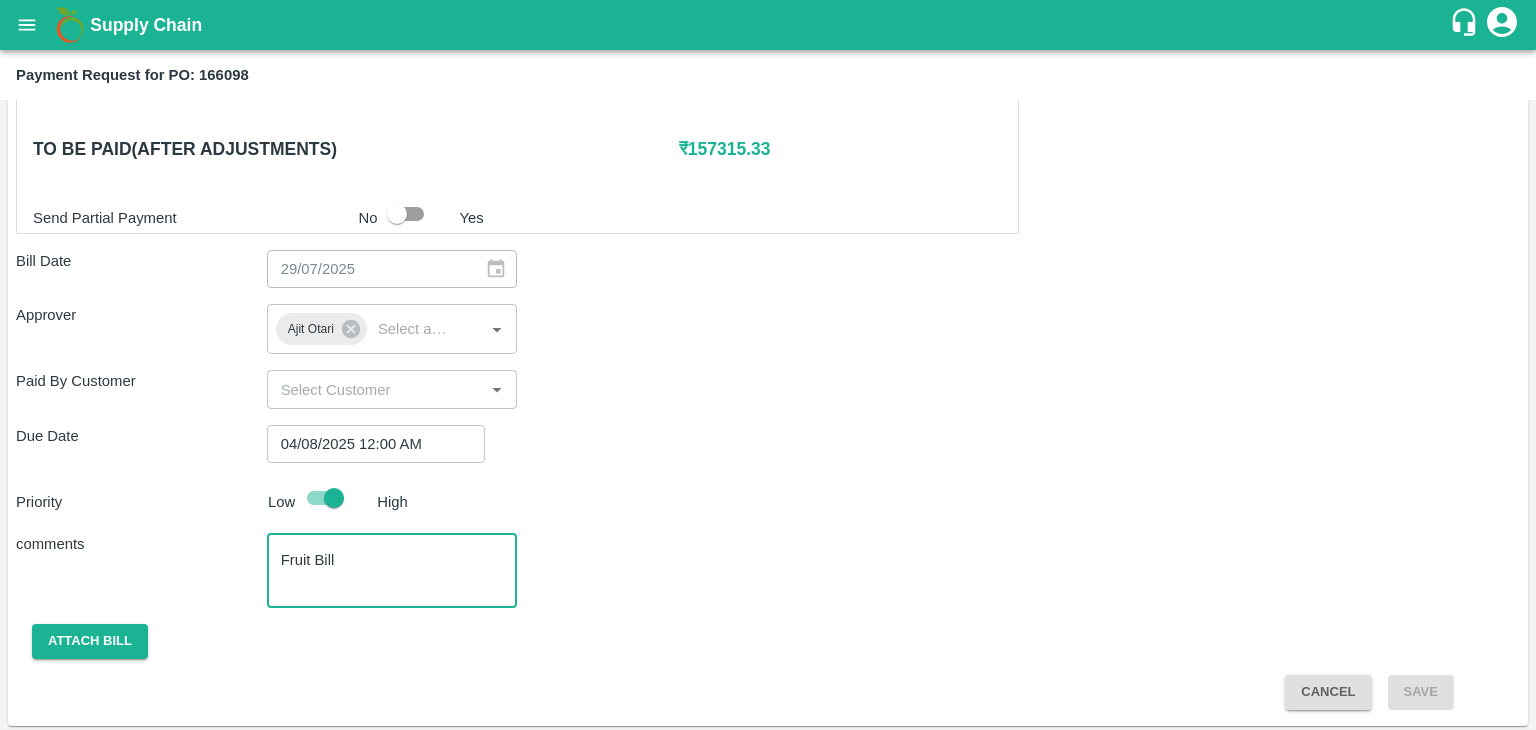 type on "Fruit Bill" 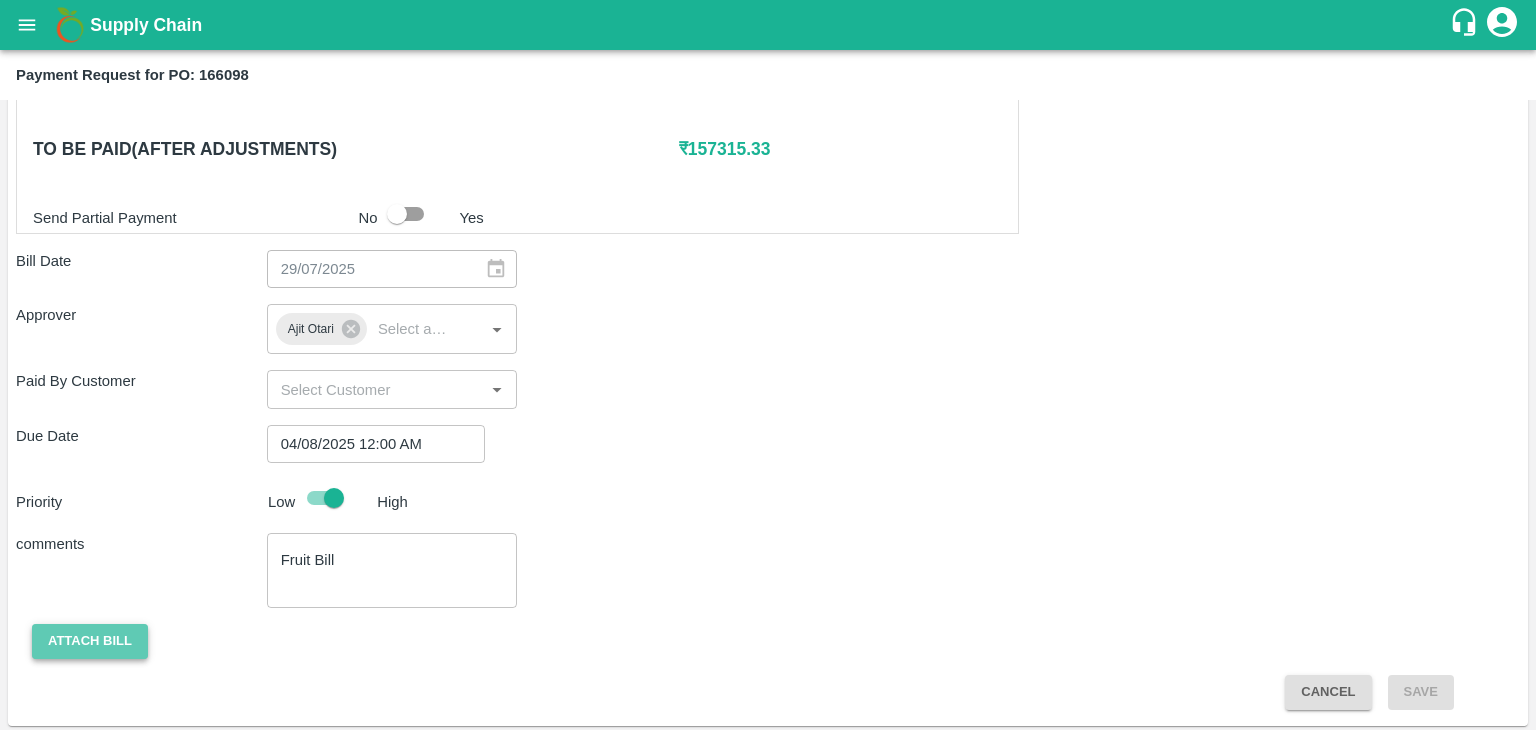 click on "Attach bill" at bounding box center (90, 641) 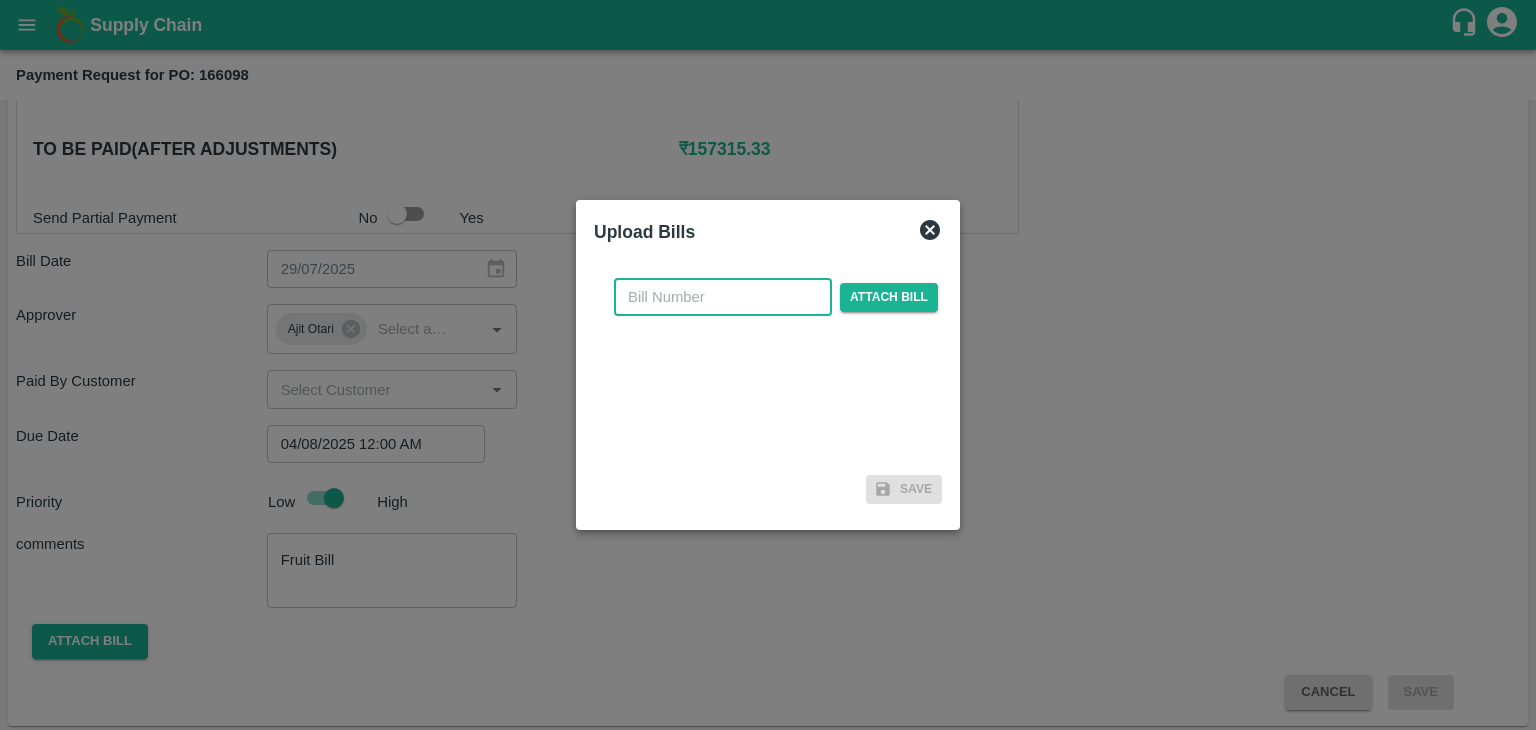 click at bounding box center (723, 297) 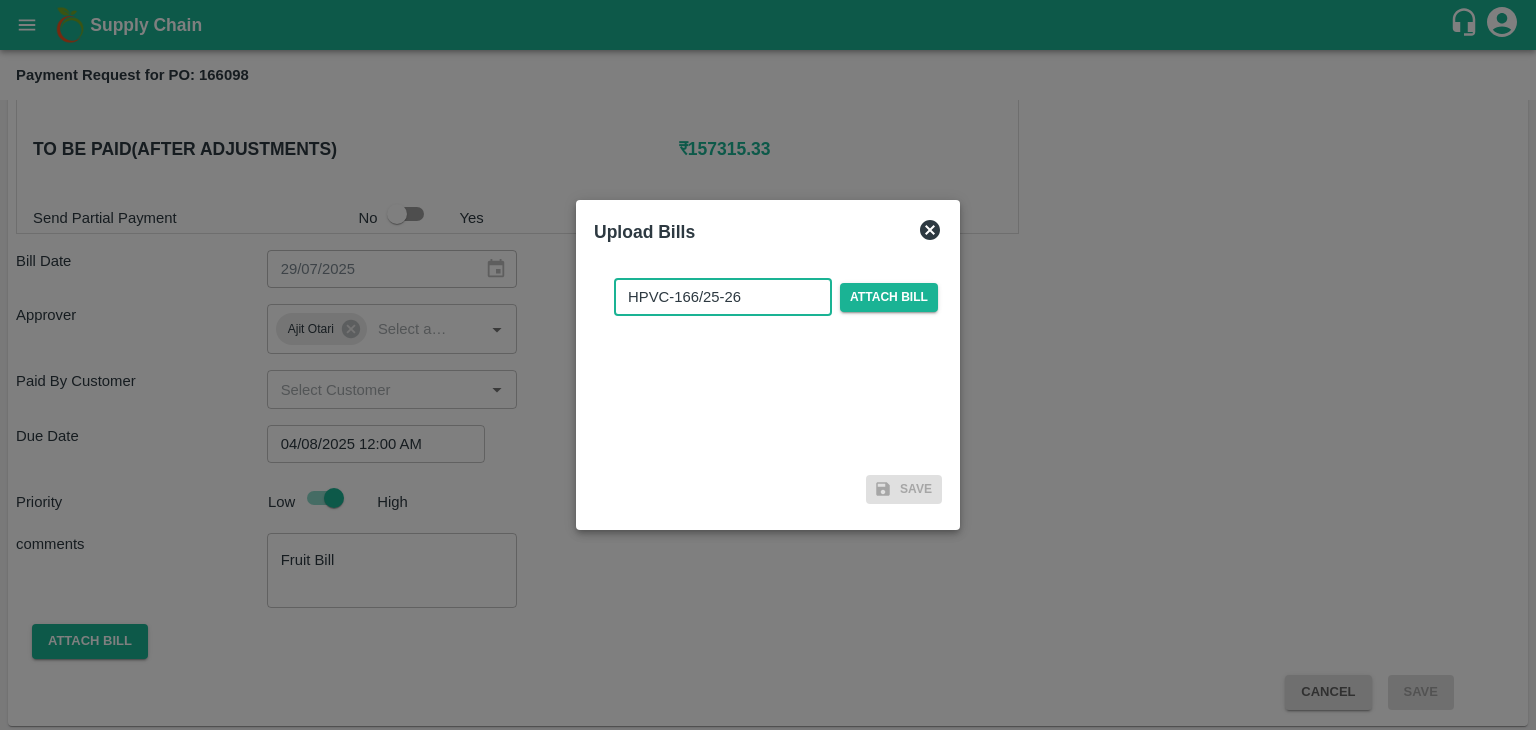 click on "HPVC-166/25-26" at bounding box center [723, 297] 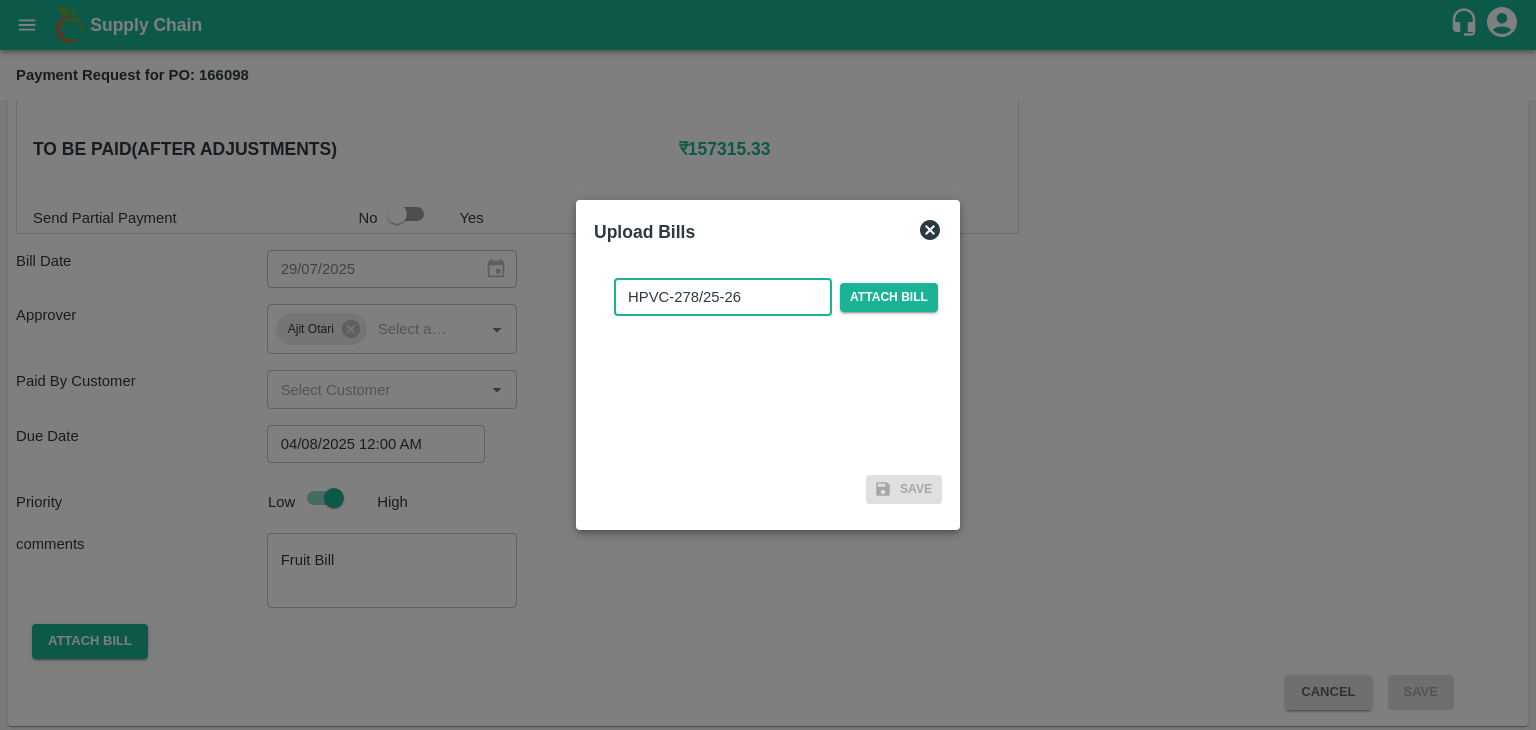 type on "HPVC-278/25-26" 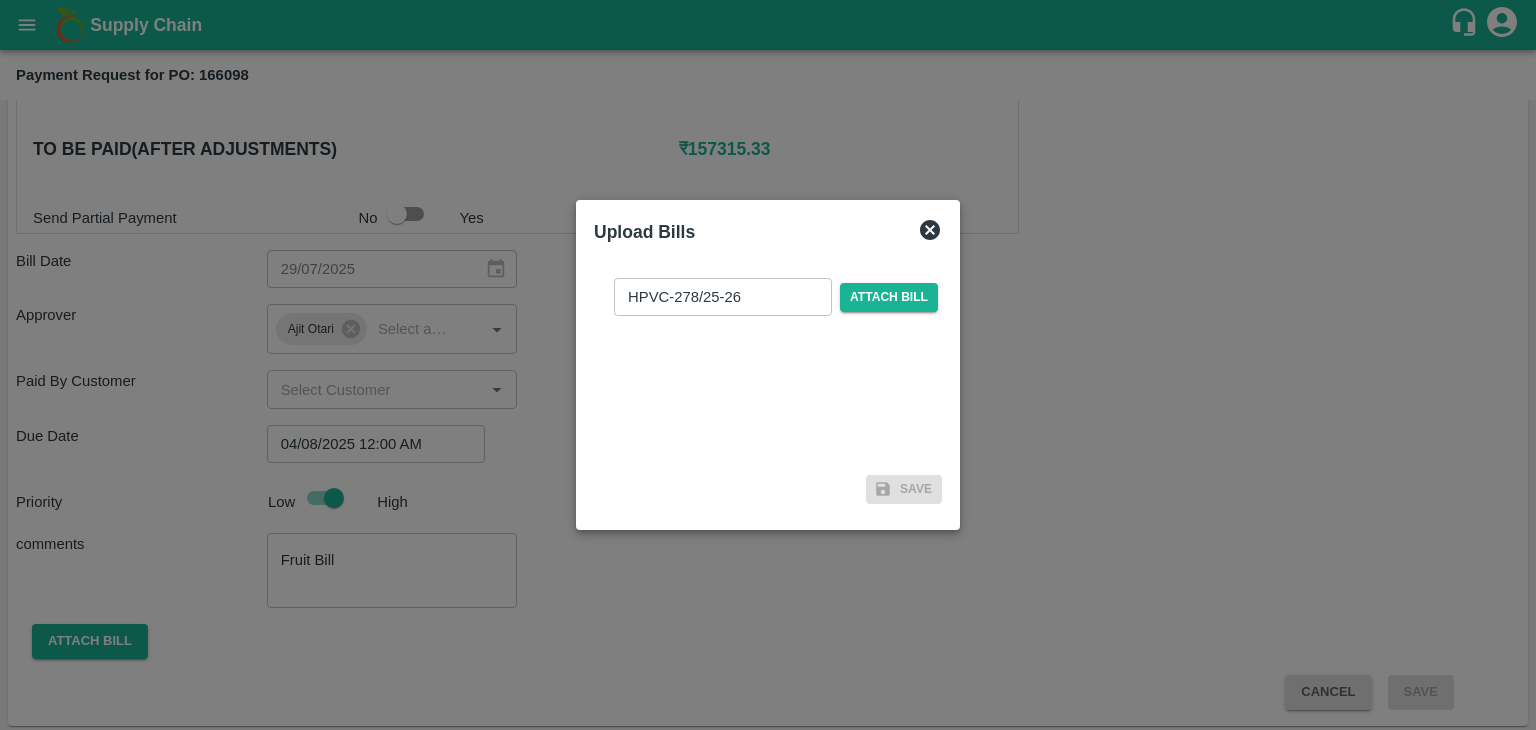 click on "HPVC-278/25-26 ​ Attach bill" at bounding box center (776, 297) 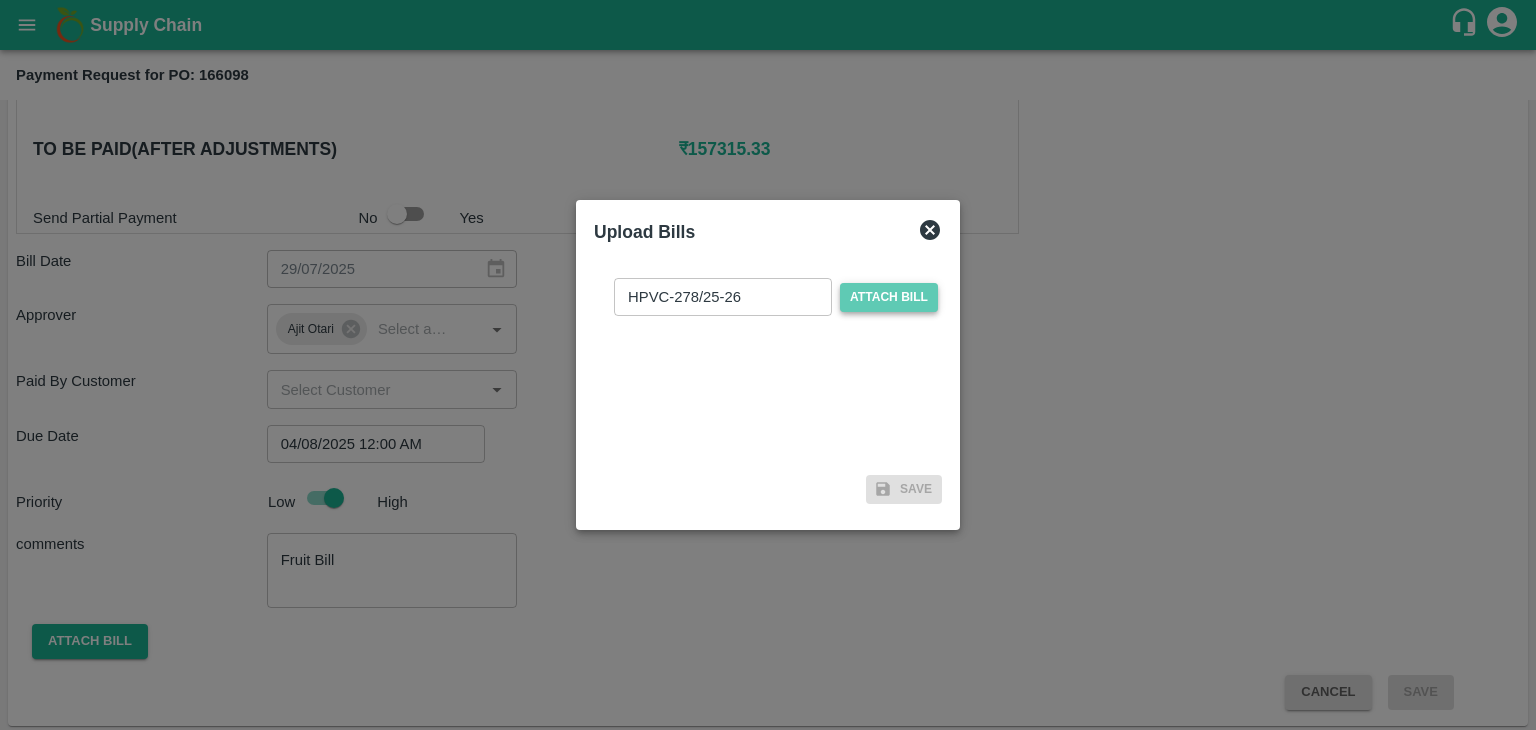 click on "Attach bill" at bounding box center (889, 297) 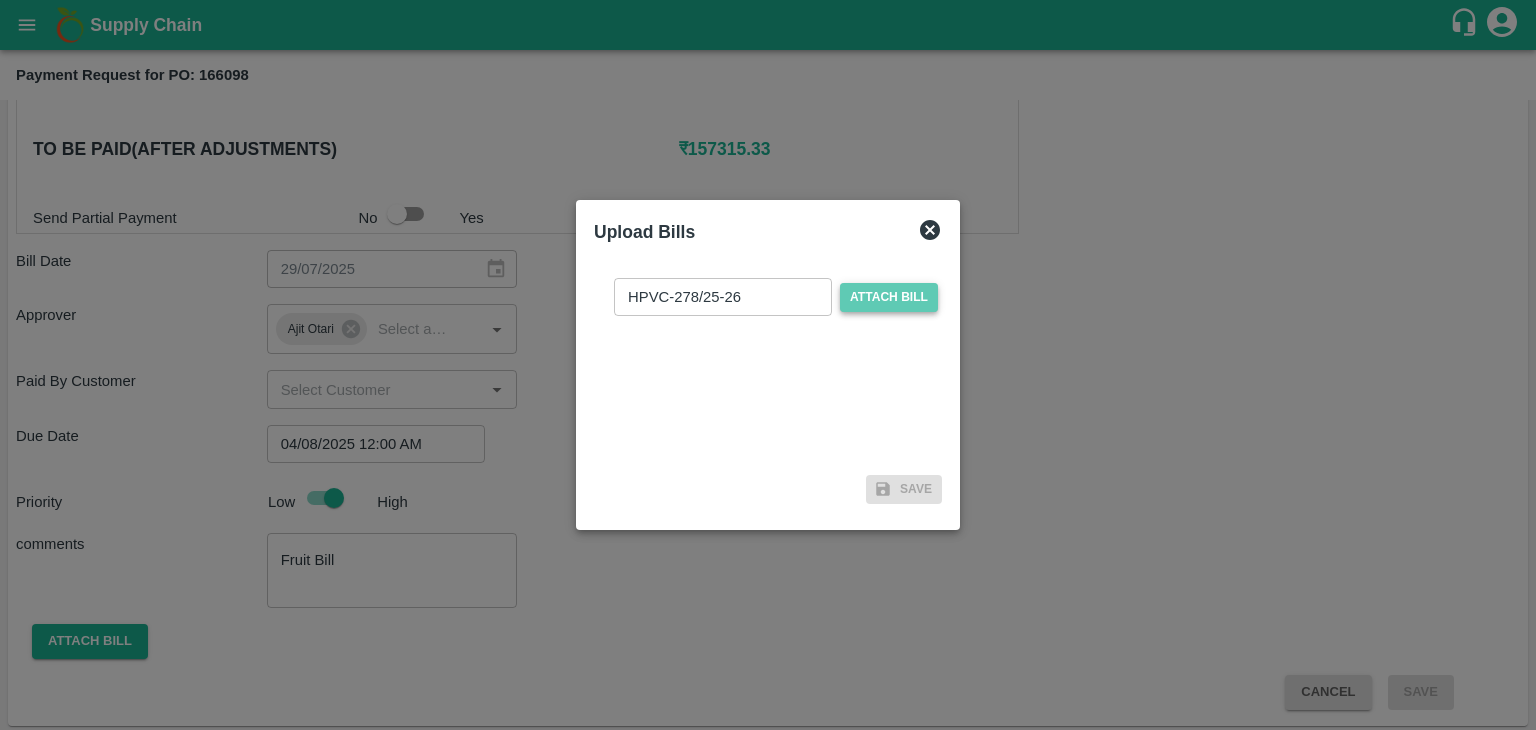 click on "Attach bill" at bounding box center [0, 0] 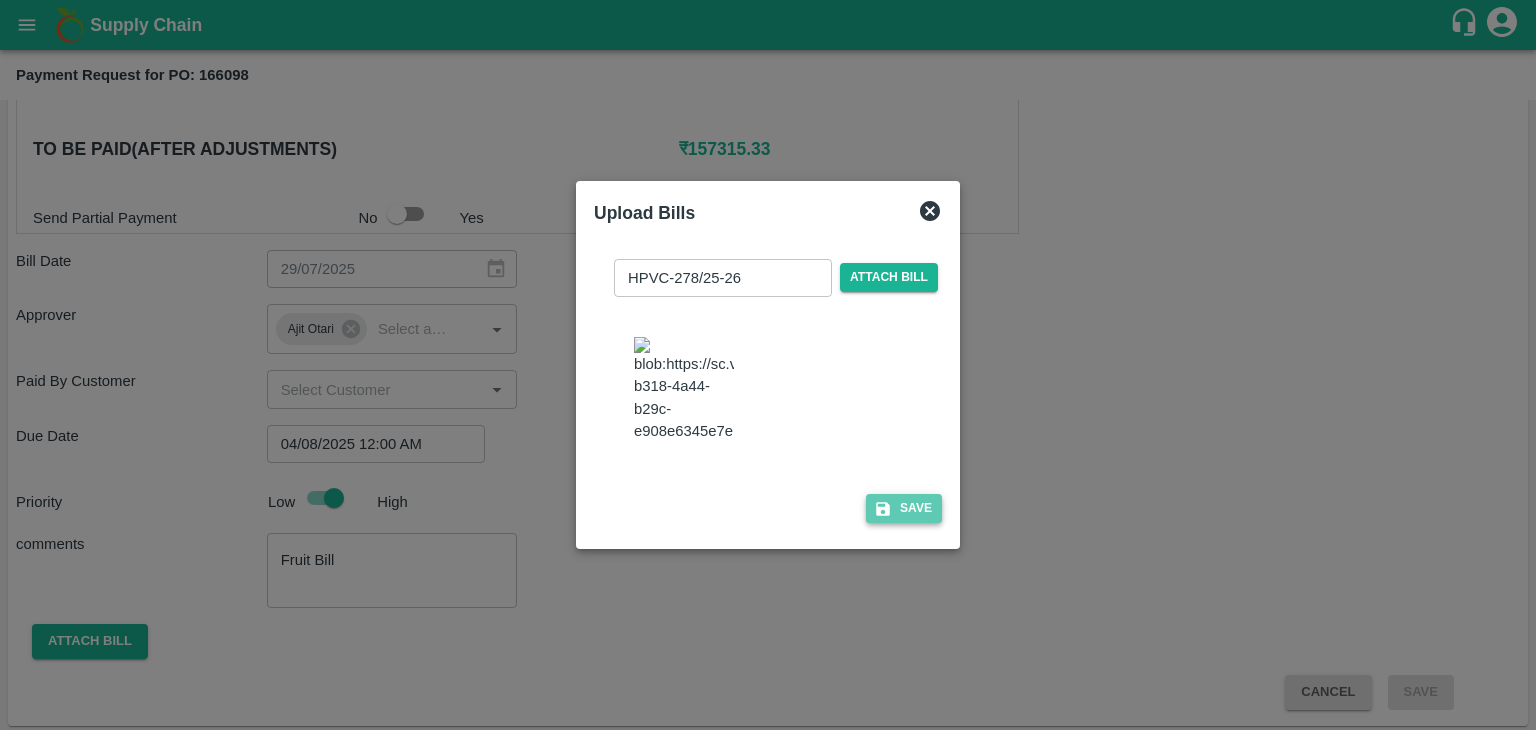 click on "Save" at bounding box center [904, 508] 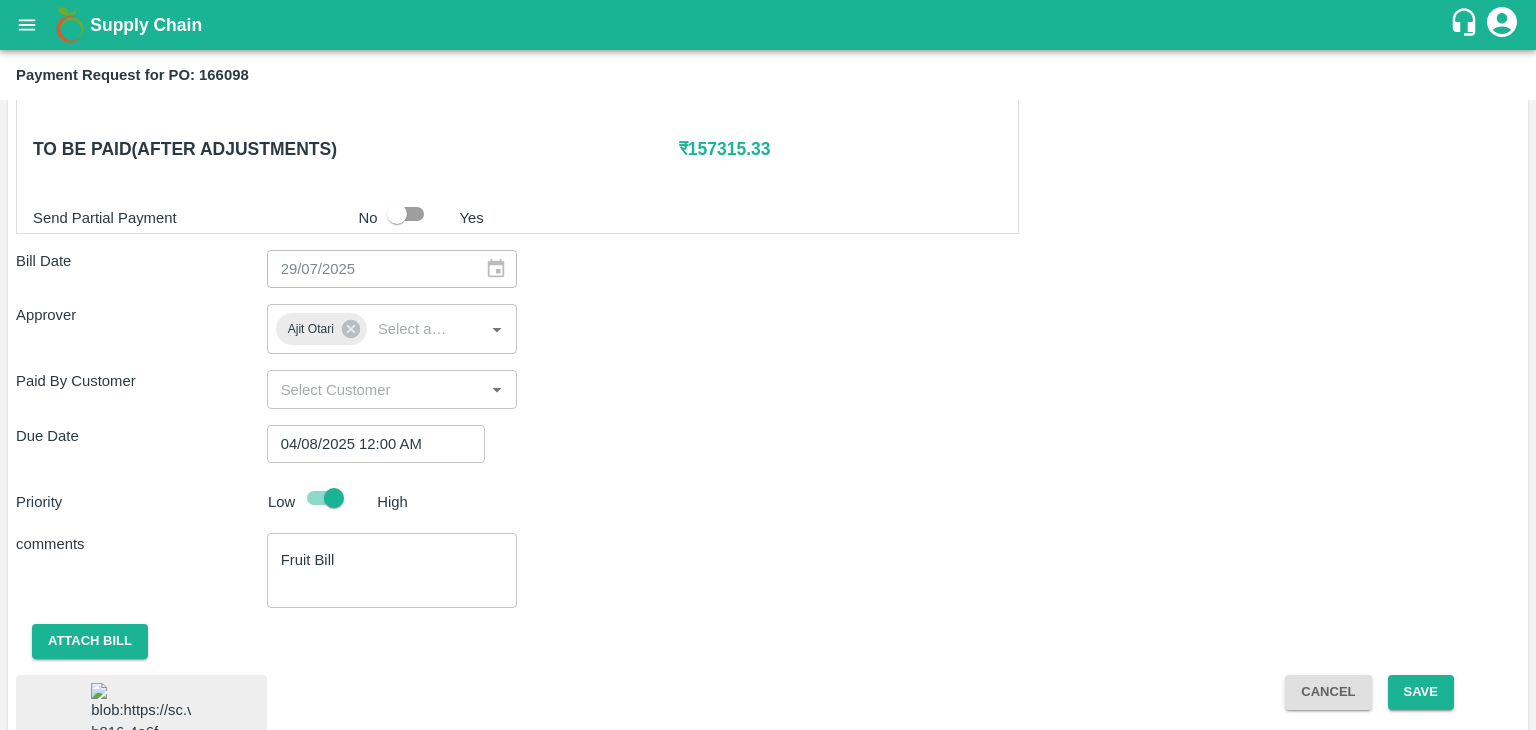 scroll, scrollTop: 1125, scrollLeft: 0, axis: vertical 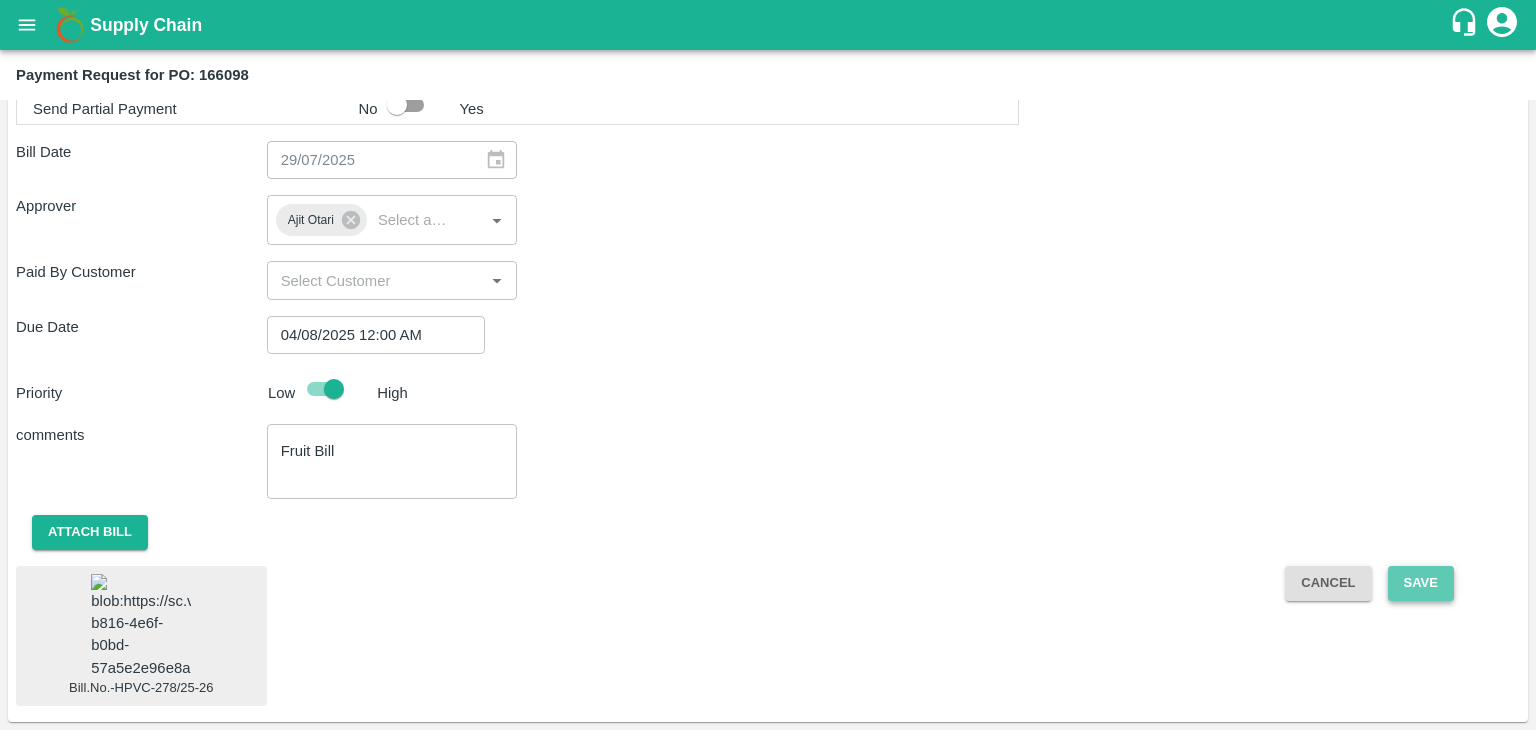 click on "Save" at bounding box center (1421, 583) 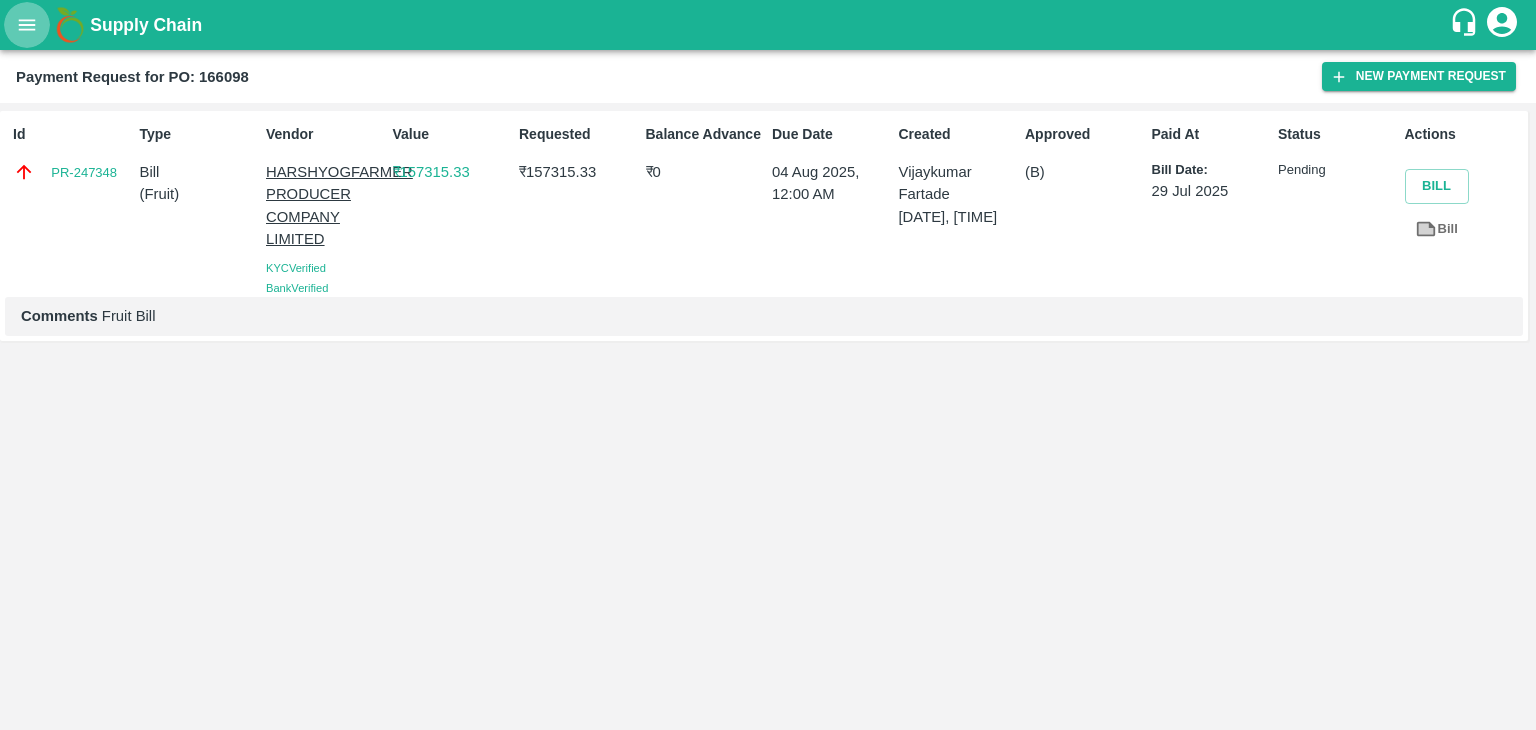 click 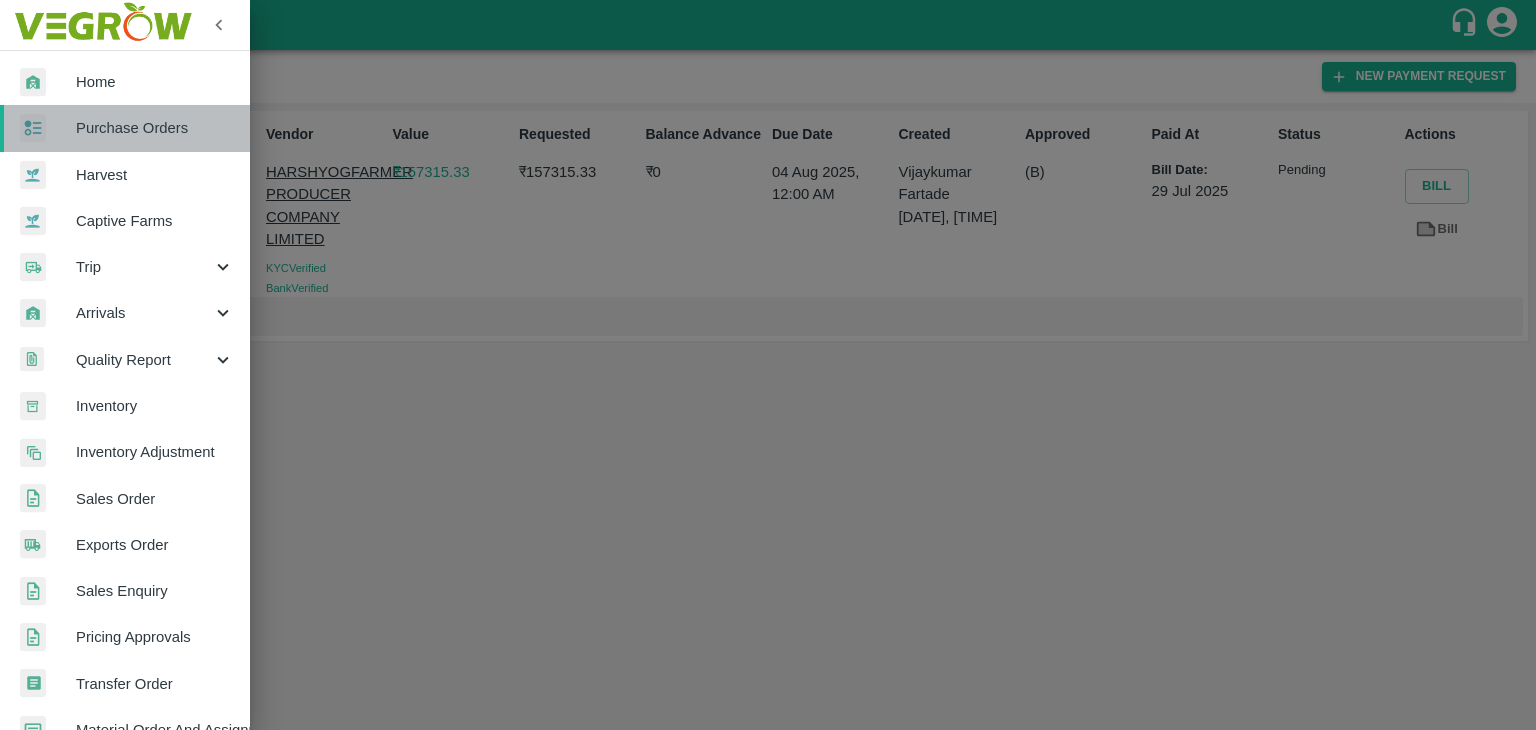 click on "Purchase Orders" at bounding box center (155, 128) 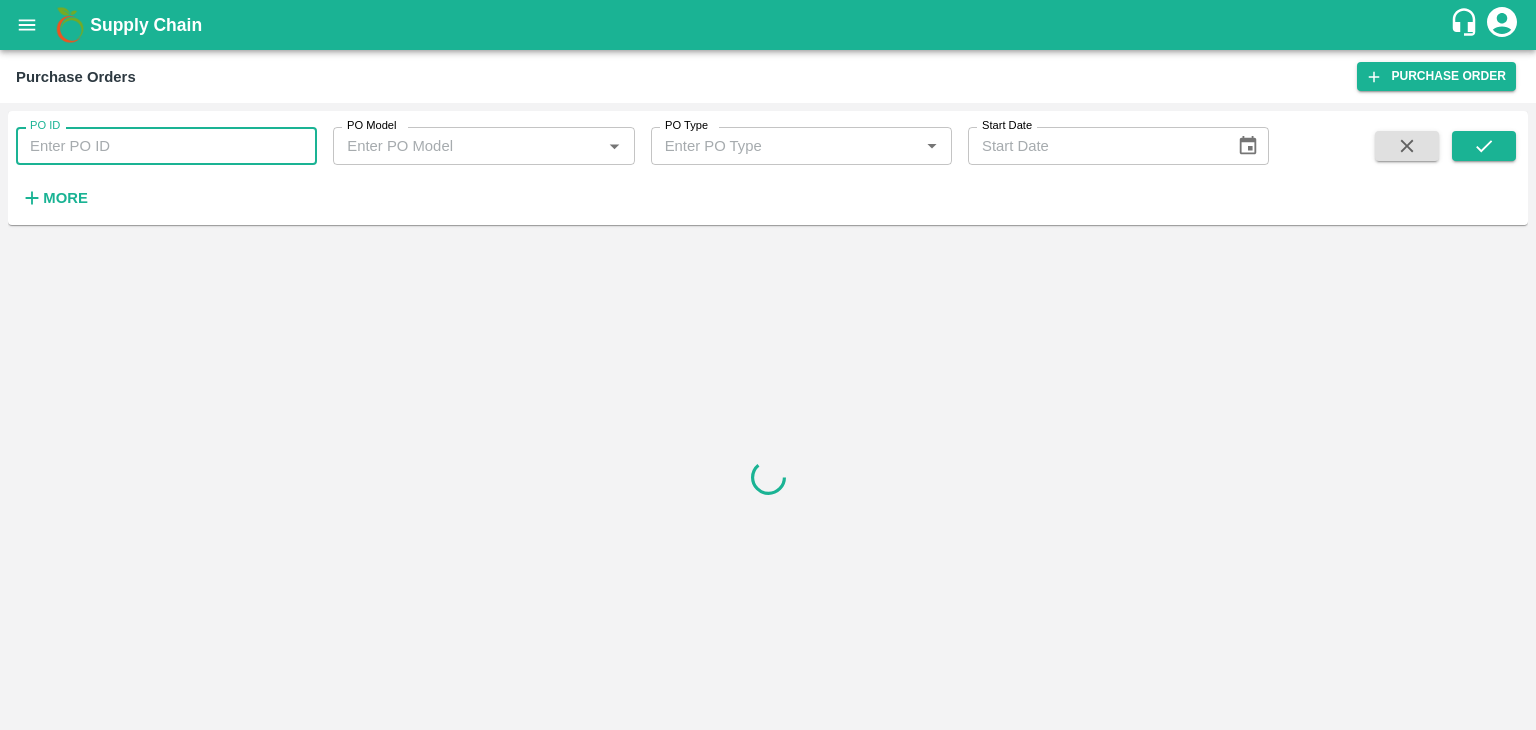 click on "PO ID" at bounding box center (166, 146) 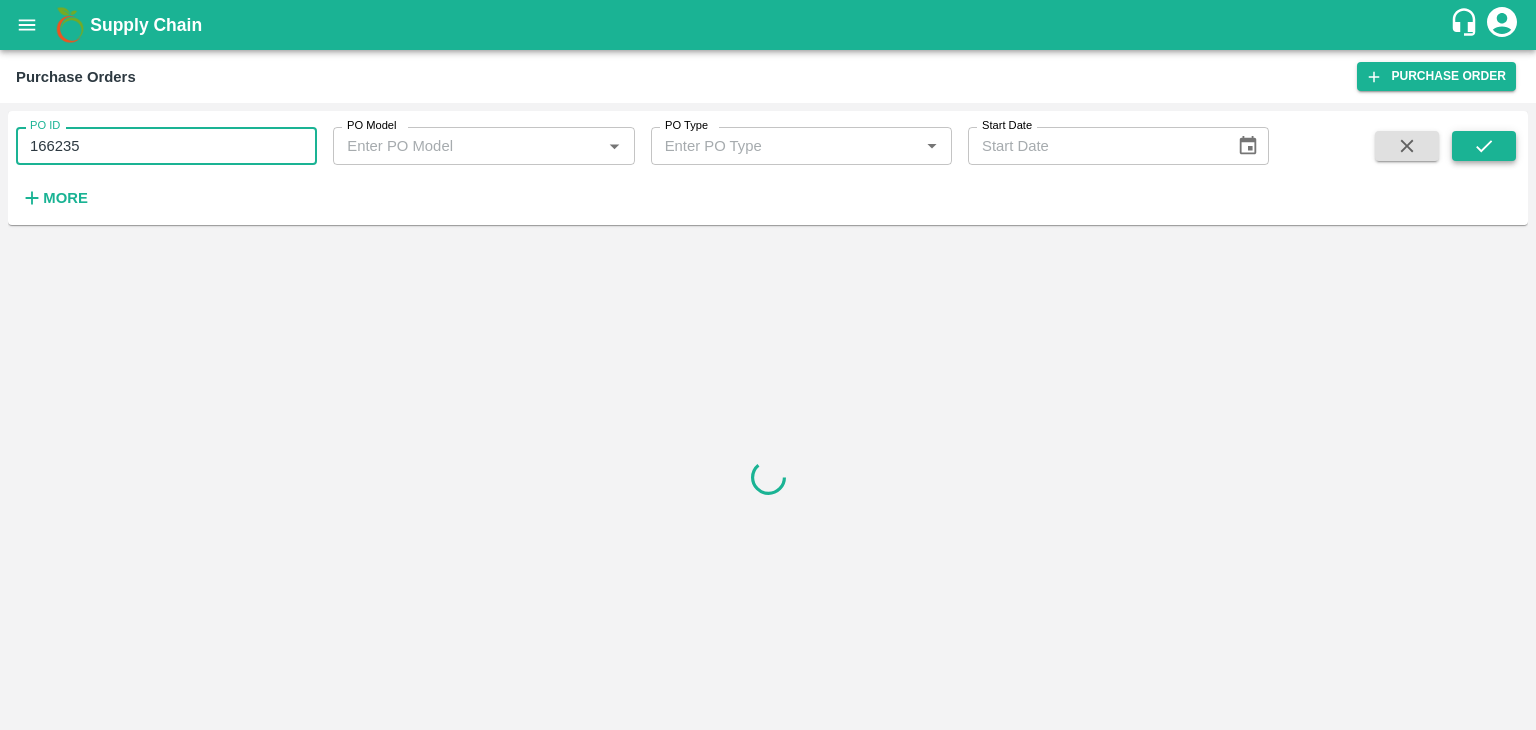 type on "166235" 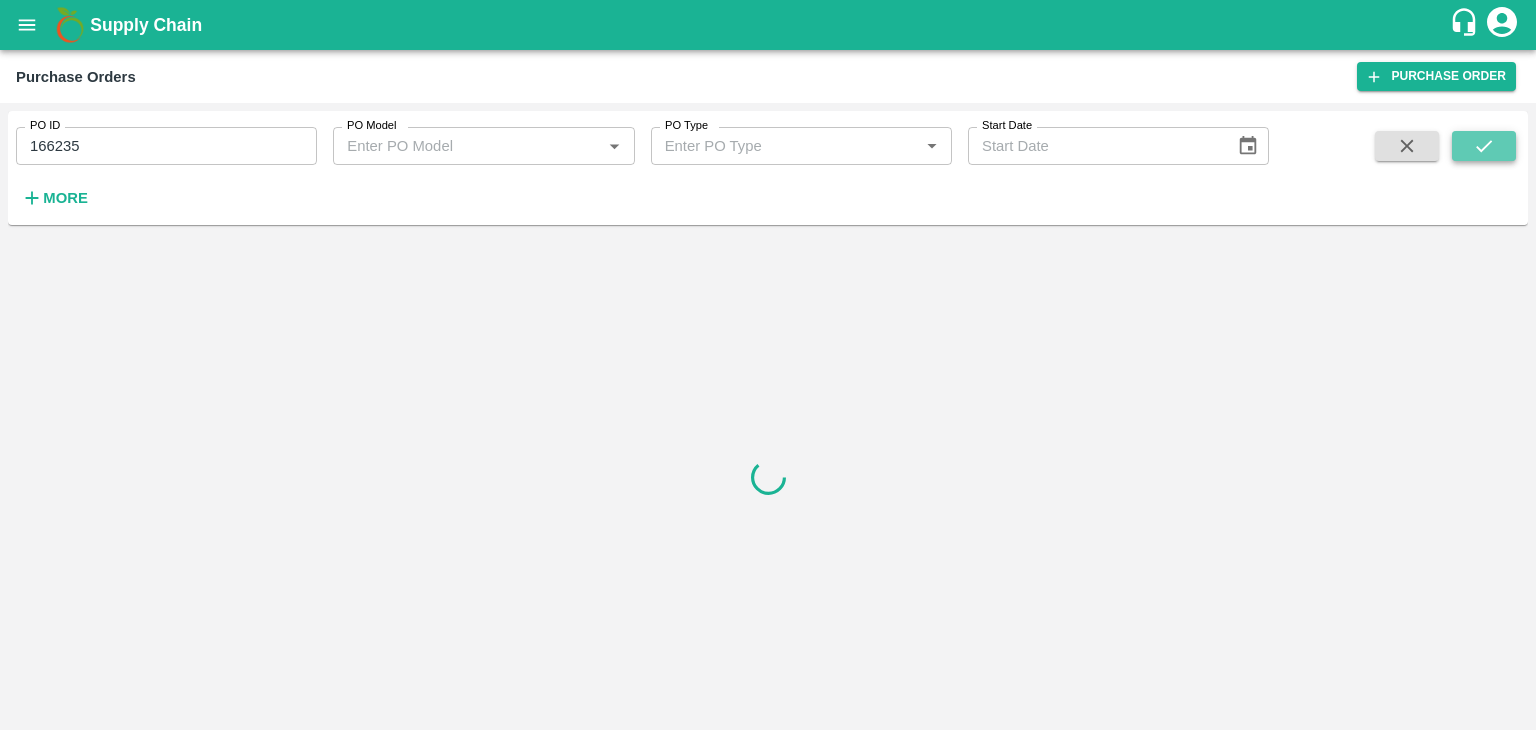 click at bounding box center (1484, 146) 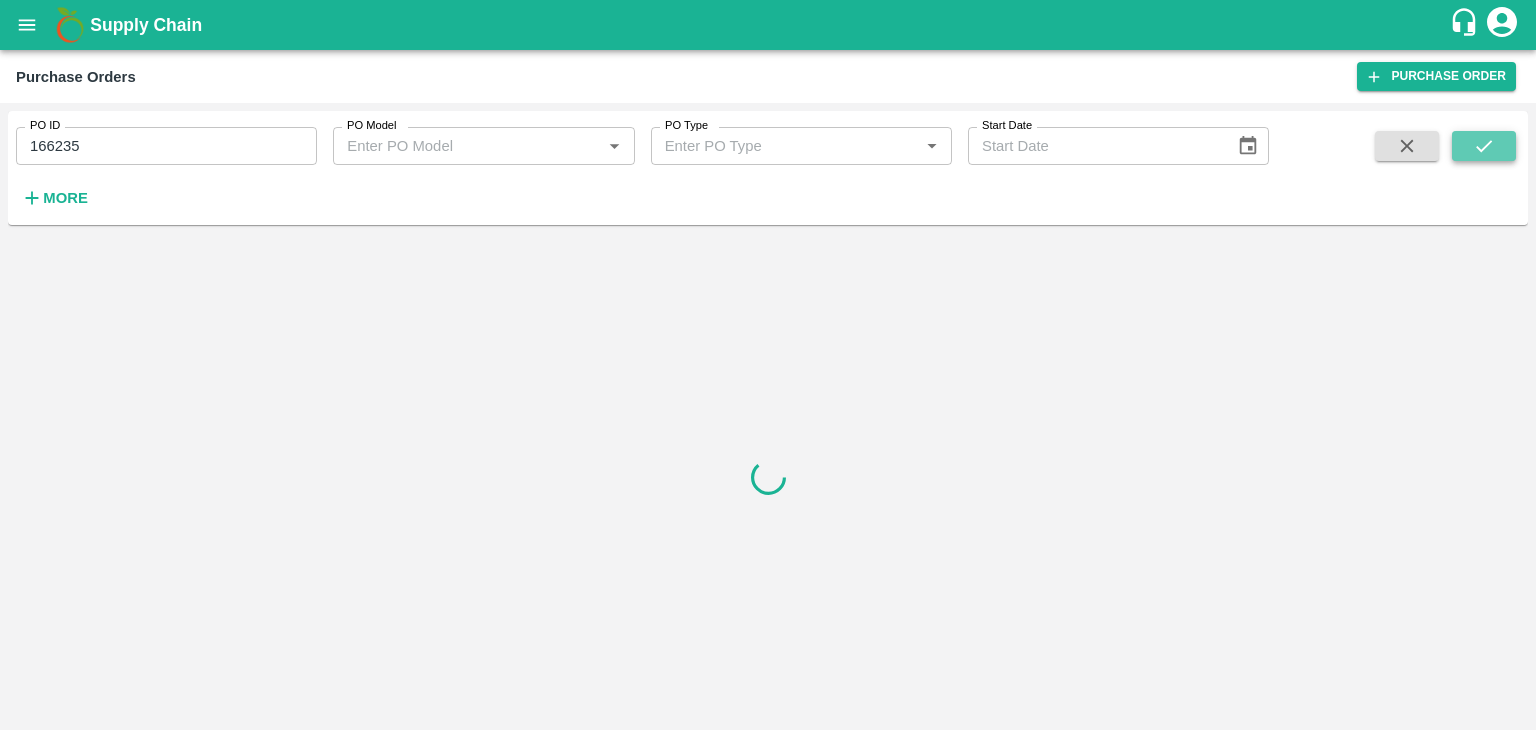 click at bounding box center [1484, 146] 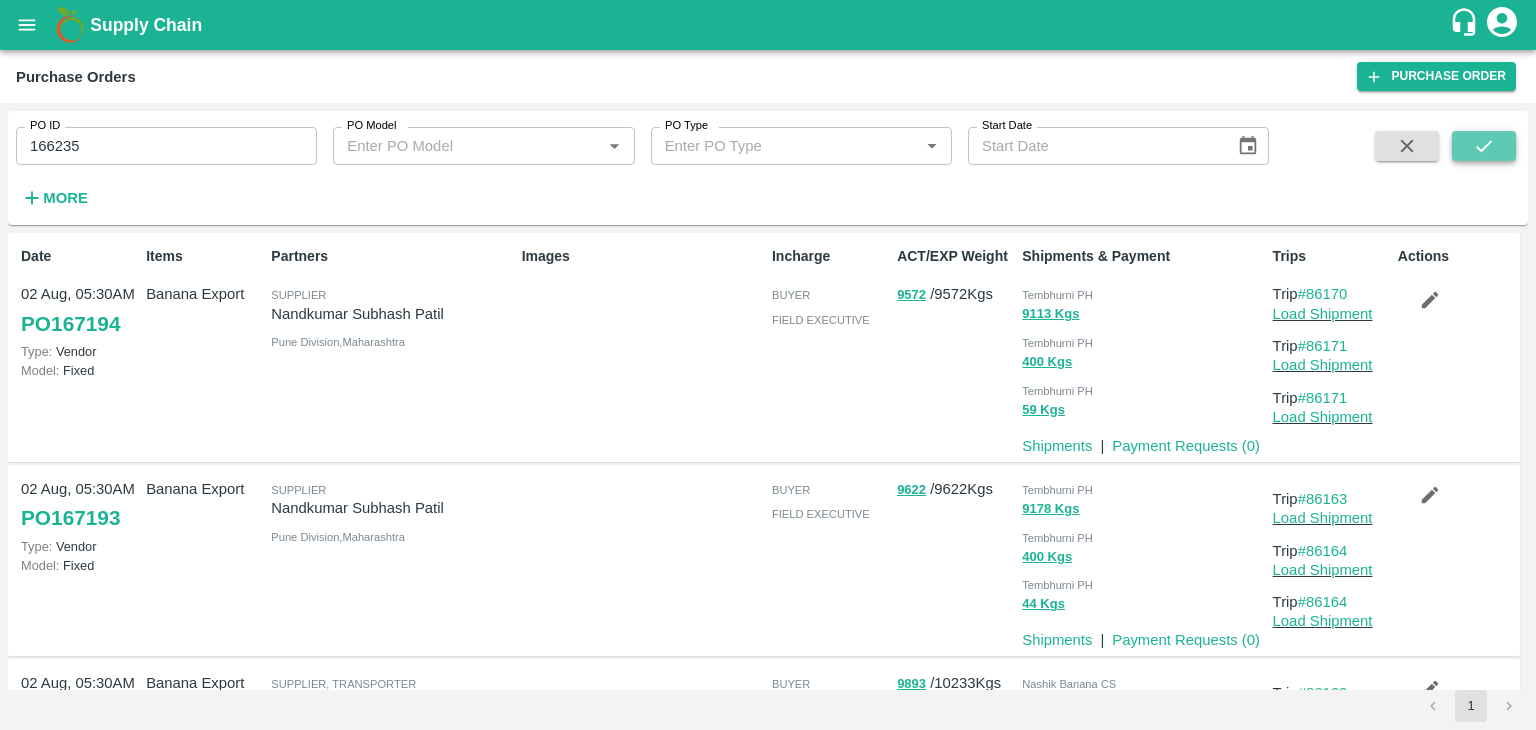 click at bounding box center (1484, 146) 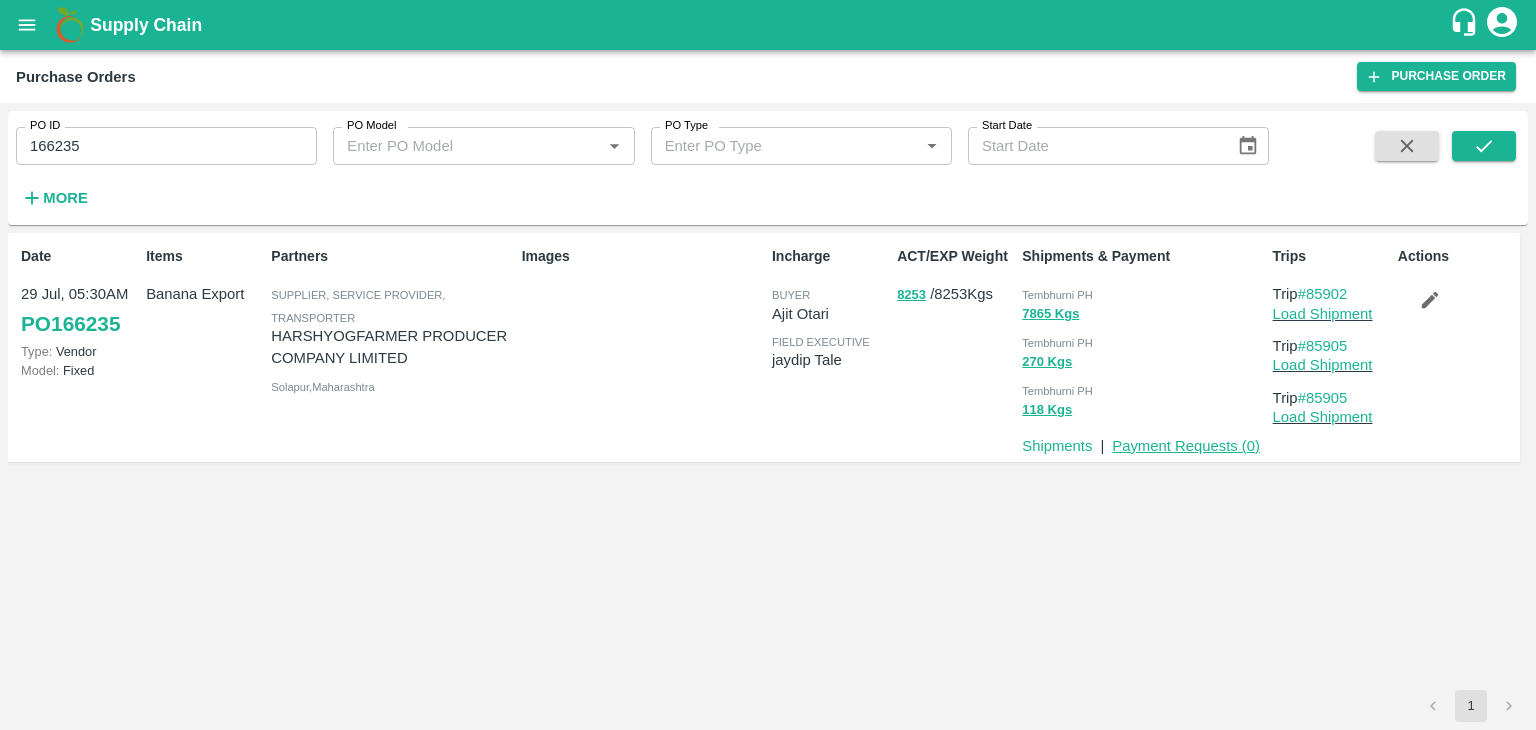 click on "Payment Requests ( 0 )" at bounding box center (1186, 446) 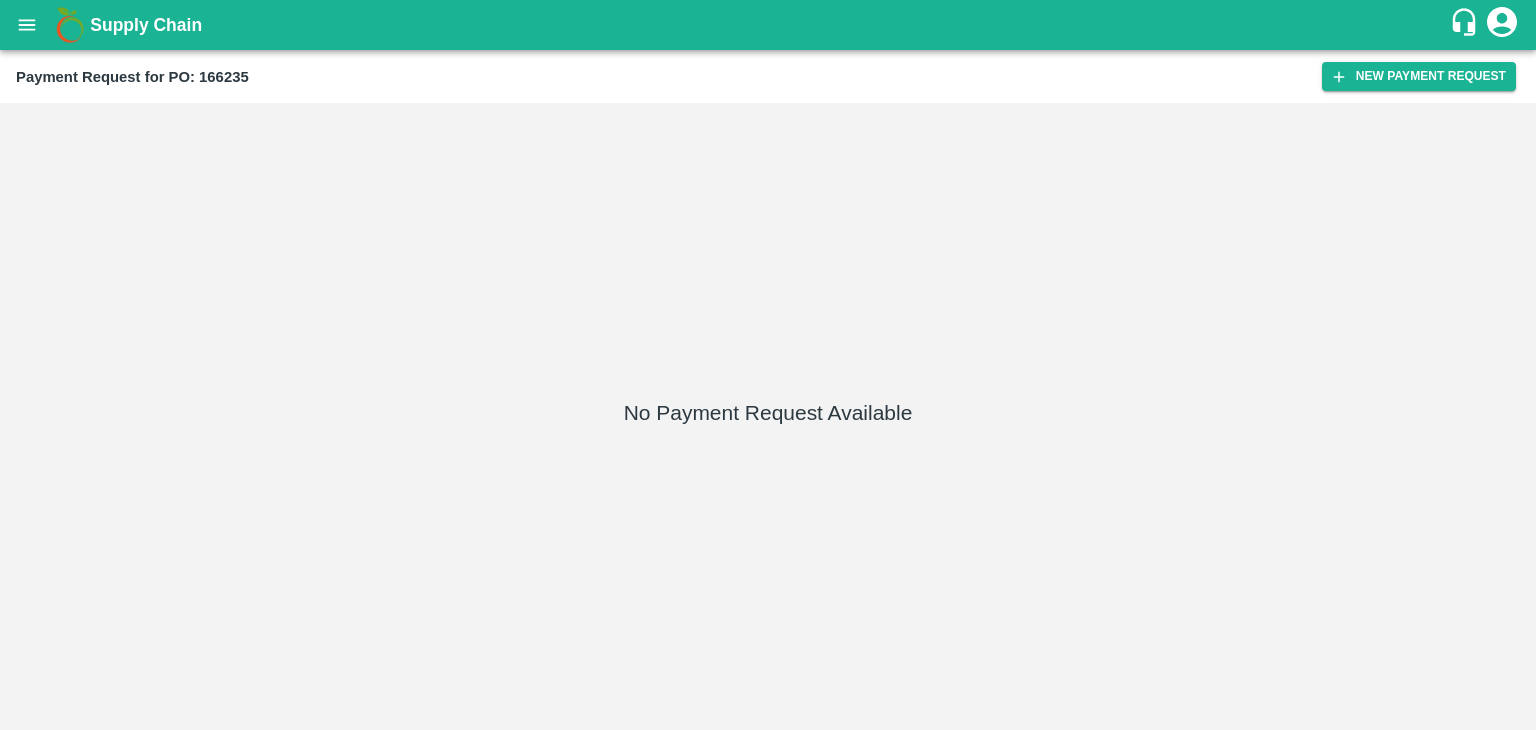 scroll, scrollTop: 0, scrollLeft: 0, axis: both 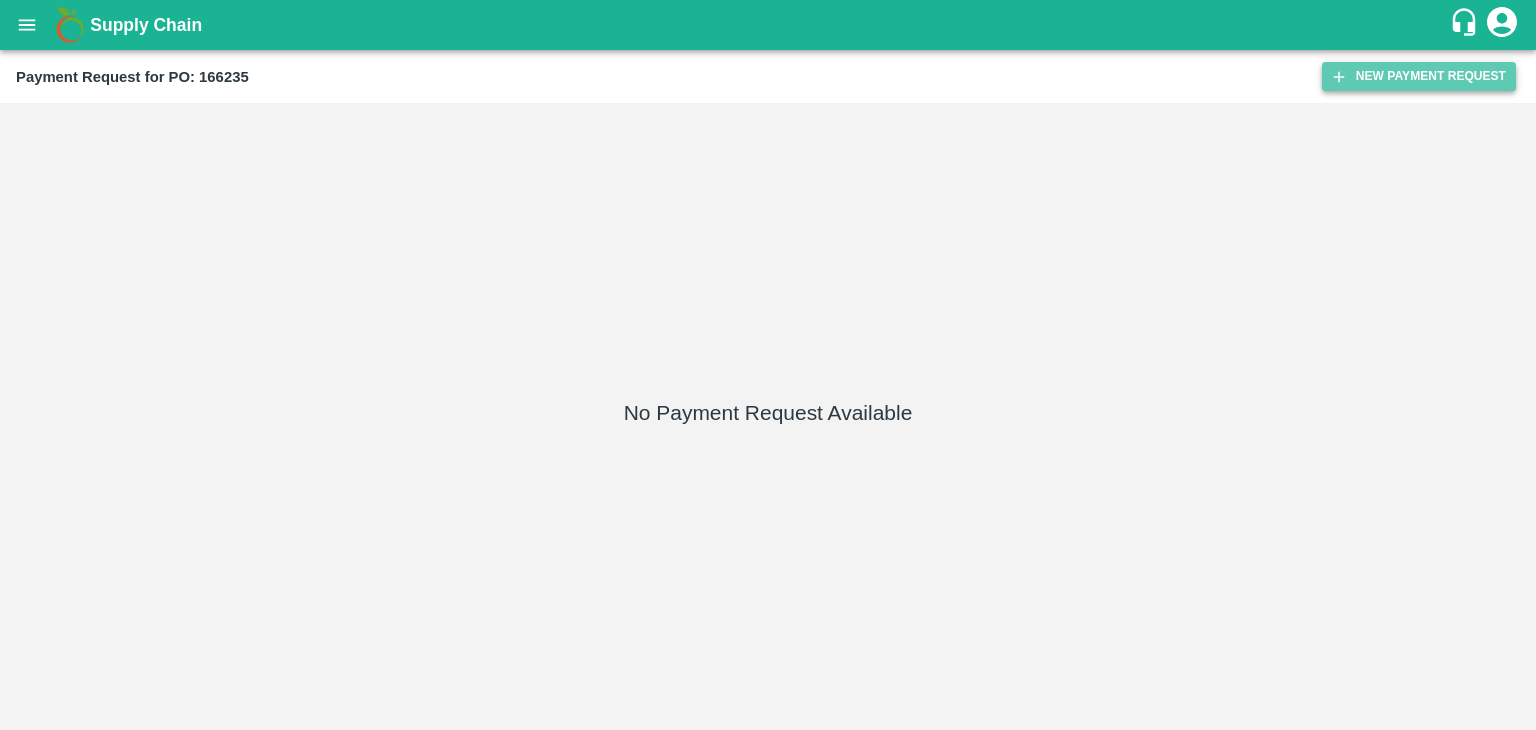 click on "New Payment Request" at bounding box center (1419, 76) 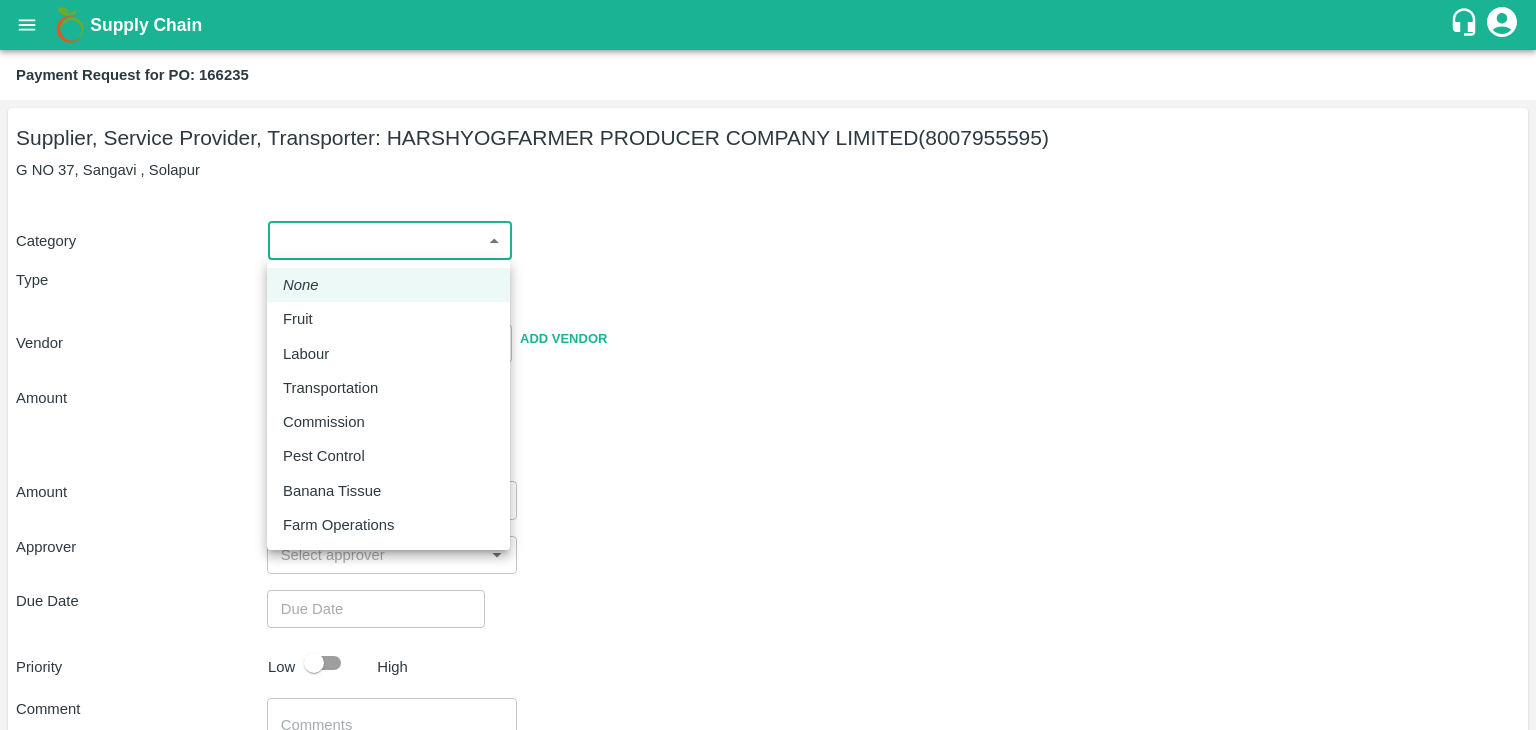click on "Supply Chain Payment Request for PO: 166235 Supplier, Service Provider, Transporter:    HARSHYOGFARMER PRODUCER COMPANY LIMITED  ([PHONE]) G NO 37, [CITY], [CITY] Category ​ ​ Type Advance Bill Vendor ​ Add Vendor Amount Total value Per Kg ​ Amount ​ Approver ​ Due Date ​  Priority  Low  High Comment x ​ Attach bill Cancel Save [CITY] PH [CITY] CC [CITY] Banana Export PH [CITY] Banana Export PH [CITY] Banana CS [FIRST] [LAST] Logout None Fruit Labour Transportation Commission Pest Control Banana Tissue Farm Operations" at bounding box center [768, 365] 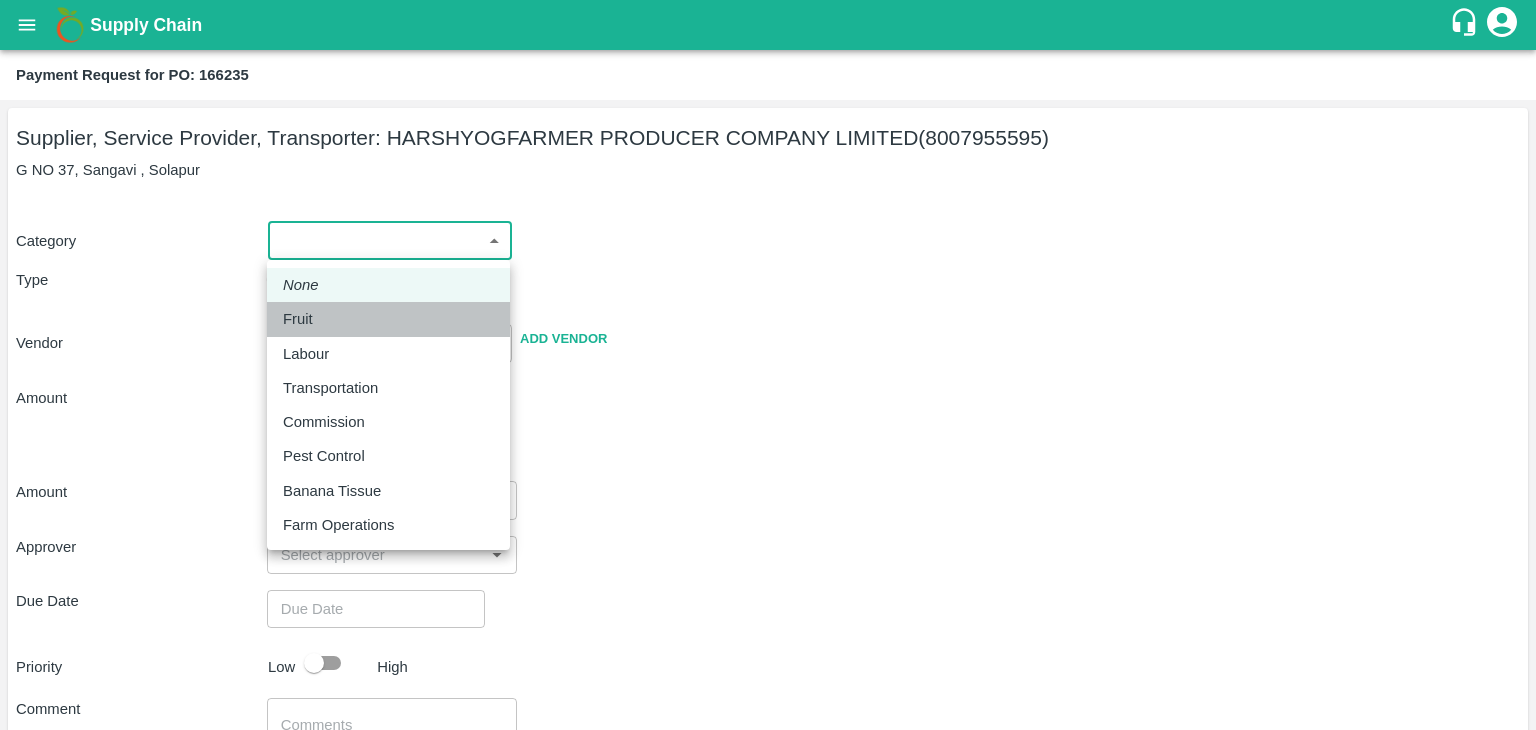click on "Fruit" at bounding box center (388, 319) 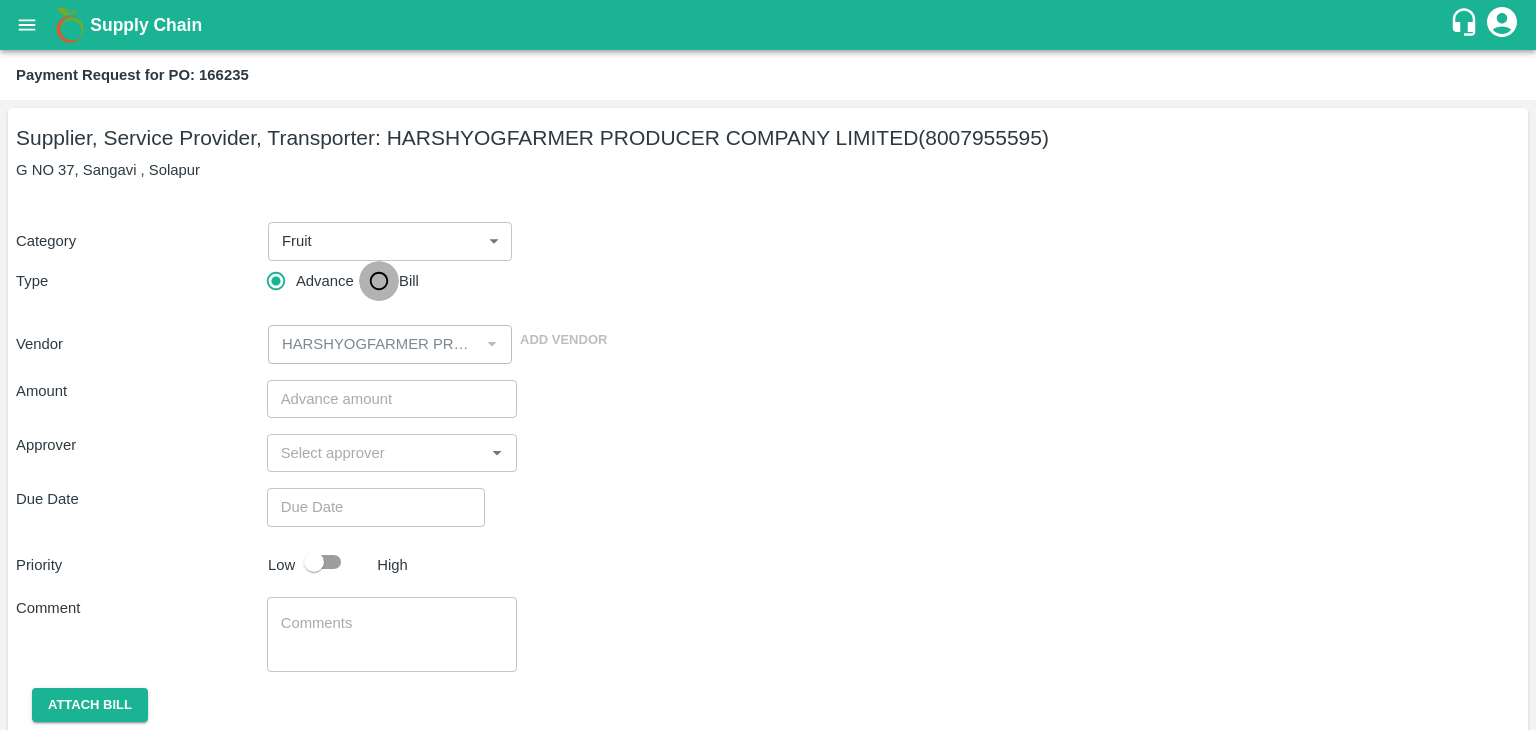 click on "Bill" at bounding box center (379, 281) 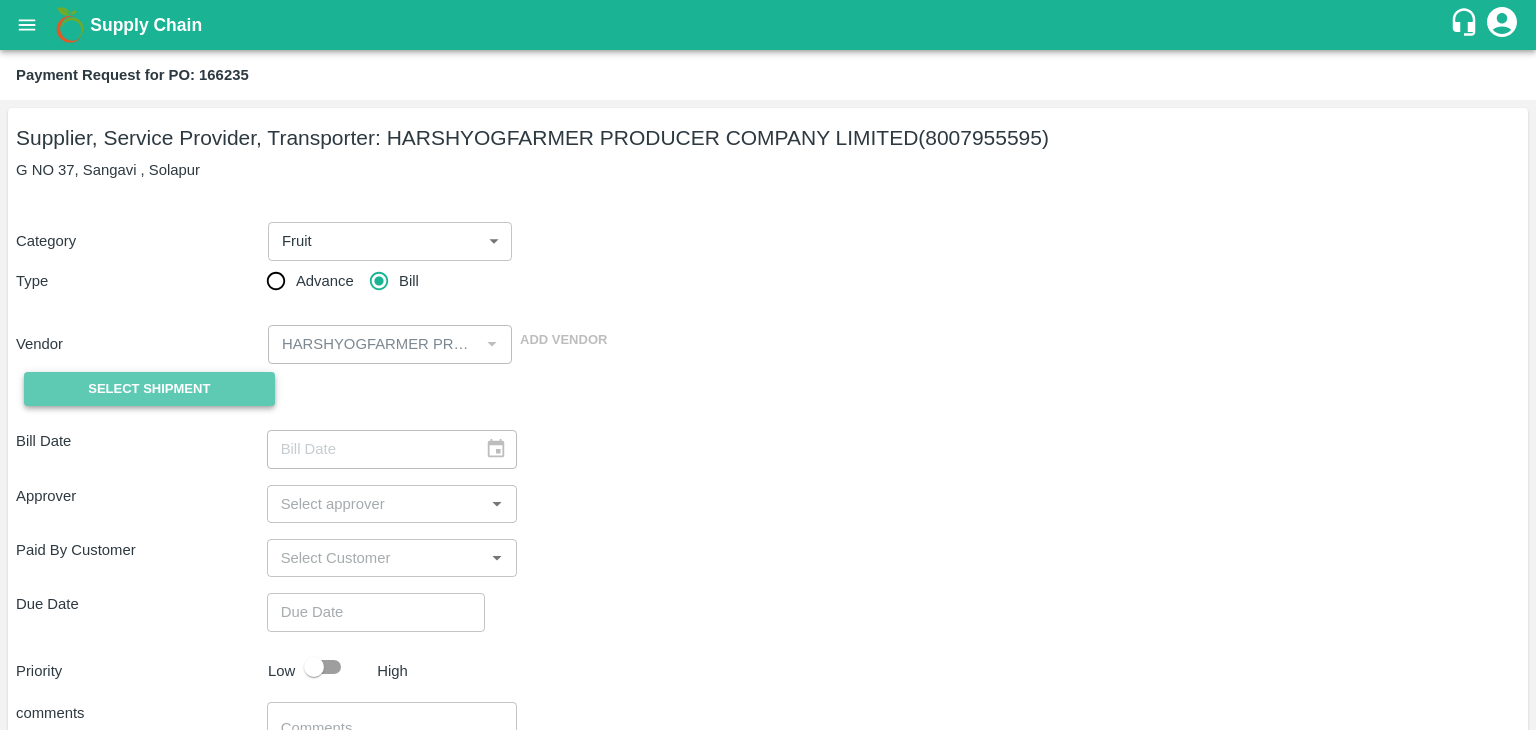 click on "Select Shipment" at bounding box center (149, 389) 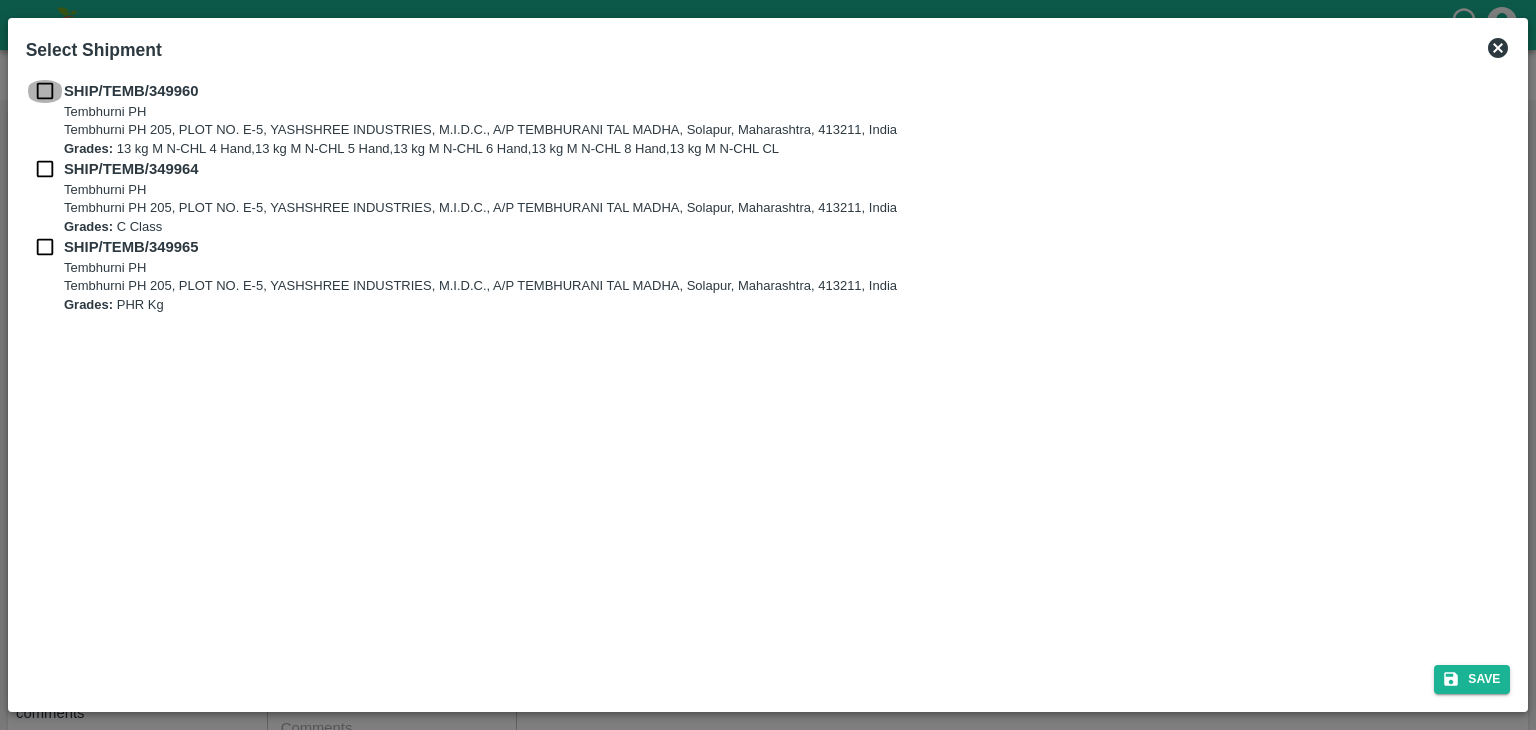 click at bounding box center (45, 91) 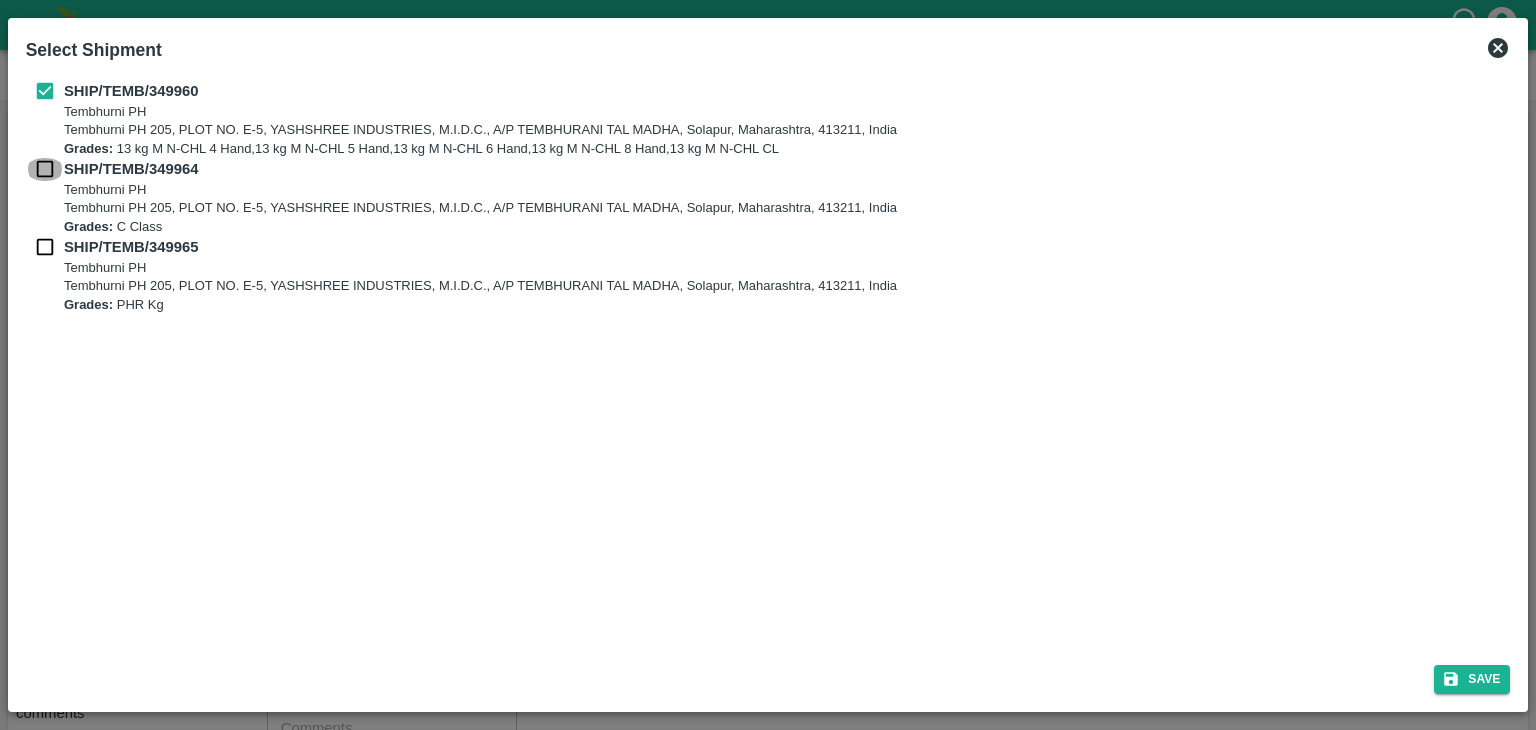click at bounding box center (45, 169) 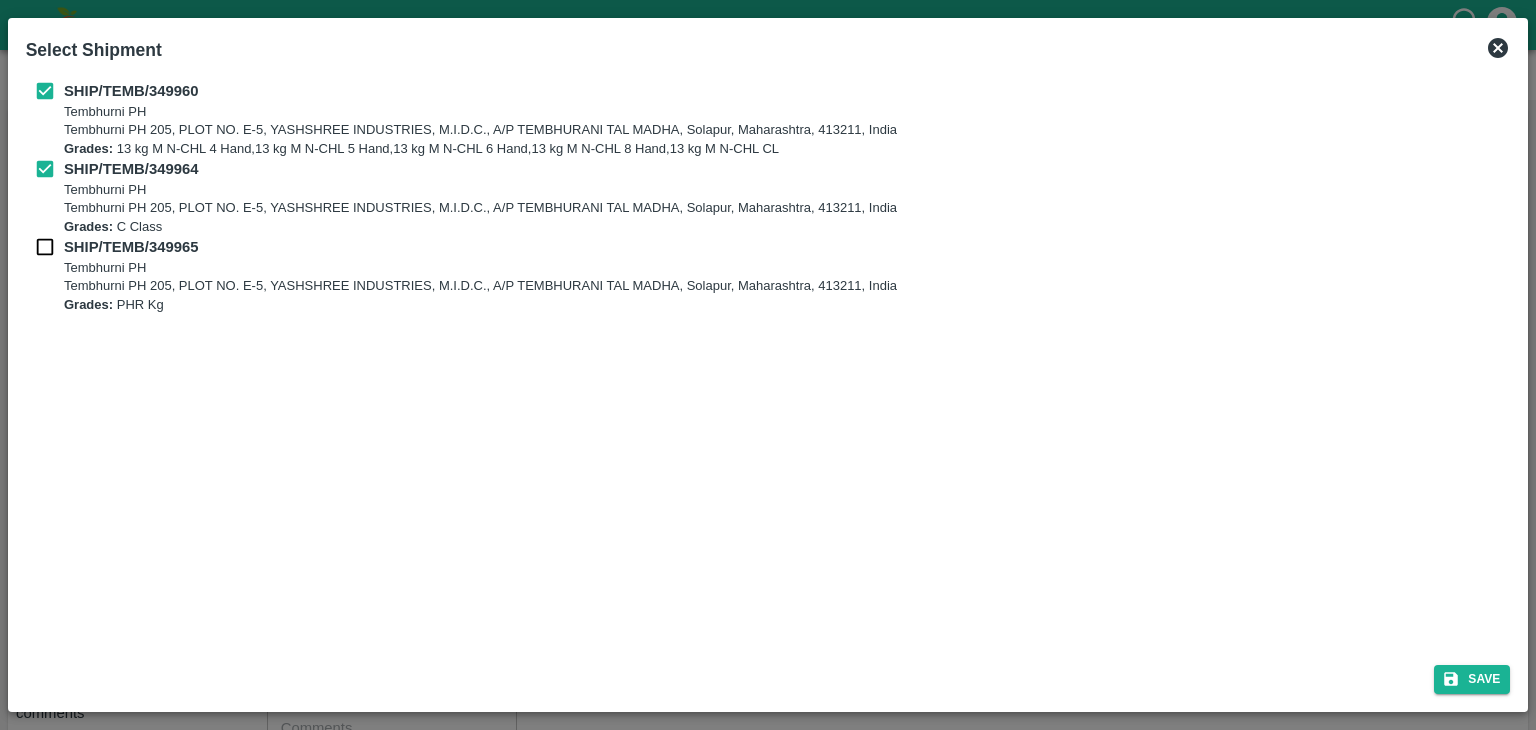 click at bounding box center (45, 247) 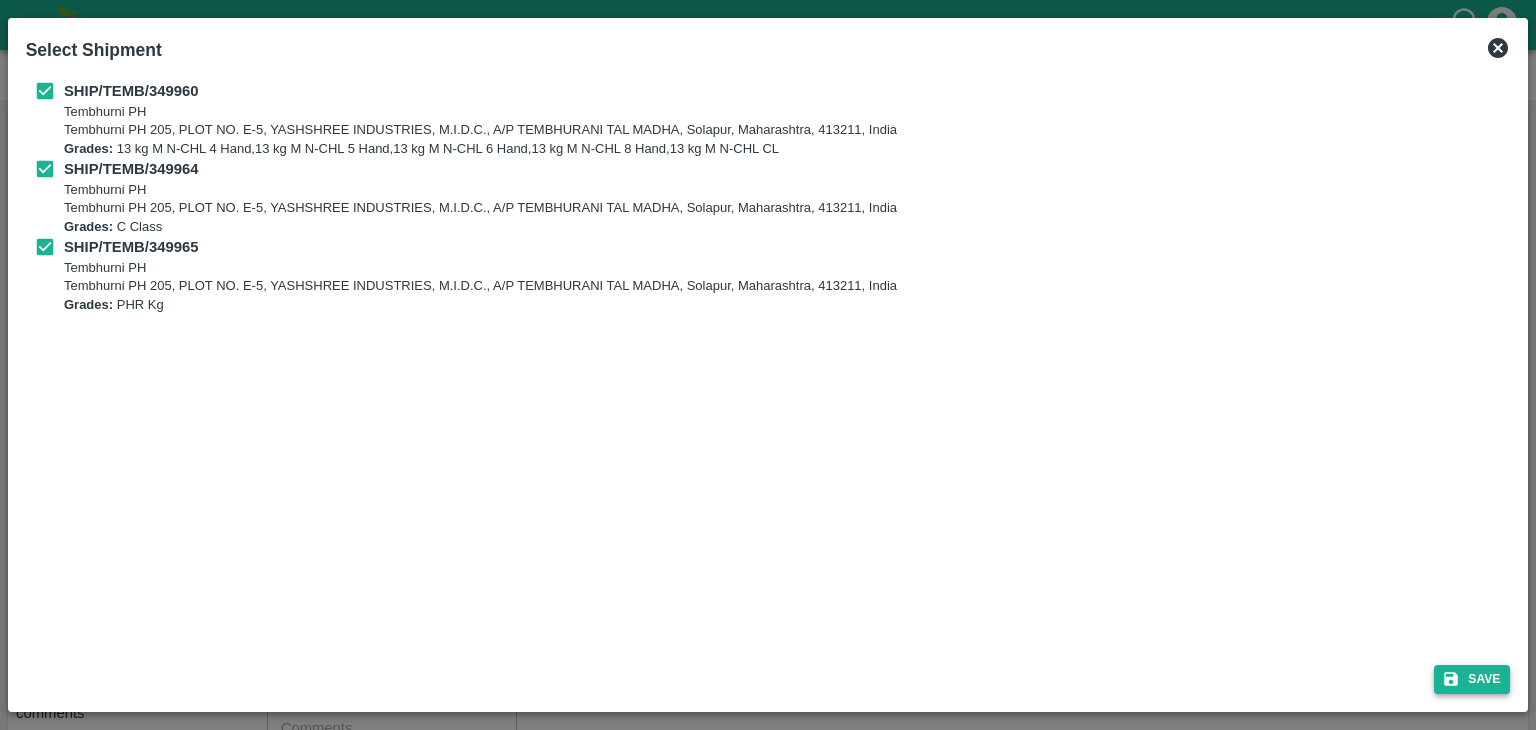 click on "Save" at bounding box center (1472, 679) 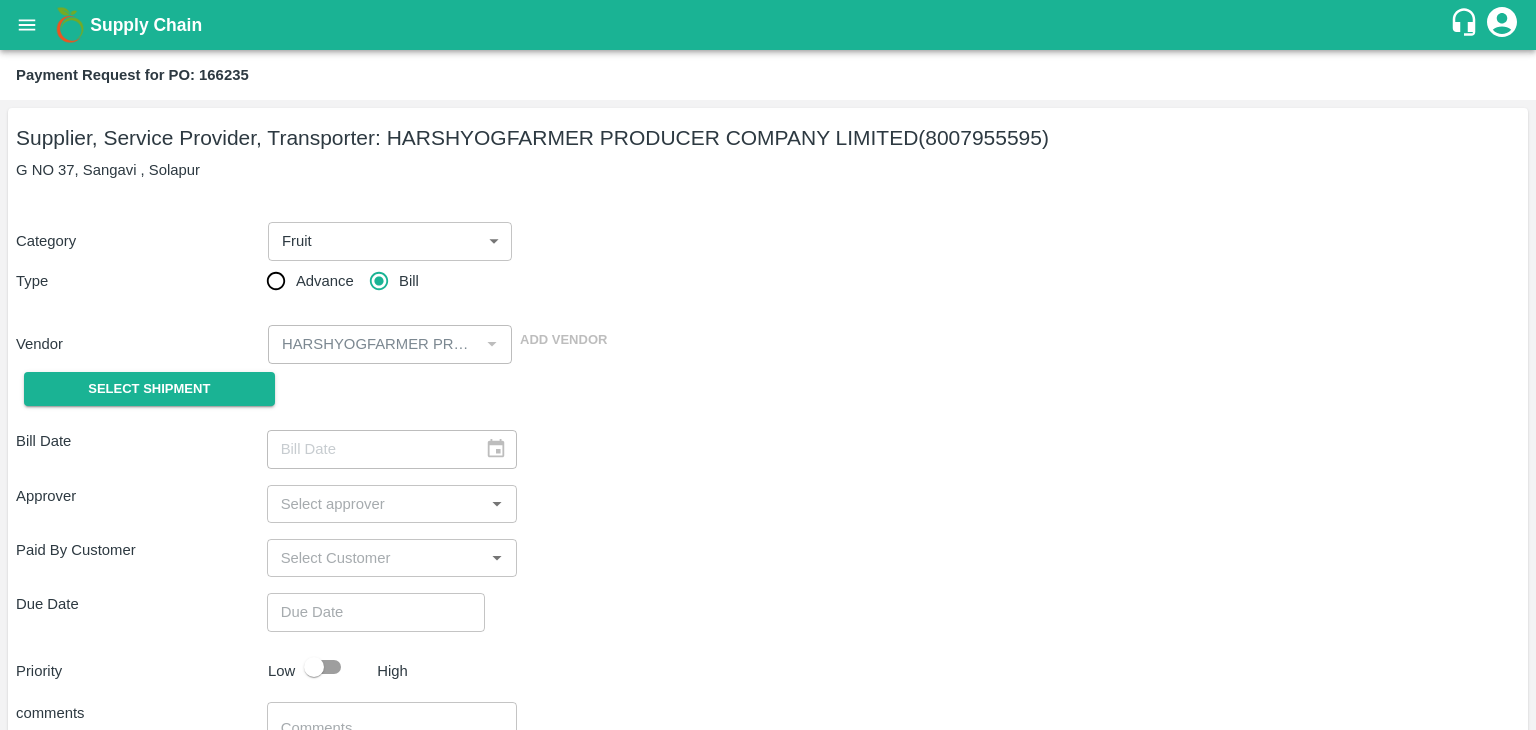 type on "30/07/2025" 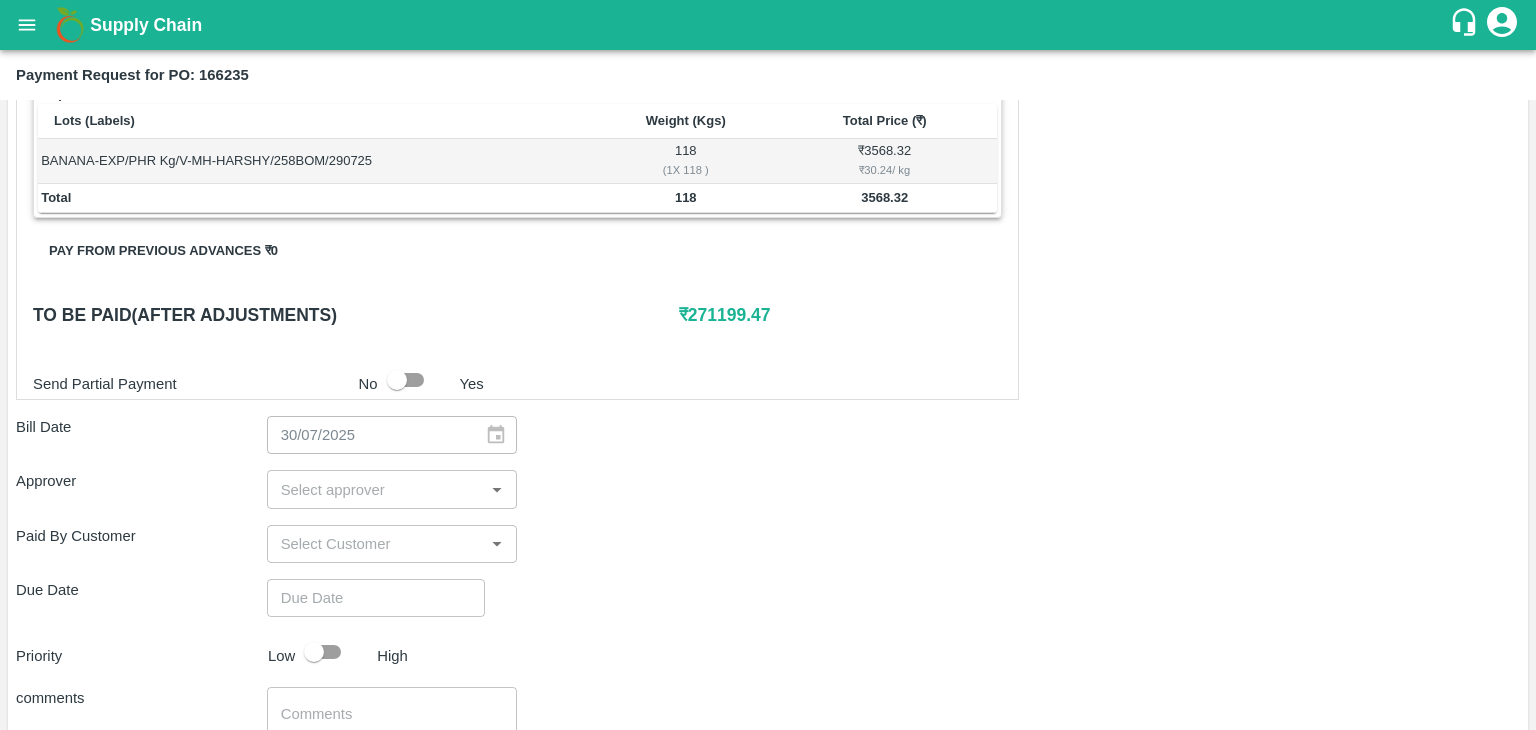 scroll, scrollTop: 980, scrollLeft: 0, axis: vertical 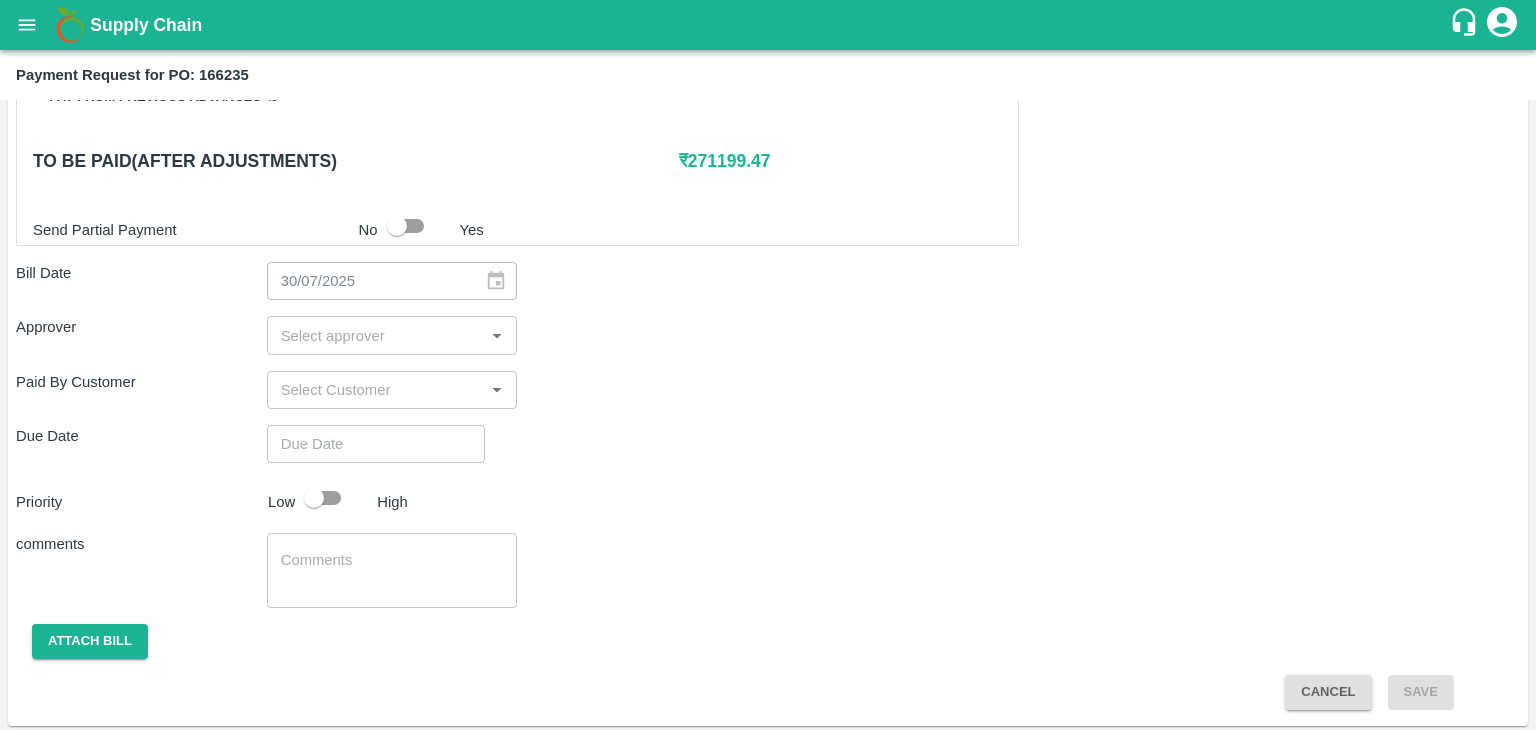 click on "​" at bounding box center (392, 335) 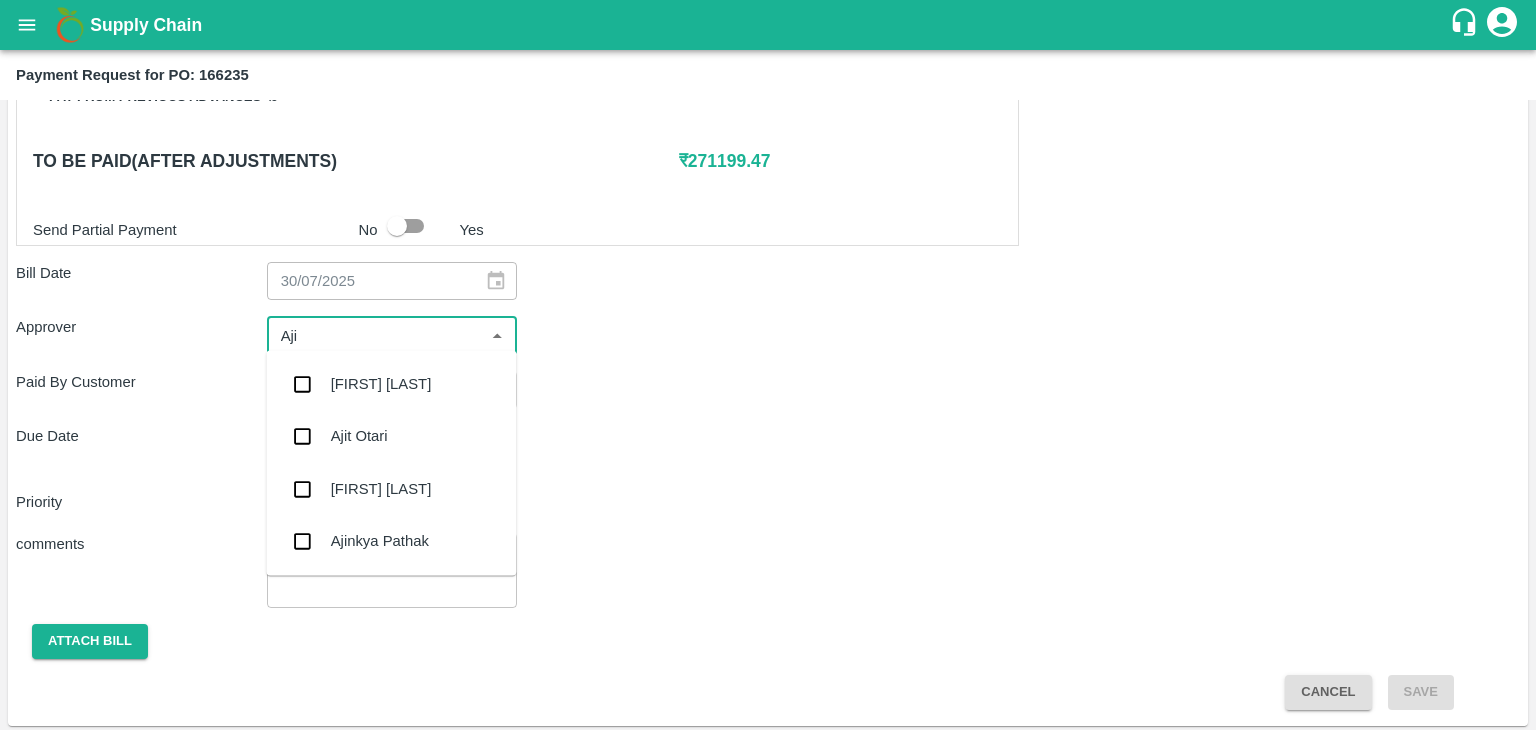 type on "[FIRST]" 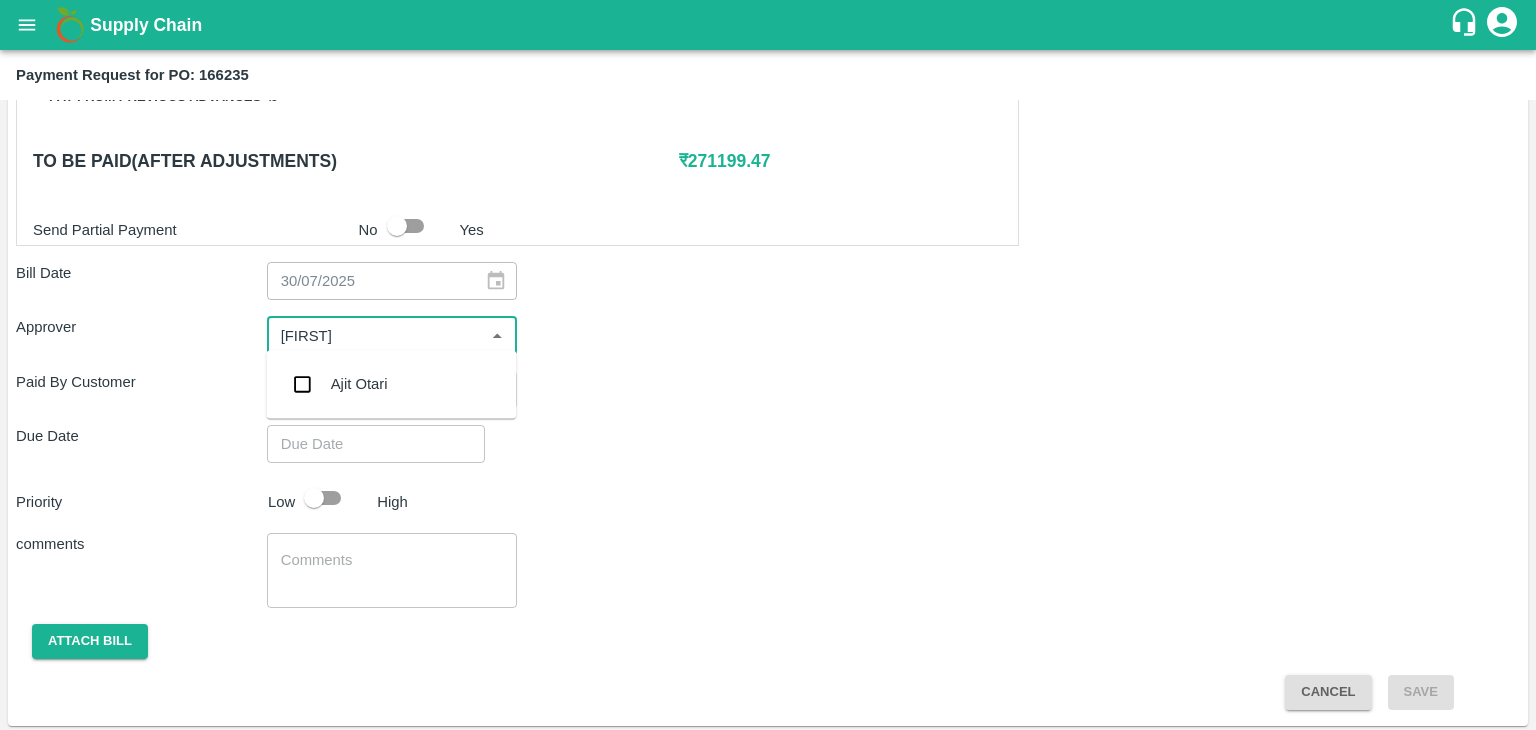 click on "Ajit Otari" at bounding box center (359, 384) 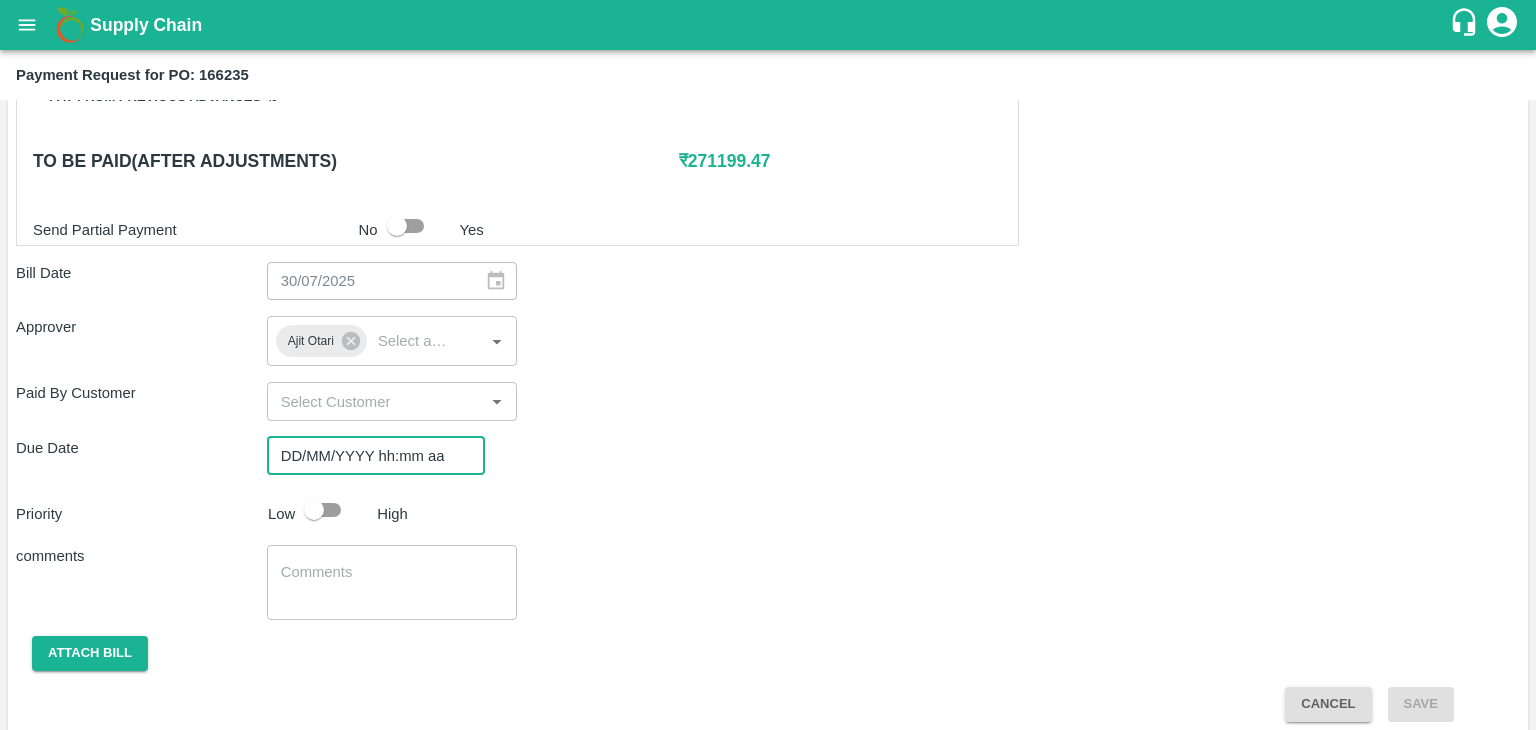 type on "DD/MM/YYYY hh:mm aa" 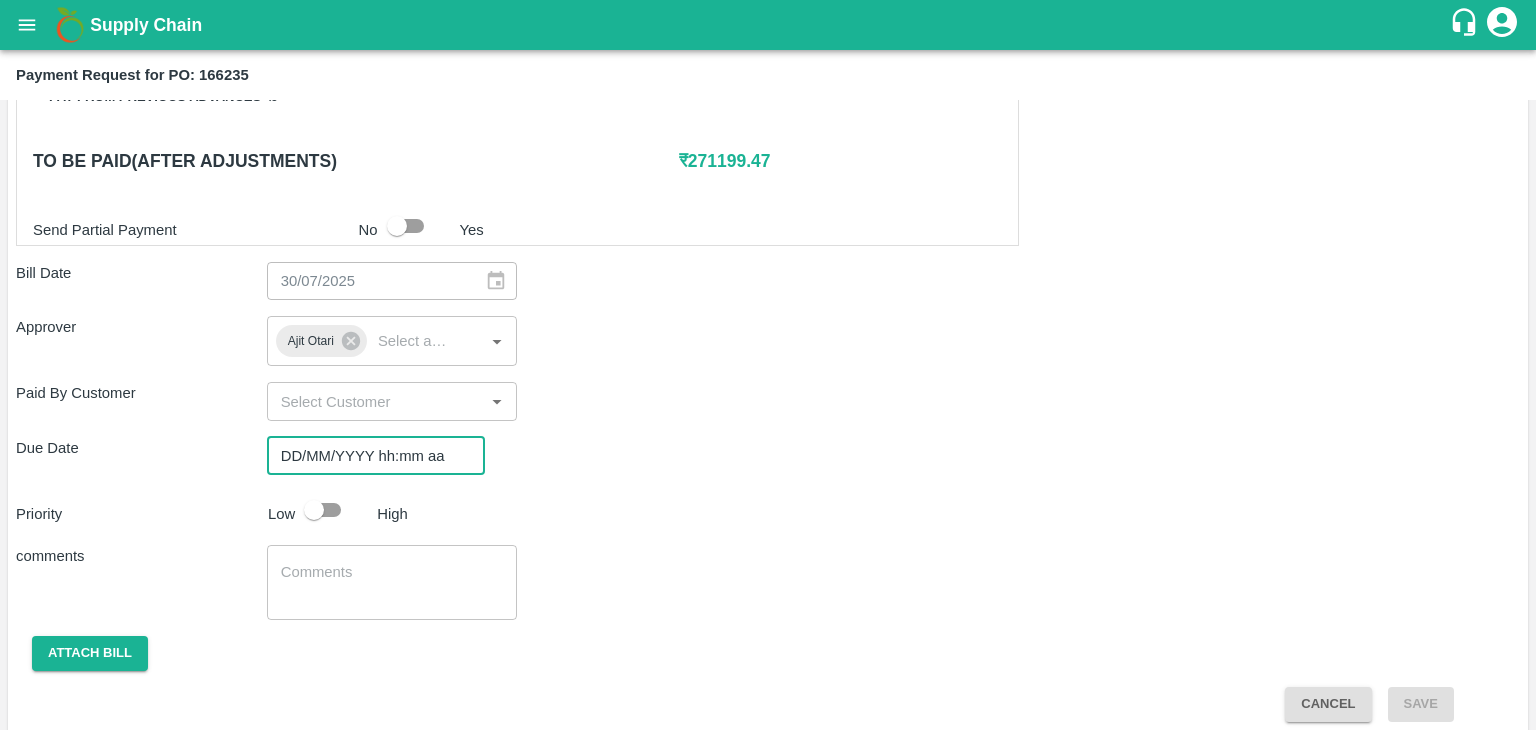click on "DD/MM/YYYY hh:mm aa" at bounding box center (369, 456) 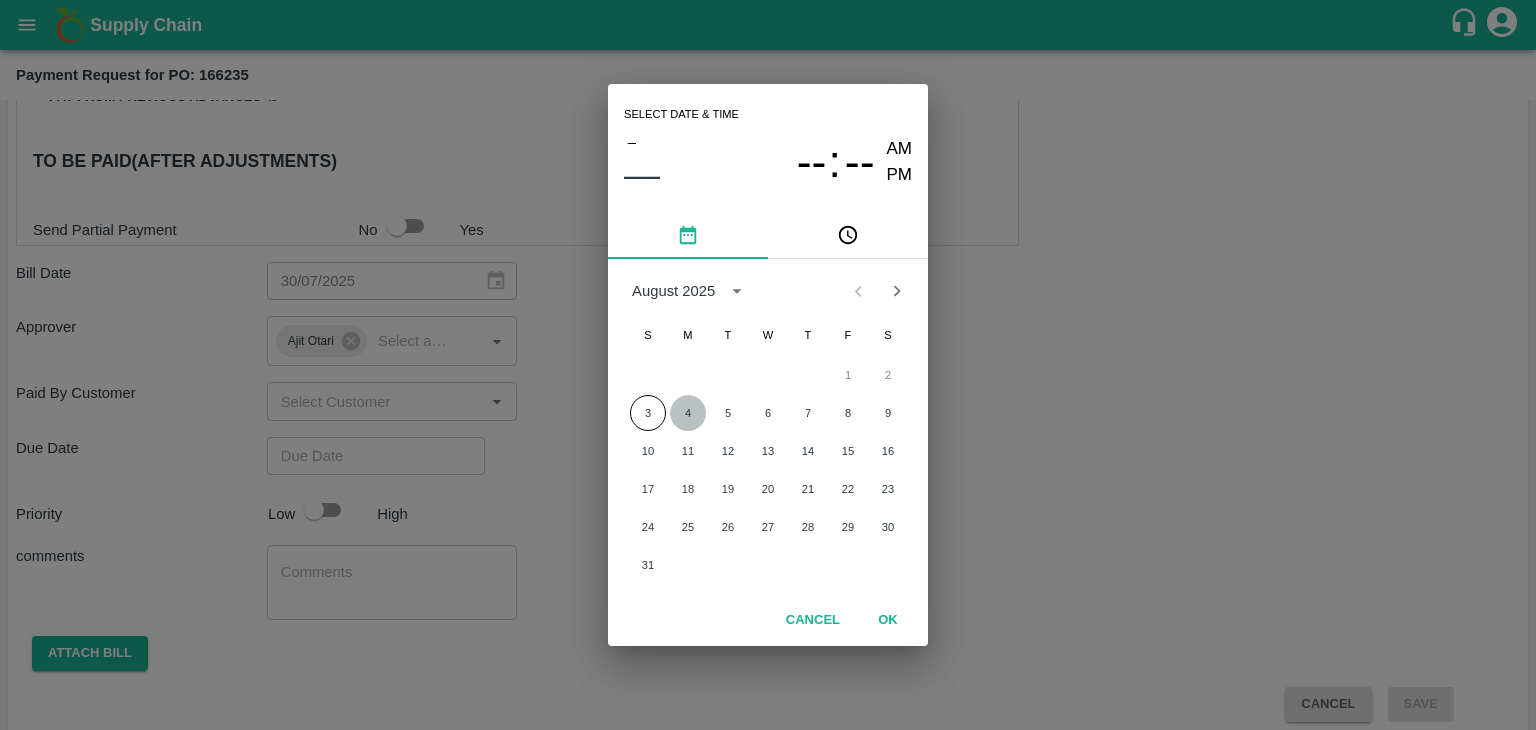 click on "4" at bounding box center [688, 413] 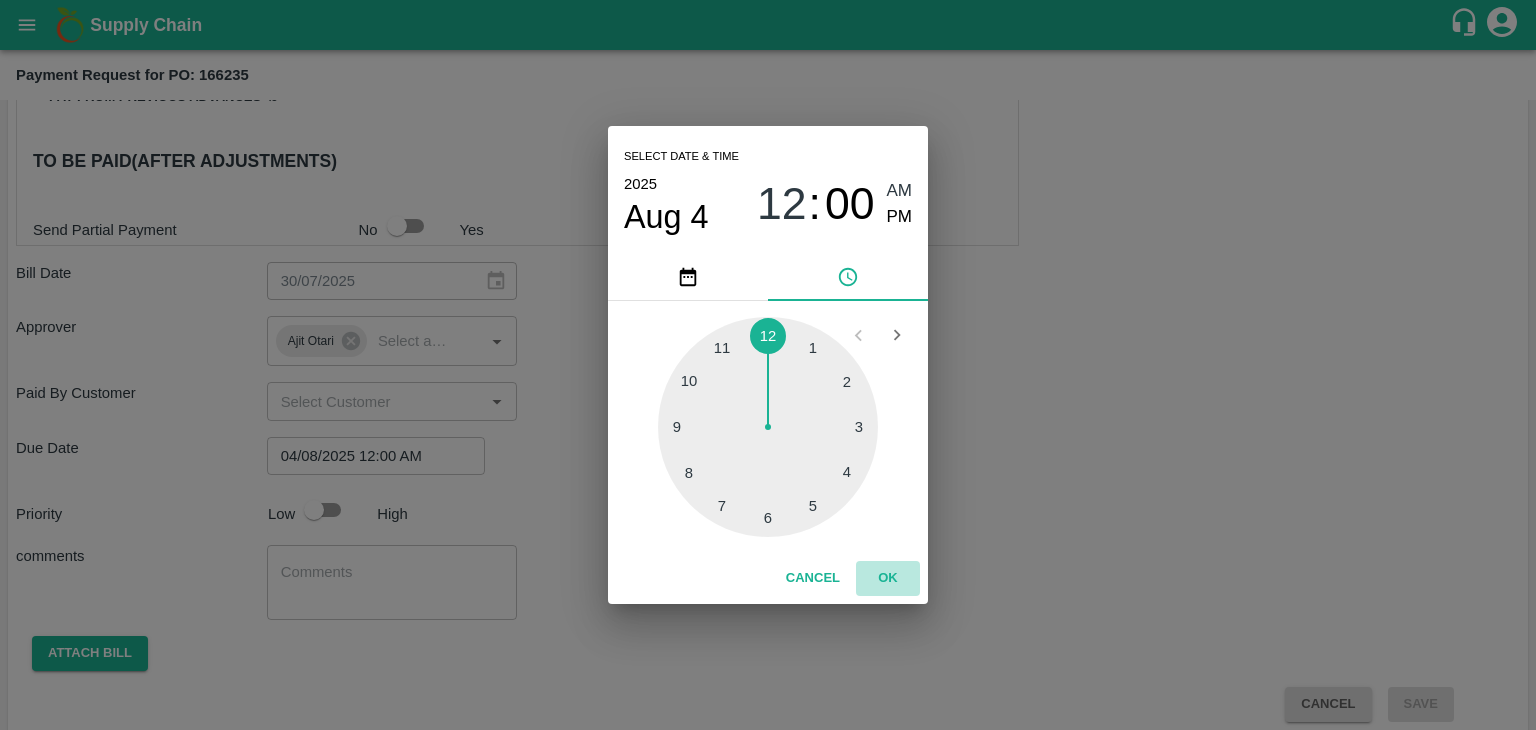 click on "OK" at bounding box center (888, 578) 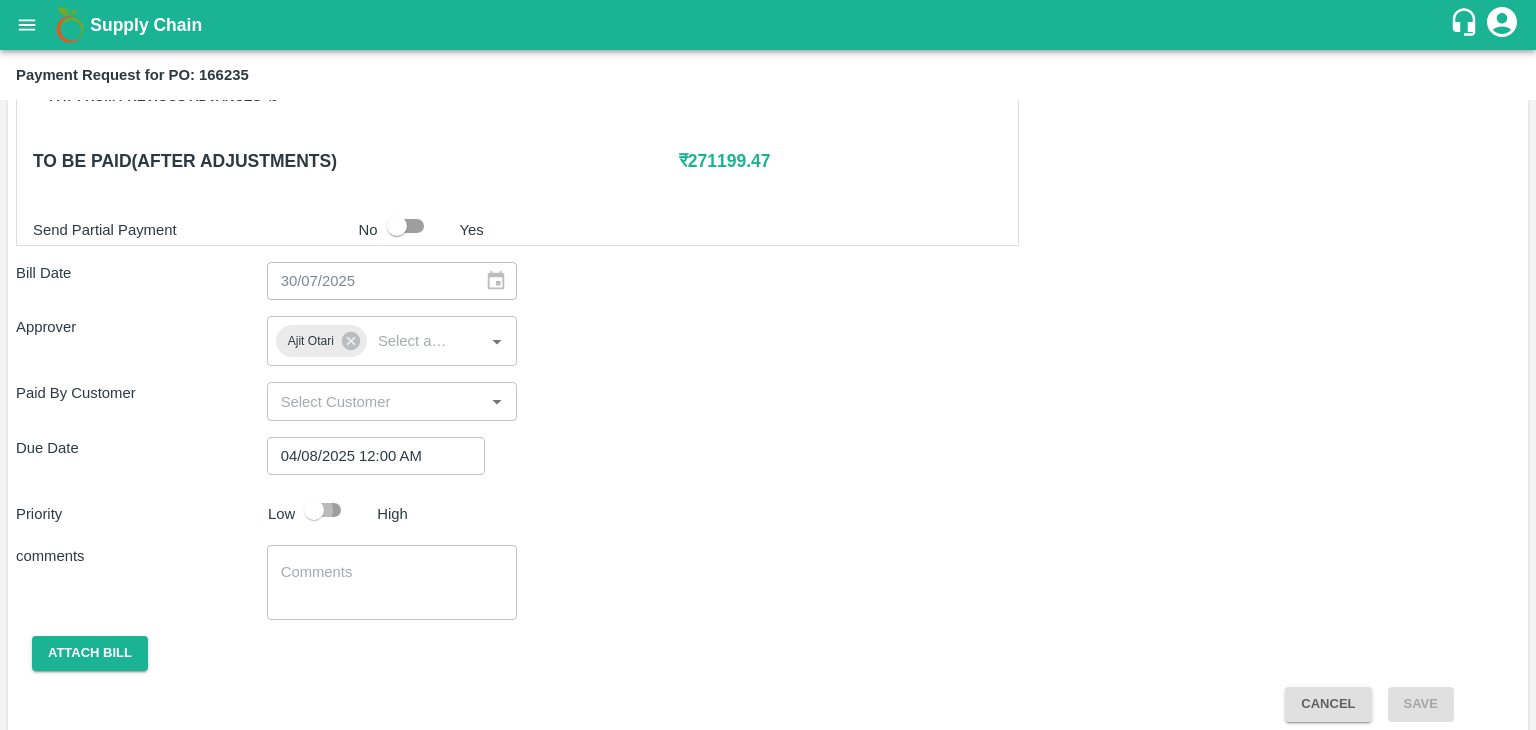 click at bounding box center (314, 510) 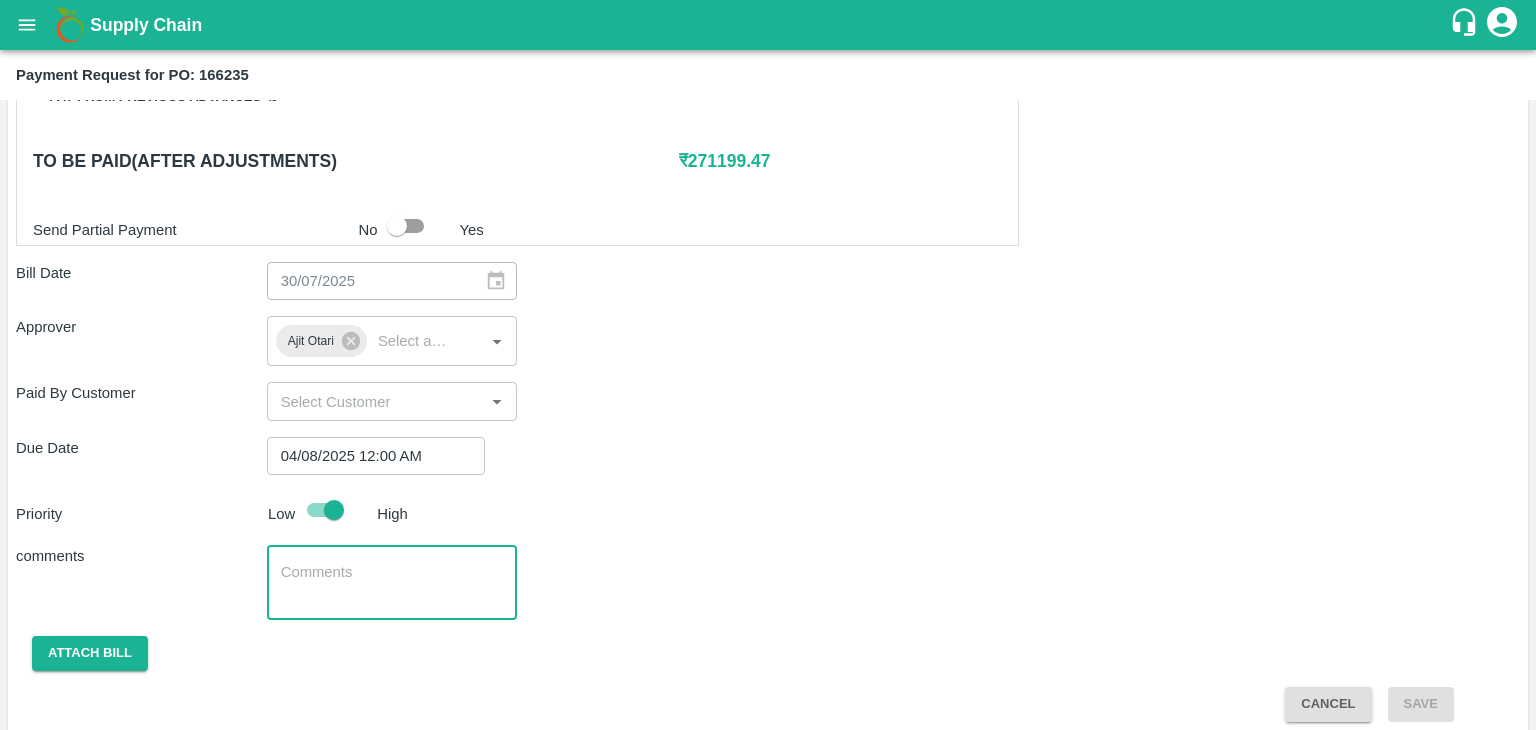 click at bounding box center (392, 583) 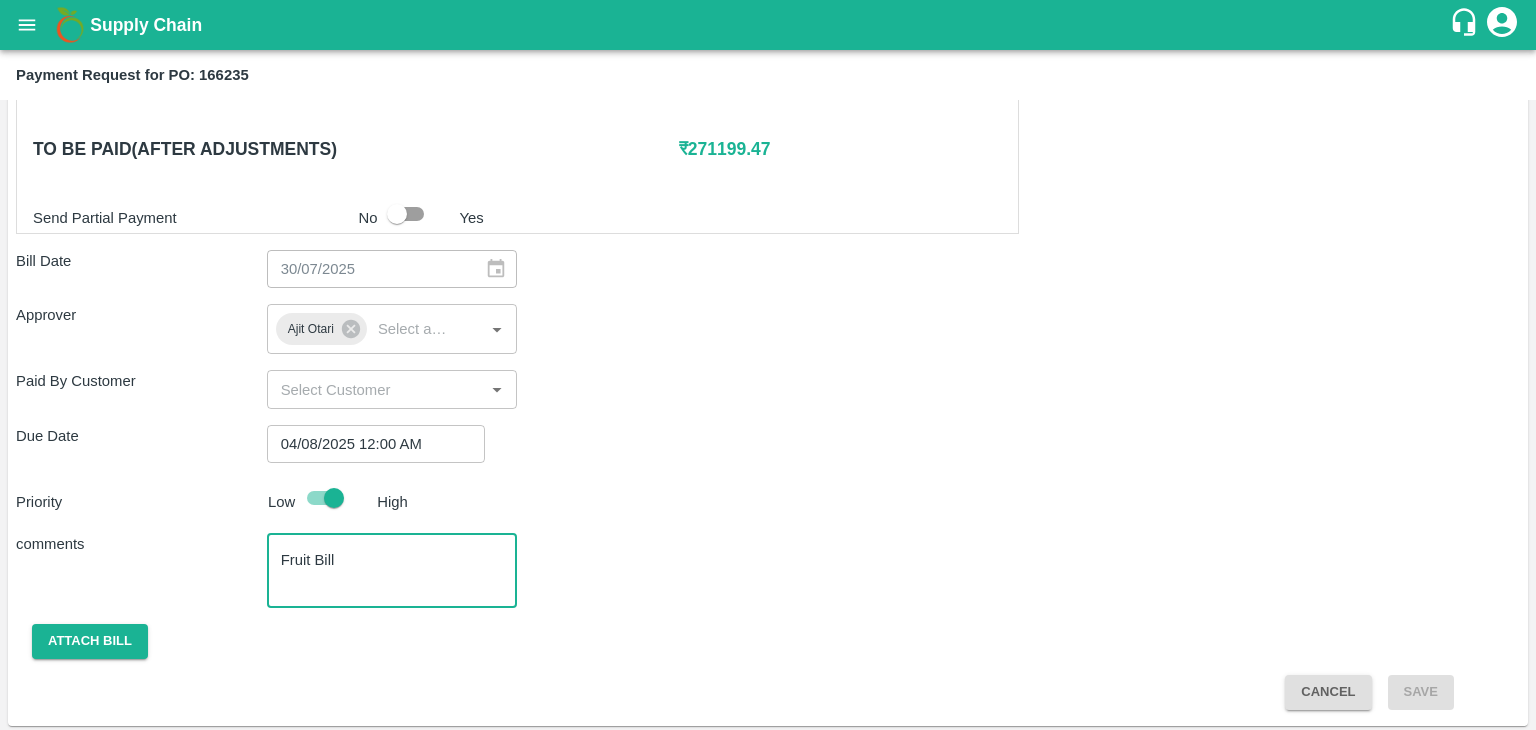 scroll, scrollTop: 991, scrollLeft: 0, axis: vertical 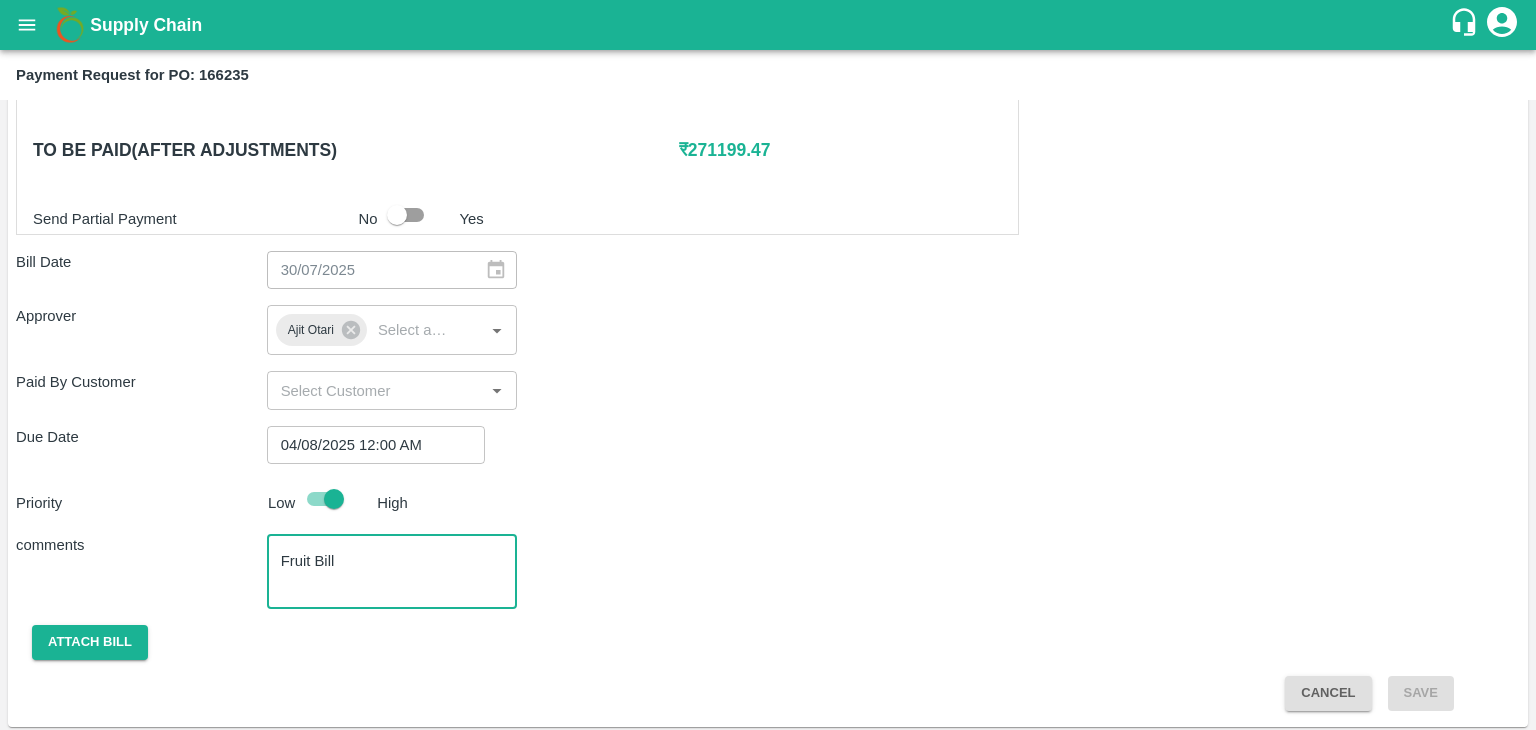 type on "Fruit Bill" 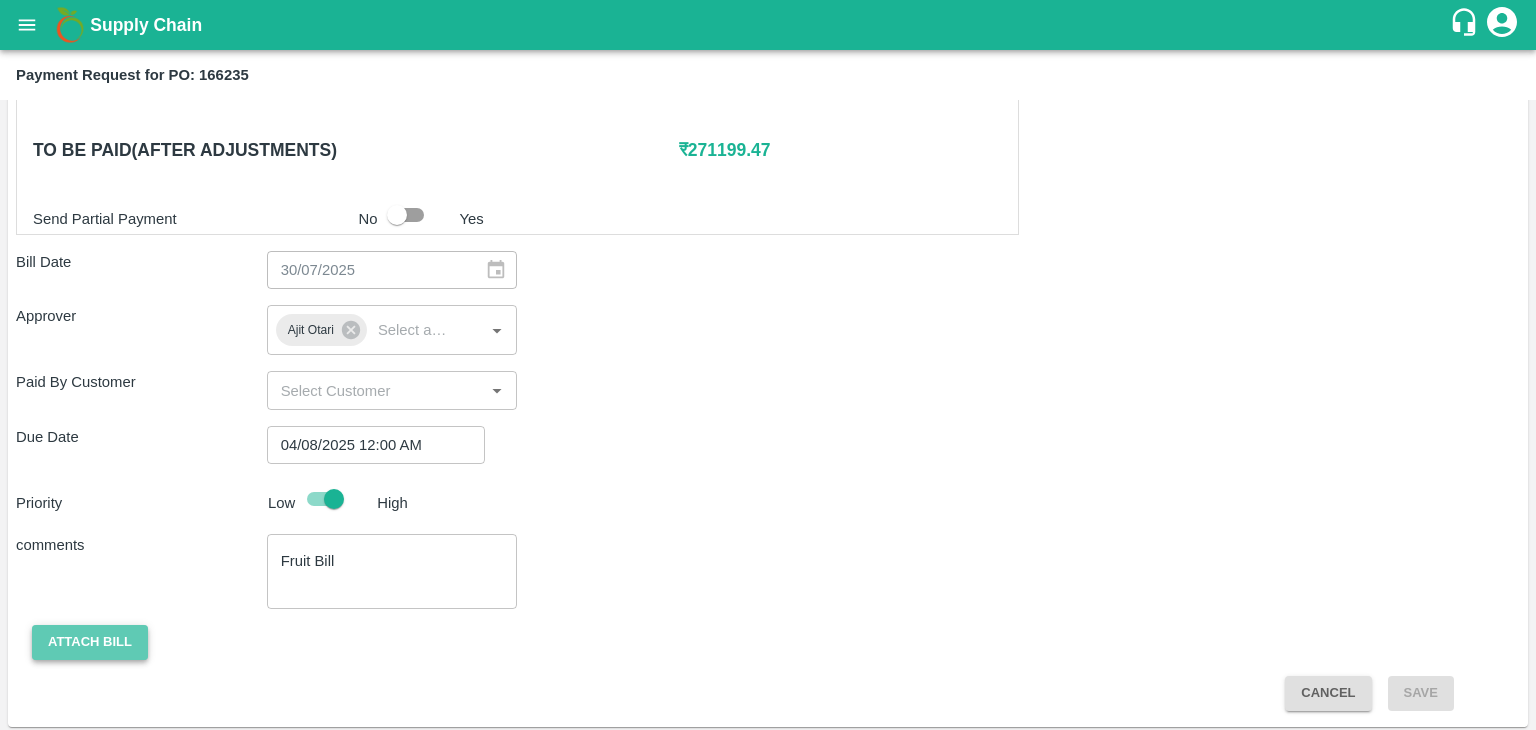 click on "Attach bill" at bounding box center (90, 642) 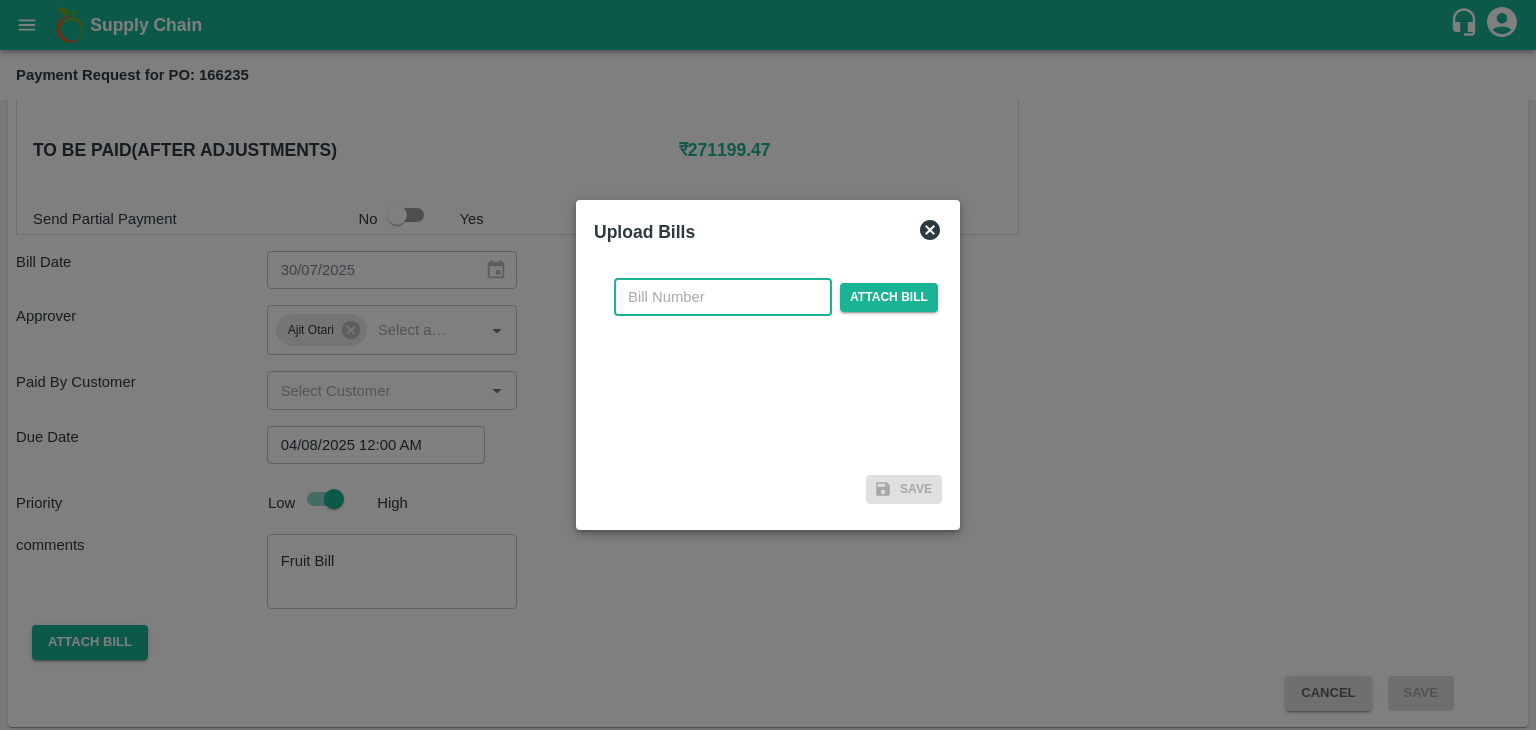click at bounding box center (723, 297) 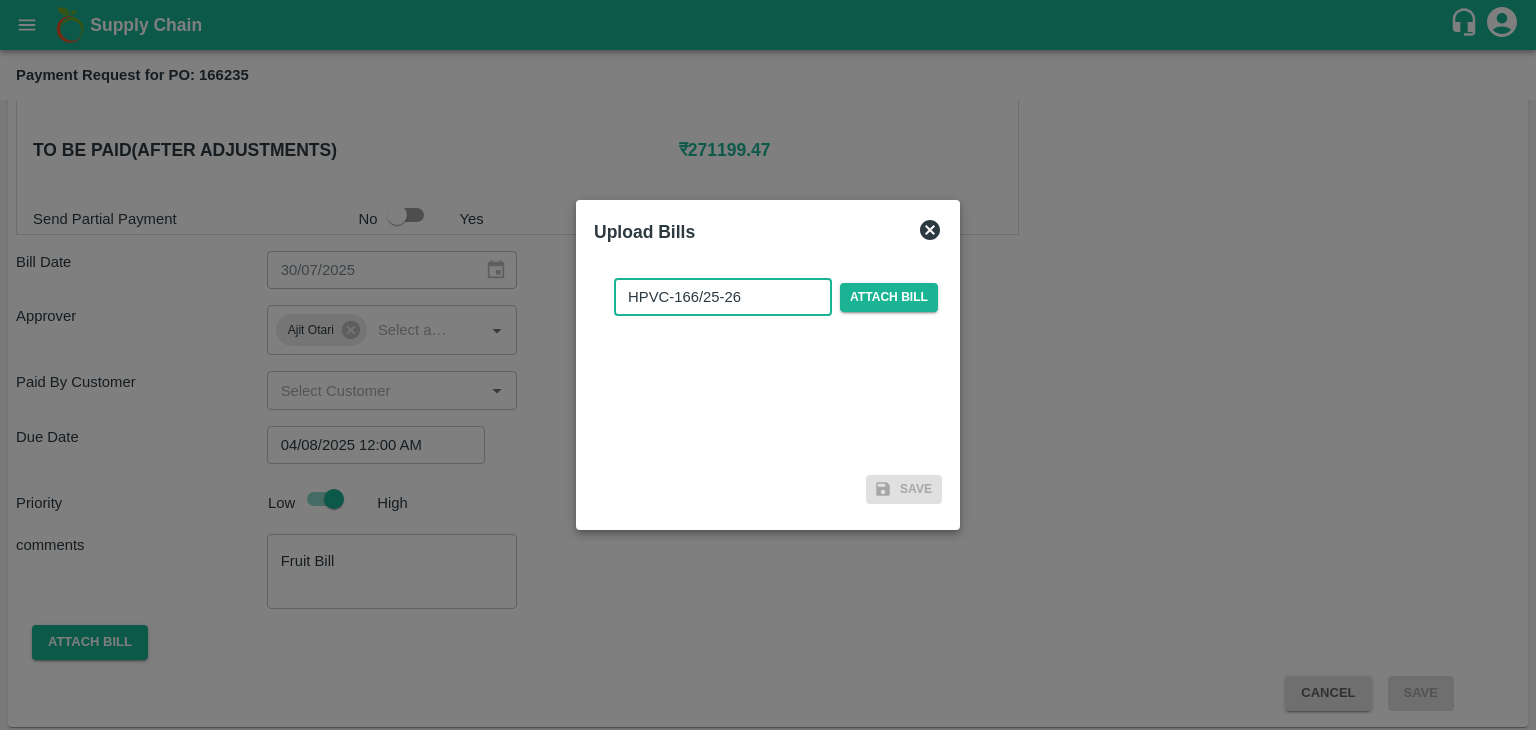 click on "HPVC-166/25-26" at bounding box center [723, 297] 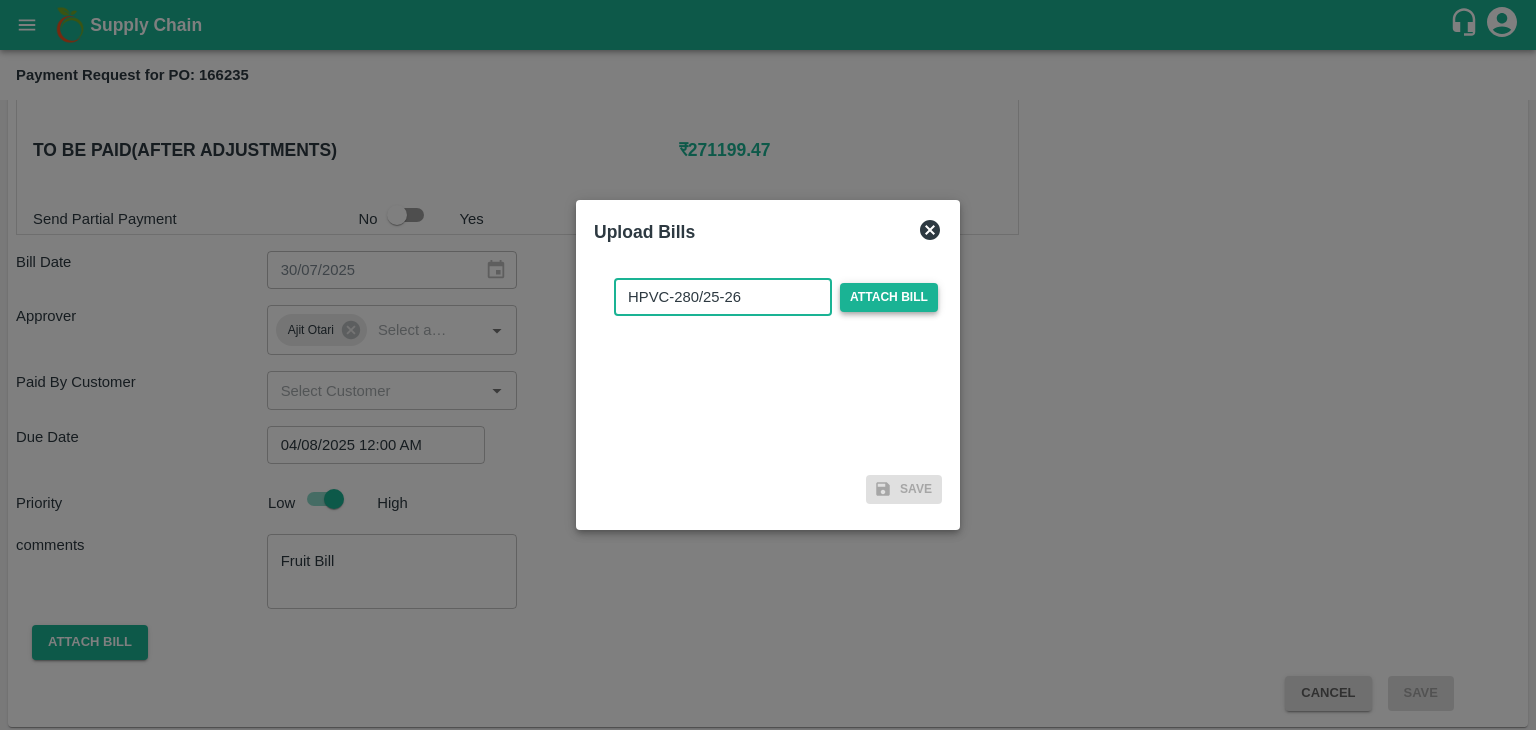type on "HPVC-280/25-26" 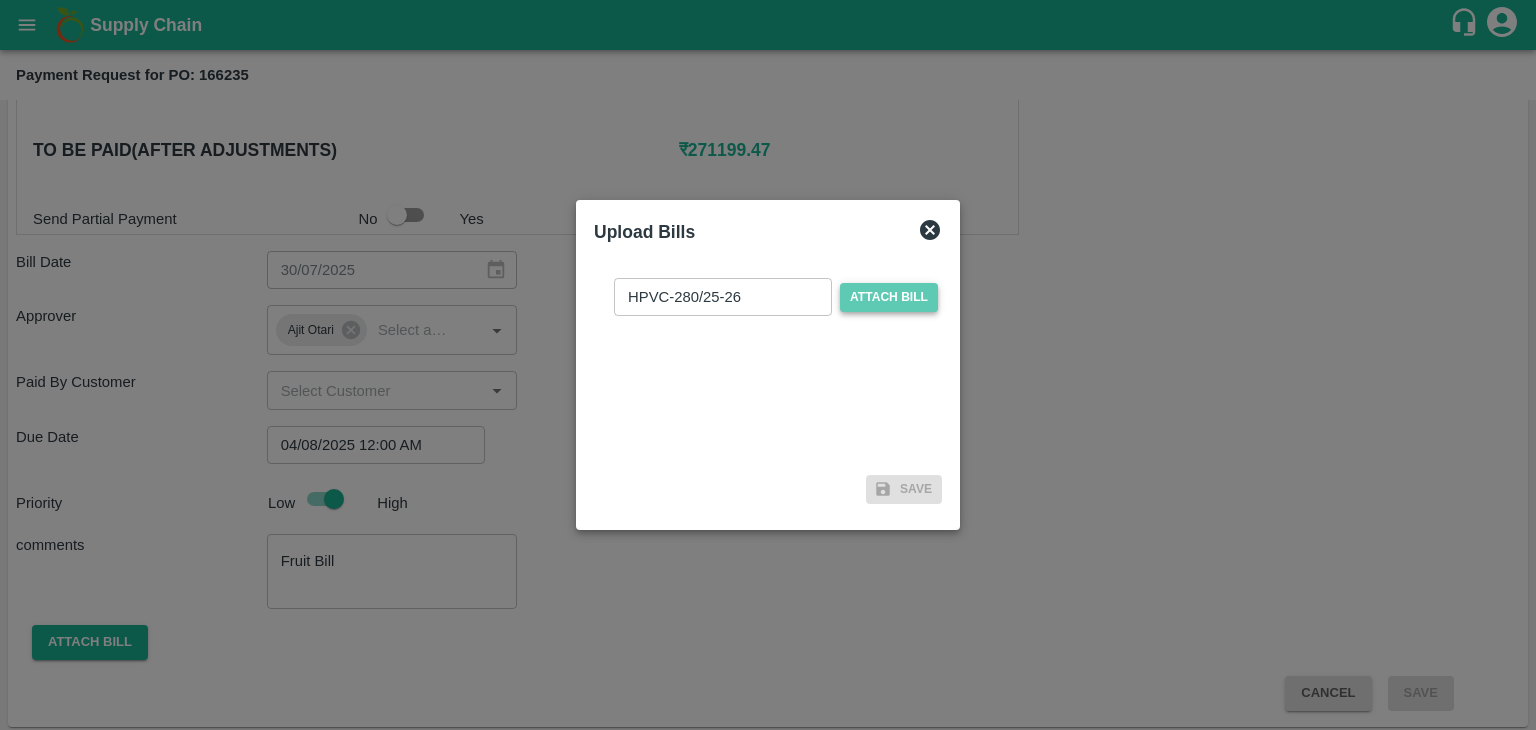 click on "Attach bill" at bounding box center (889, 297) 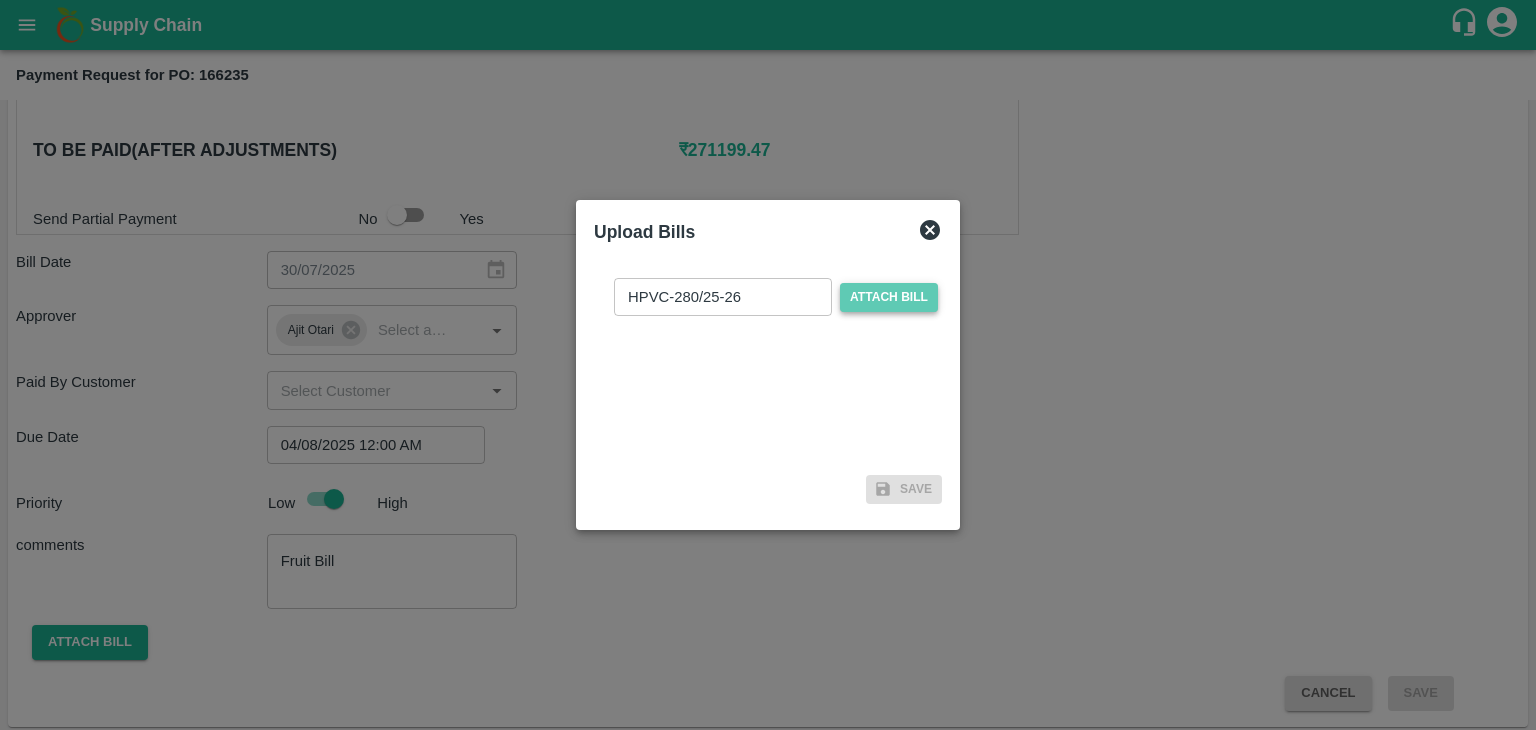 click on "Attach bill" at bounding box center [0, 0] 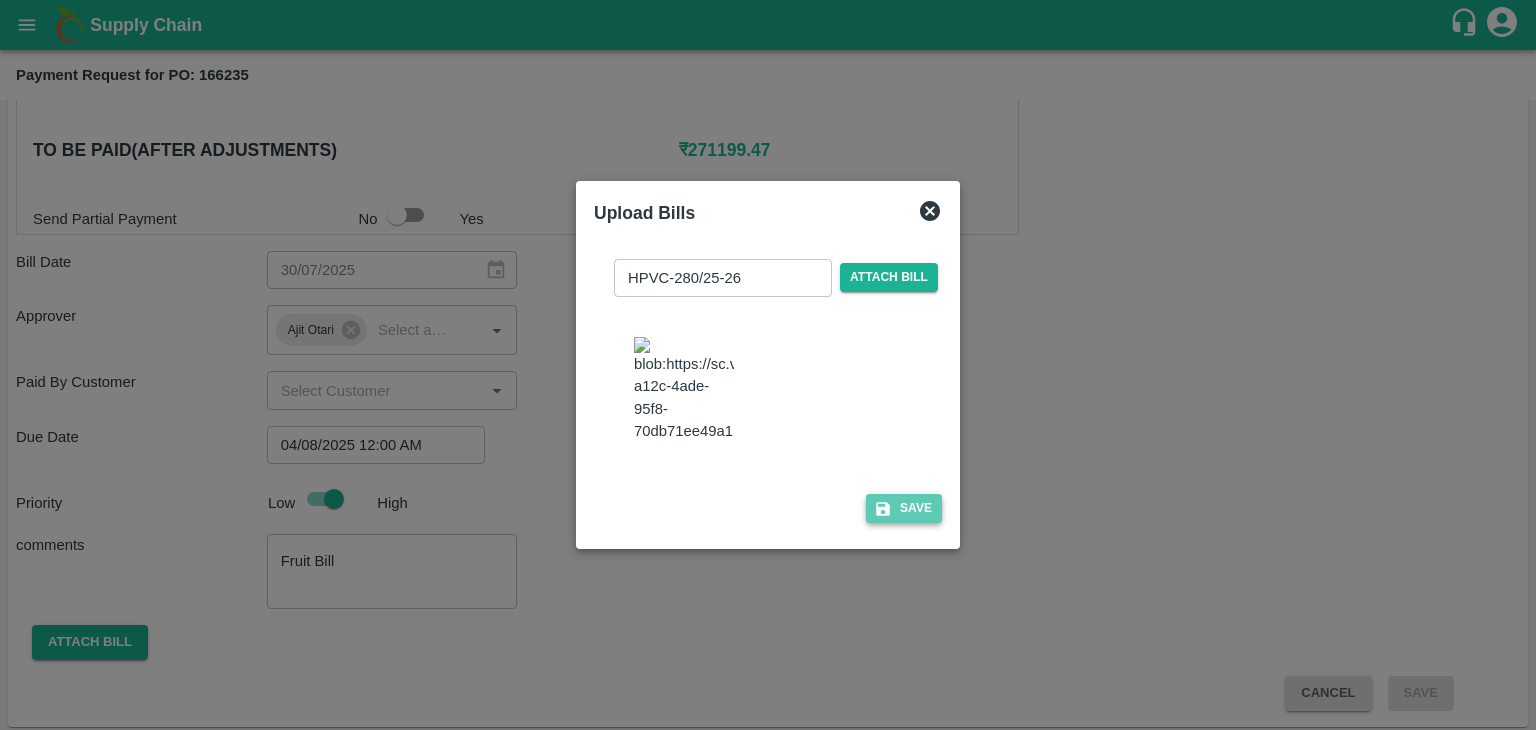 click on "Save" at bounding box center (904, 508) 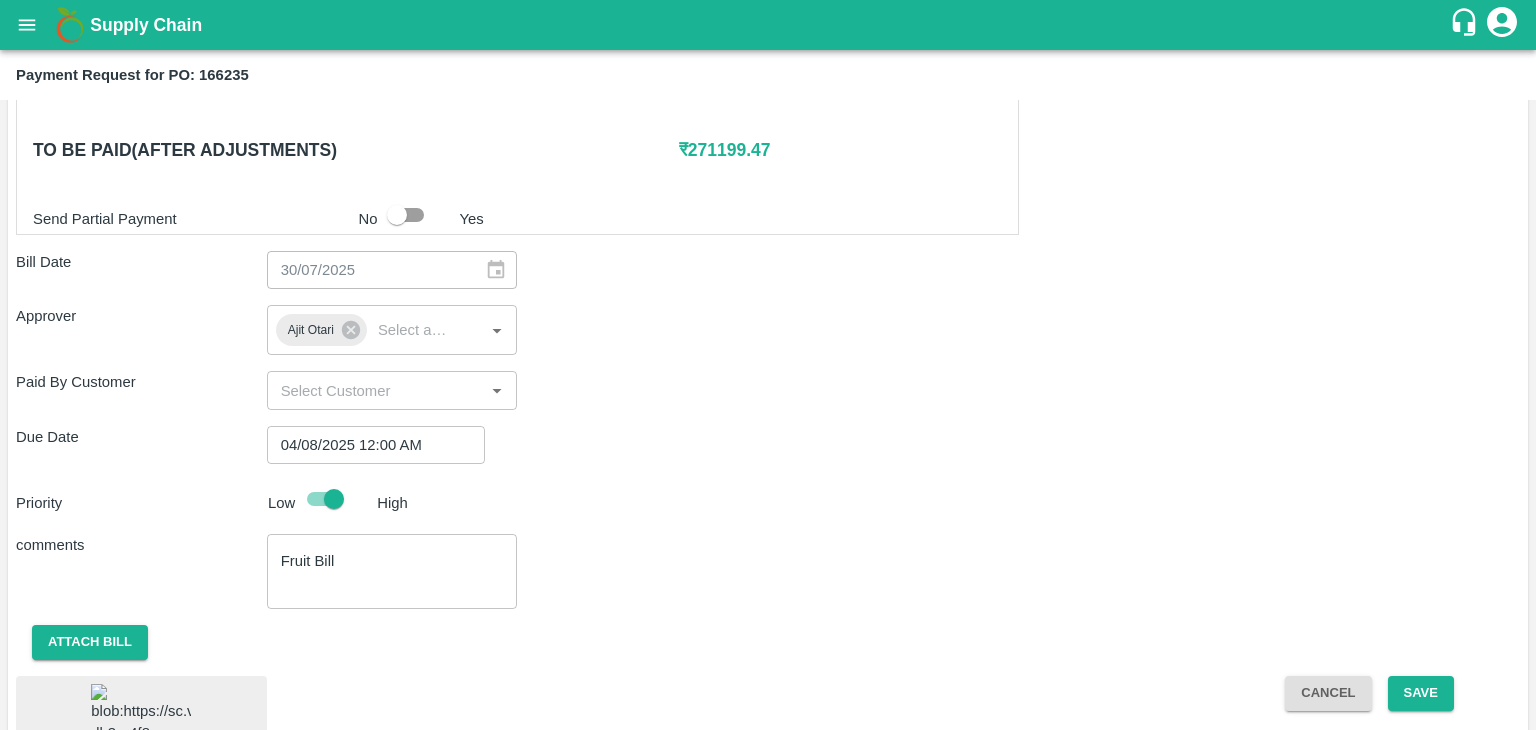 scroll, scrollTop: 1125, scrollLeft: 0, axis: vertical 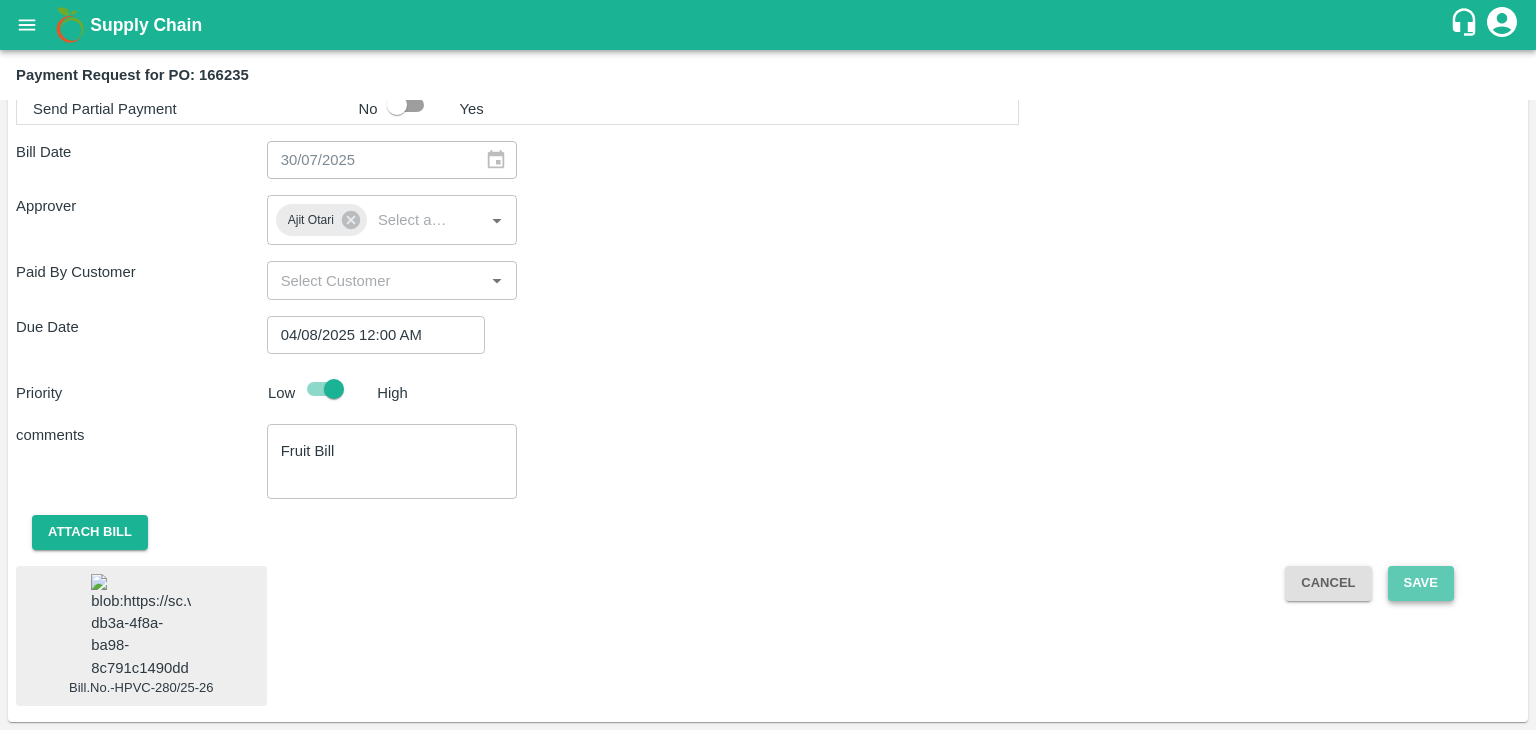 click on "Save" at bounding box center (1421, 583) 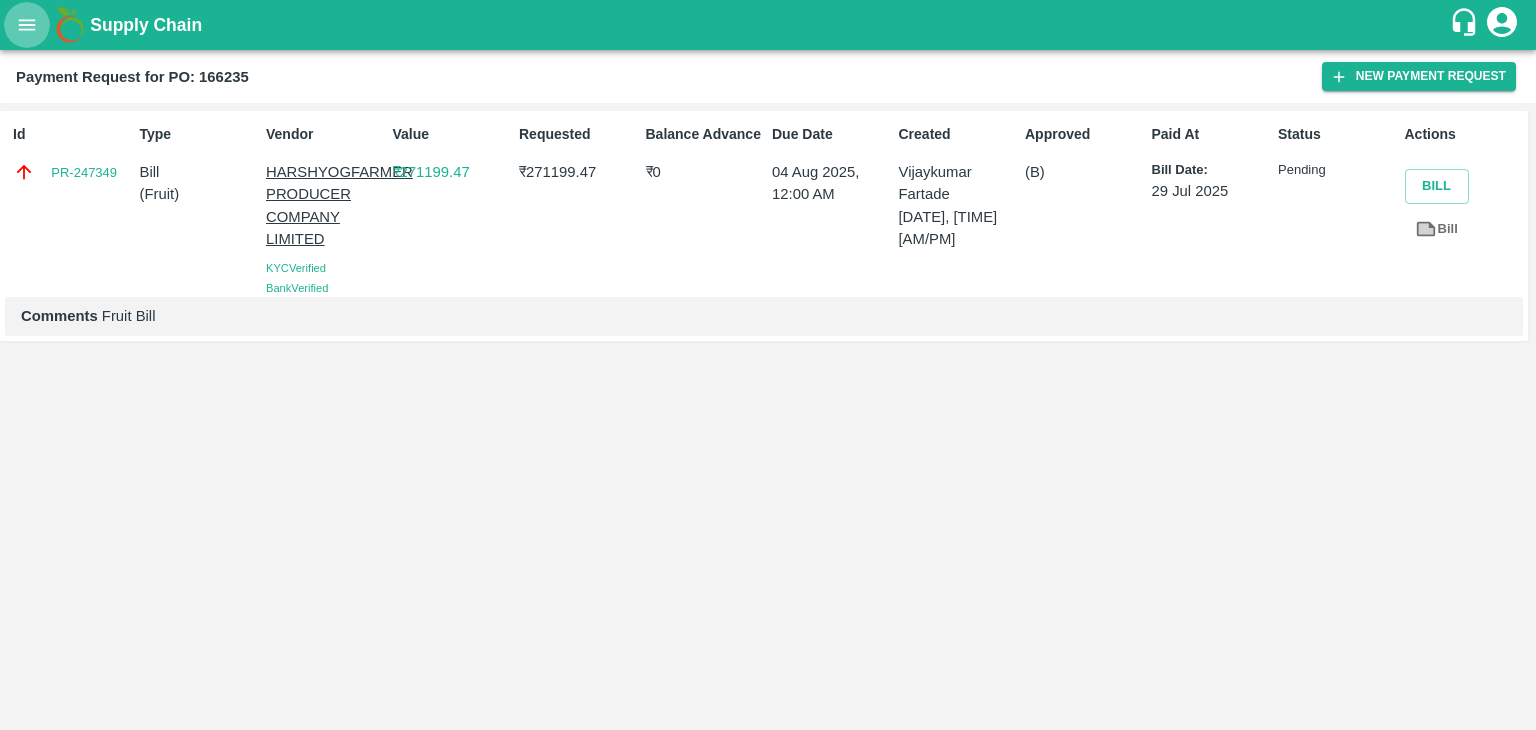 click 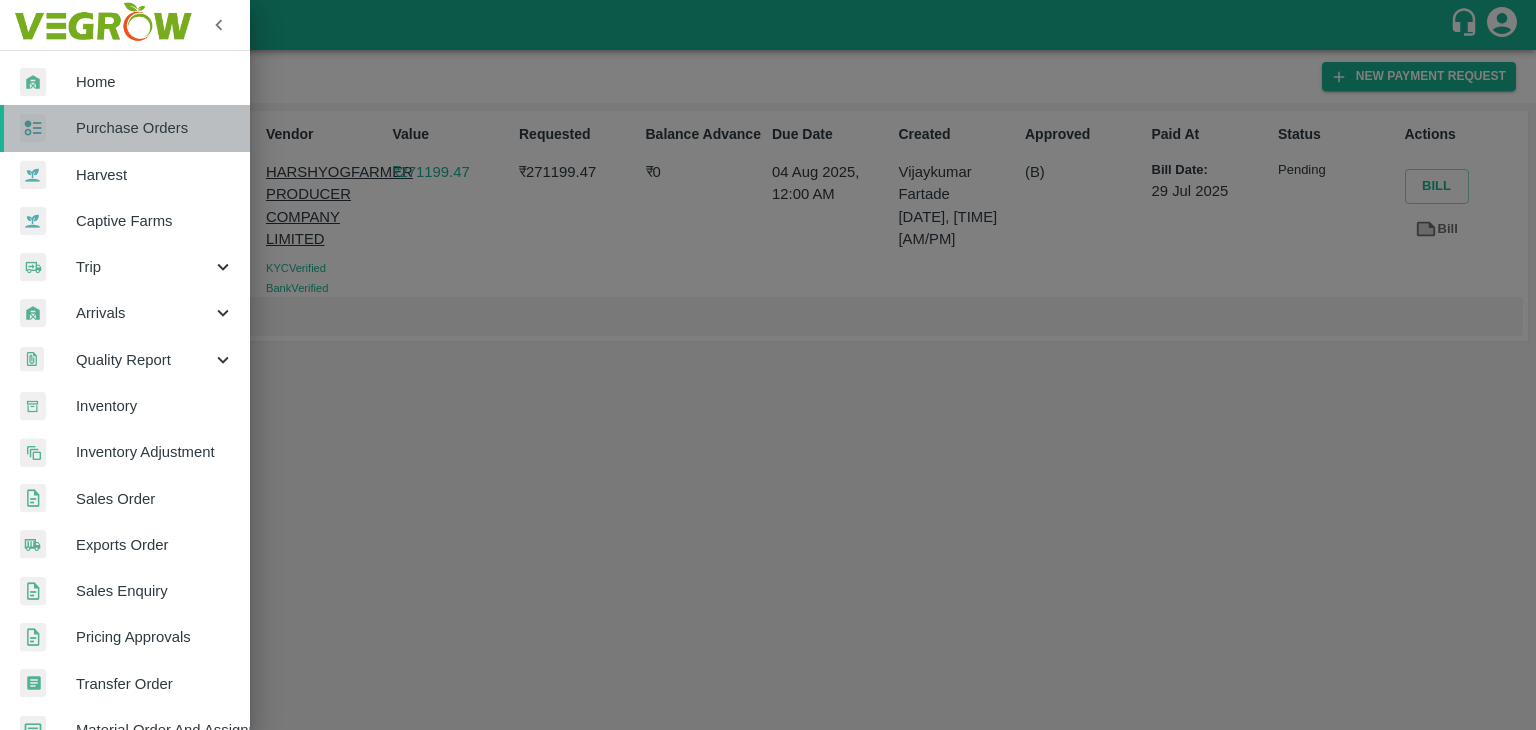 click on "Purchase Orders" at bounding box center (125, 128) 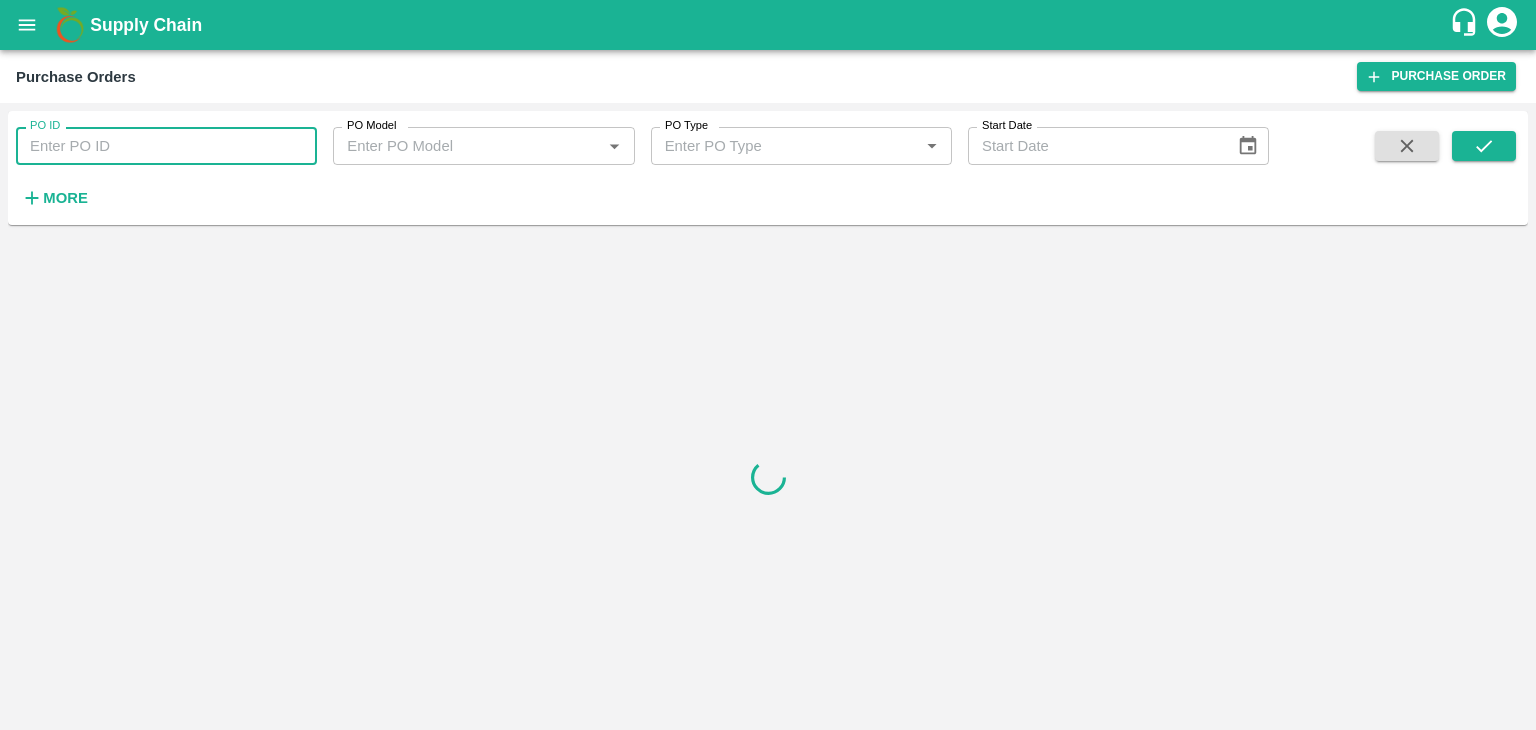 click on "PO ID" at bounding box center (166, 146) 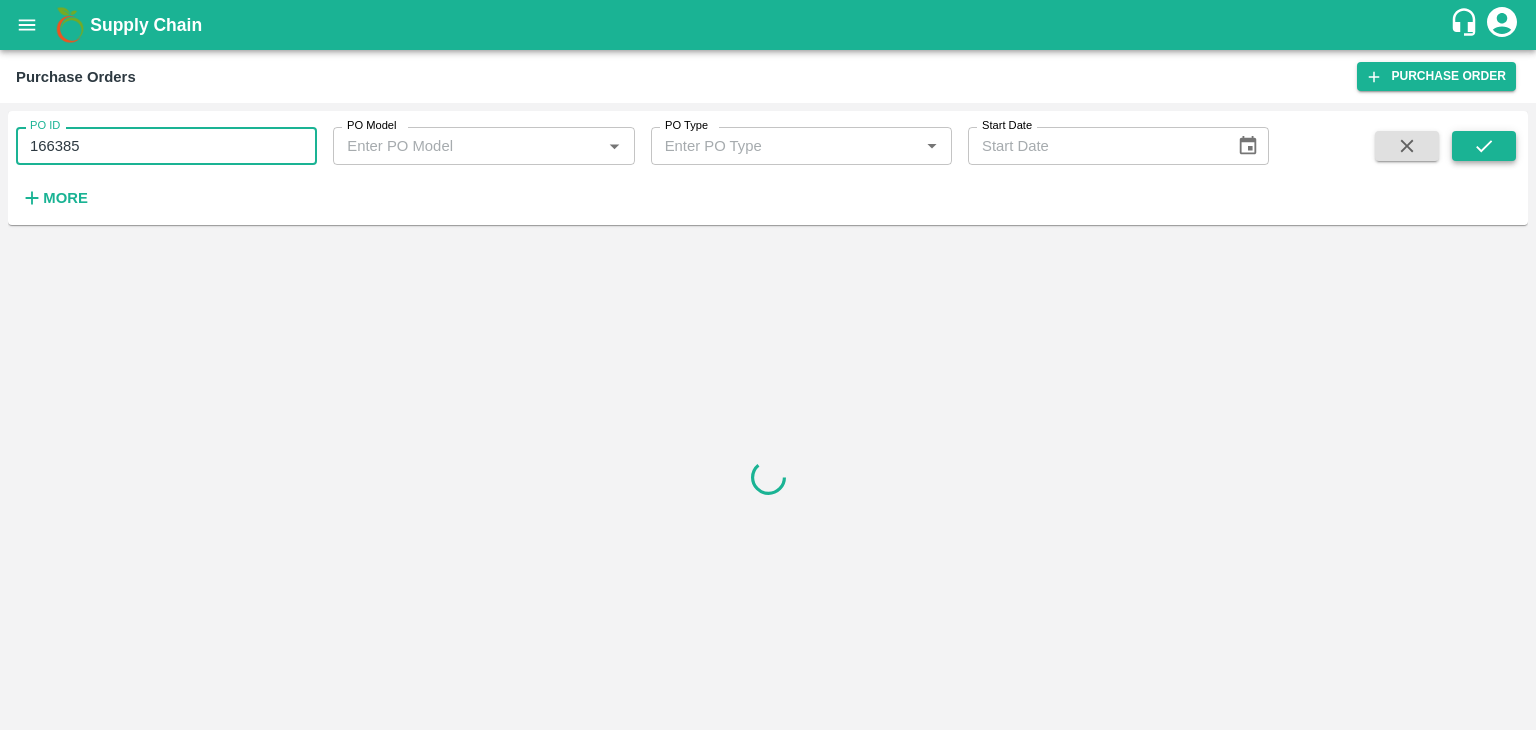 type on "166385" 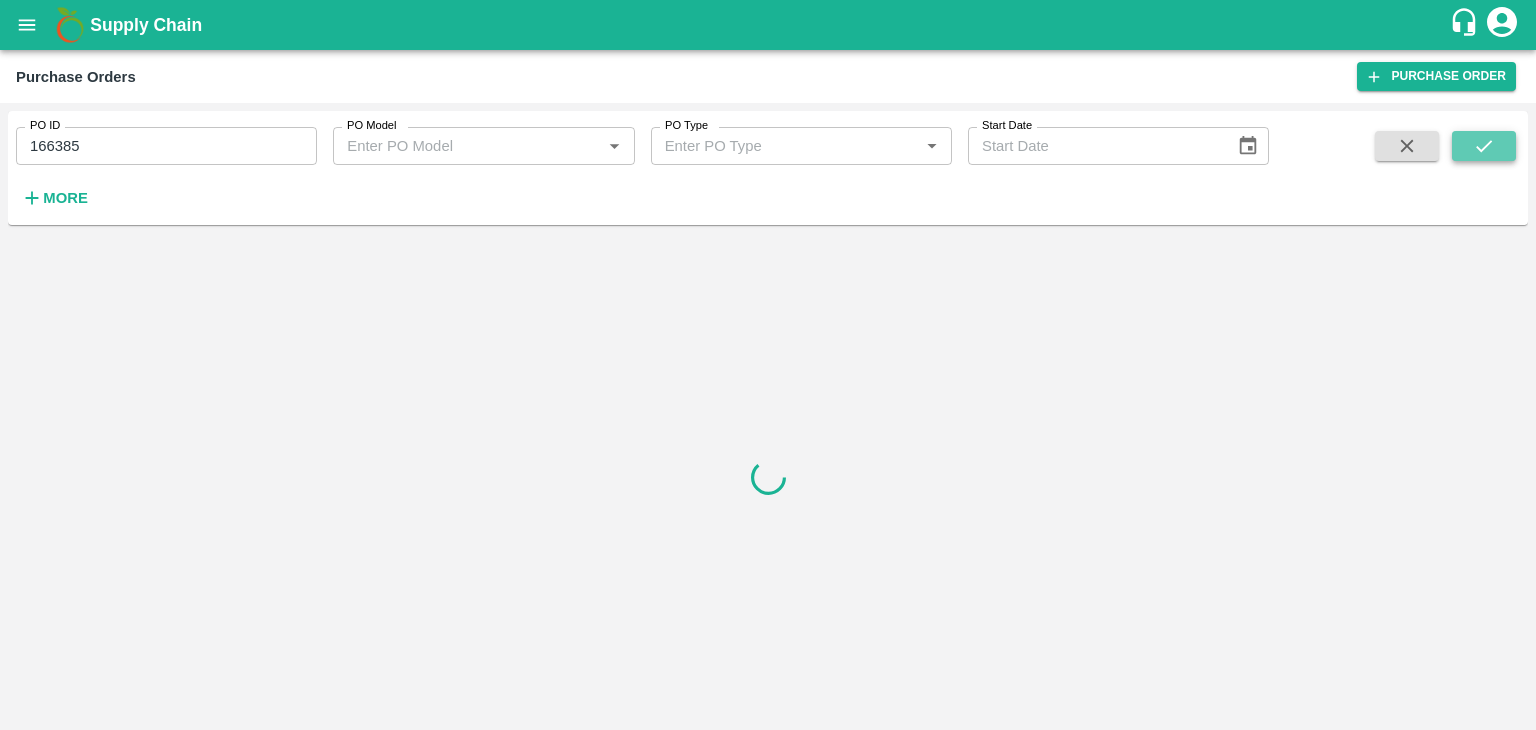 click 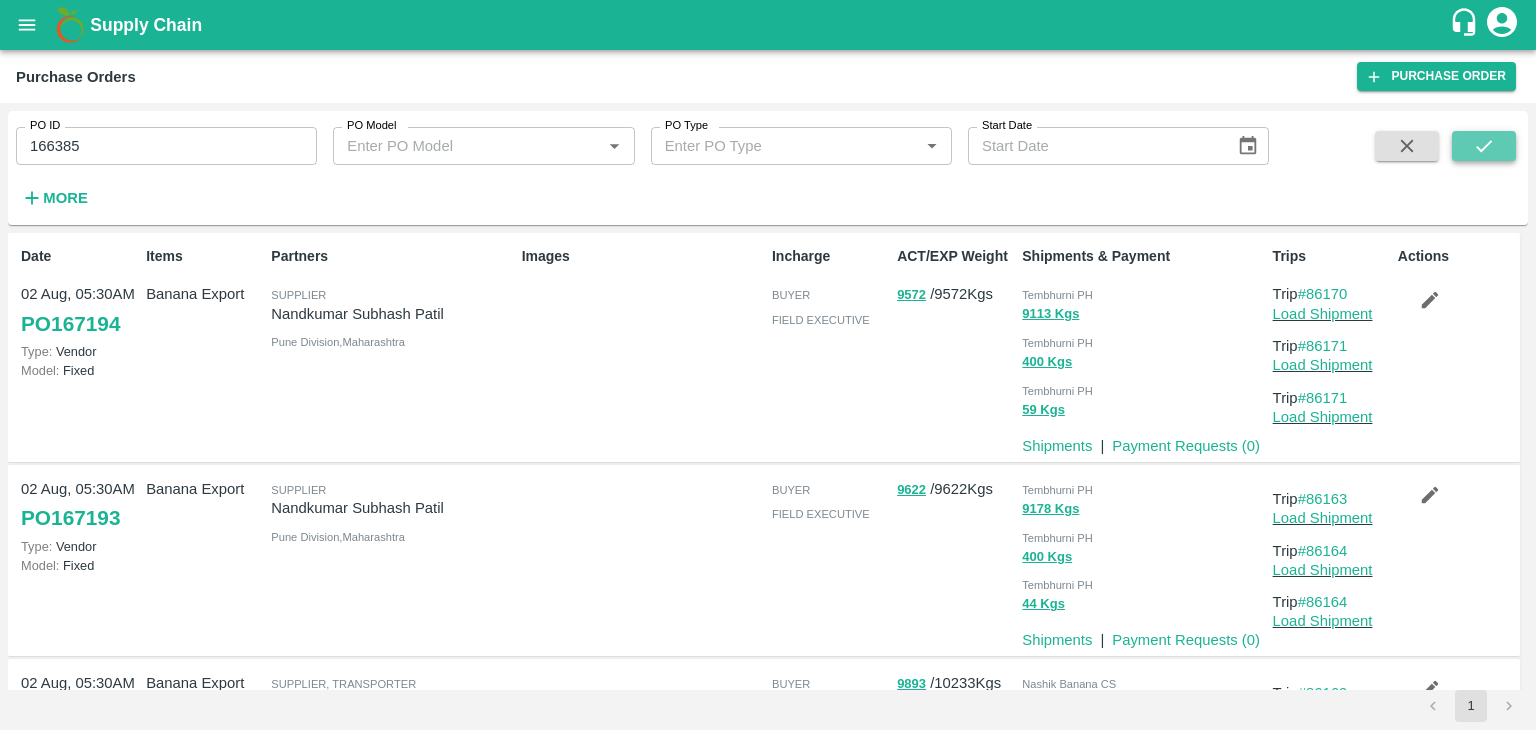 click 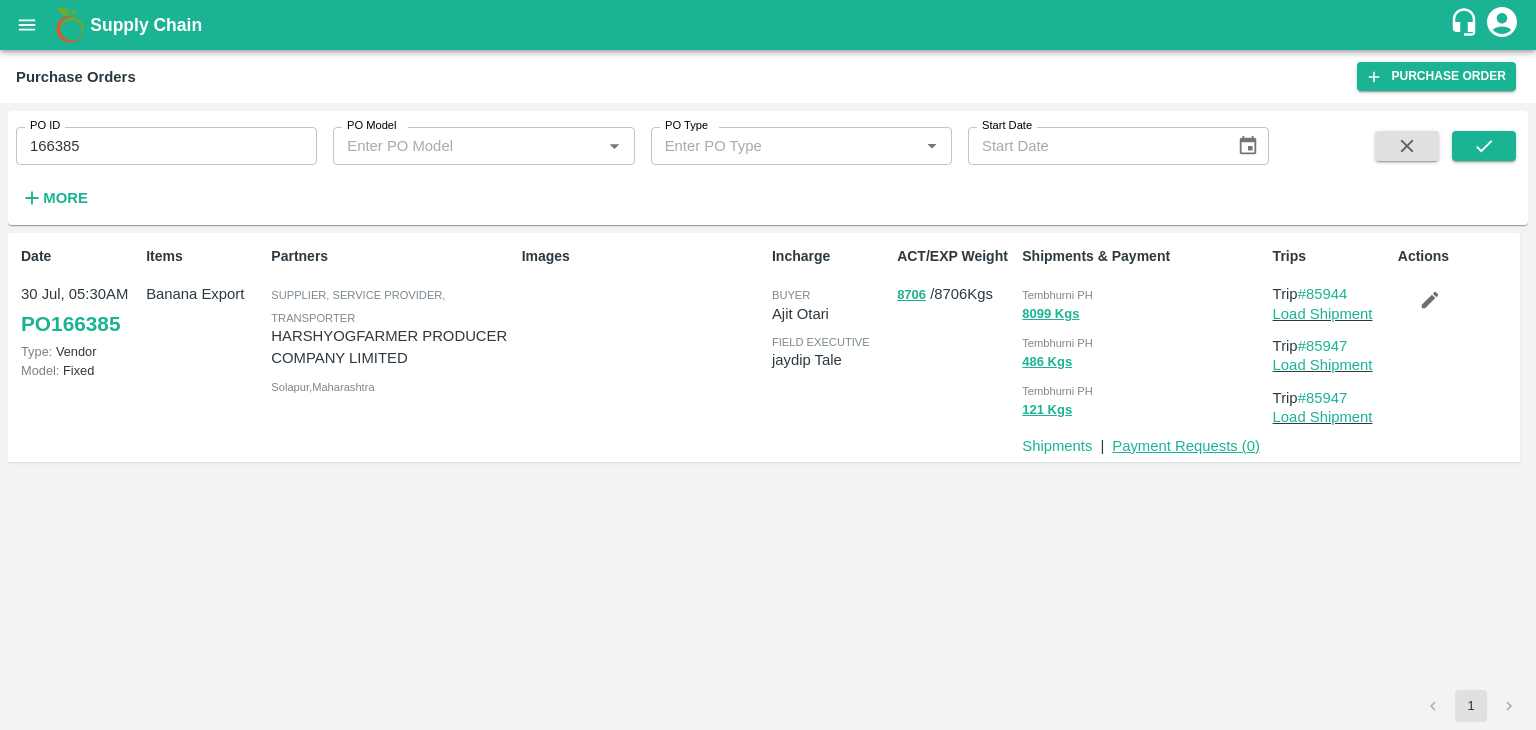 click on "Payment Requests ( 0 )" at bounding box center (1186, 446) 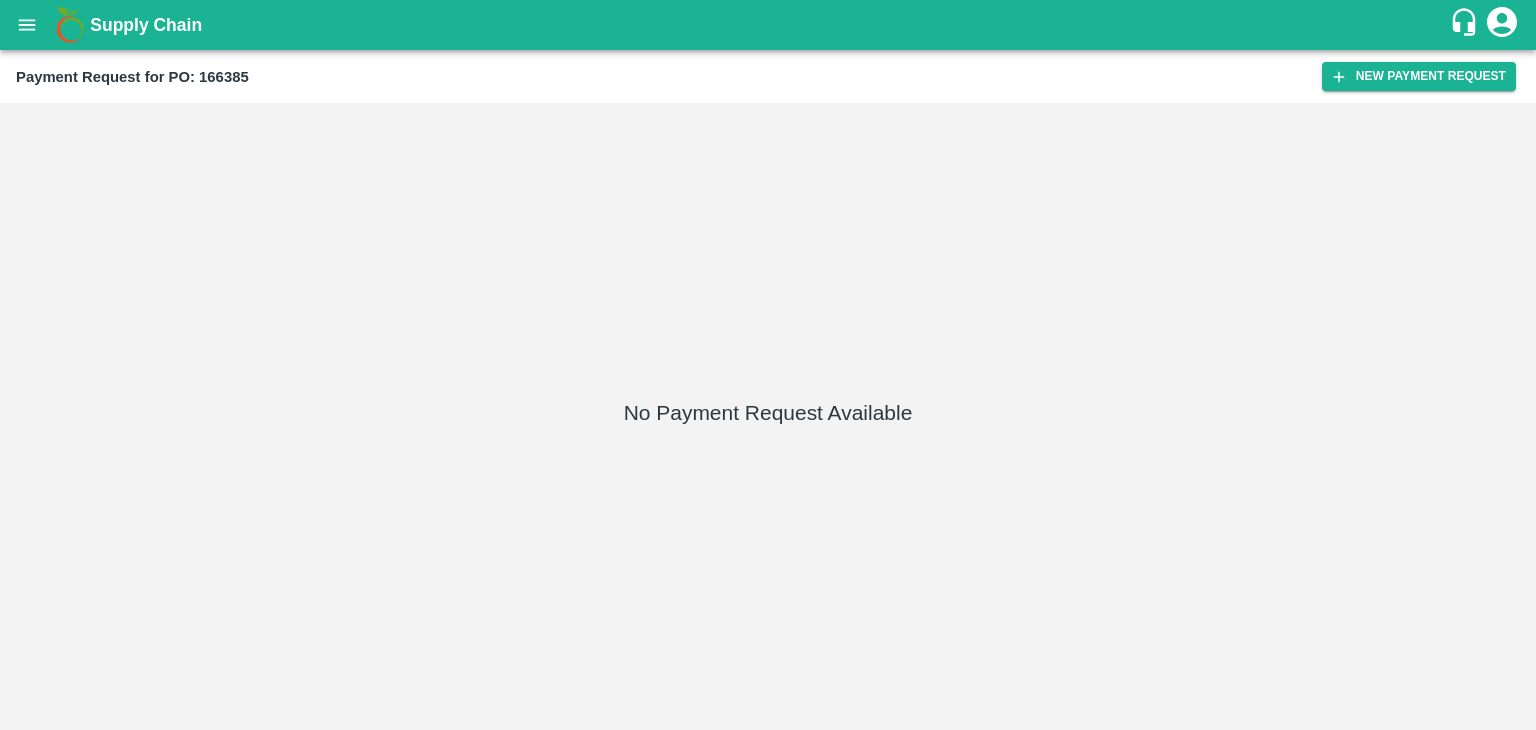 scroll, scrollTop: 0, scrollLeft: 0, axis: both 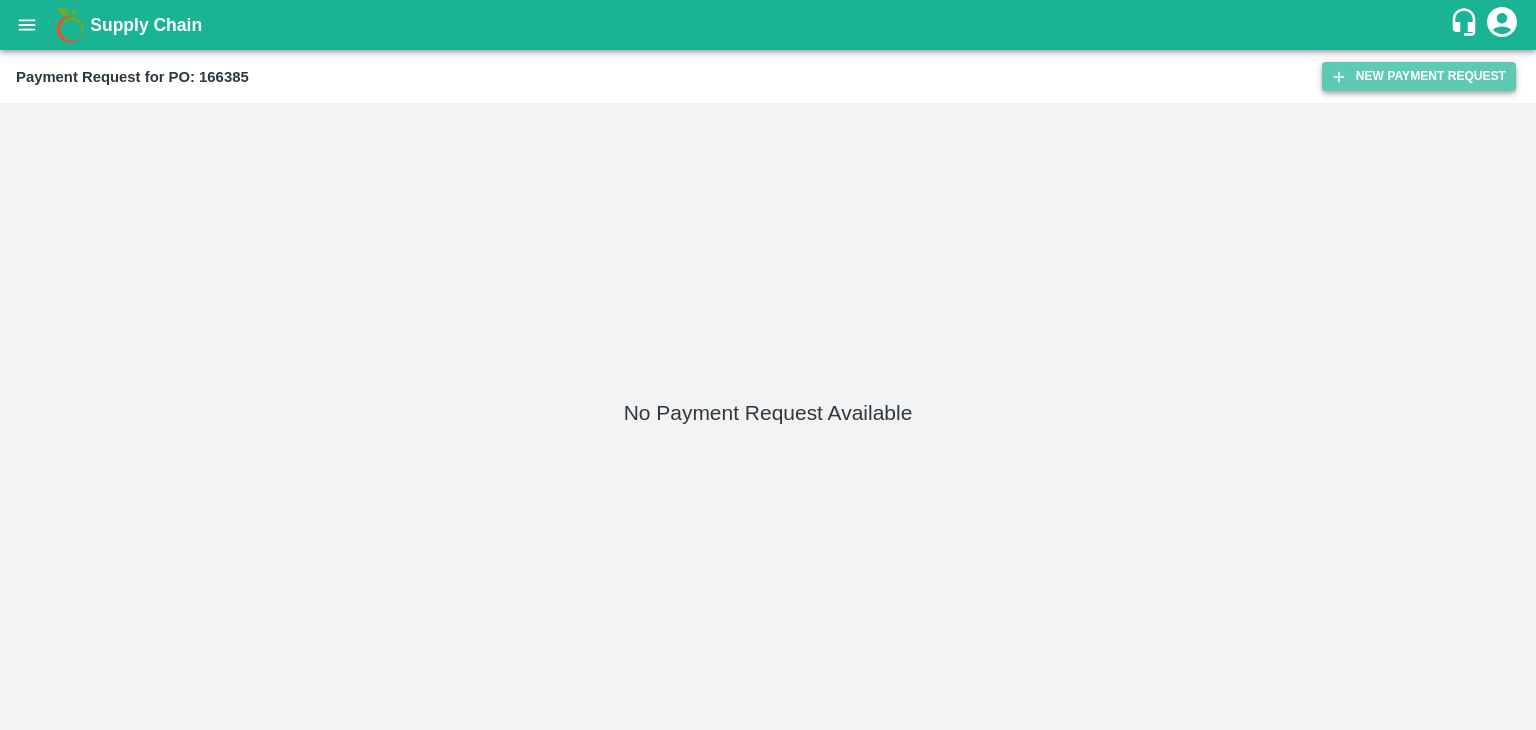 click on "New Payment Request" at bounding box center (1419, 76) 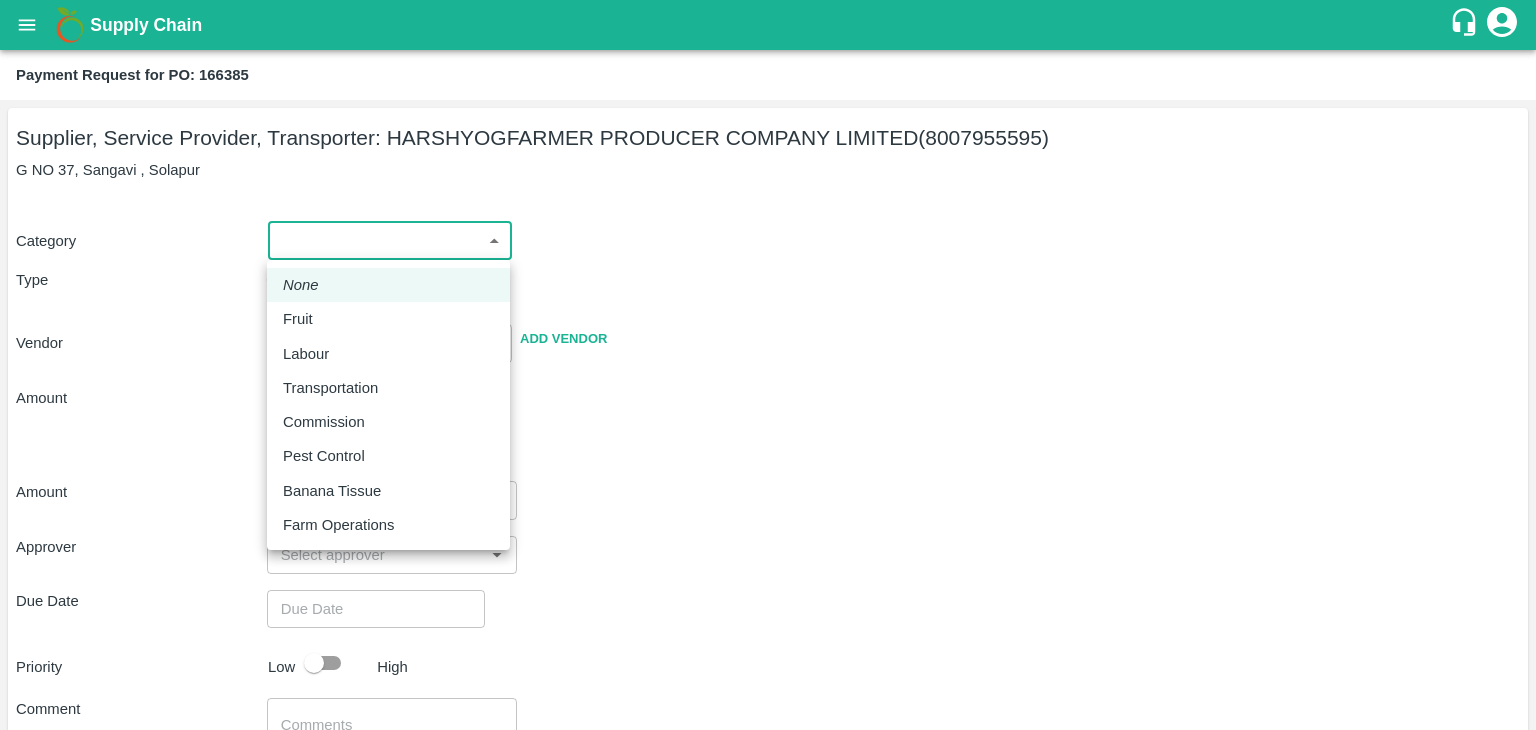 drag, startPoint x: 300, startPoint y: 243, endPoint x: 311, endPoint y: 306, distance: 63.953106 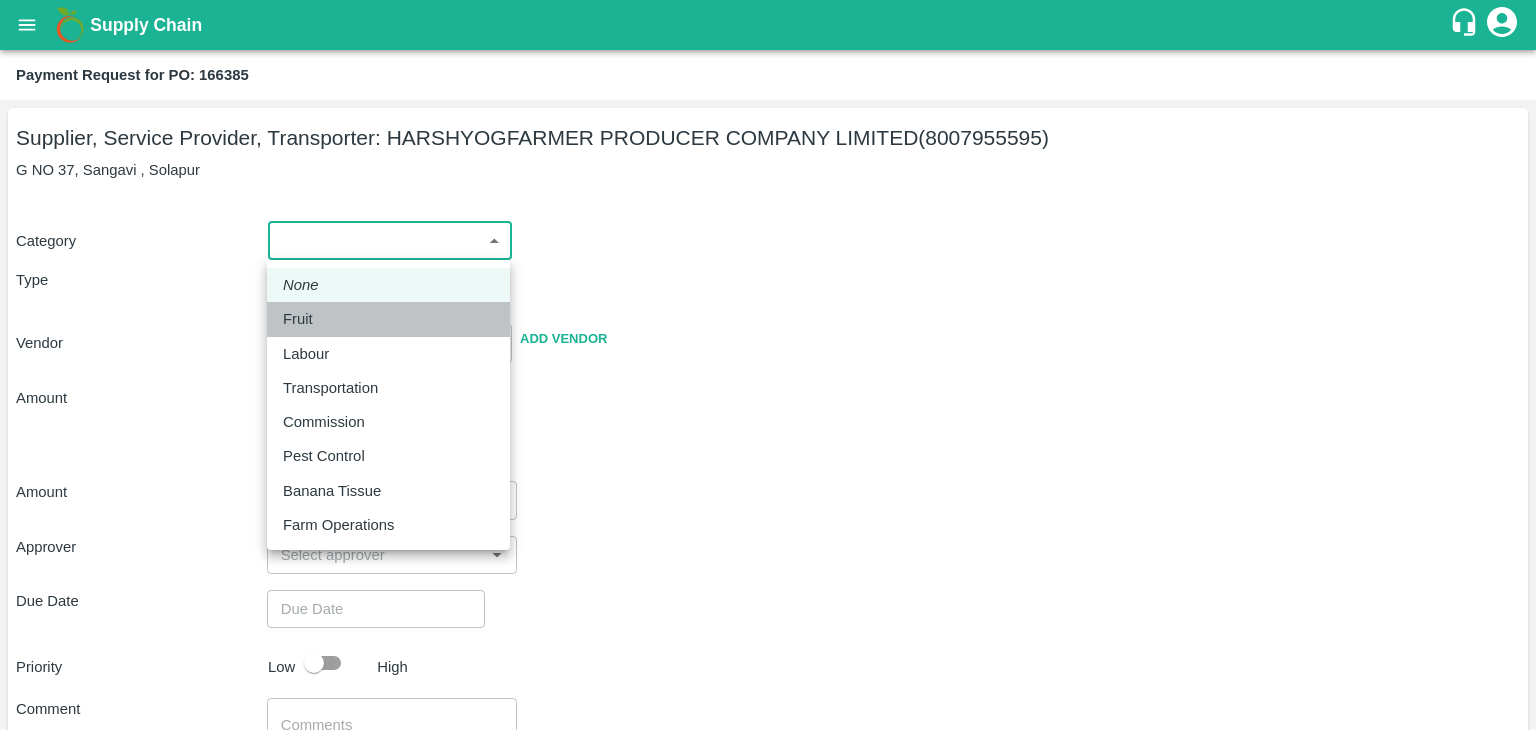 click on "Fruit" at bounding box center [388, 319] 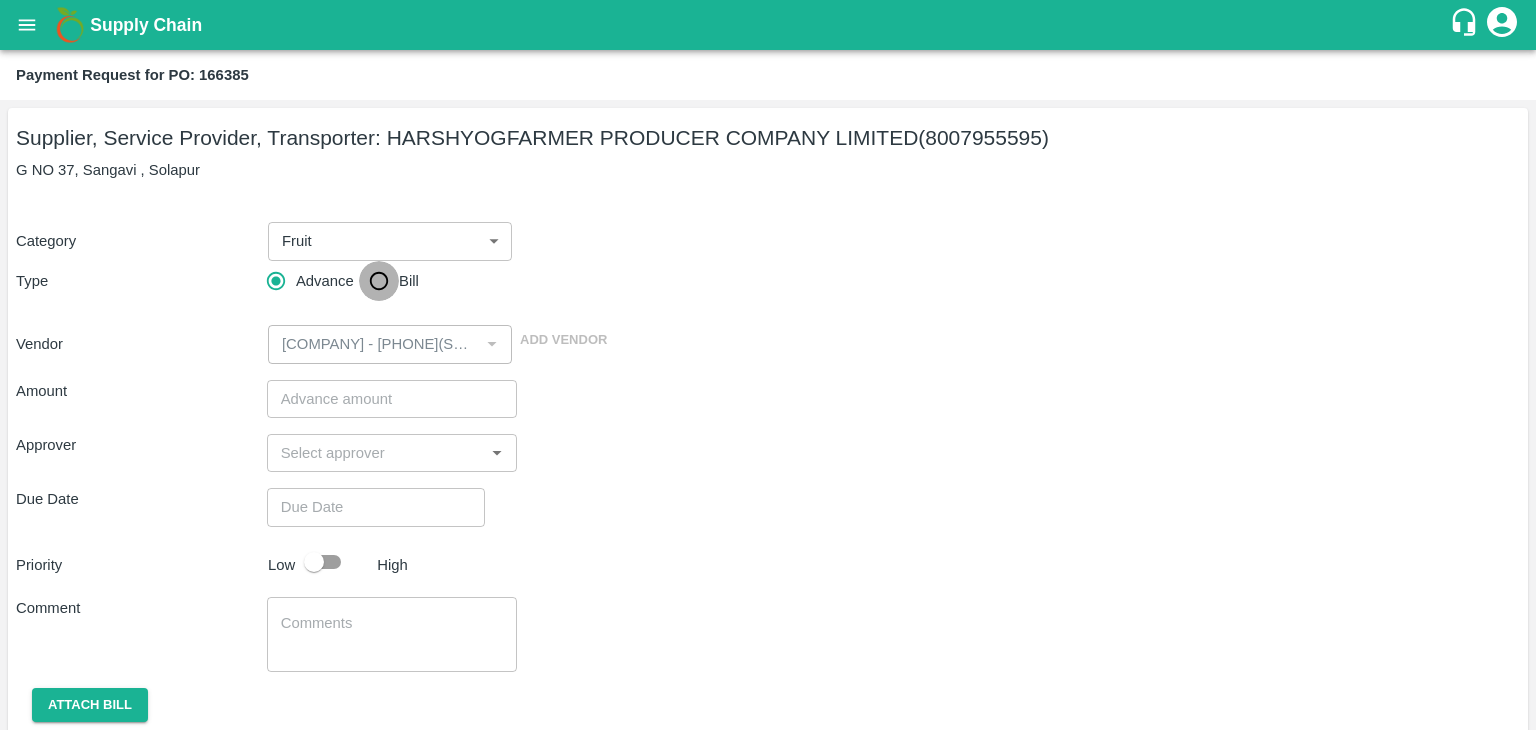 click on "Bill" at bounding box center (379, 281) 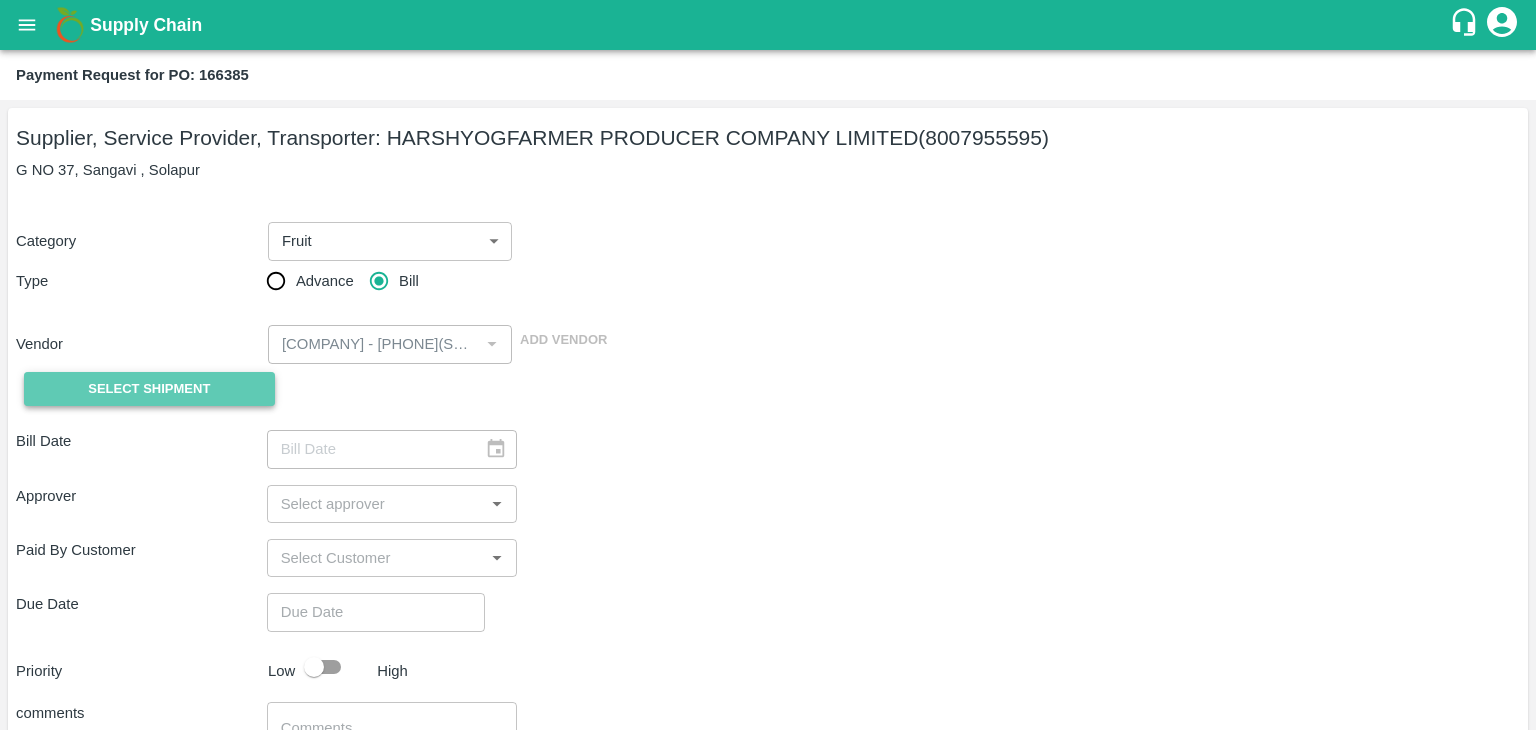click on "Select Shipment" at bounding box center [149, 389] 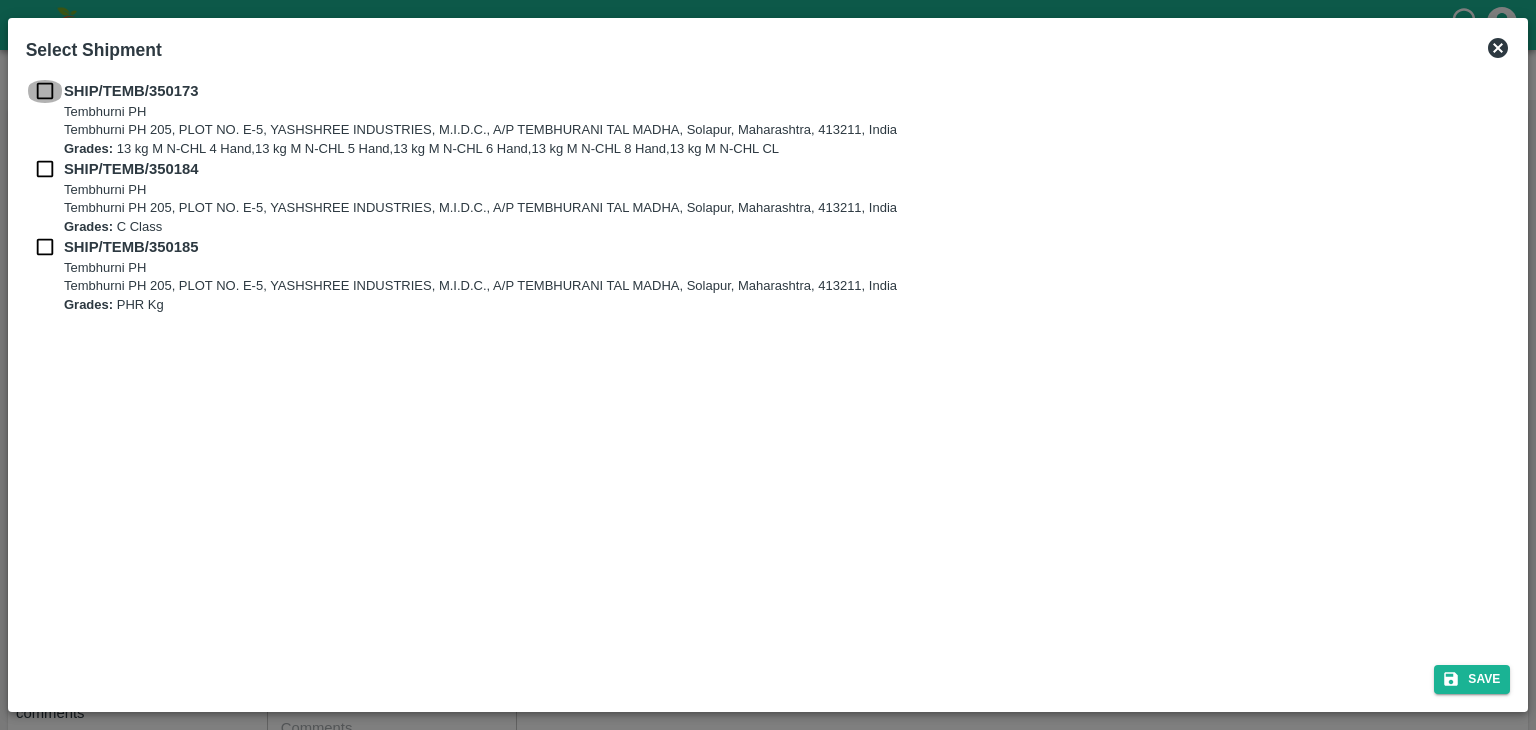 click at bounding box center (45, 91) 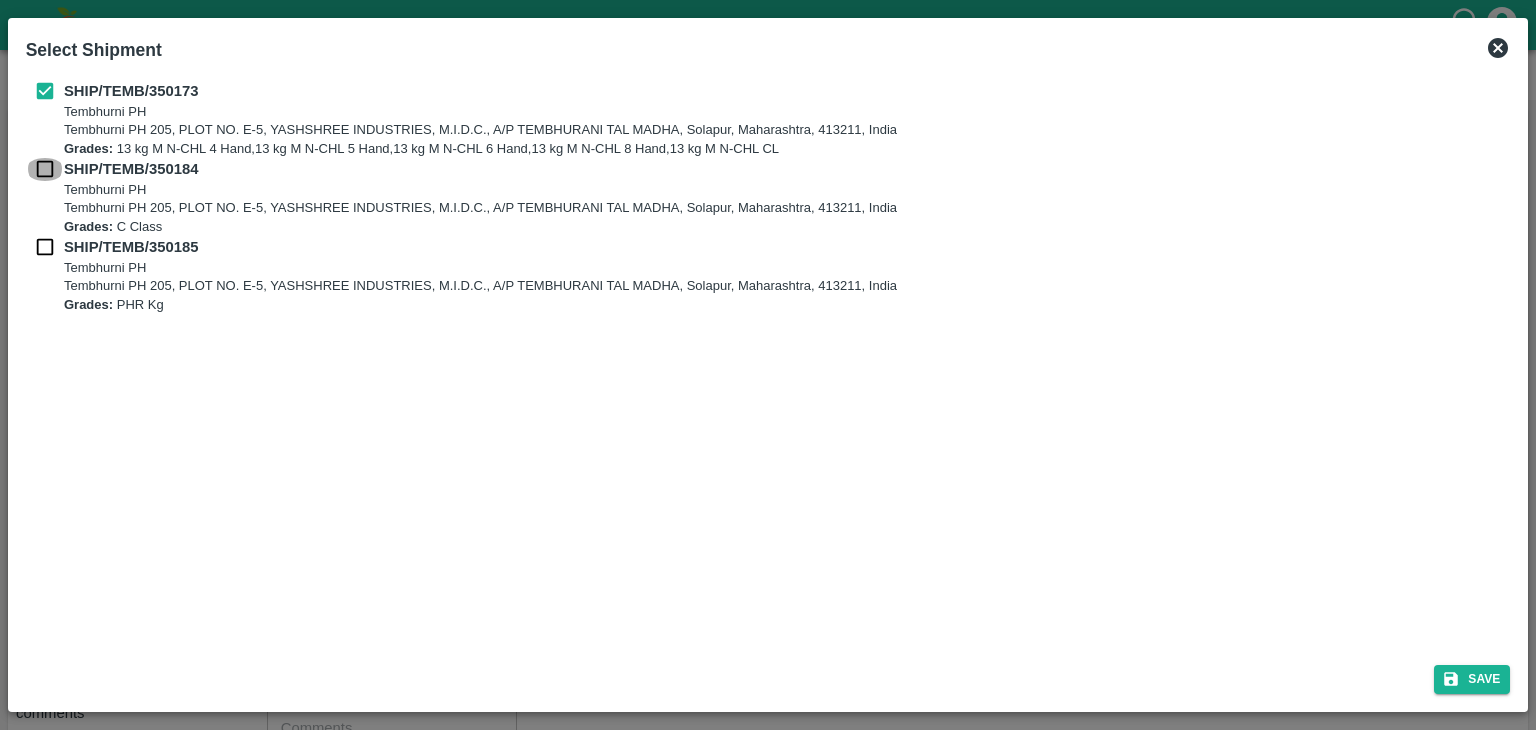 click at bounding box center [45, 169] 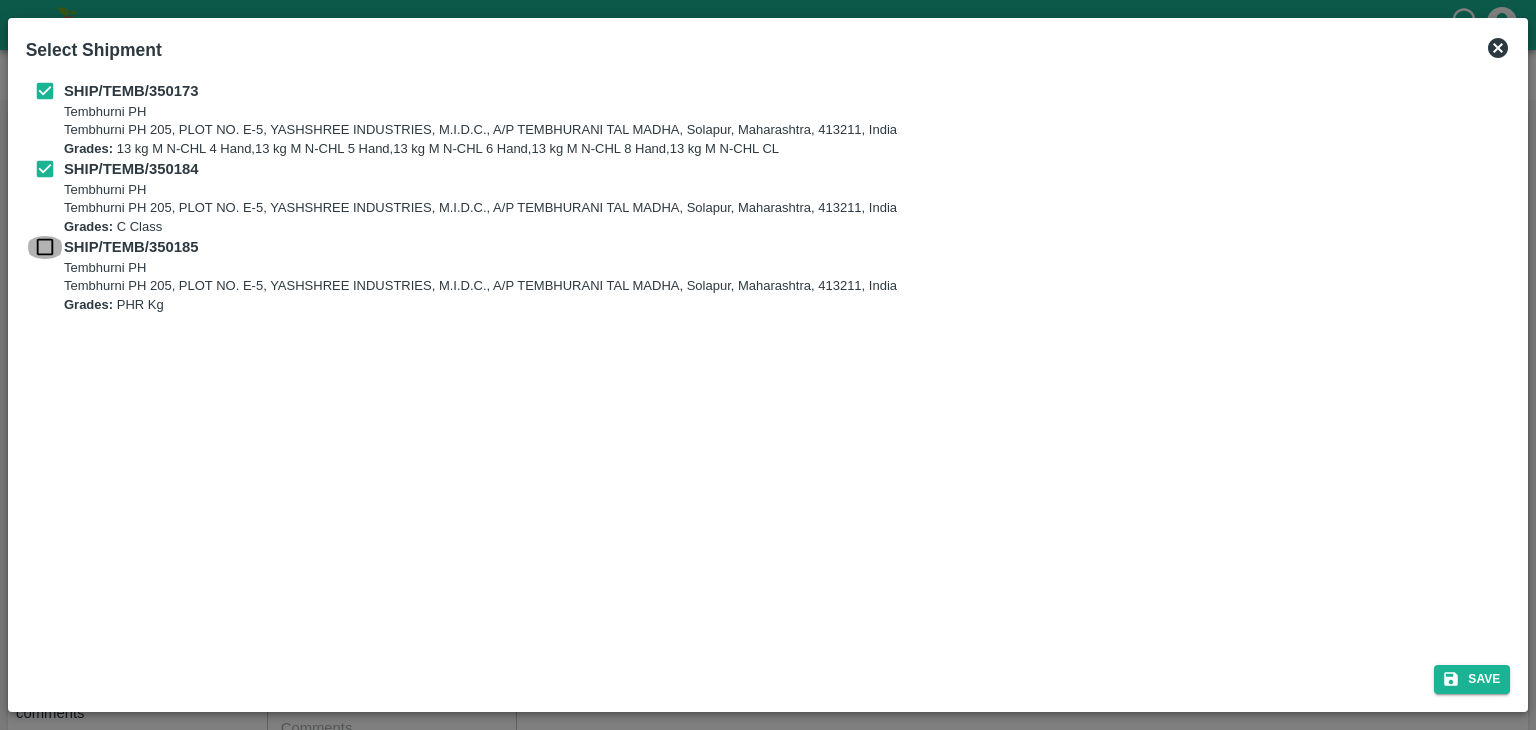 click at bounding box center [45, 247] 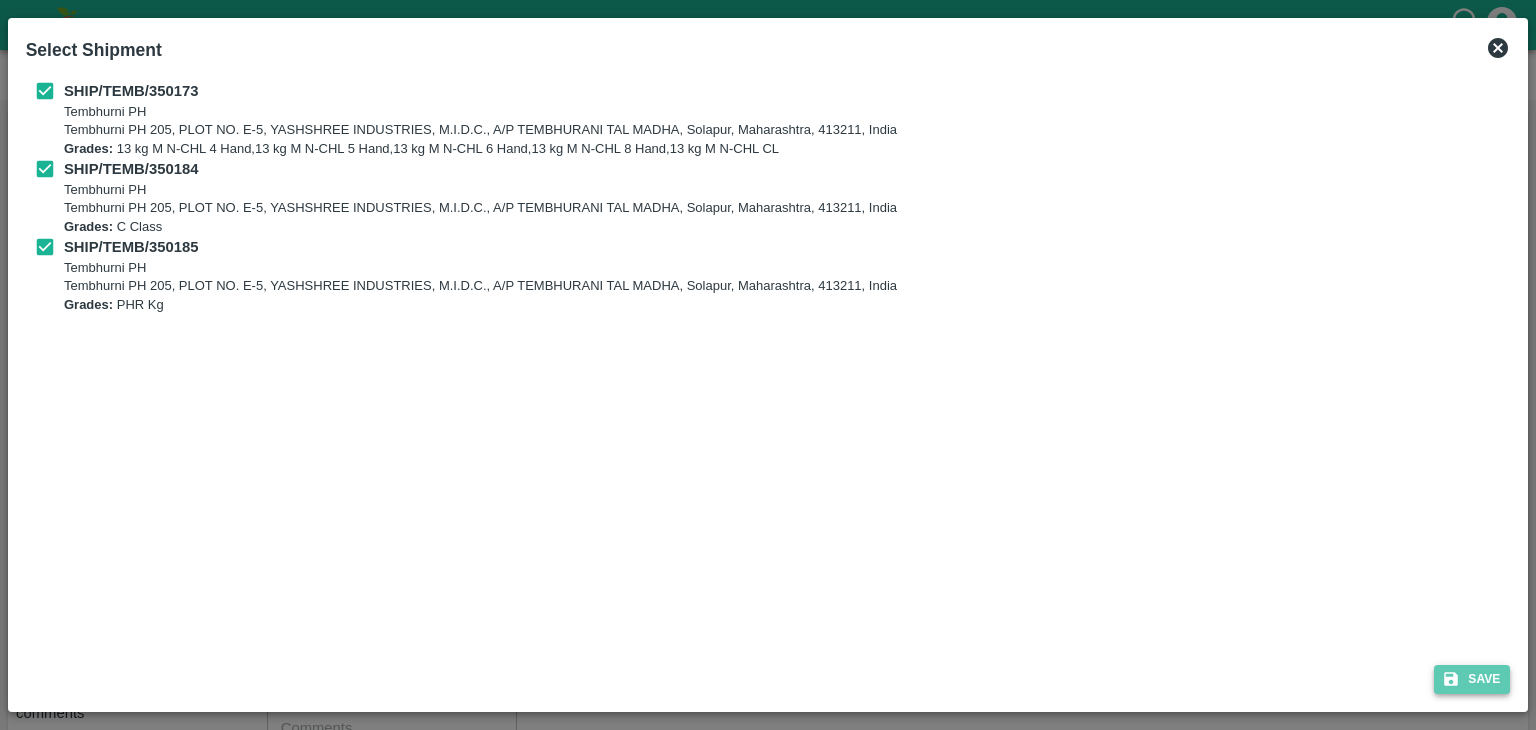click 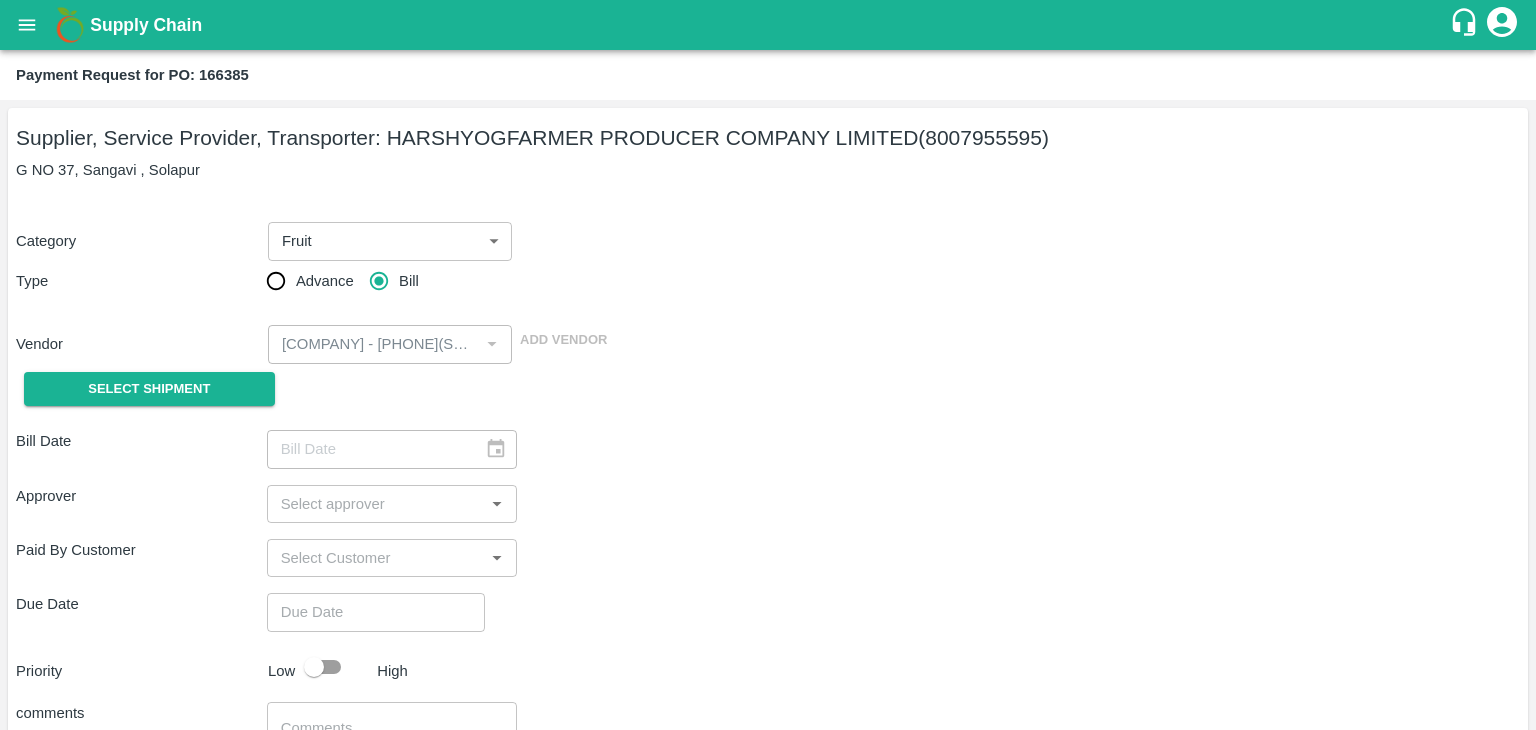 type on "30/07/2025" 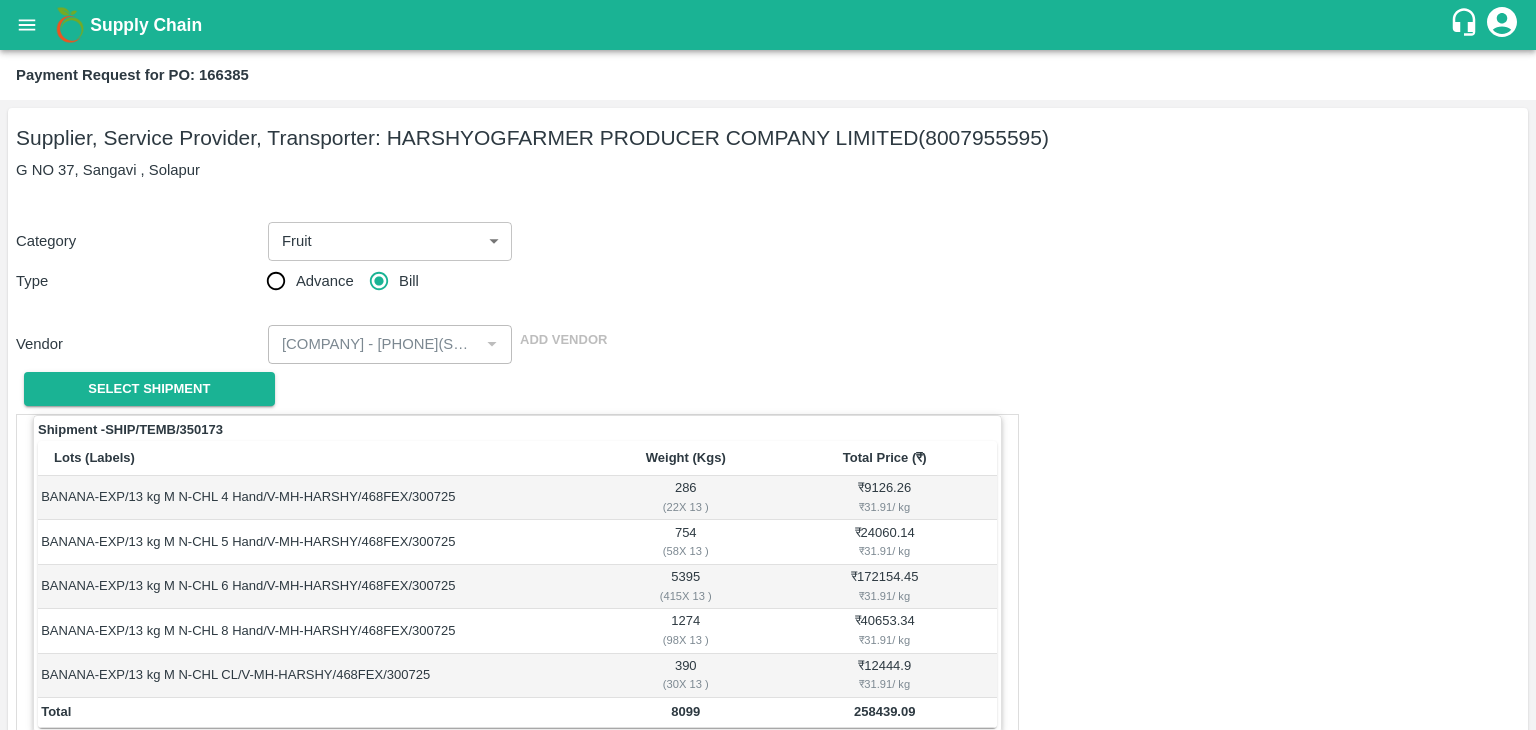 scroll, scrollTop: 980, scrollLeft: 0, axis: vertical 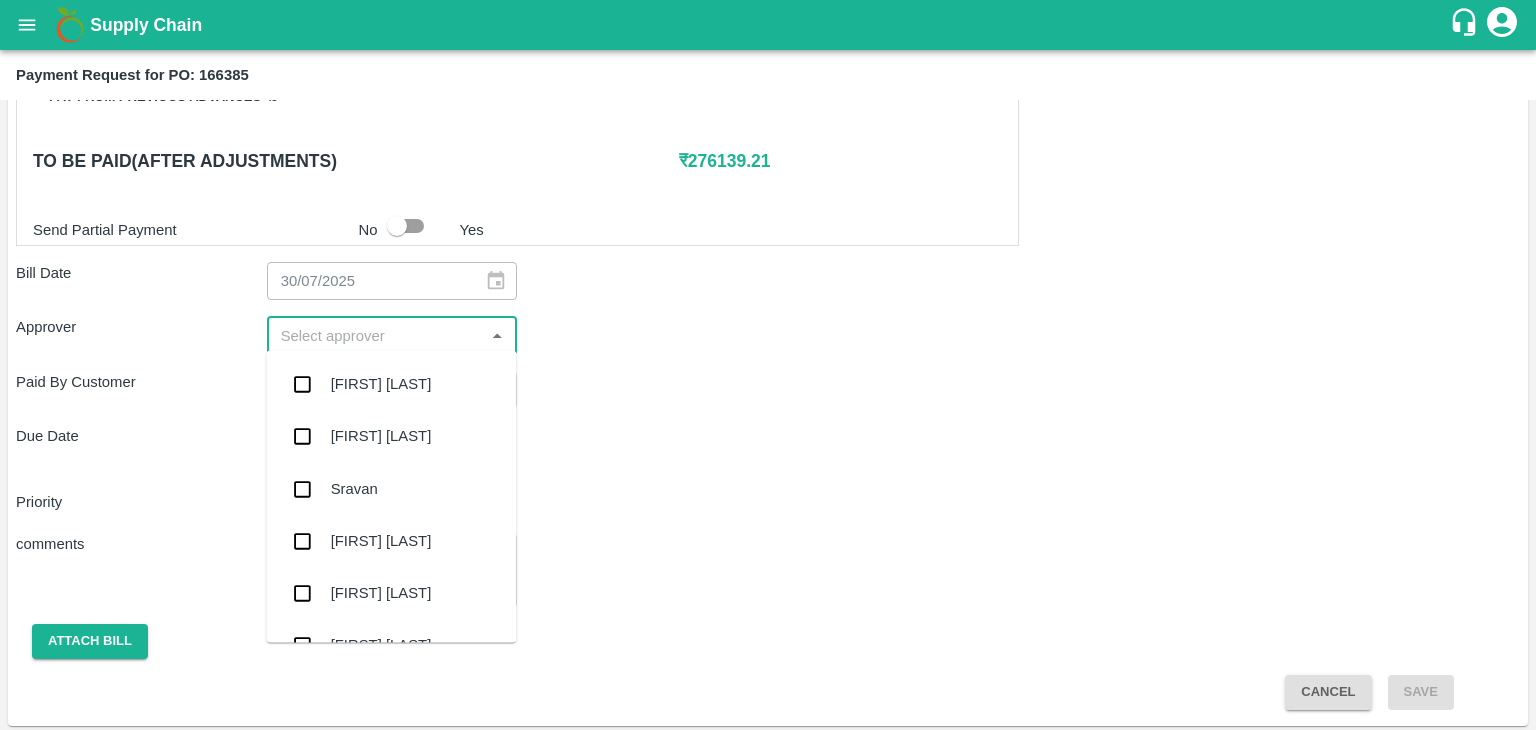 click at bounding box center (376, 335) 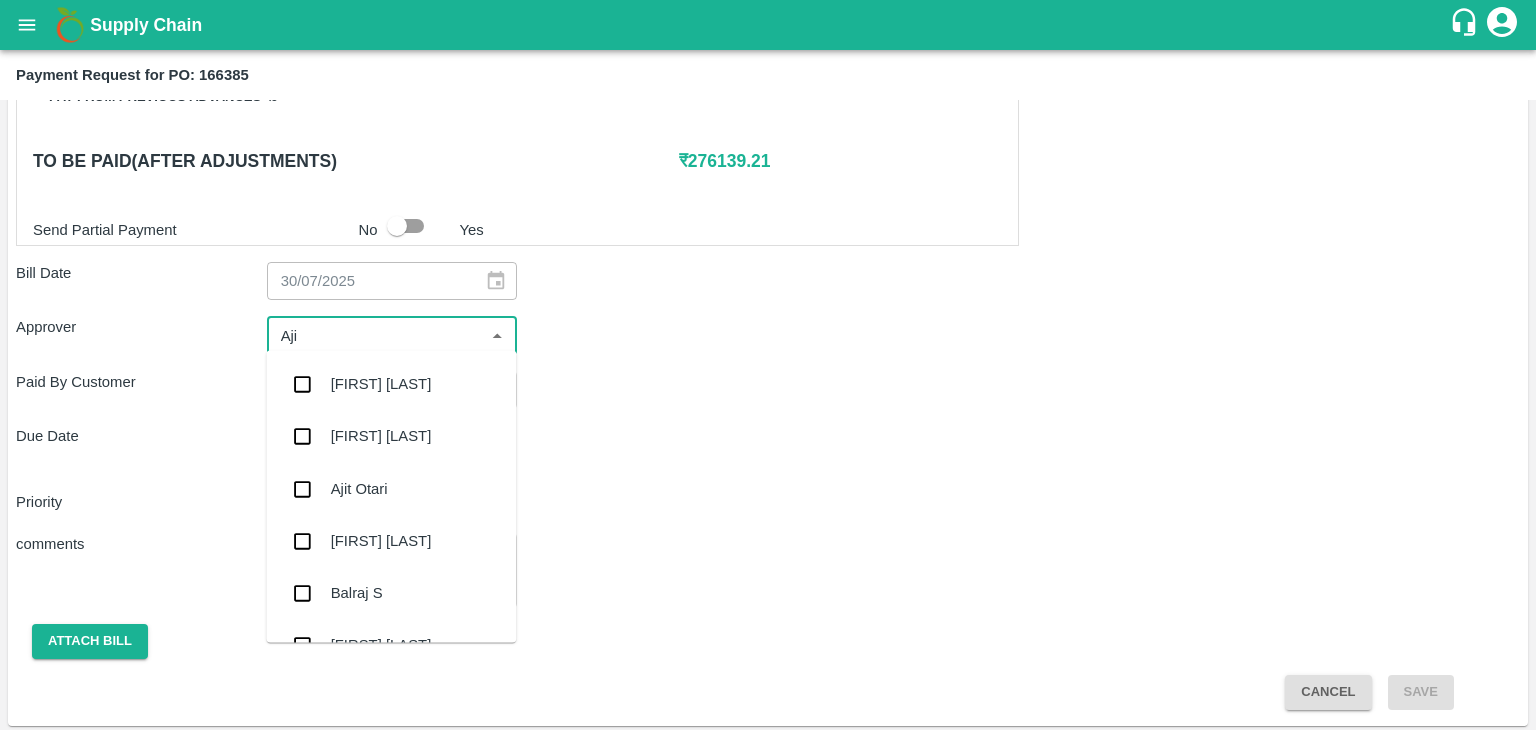 type on "[FIRST]" 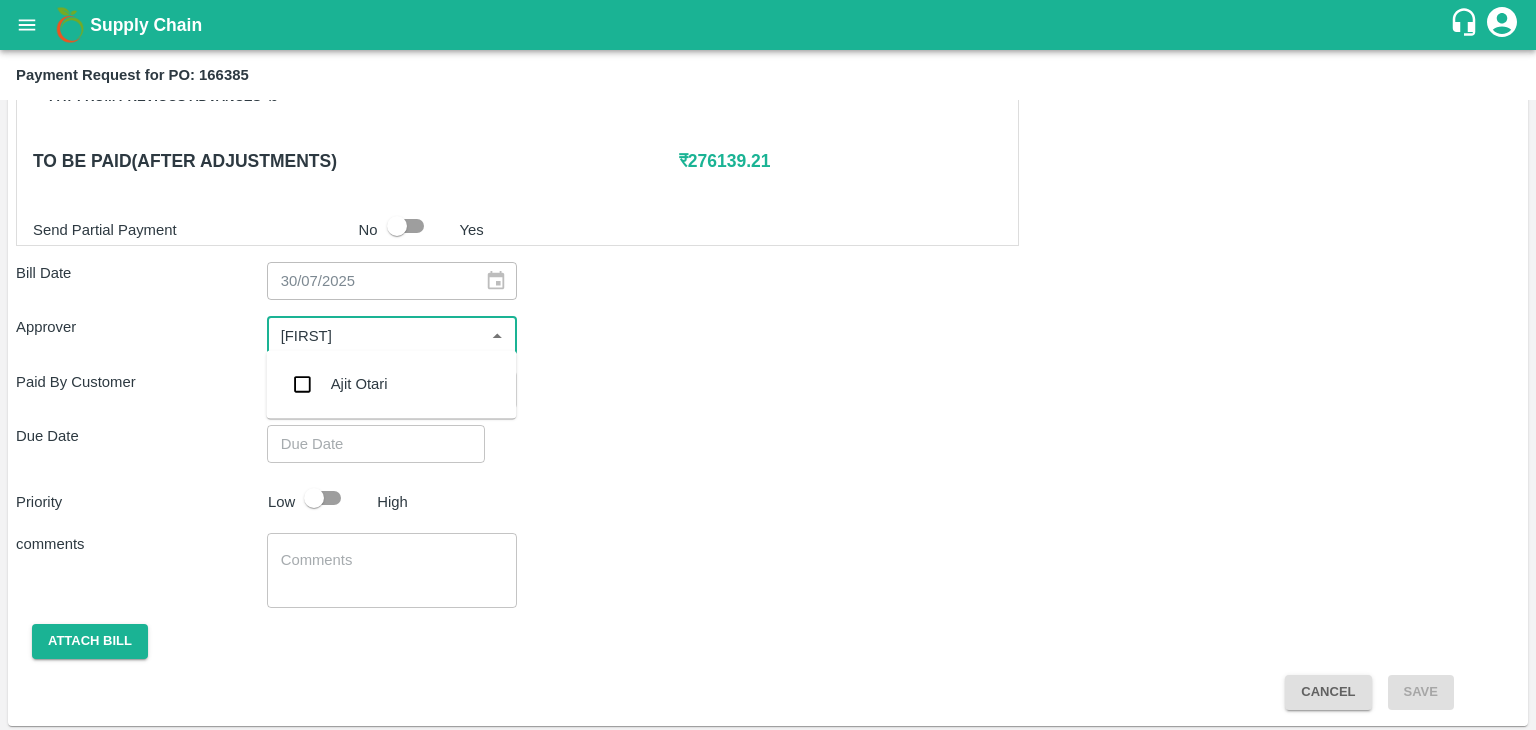 click on "Ajit Otari" at bounding box center [391, 384] 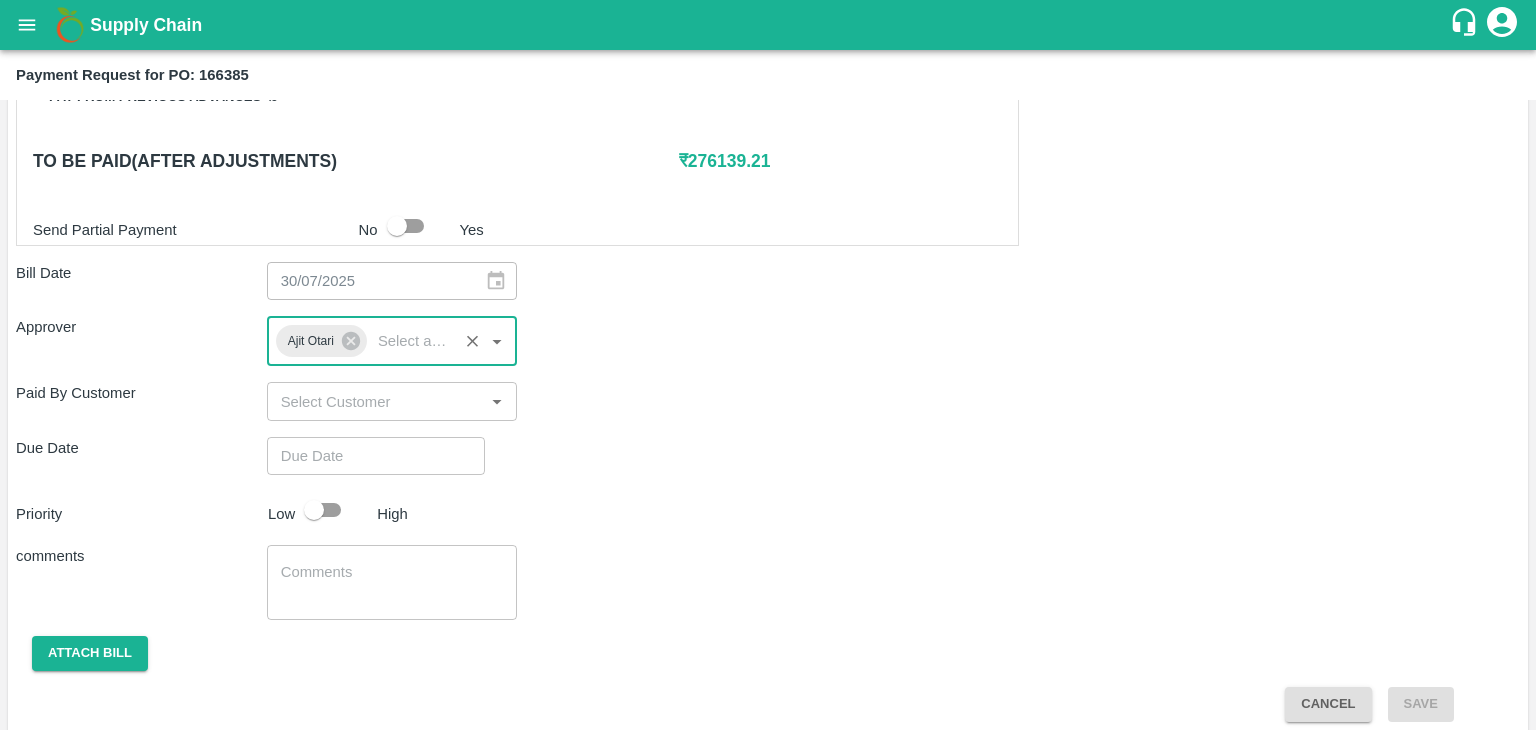 type on "DD/MM/YYYY hh:mm aa" 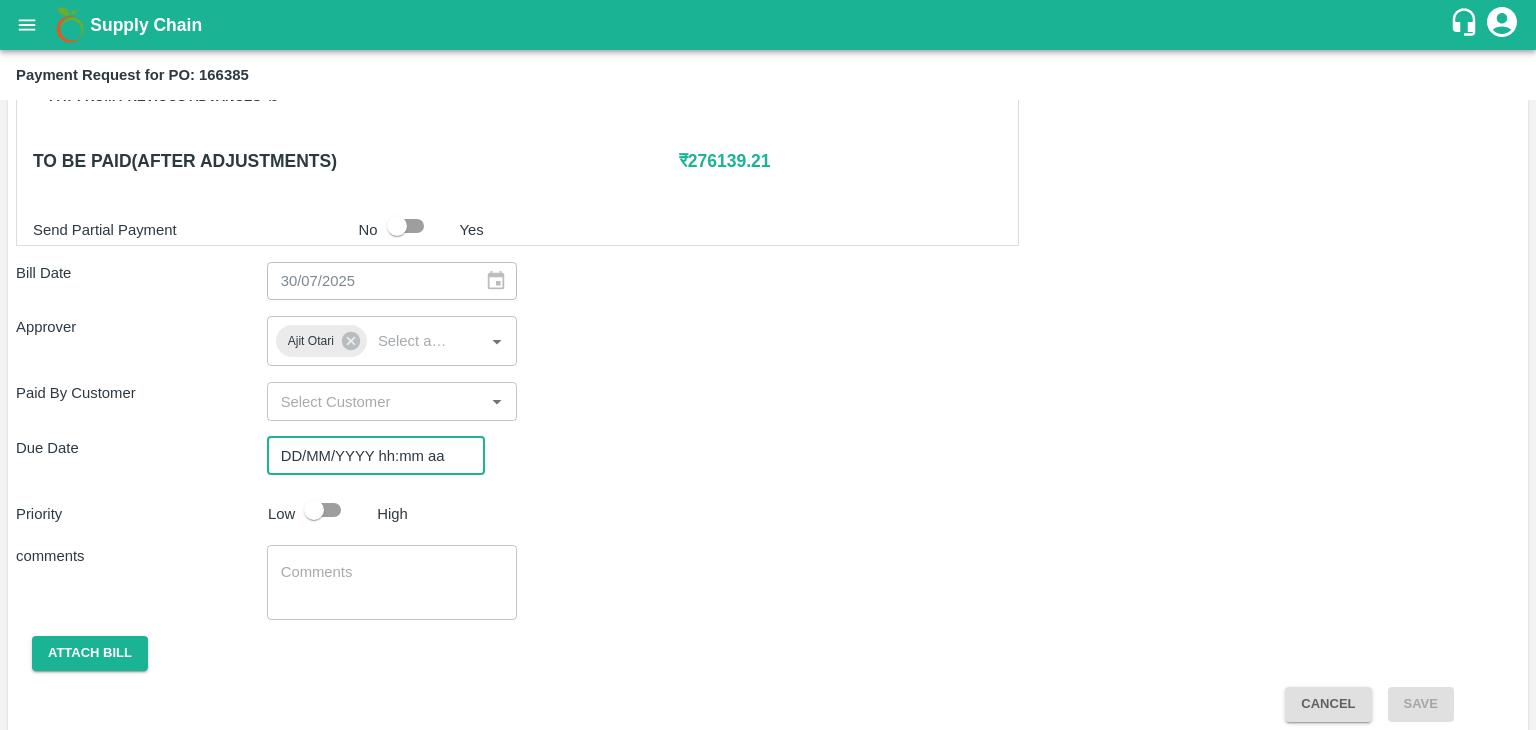 click on "DD/MM/YYYY hh:mm aa" at bounding box center [369, 456] 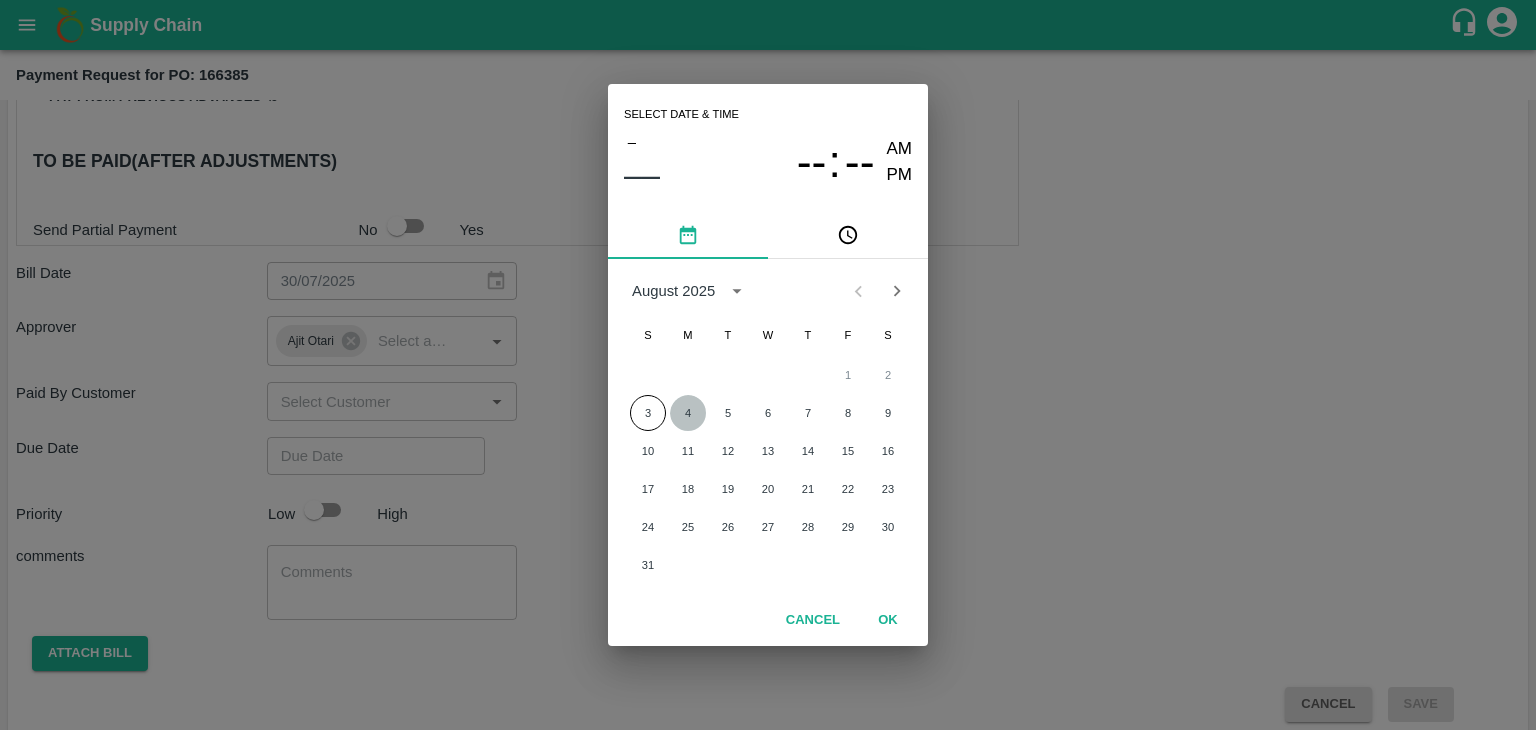 click on "4" at bounding box center (688, 413) 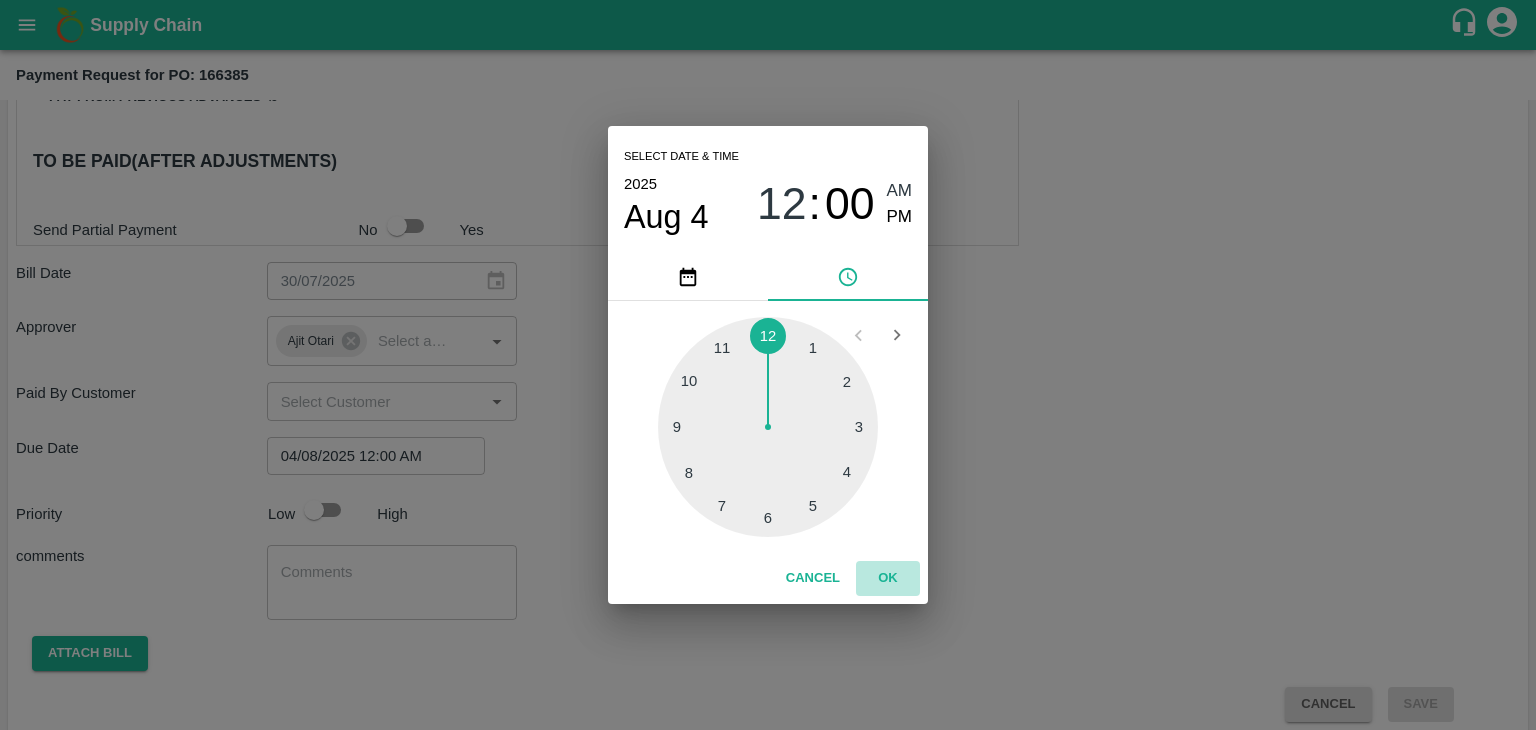 click on "OK" at bounding box center [888, 578] 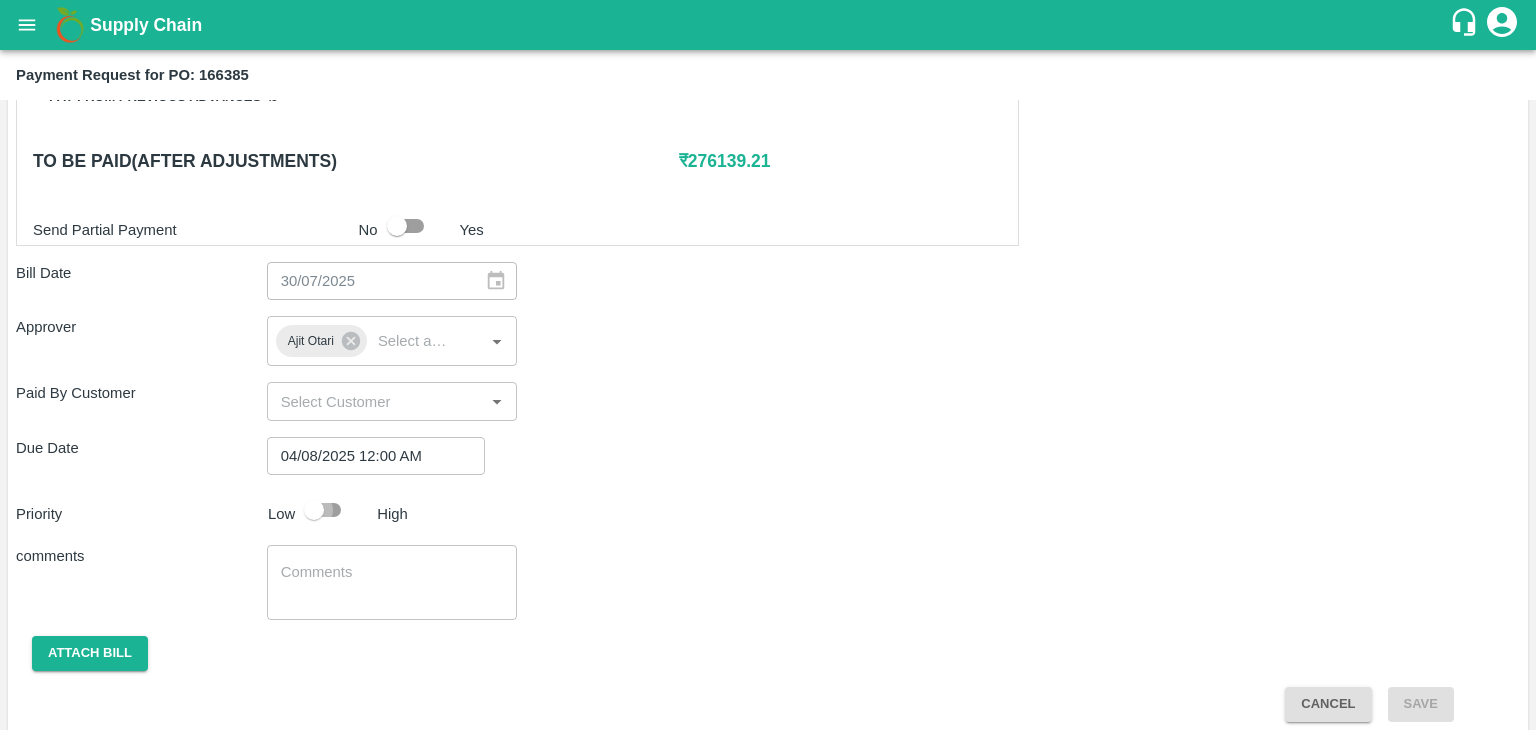 click at bounding box center [314, 510] 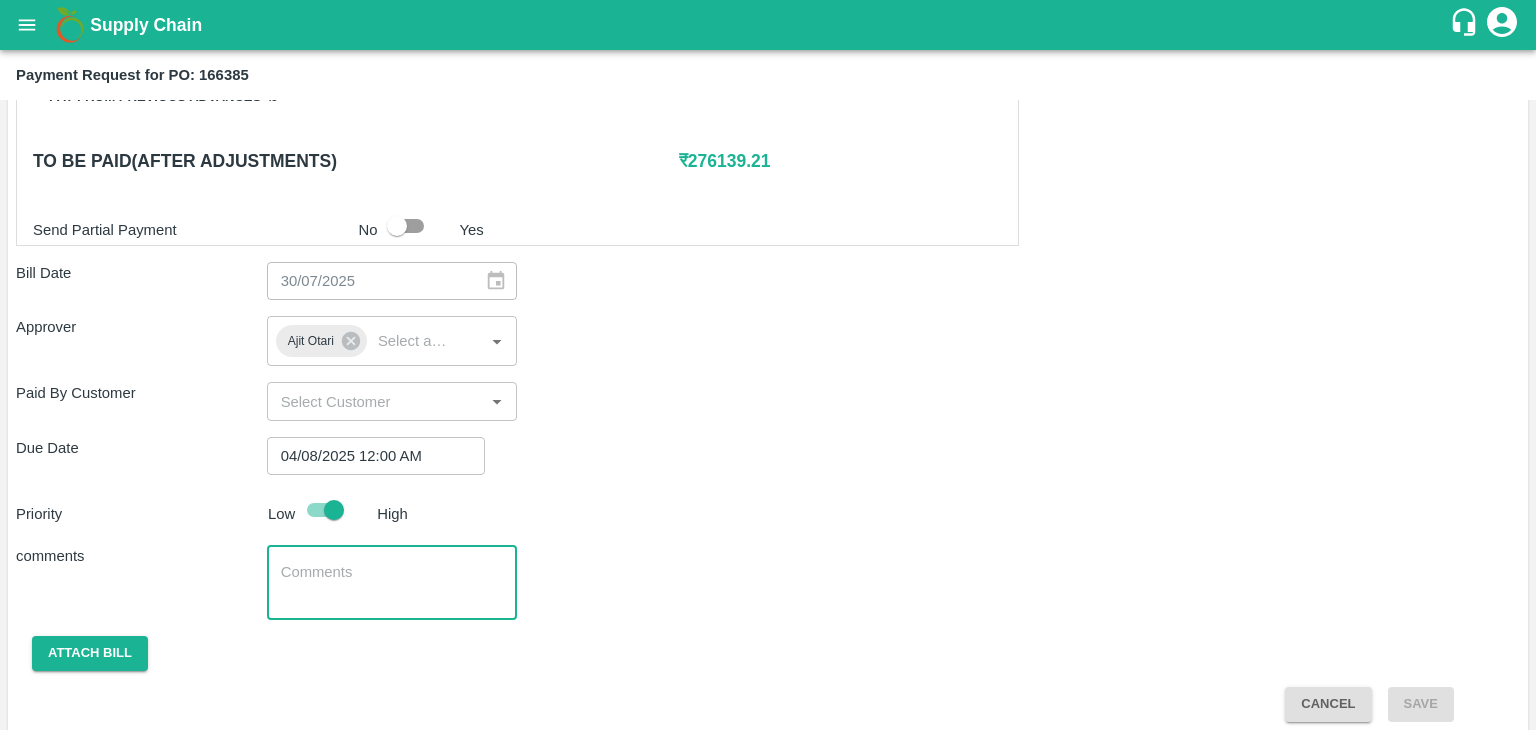 click at bounding box center [392, 583] 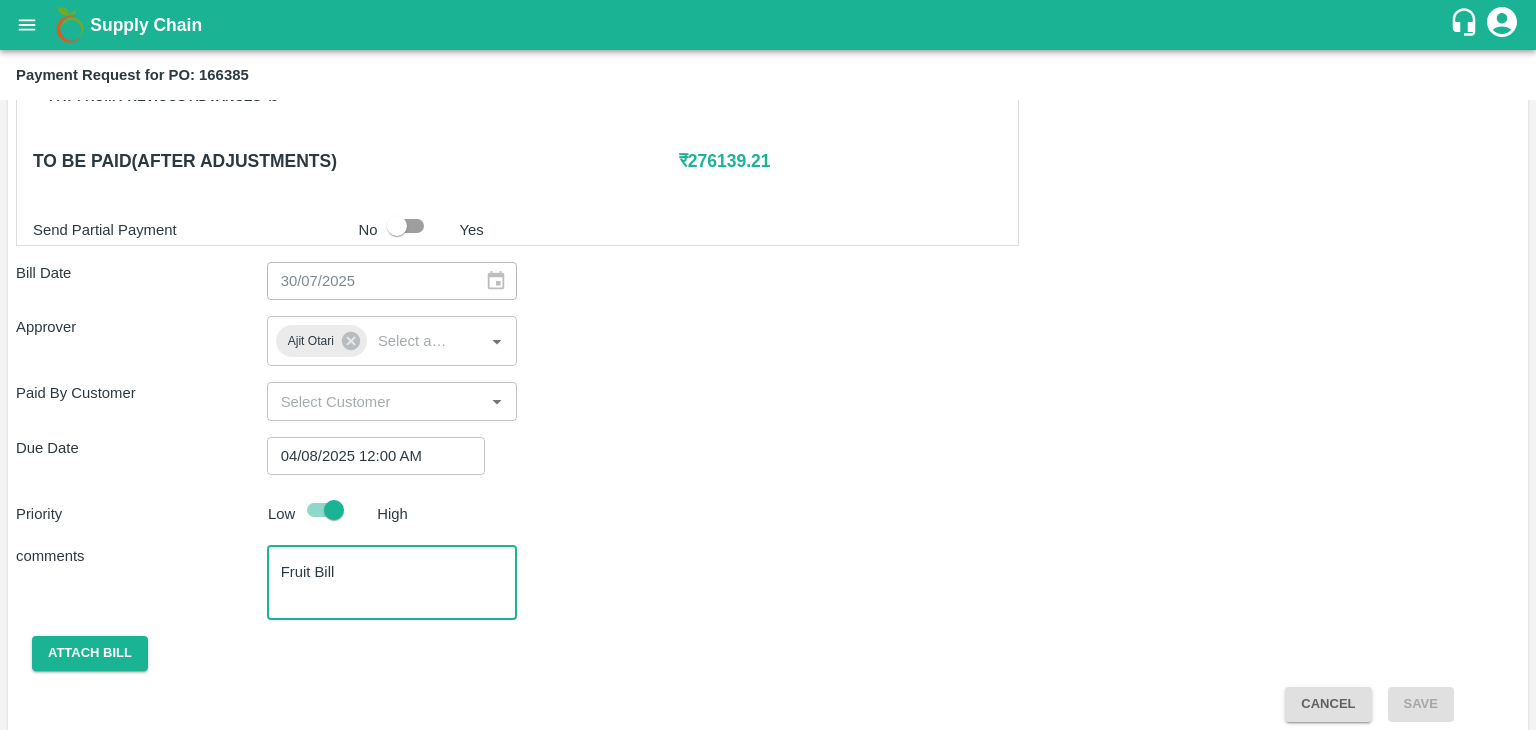 scroll, scrollTop: 992, scrollLeft: 0, axis: vertical 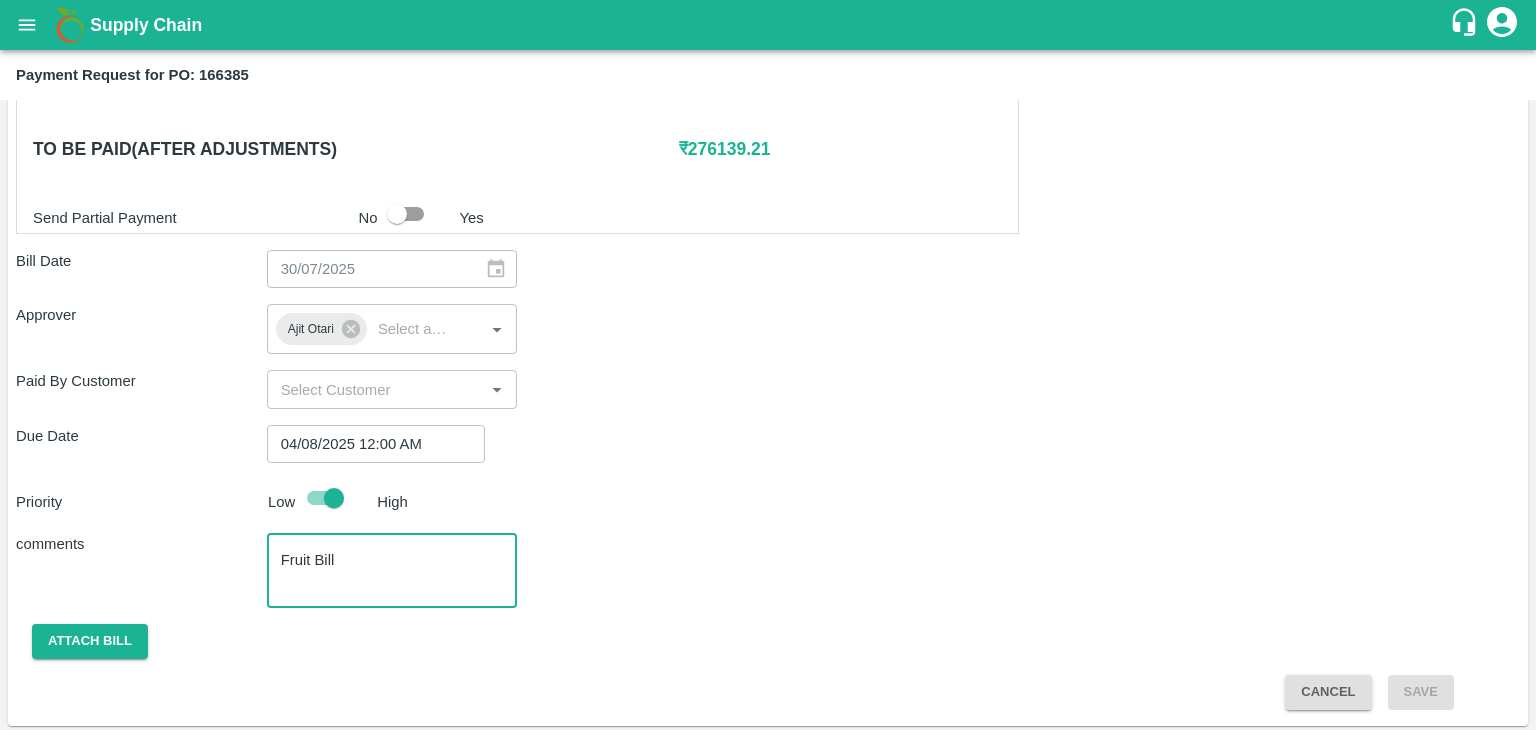 type on "Fruit Bill" 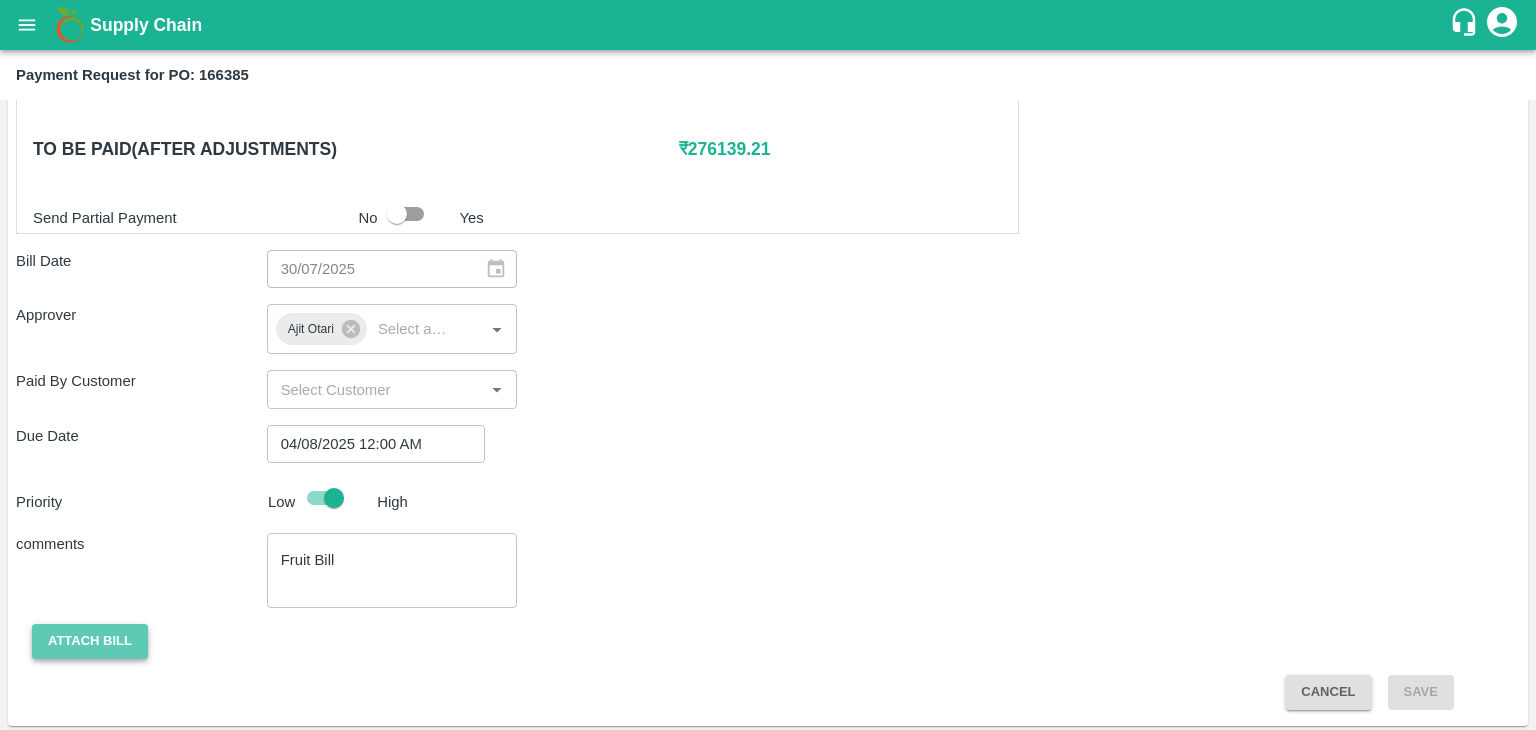 click on "Attach bill" at bounding box center (90, 641) 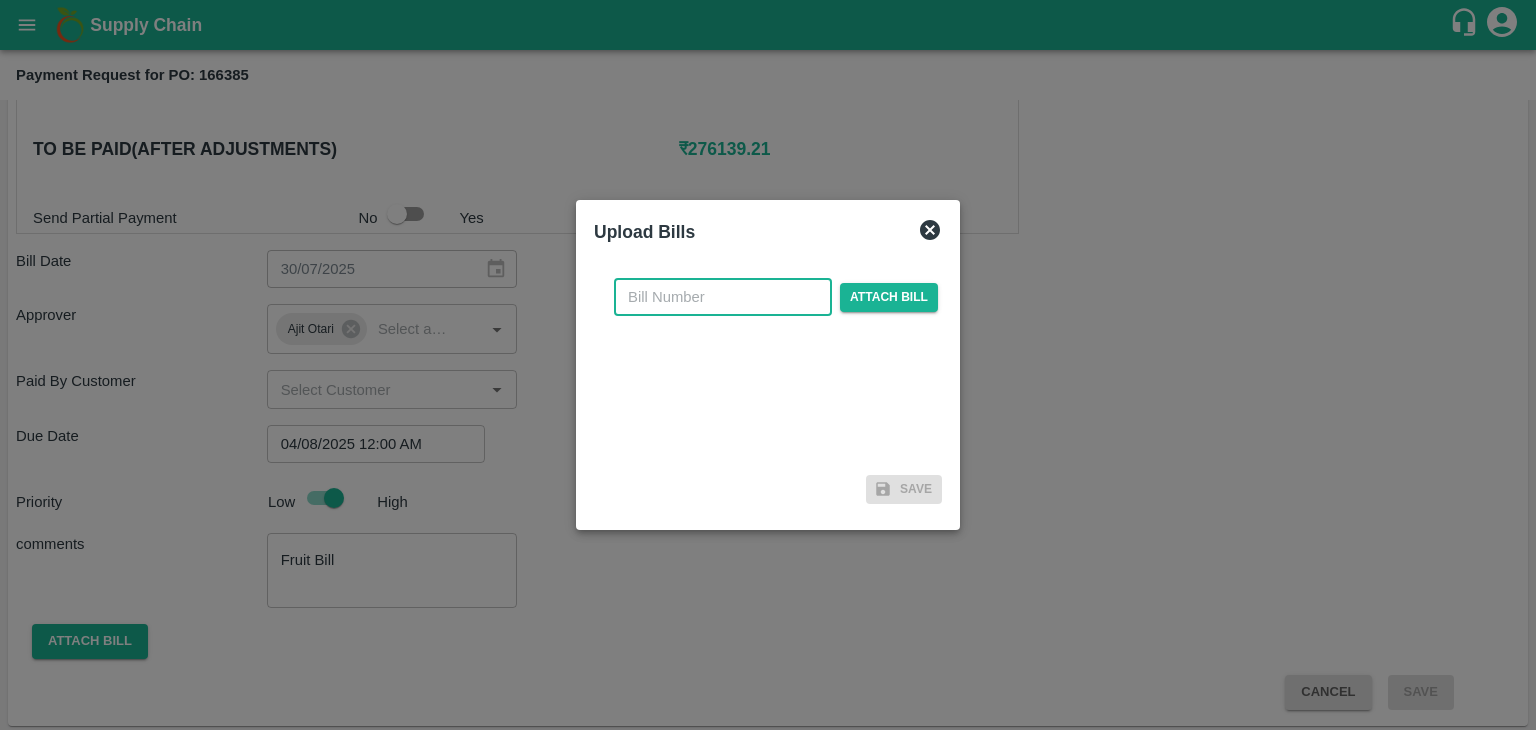 click at bounding box center [723, 297] 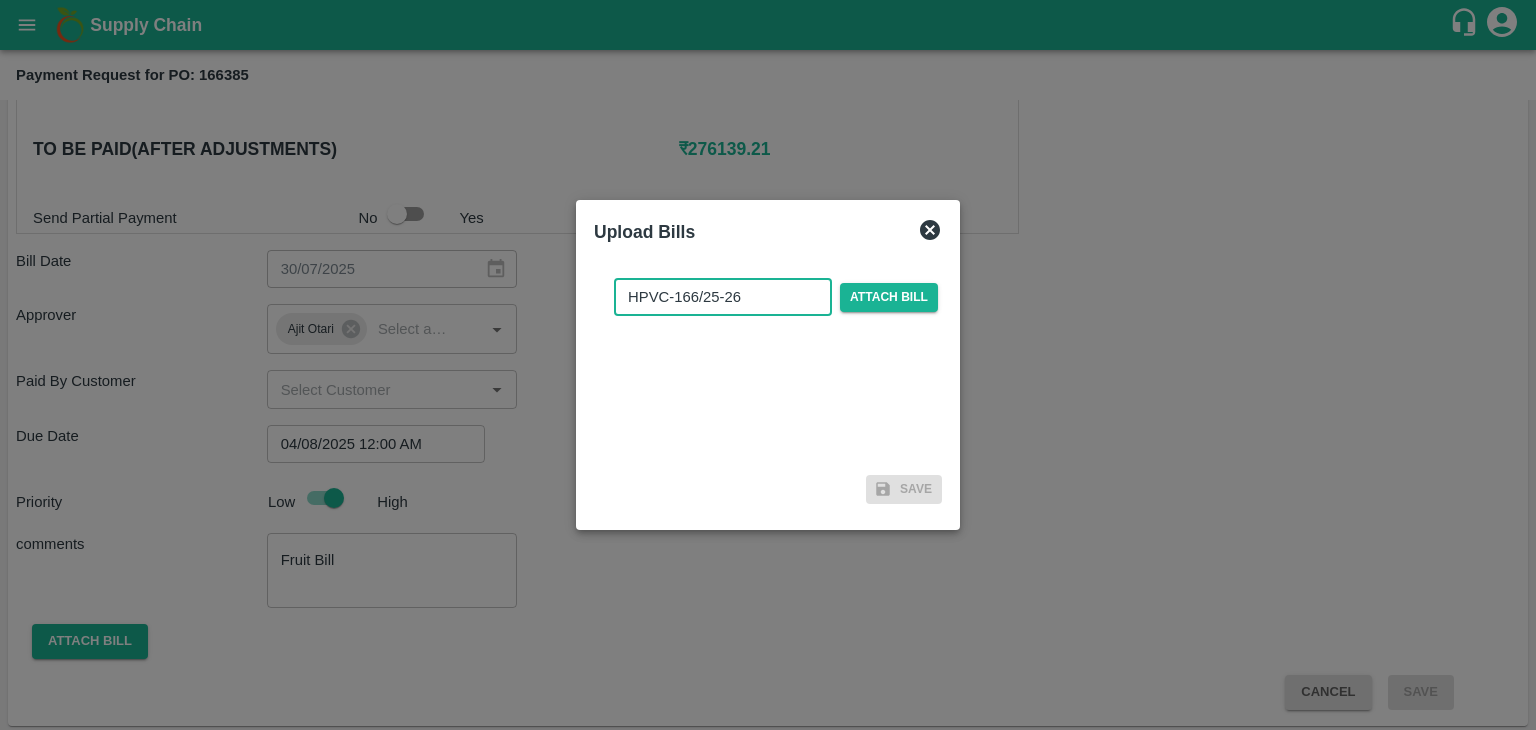 click on "HPVC-166/25-26" at bounding box center [723, 297] 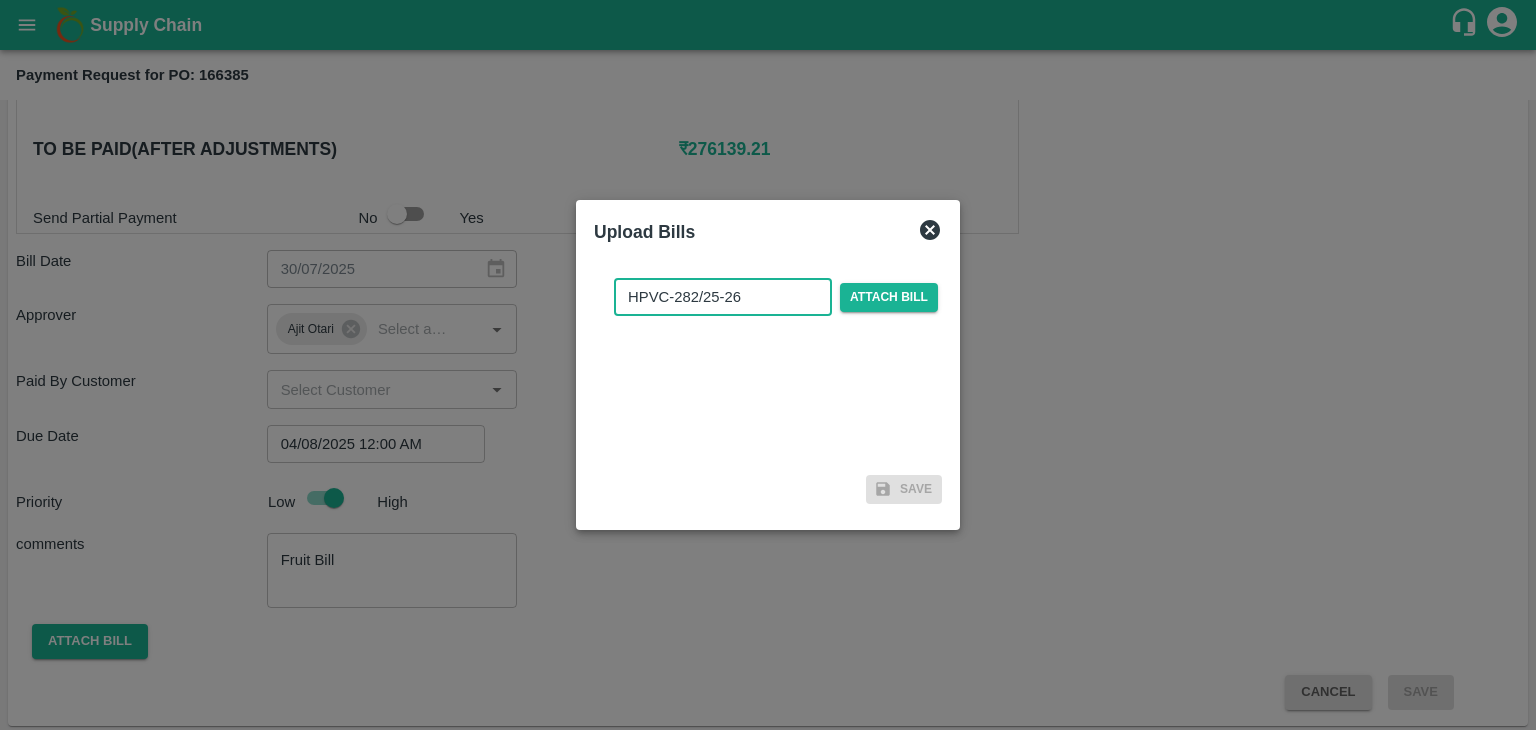 type on "HPVC-282/25-26" 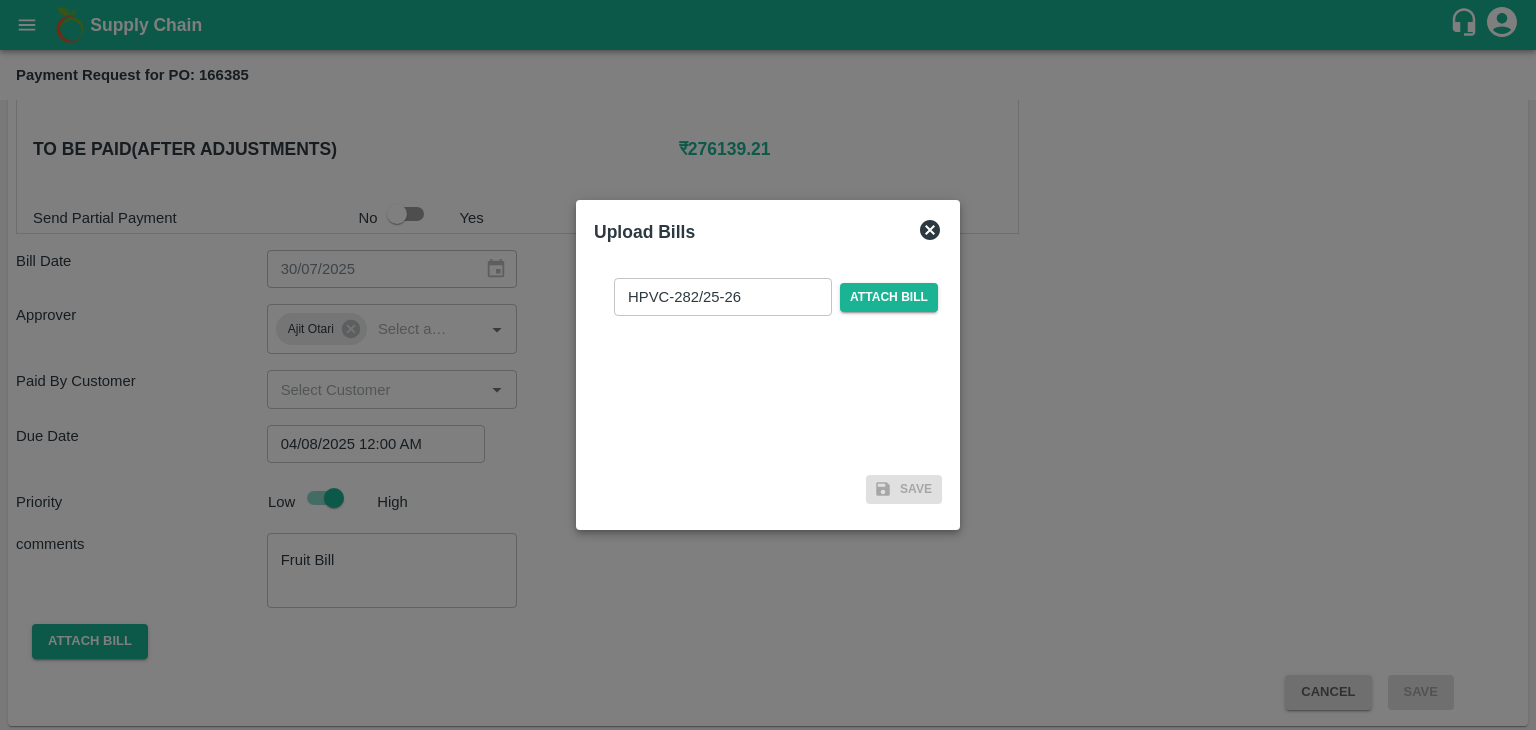 click on "HPVC-282/25-26 ​ Attach bill" at bounding box center (776, 297) 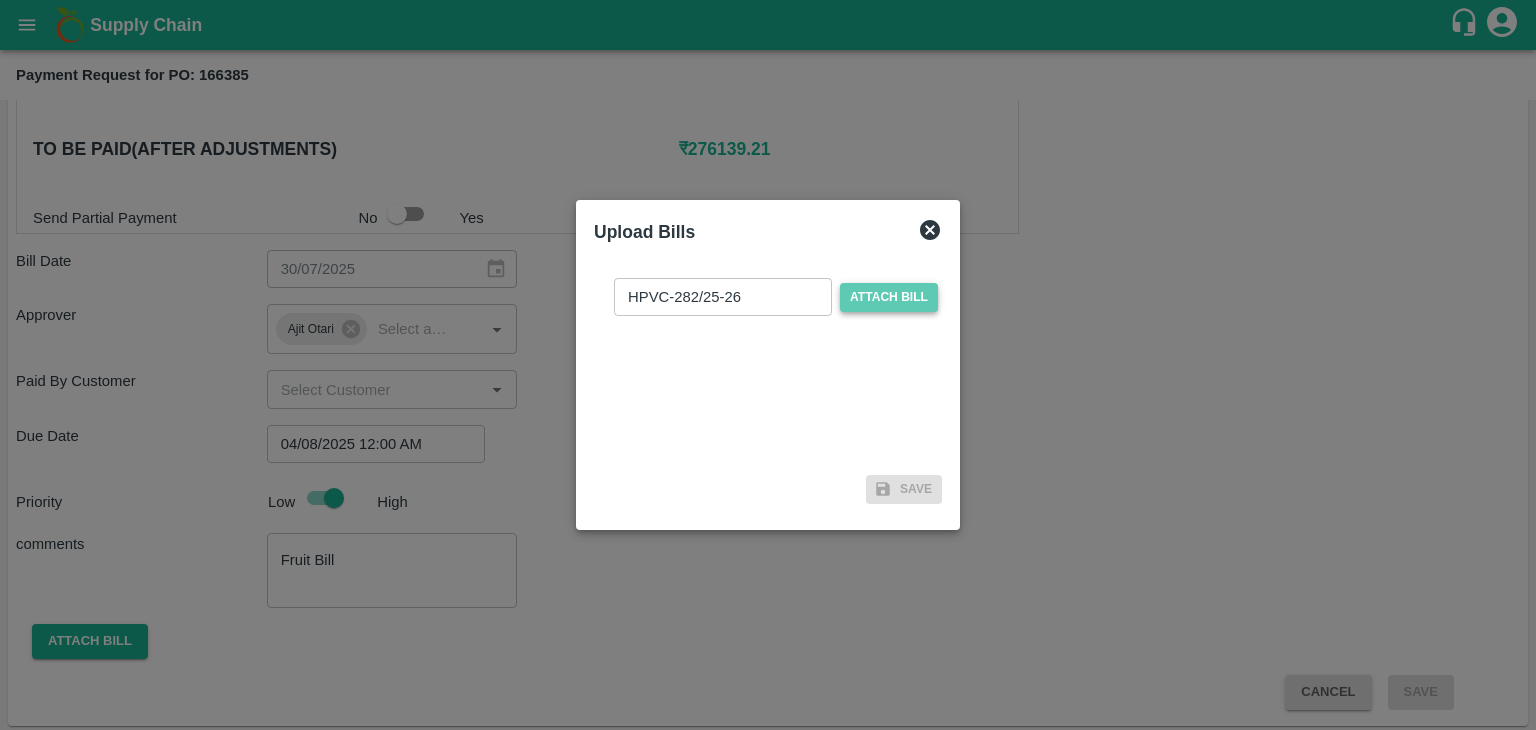 click on "Attach bill" at bounding box center (889, 297) 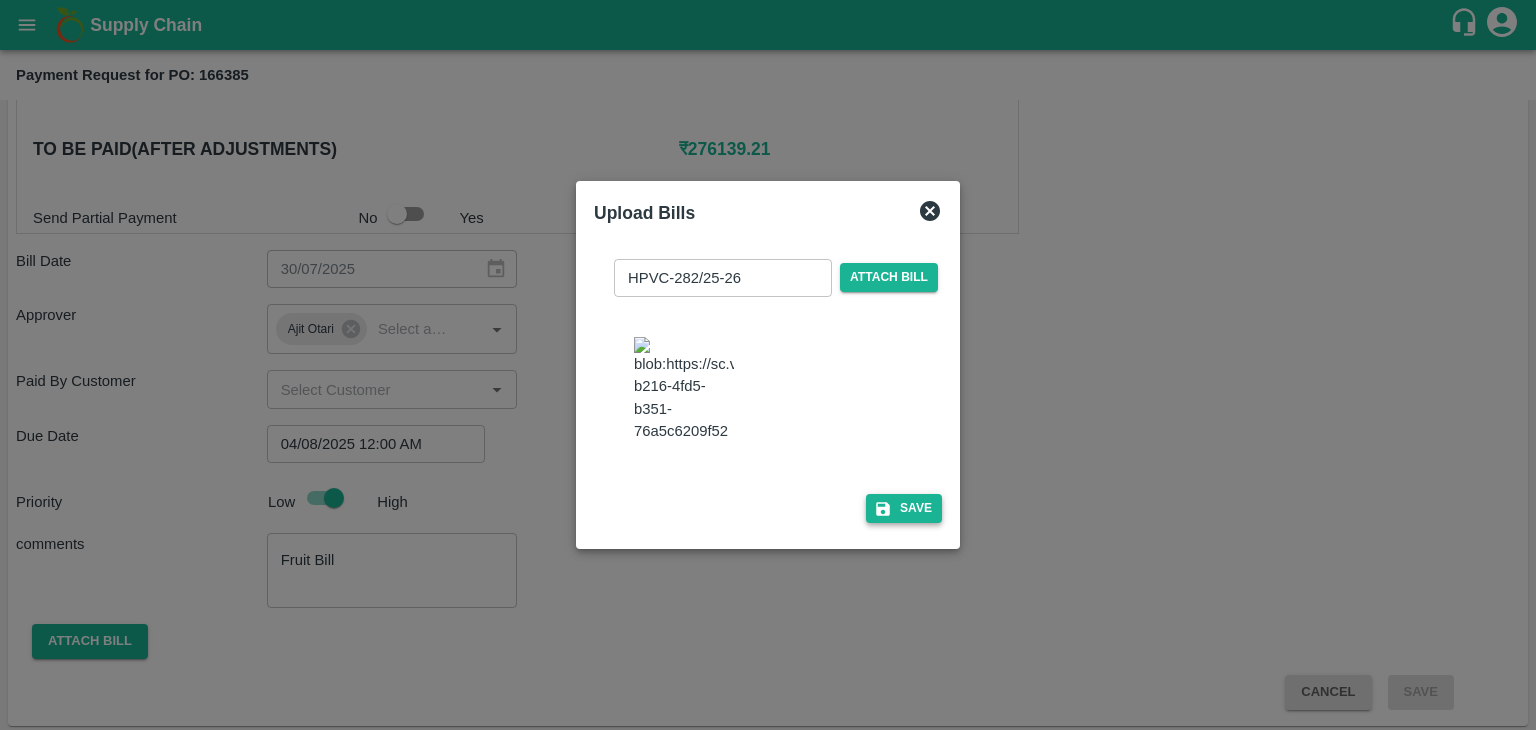 click on "Save" at bounding box center [904, 508] 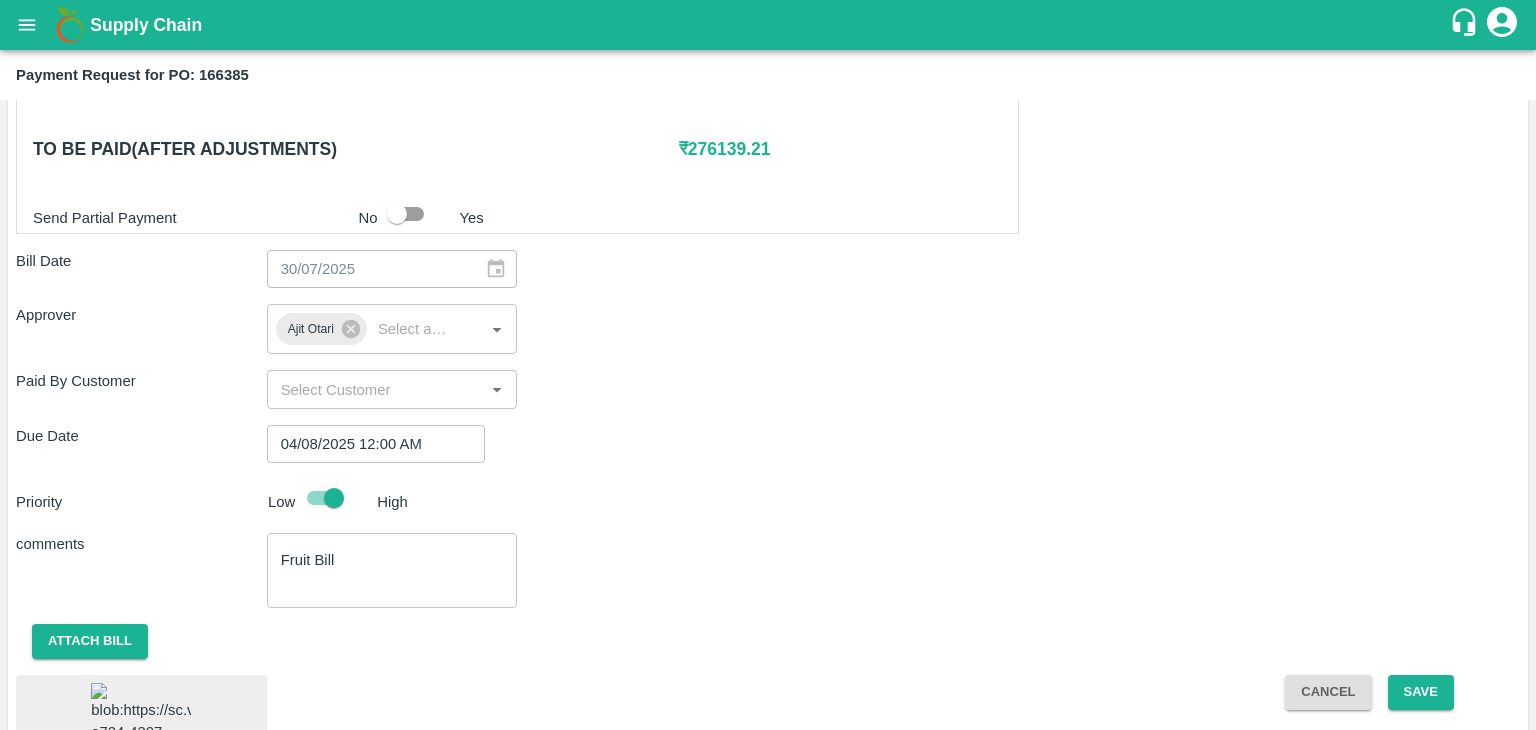 scroll, scrollTop: 1125, scrollLeft: 0, axis: vertical 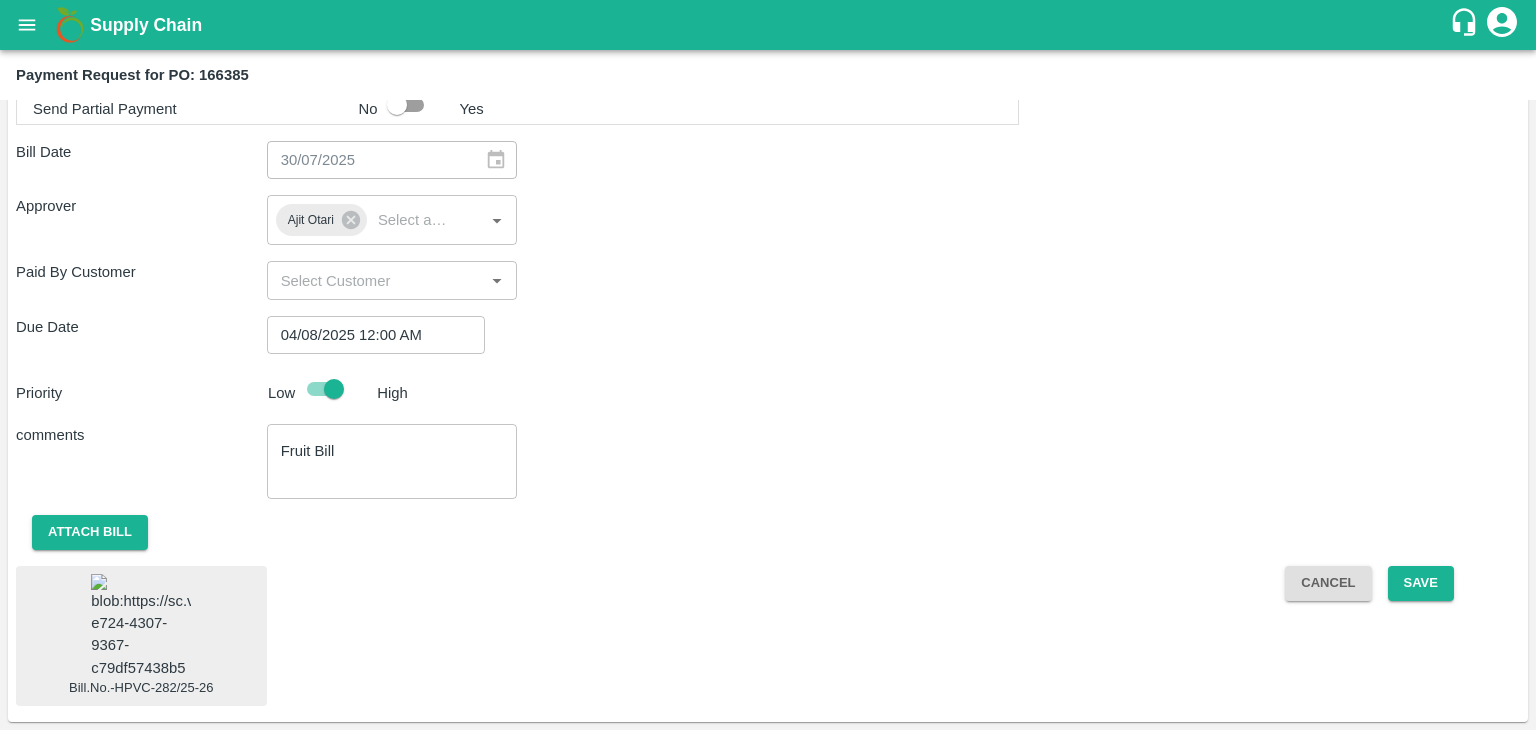 click at bounding box center [141, 626] 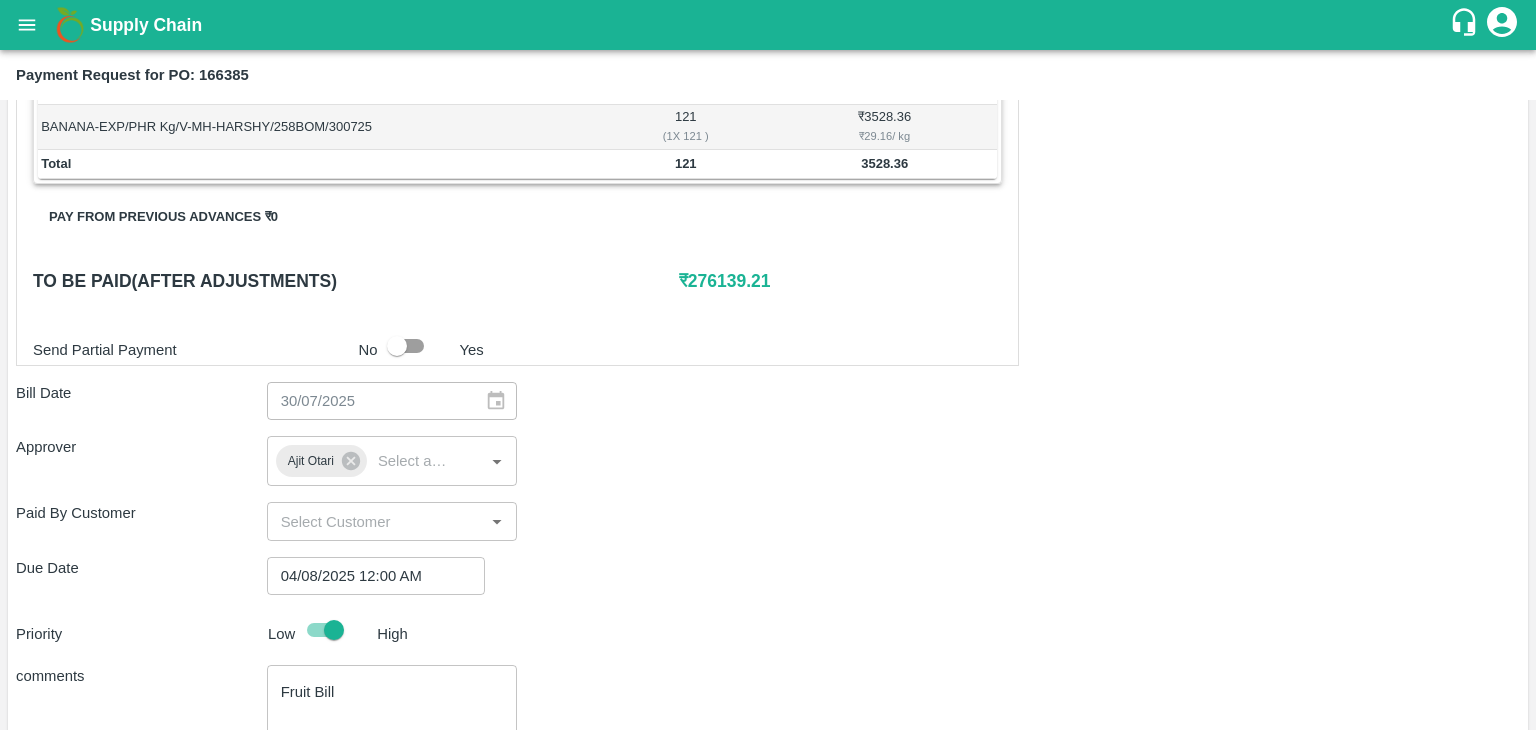 scroll, scrollTop: 1125, scrollLeft: 0, axis: vertical 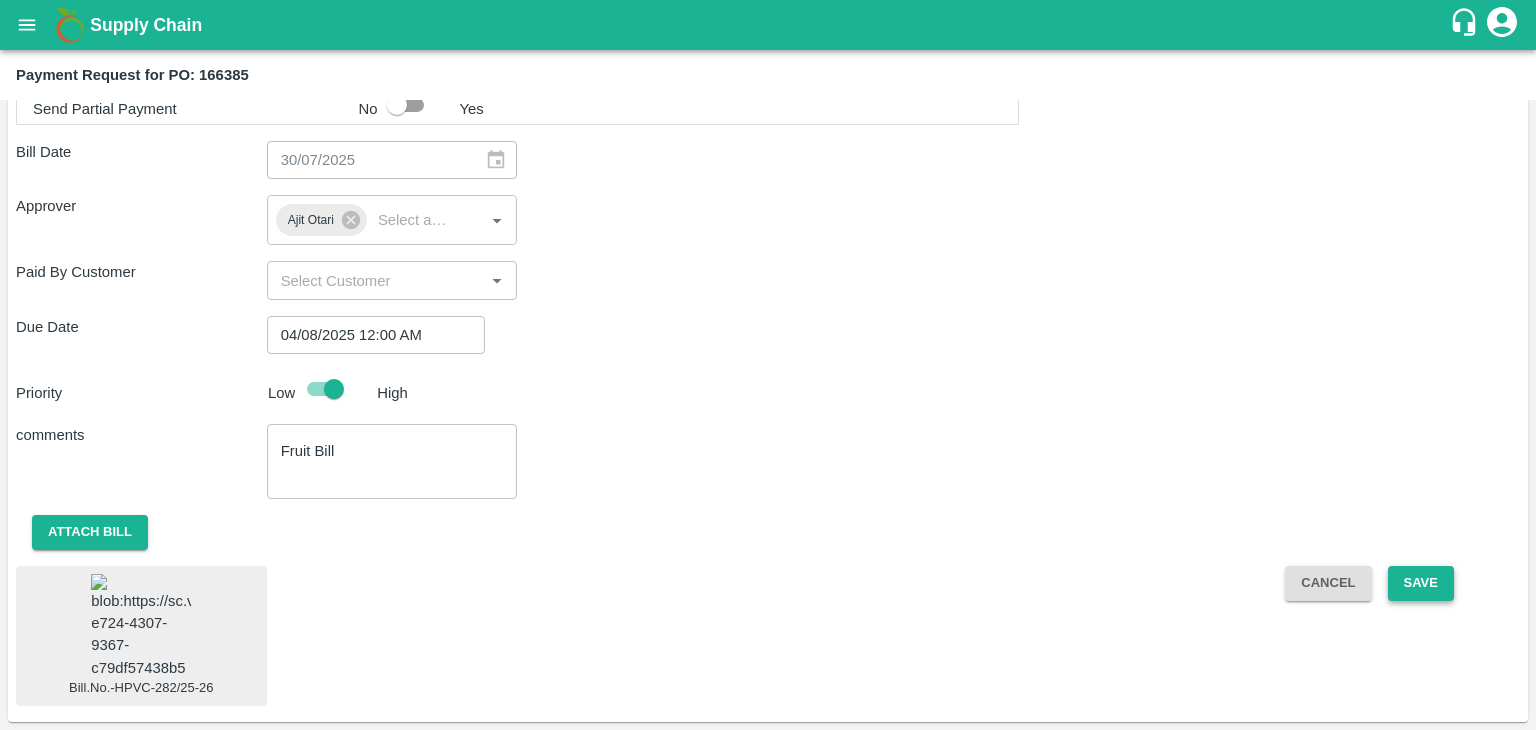 click on "Save" at bounding box center (1421, 583) 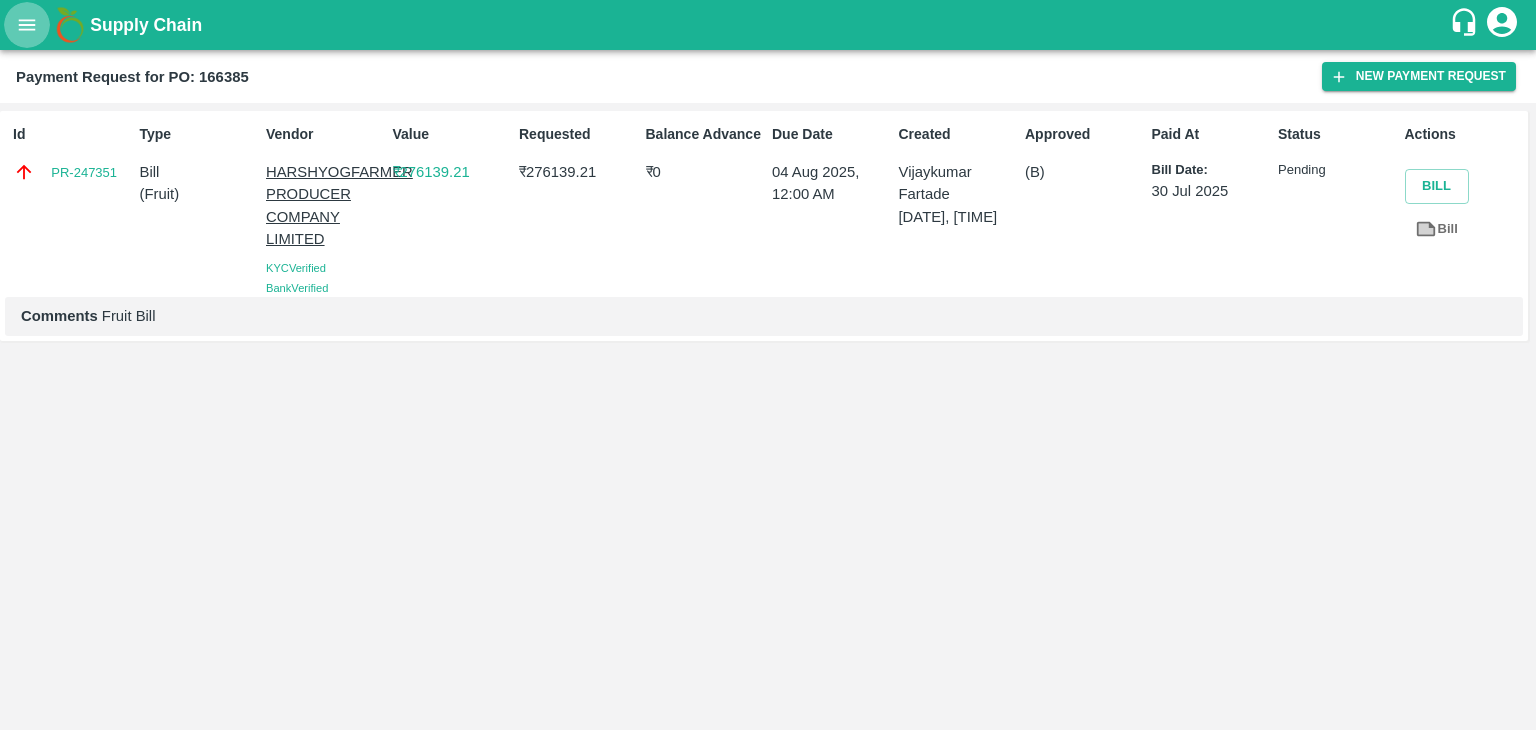 click 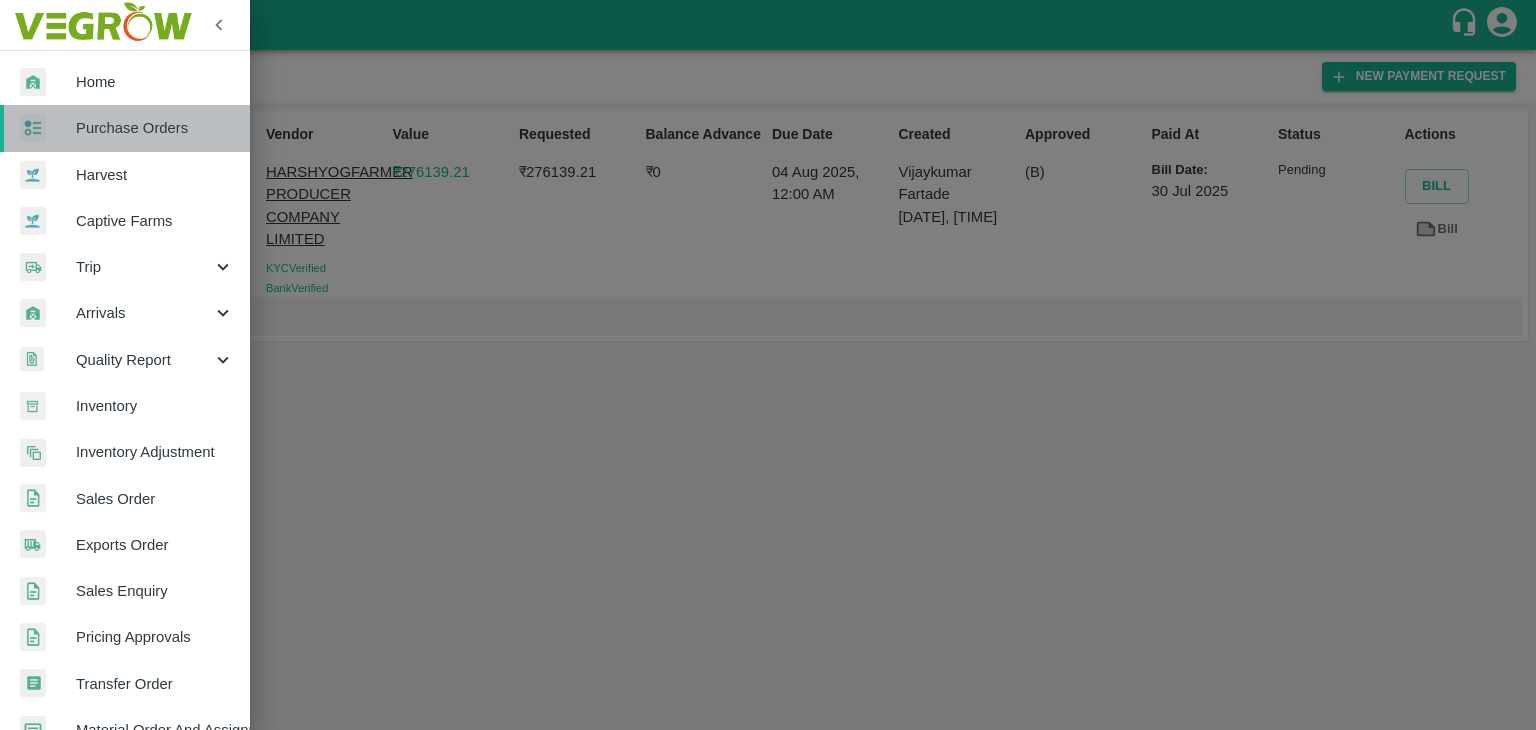 click on "Purchase Orders" at bounding box center [155, 128] 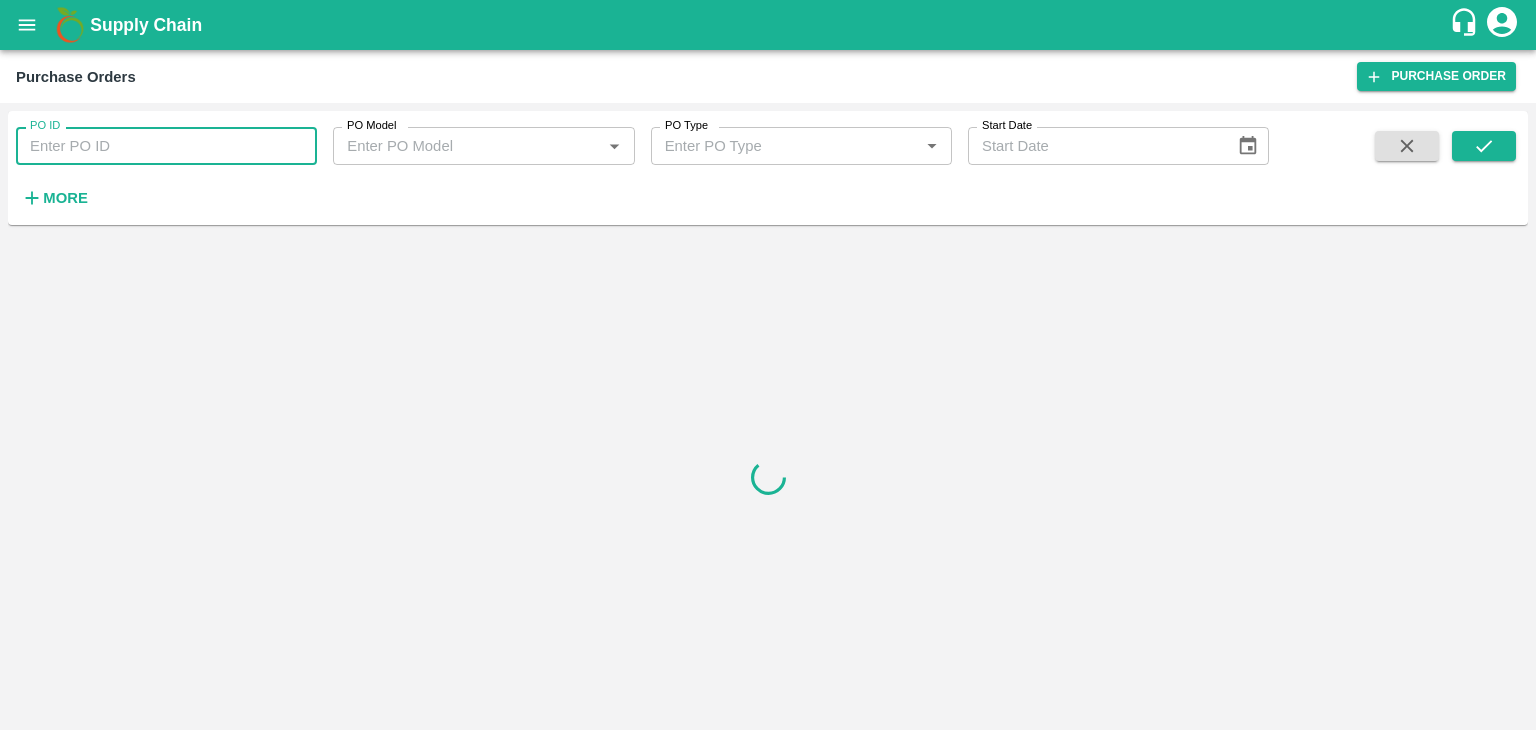 click on "PO ID" at bounding box center [166, 146] 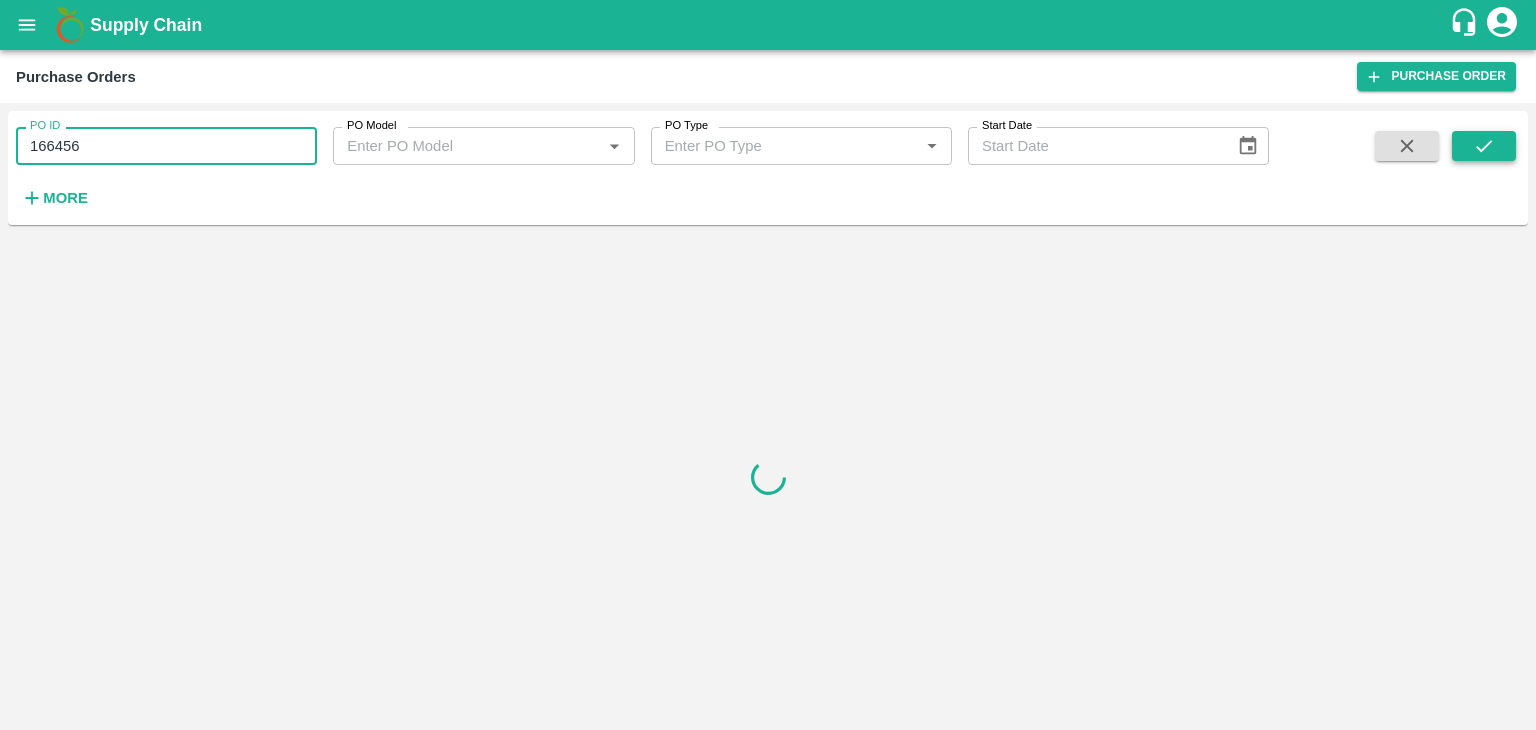 type on "166456" 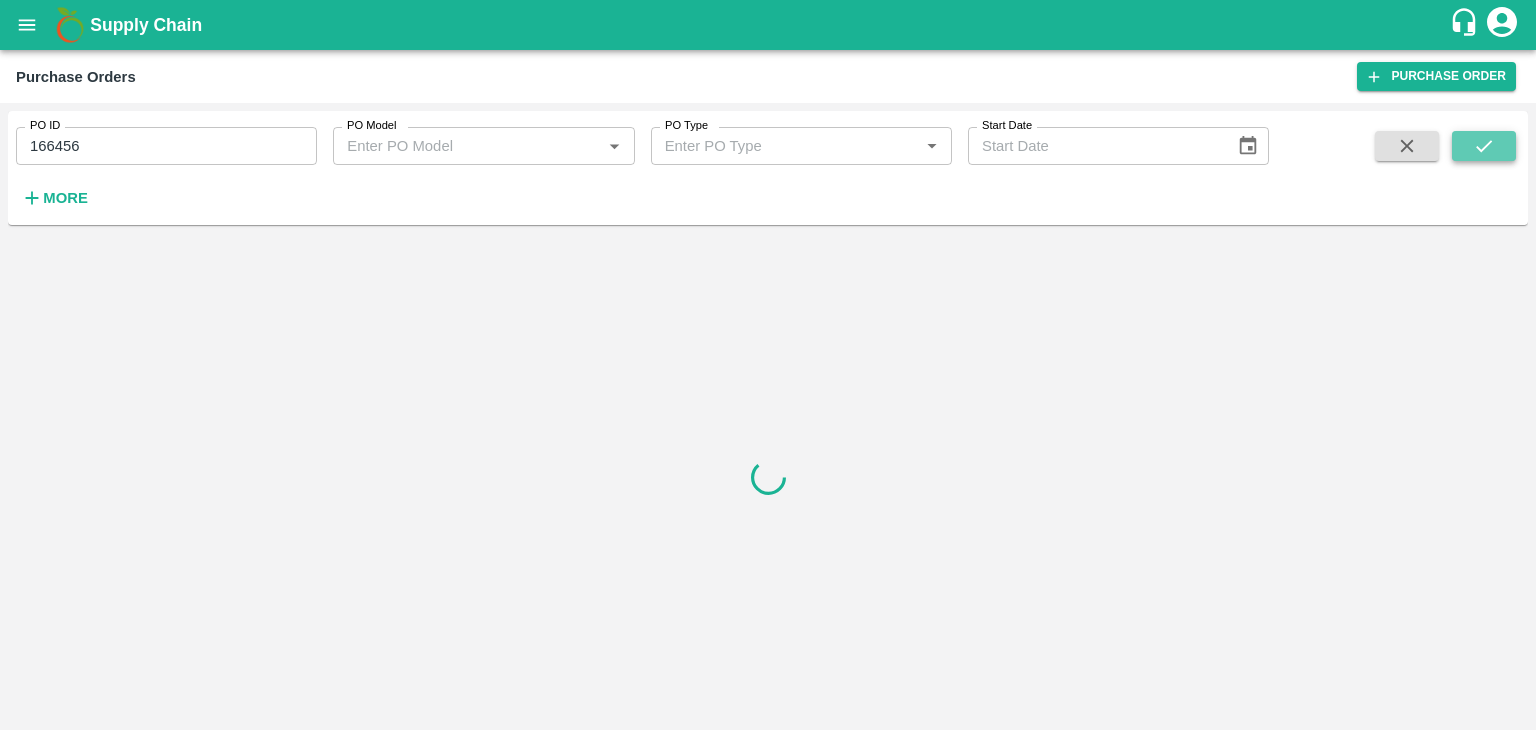 click at bounding box center (1484, 146) 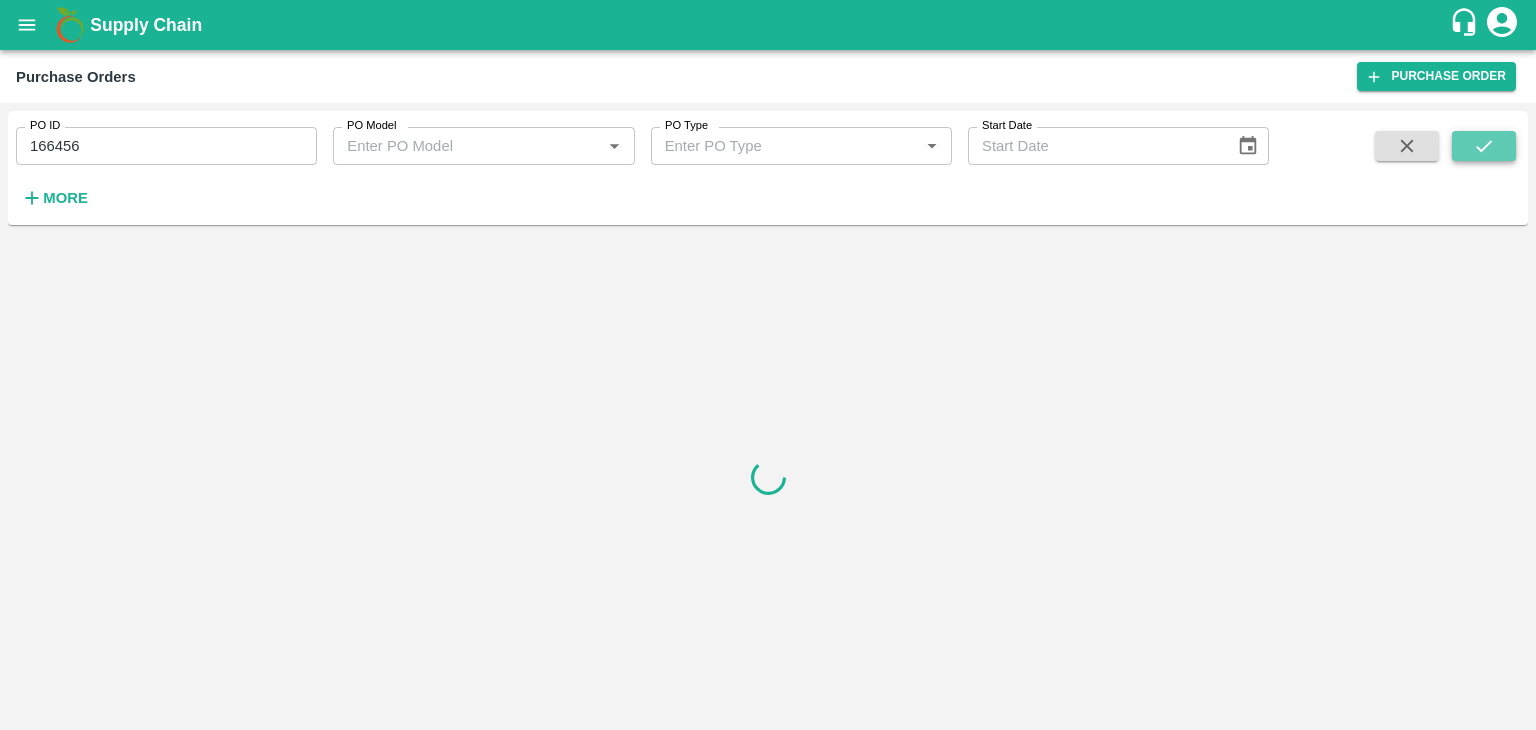 click at bounding box center (1484, 146) 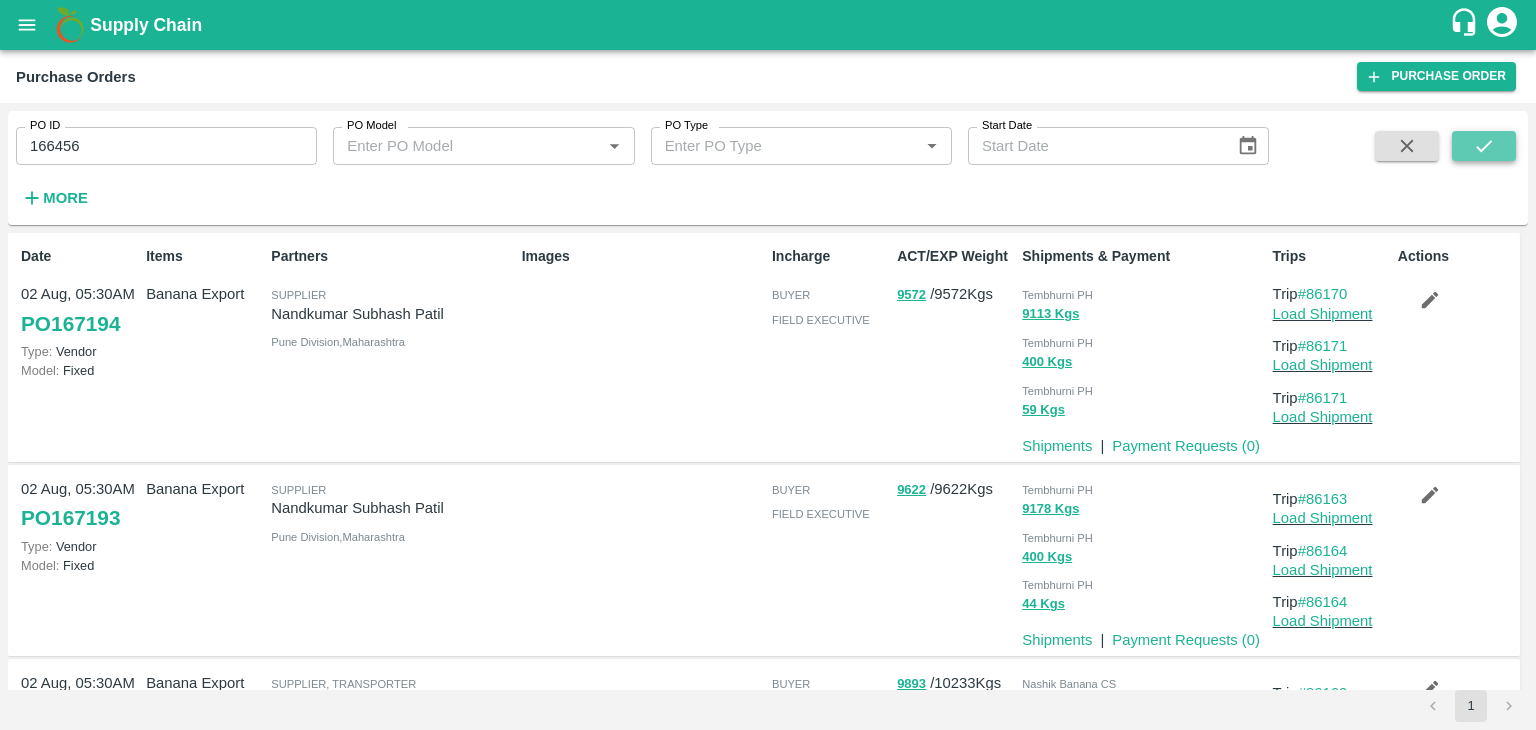 click 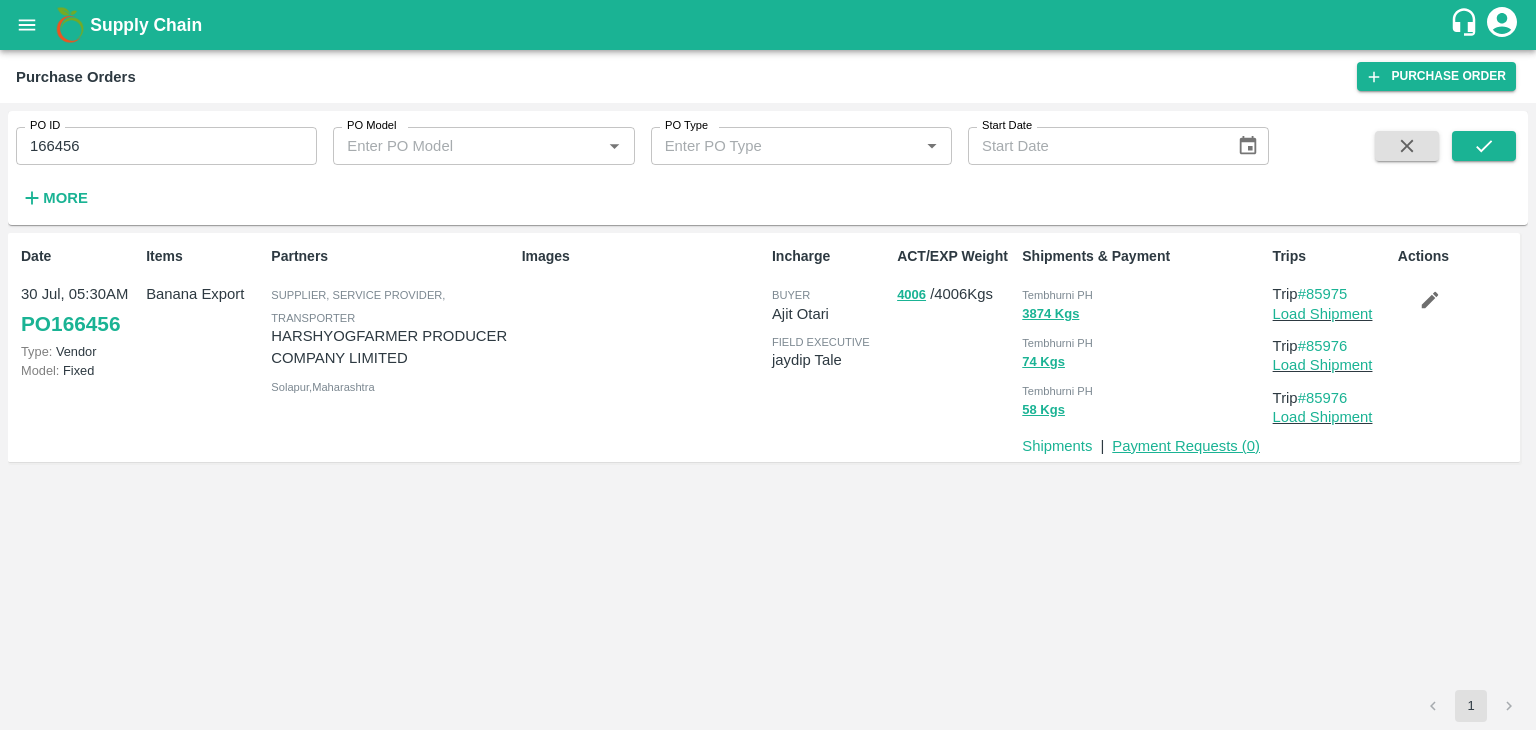 click on "Payment Requests ( 0 )" at bounding box center (1186, 446) 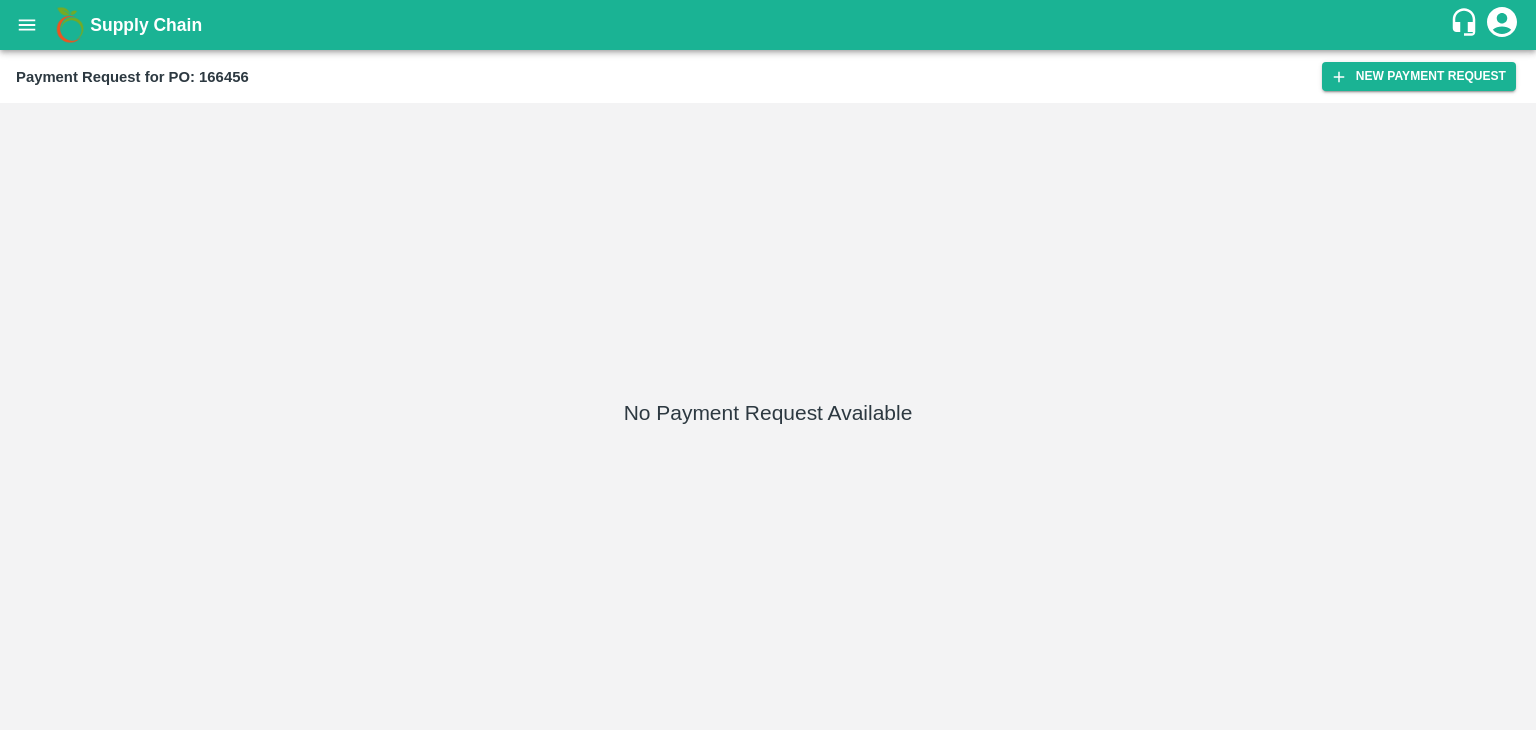 scroll, scrollTop: 0, scrollLeft: 0, axis: both 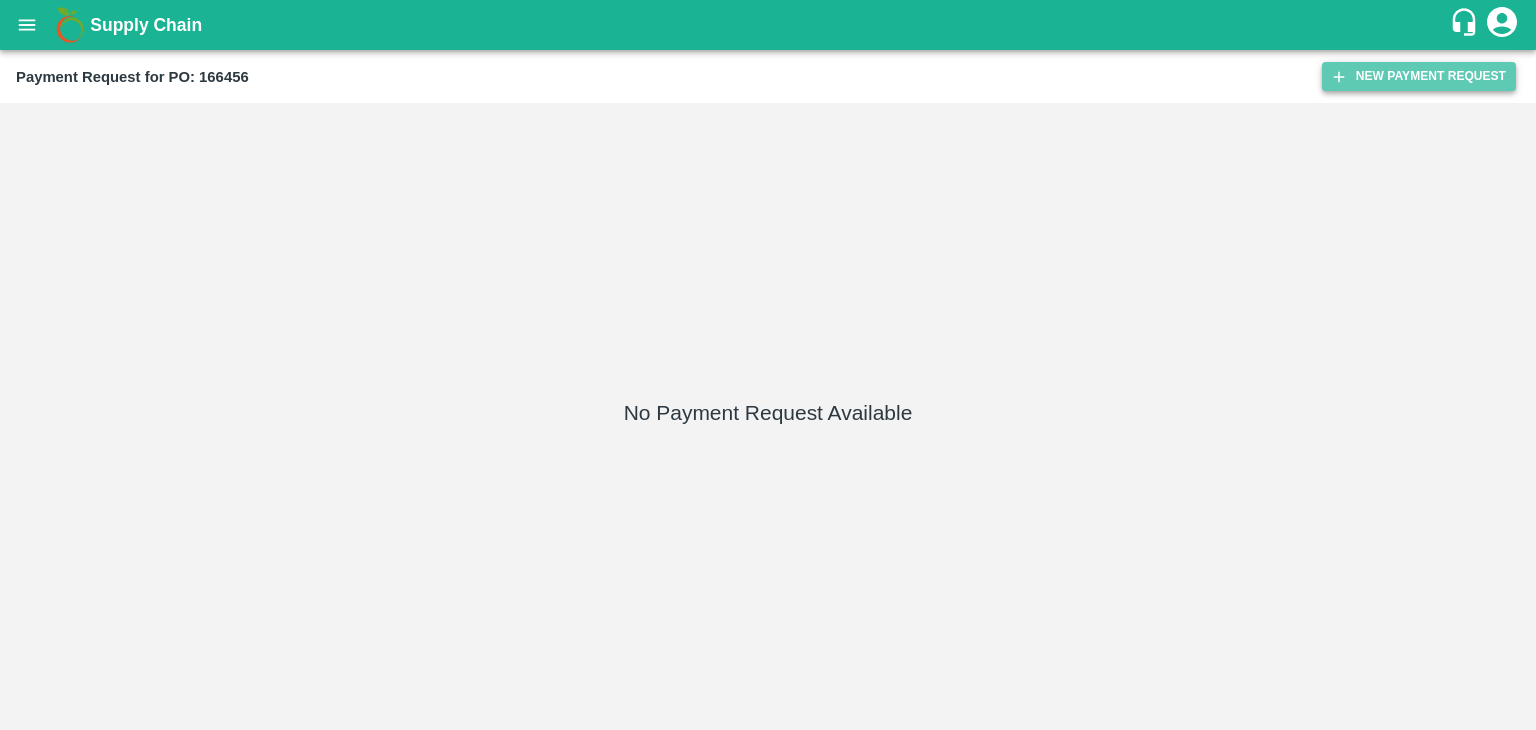 click on "New Payment Request" at bounding box center [1419, 76] 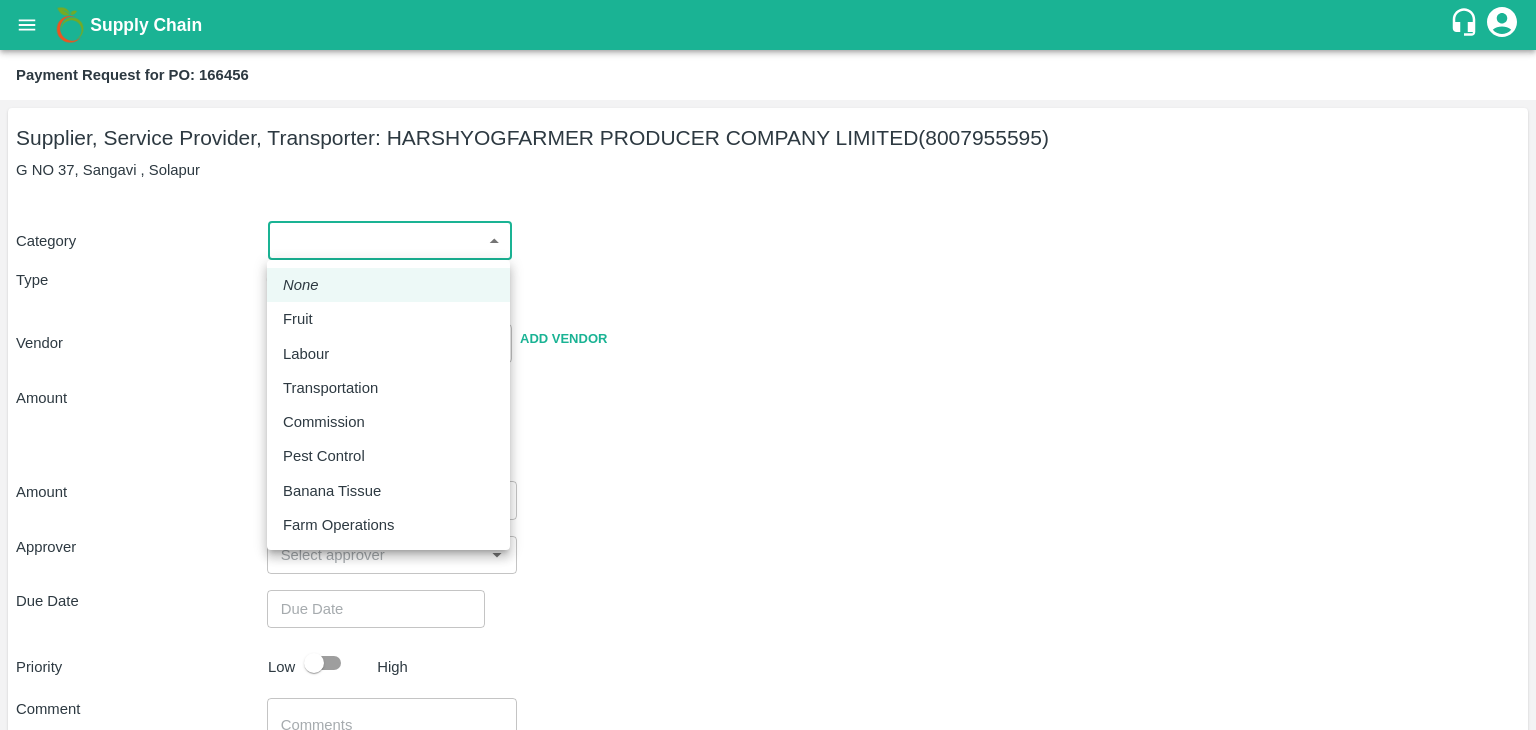 drag, startPoint x: 312, startPoint y: 258, endPoint x: 344, endPoint y: 319, distance: 68.88396 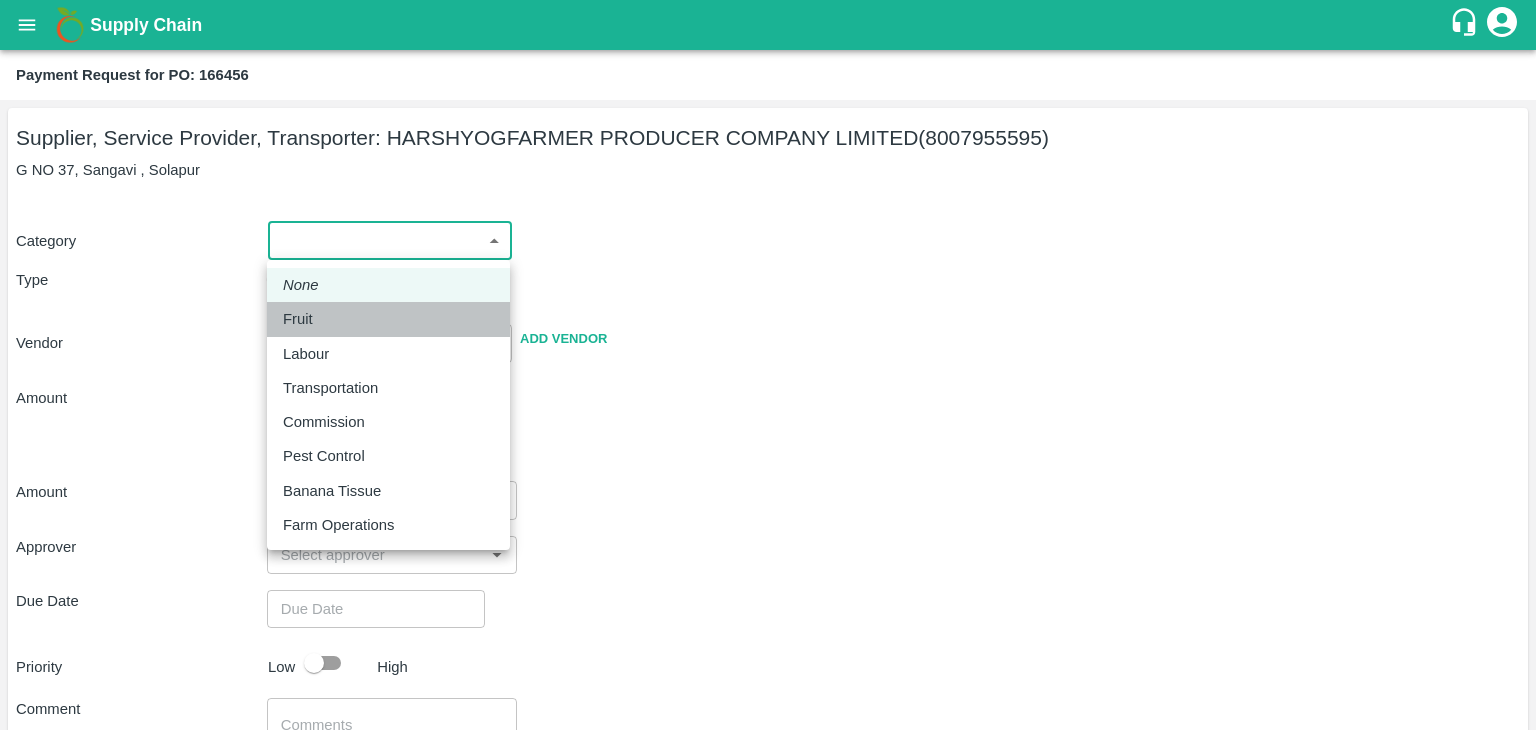 click on "Fruit" at bounding box center [388, 319] 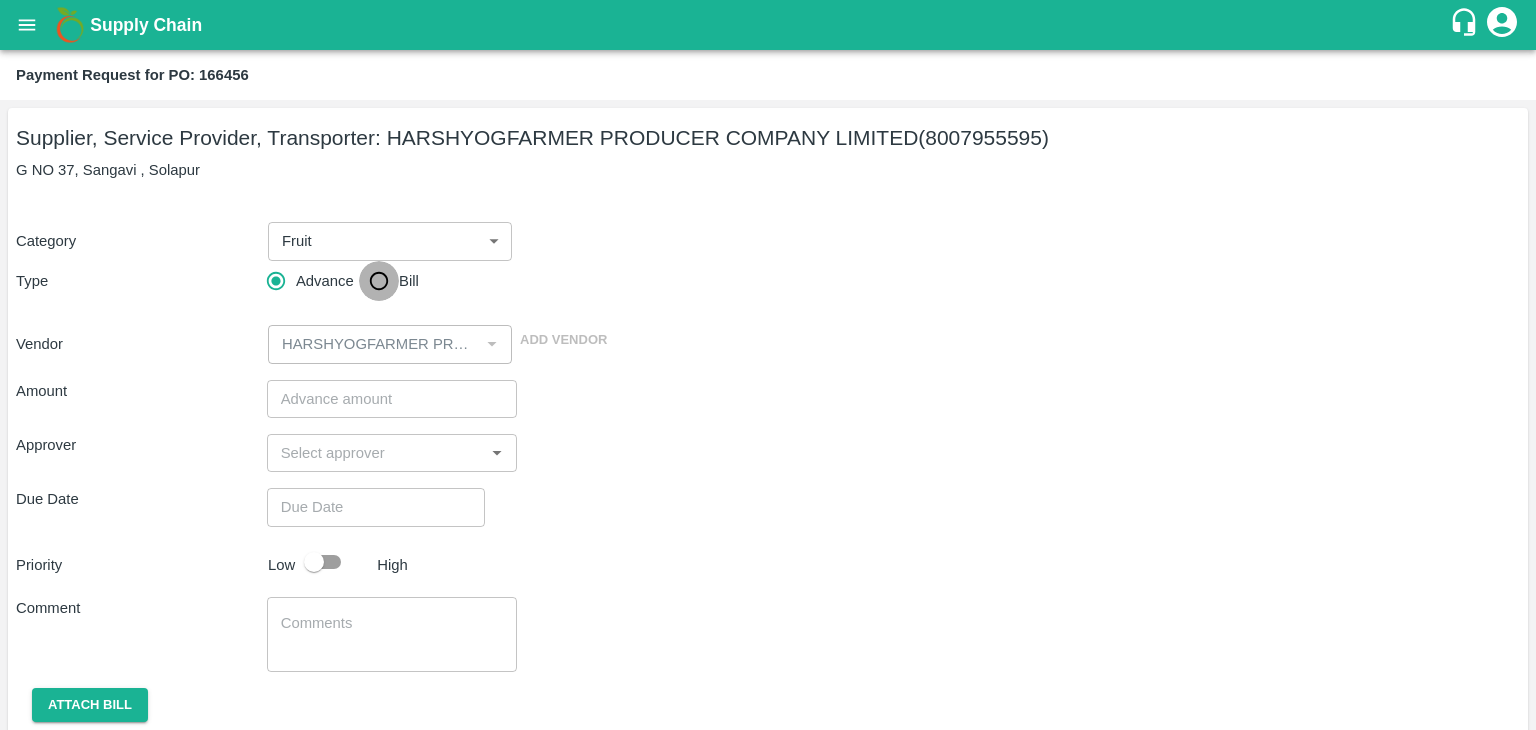 click on "Bill" at bounding box center [379, 281] 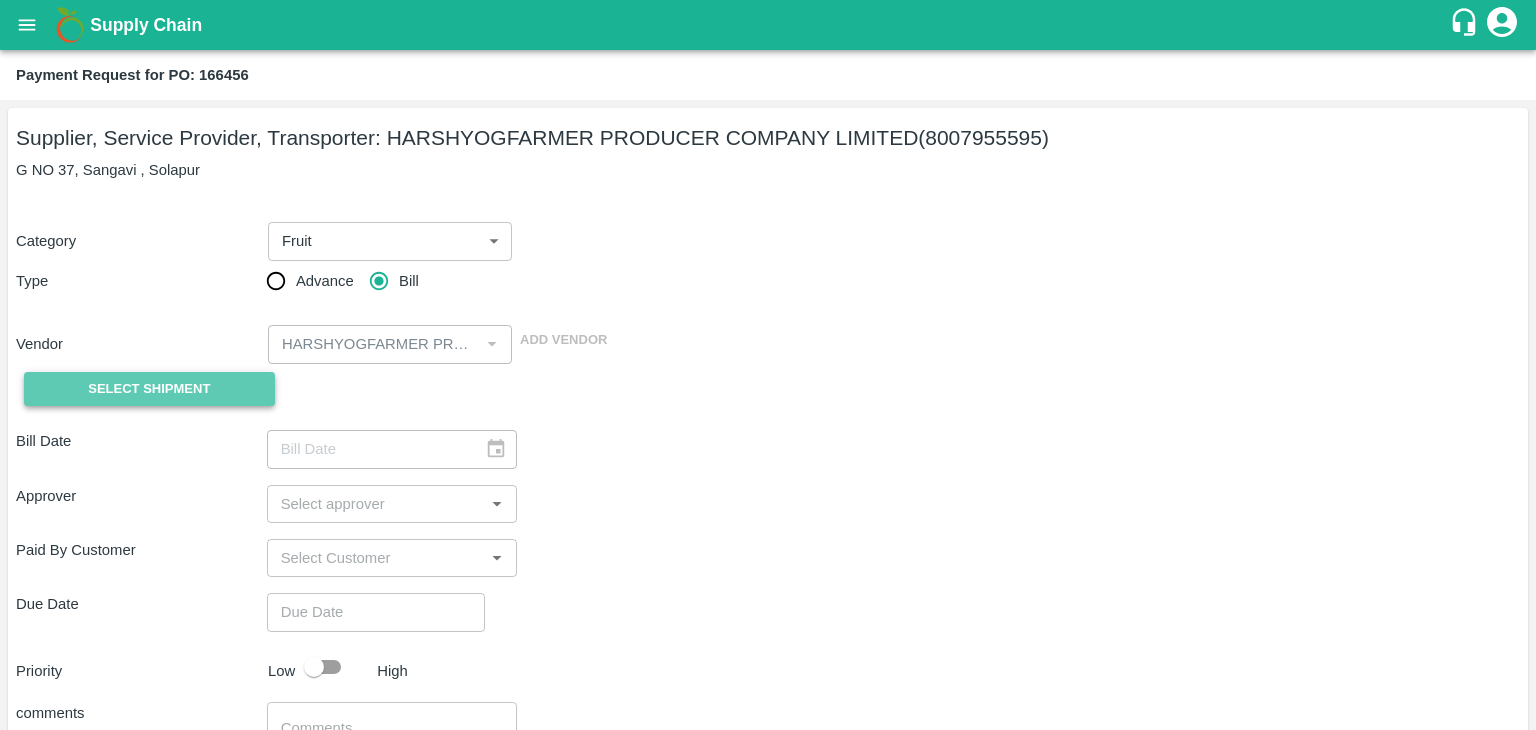 click on "Select Shipment" at bounding box center (149, 389) 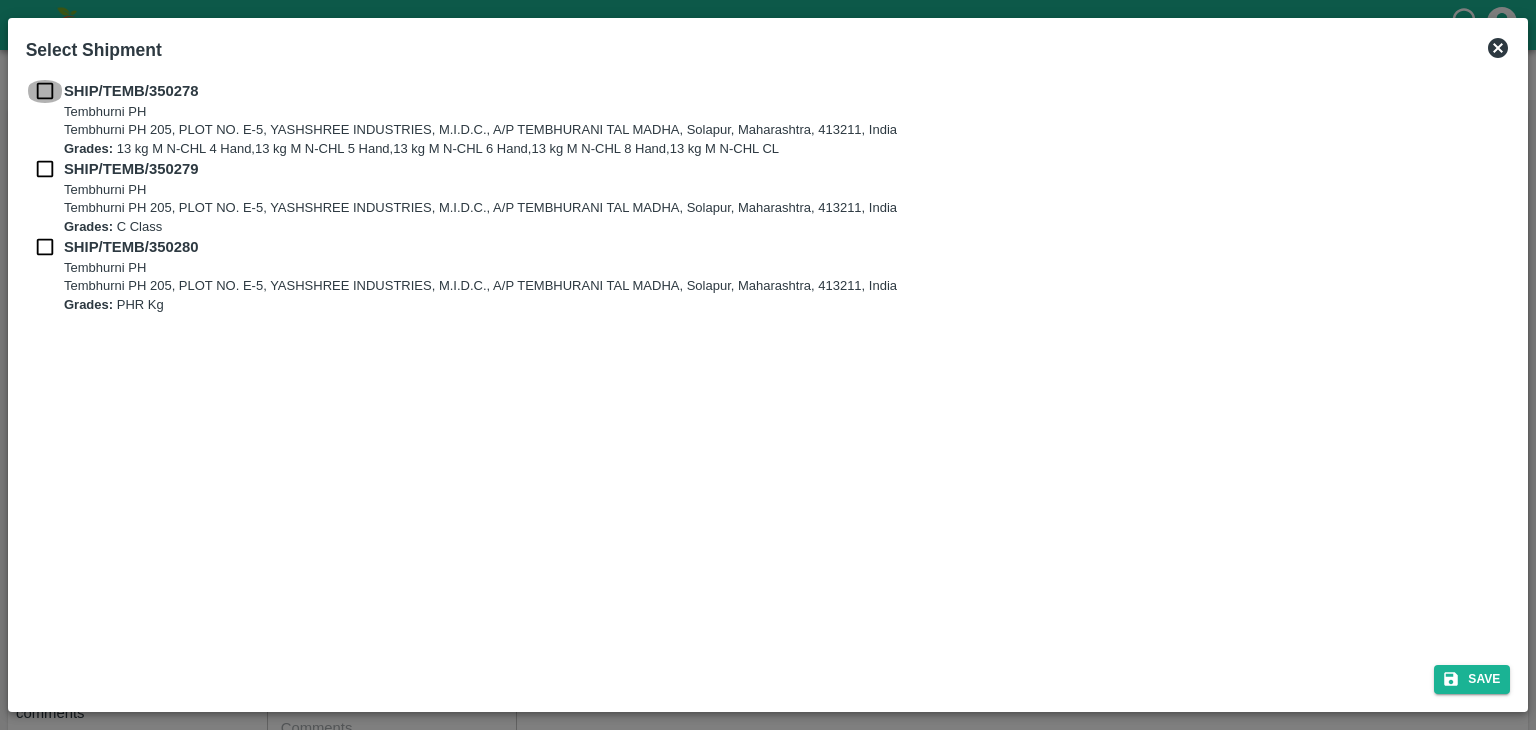 click at bounding box center (45, 91) 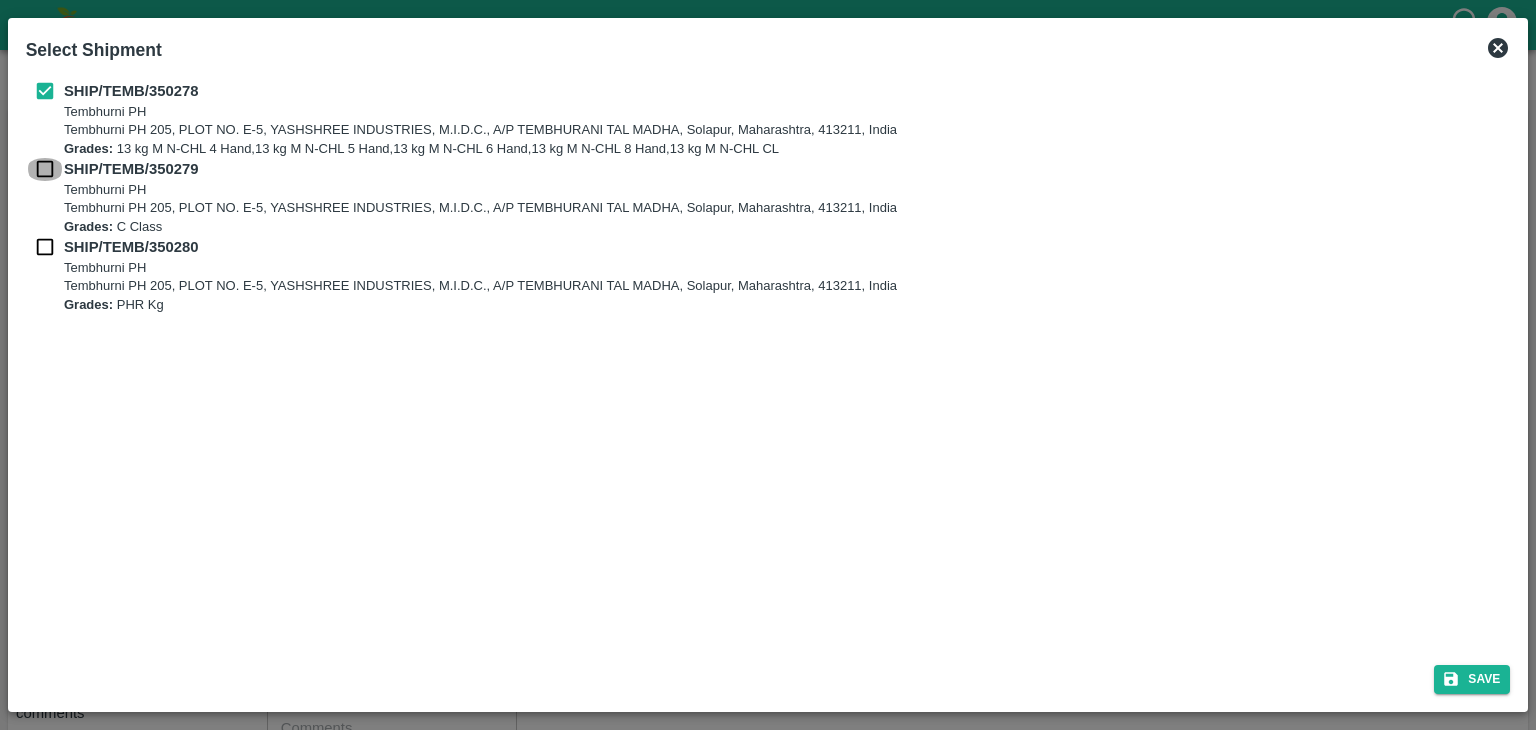 click at bounding box center (45, 169) 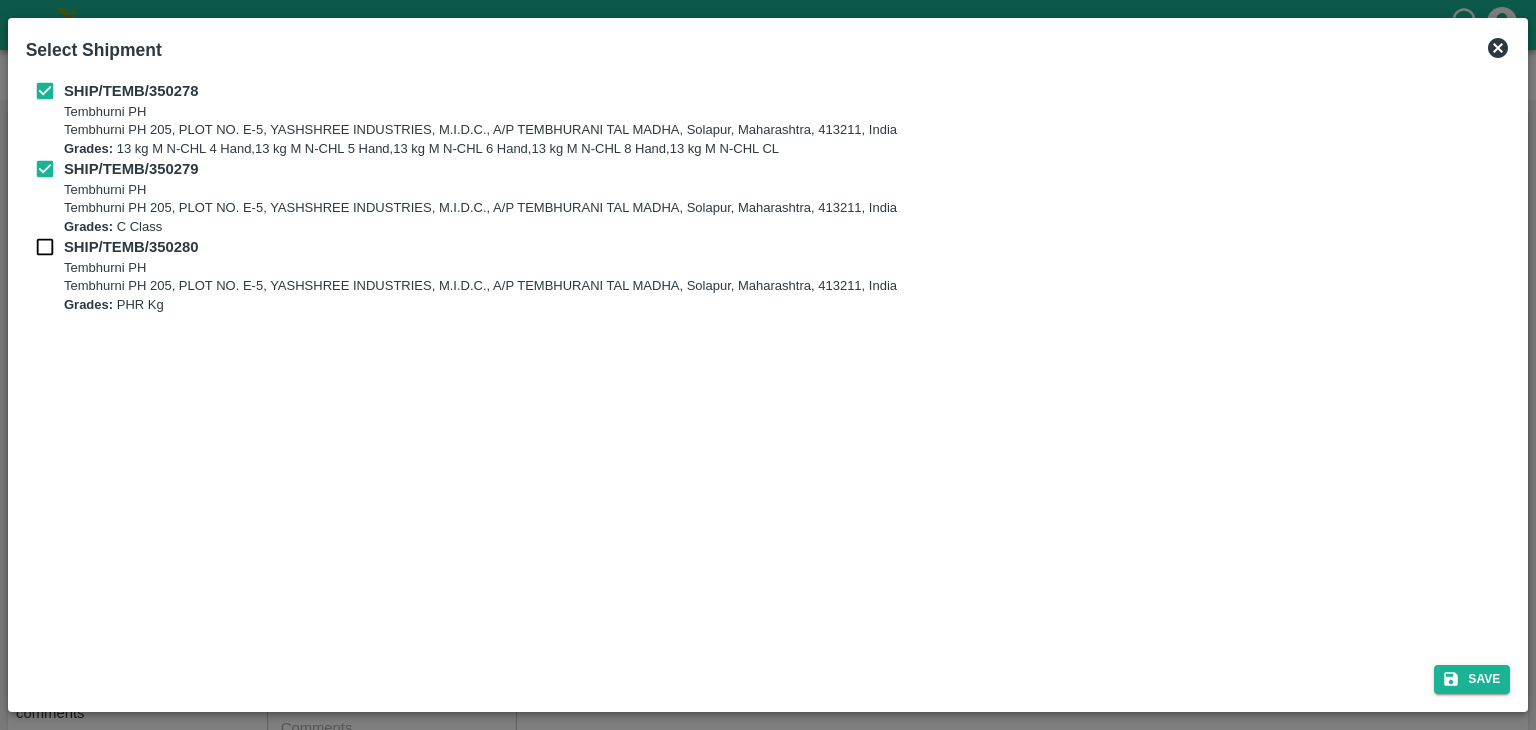 drag, startPoint x: 39, startPoint y: 229, endPoint x: 41, endPoint y: 244, distance: 15.132746 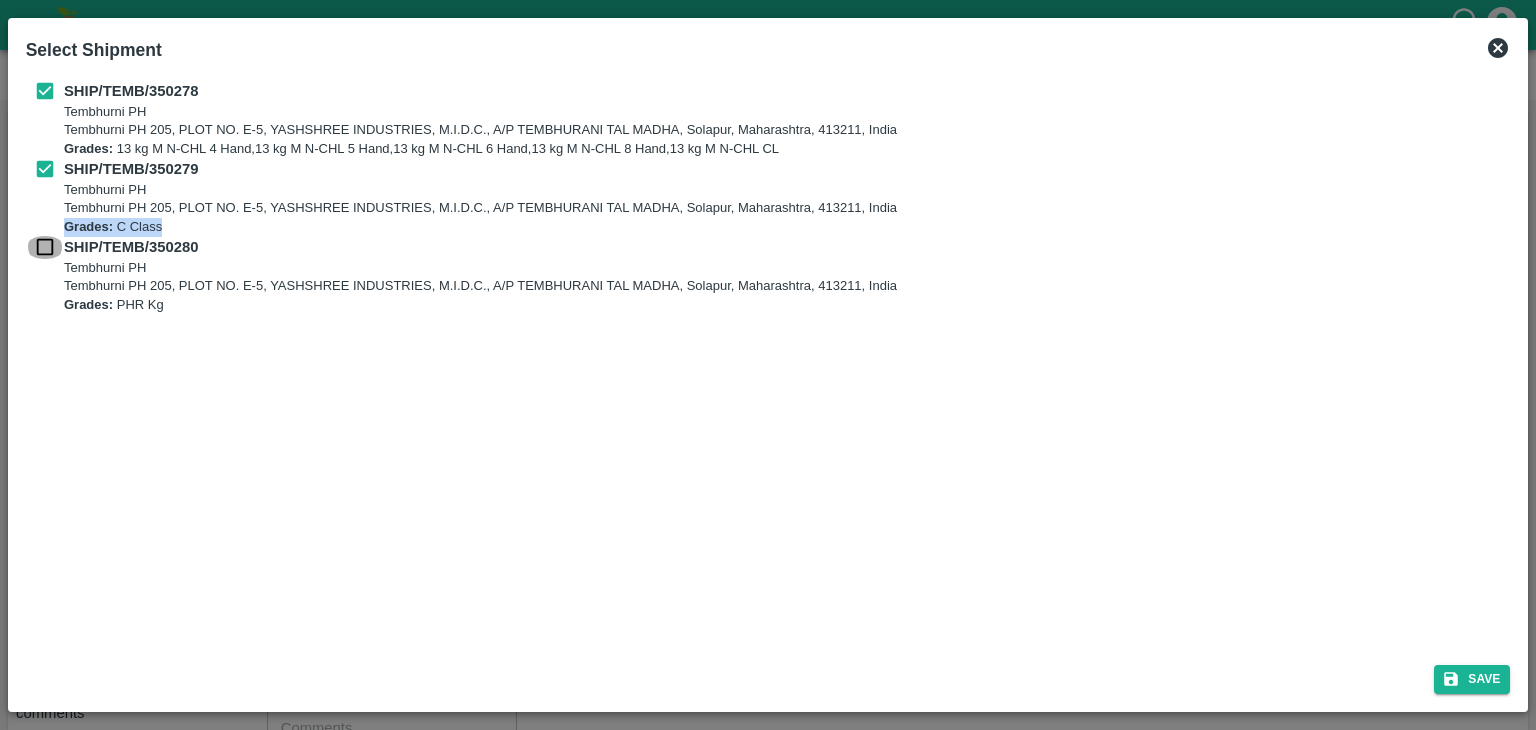 click at bounding box center (45, 247) 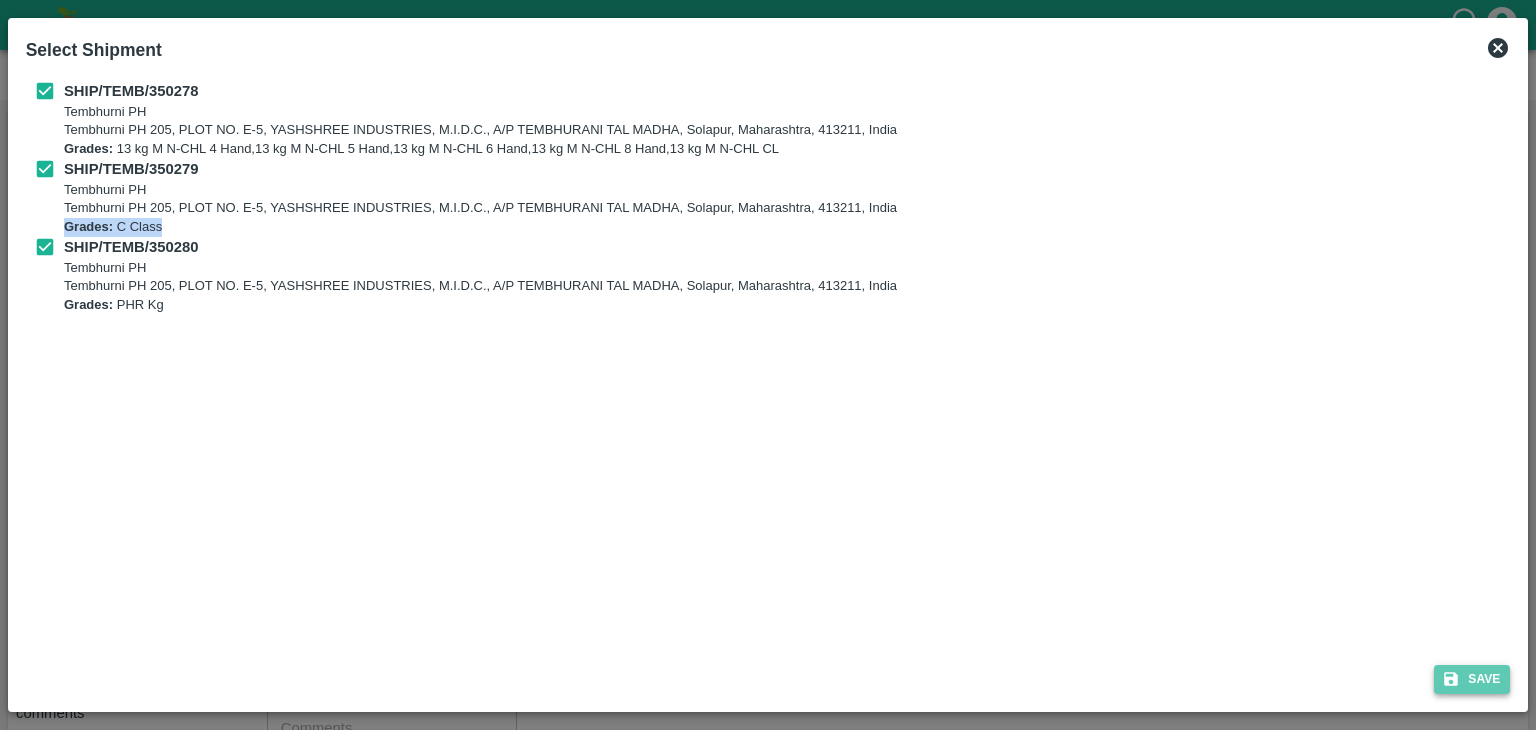 click on "Save" at bounding box center [1472, 679] 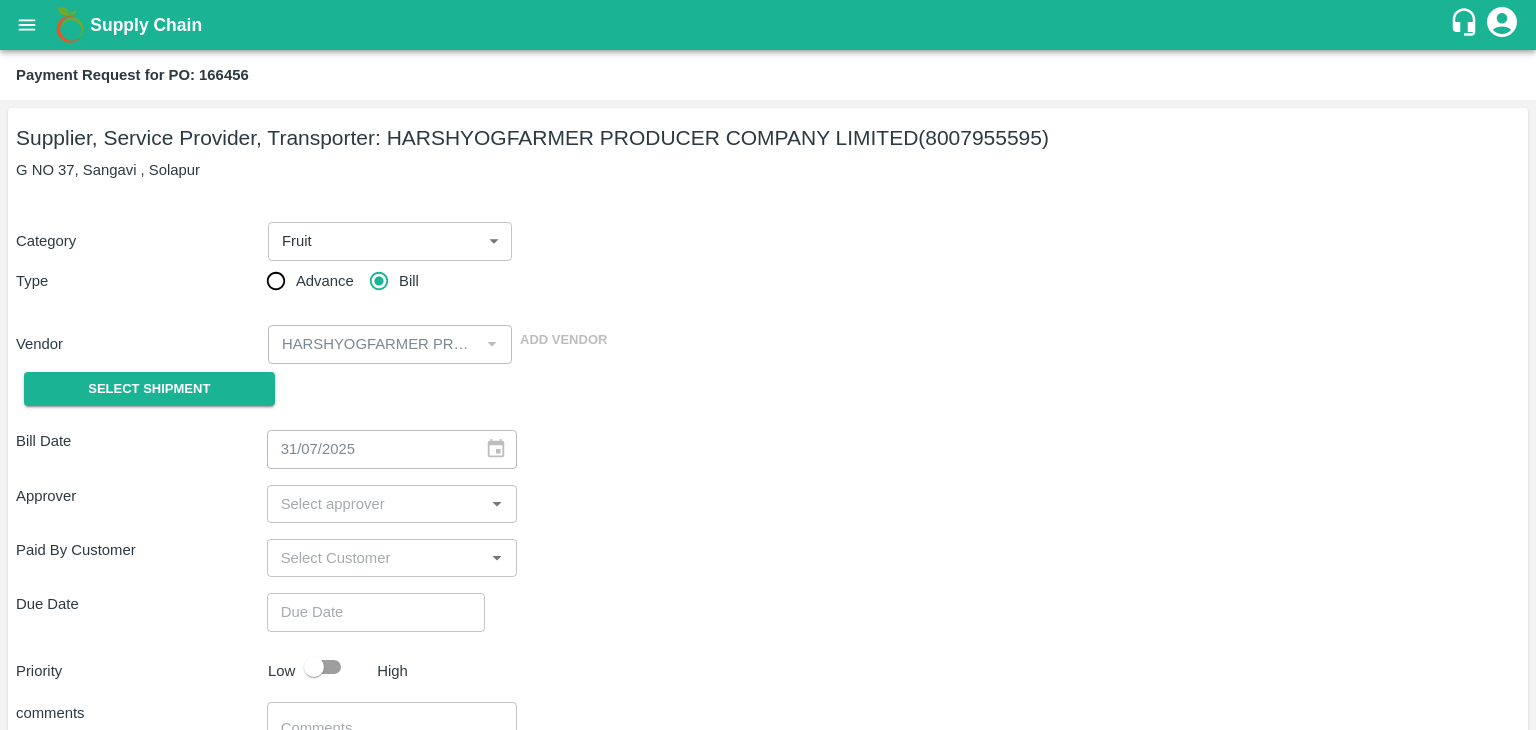 type on "31/07/2025" 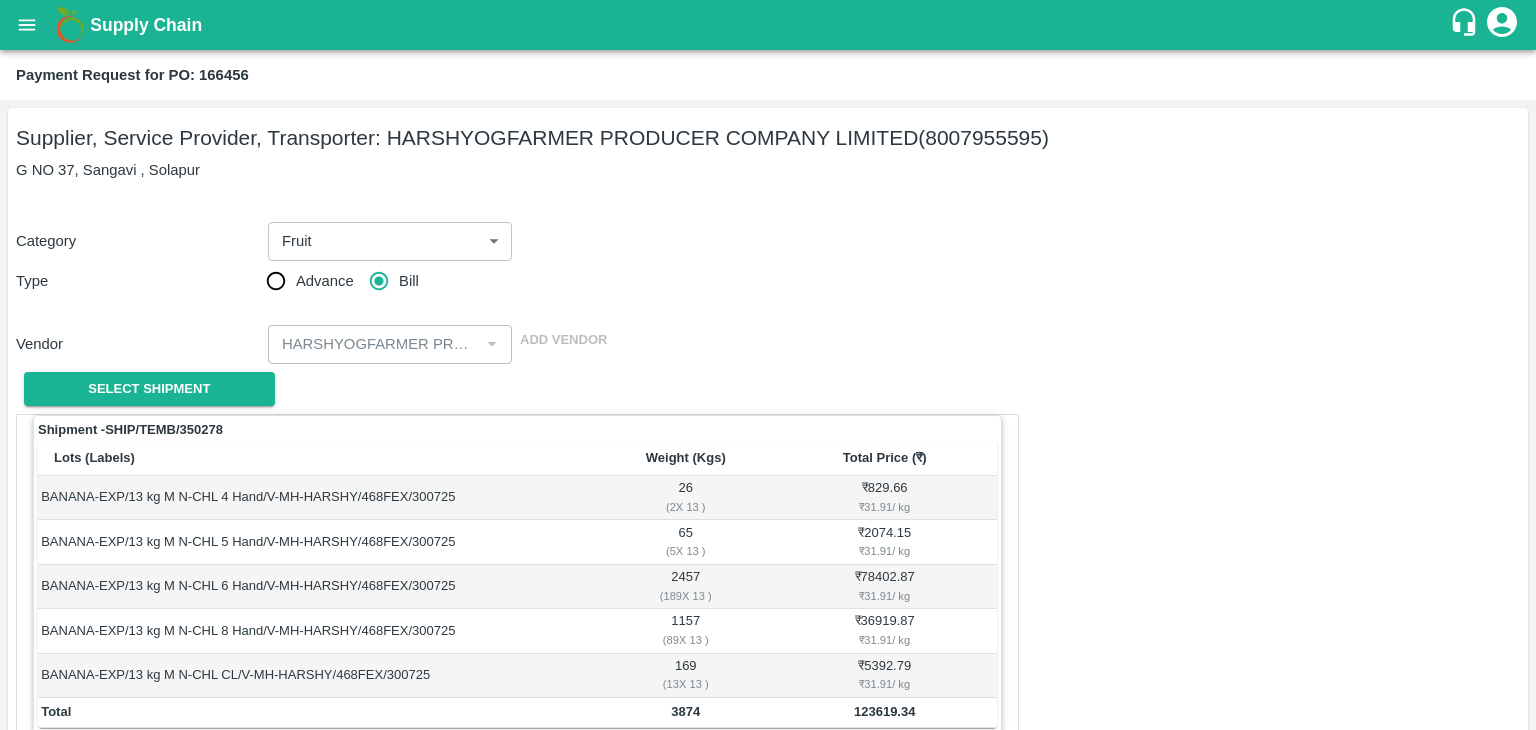 scroll, scrollTop: 980, scrollLeft: 0, axis: vertical 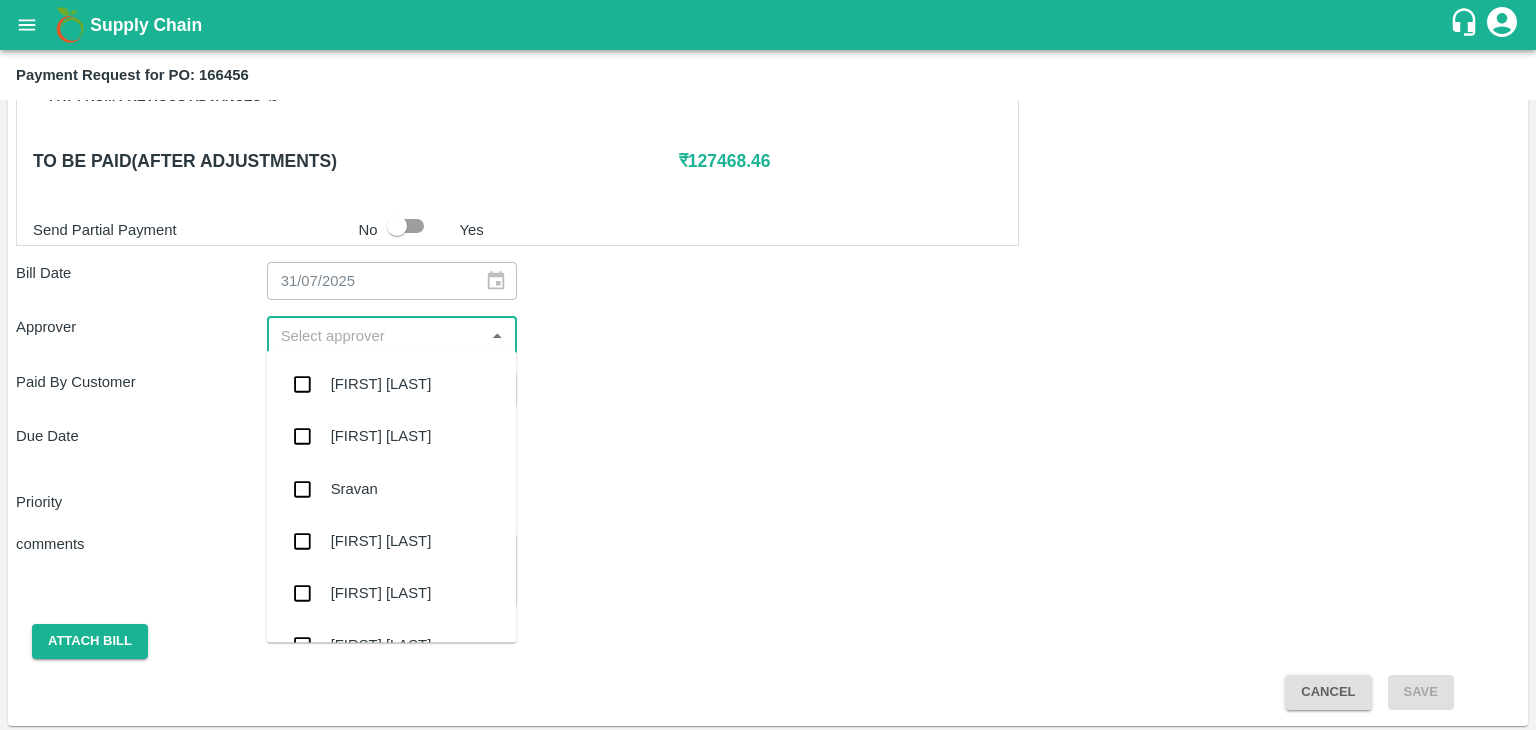 click at bounding box center (376, 335) 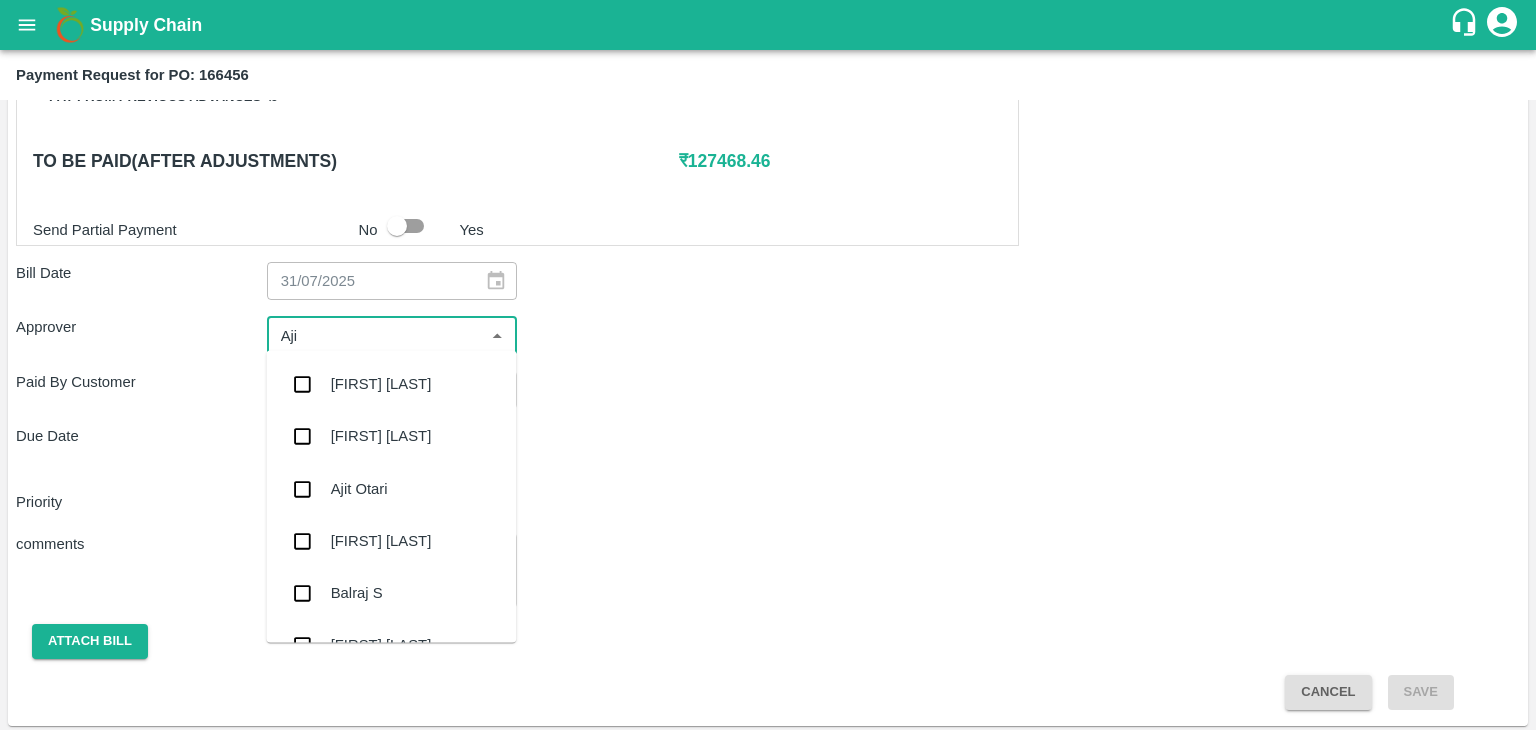 type on "[FIRST]" 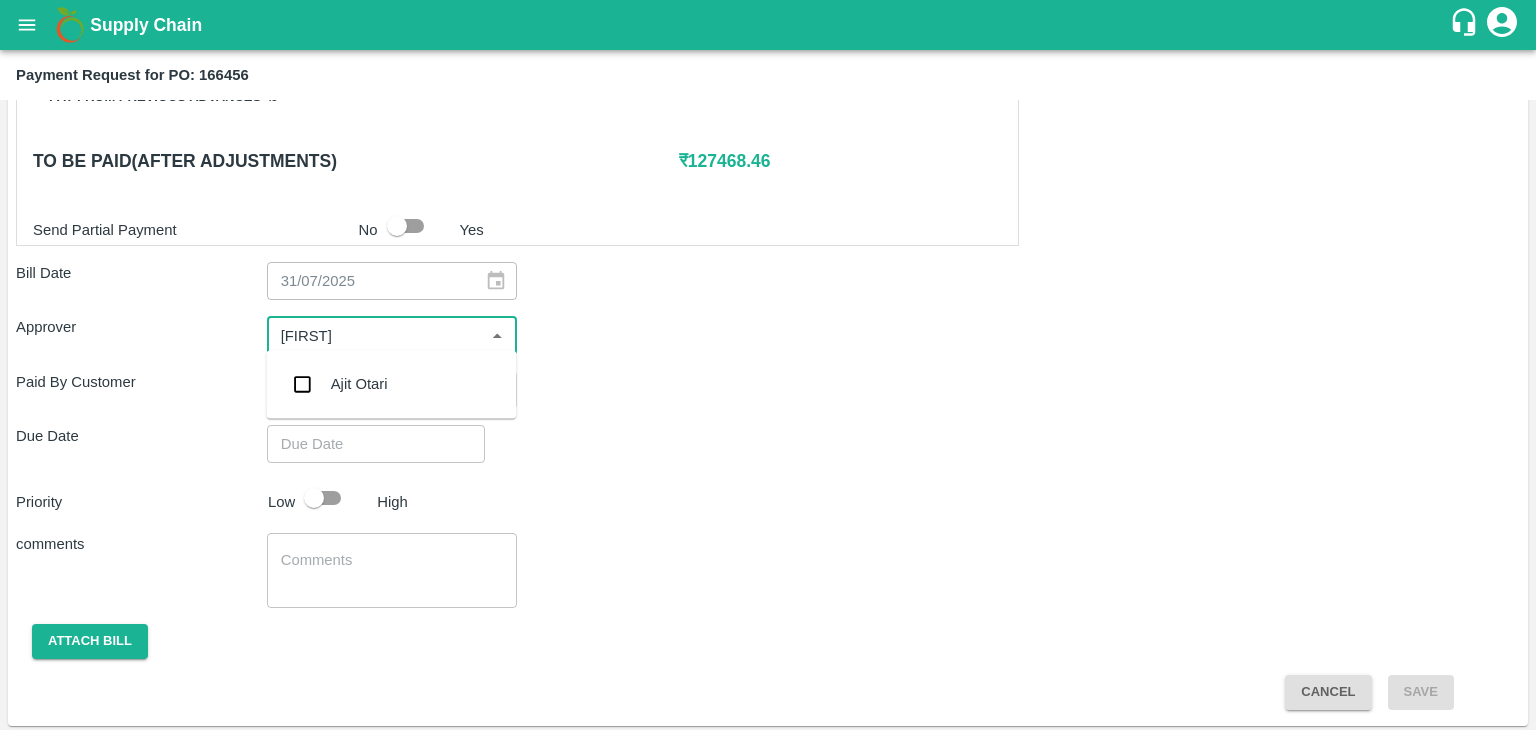 click on "Ajit Otari" at bounding box center (391, 384) 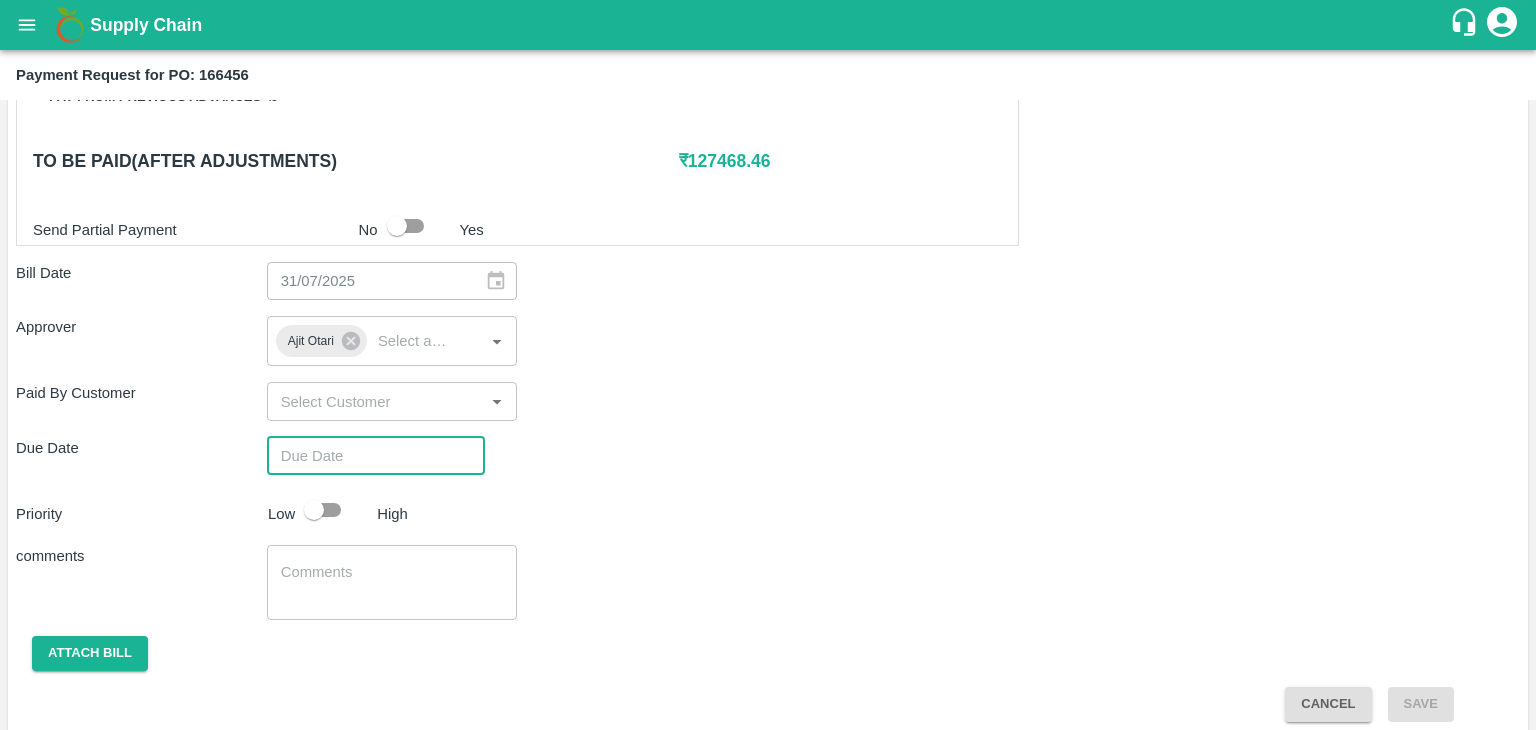type on "DD/MM/YYYY hh:mm aa" 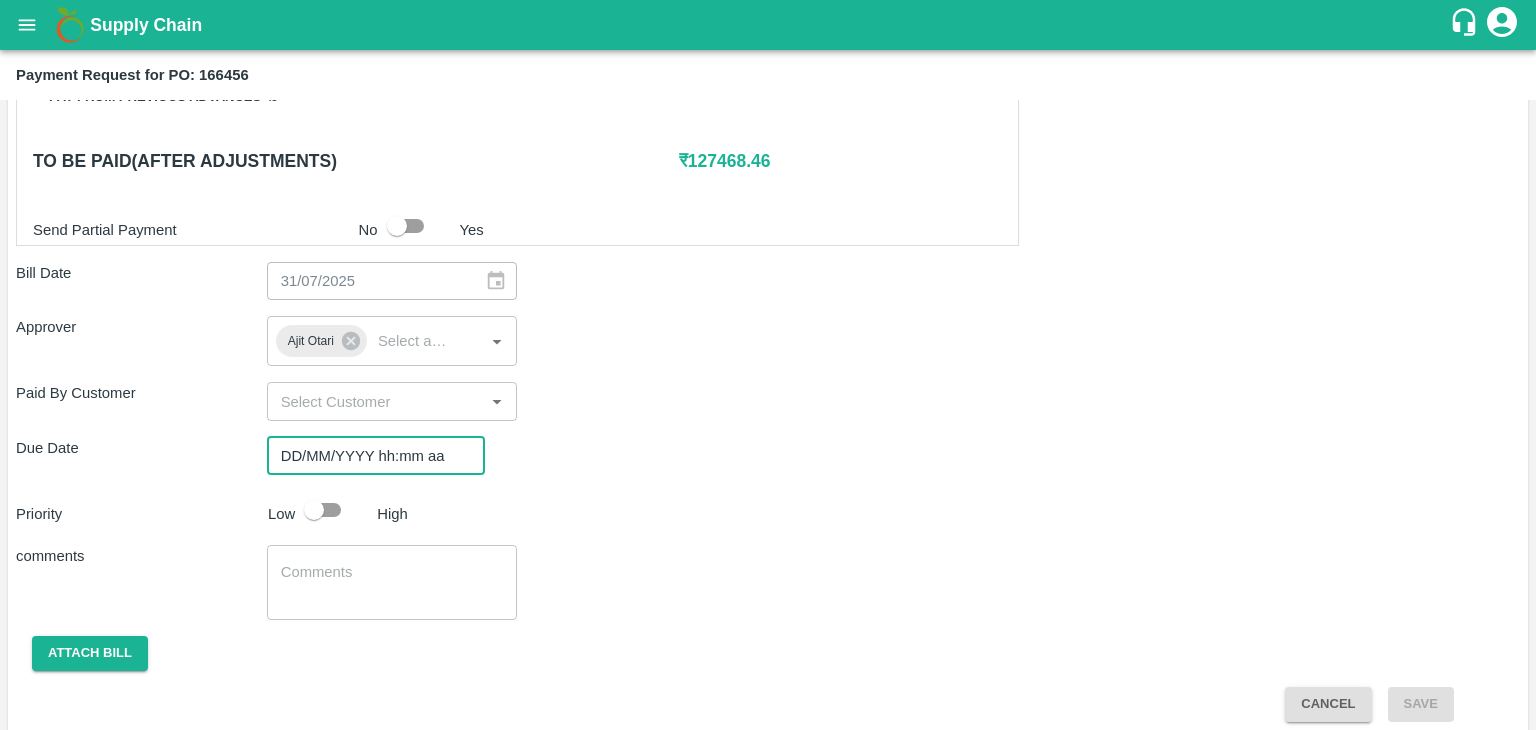 click on "DD/MM/YYYY hh:mm aa" at bounding box center (369, 456) 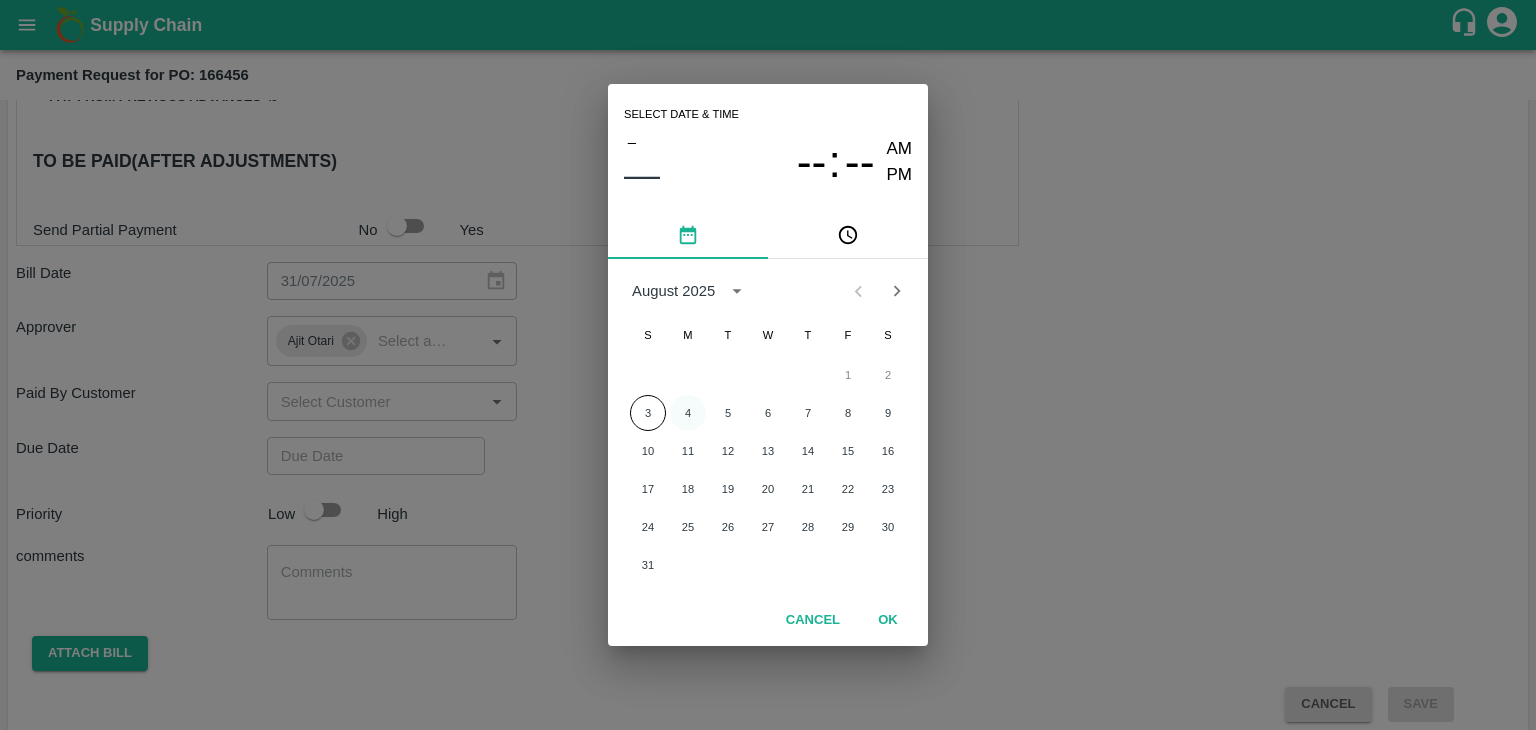 click on "4" at bounding box center [688, 413] 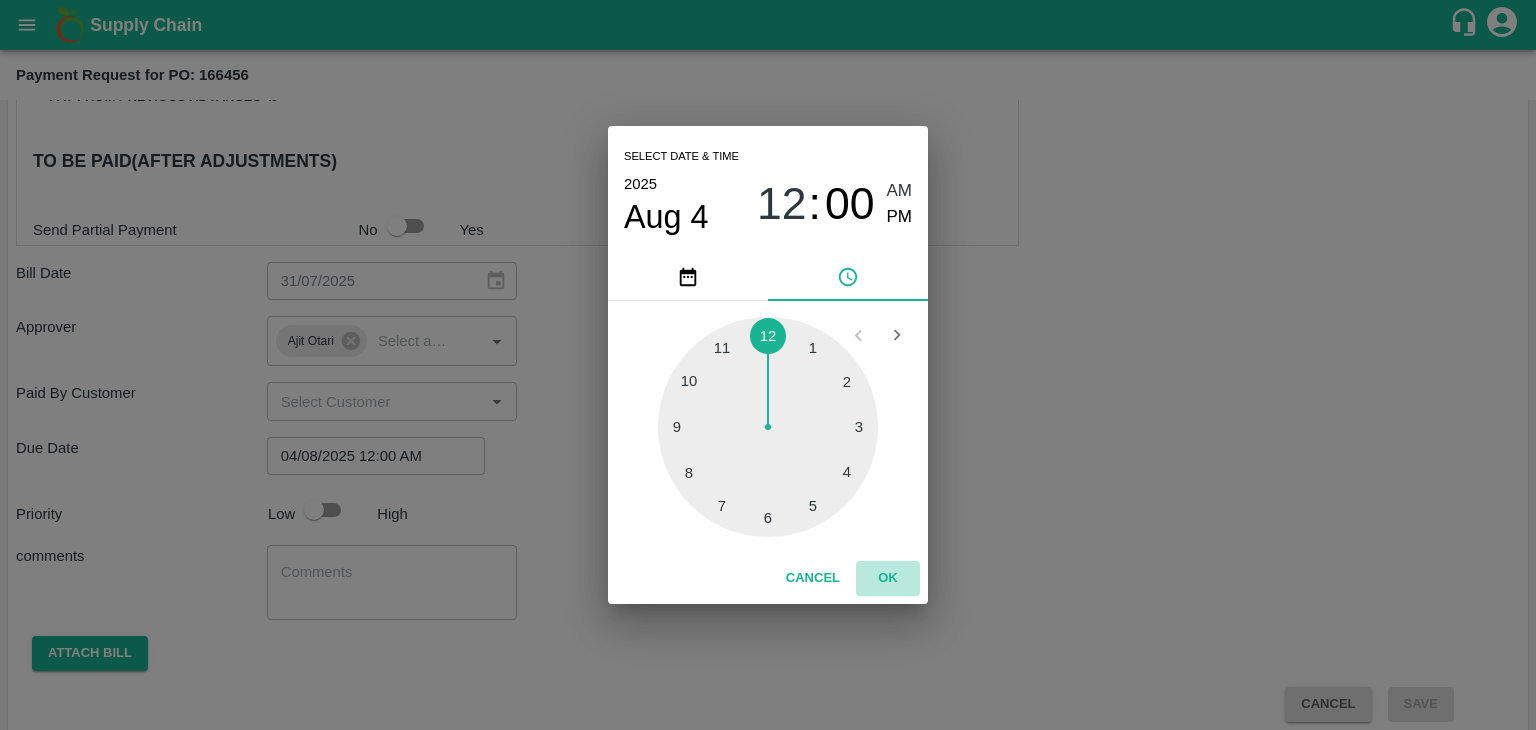 click on "OK" at bounding box center (888, 578) 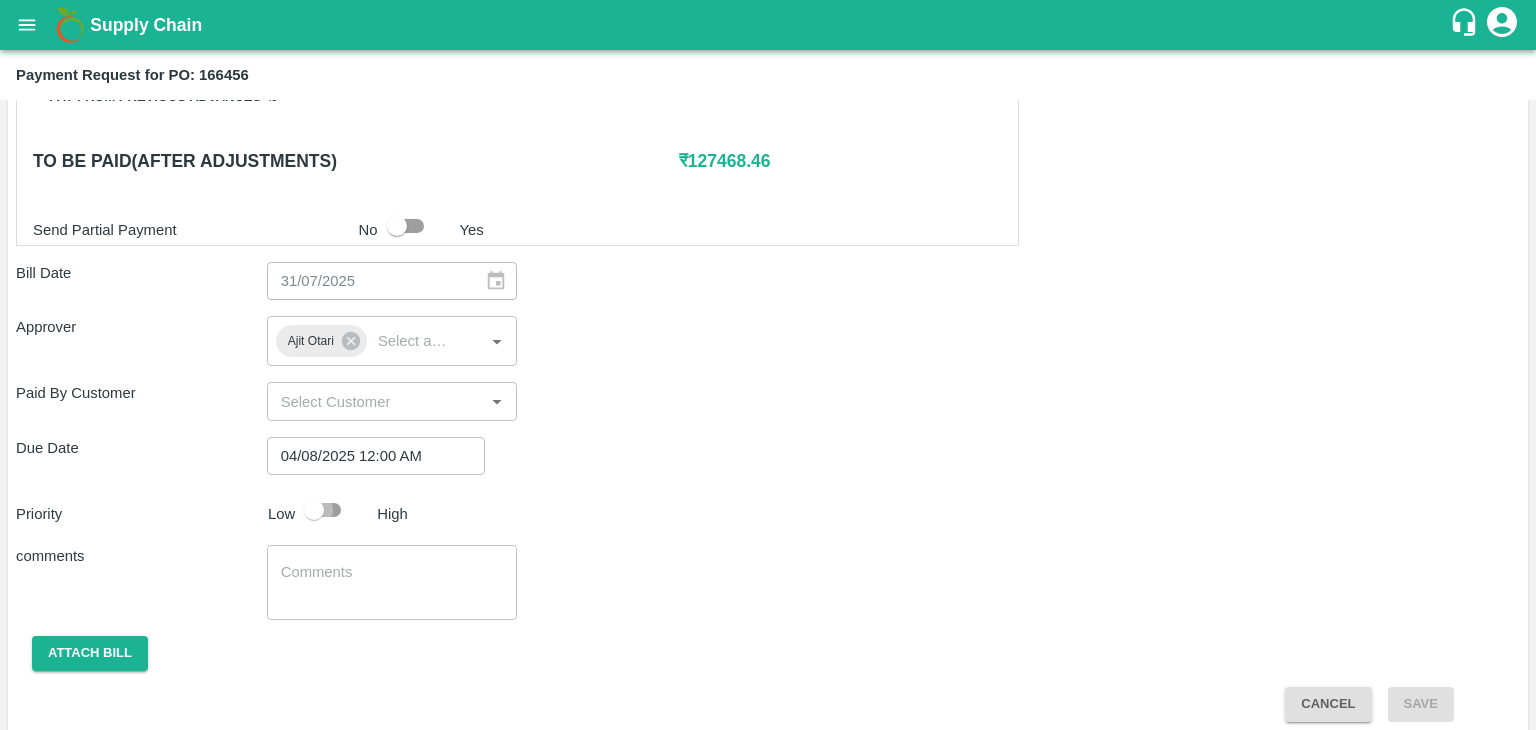 click at bounding box center (314, 510) 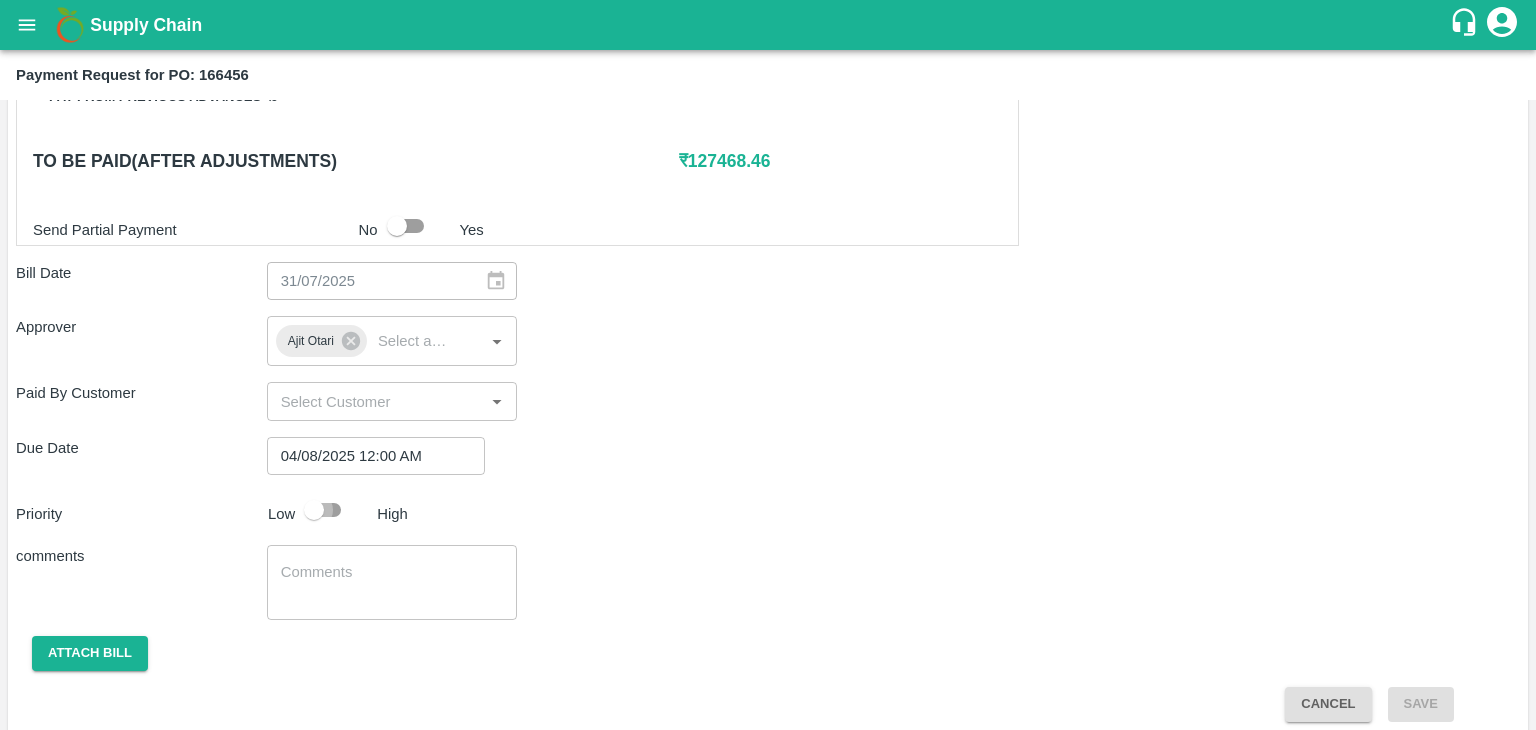 checkbox on "true" 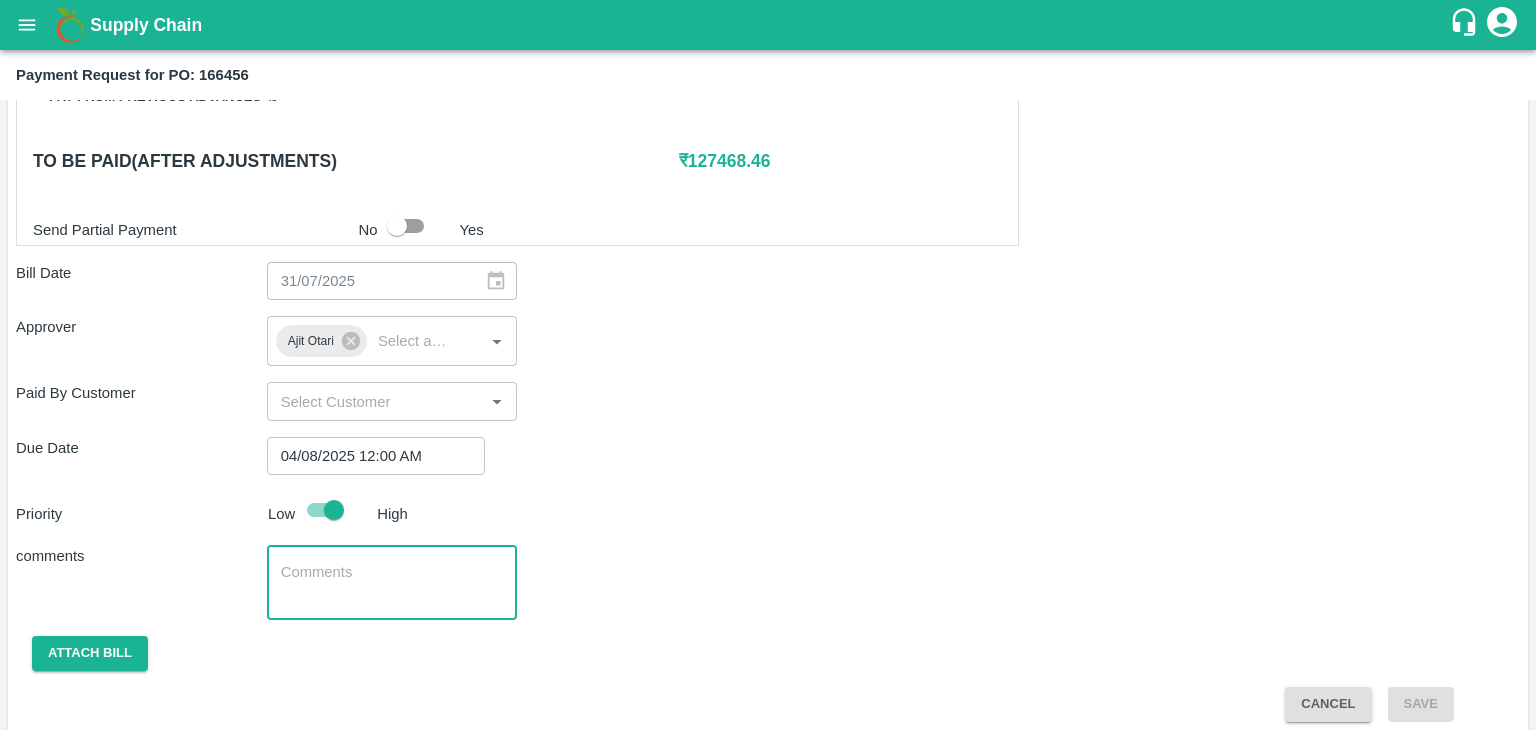 click at bounding box center [392, 583] 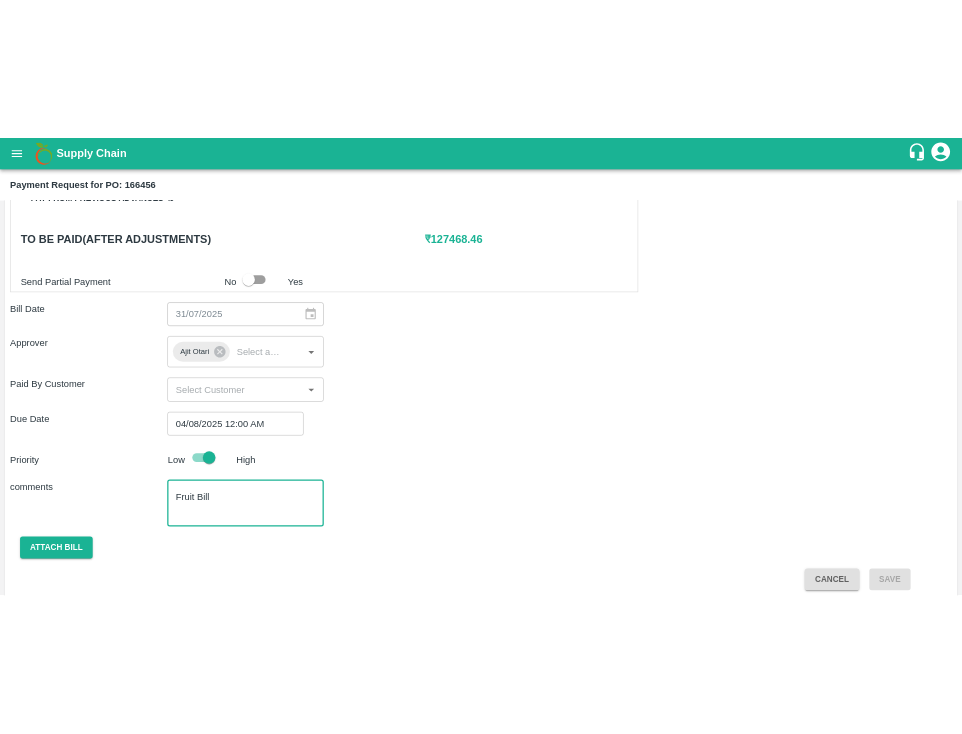 scroll, scrollTop: 992, scrollLeft: 0, axis: vertical 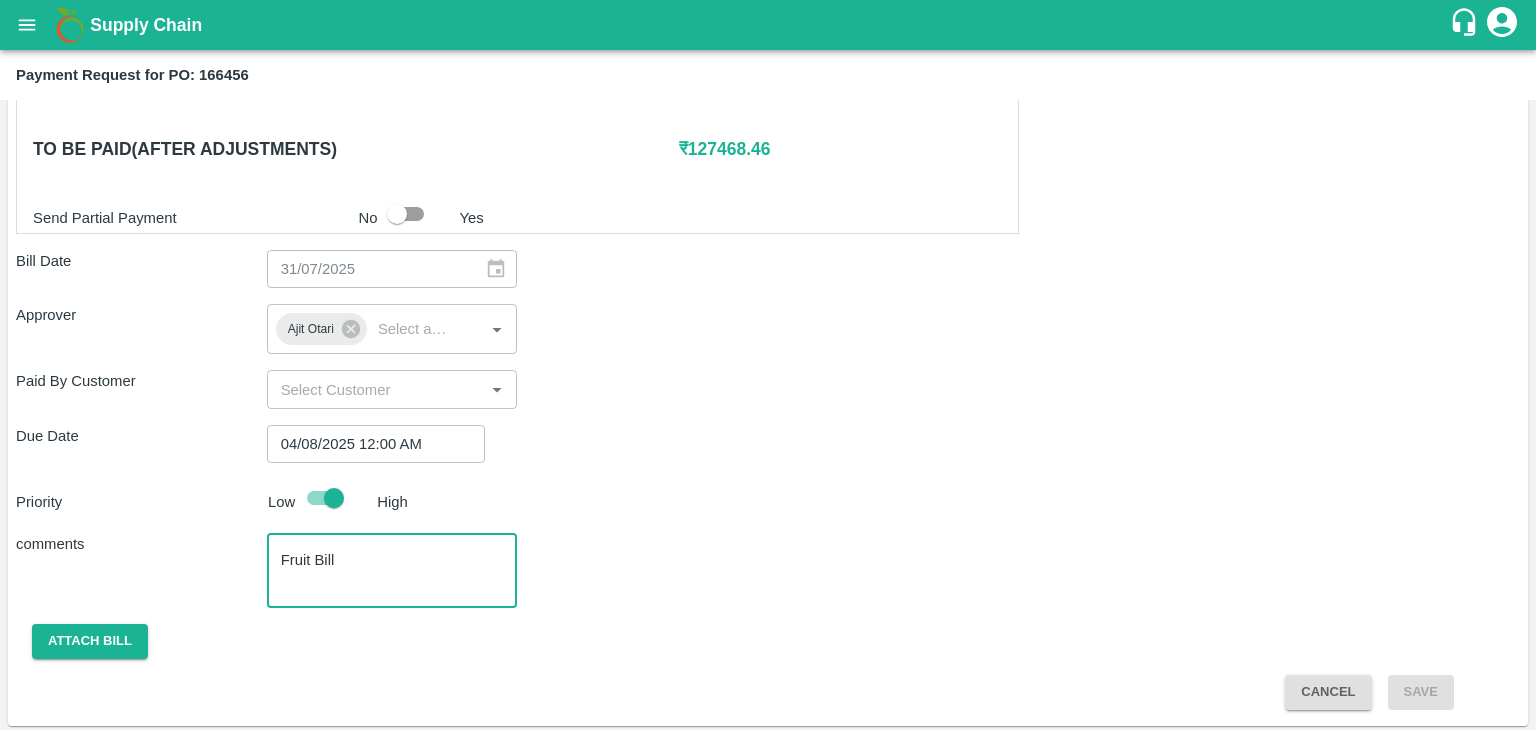 type on "Fruit Bill" 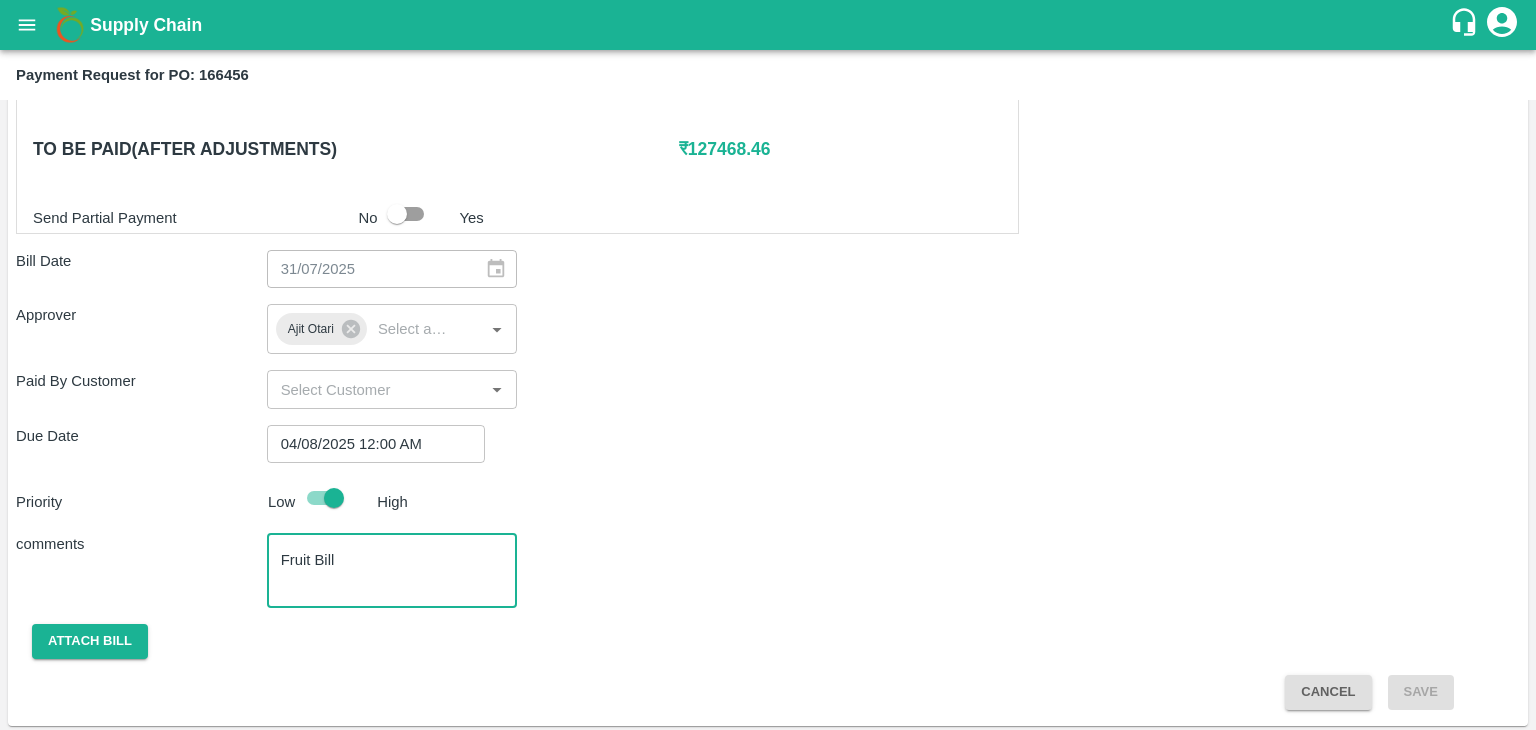 type 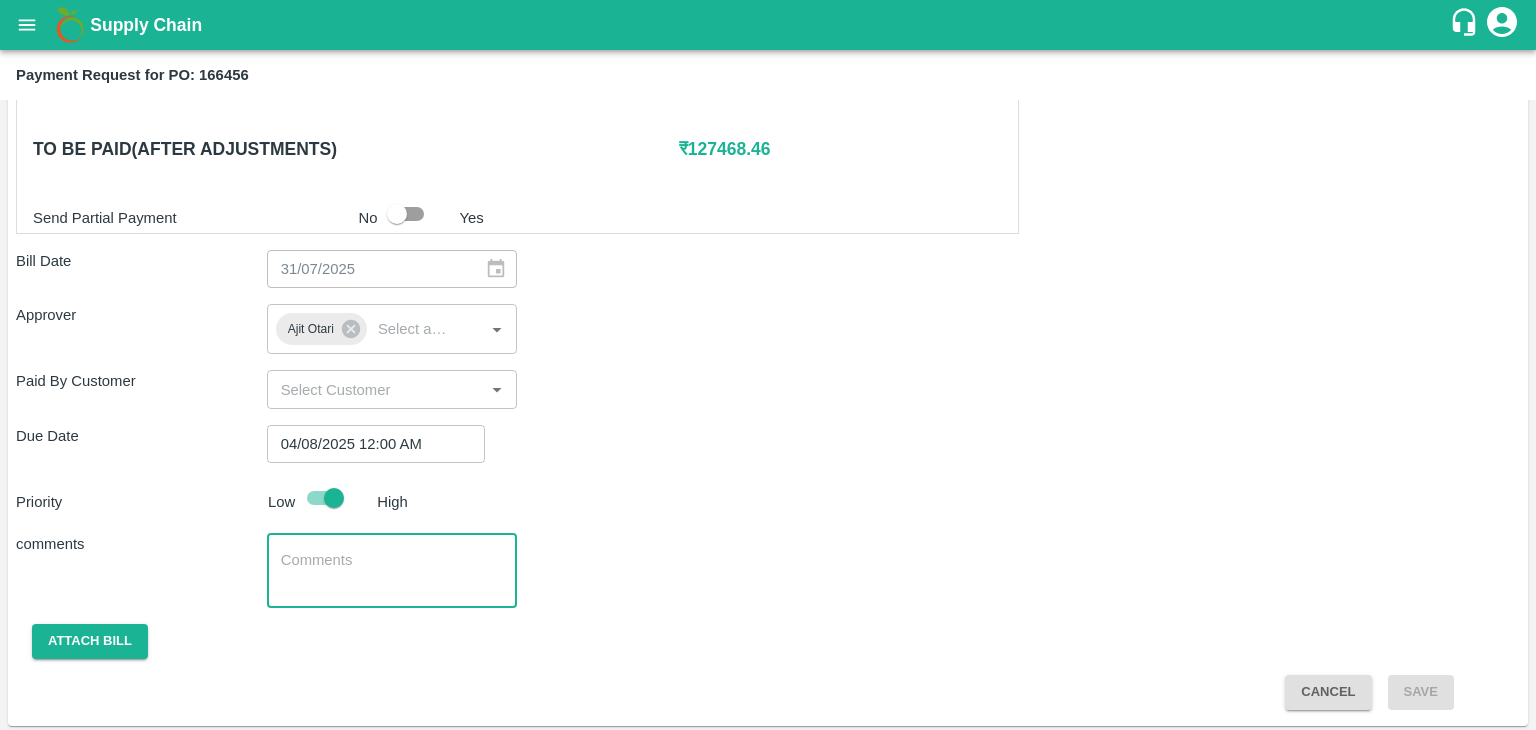 type 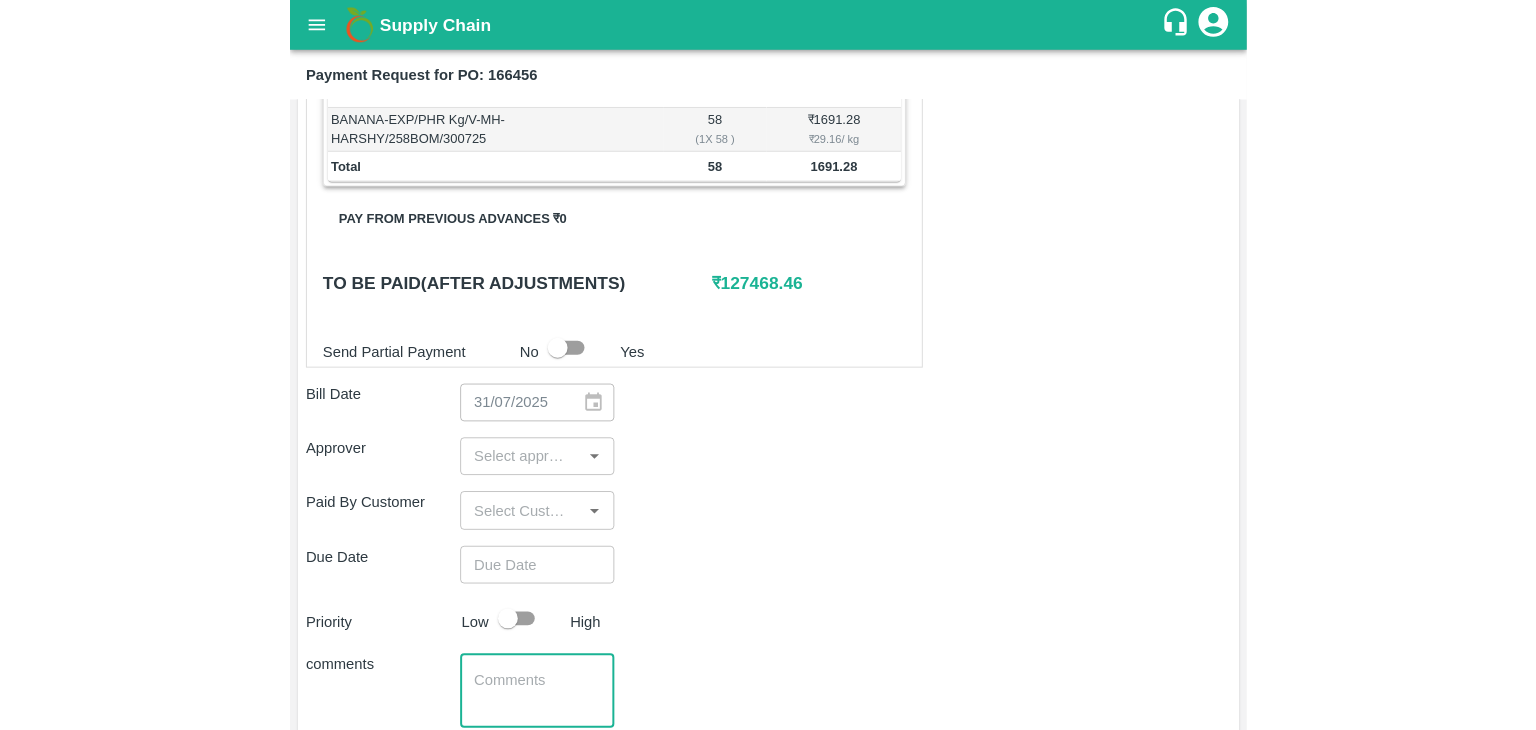 scroll, scrollTop: 1128, scrollLeft: 0, axis: vertical 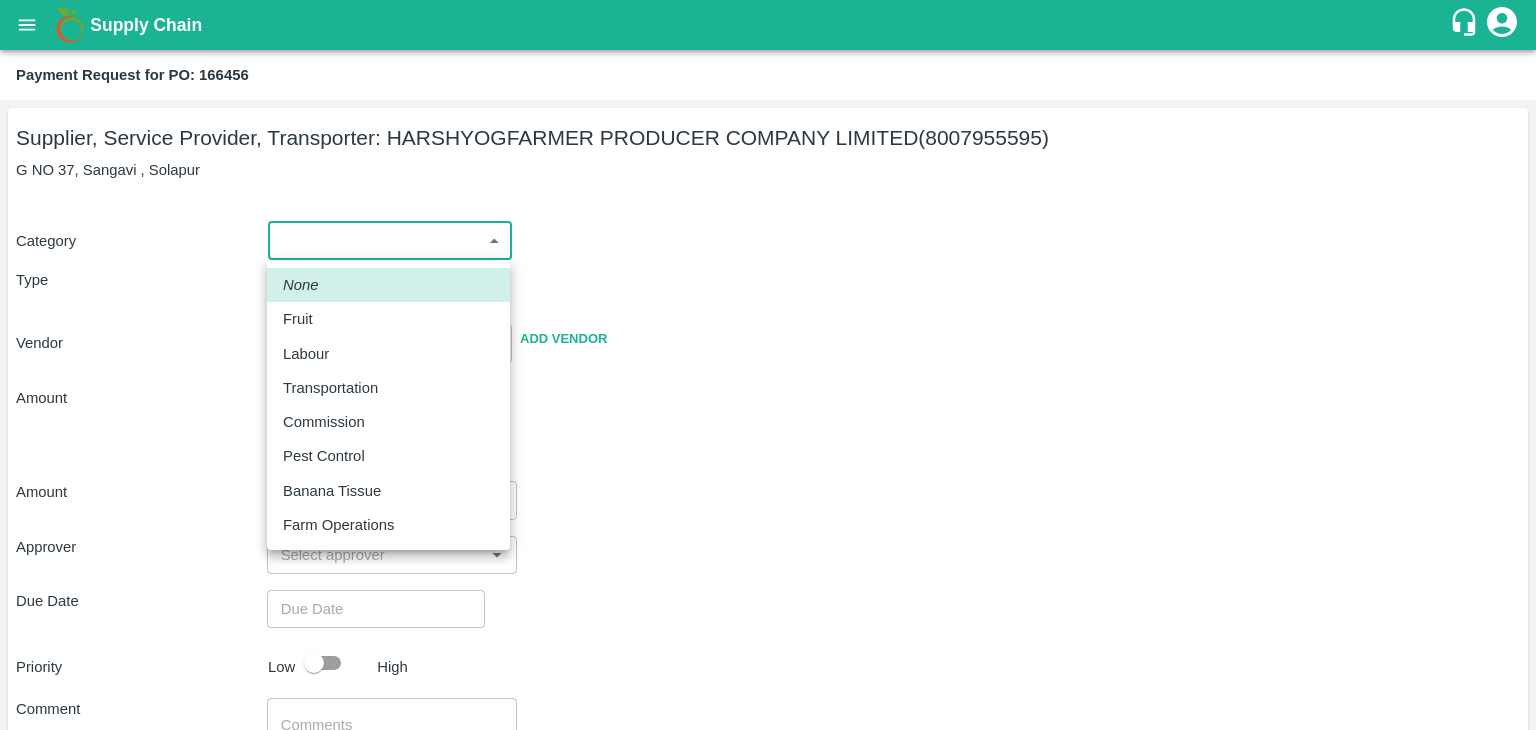 click on "Supply Chain Payment Request for PO: 166456 Supplier, Service Provider, Transporter:    [COMPANY]  ([PHONE]) G NO 37, [AREA], [CITY] CC [CITY] [AREA] PH [CITY] [AREA] PH [CITY] [AREA] PH [CITY] [AREA] CS [FIRST] [LAST] Logout None Fruit Labour Transportation Commission Pest Control Banana Tissue Farm Operations" at bounding box center (768, 365) 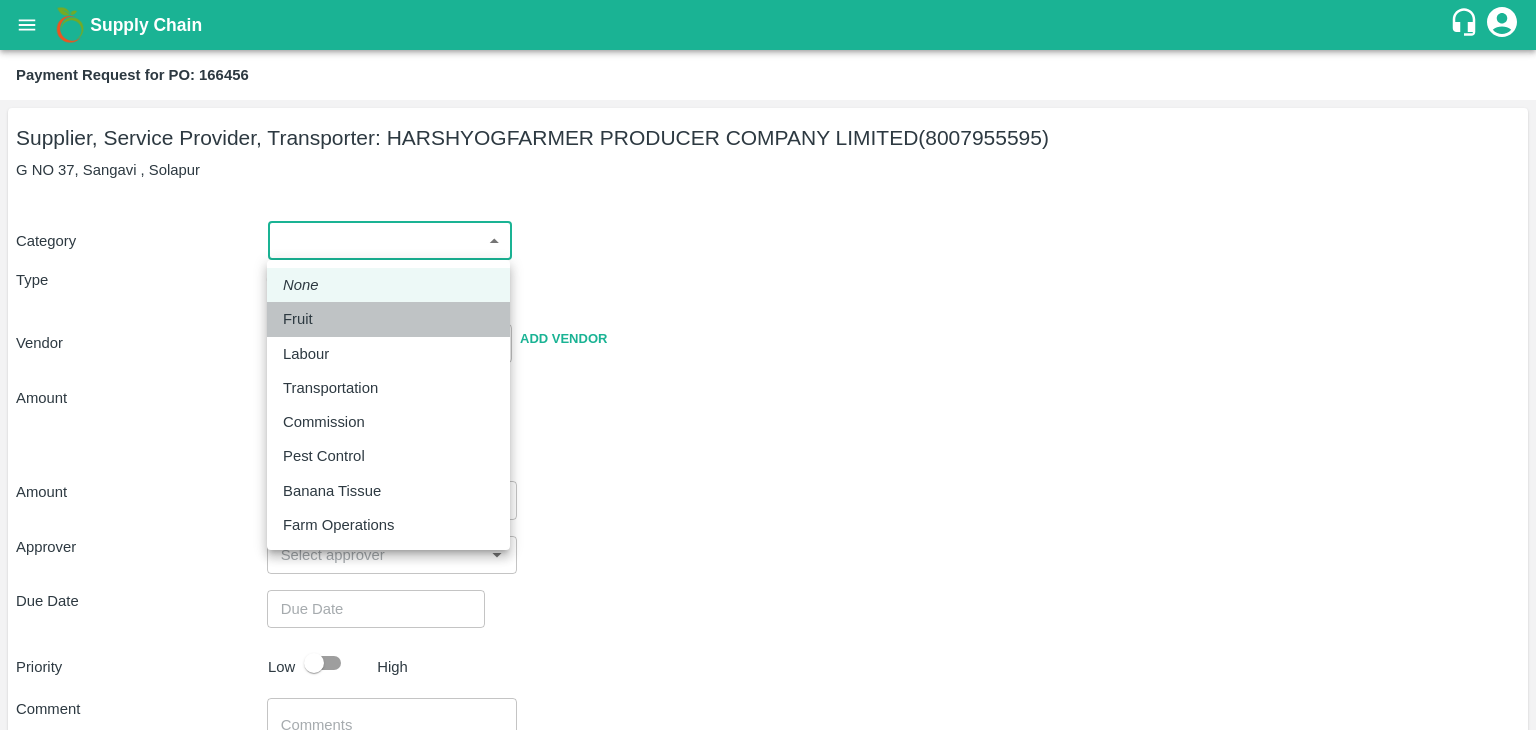 click on "Fruit" at bounding box center (388, 319) 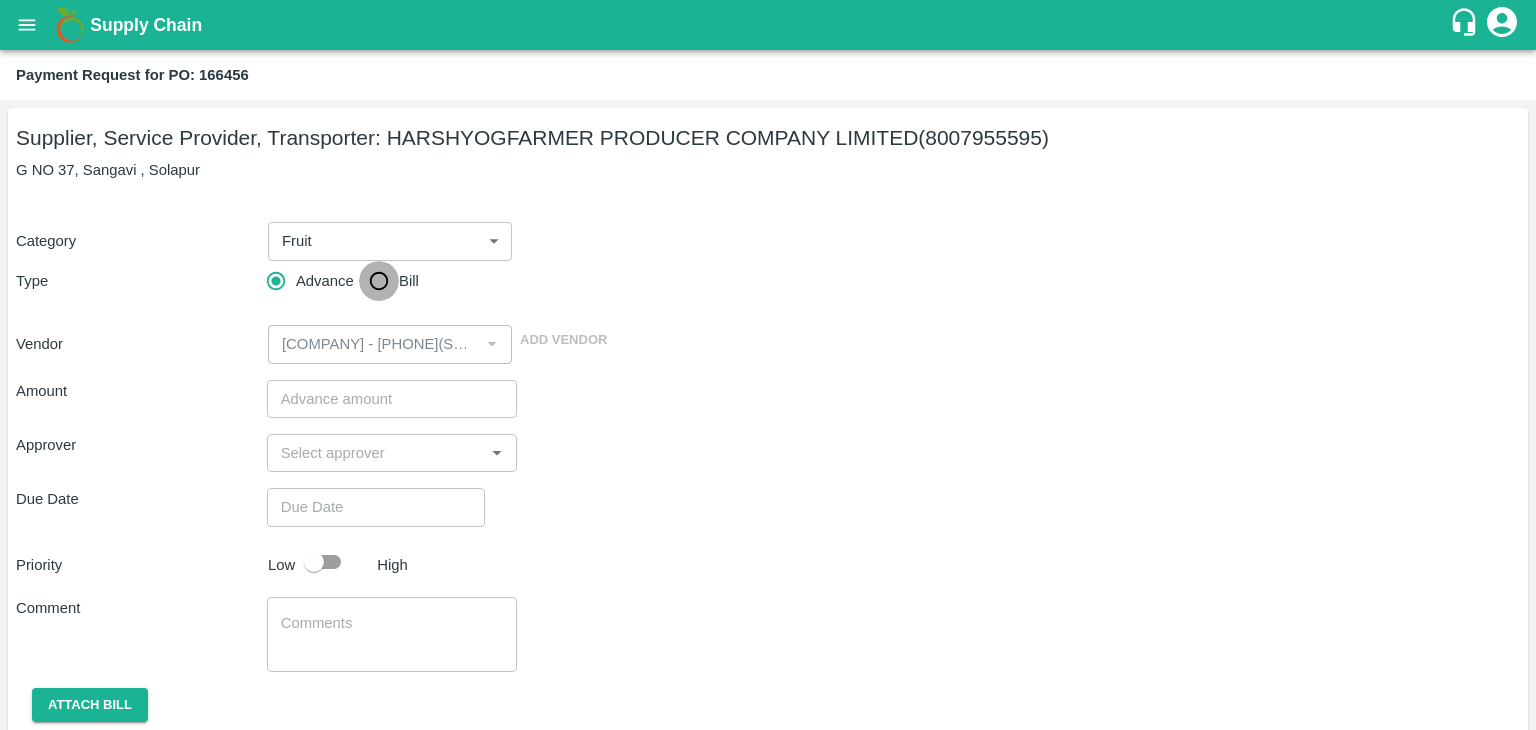click on "Bill" at bounding box center (379, 281) 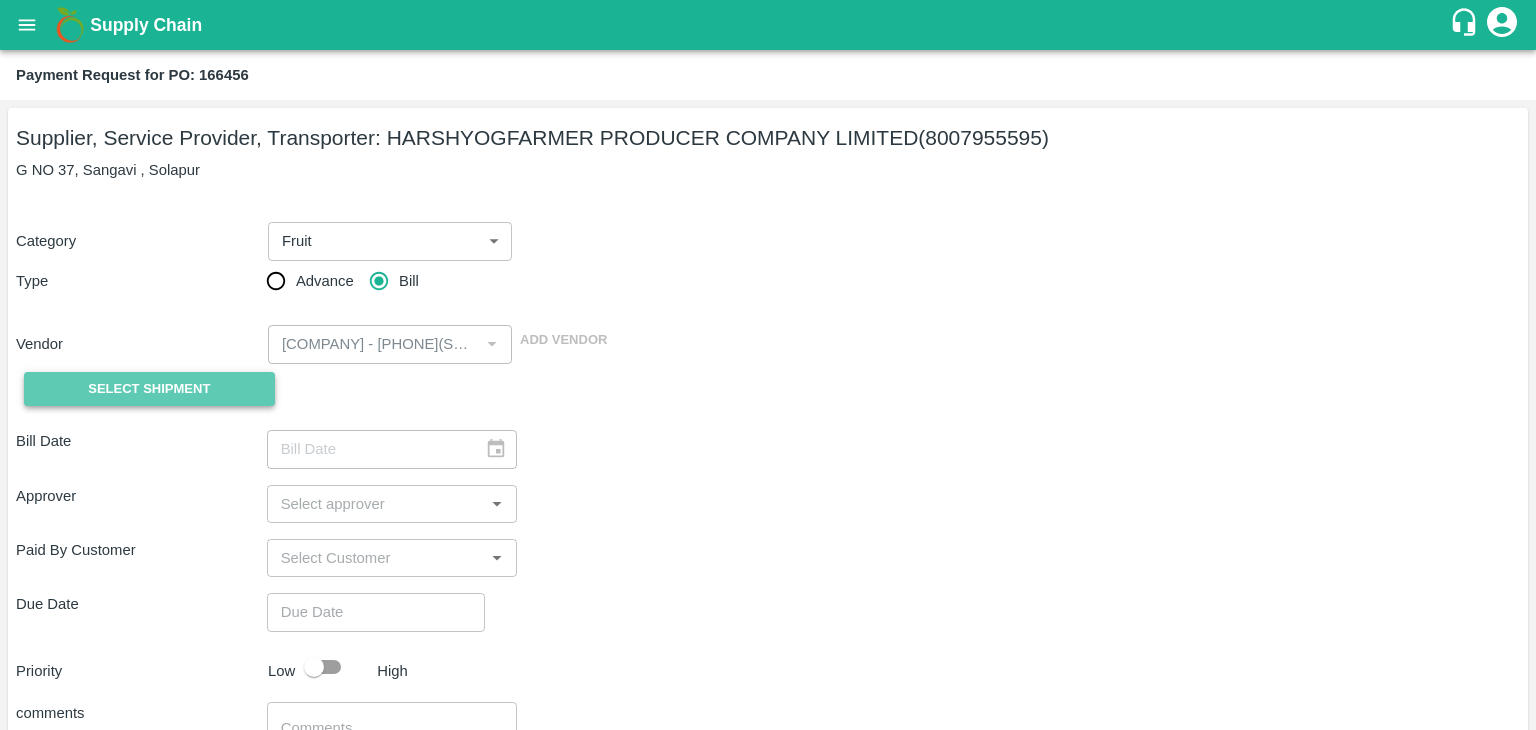 click on "Select Shipment" at bounding box center (149, 389) 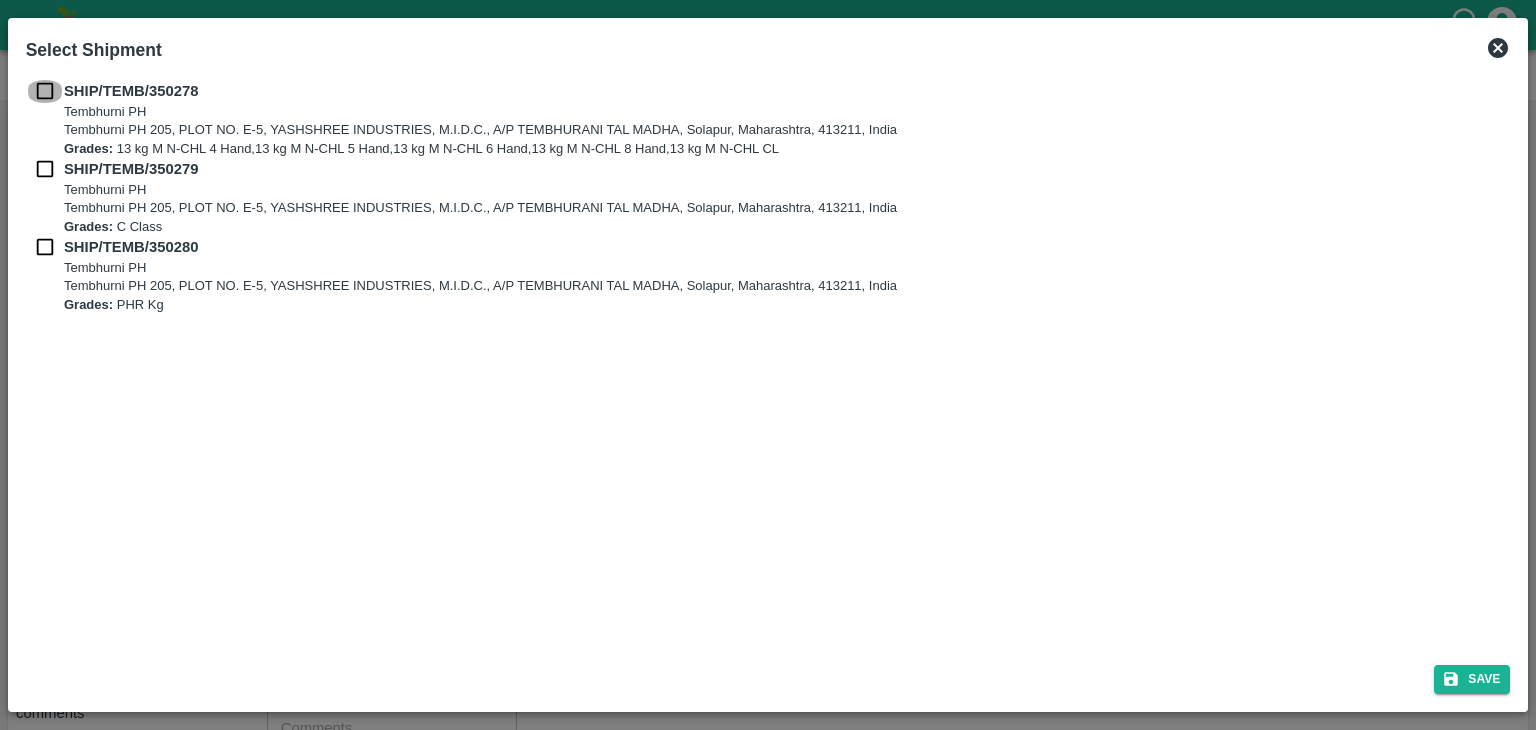 click at bounding box center [45, 91] 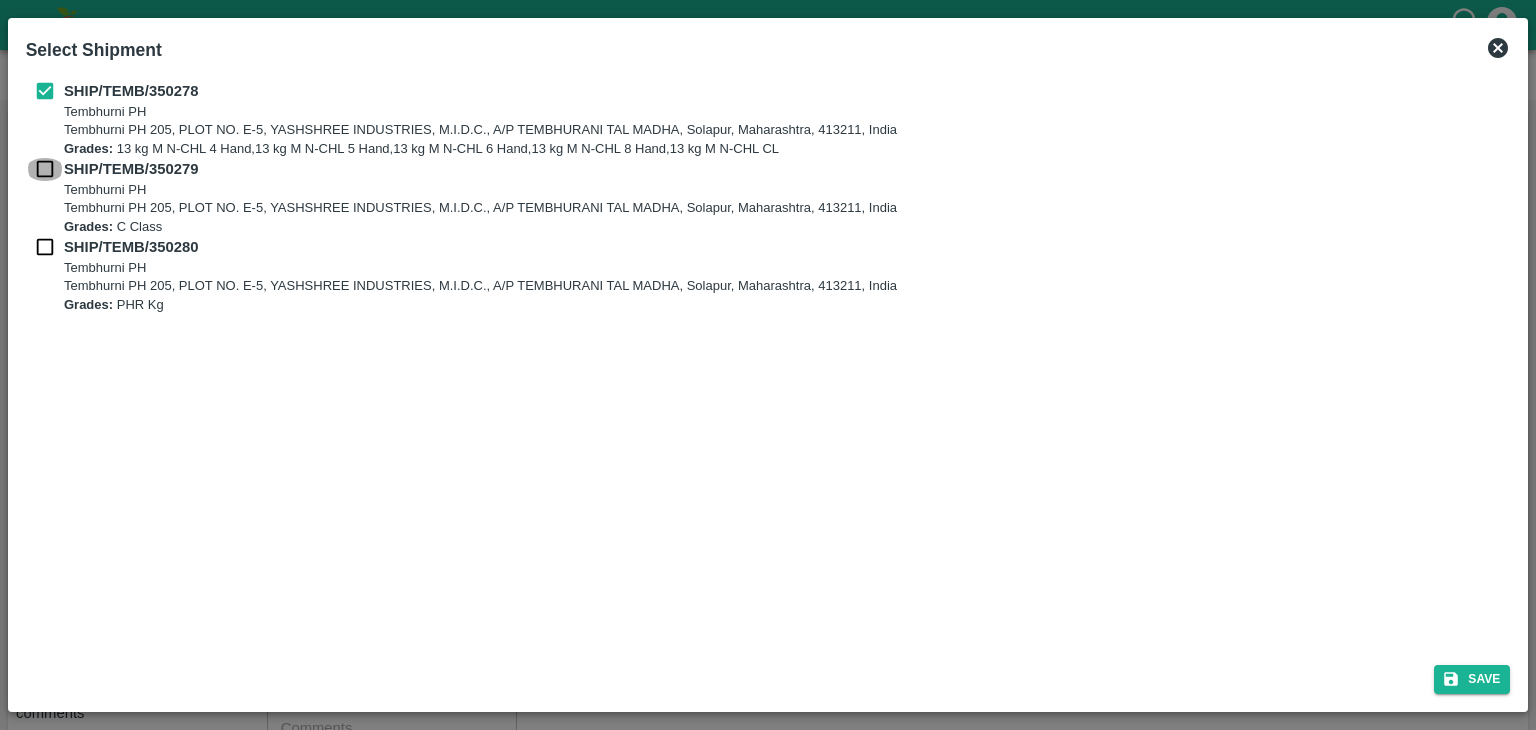 click at bounding box center [45, 169] 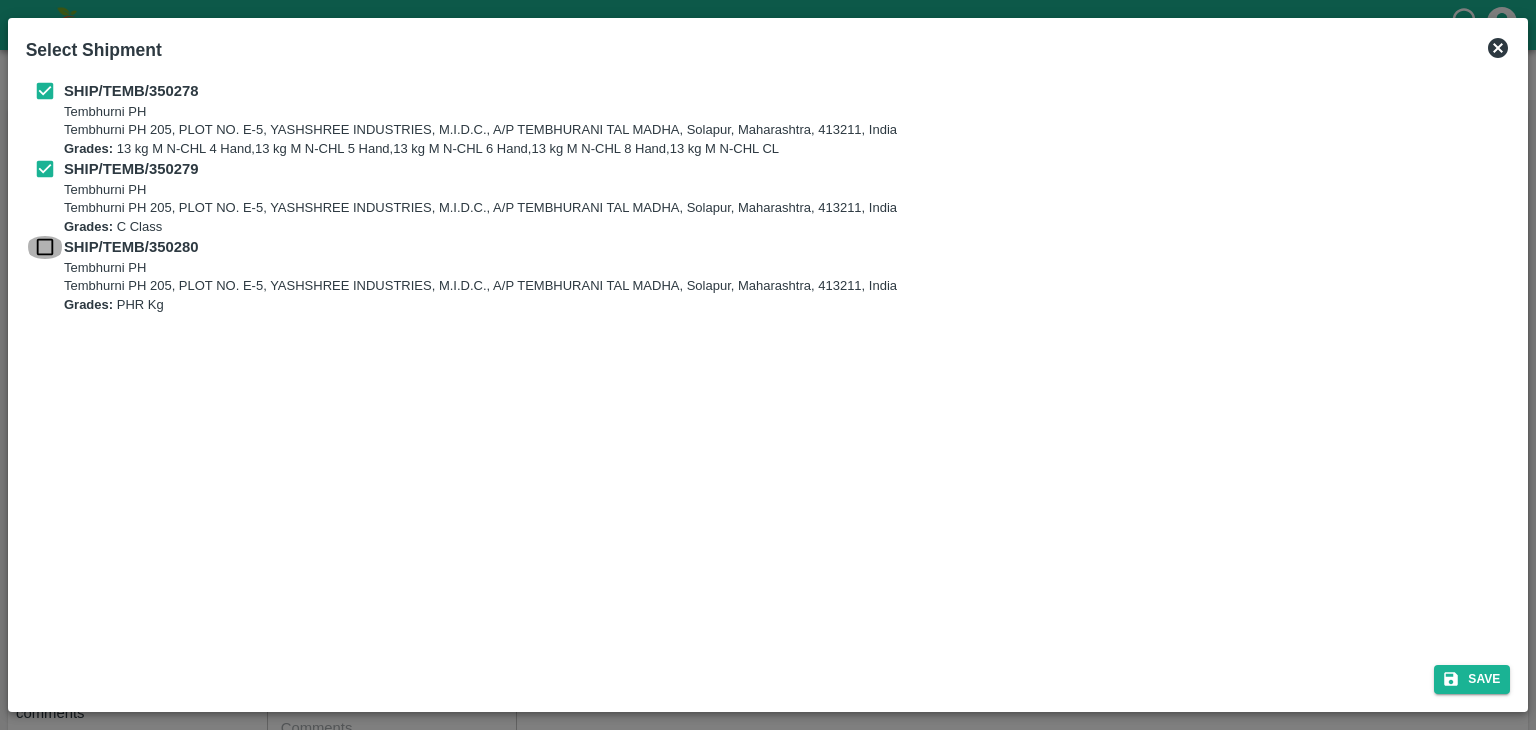 click at bounding box center (45, 247) 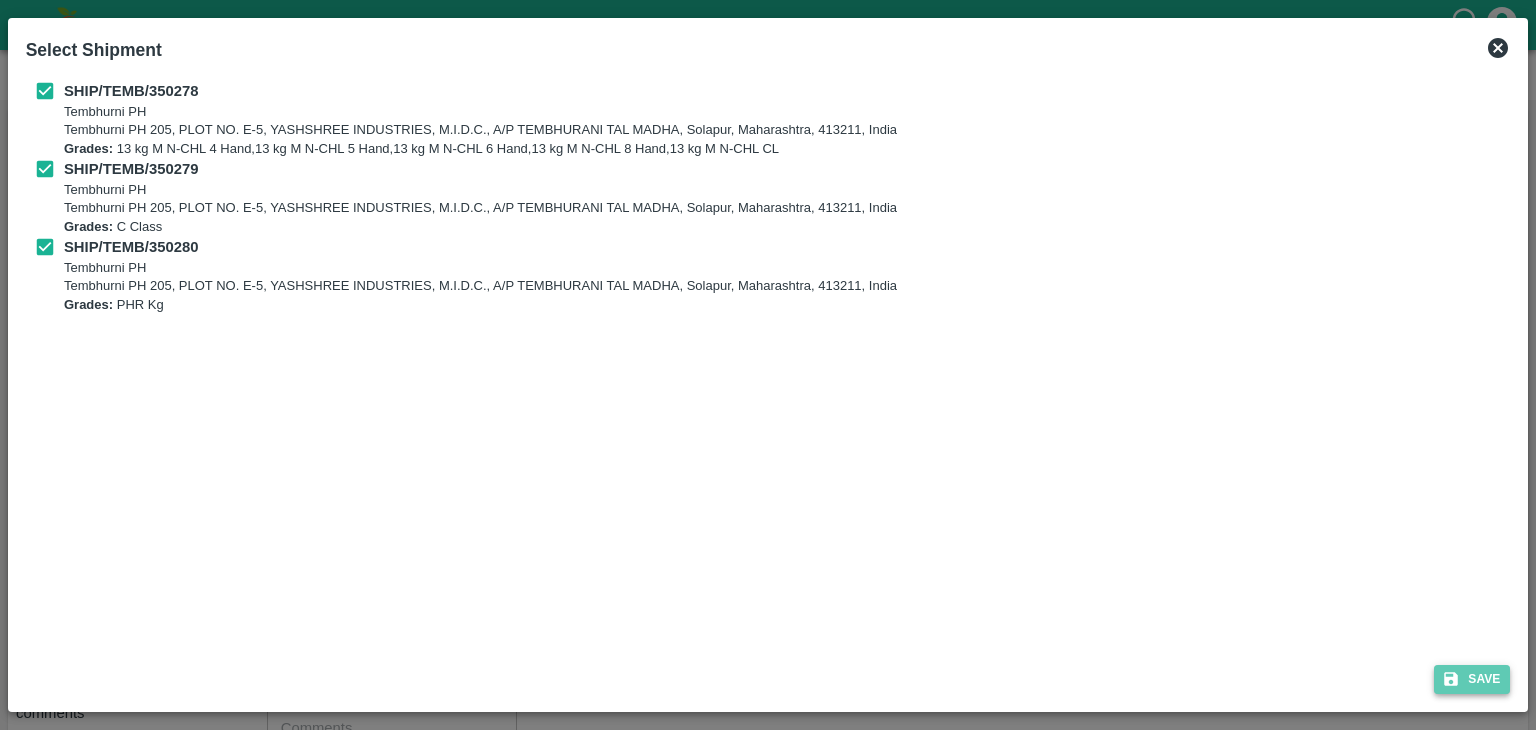 click on "Save" at bounding box center (1472, 679) 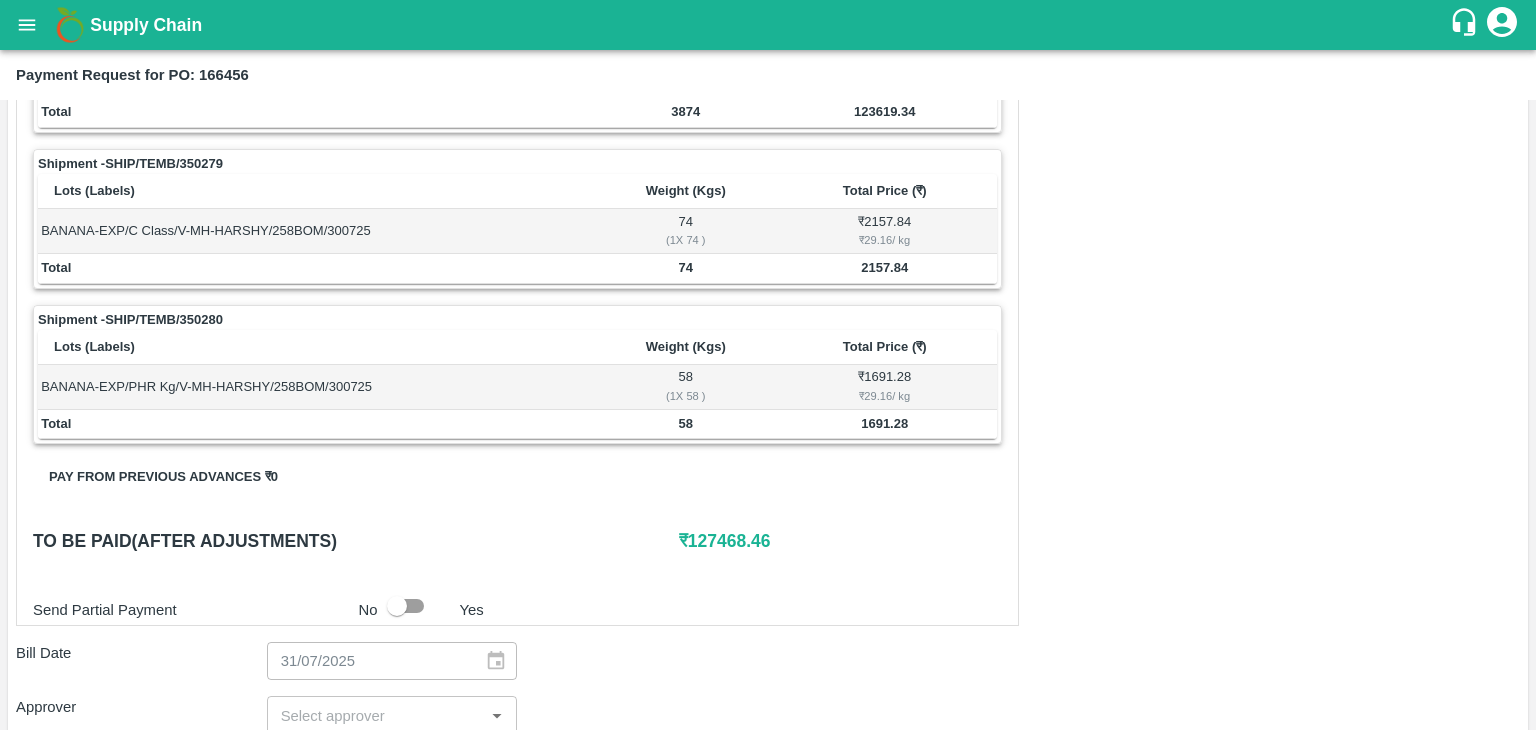 scroll, scrollTop: 980, scrollLeft: 0, axis: vertical 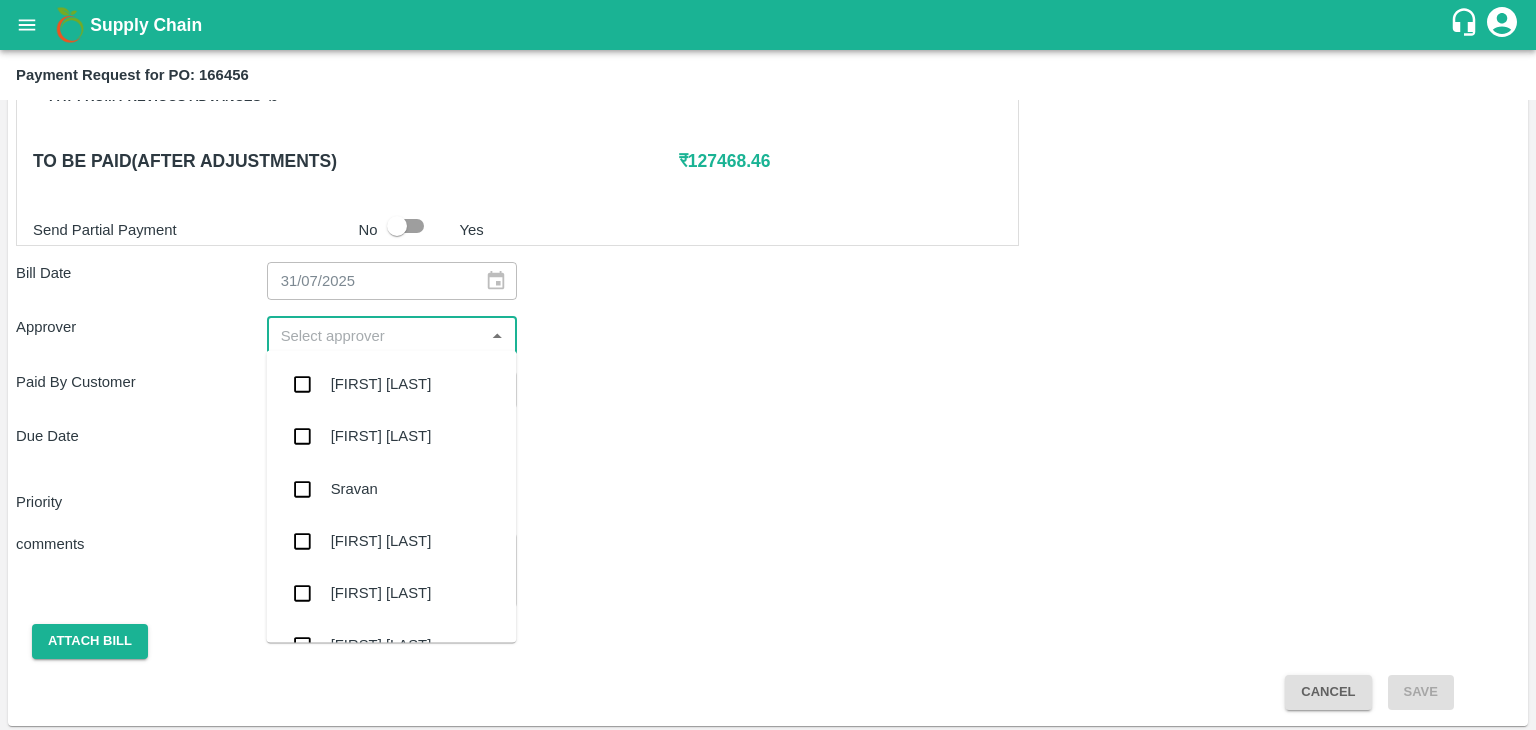 click at bounding box center [376, 335] 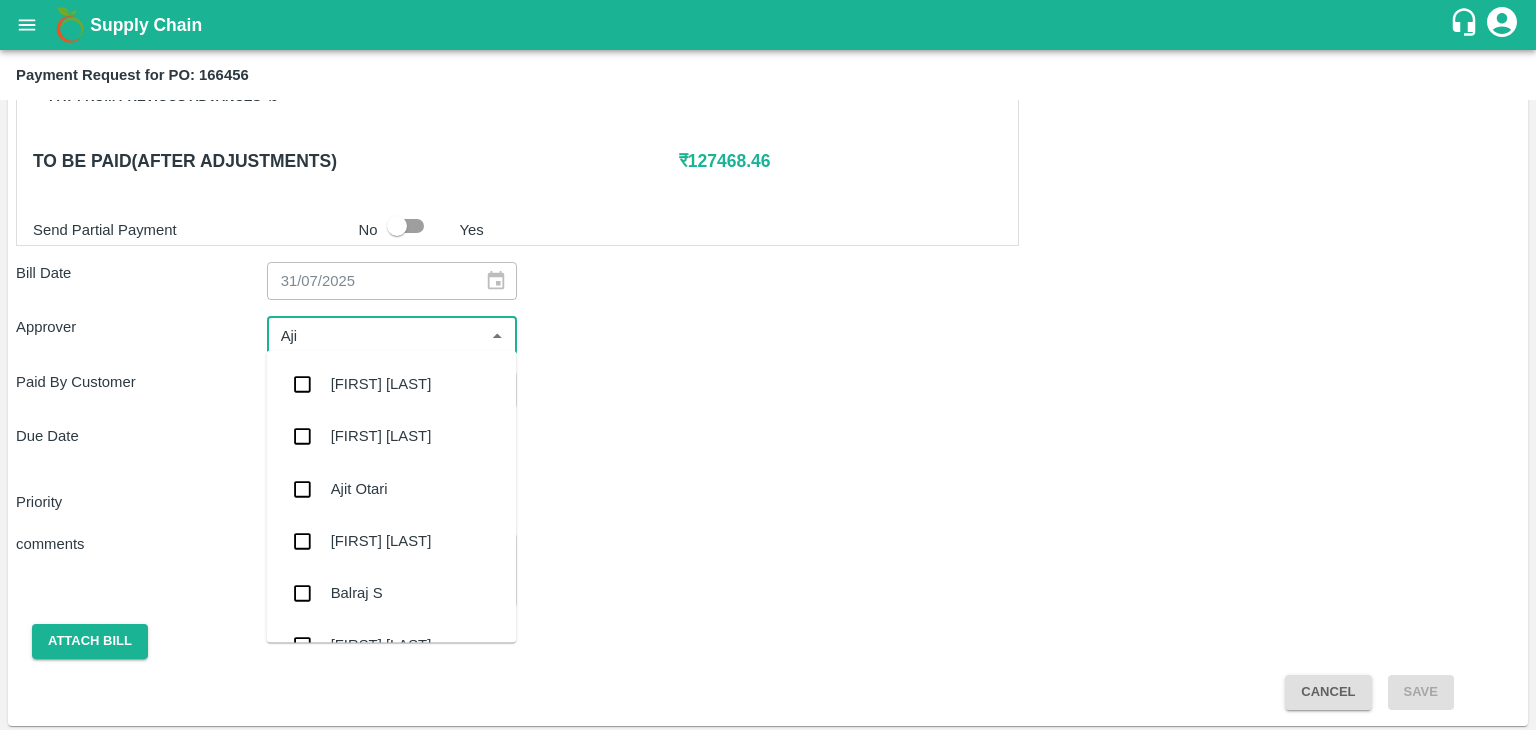 type on "[FIRST]" 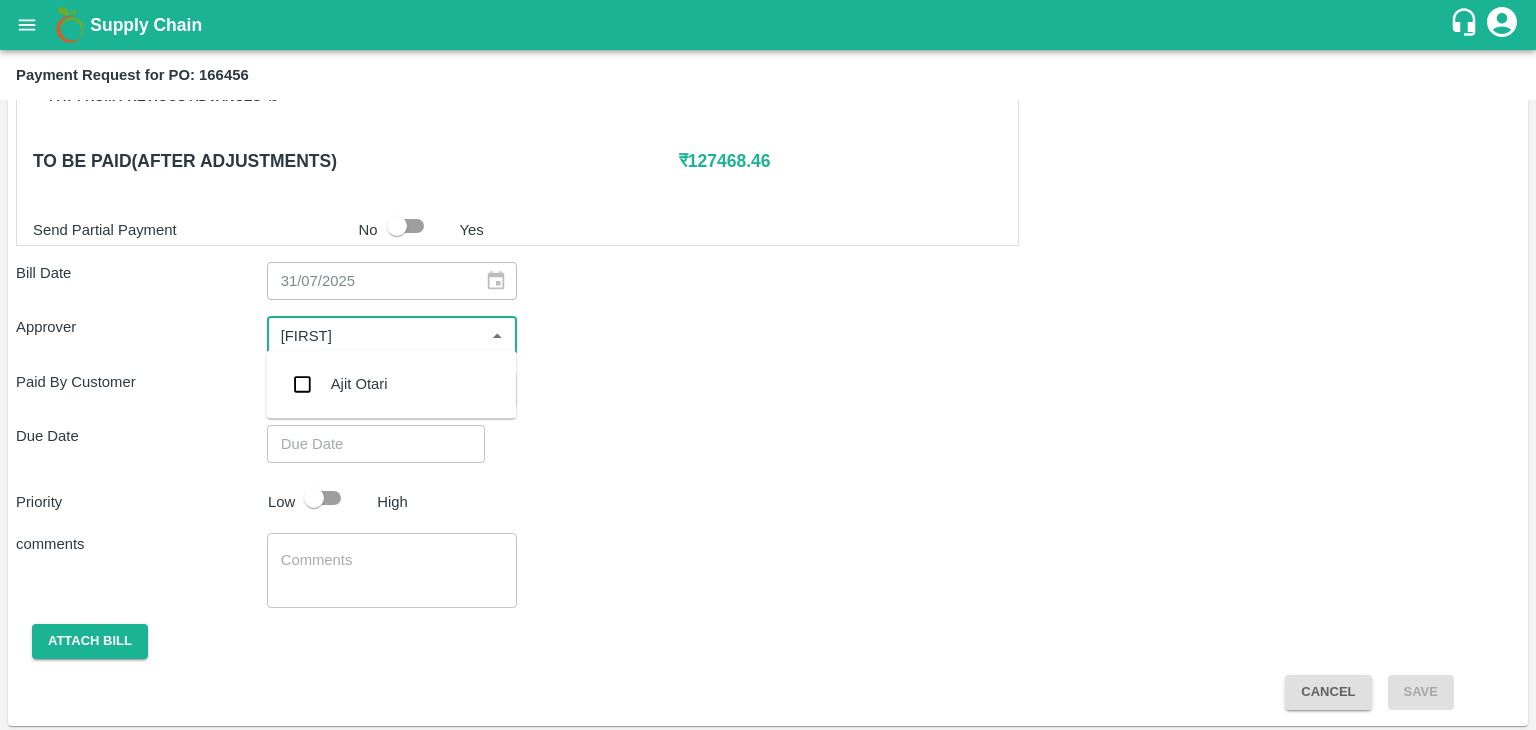 click on "Ajit Otari" at bounding box center [359, 384] 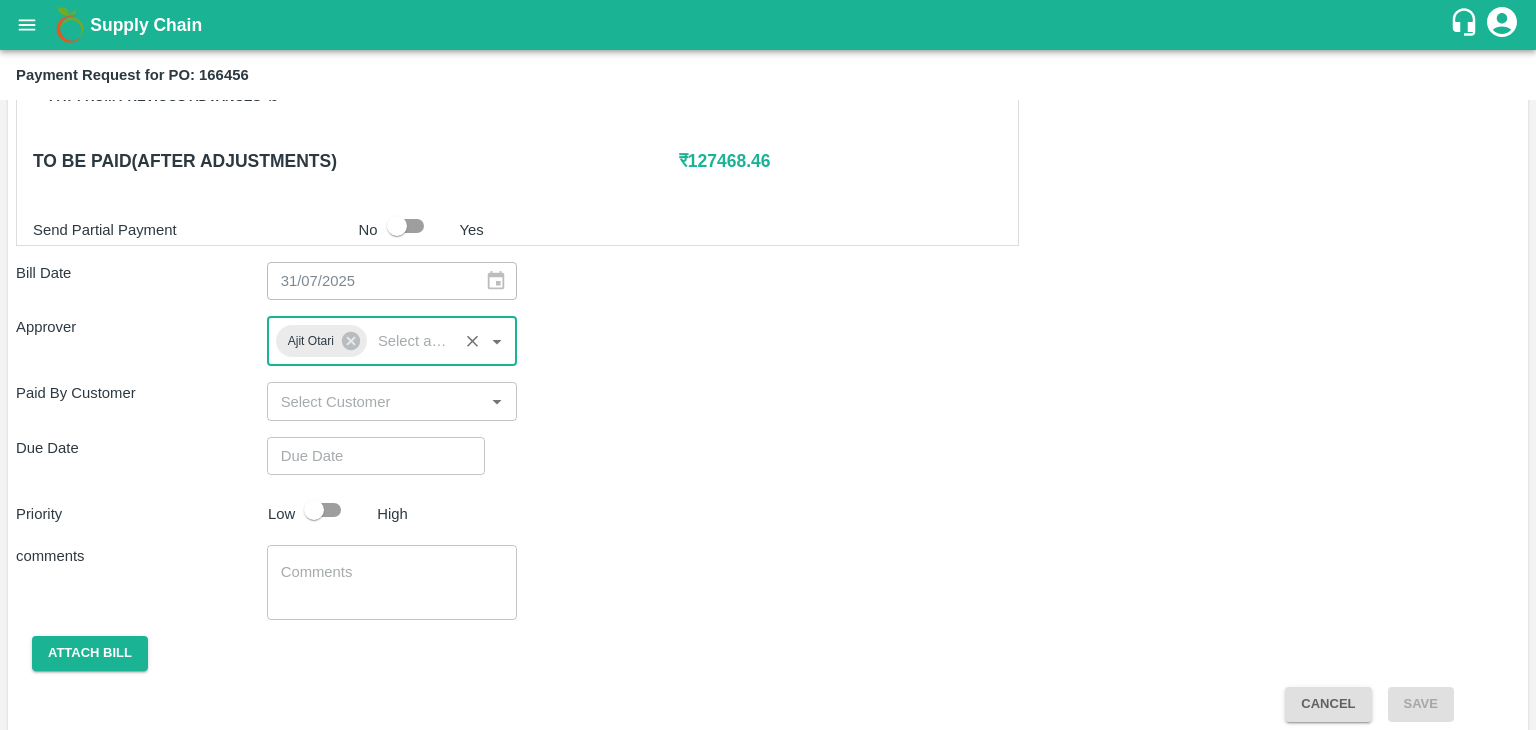 type on "DD/MM/YYYY hh:mm aa" 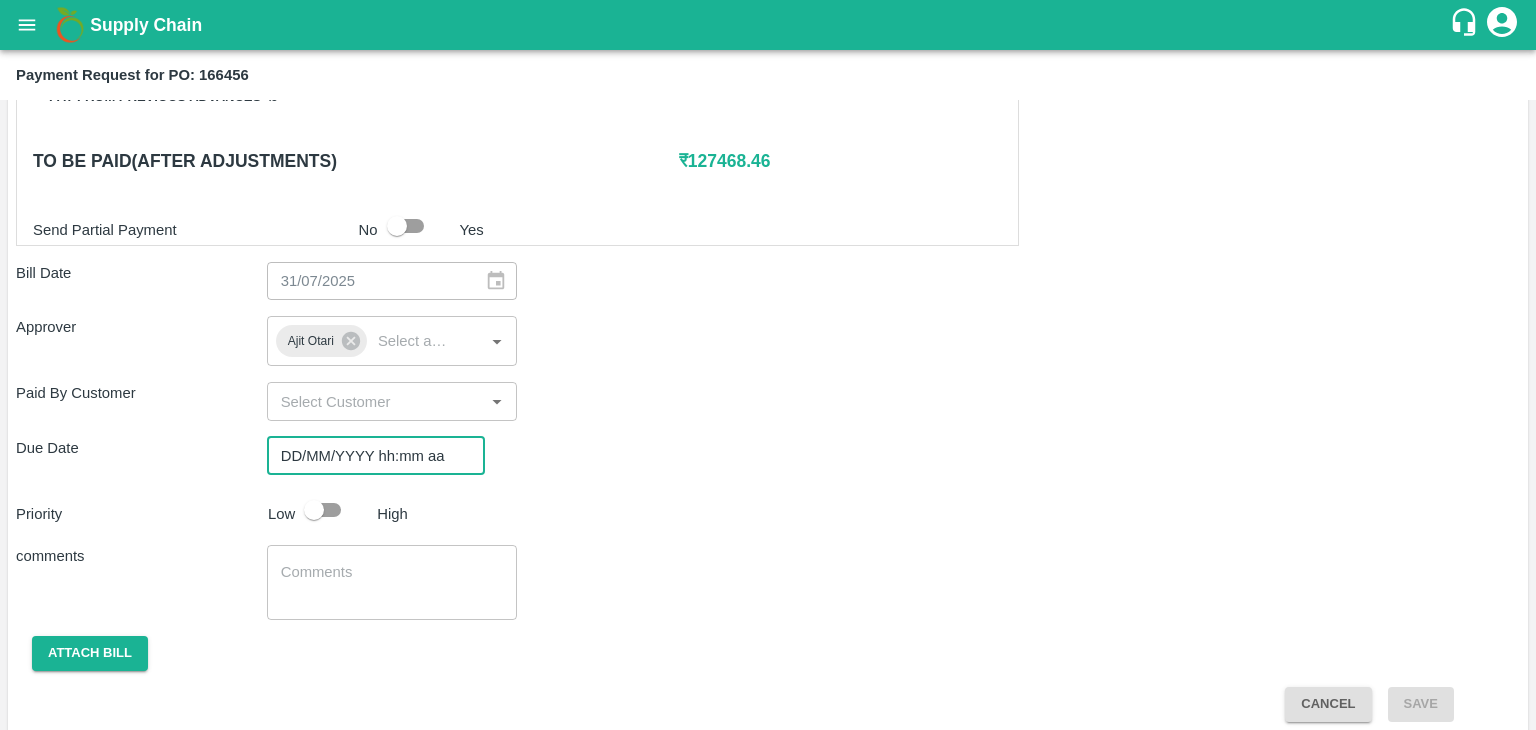 click on "DD/MM/YYYY hh:mm aa" at bounding box center [369, 456] 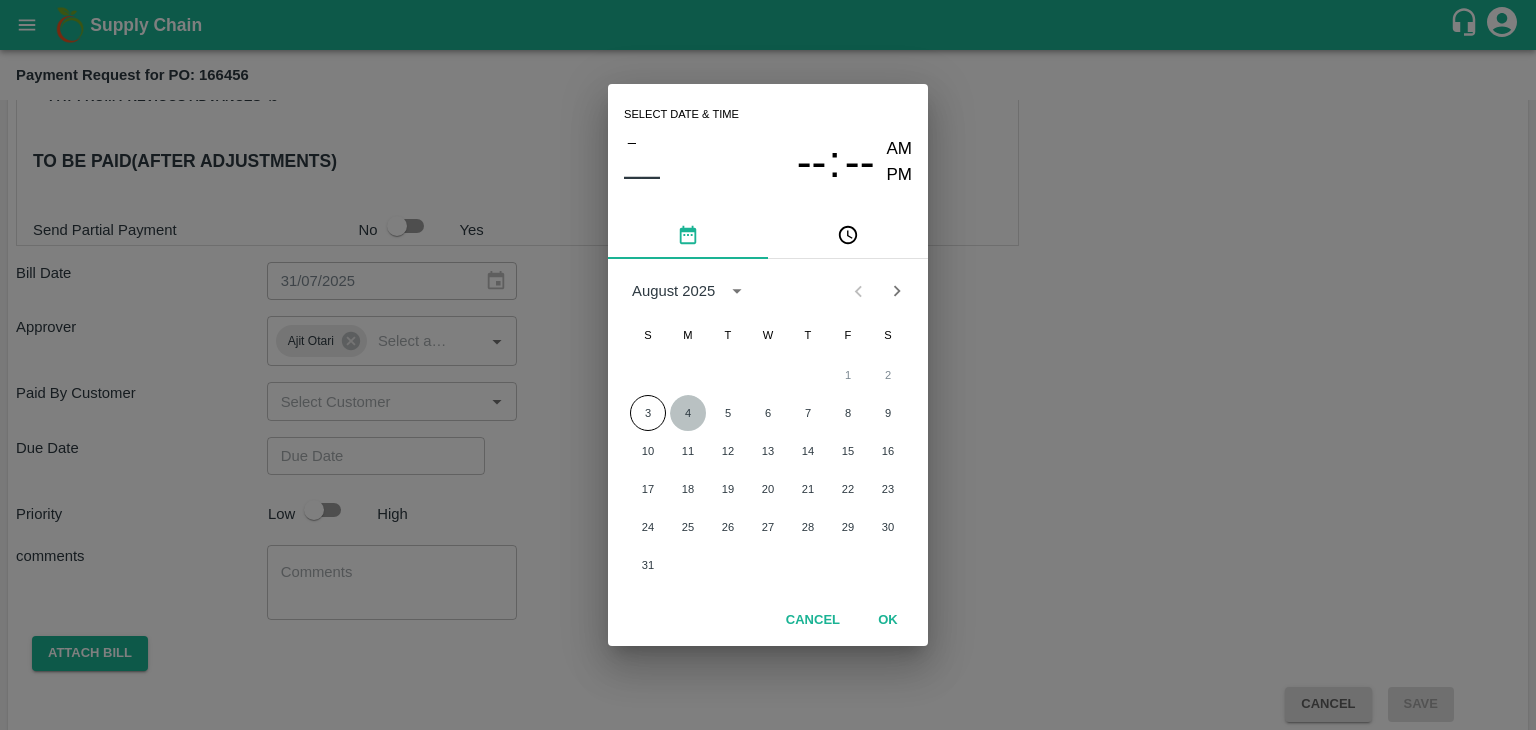 click on "4" at bounding box center [688, 413] 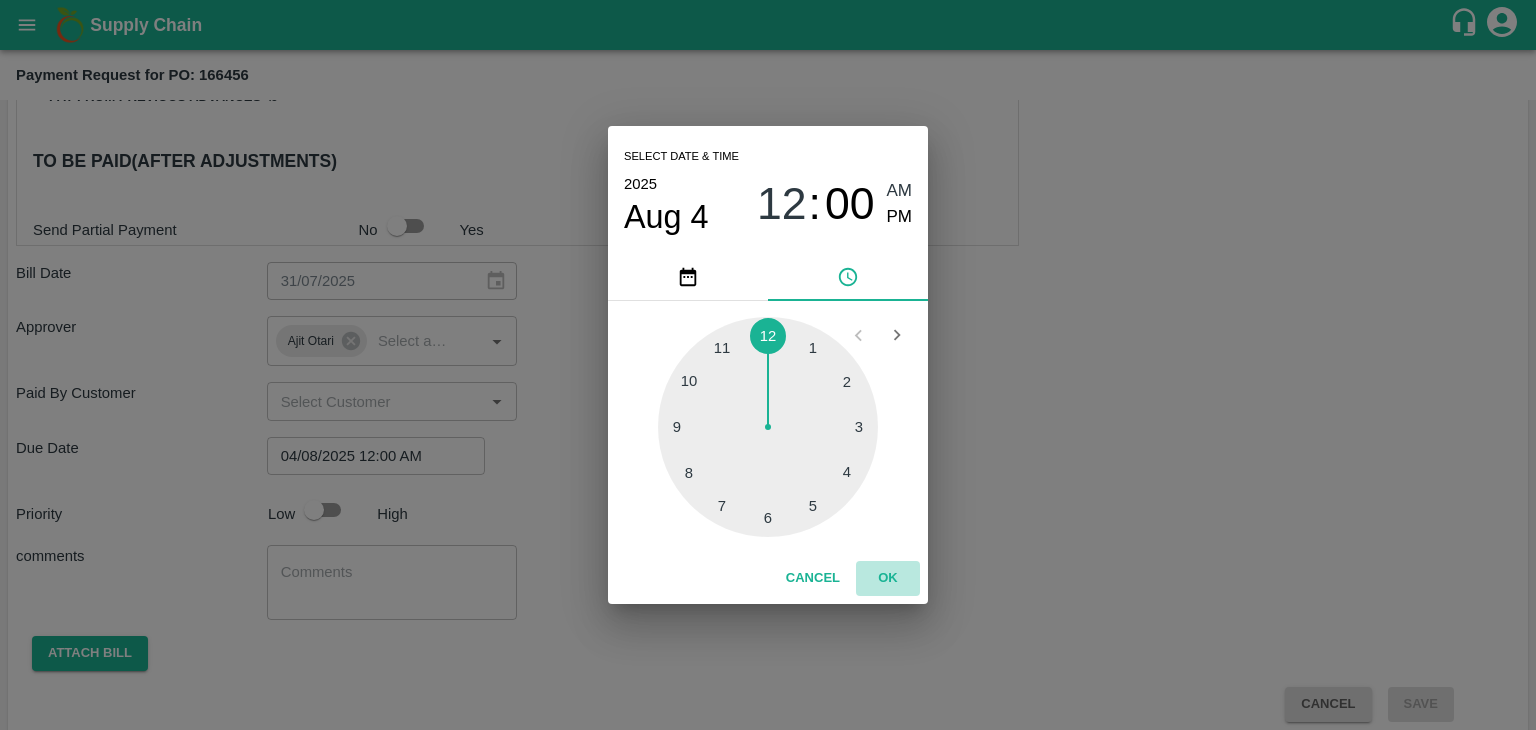click on "OK" at bounding box center (888, 578) 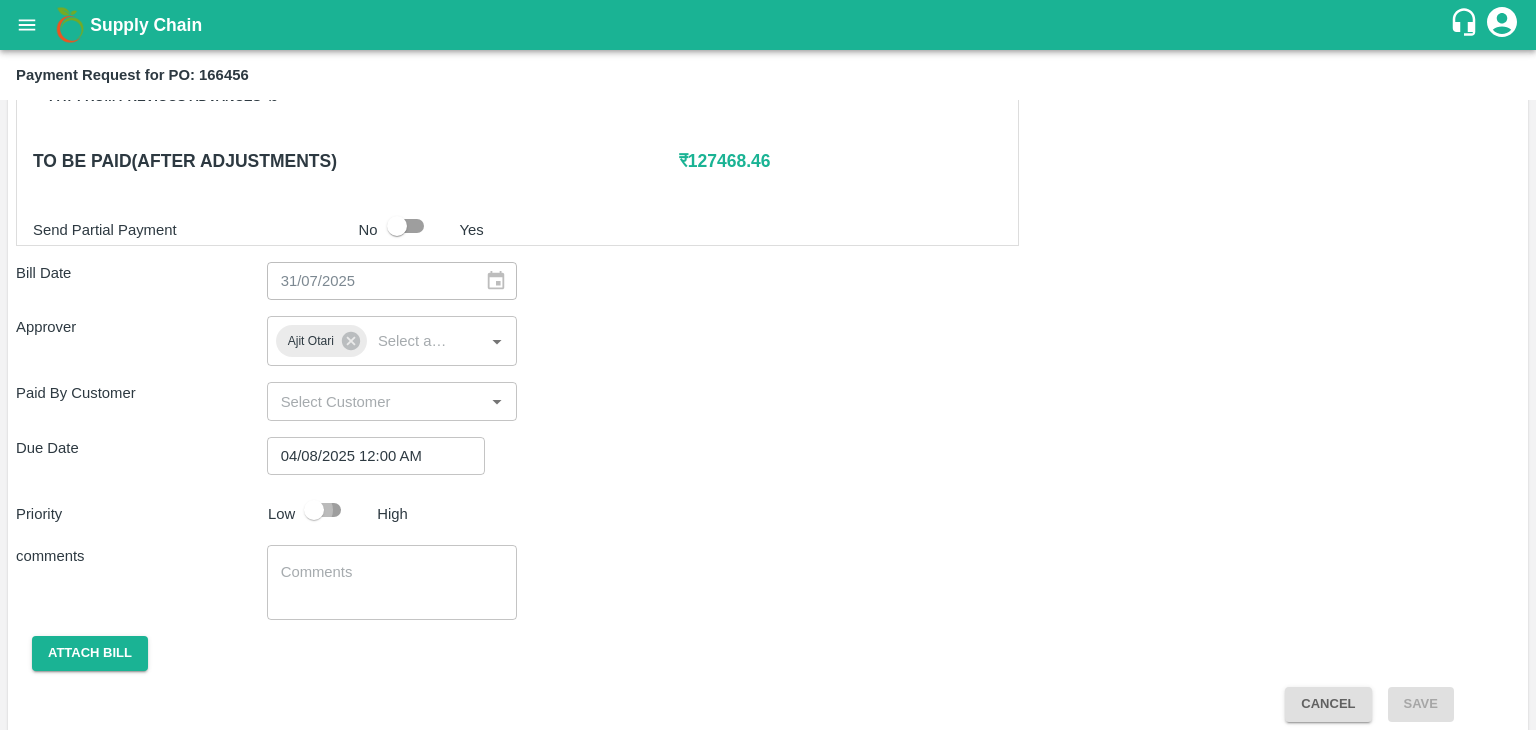 click at bounding box center [314, 510] 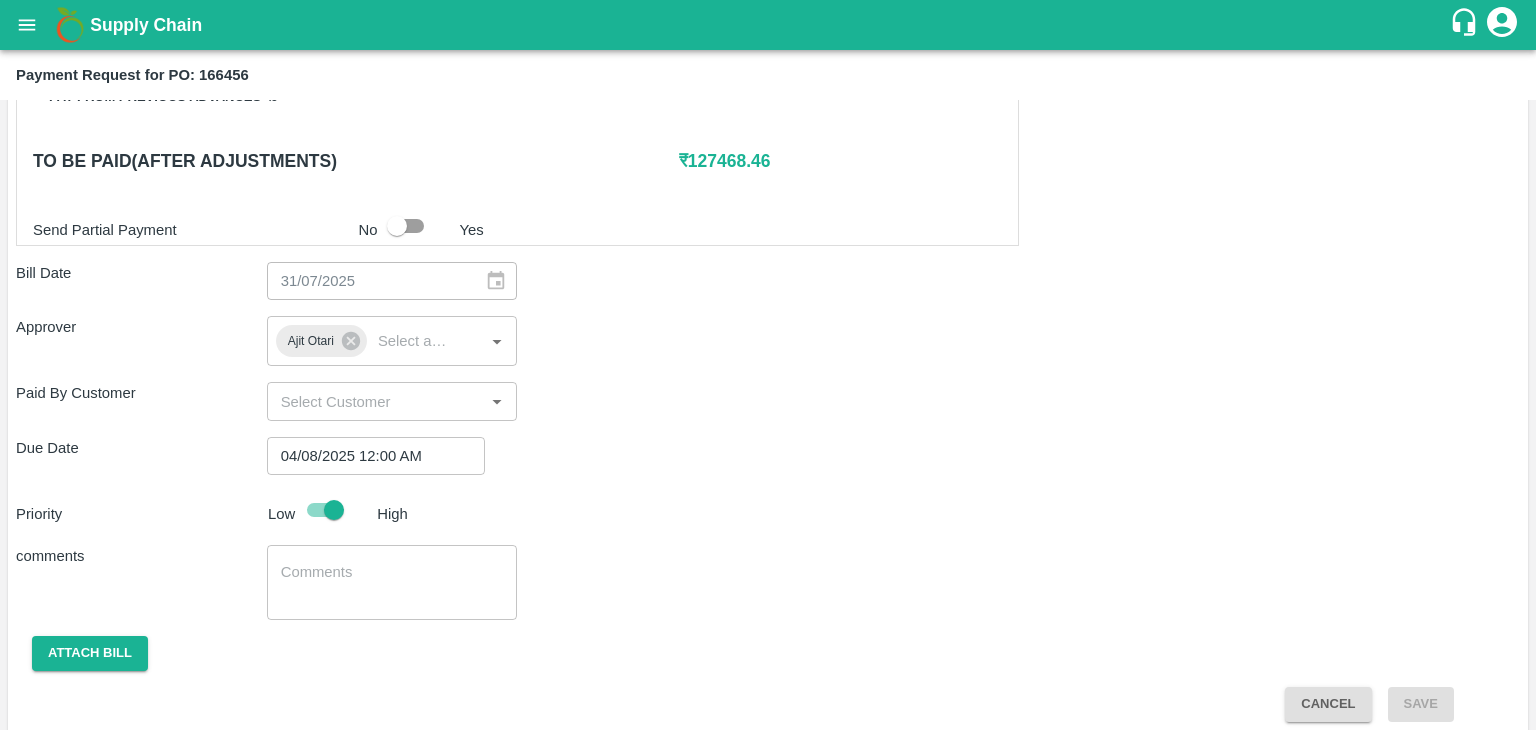 click on "x ​" at bounding box center (392, 582) 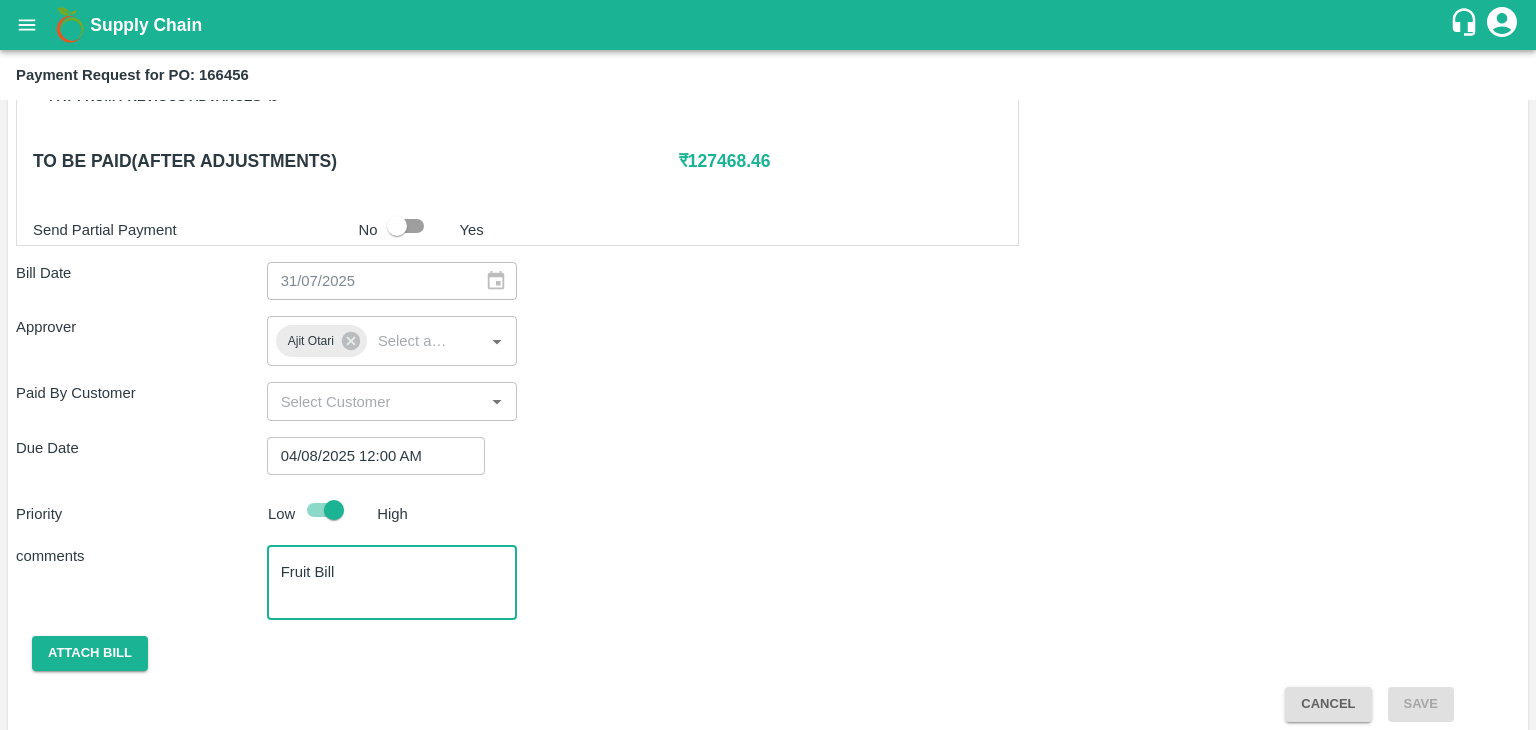 scroll, scrollTop: 992, scrollLeft: 0, axis: vertical 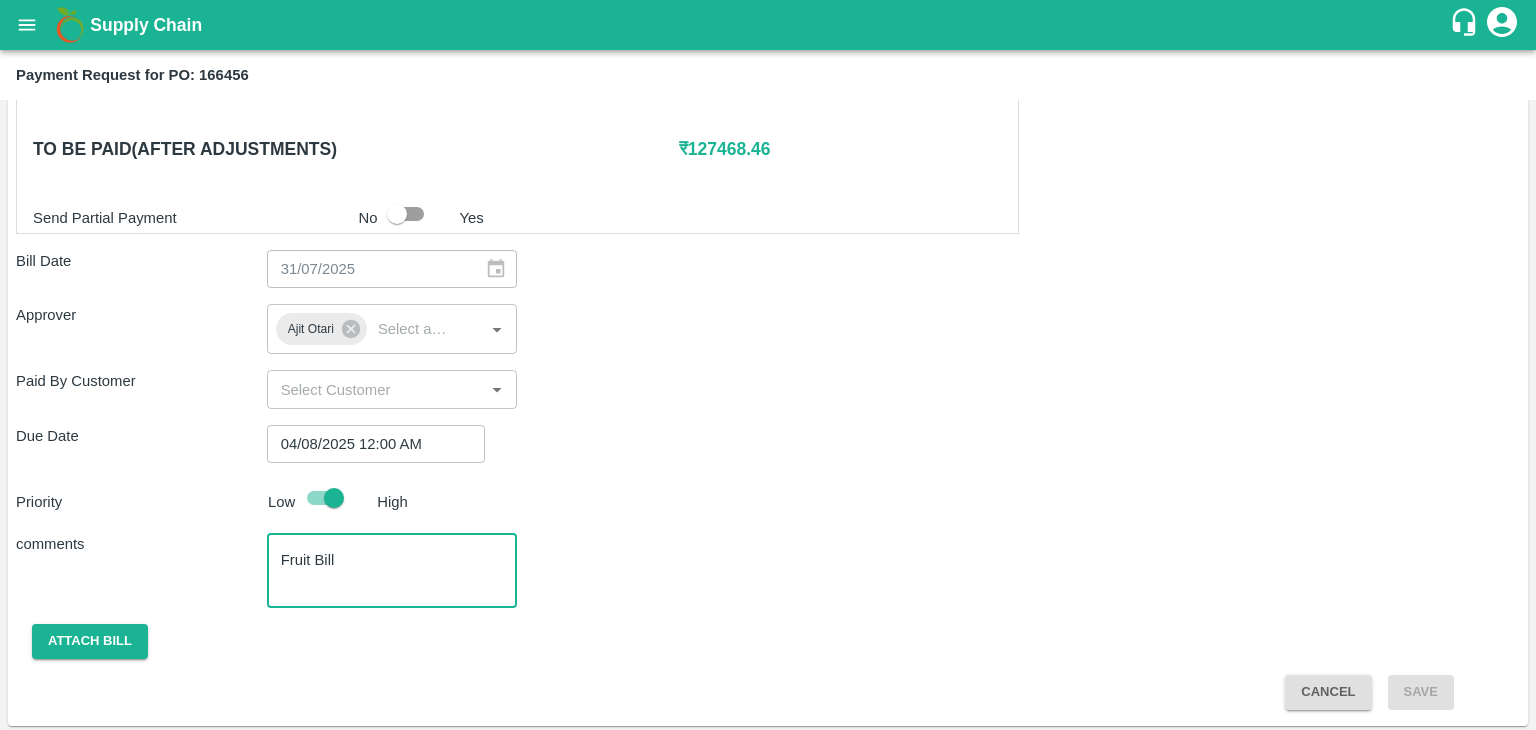type on "Fruit Bill" 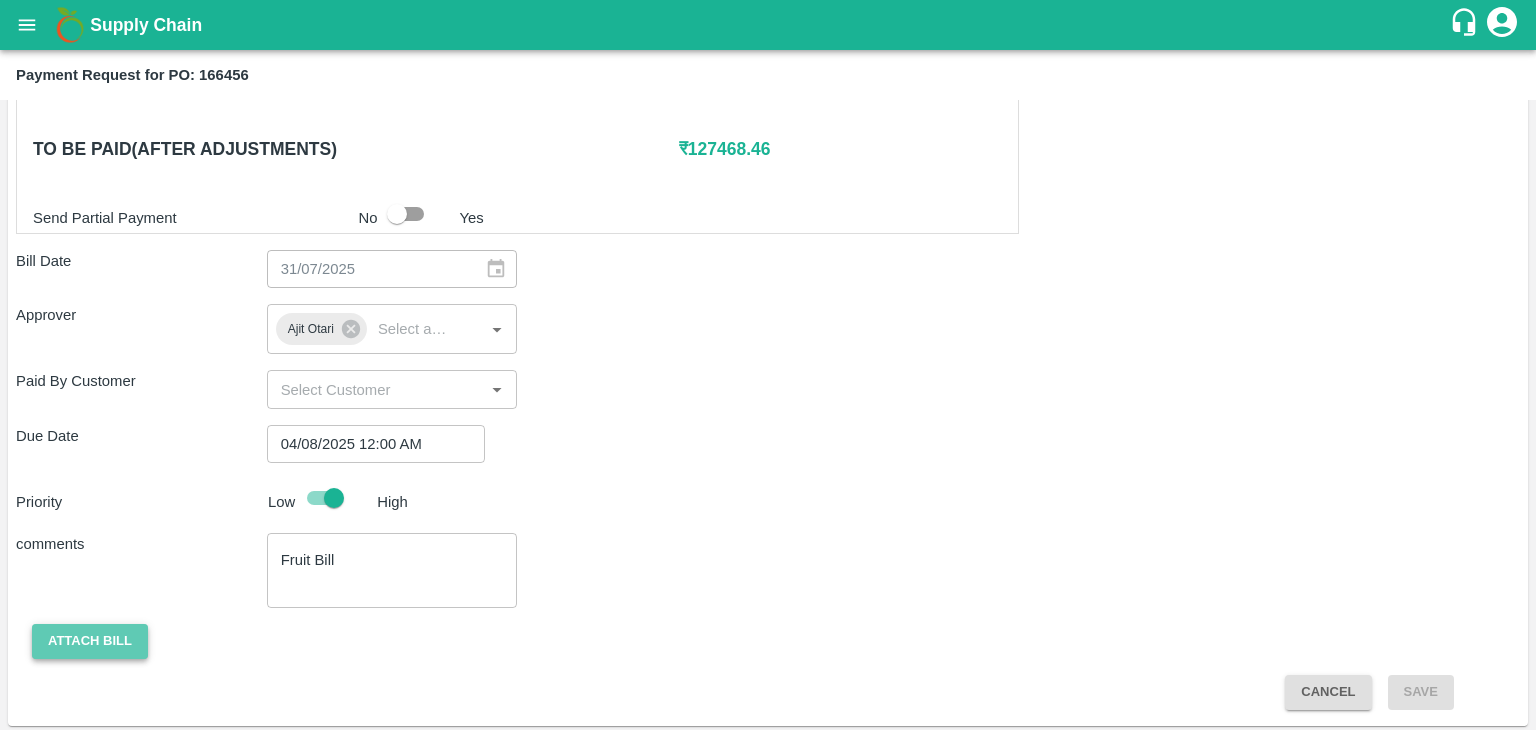 click on "Attach bill" at bounding box center [90, 641] 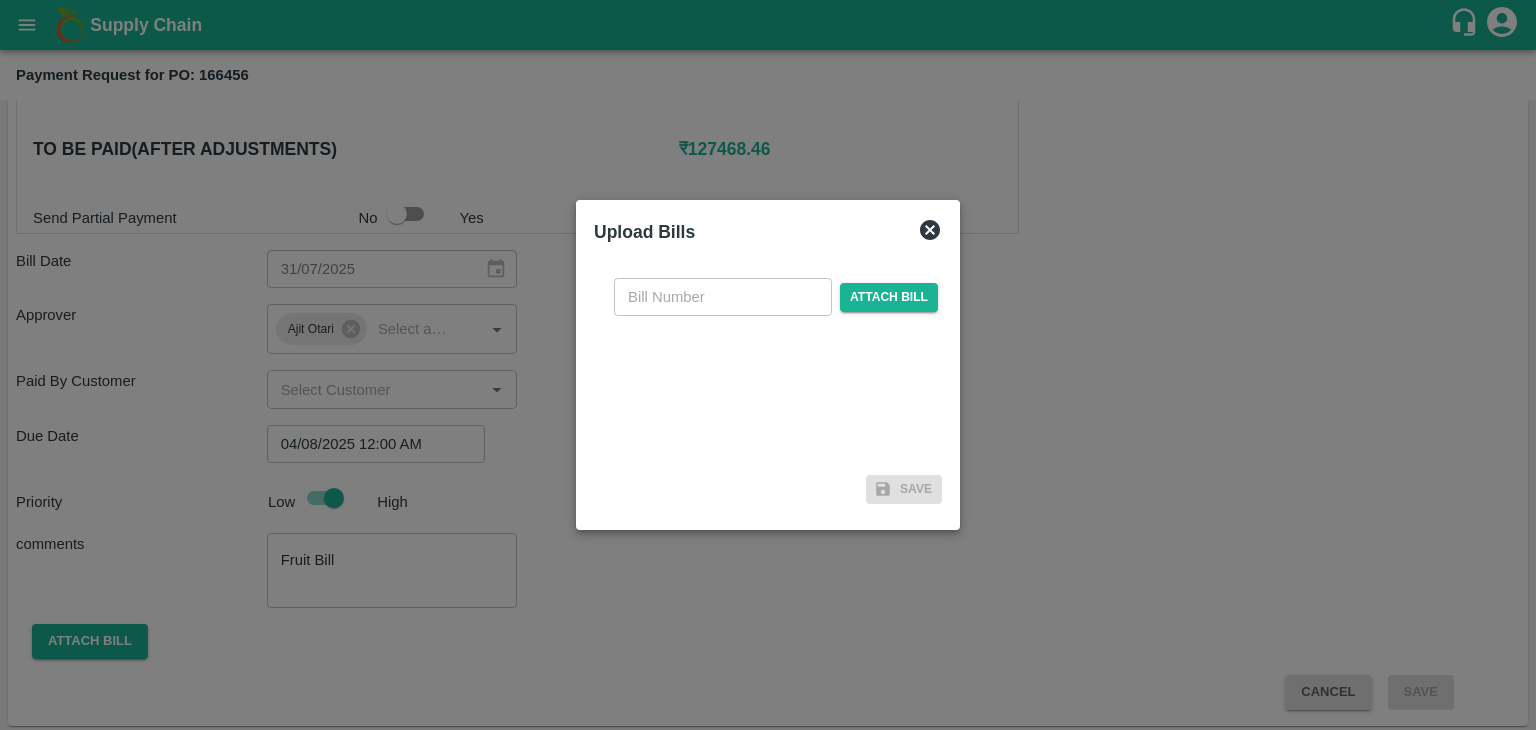 click at bounding box center [723, 297] 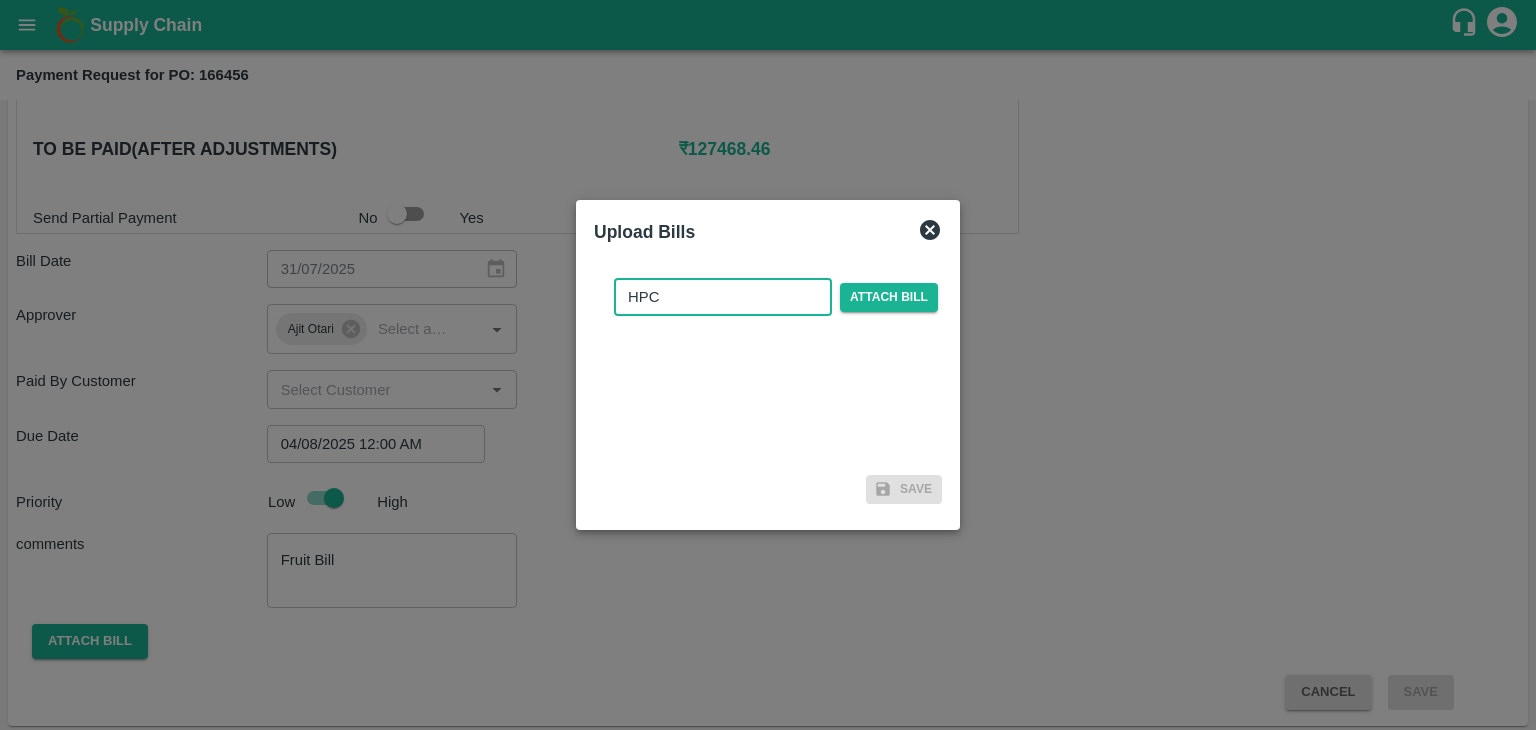 click on "HPC" at bounding box center (723, 297) 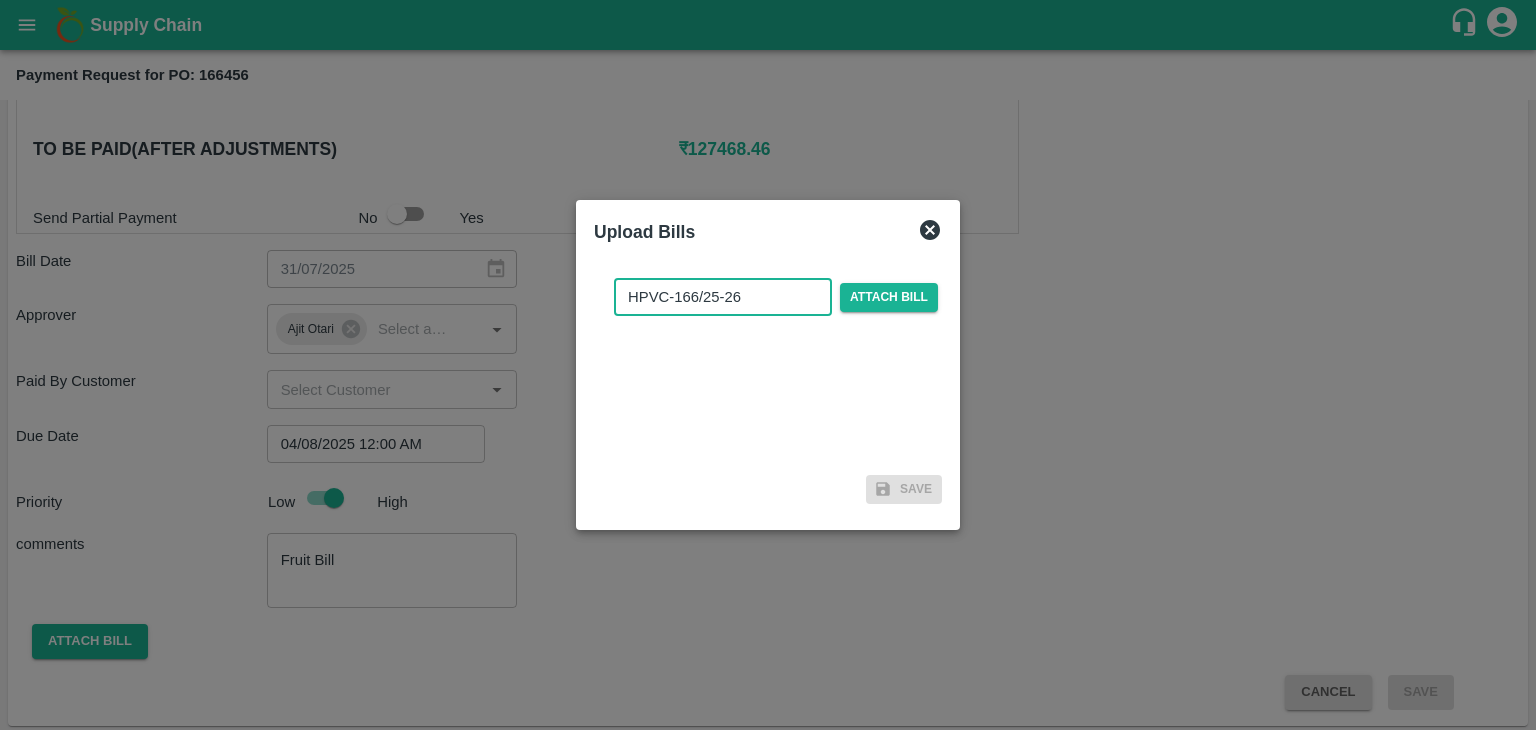 click on "HPVC-166/25-26" at bounding box center (723, 297) 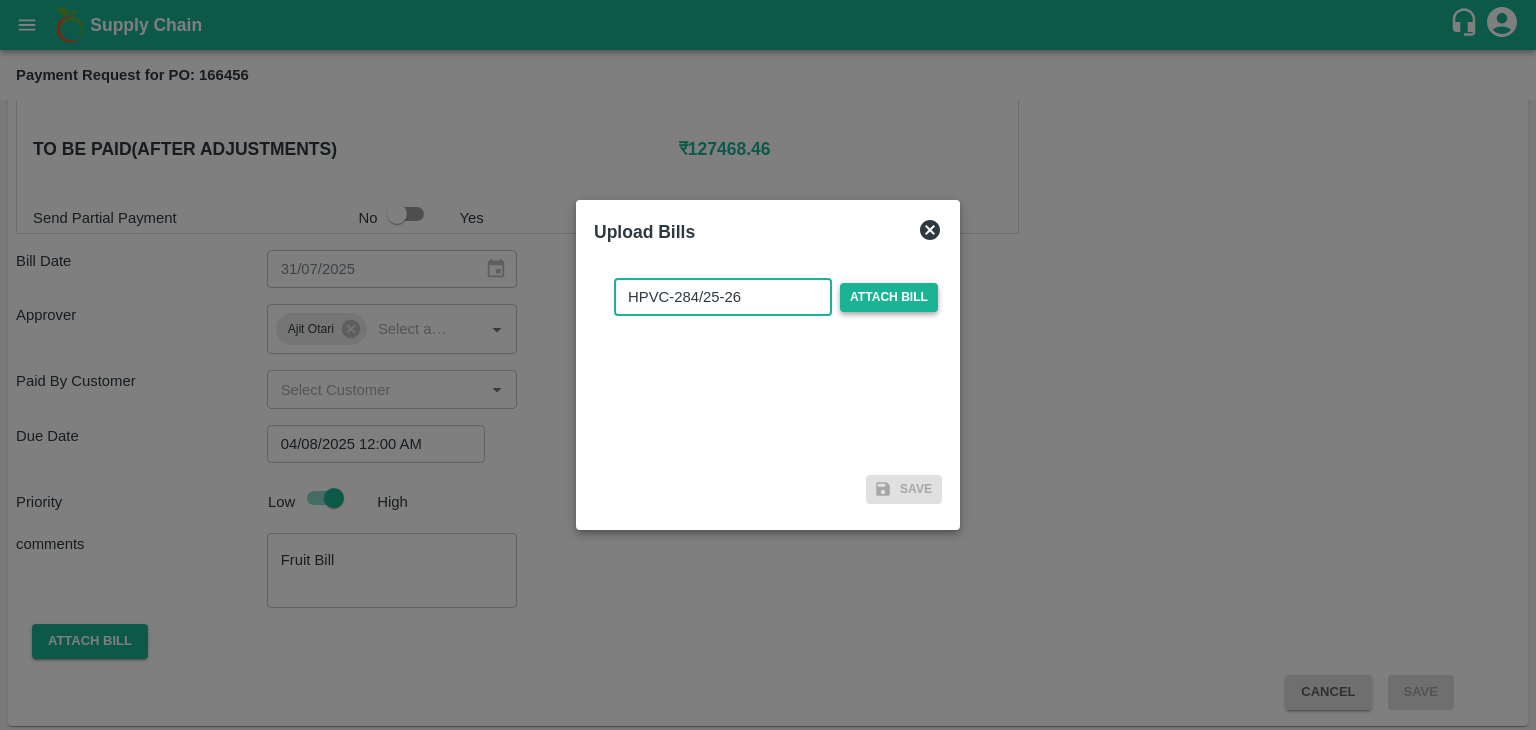 type on "HPVC-284/25-26" 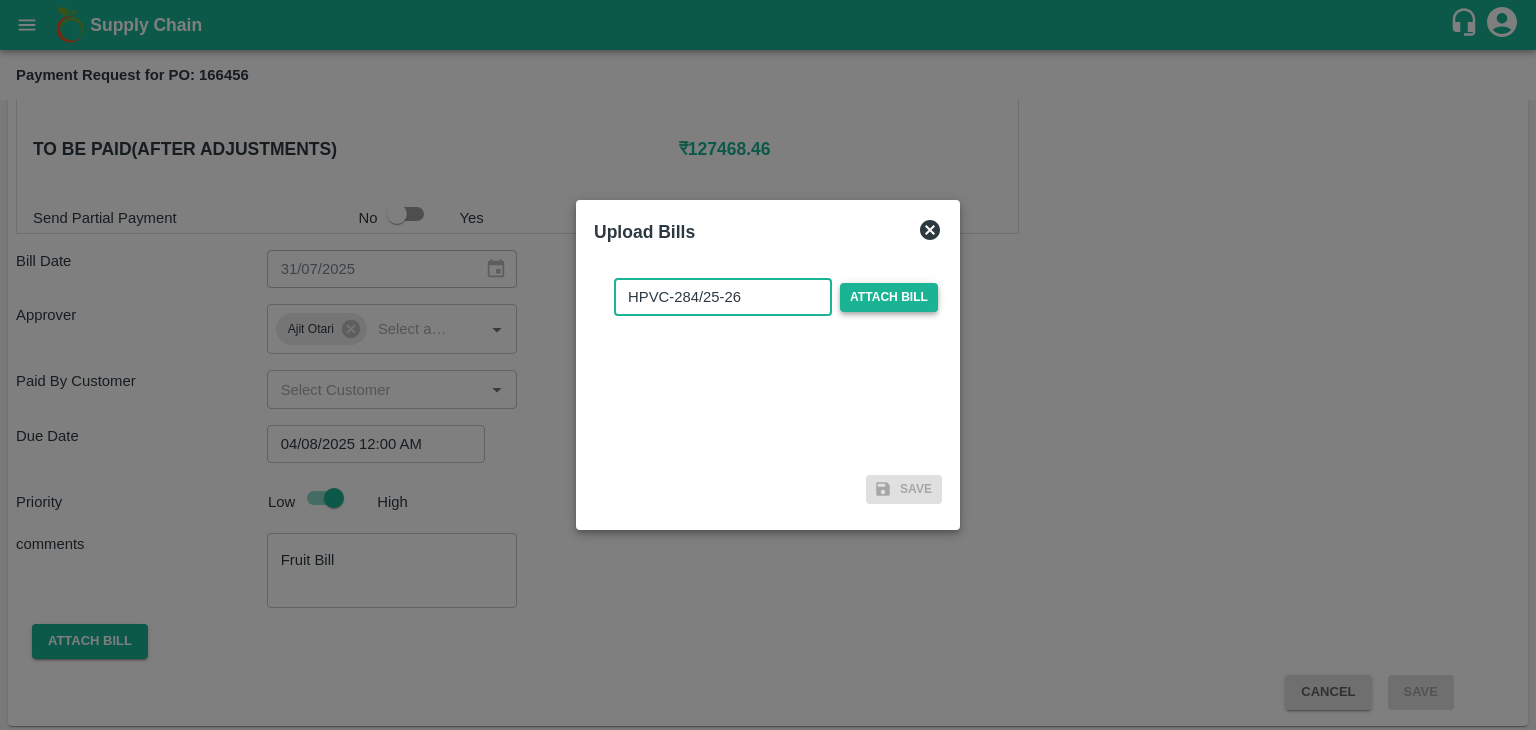 click on "Attach bill" at bounding box center (889, 297) 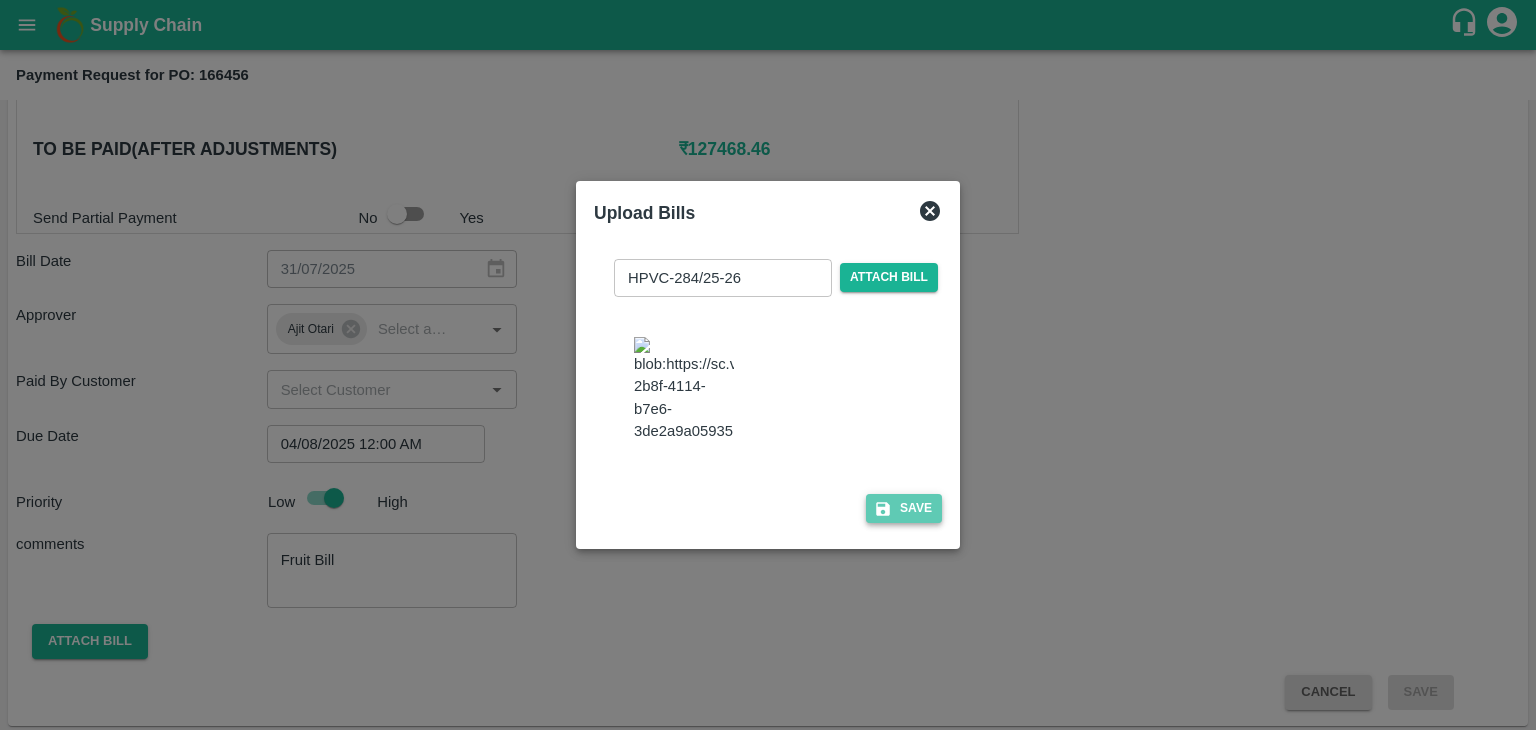 click on "Save" at bounding box center (904, 508) 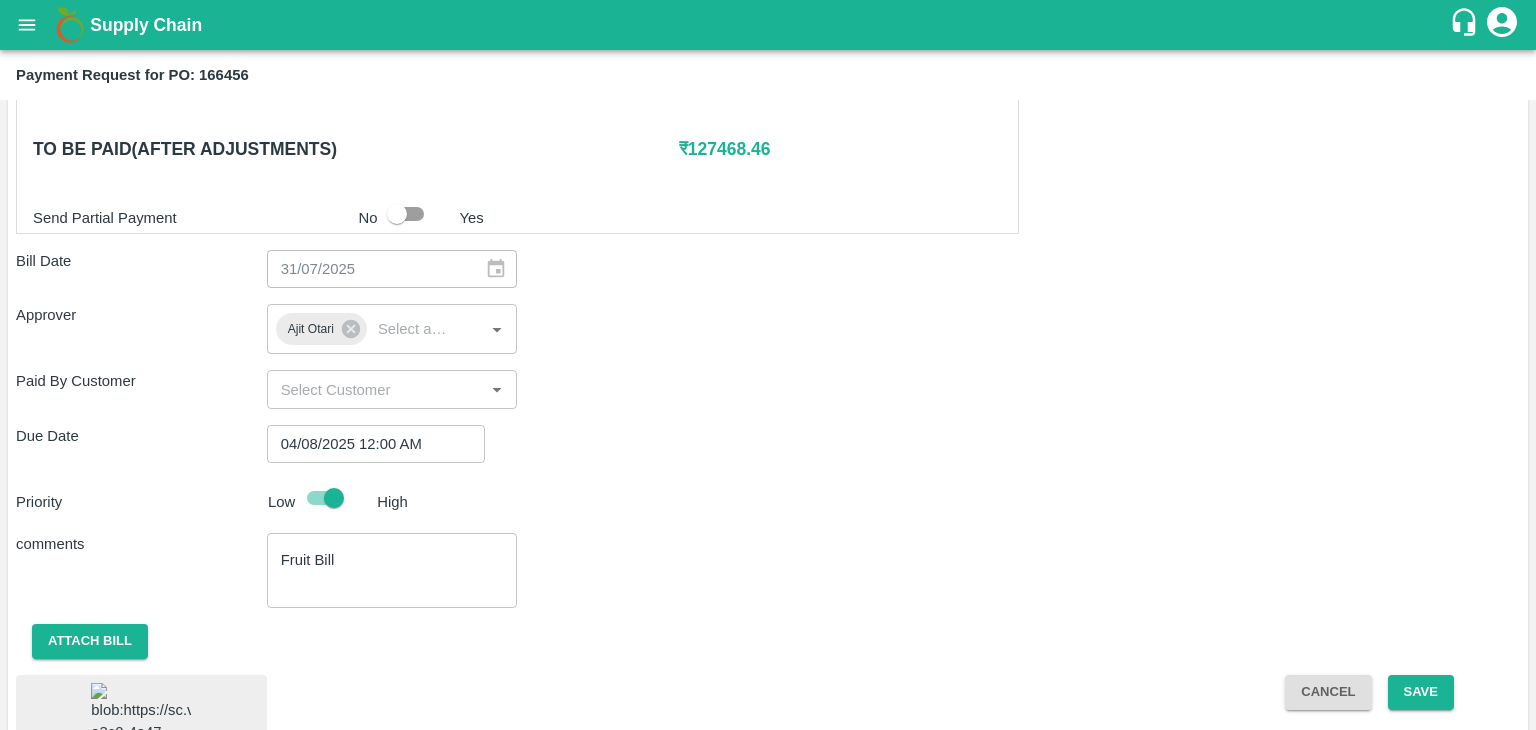 scroll, scrollTop: 1125, scrollLeft: 0, axis: vertical 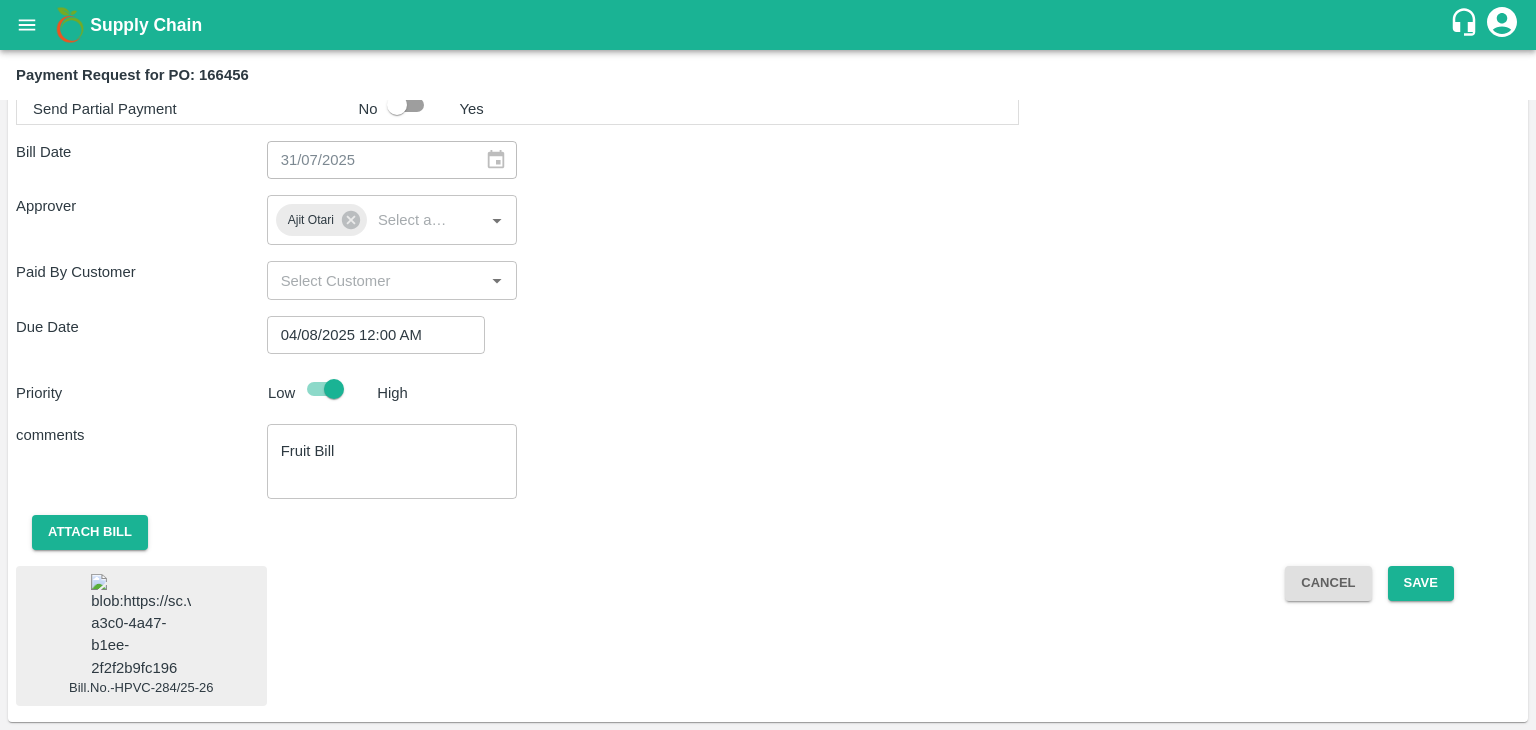 click at bounding box center (141, 626) 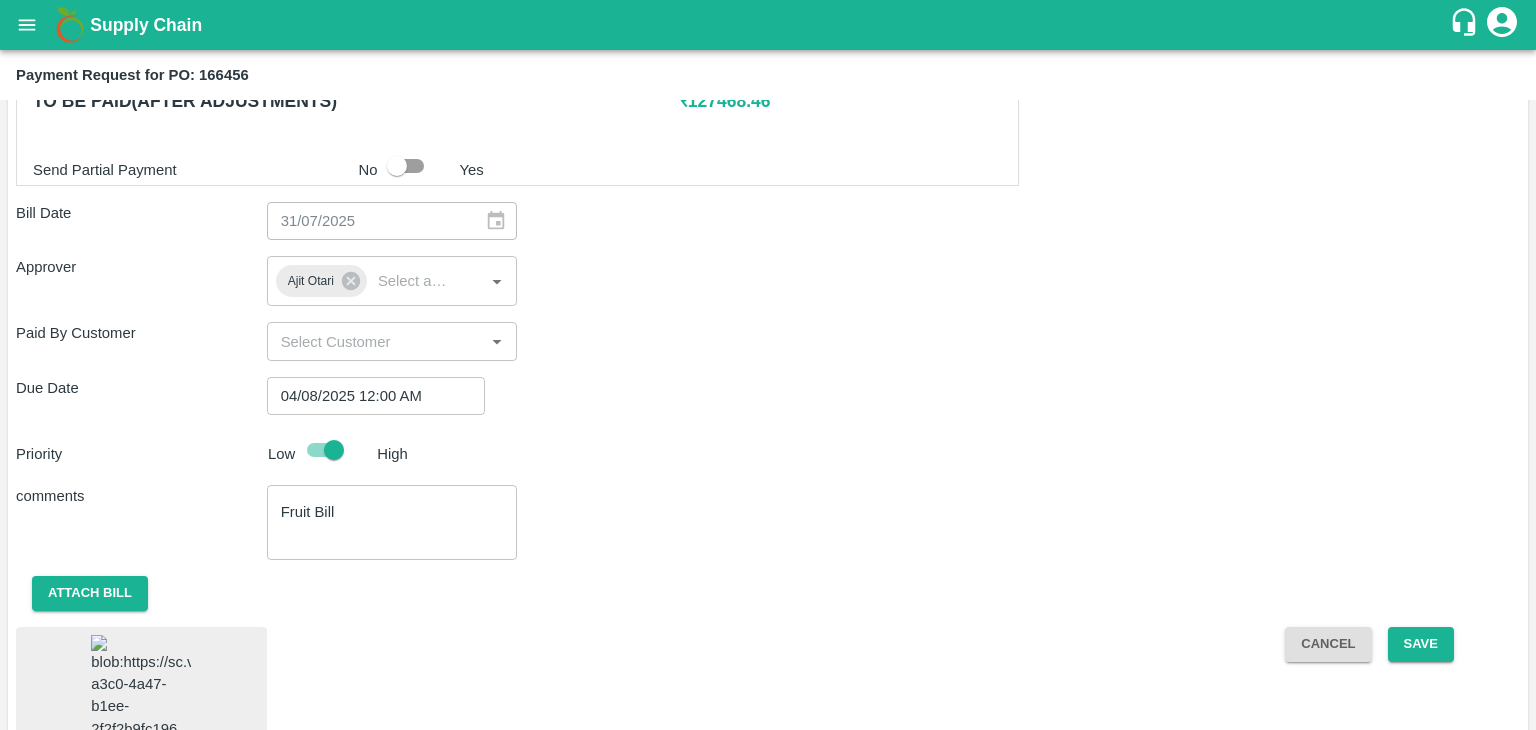 scroll, scrollTop: 1125, scrollLeft: 0, axis: vertical 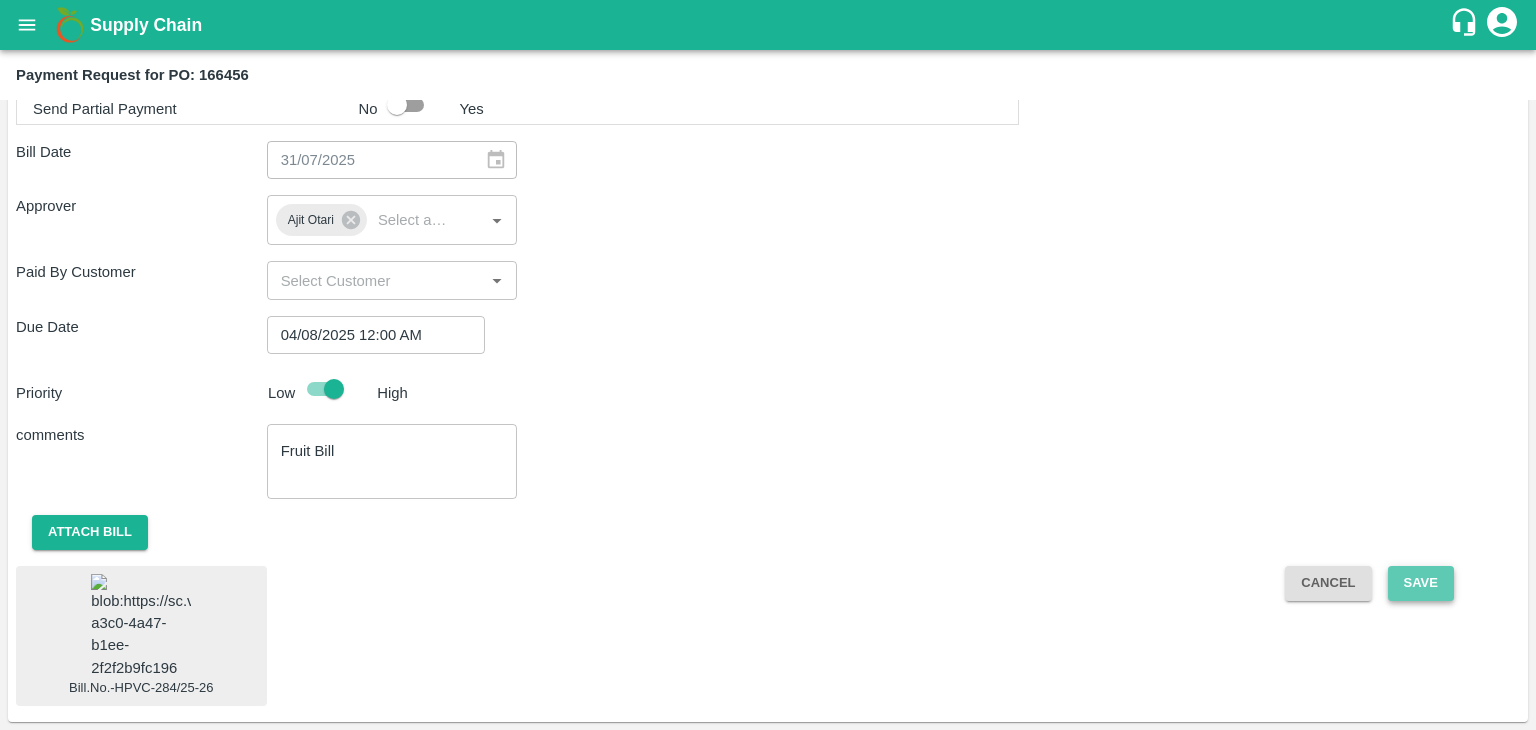 click on "Save" at bounding box center (1421, 583) 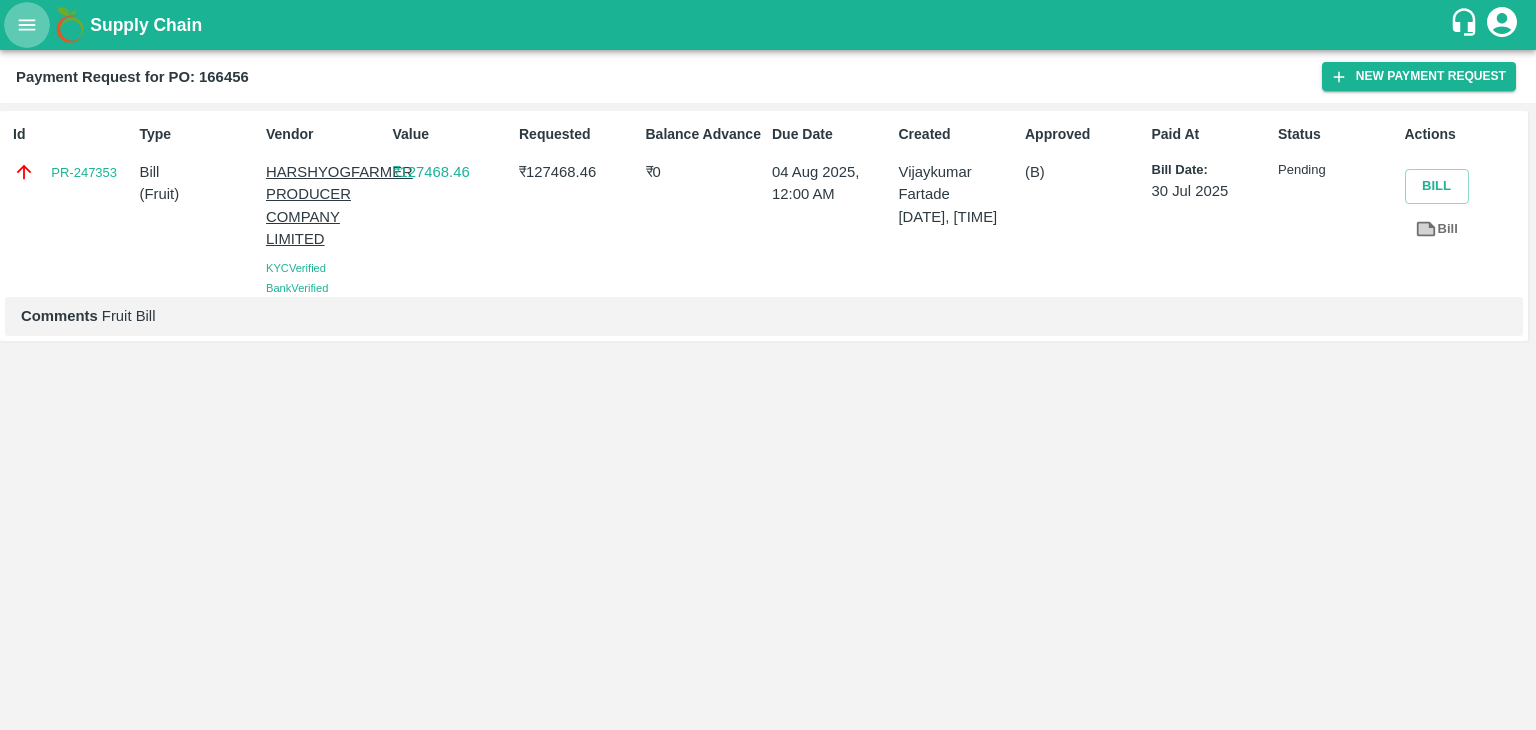click 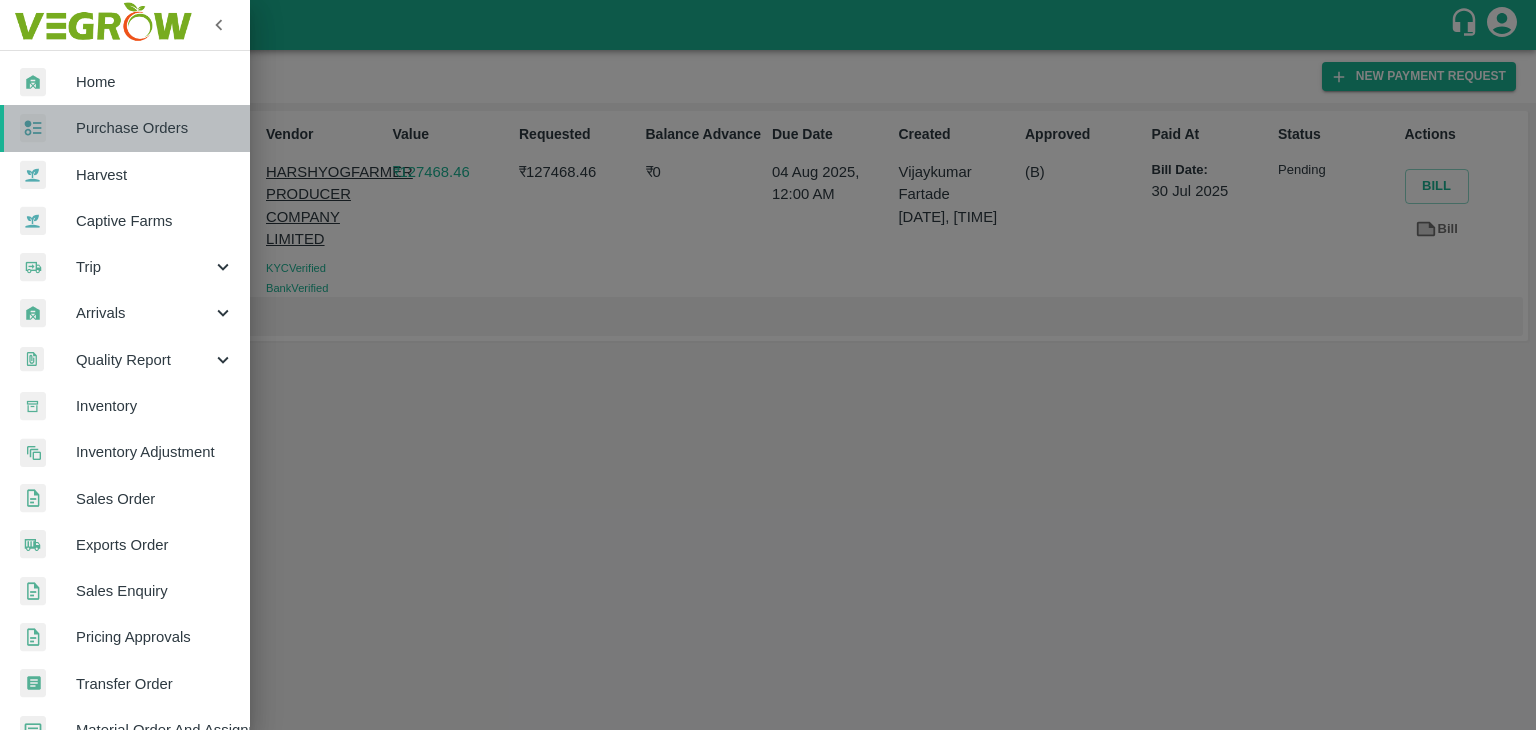 click on "Purchase Orders" at bounding box center (155, 128) 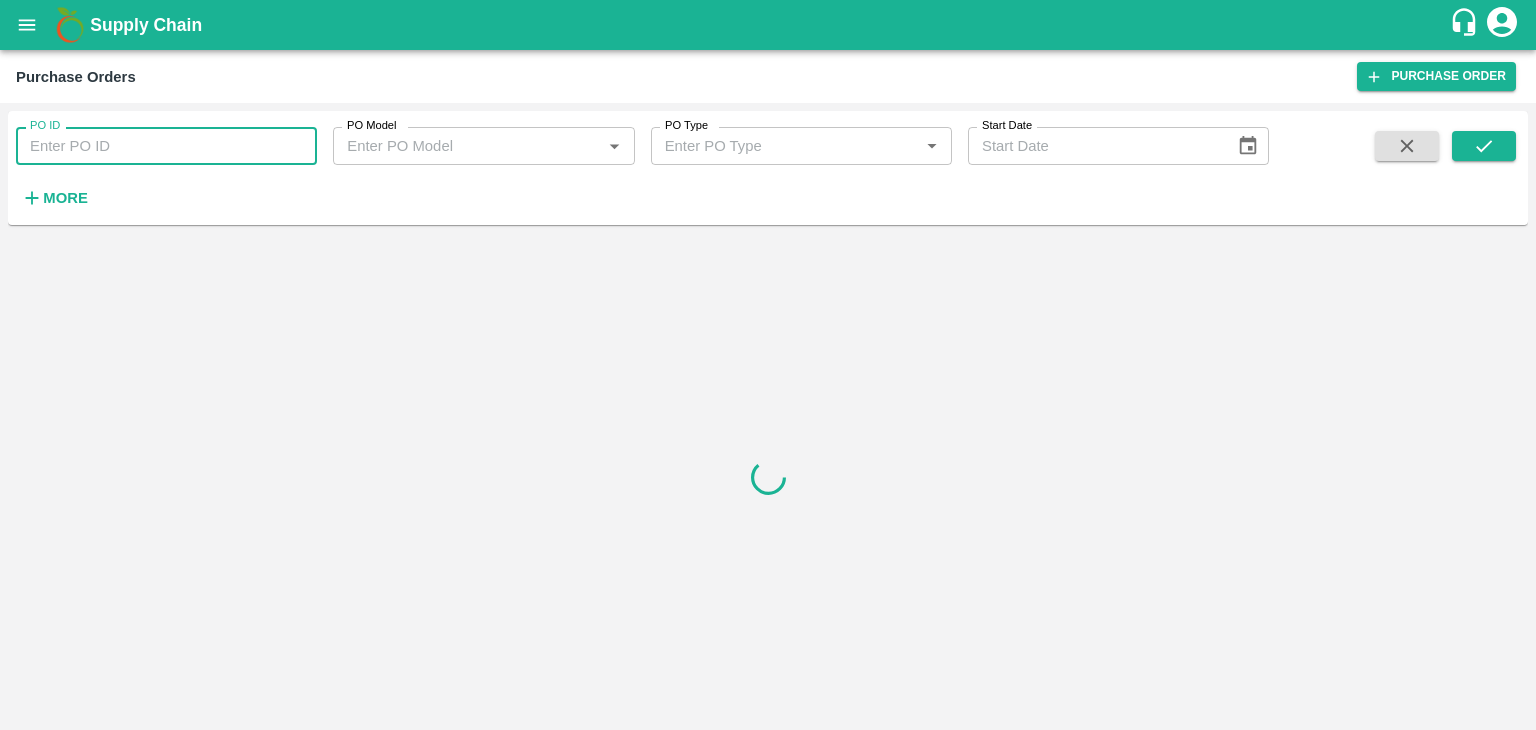 click on "PO ID" at bounding box center [166, 146] 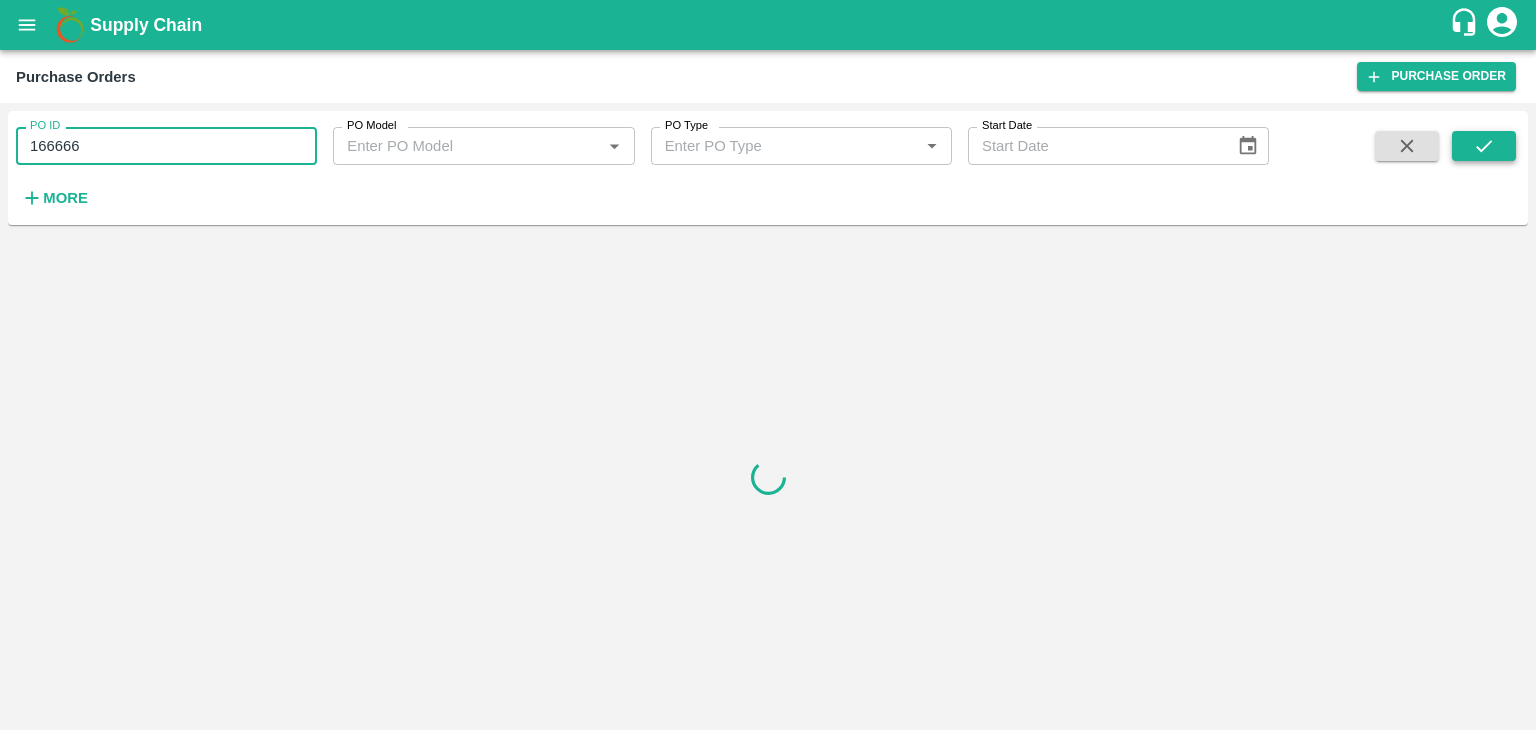type on "166666" 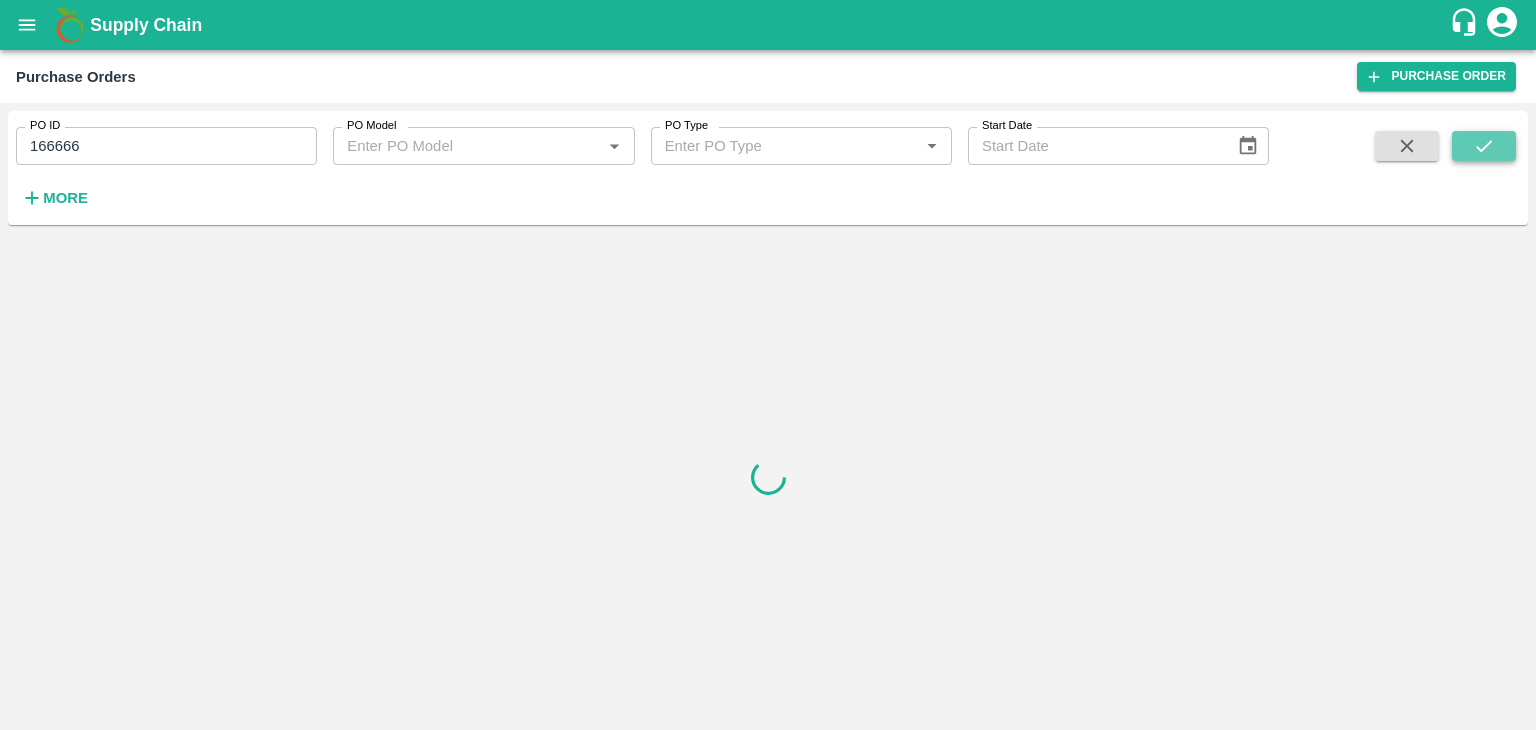 click at bounding box center (1484, 146) 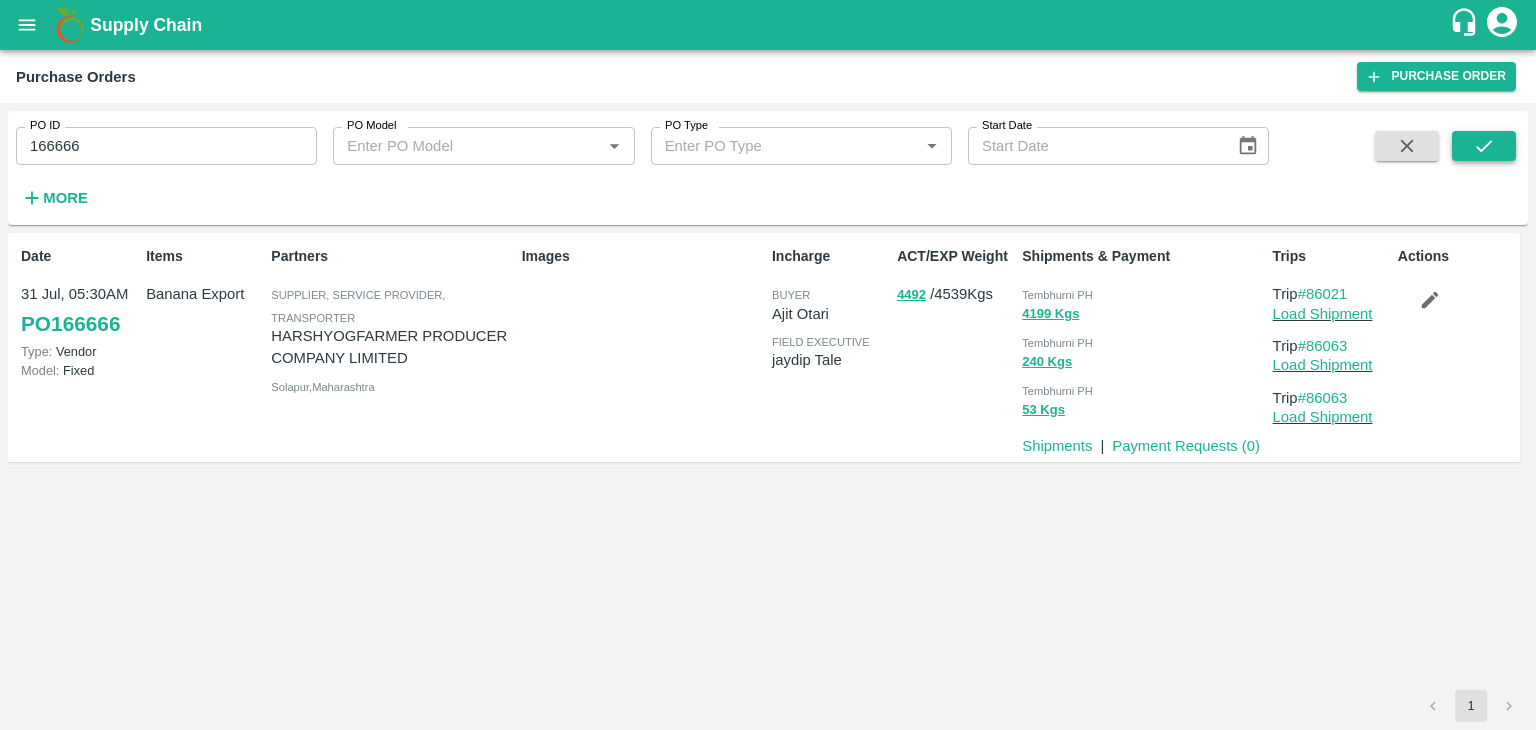 click at bounding box center (1484, 146) 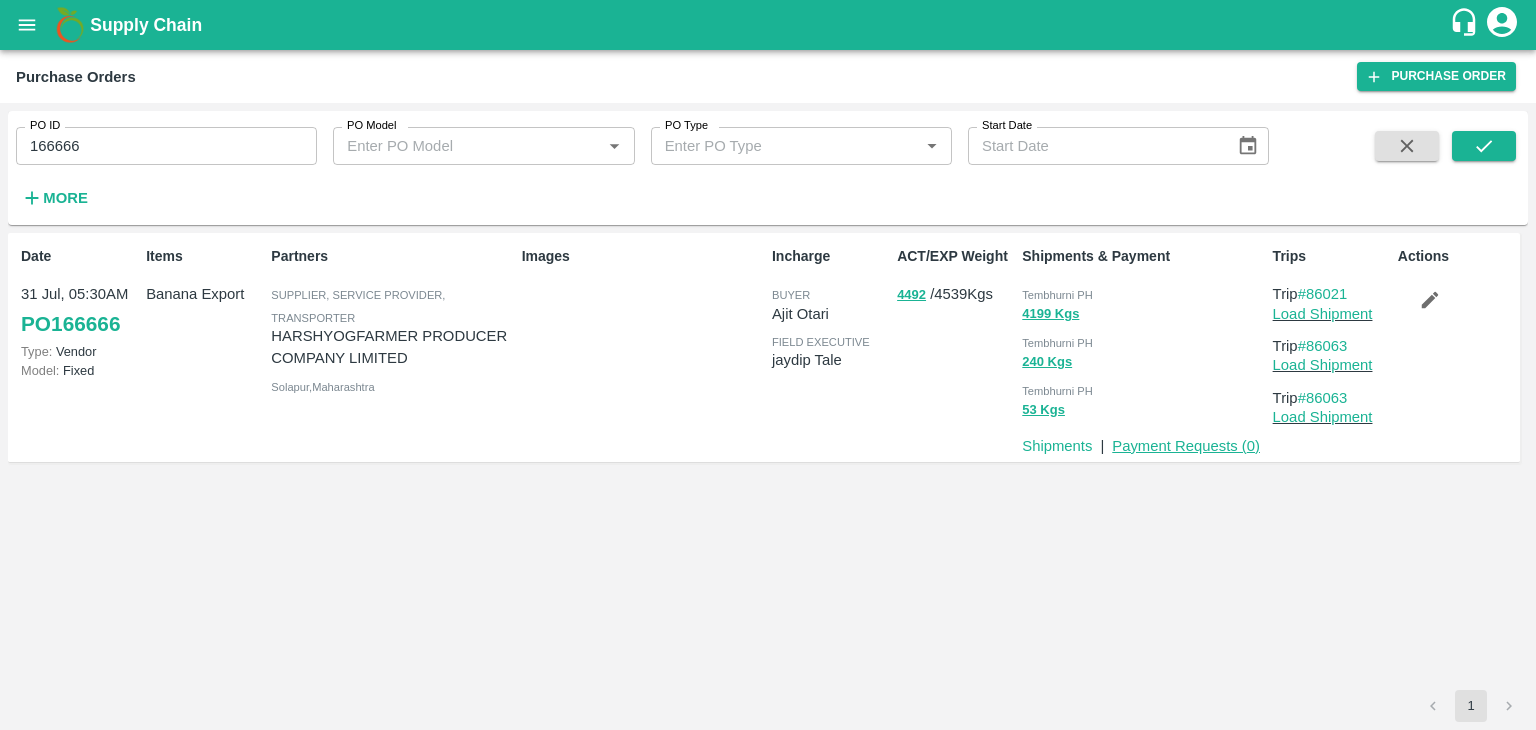 click on "Payment Requests ( 0 )" at bounding box center [1186, 446] 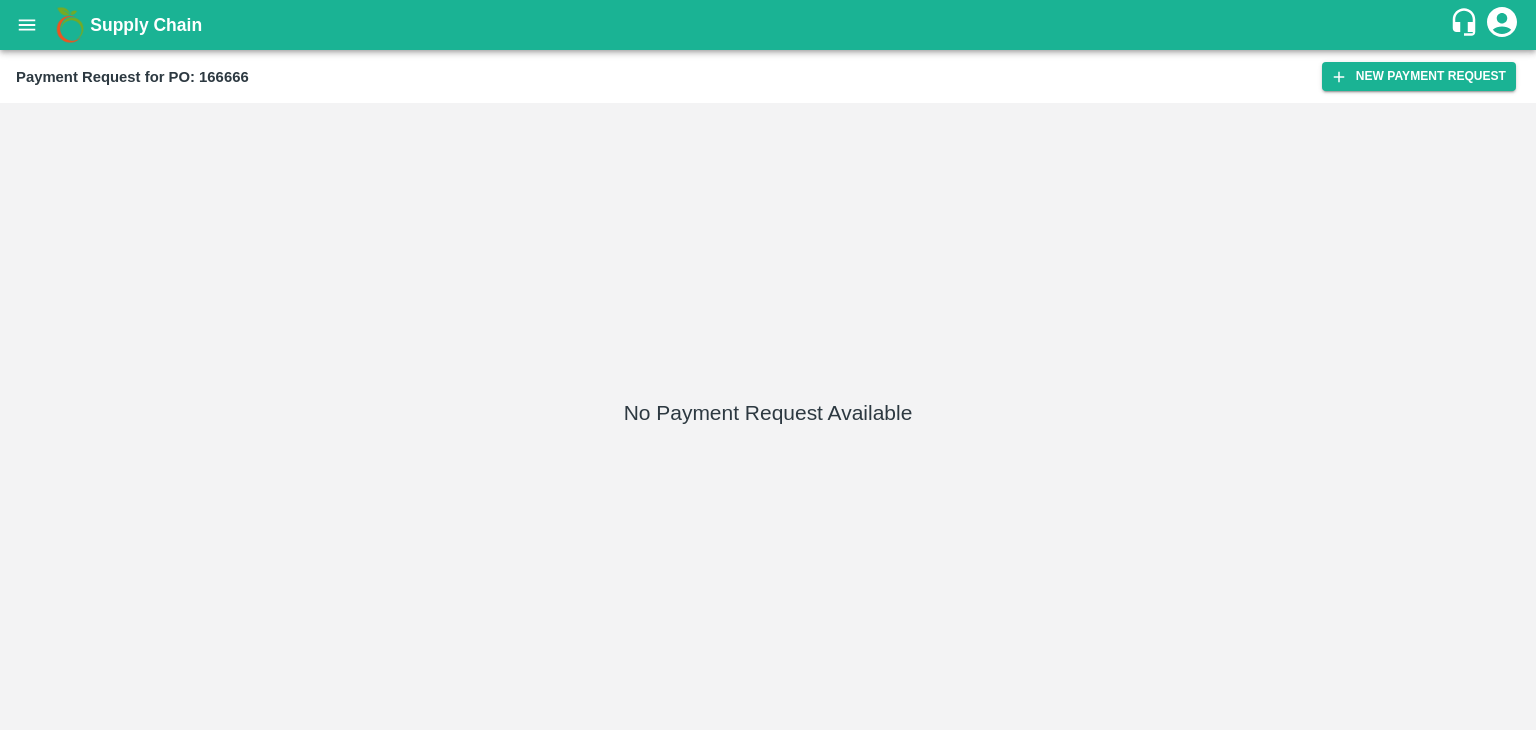 scroll, scrollTop: 0, scrollLeft: 0, axis: both 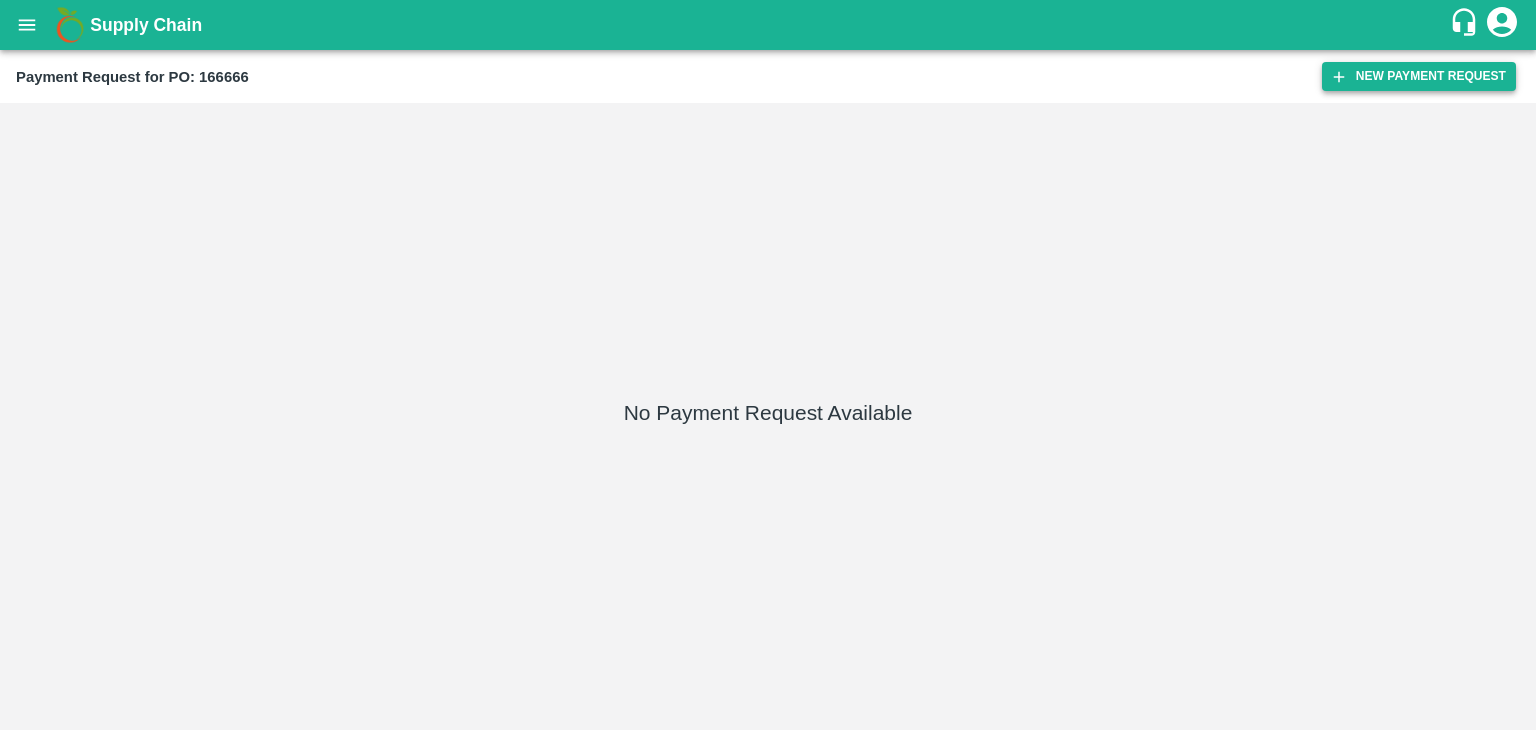 drag, startPoint x: 1396, startPoint y: 57, endPoint x: 1411, endPoint y: 77, distance: 25 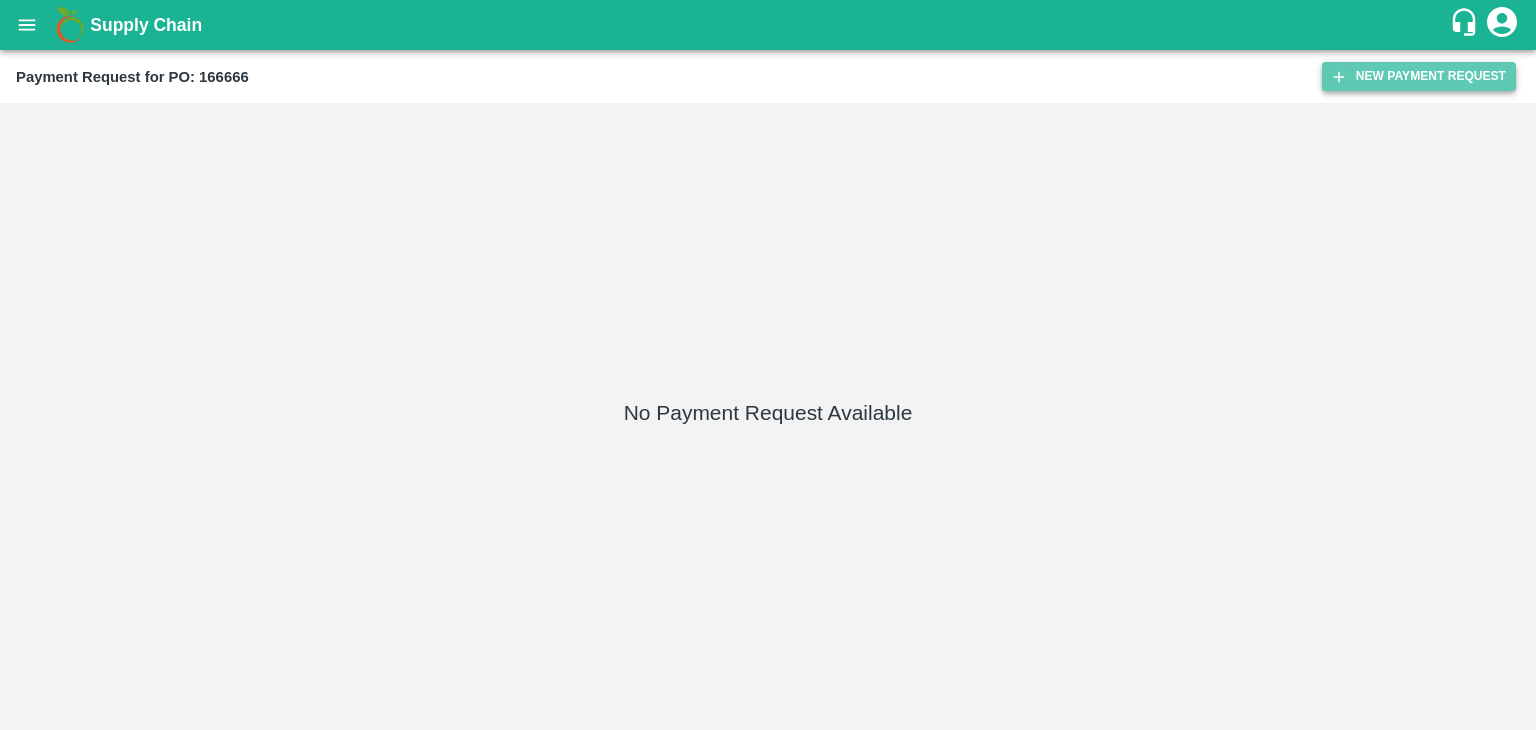 click on "New Payment Request" at bounding box center (1419, 76) 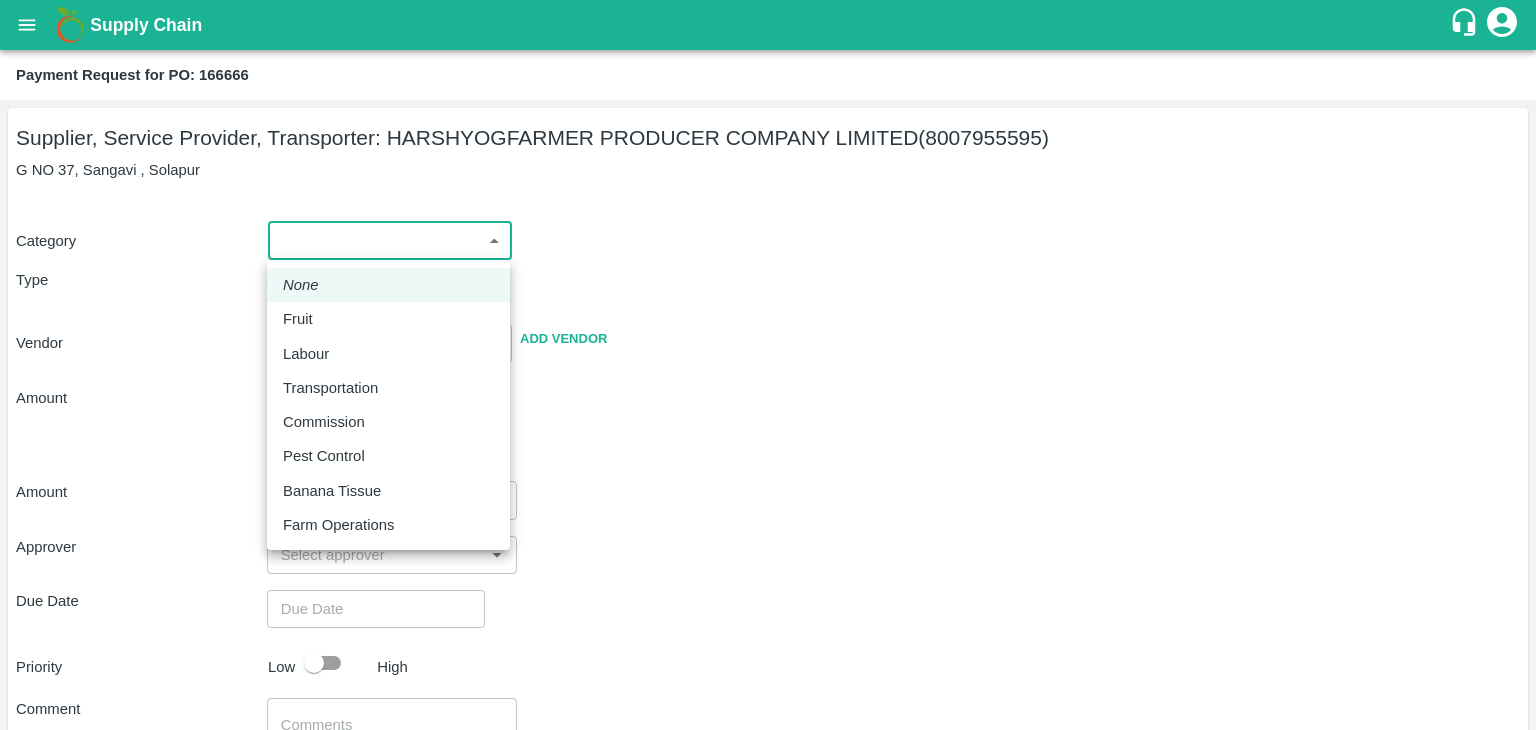 drag, startPoint x: 268, startPoint y: 248, endPoint x: 349, endPoint y: 326, distance: 112.44999 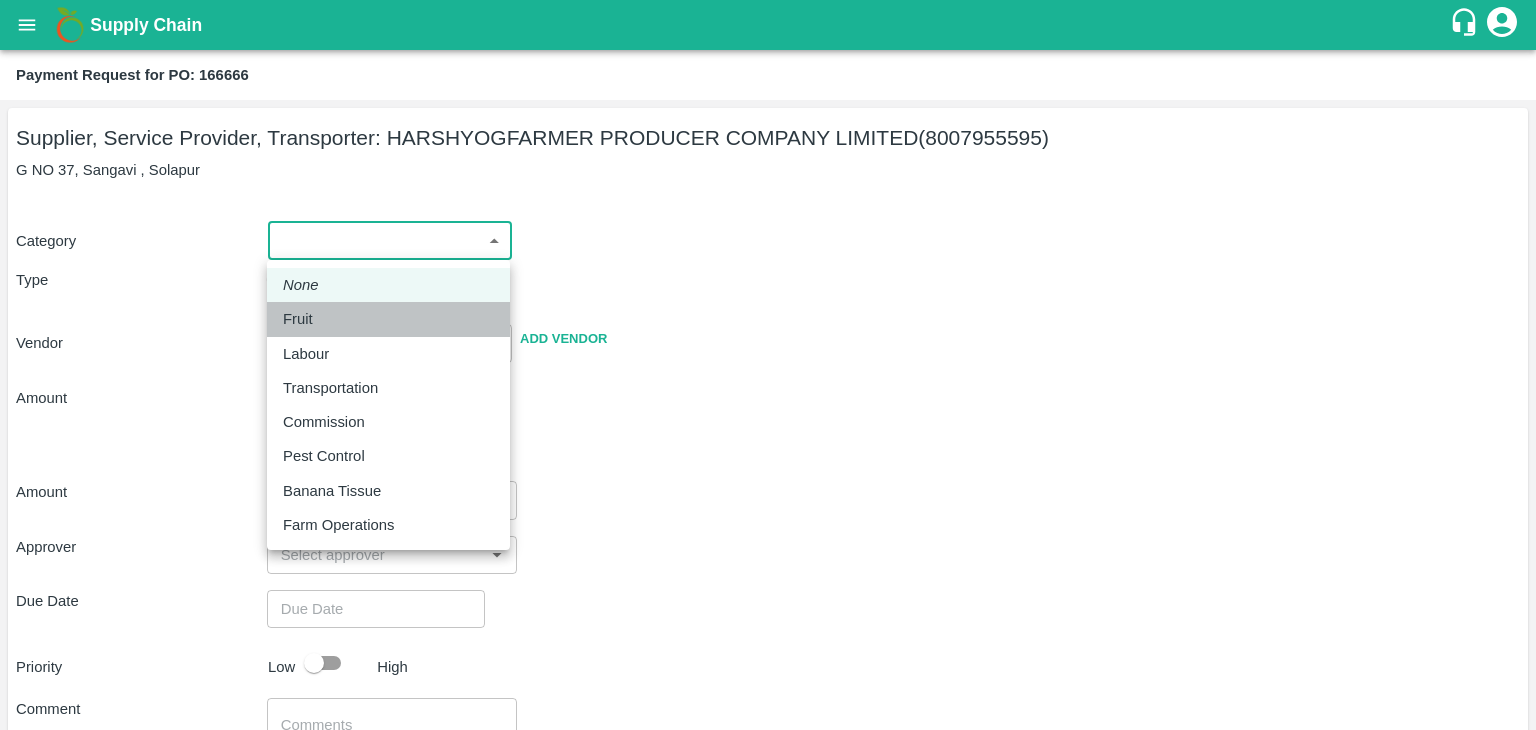 click on "Fruit" at bounding box center [388, 319] 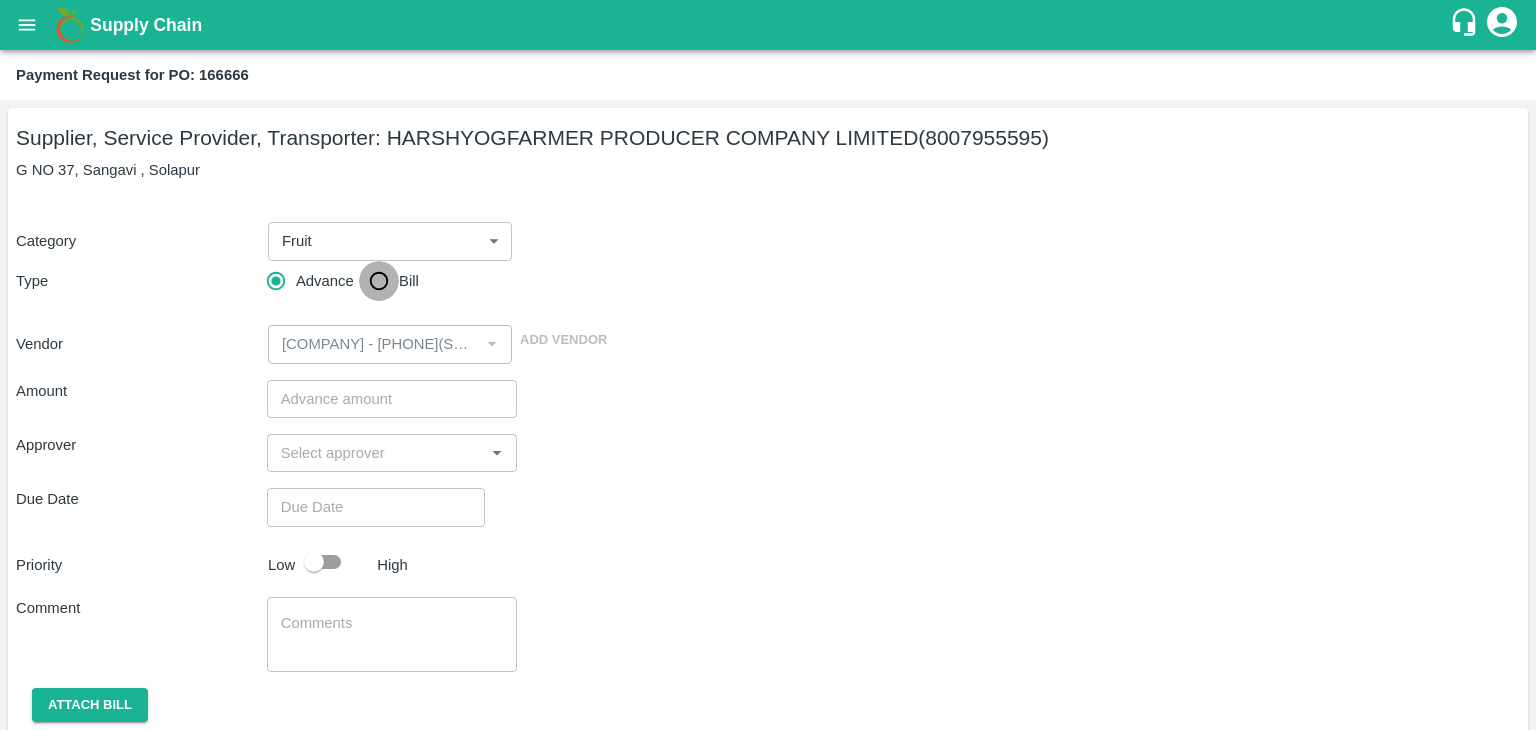 click on "Bill" at bounding box center [379, 281] 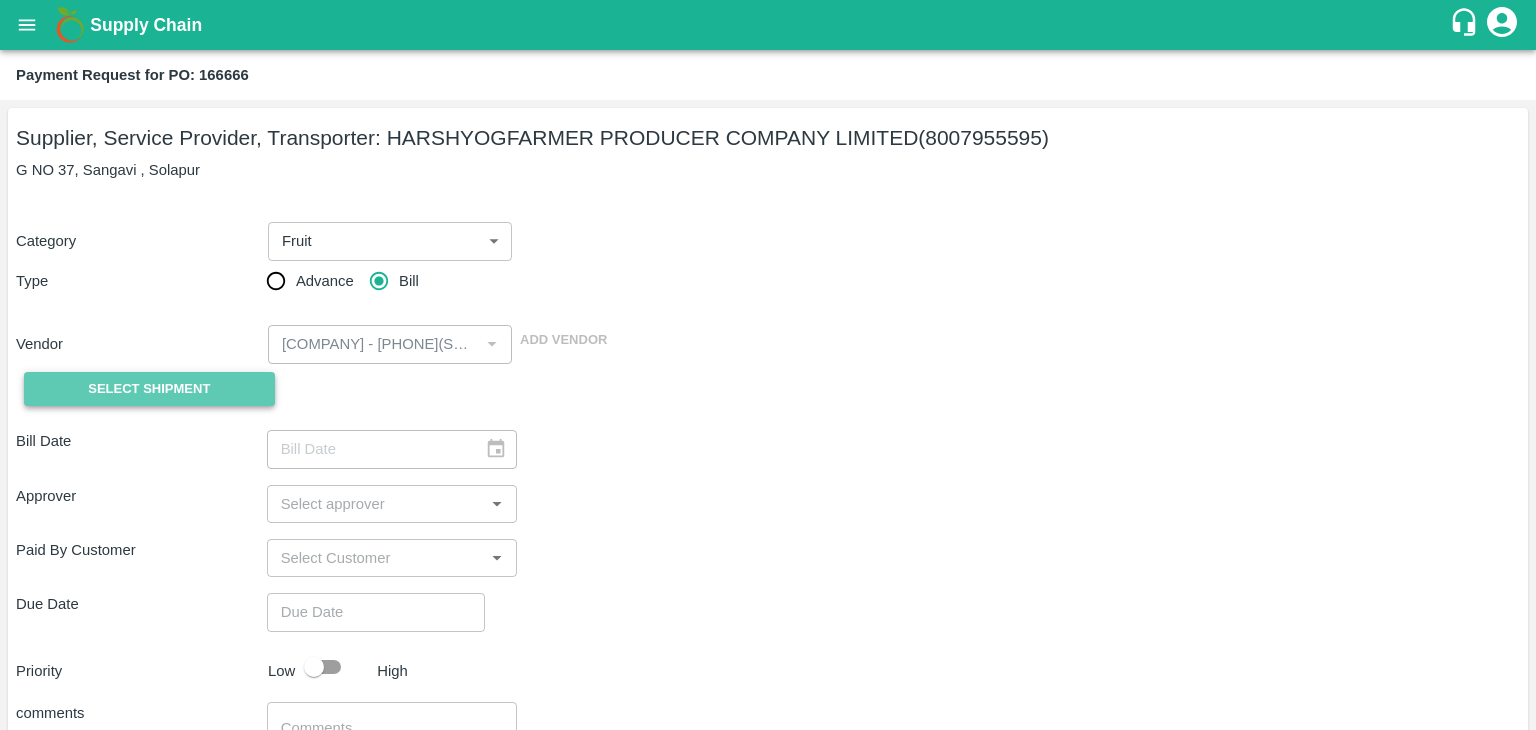 click on "Select Shipment" at bounding box center (149, 389) 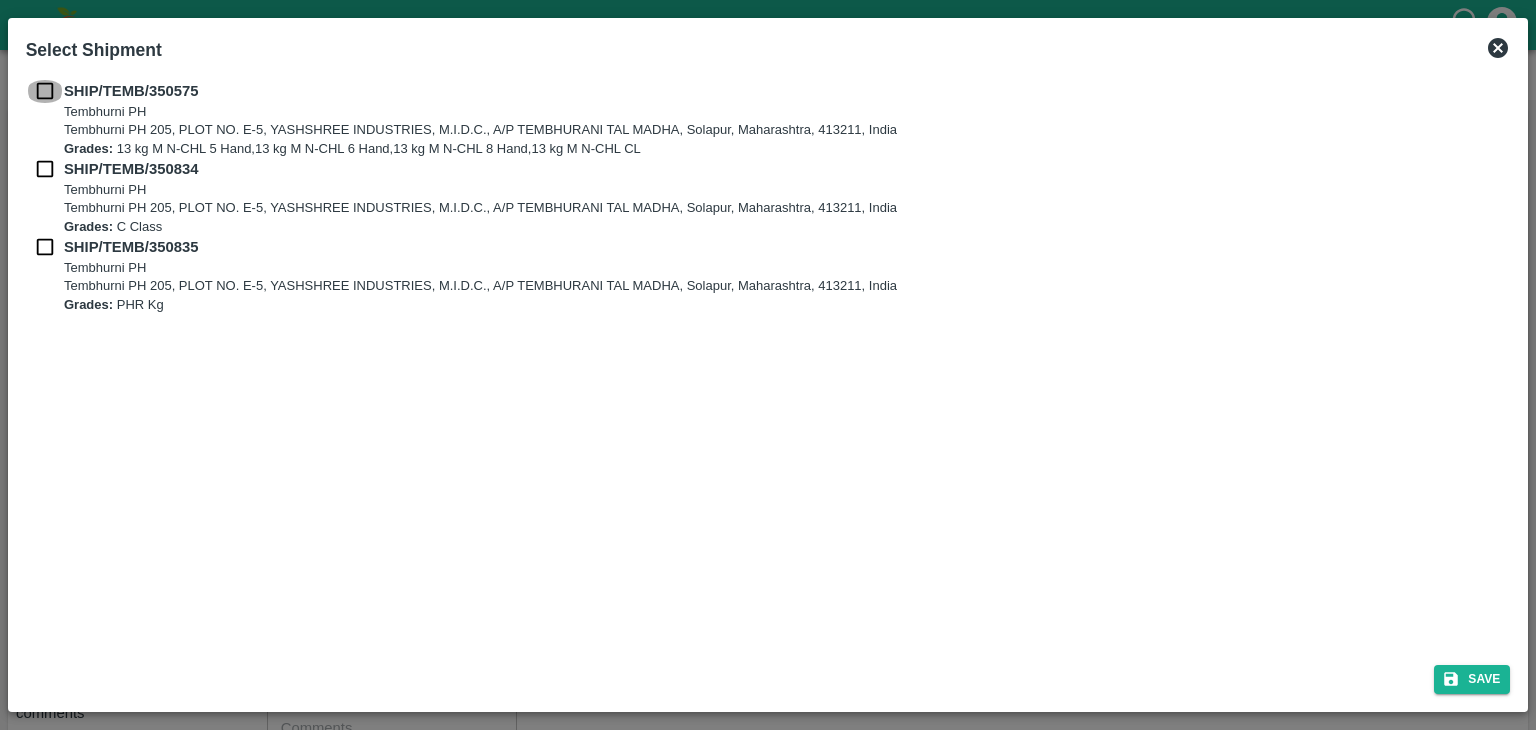 click at bounding box center (45, 91) 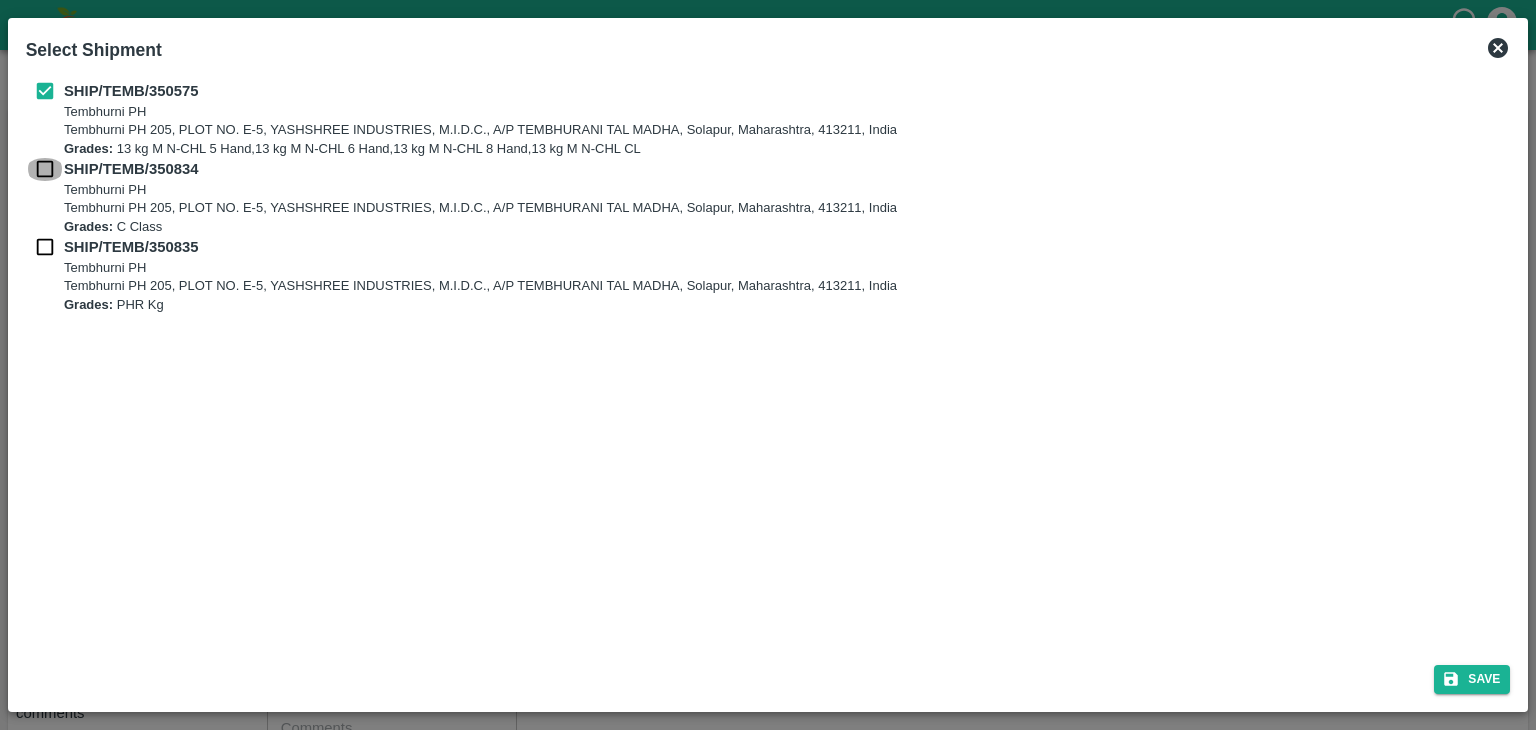 click at bounding box center [45, 169] 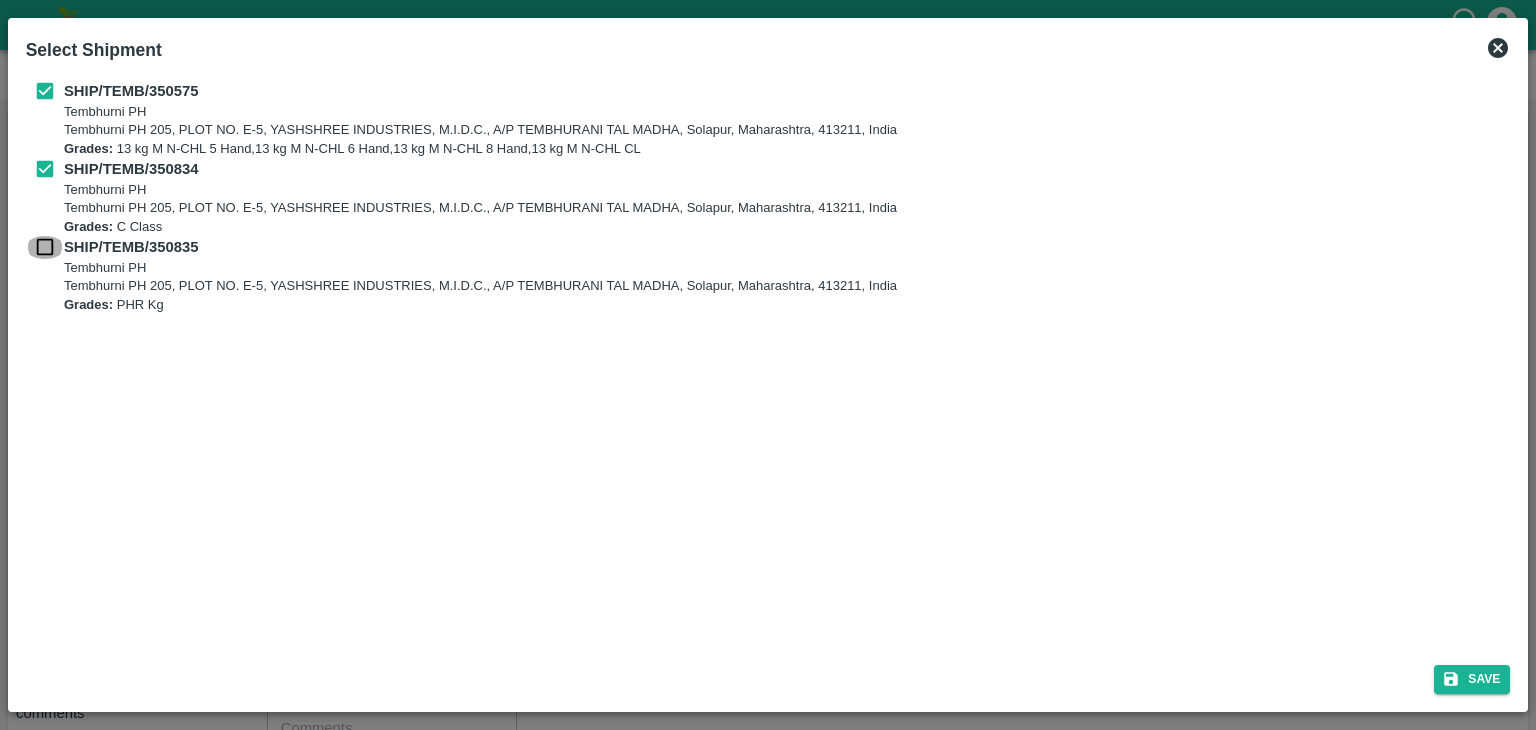 click at bounding box center [45, 247] 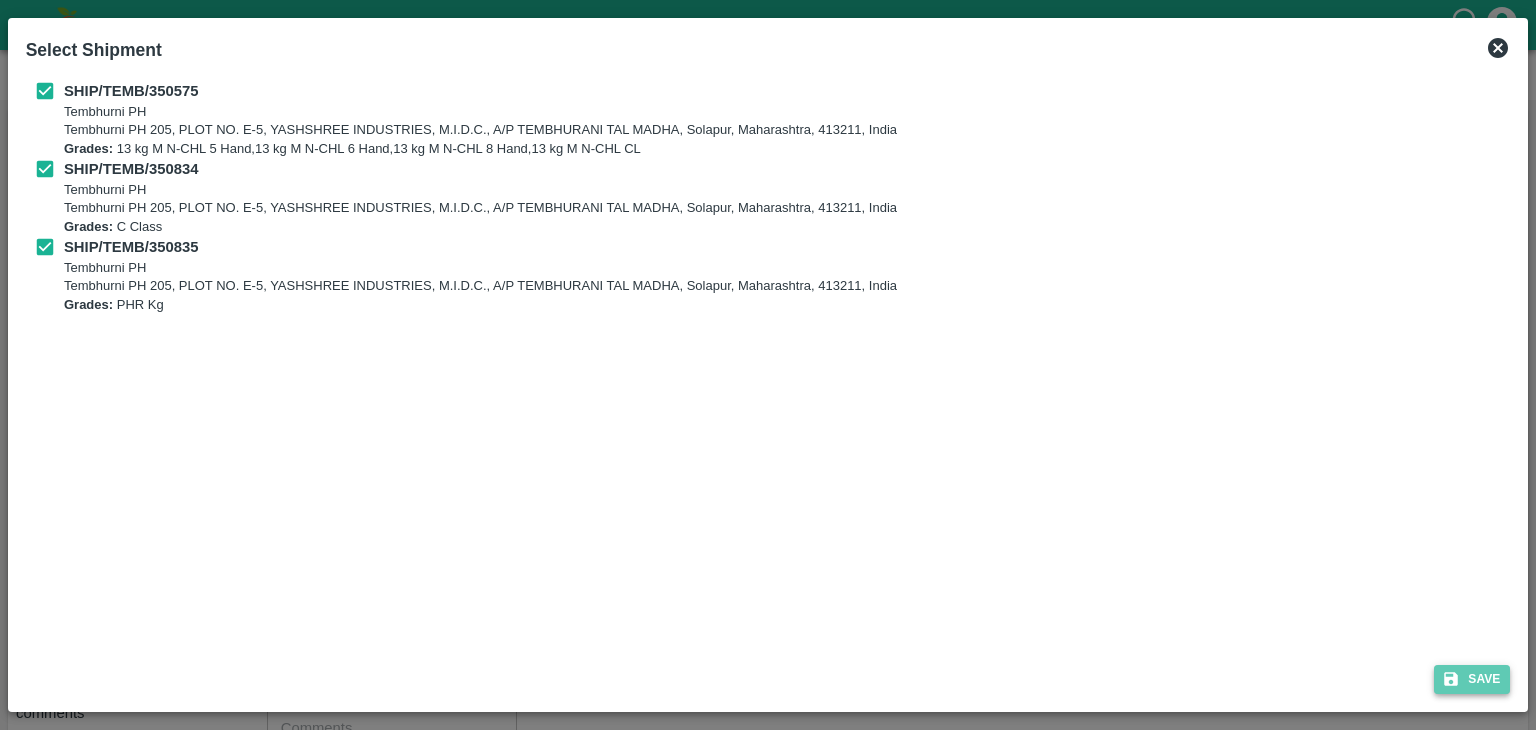 click 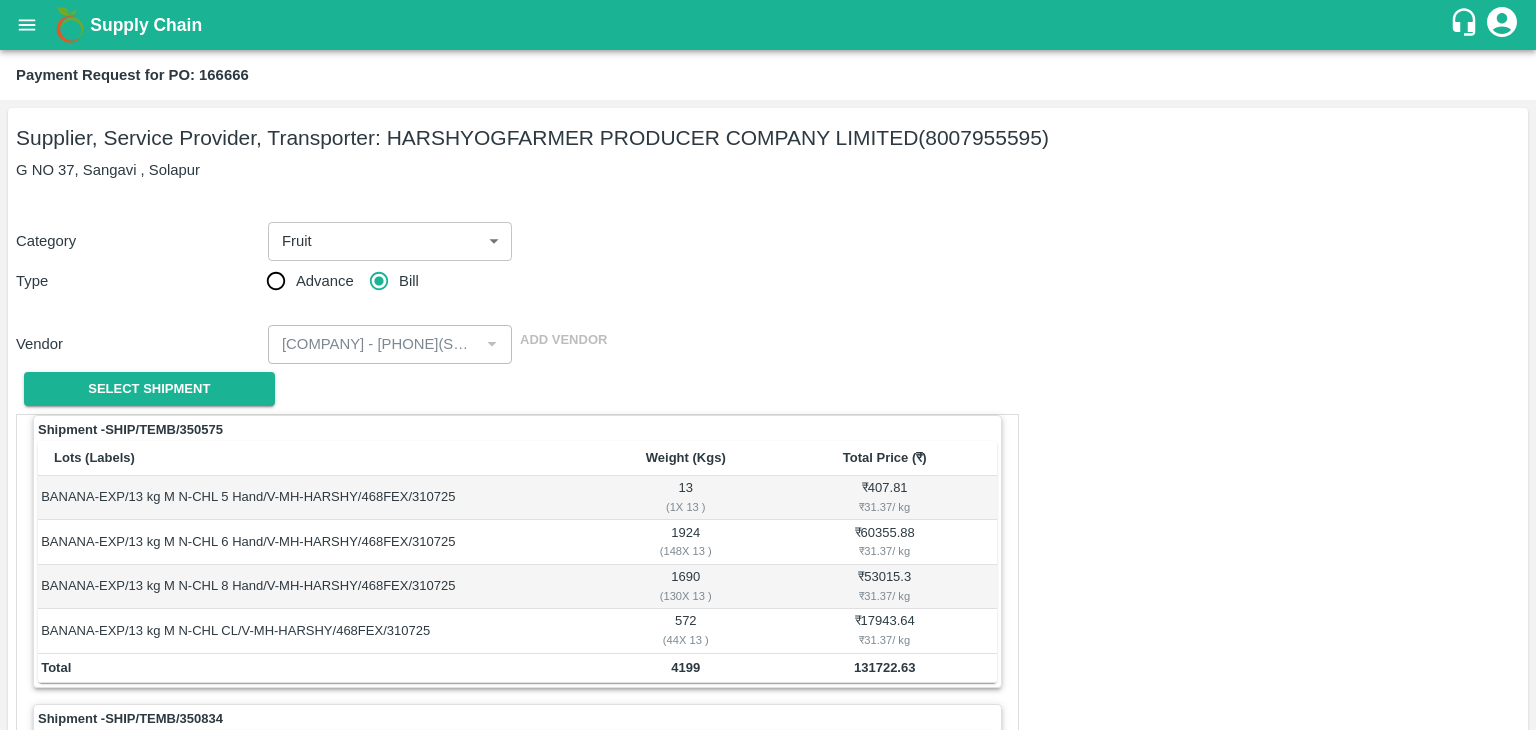 scroll, scrollTop: 936, scrollLeft: 0, axis: vertical 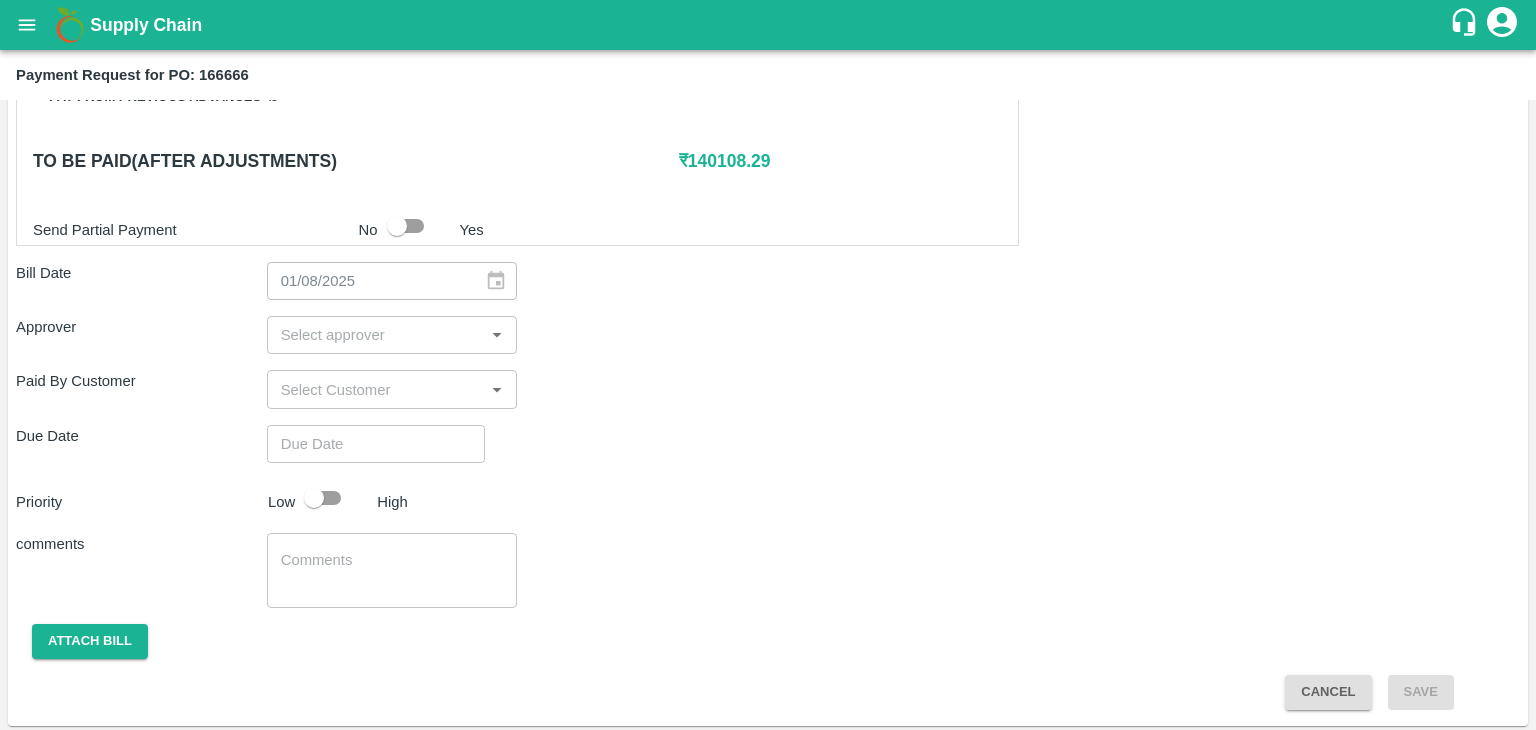click at bounding box center (376, 335) 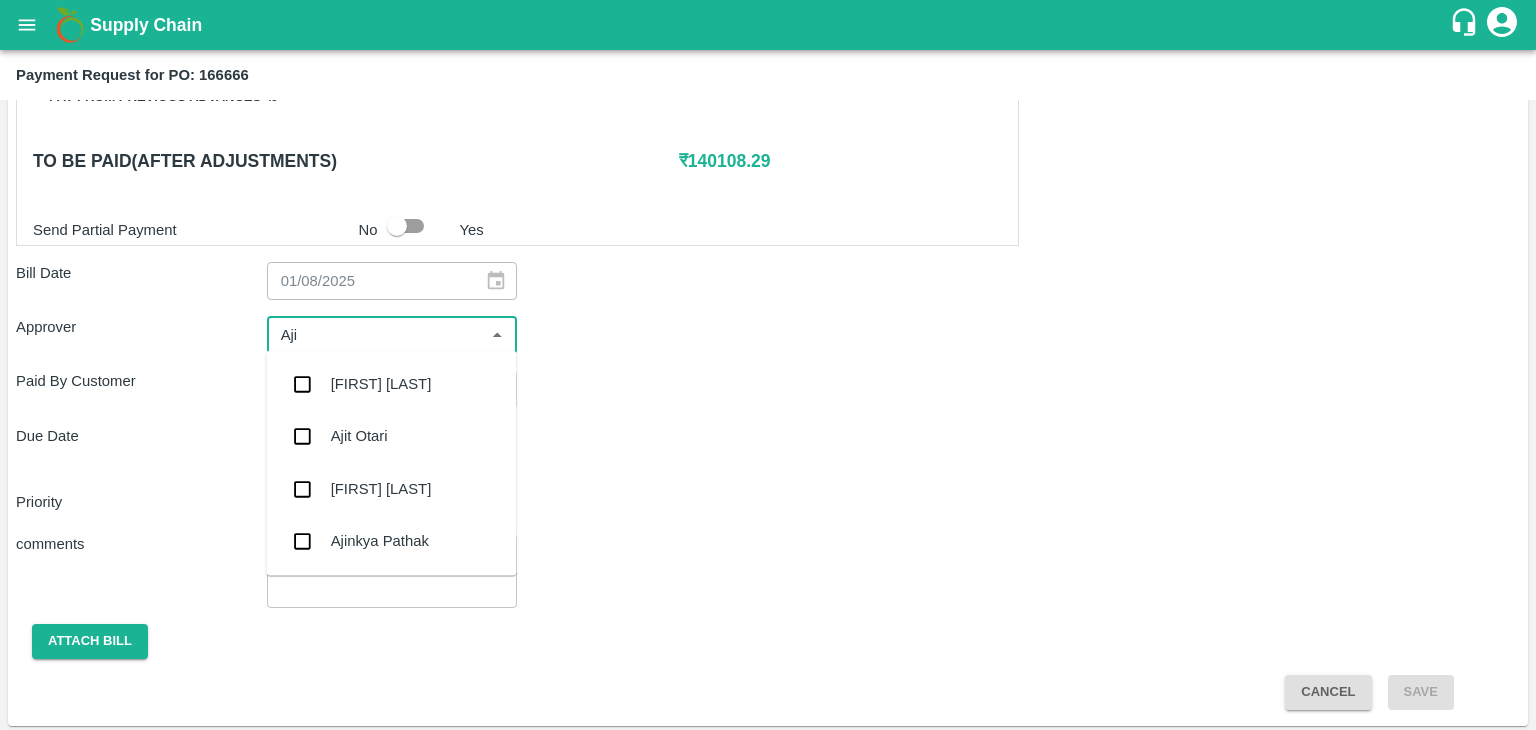 type on "[FIRST]" 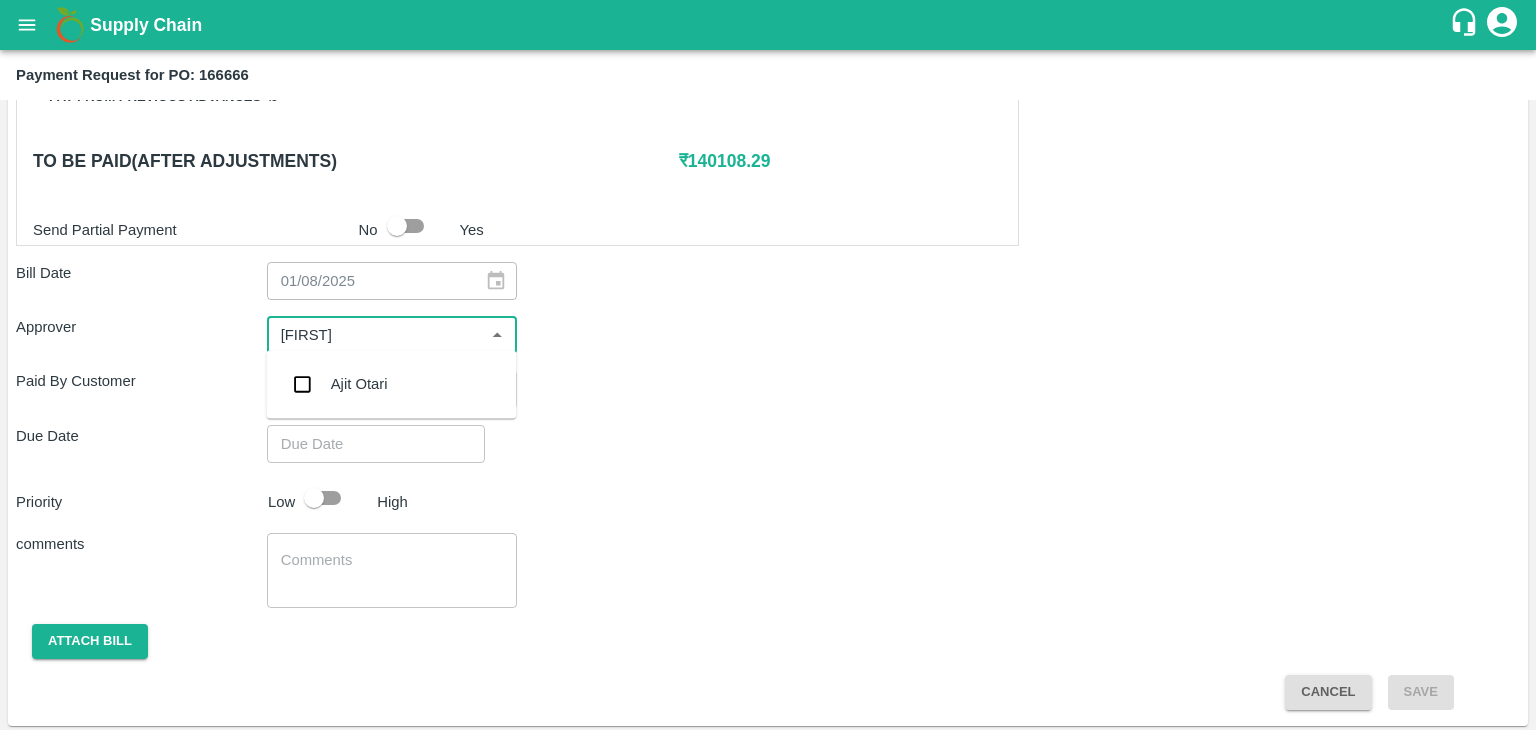 click on "Ajit Otari" at bounding box center (391, 384) 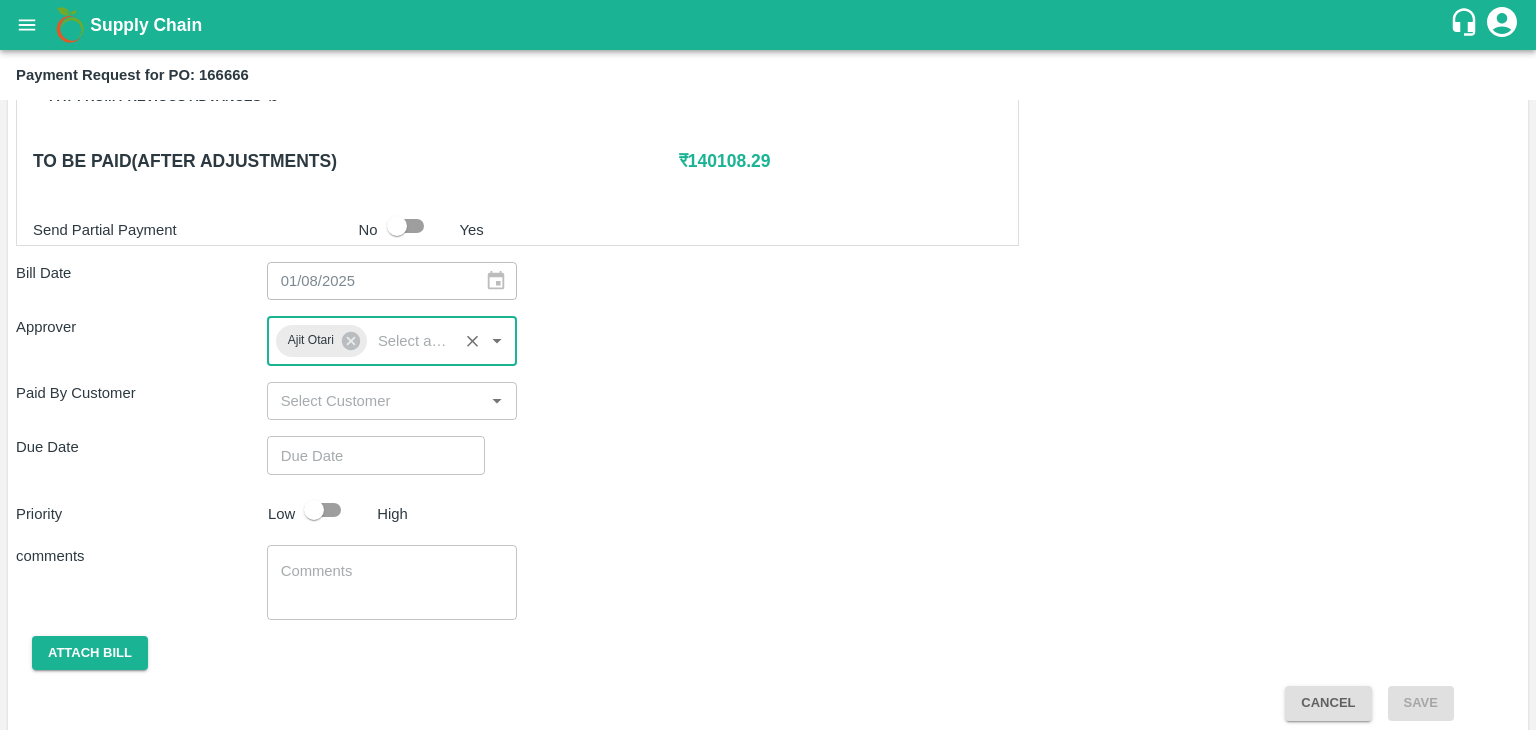 type on "DD/MM/YYYY hh:mm aa" 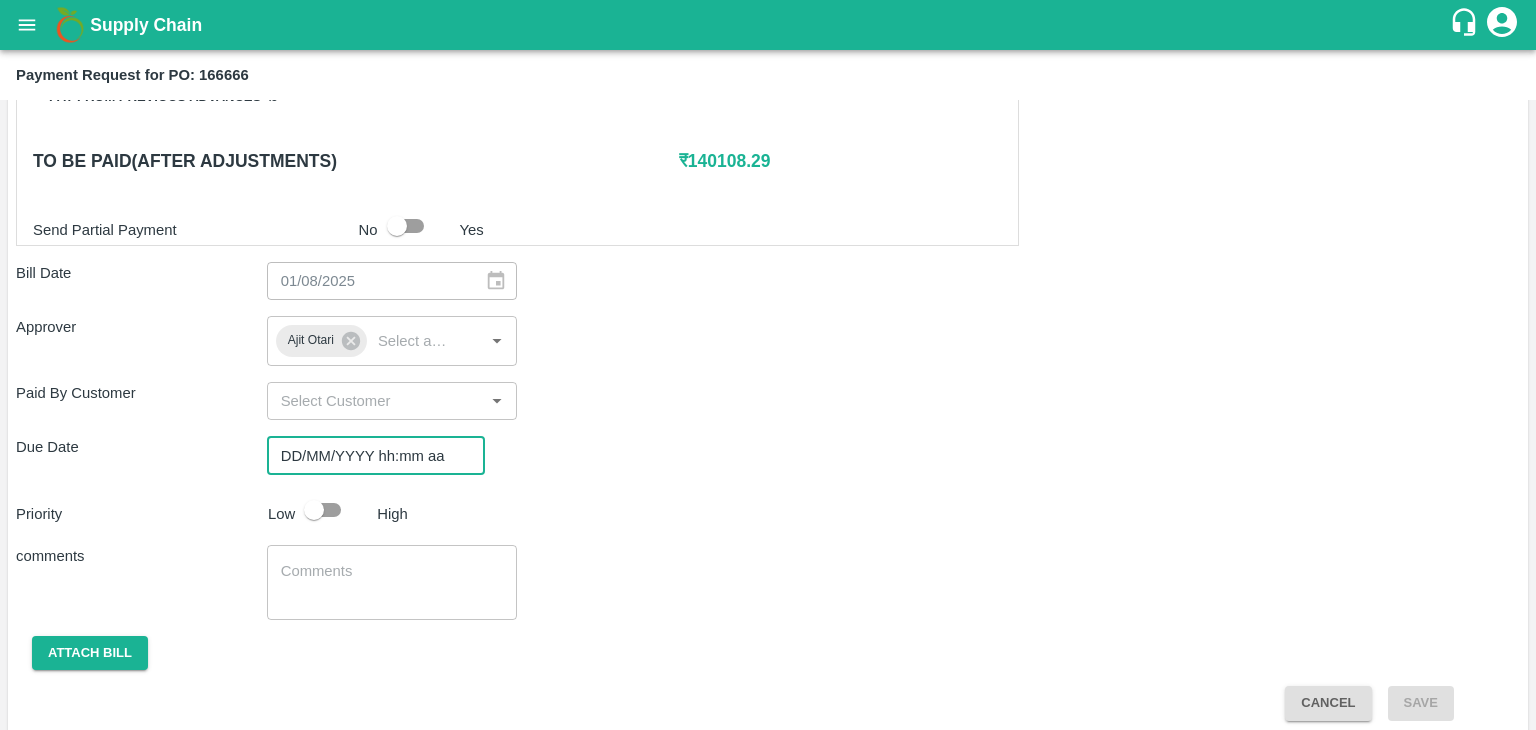 click on "DD/MM/YYYY hh:mm aa" at bounding box center (369, 455) 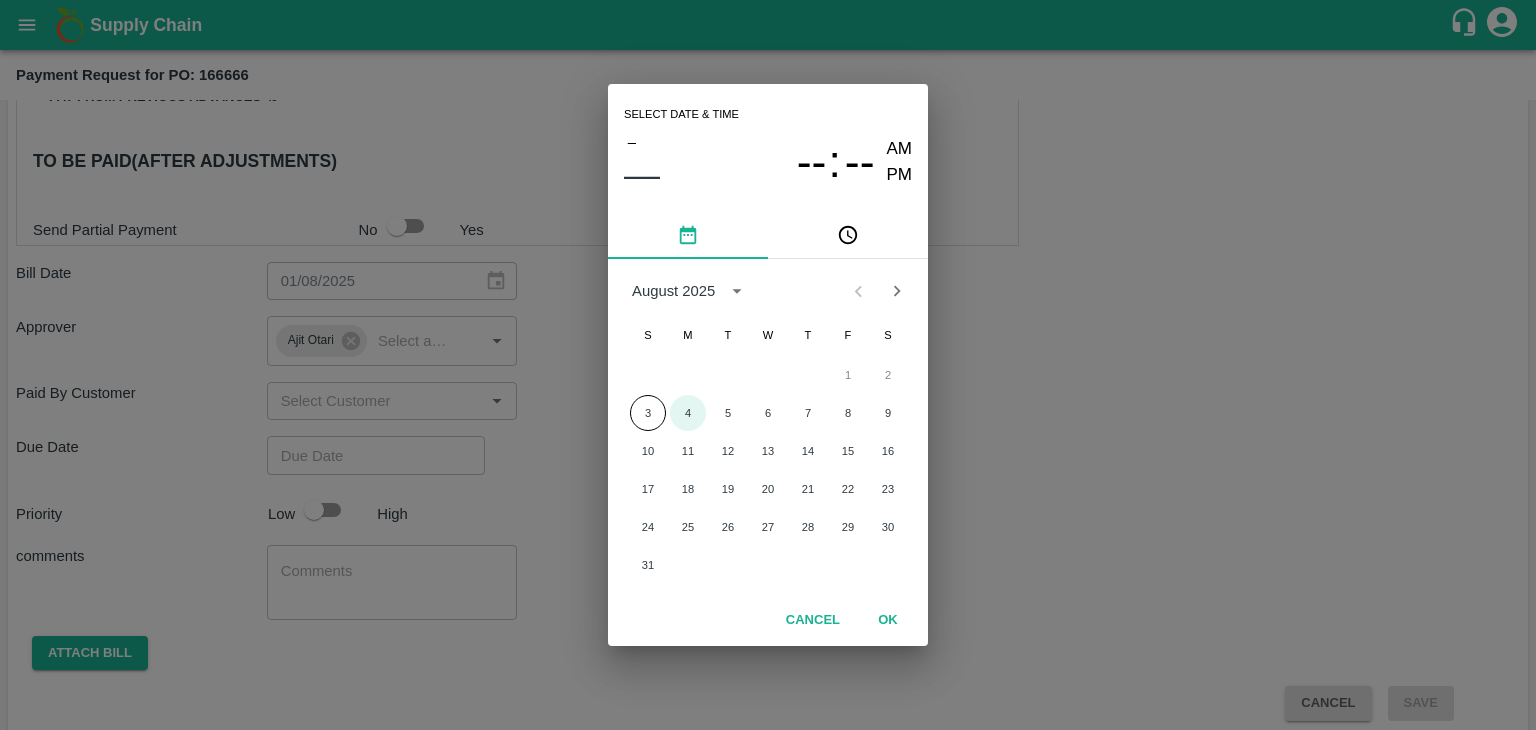 click on "4" at bounding box center [688, 413] 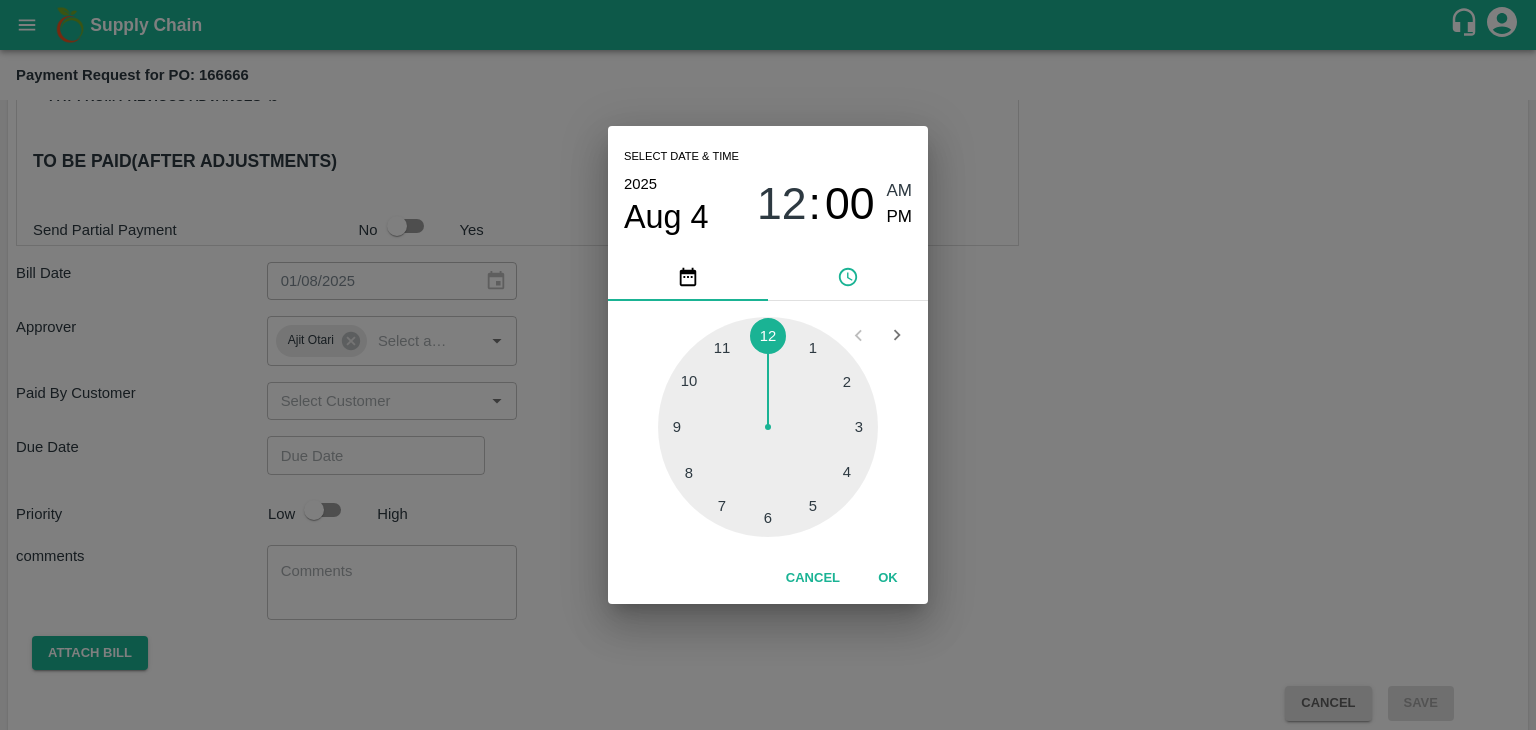 type on "04/08/2025 12:00 AM" 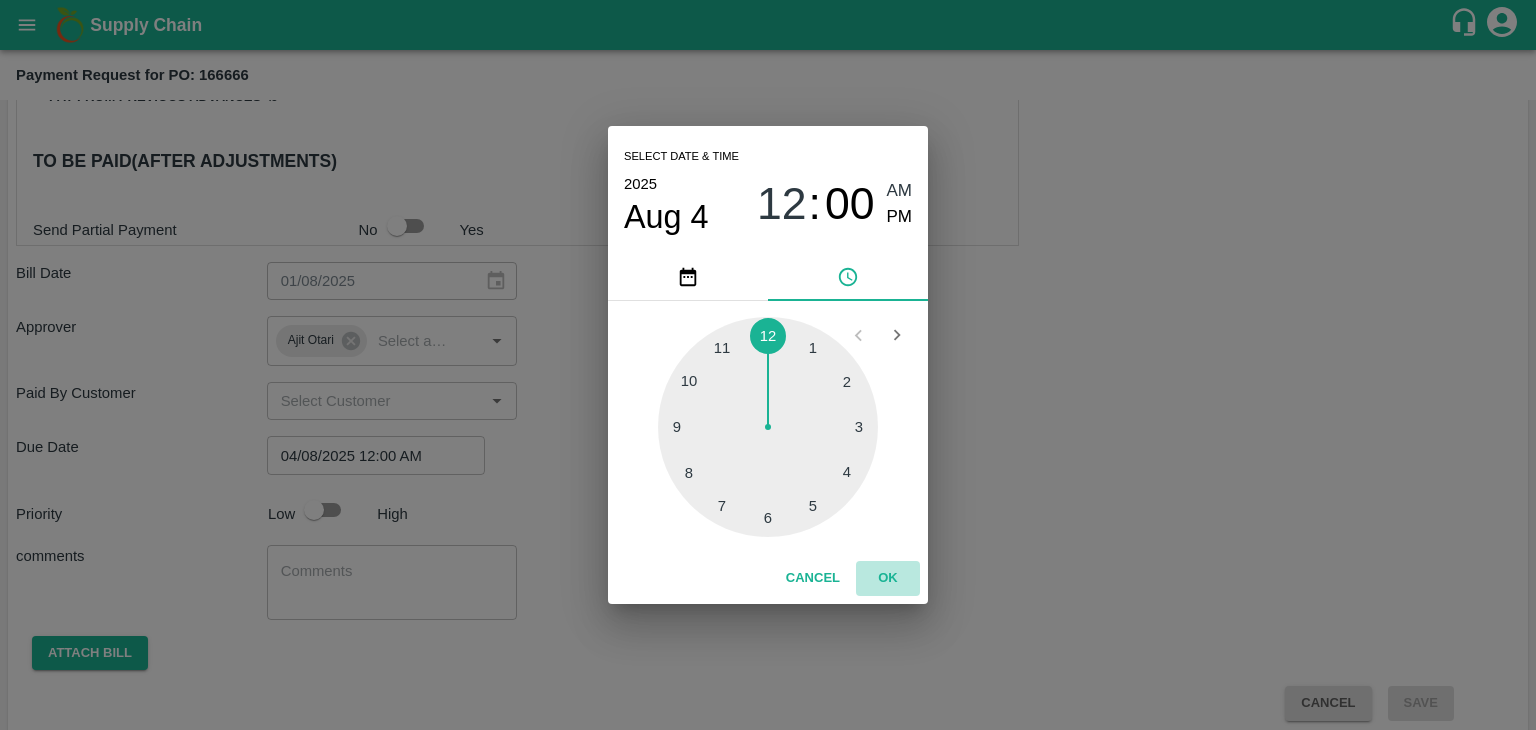 click on "OK" at bounding box center [888, 578] 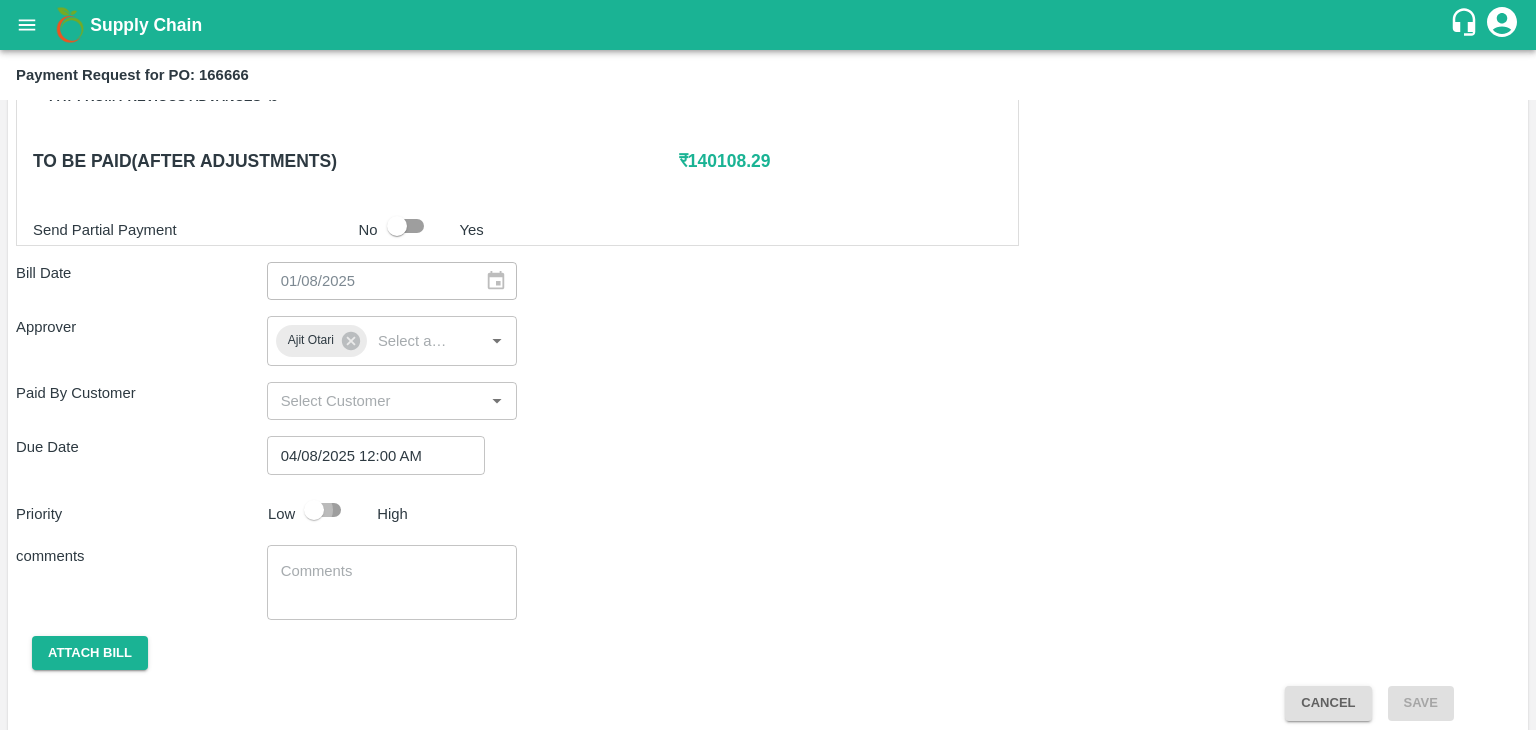 click at bounding box center (314, 510) 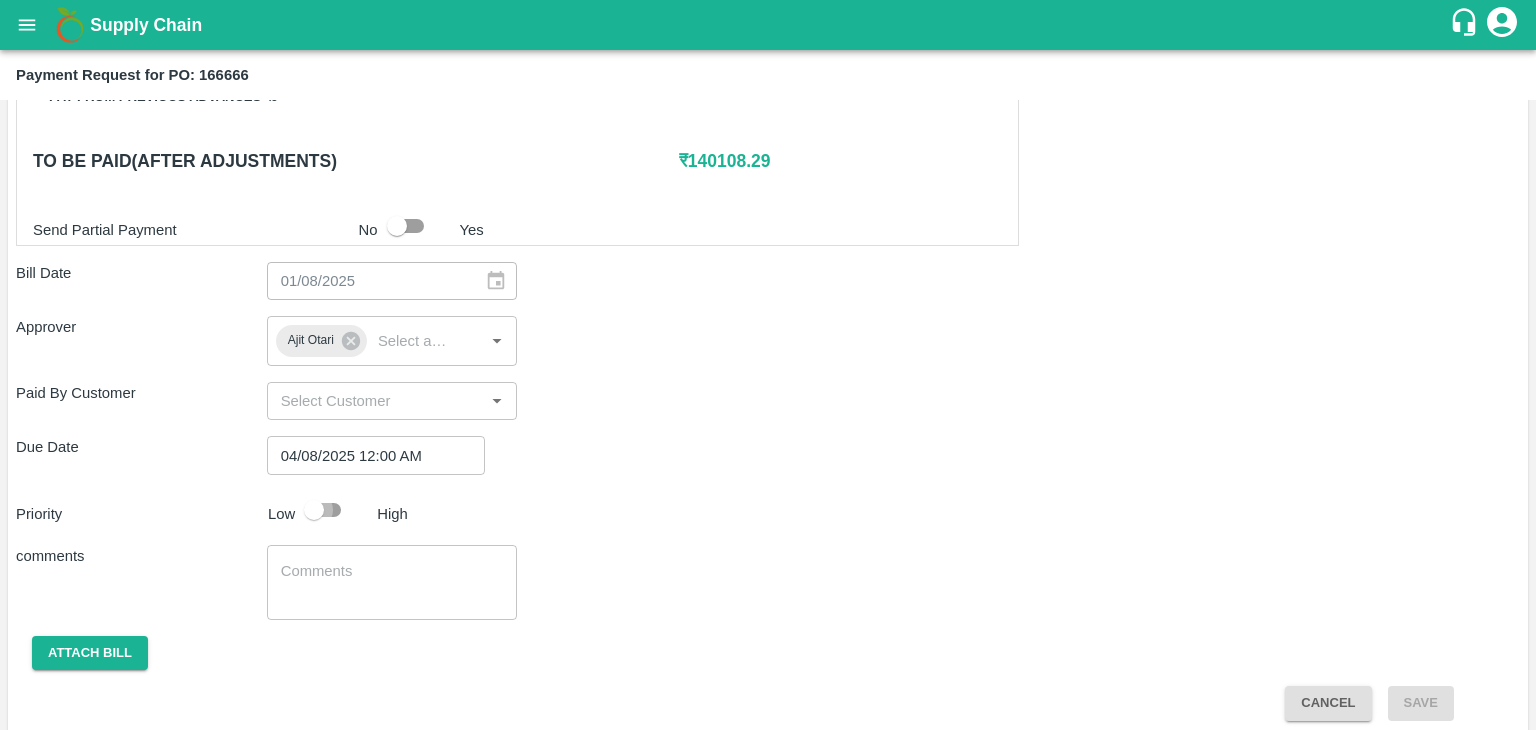 checkbox on "true" 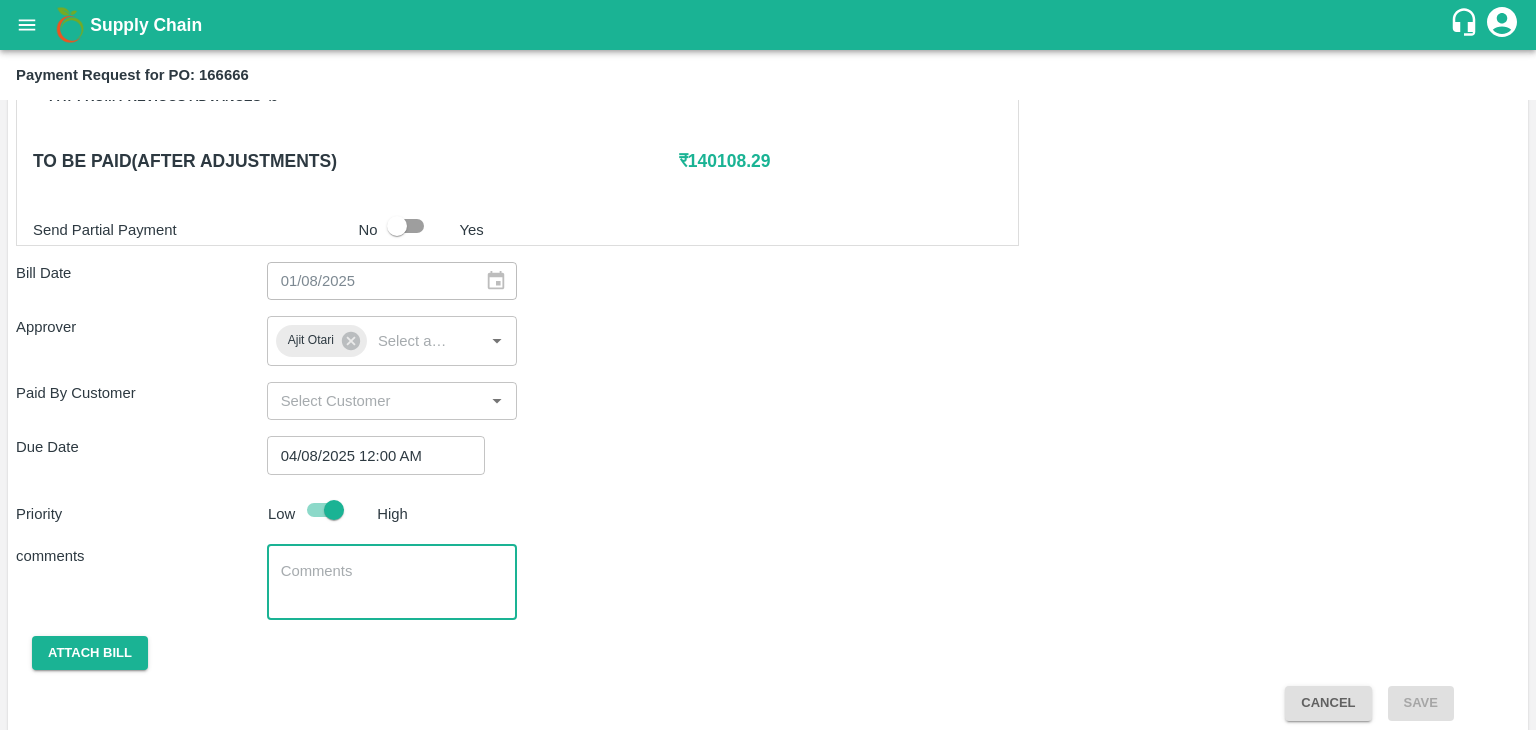click at bounding box center (392, 582) 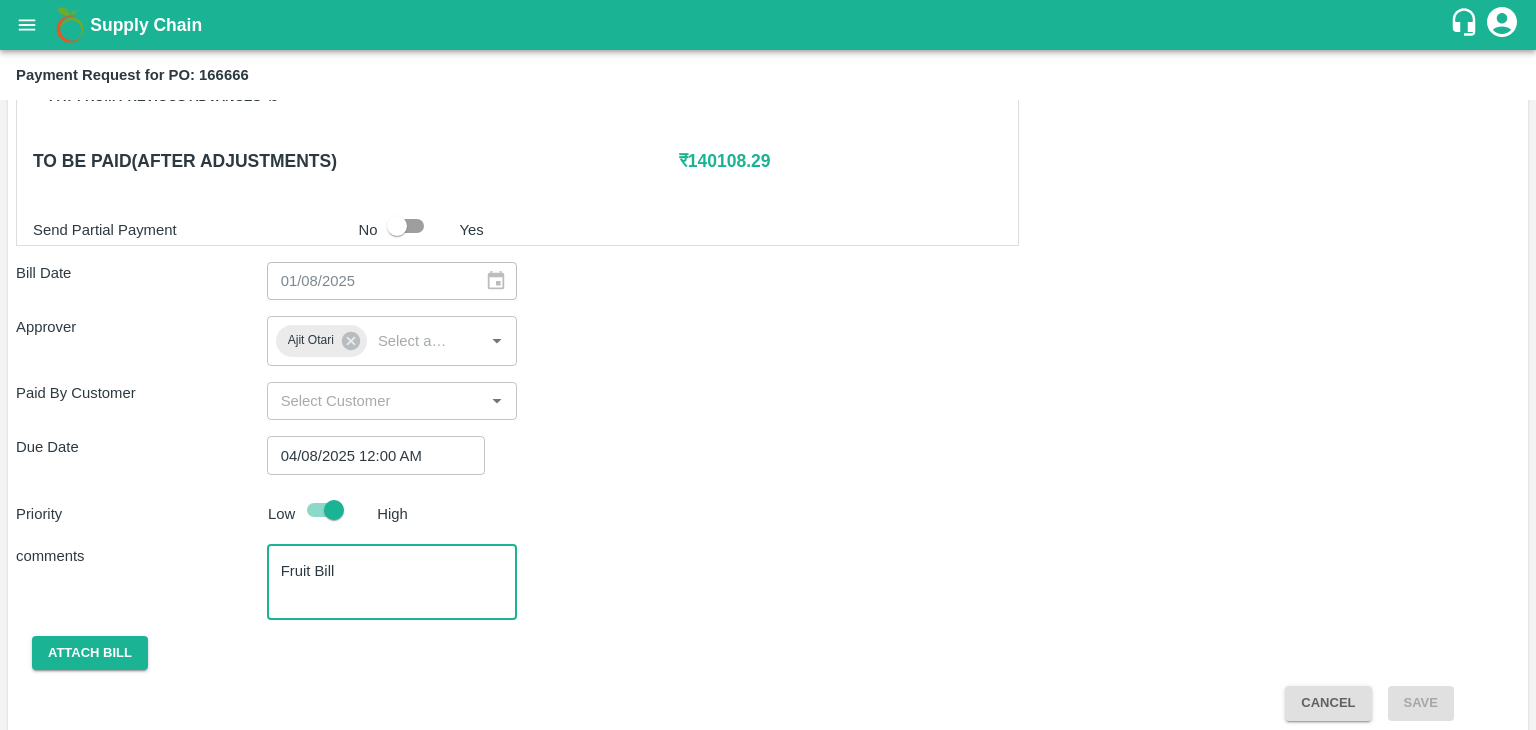 scroll, scrollTop: 948, scrollLeft: 0, axis: vertical 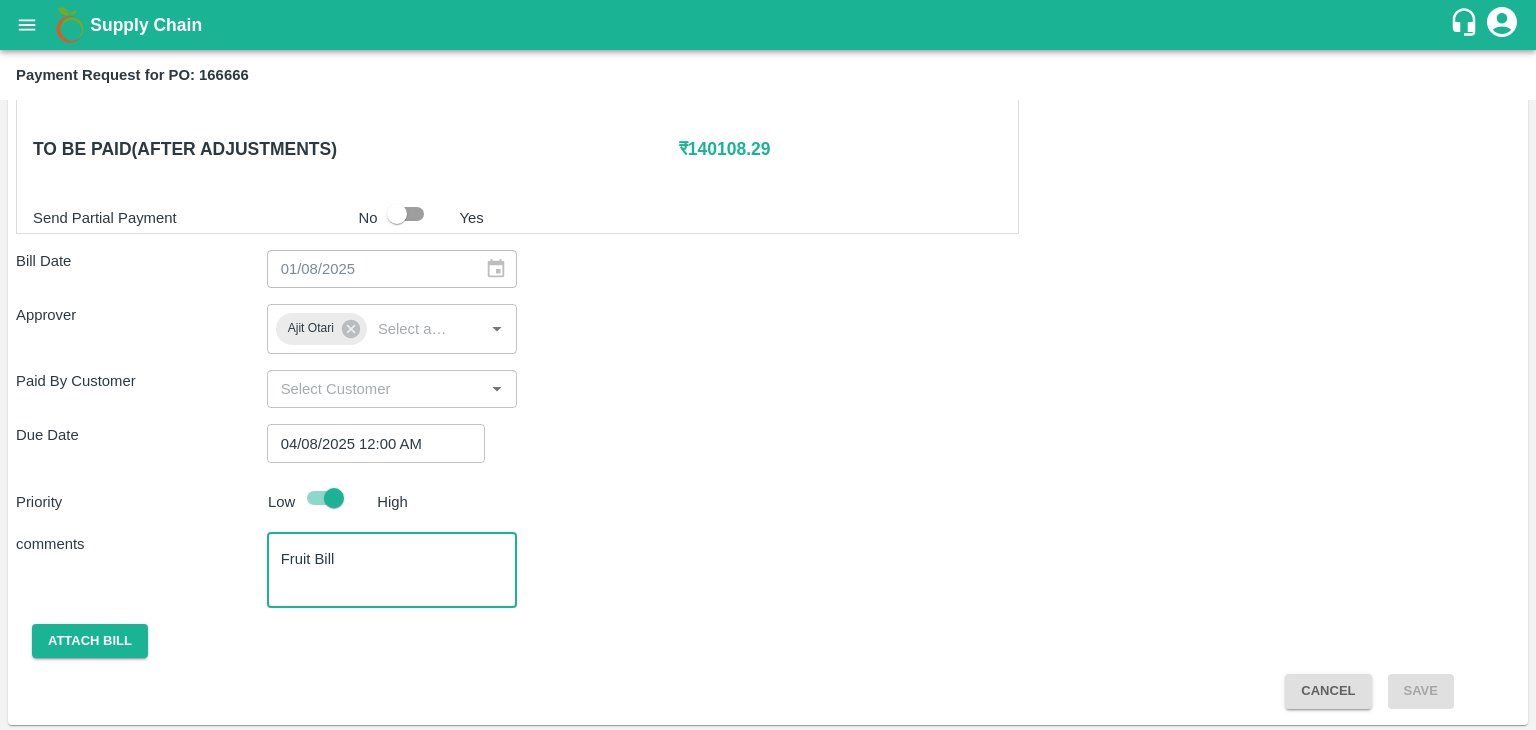 type on "Fruit Bill" 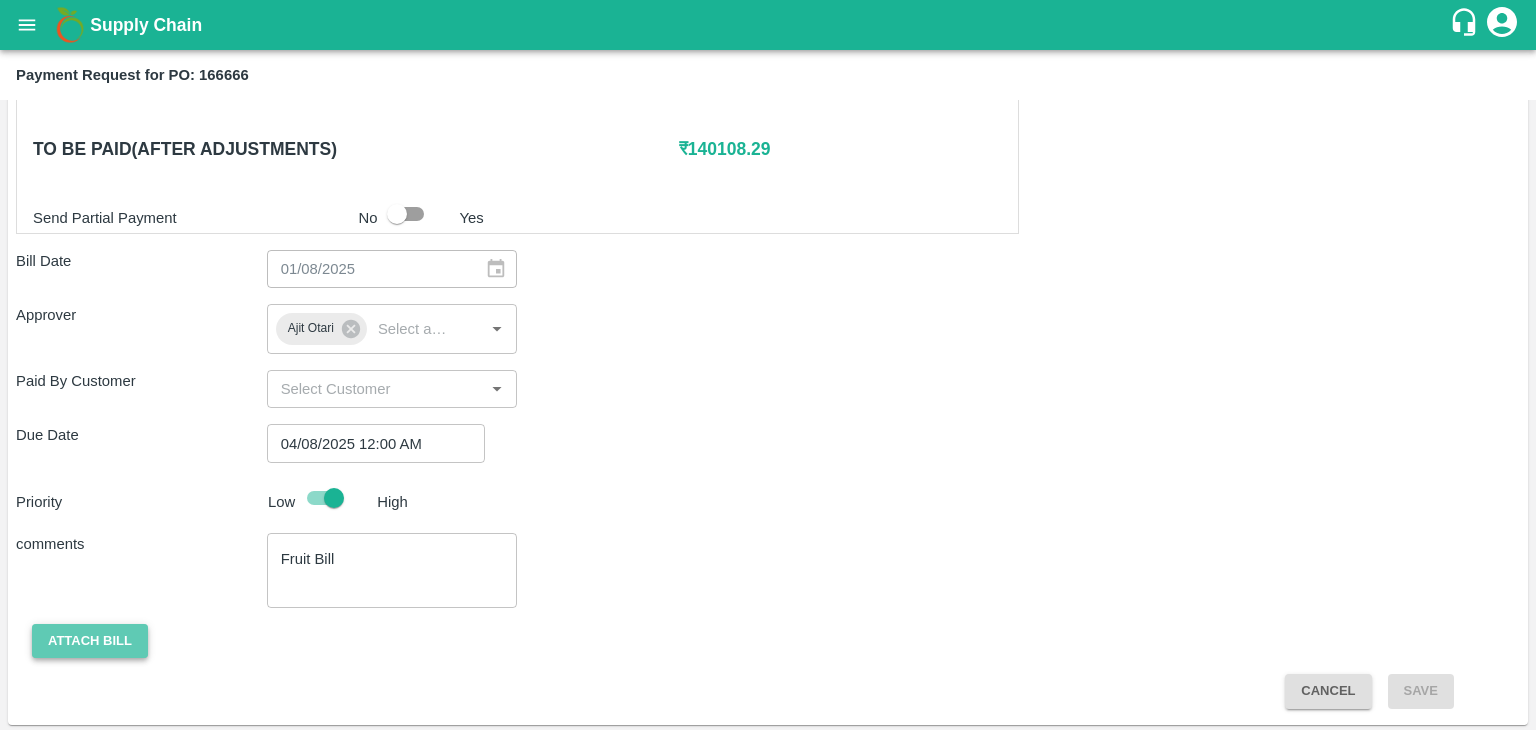 click on "Attach bill" at bounding box center [90, 641] 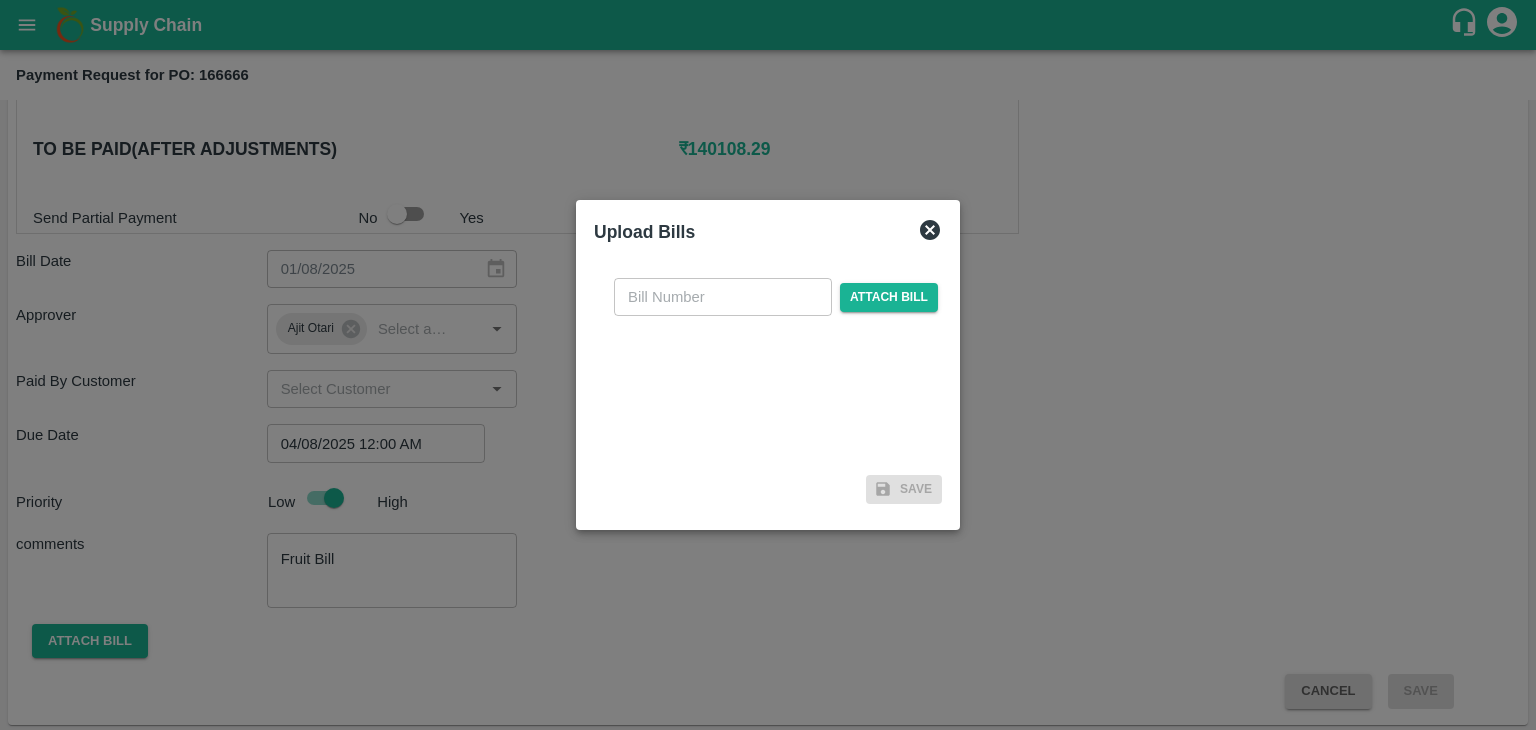 click at bounding box center (723, 297) 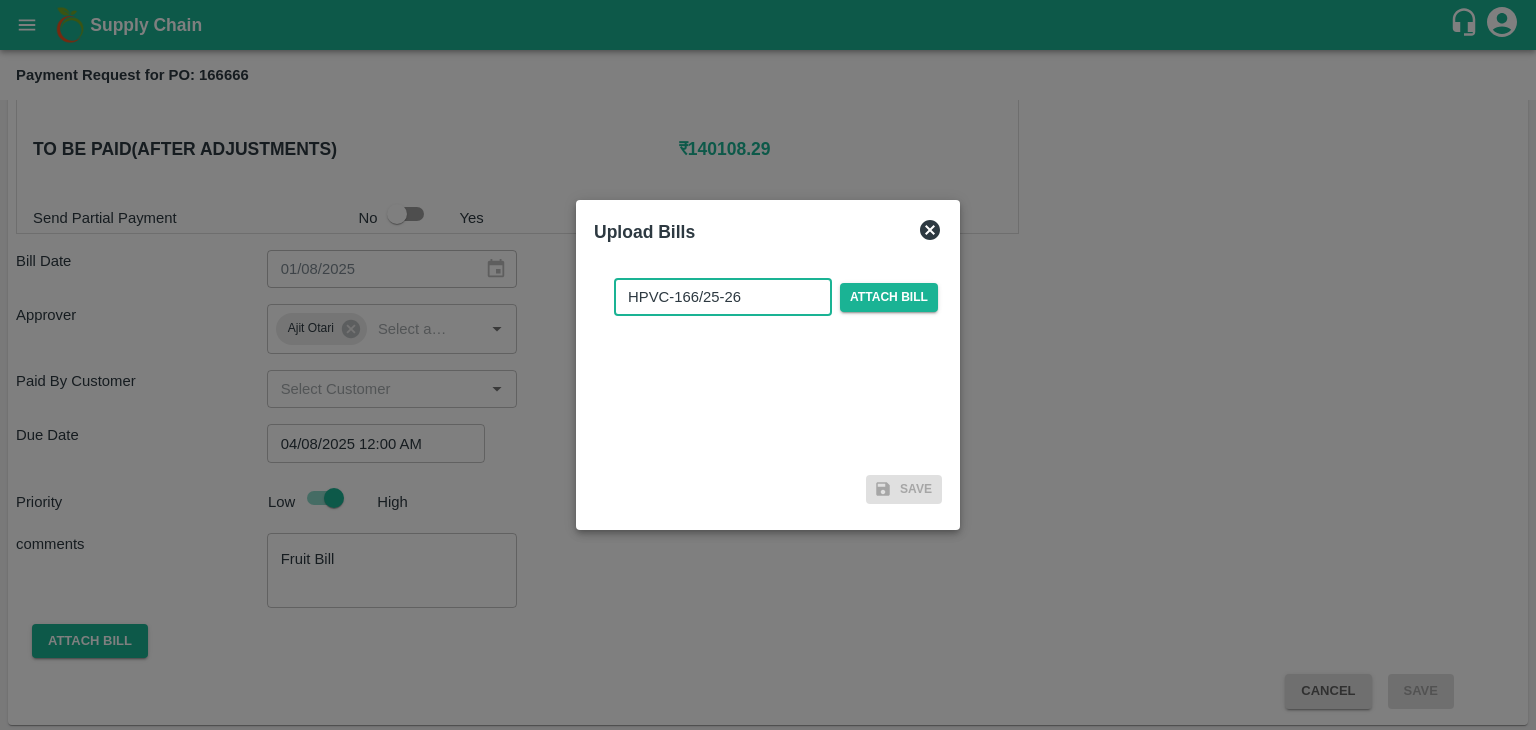 click on "HPVC-166/25-26" at bounding box center (723, 297) 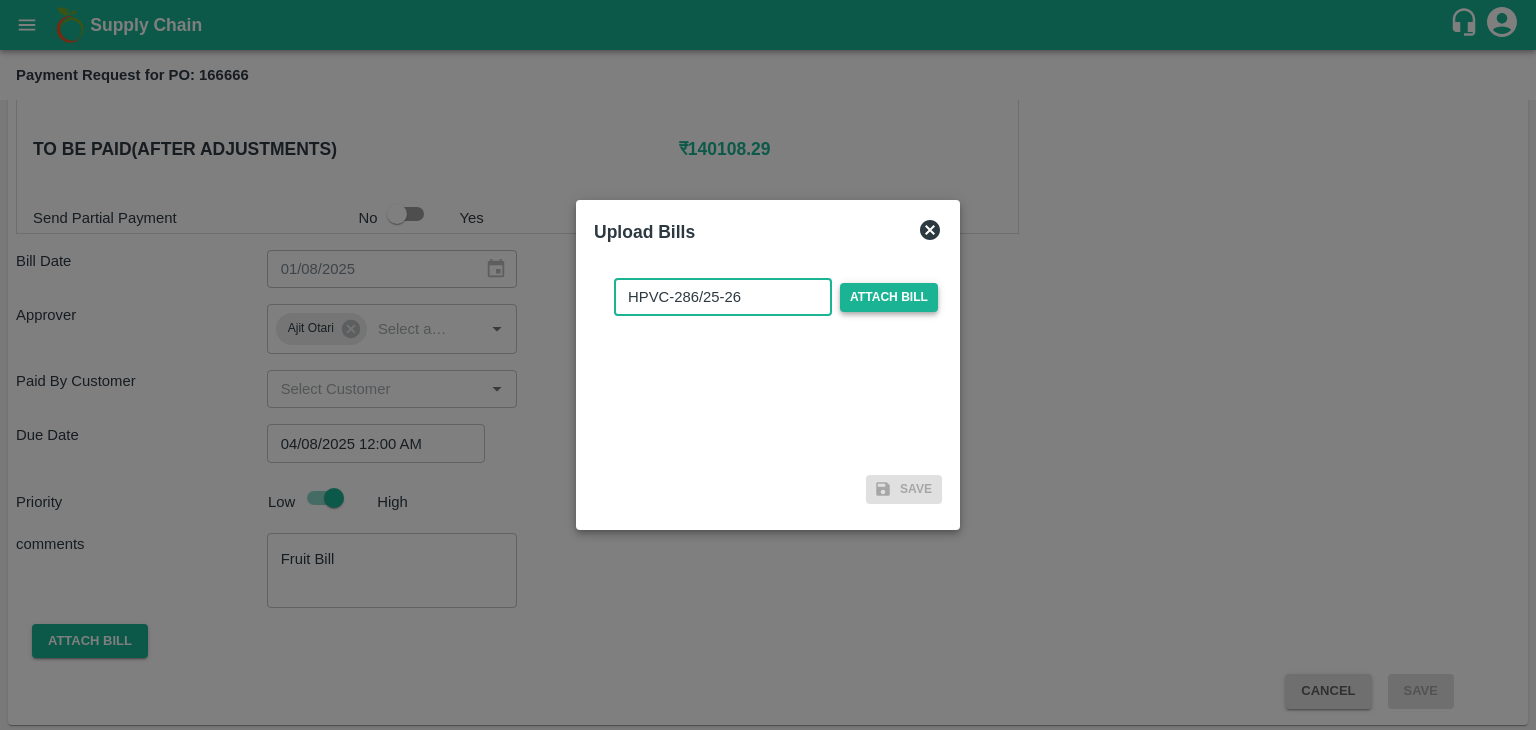 type on "HPVC-286/25-26" 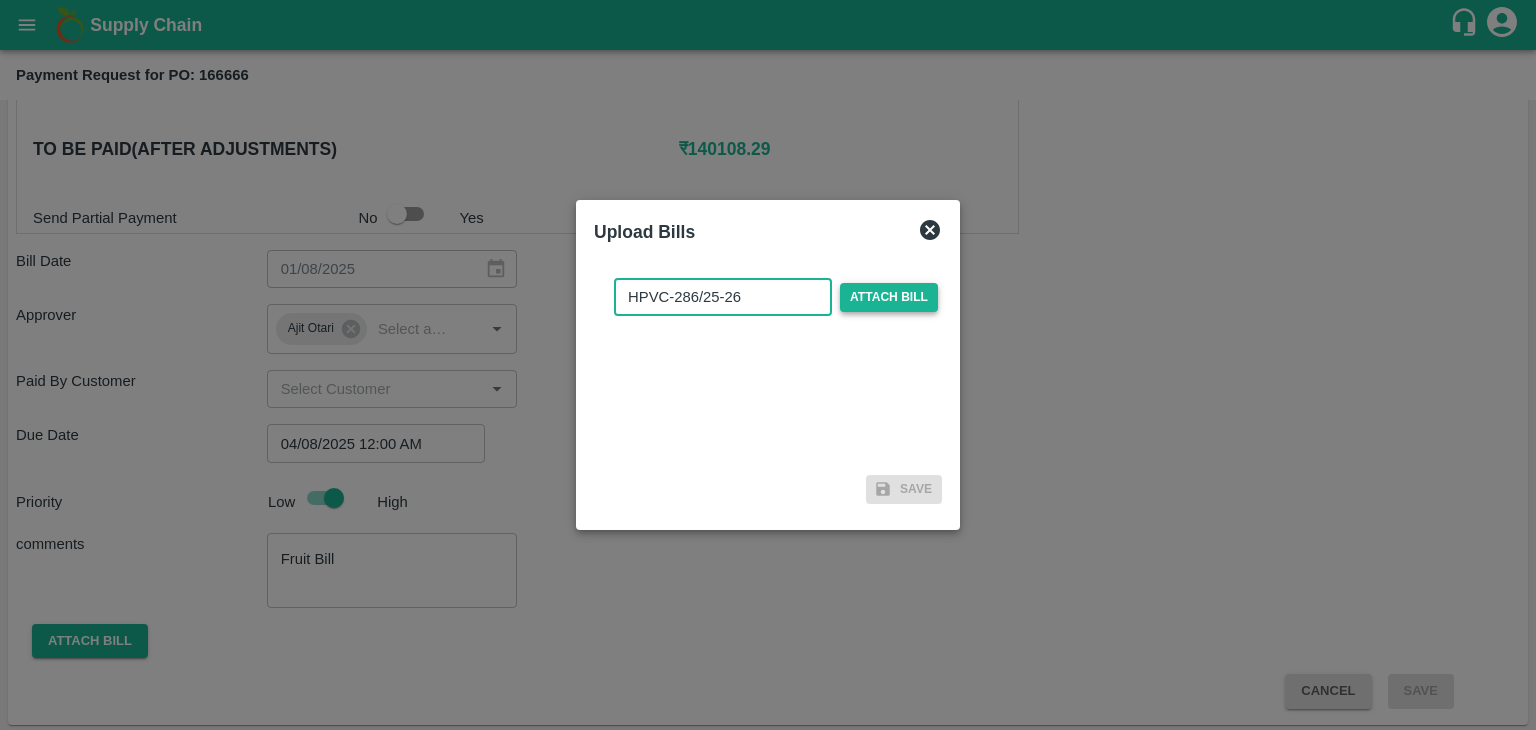 click on "Attach bill" at bounding box center [889, 297] 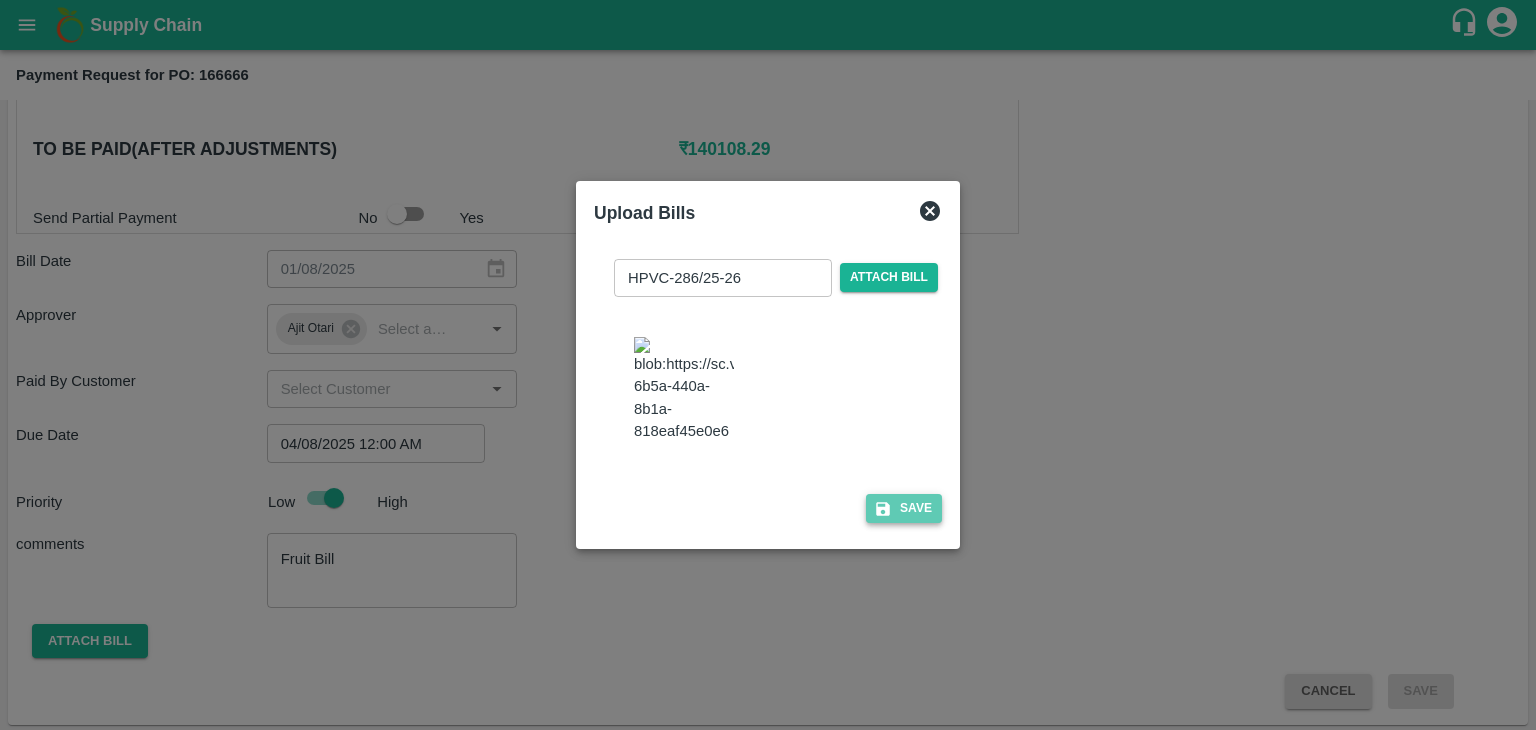 click on "Save" at bounding box center (904, 508) 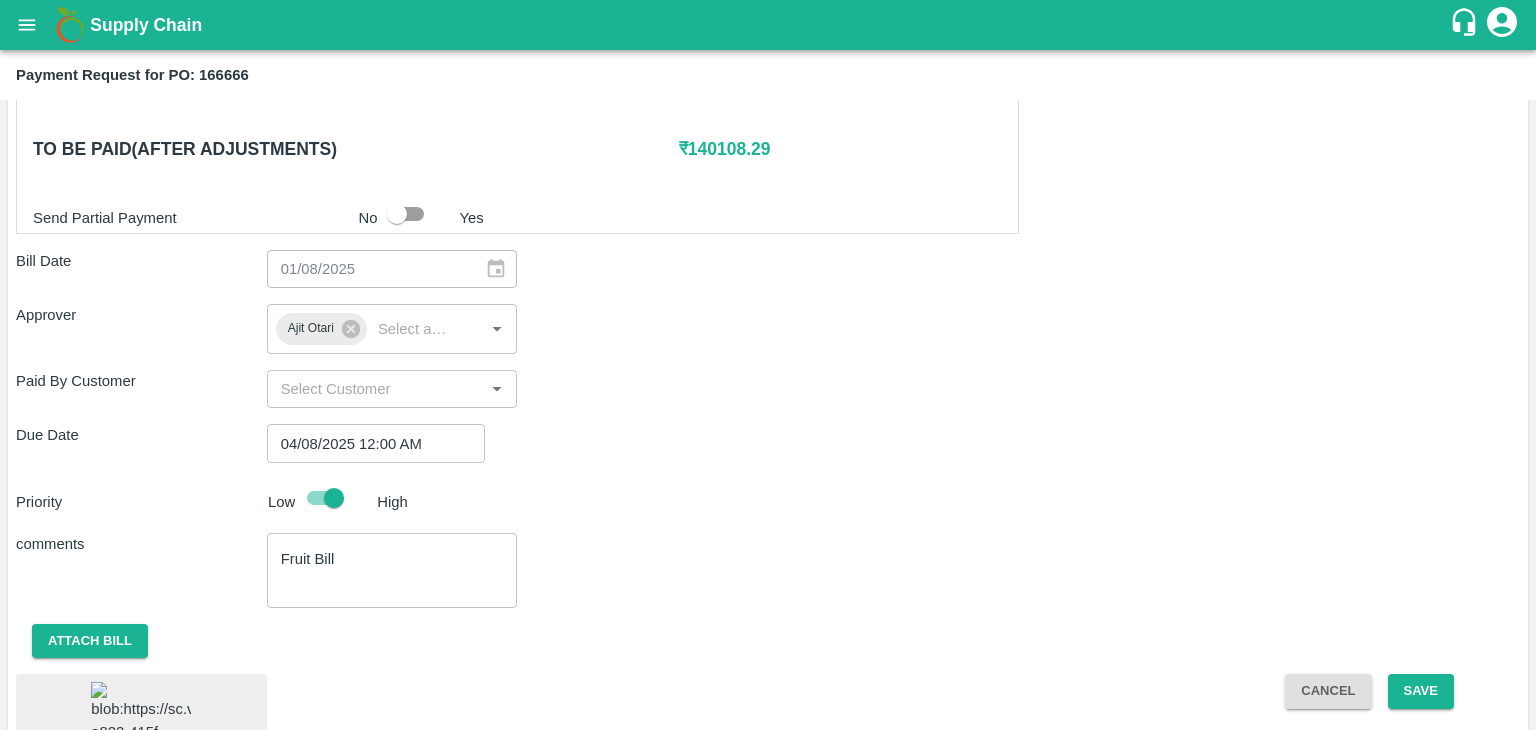 scroll, scrollTop: 1080, scrollLeft: 0, axis: vertical 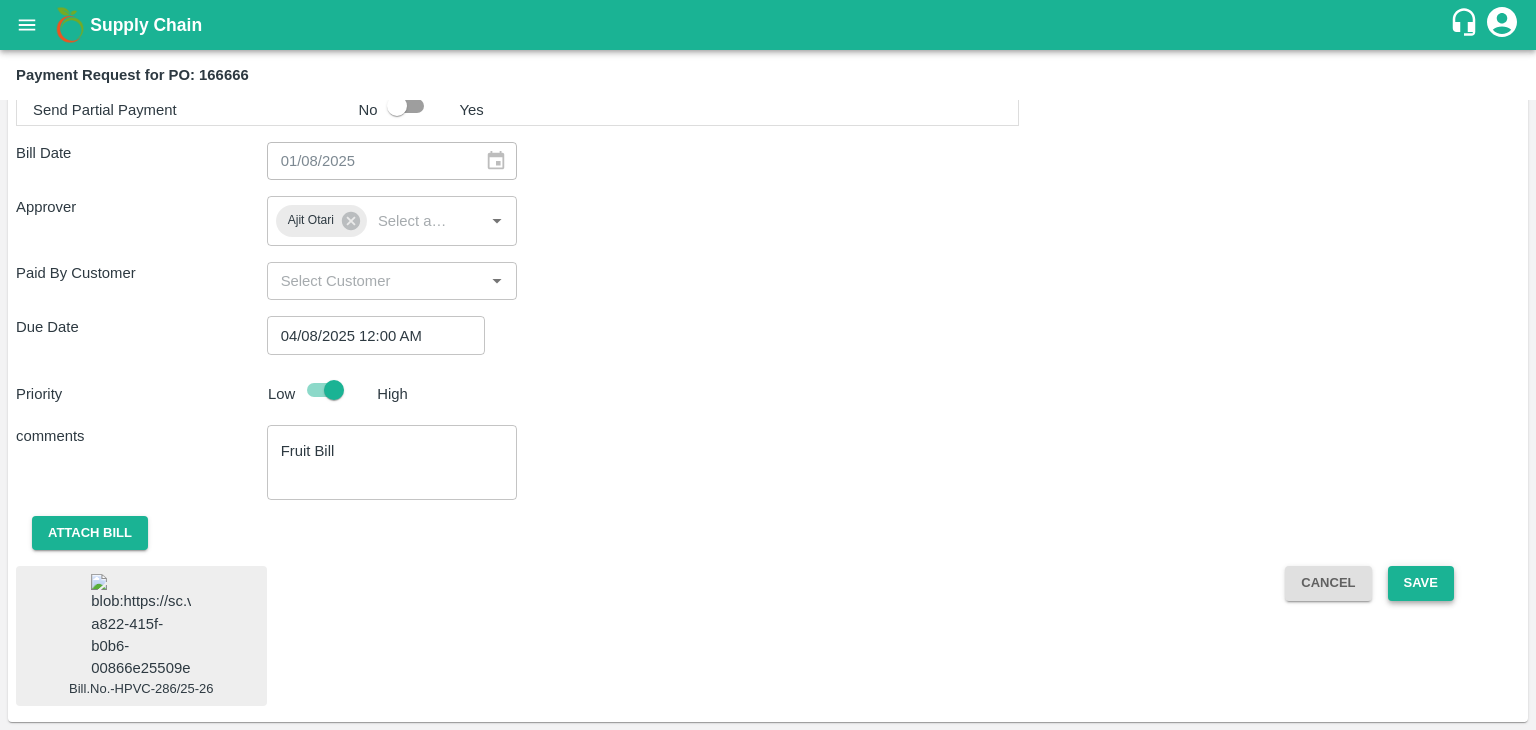 click on "Save" at bounding box center [1421, 583] 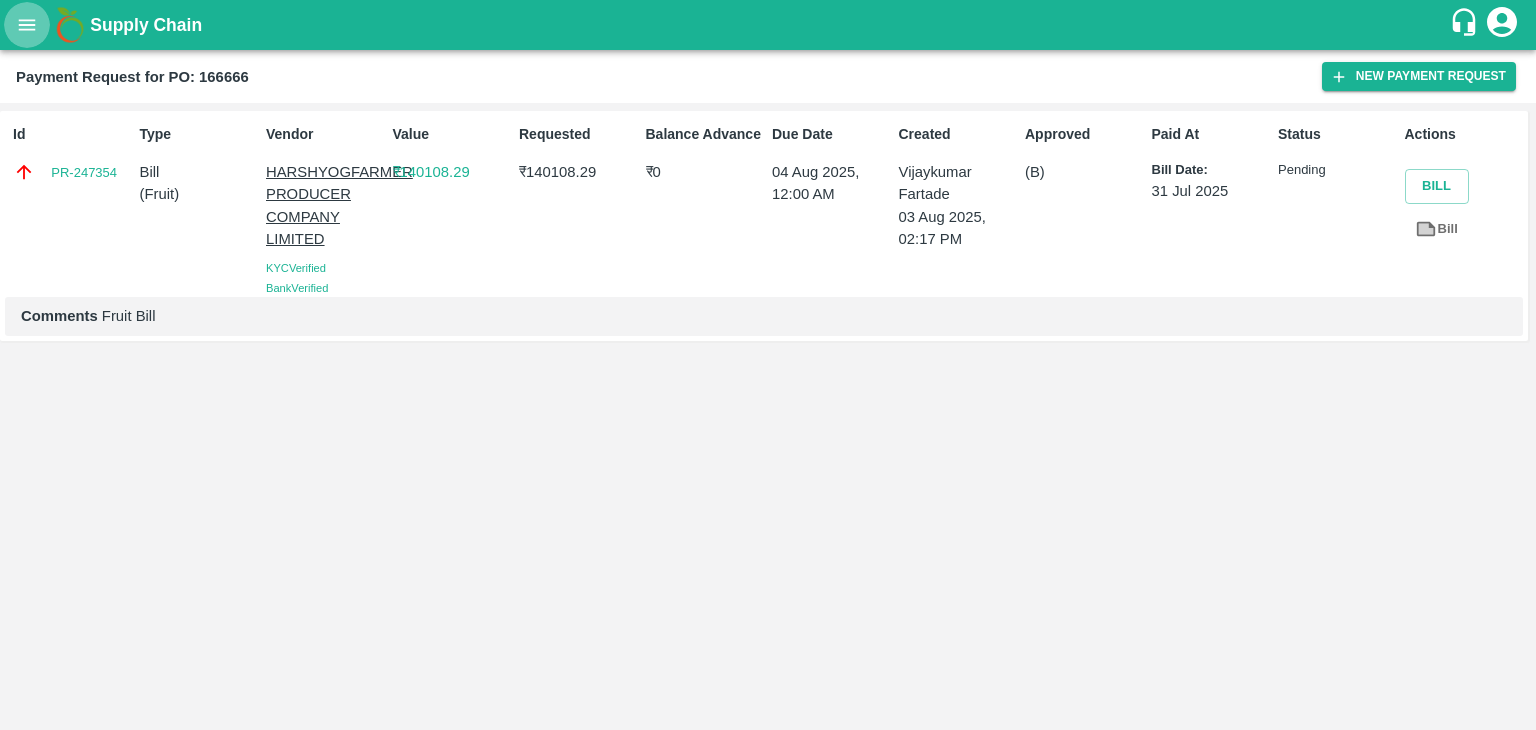 click at bounding box center [27, 25] 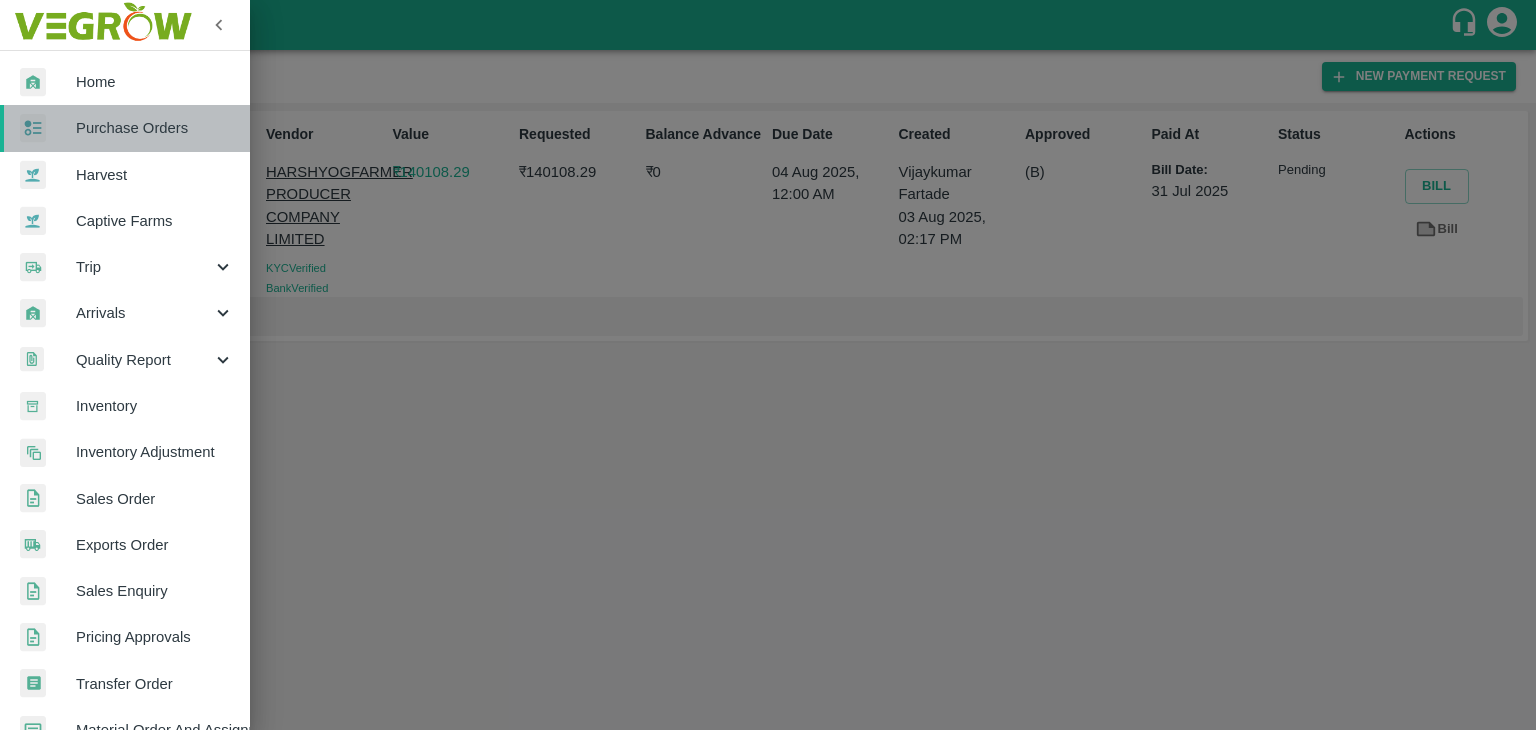 click on "Purchase Orders" at bounding box center (125, 128) 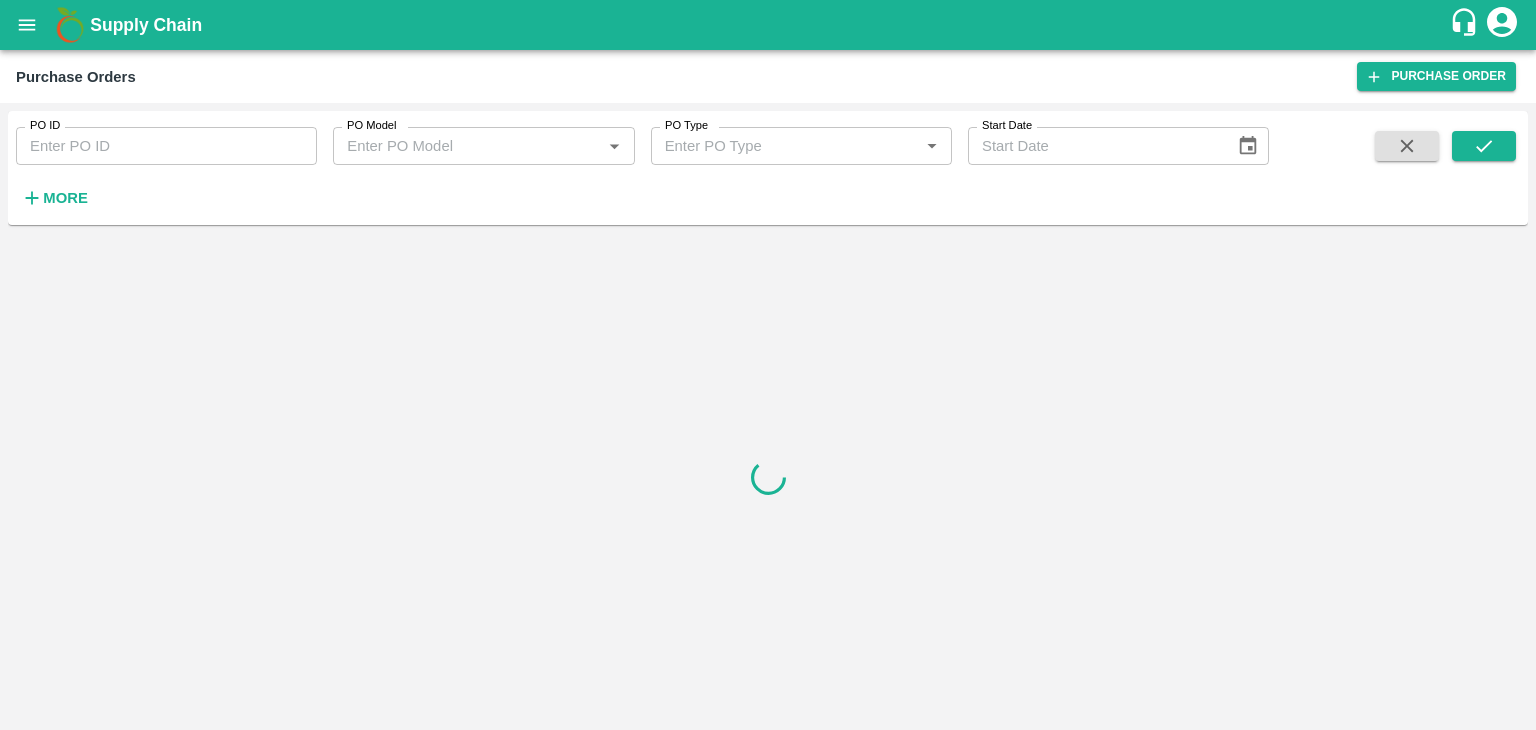 click on "PO ID" at bounding box center [166, 146] 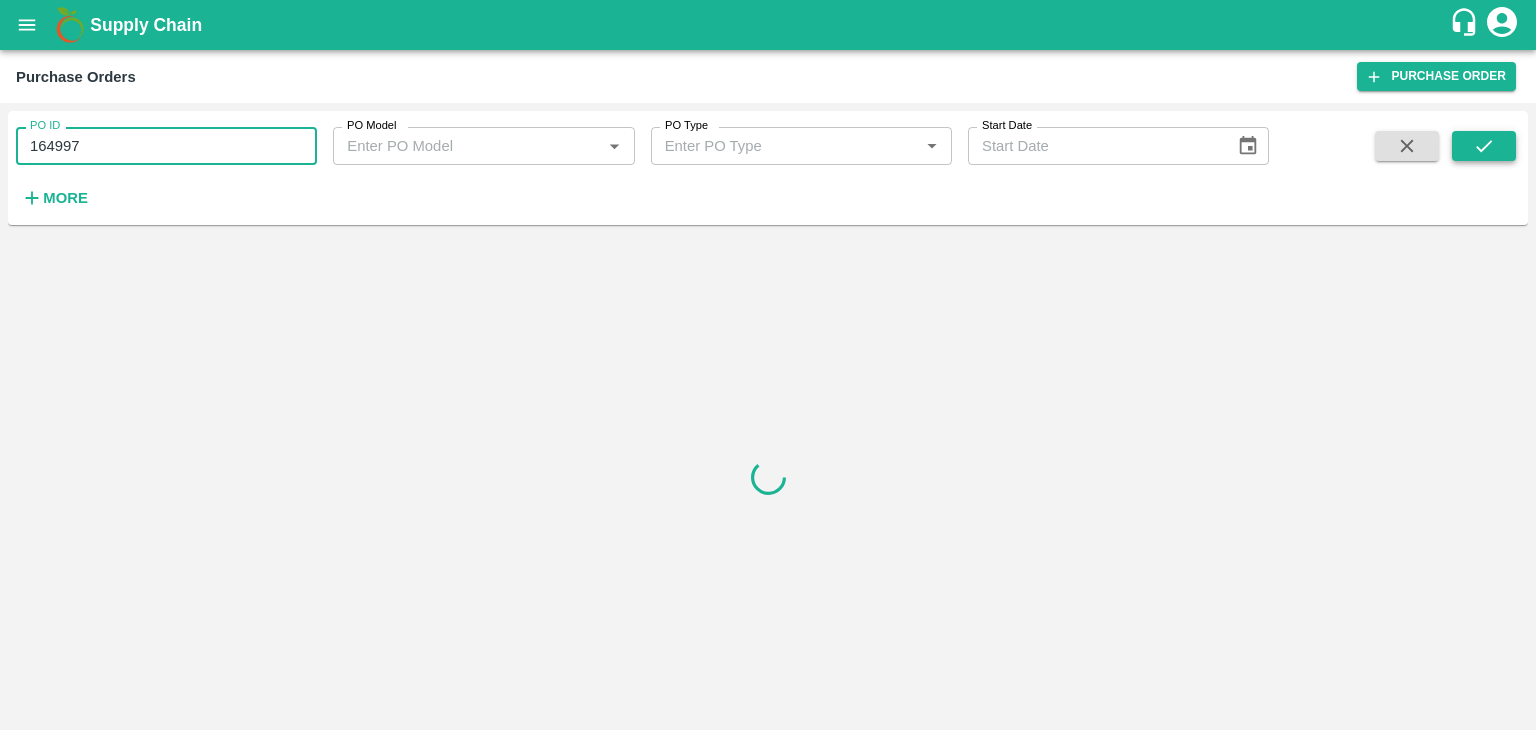 click at bounding box center [1484, 146] 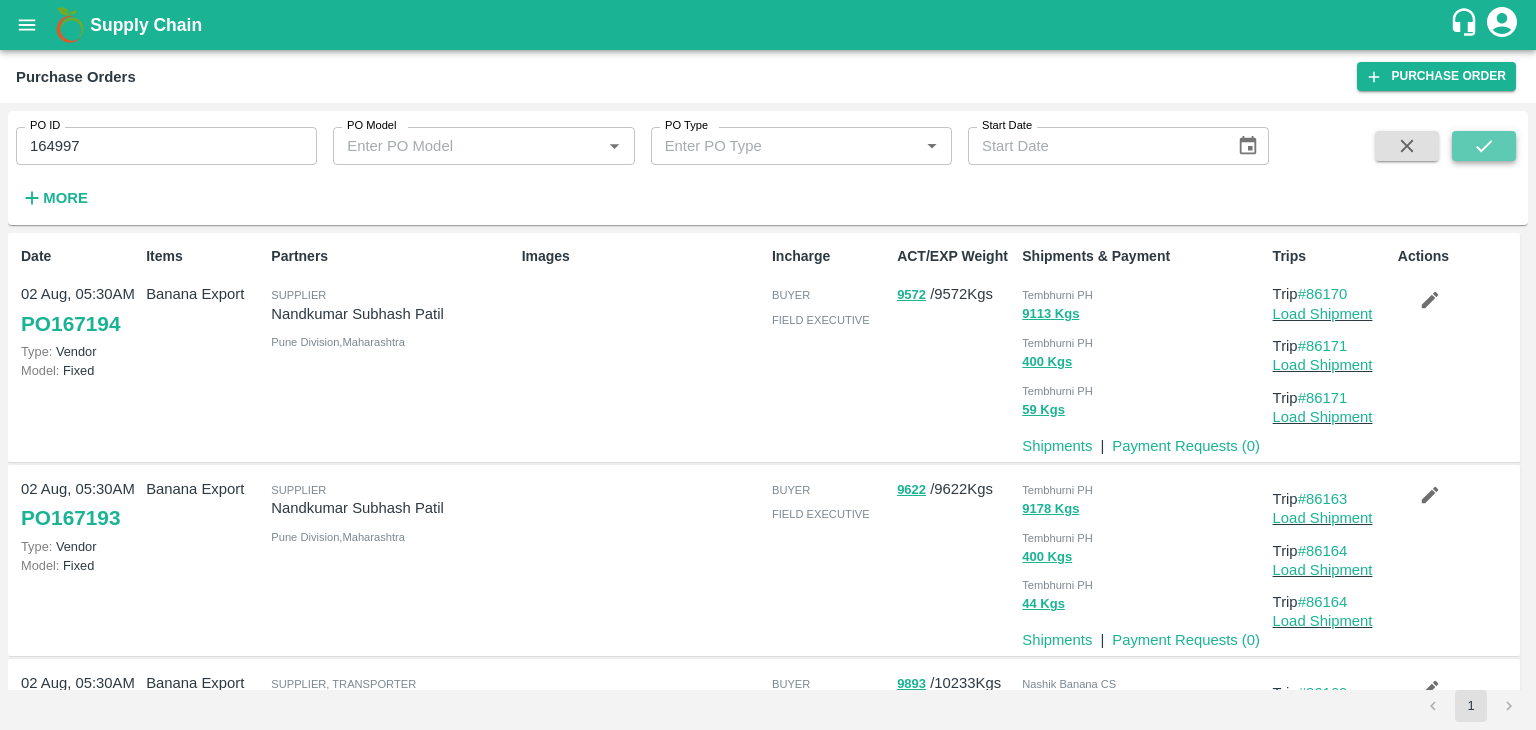 click at bounding box center [1484, 146] 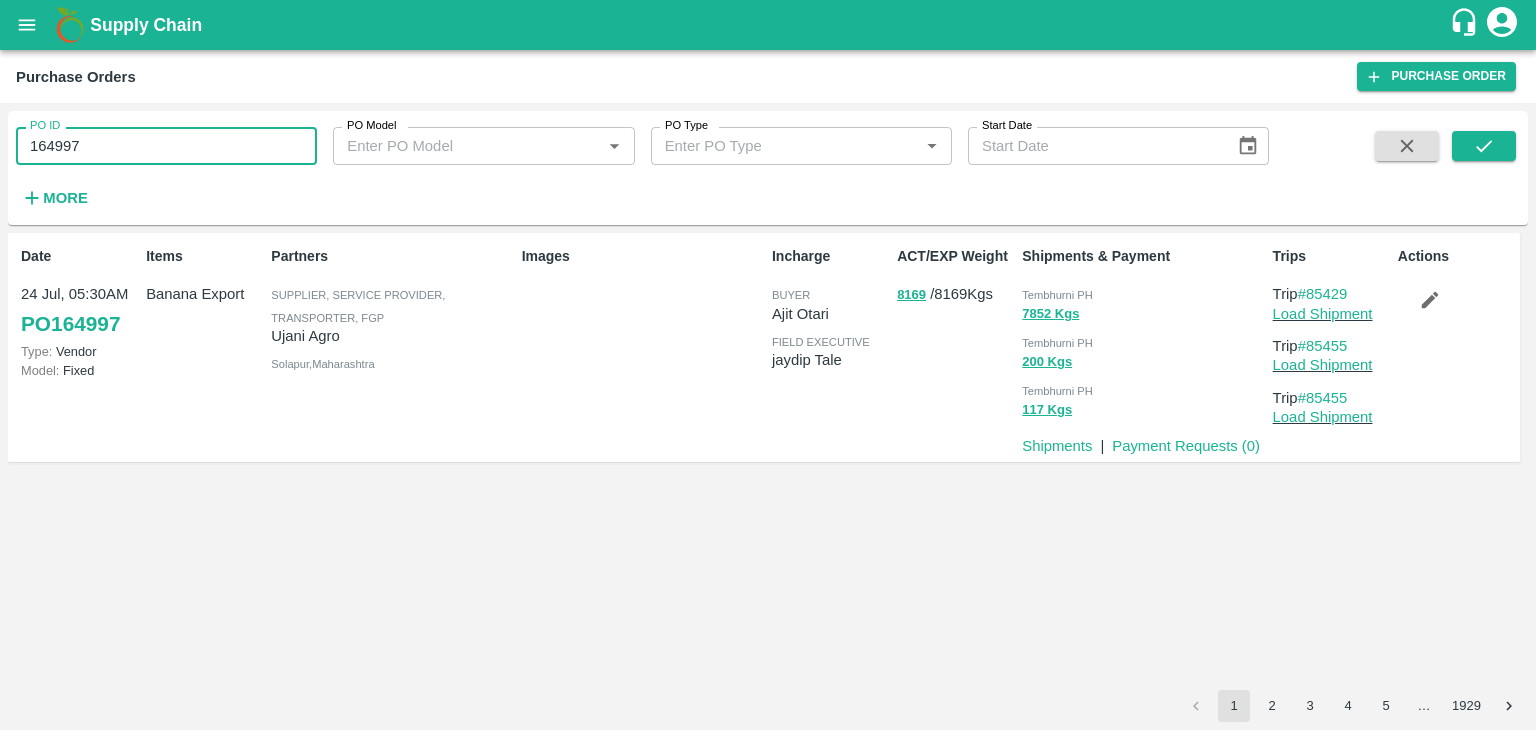 click on "164997" at bounding box center [166, 146] 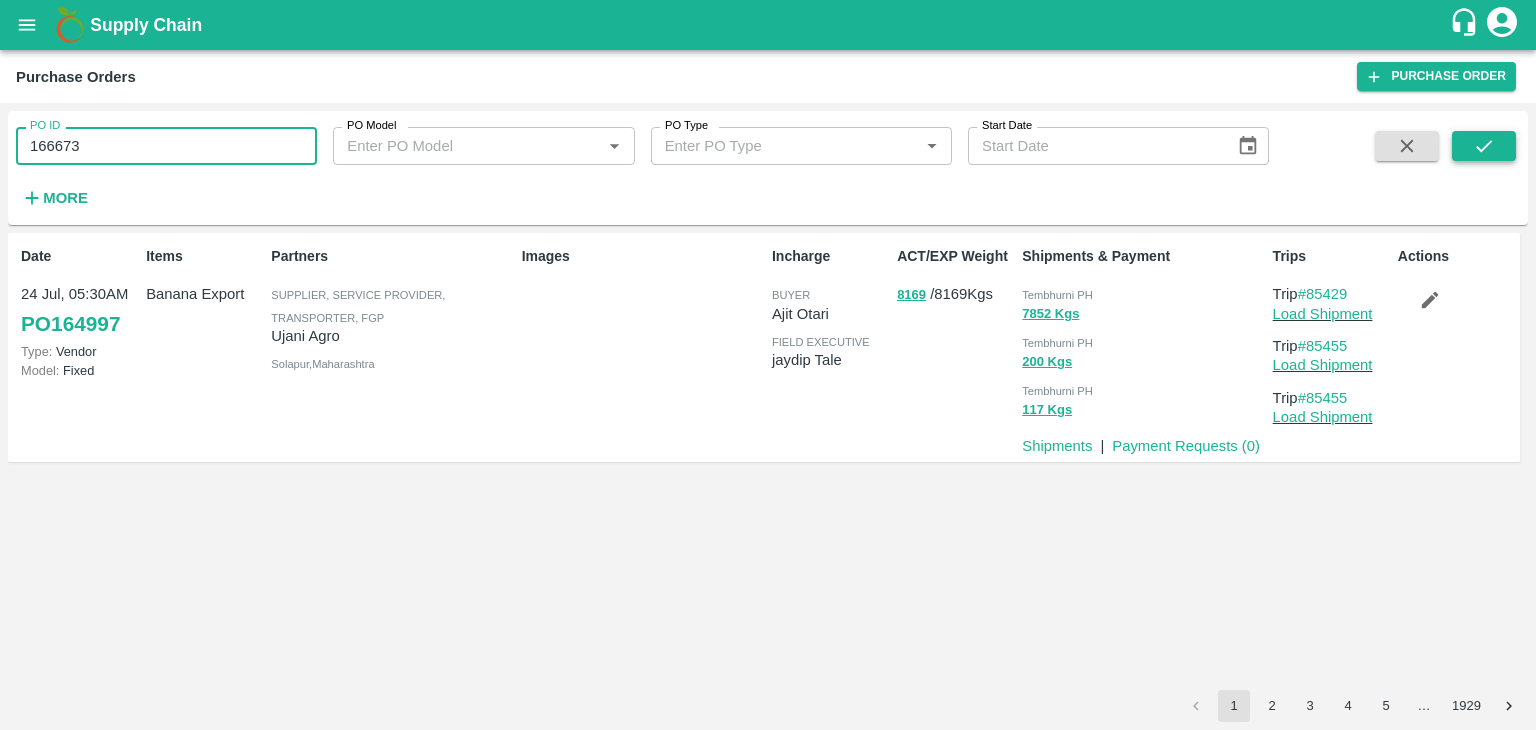 type on "166673" 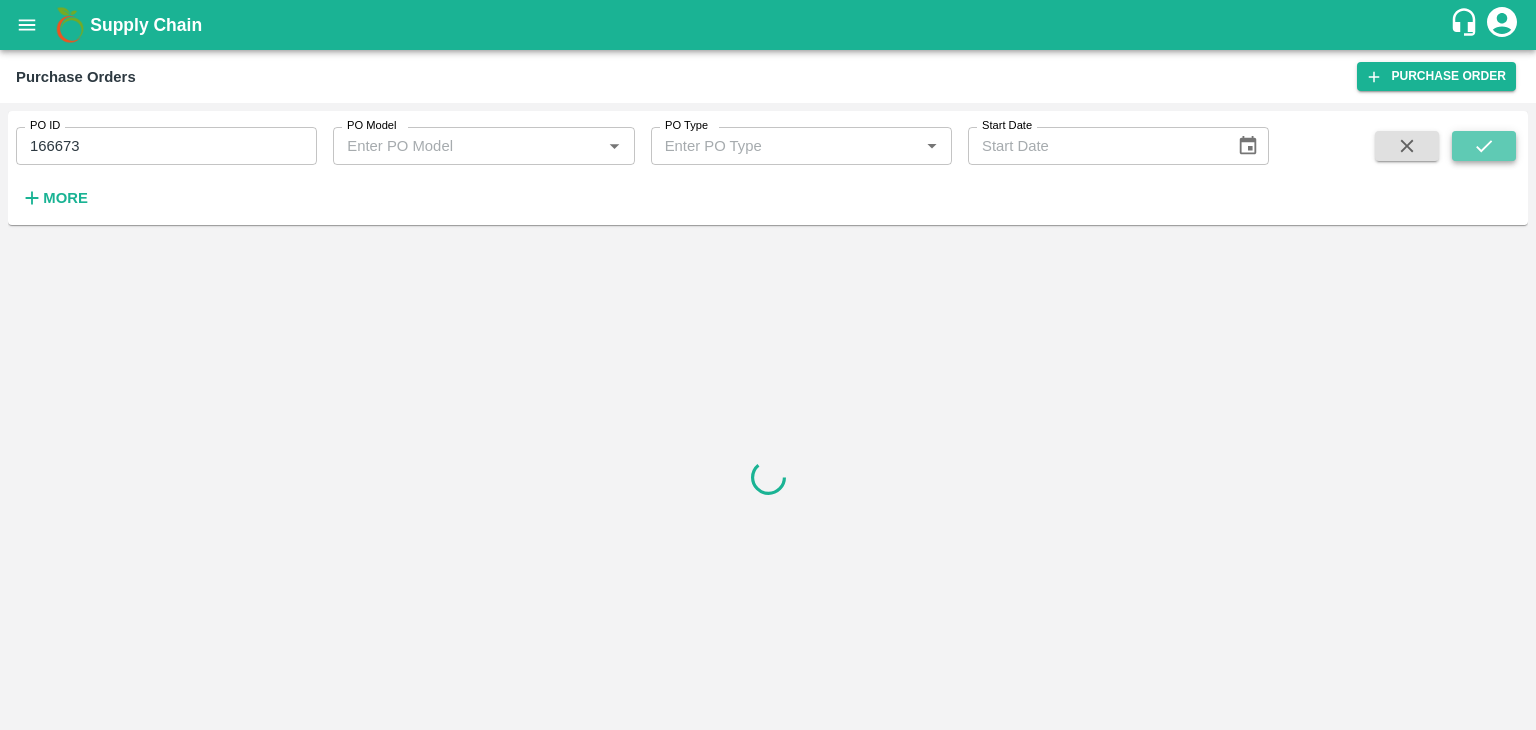 click at bounding box center (1484, 146) 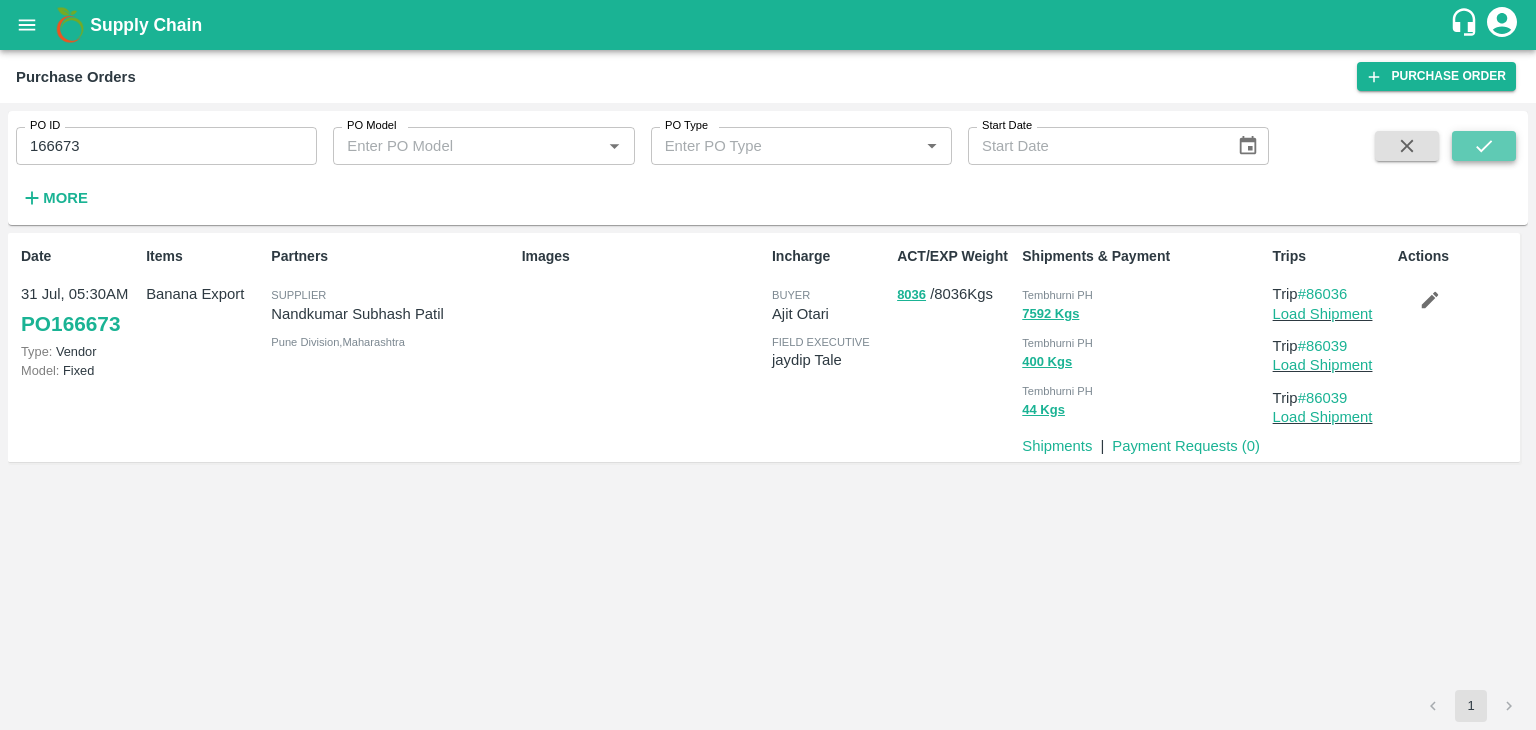 click at bounding box center (1484, 146) 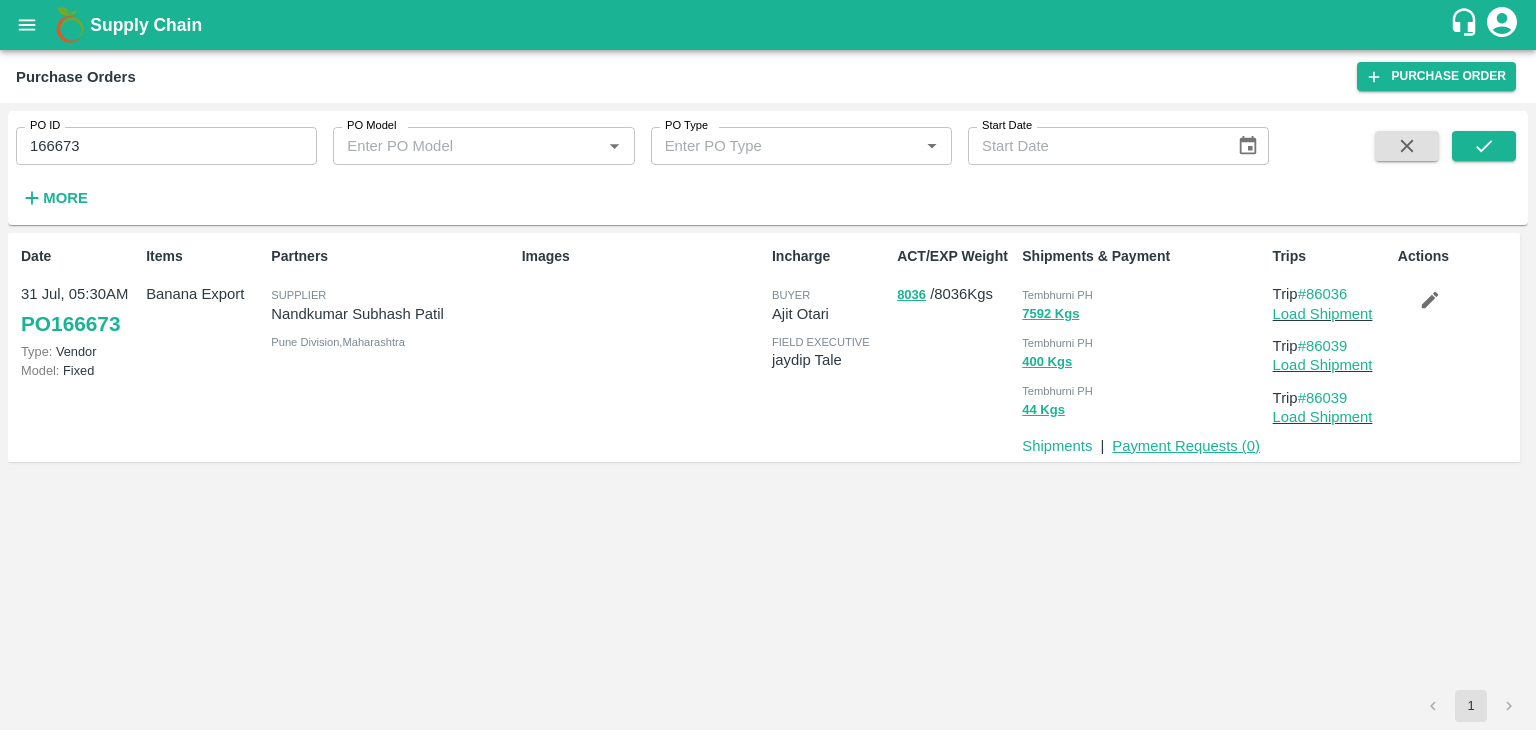 click on "Payment Requests ( 0 )" at bounding box center (1186, 446) 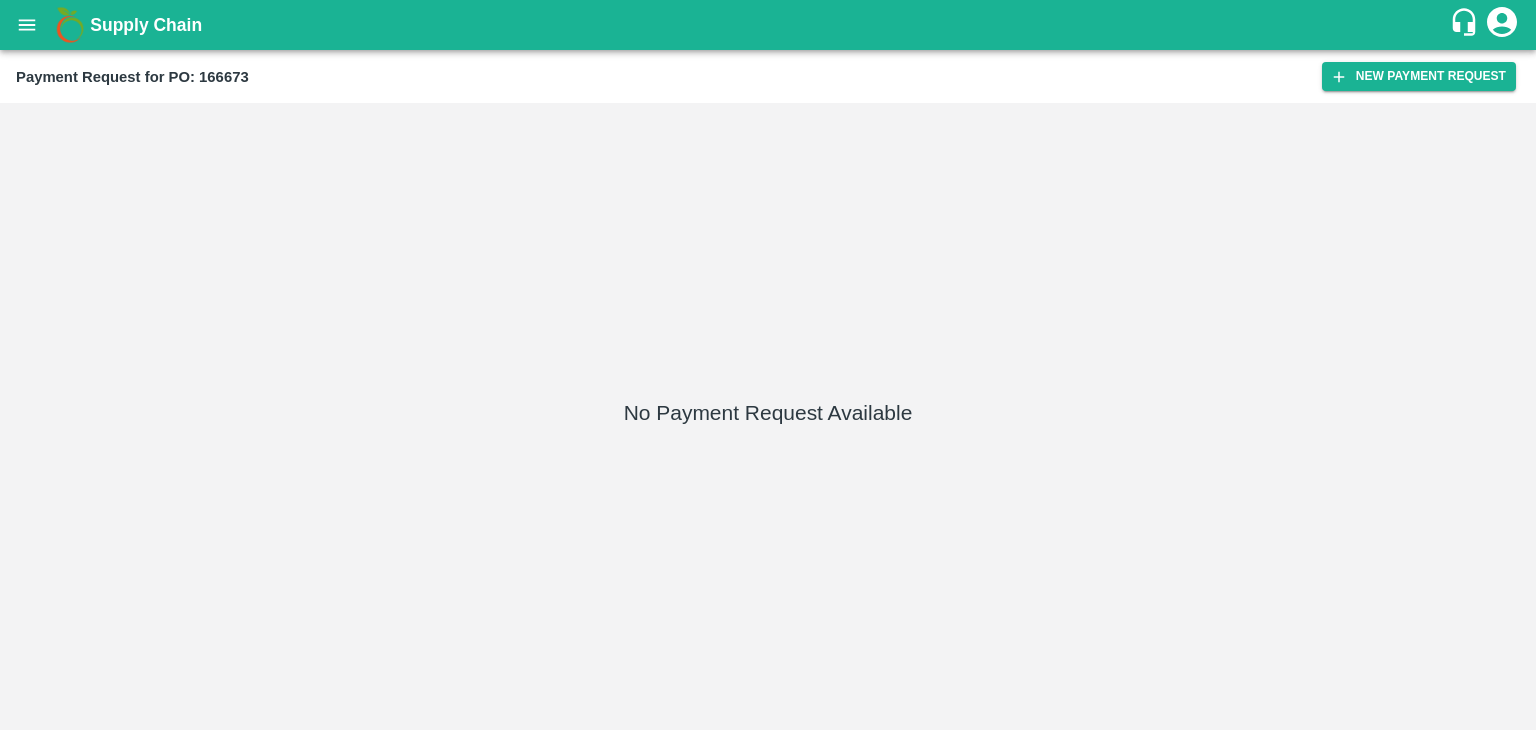 scroll, scrollTop: 0, scrollLeft: 0, axis: both 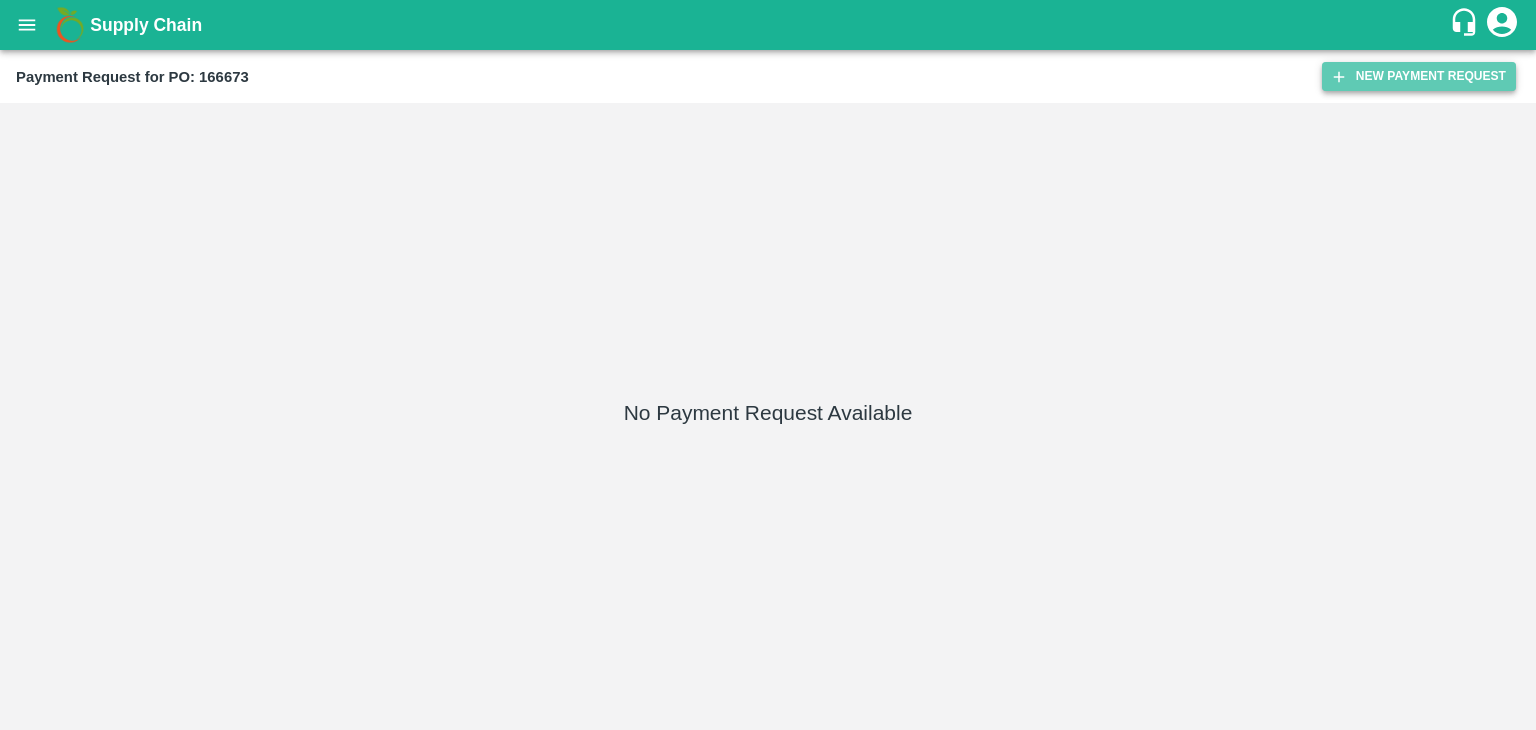 click on "New Payment Request" at bounding box center [1419, 76] 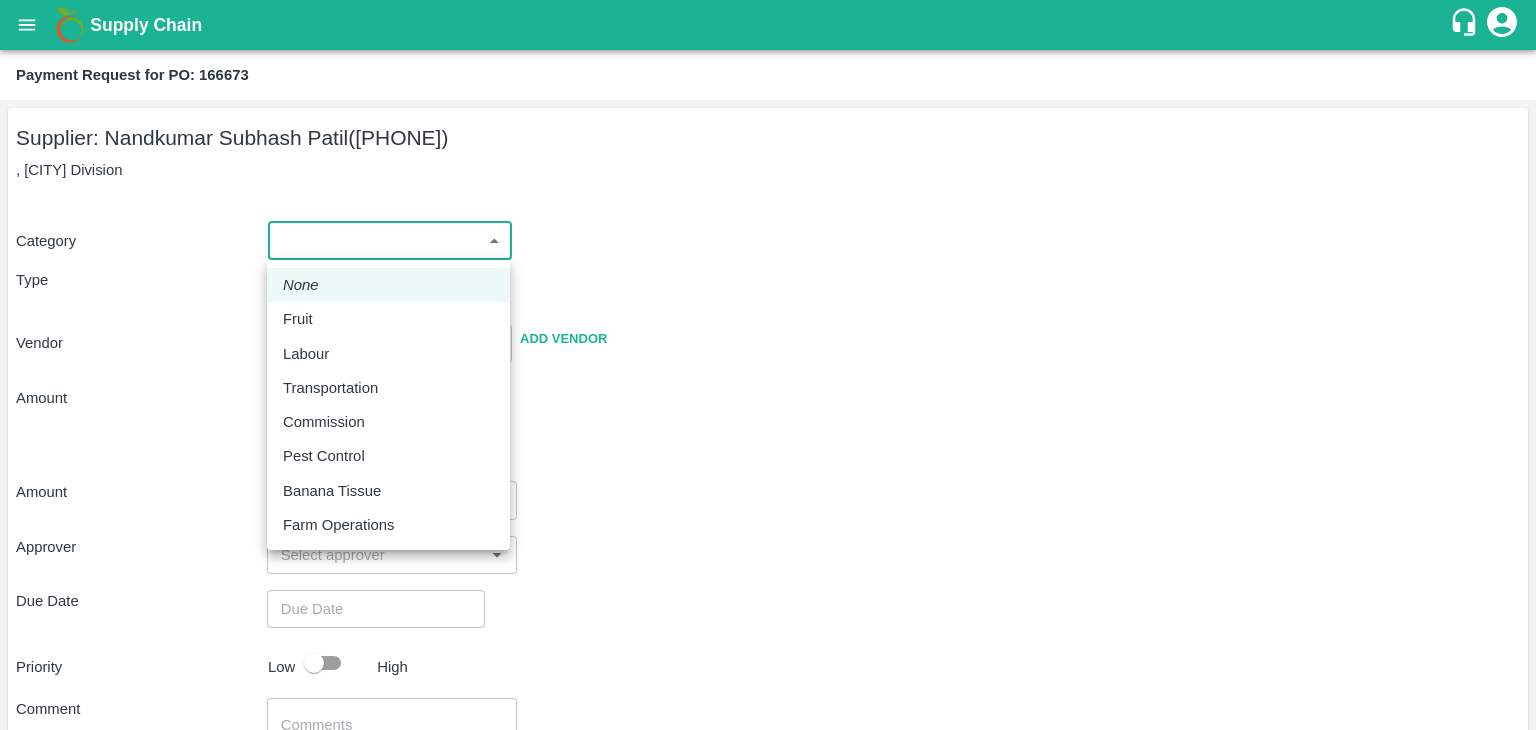click on "Supply Chain Payment Request for PO: 166673 Supplier:    [FIRST] [LAST]  ([PHONE]) , [CITY] Division Category ​ ​ Type Advance Bill Vendor ​ Add Vendor Amount Total value Per Kg ​ Amount ​ Approver ​ Due Date ​  Priority  Low  High Comment x ​ Attach bill Cancel Save Tembhurni PH Nashik CC Shahada Banana Export PH Savda Banana Export PH Nashik Banana CS [FIRST] [LAST] Logout None Fruit Labour Transportation Commission Pest Control Banana Tissue Farm Operations" at bounding box center [768, 365] 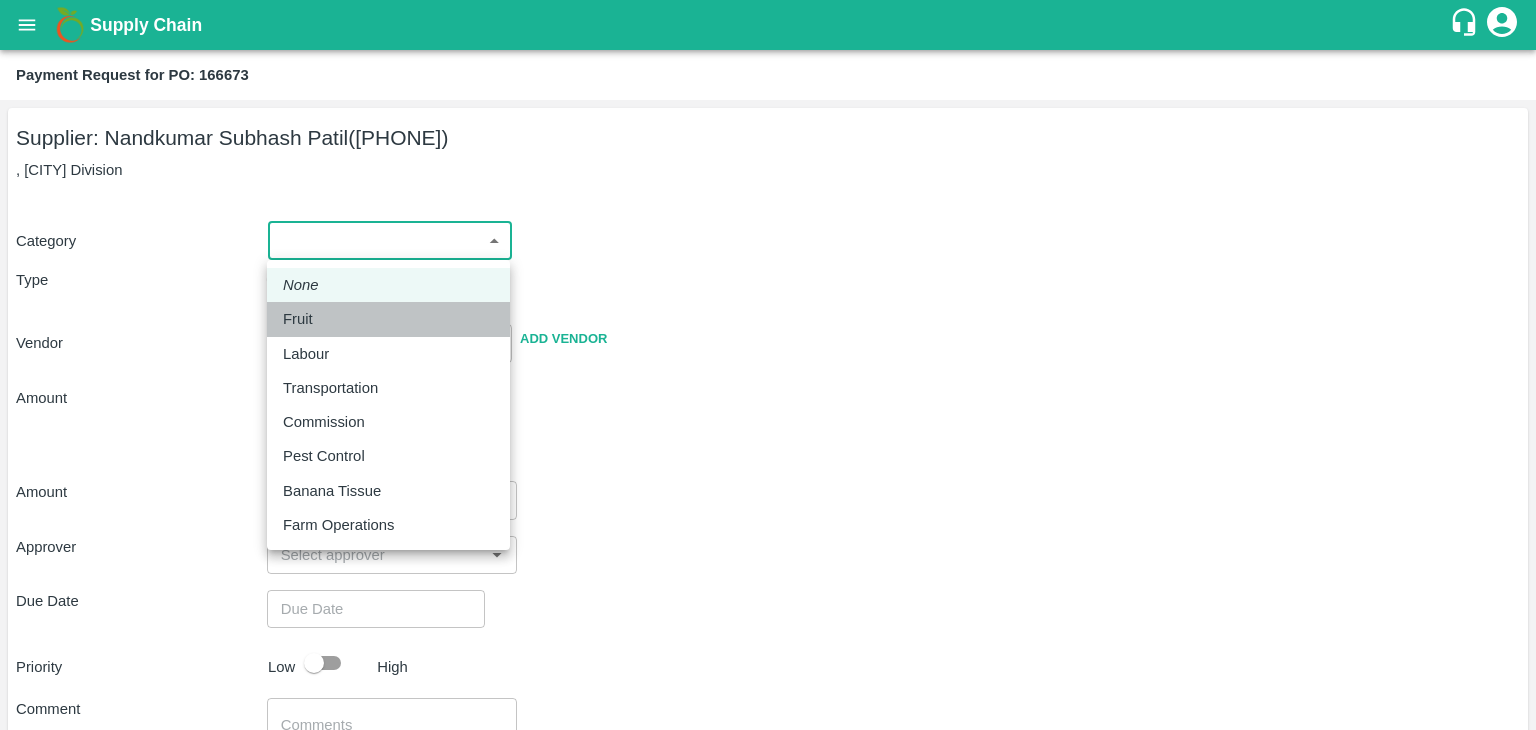 click on "Fruit" at bounding box center (388, 319) 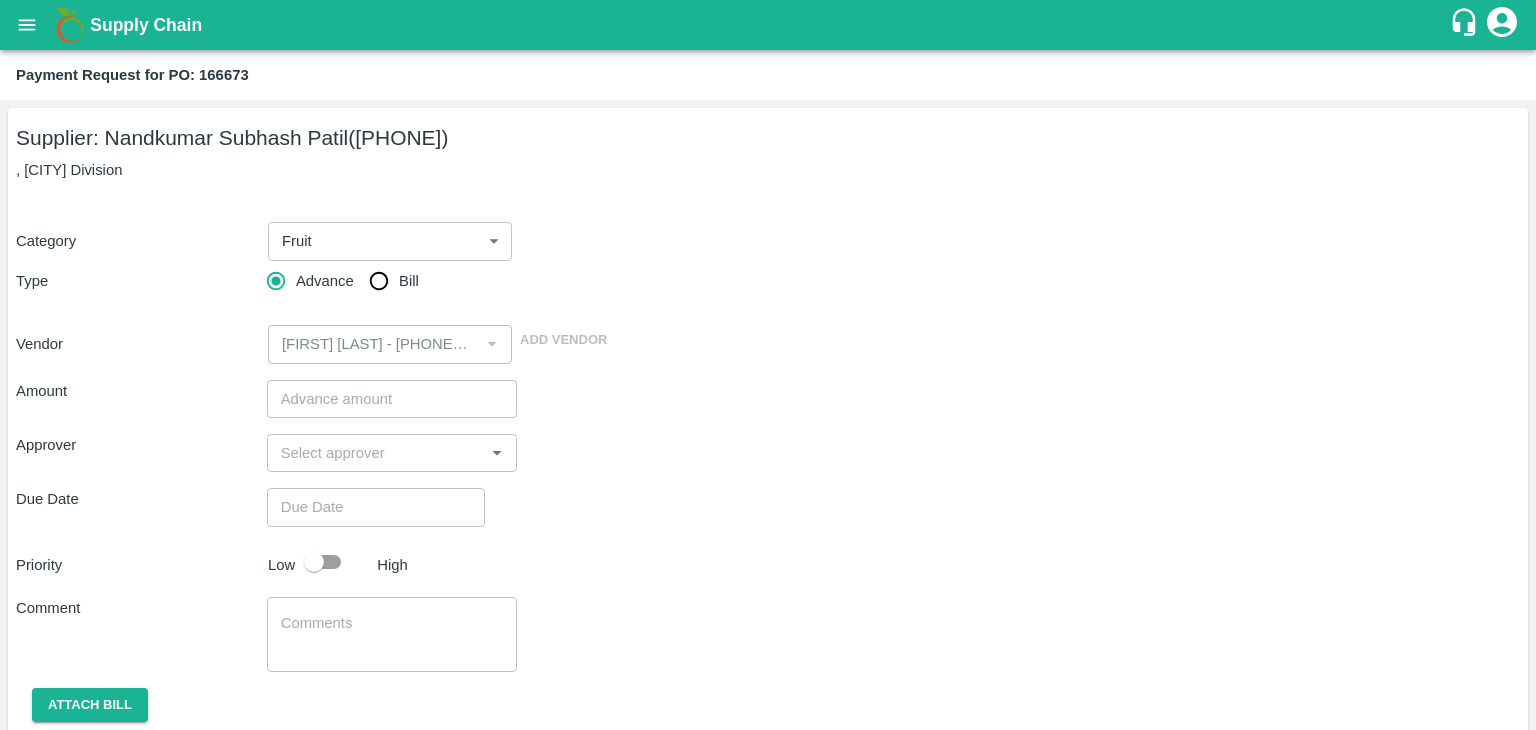 click on "Bill" at bounding box center [409, 281] 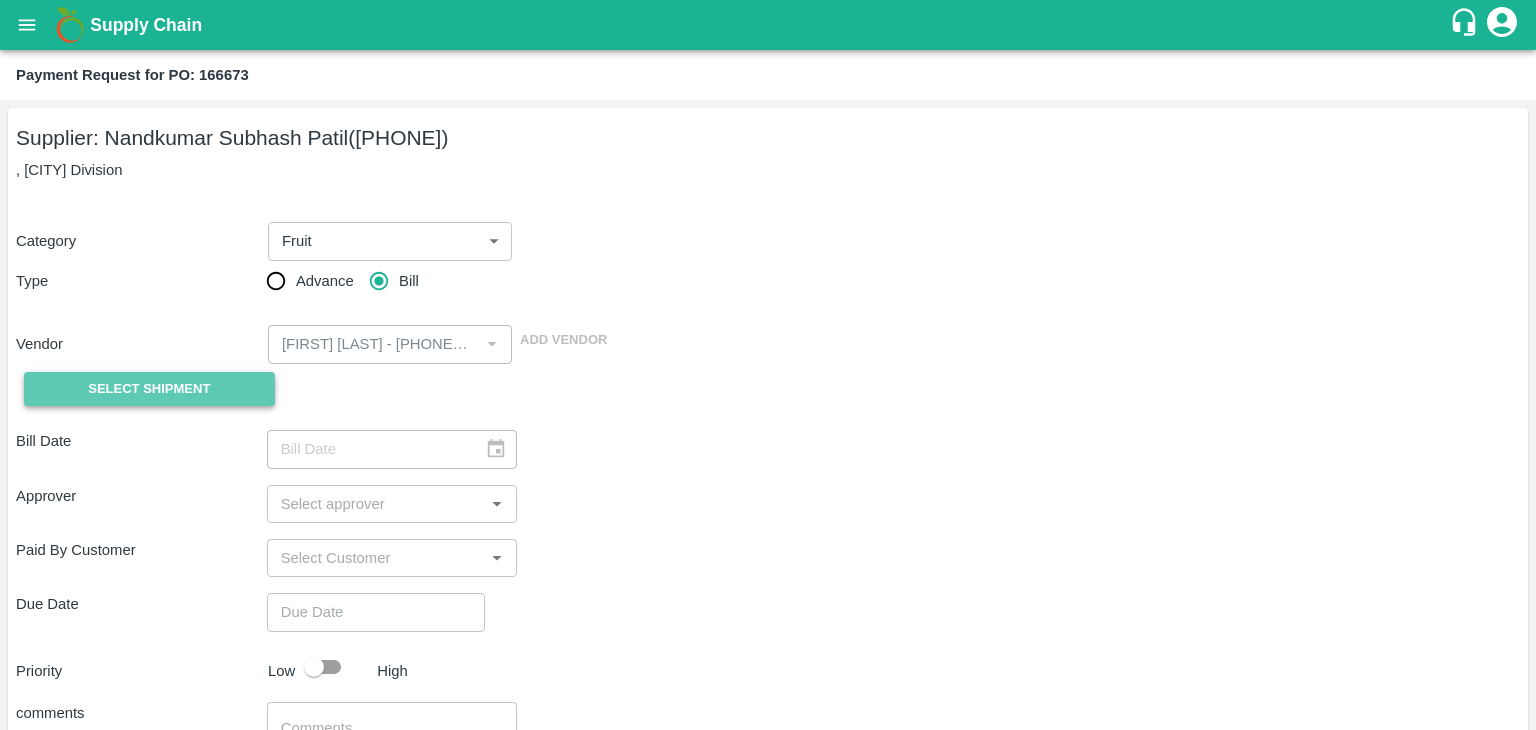 click on "Select Shipment" at bounding box center [149, 389] 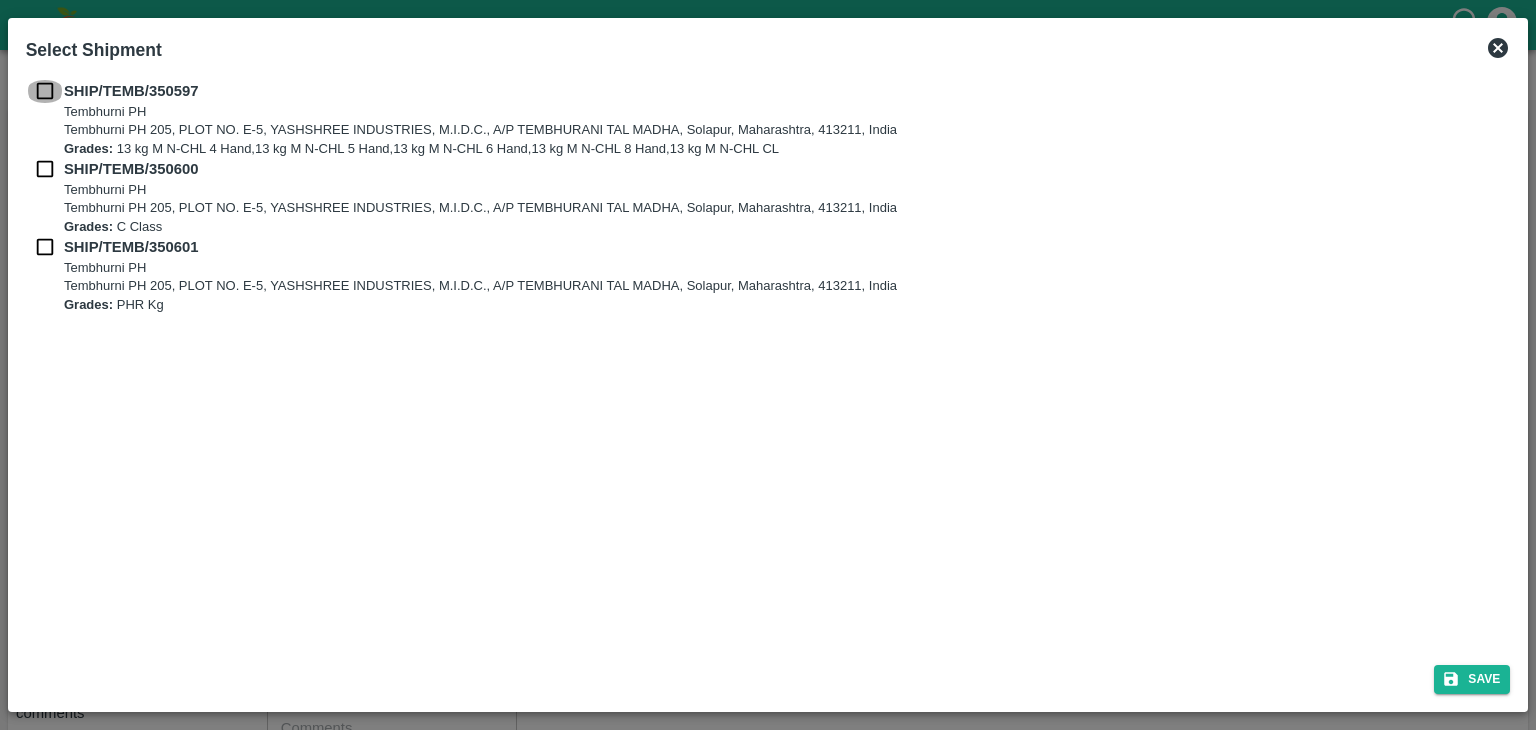 click at bounding box center (45, 91) 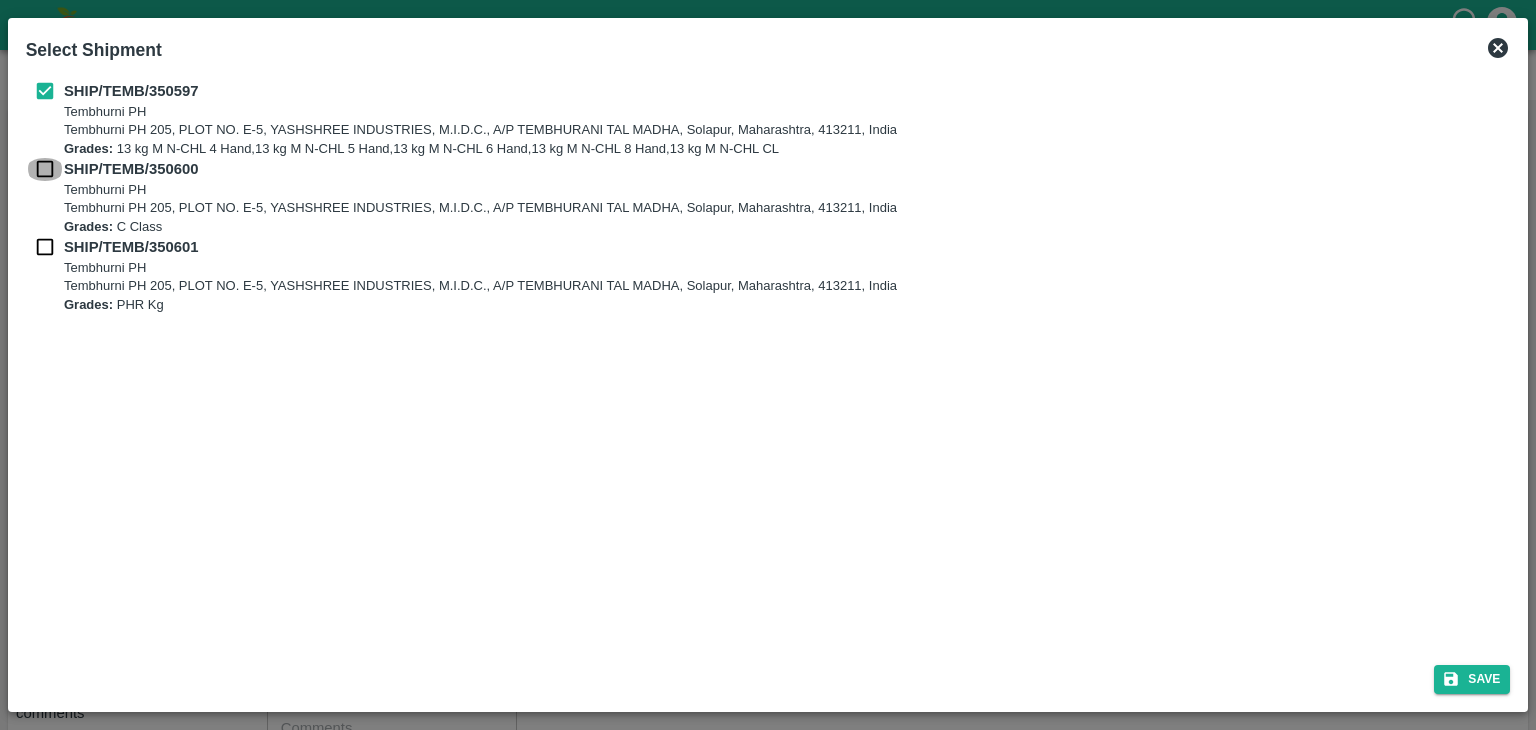 click at bounding box center (45, 169) 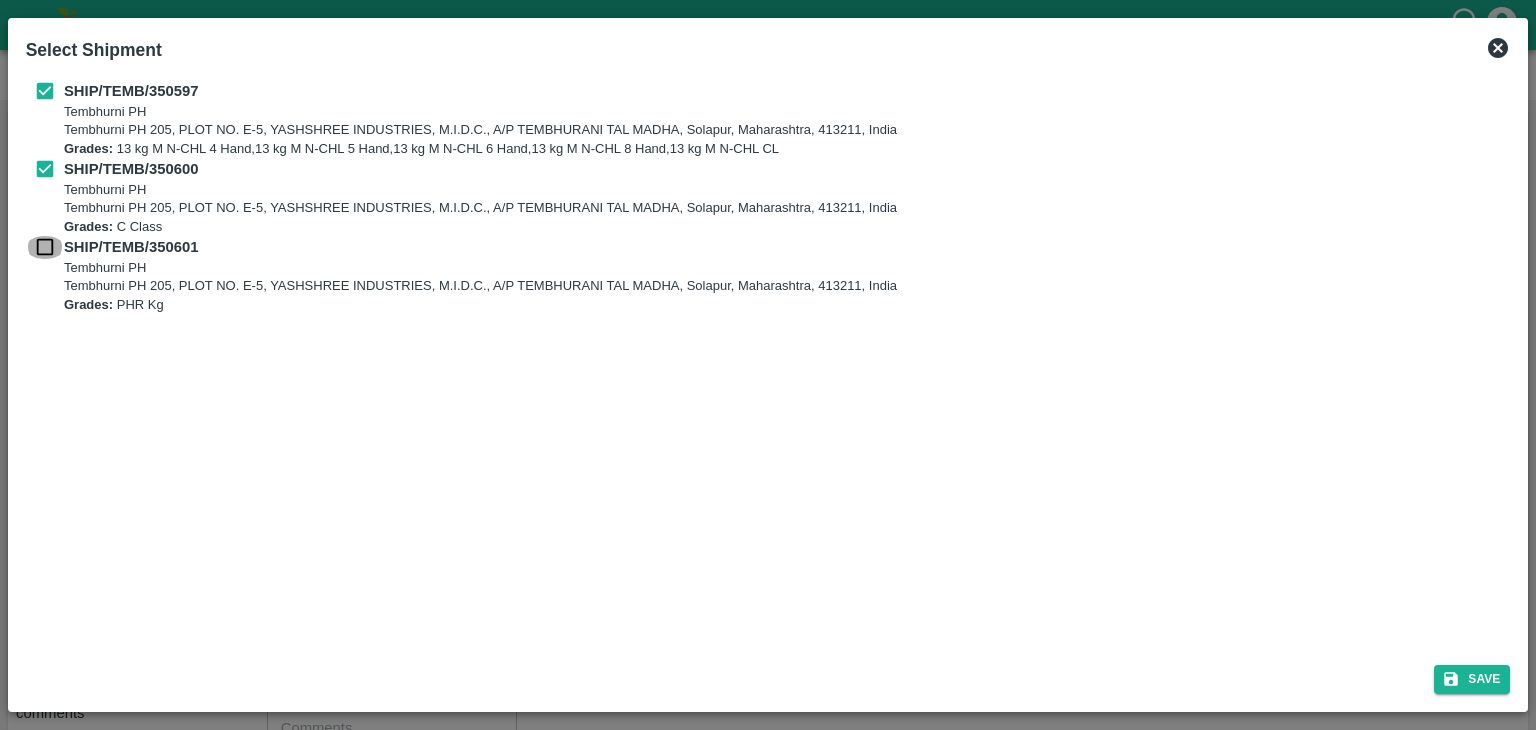 click at bounding box center [45, 247] 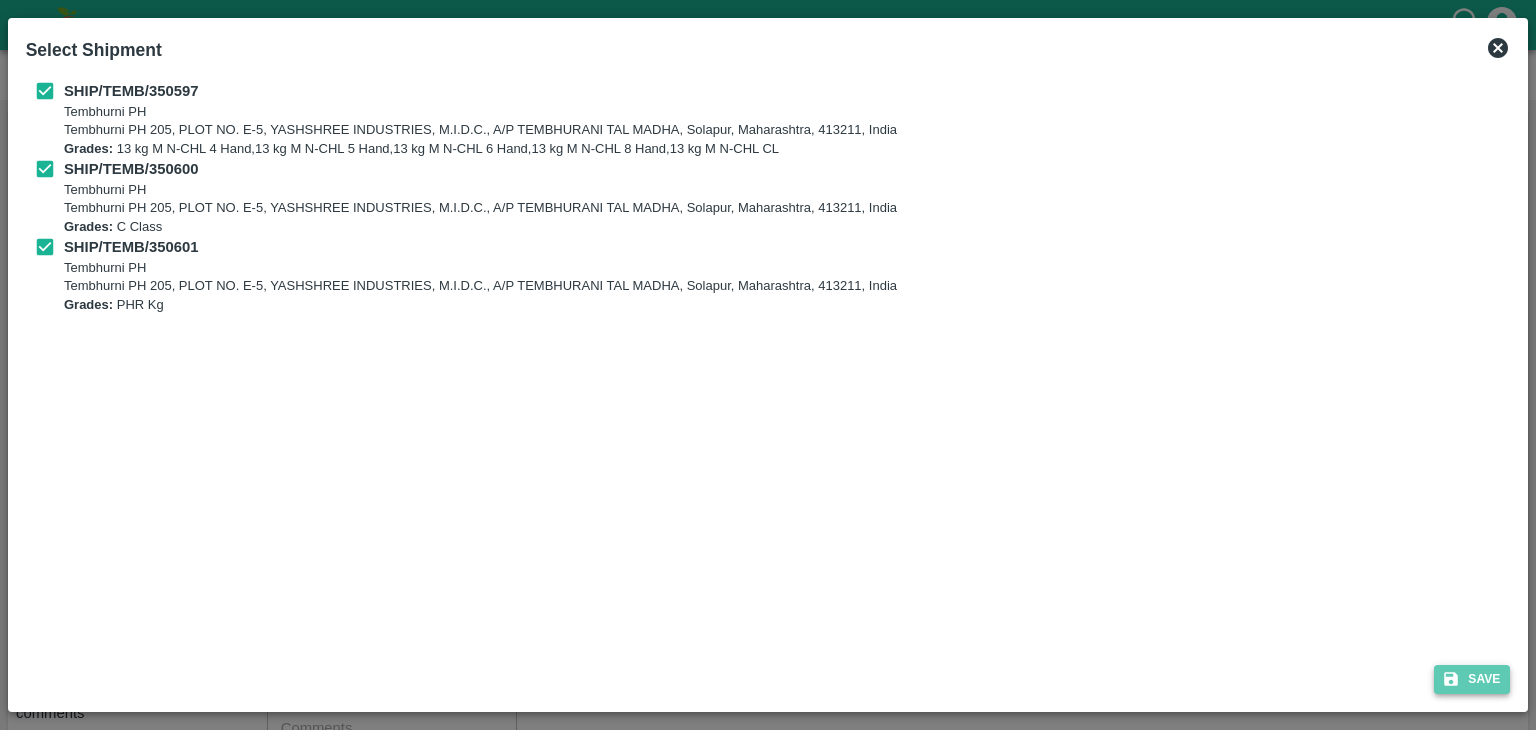 click on "Save" at bounding box center [1472, 679] 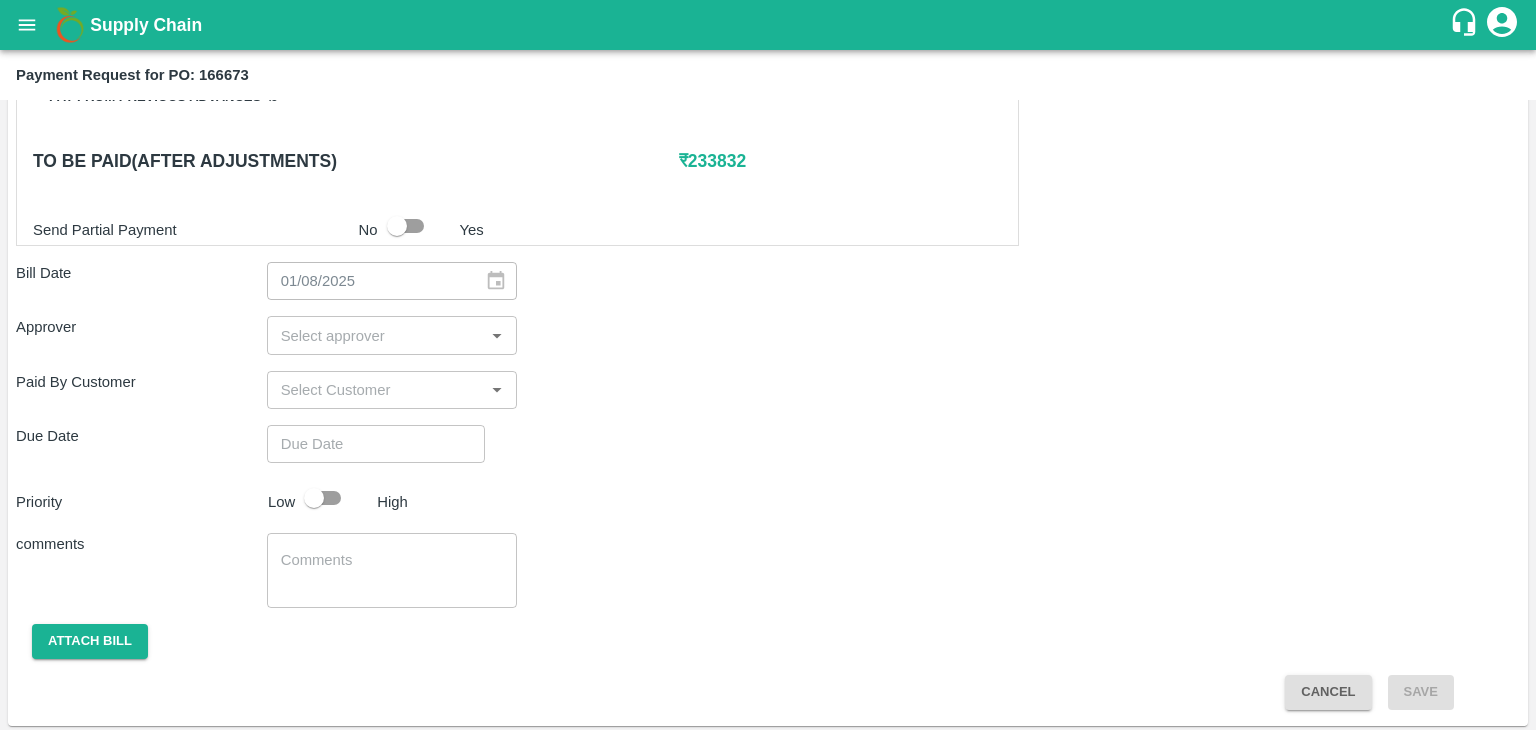scroll, scrollTop: 980, scrollLeft: 0, axis: vertical 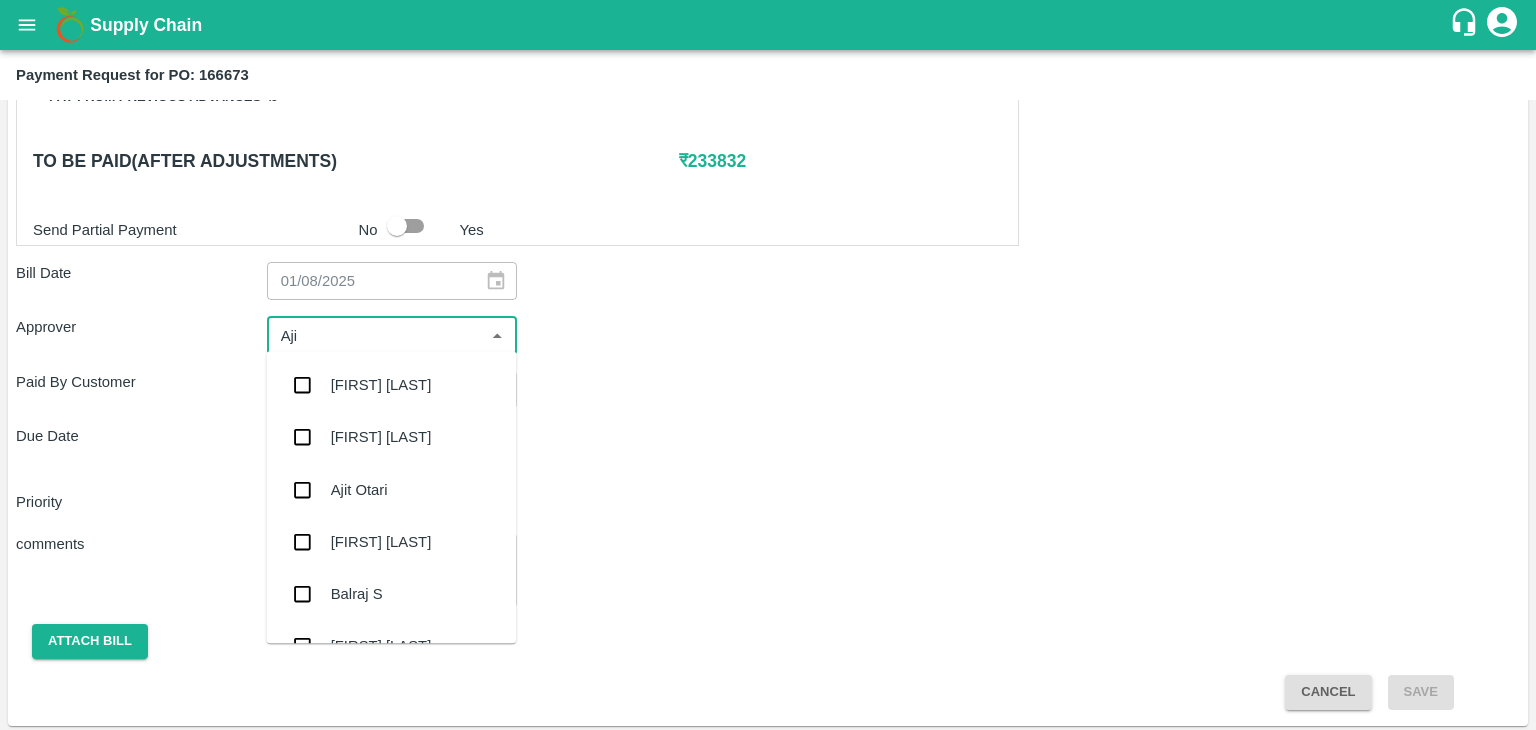 type on "[FIRST]" 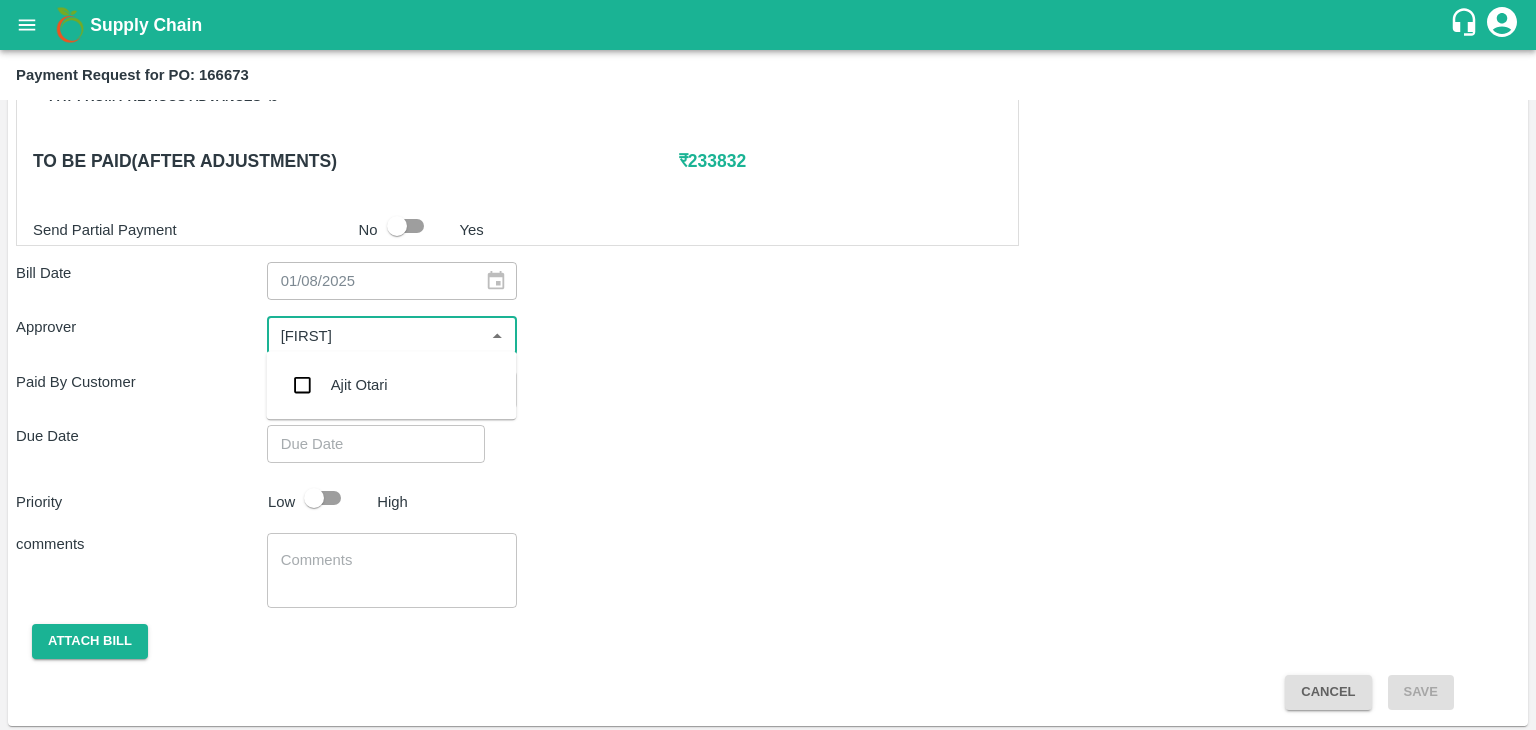 click on "Ajit Otari" at bounding box center (359, 385) 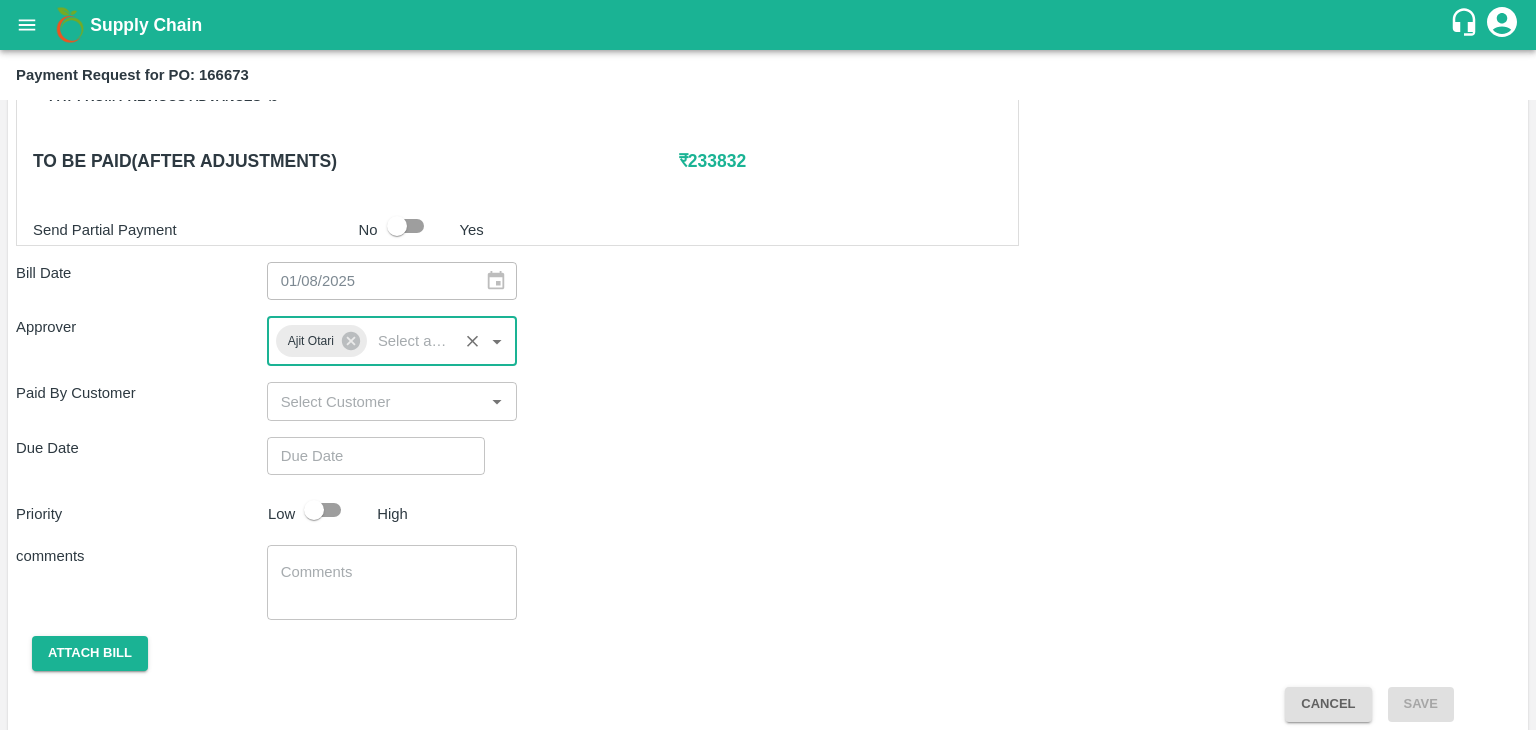 type on "DD/MM/YYYY hh:mm aa" 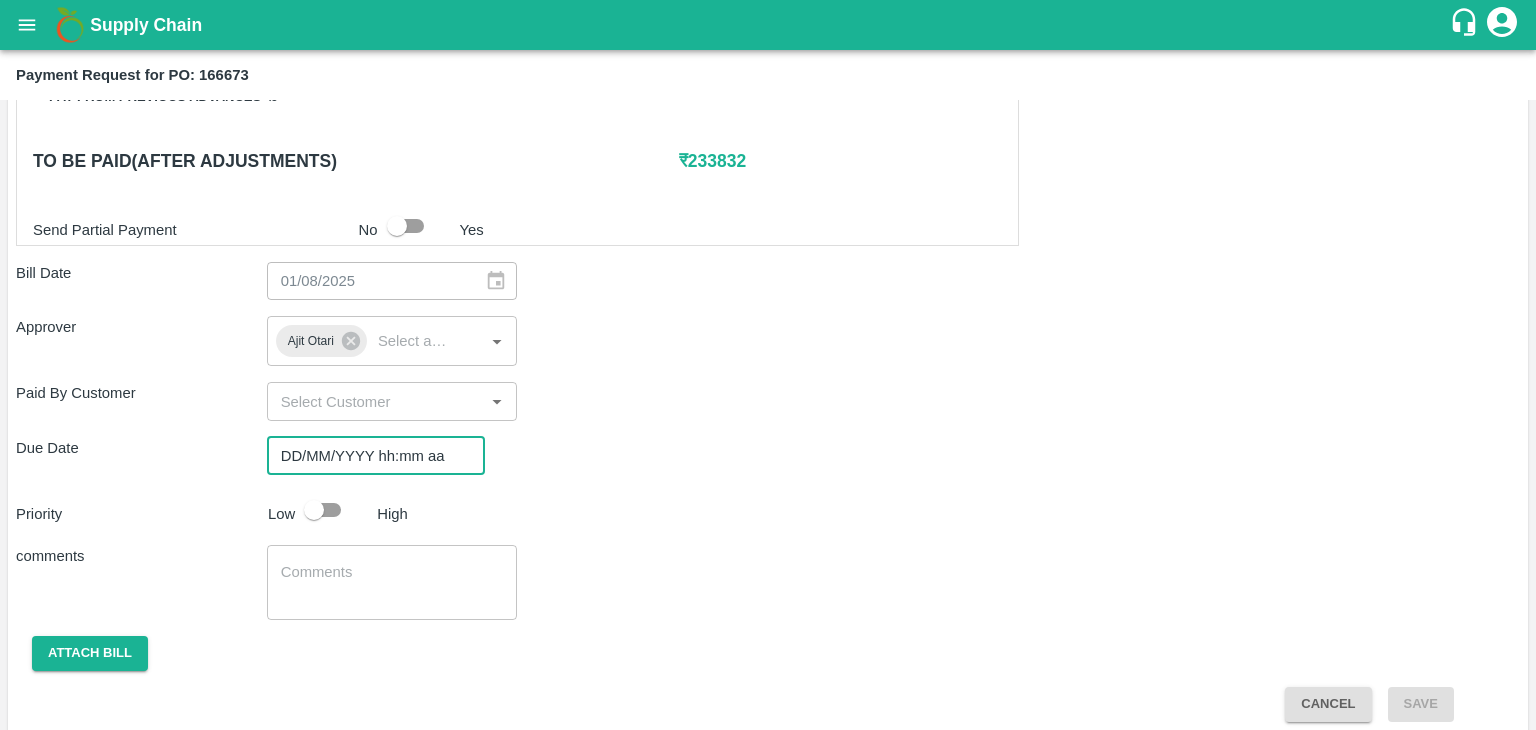 click on "DD/MM/YYYY hh:mm aa" at bounding box center (369, 456) 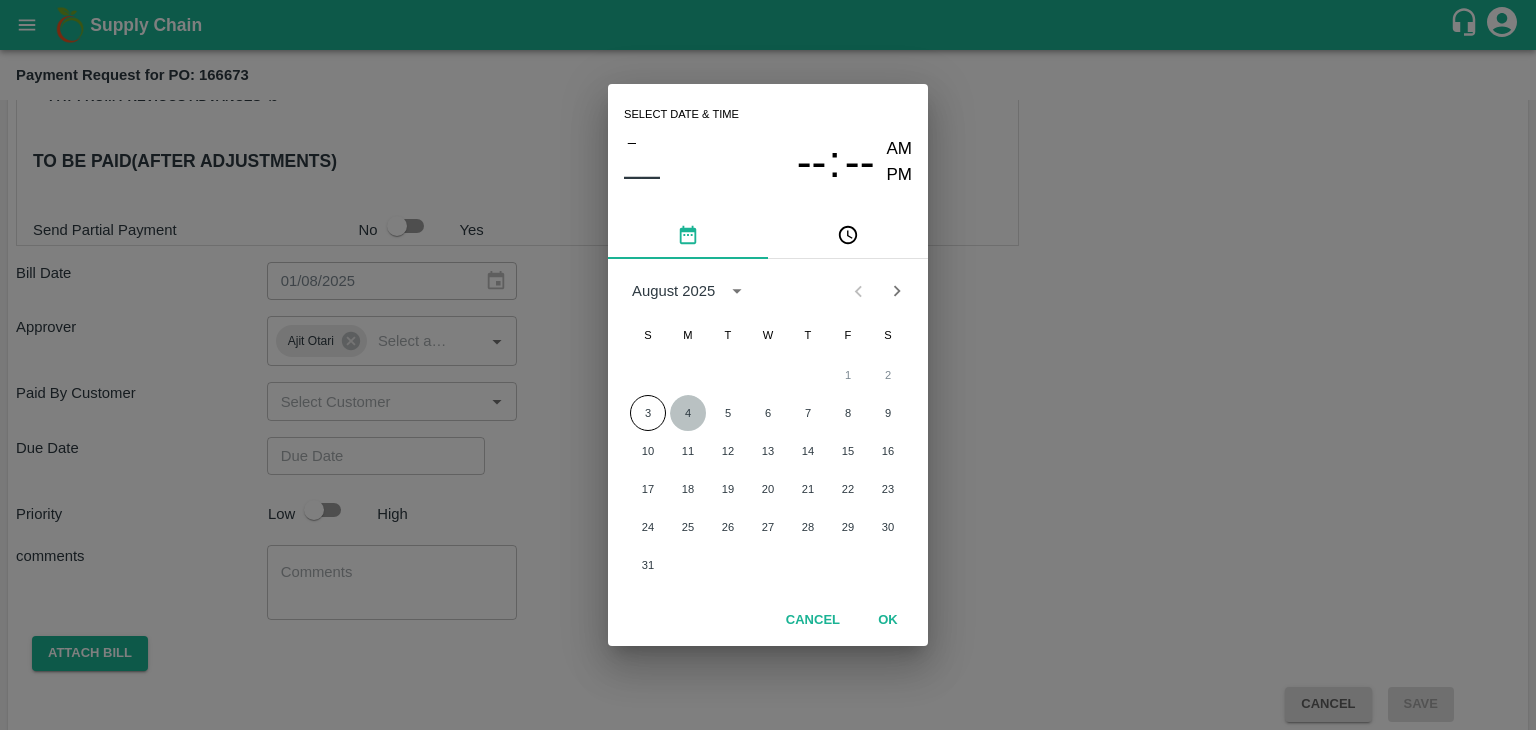 click on "4" at bounding box center (688, 413) 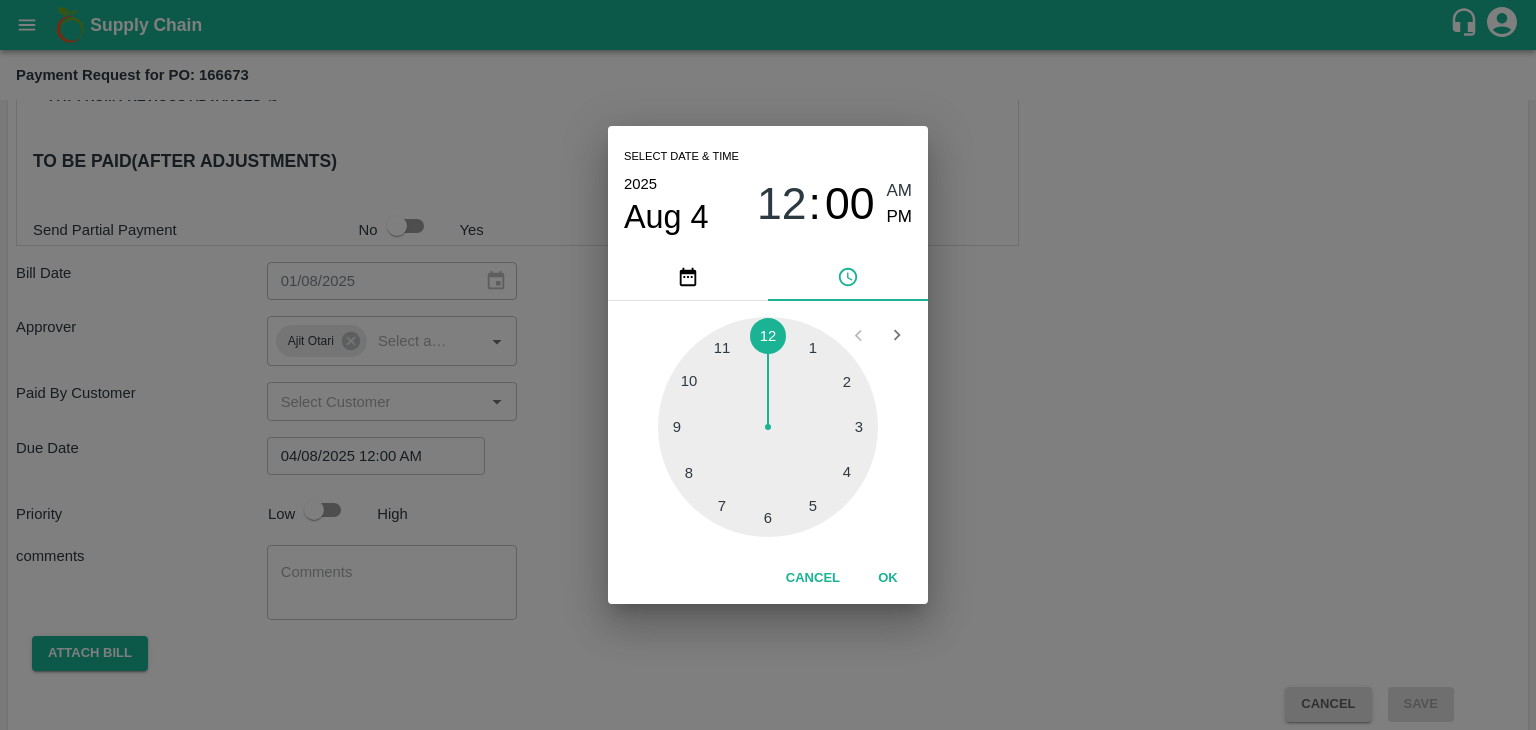 click on "Cancel OK" at bounding box center [768, 578] 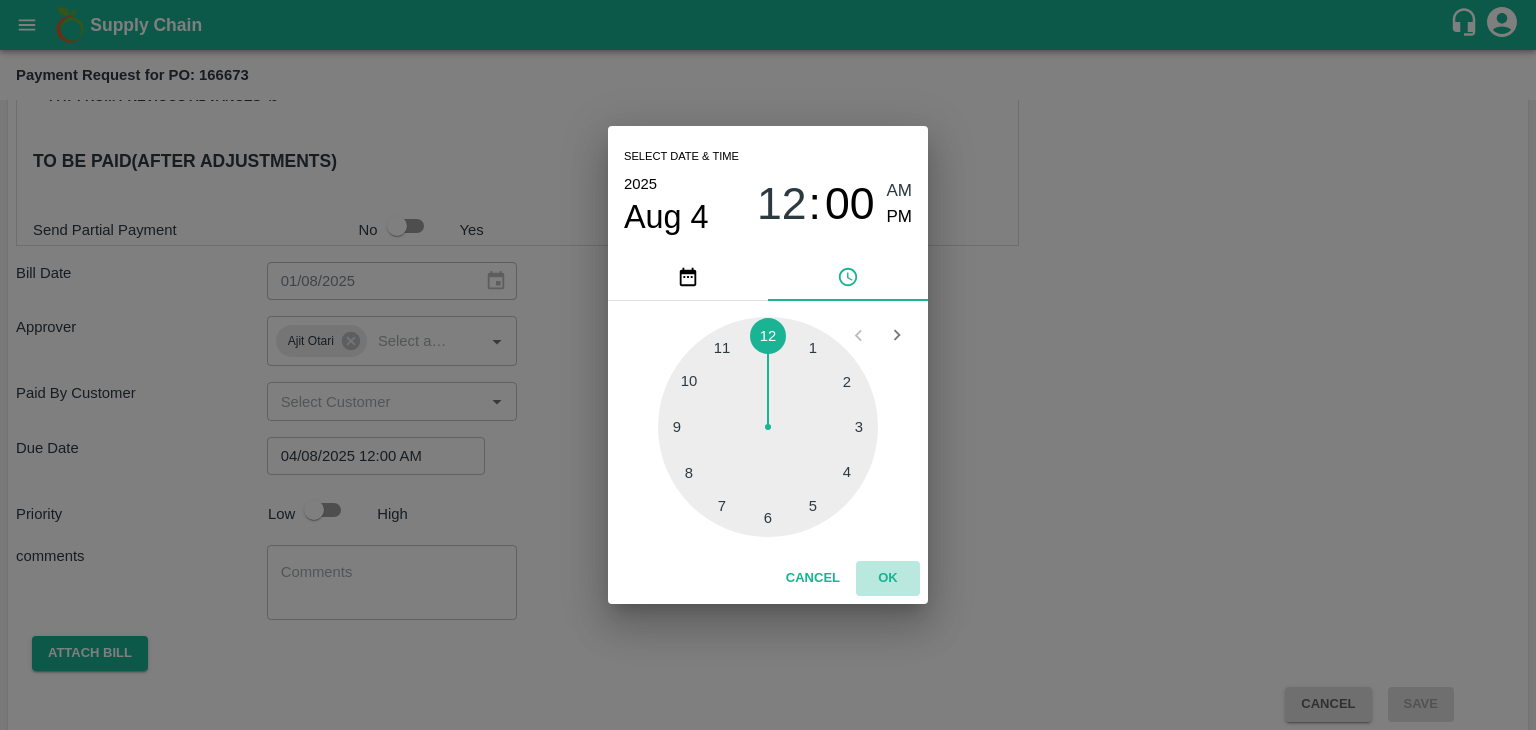 click on "OK" at bounding box center (888, 578) 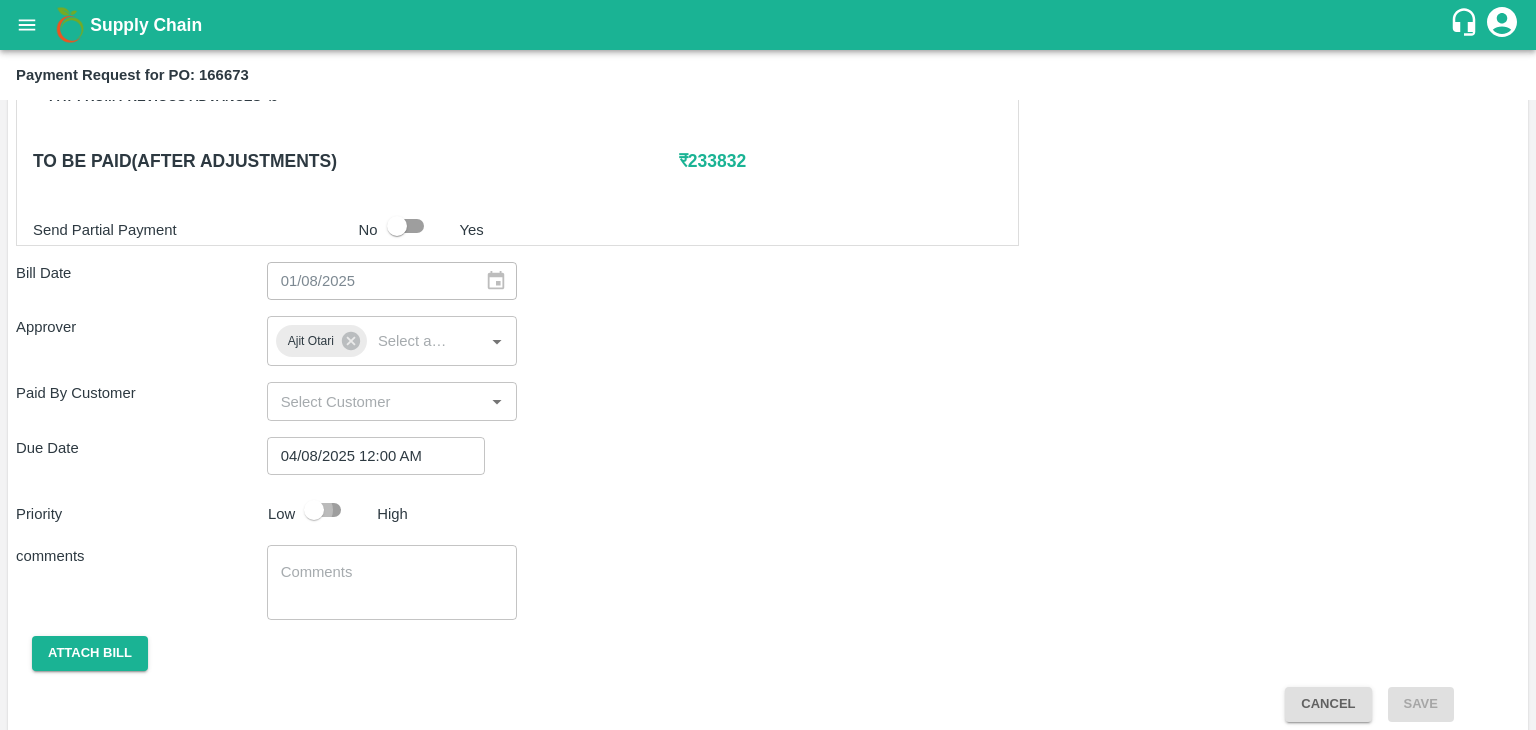 click at bounding box center [314, 510] 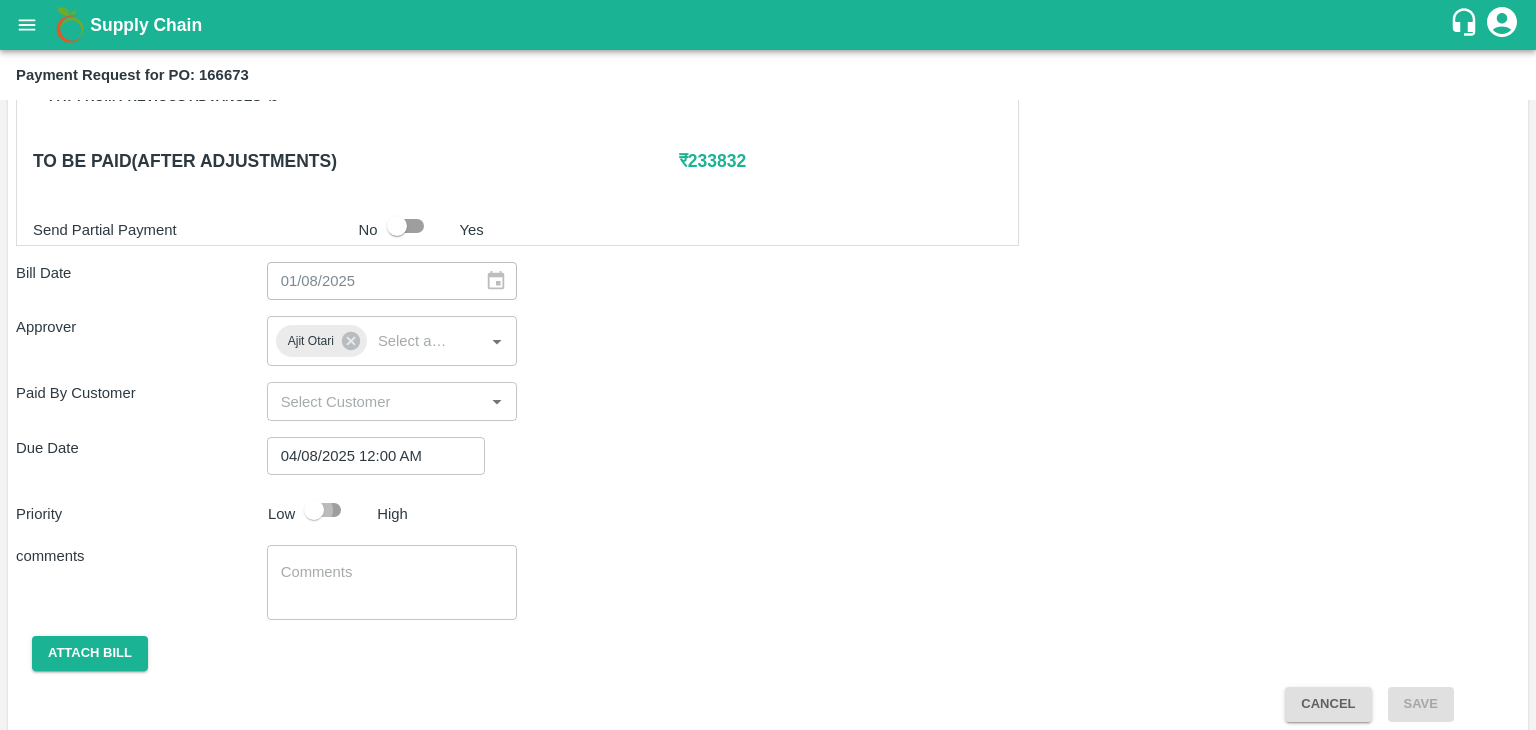 checkbox on "true" 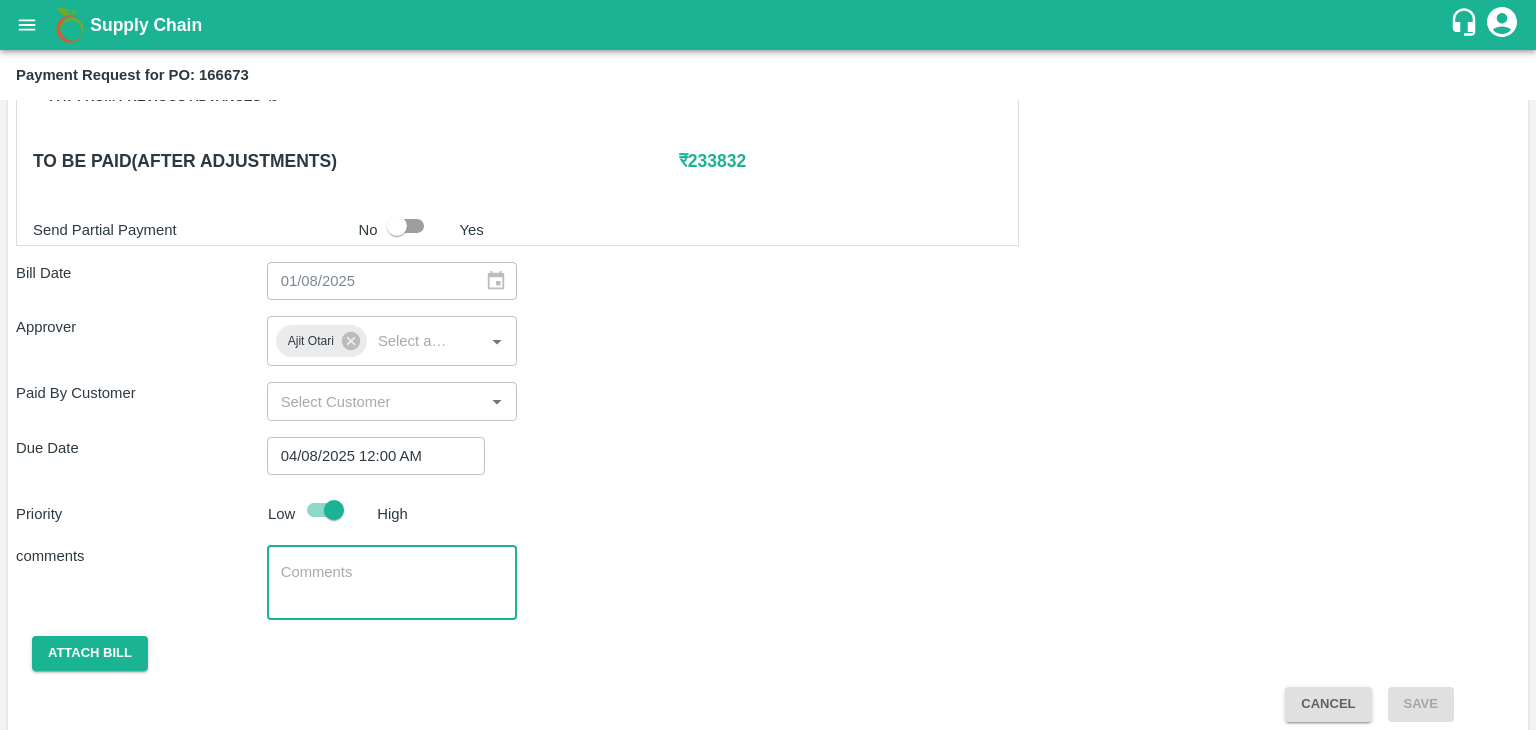 click at bounding box center [392, 583] 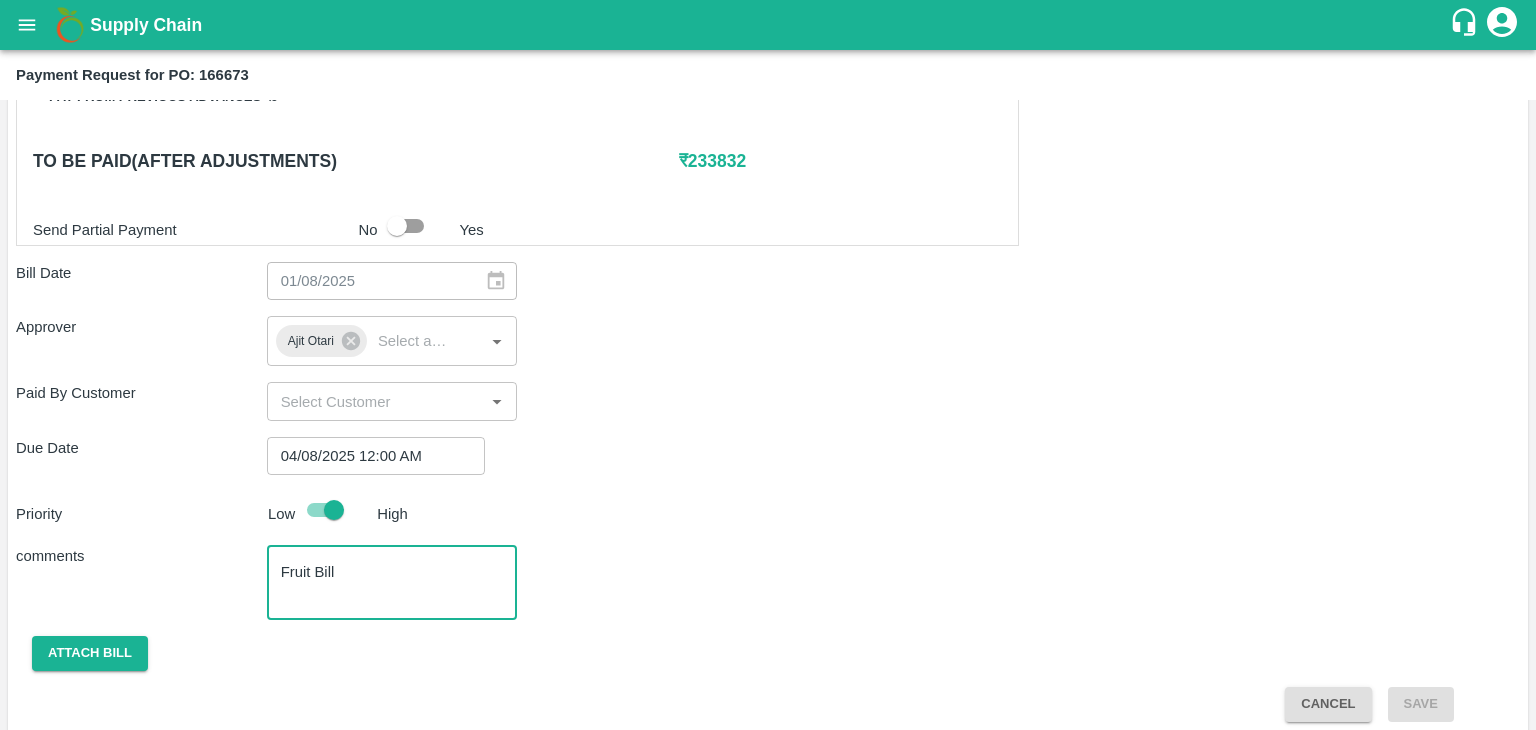 scroll, scrollTop: 992, scrollLeft: 0, axis: vertical 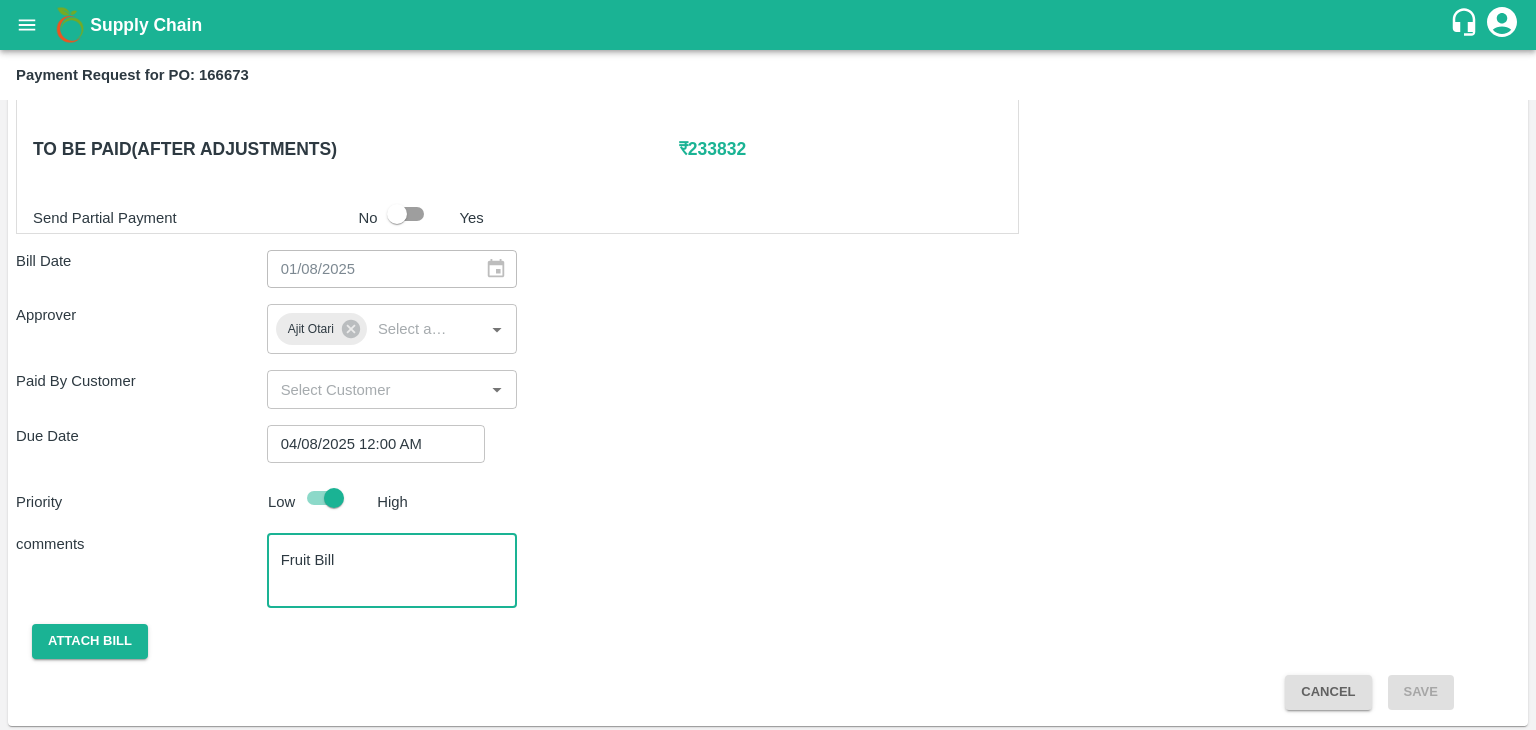 type on "Fruit Bill" 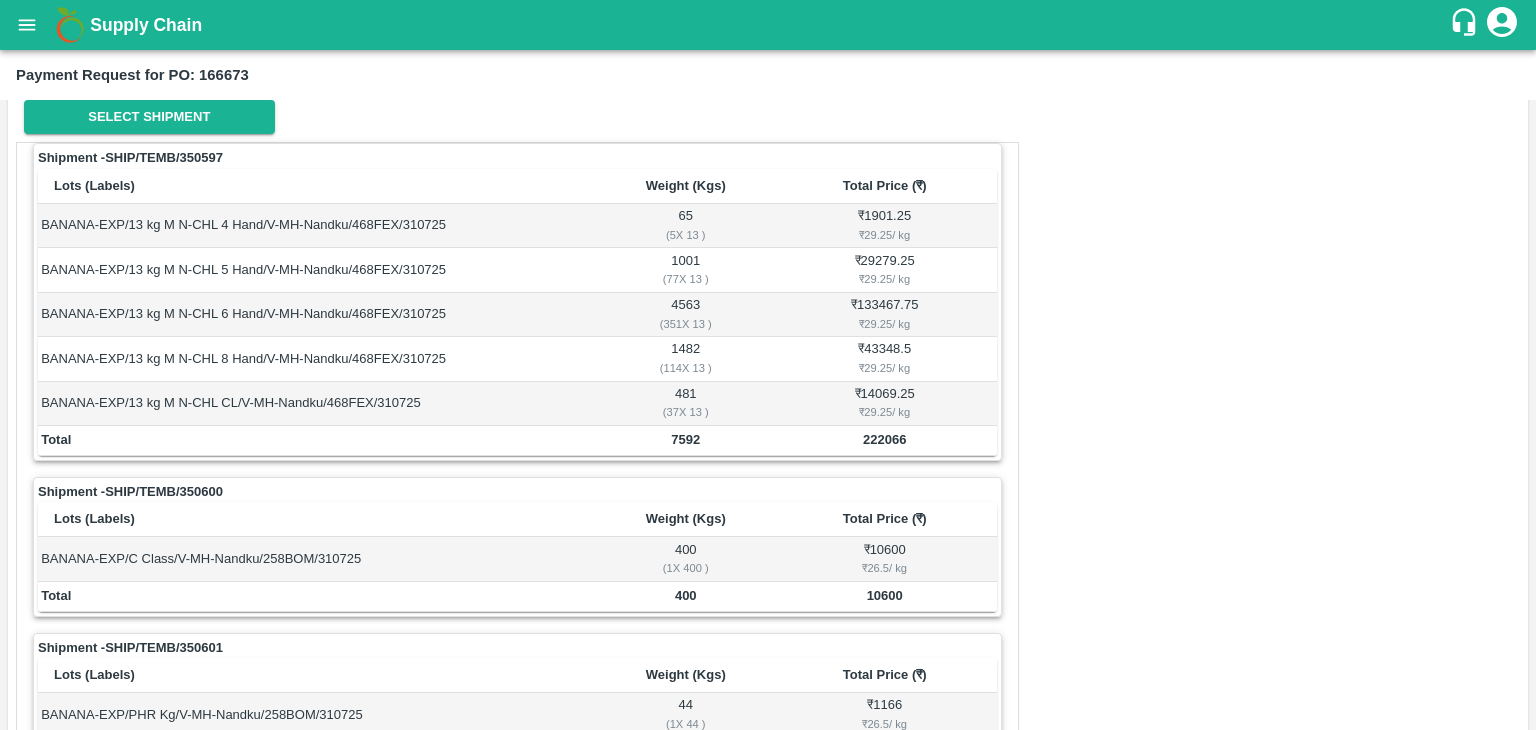 scroll, scrollTop: 226, scrollLeft: 0, axis: vertical 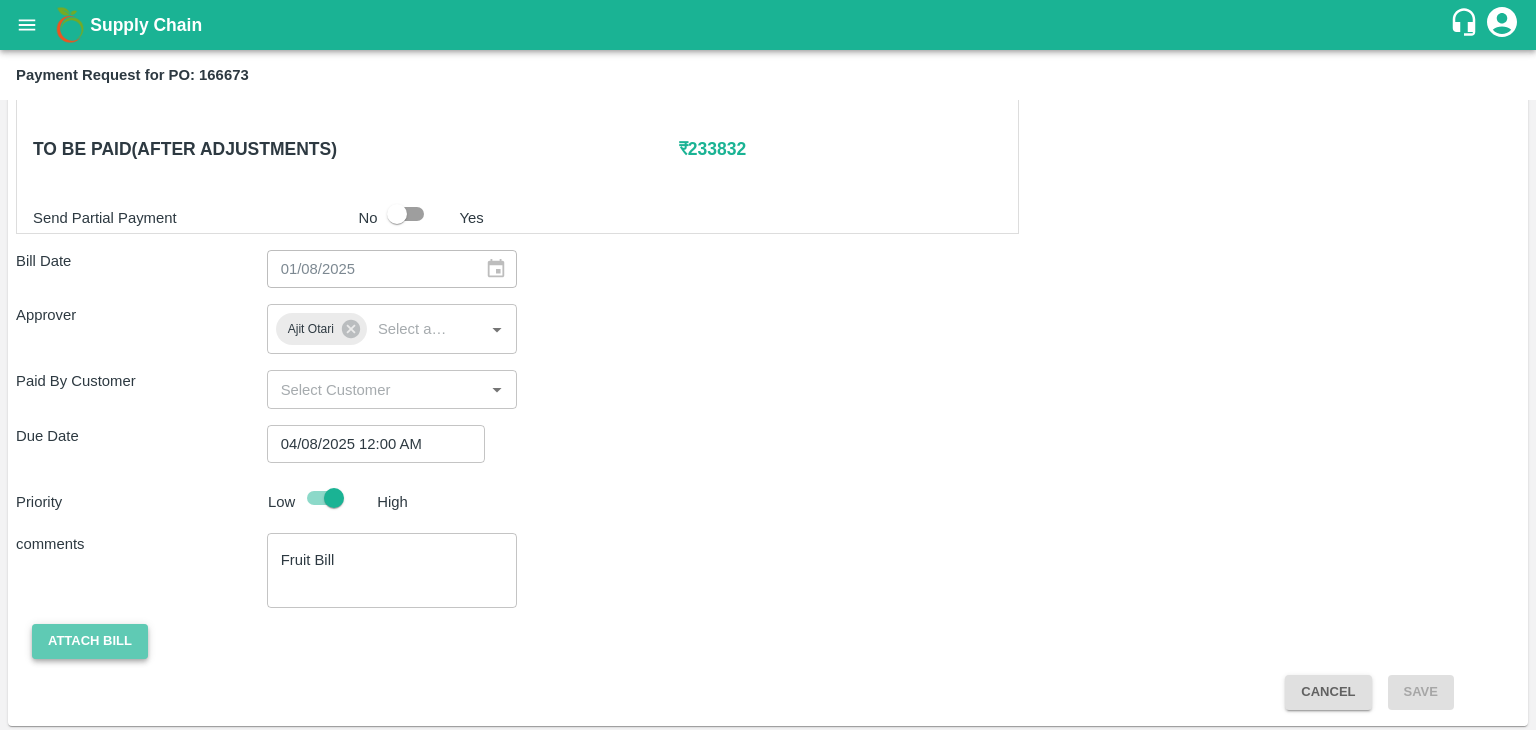 click on "Attach bill" at bounding box center [90, 641] 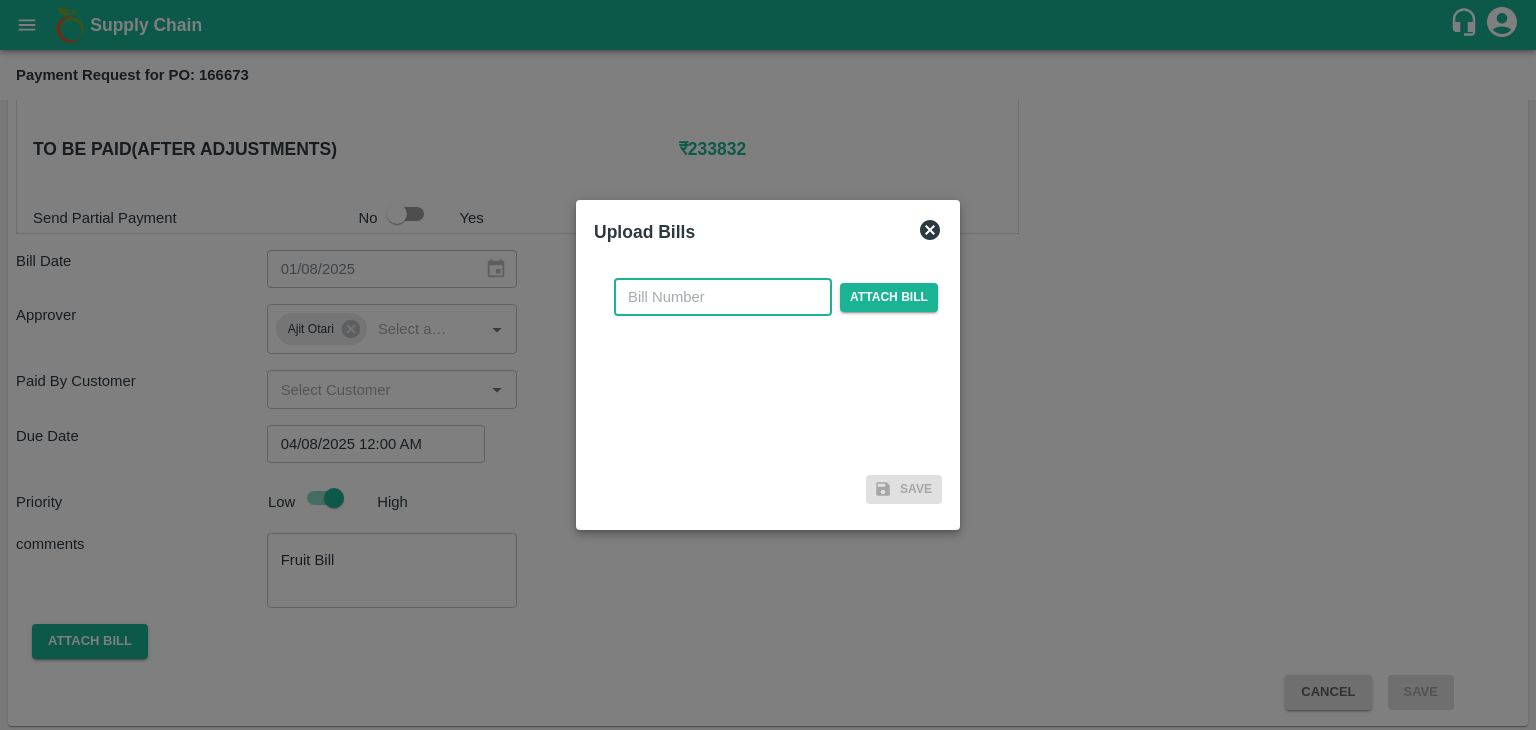 click at bounding box center (723, 297) 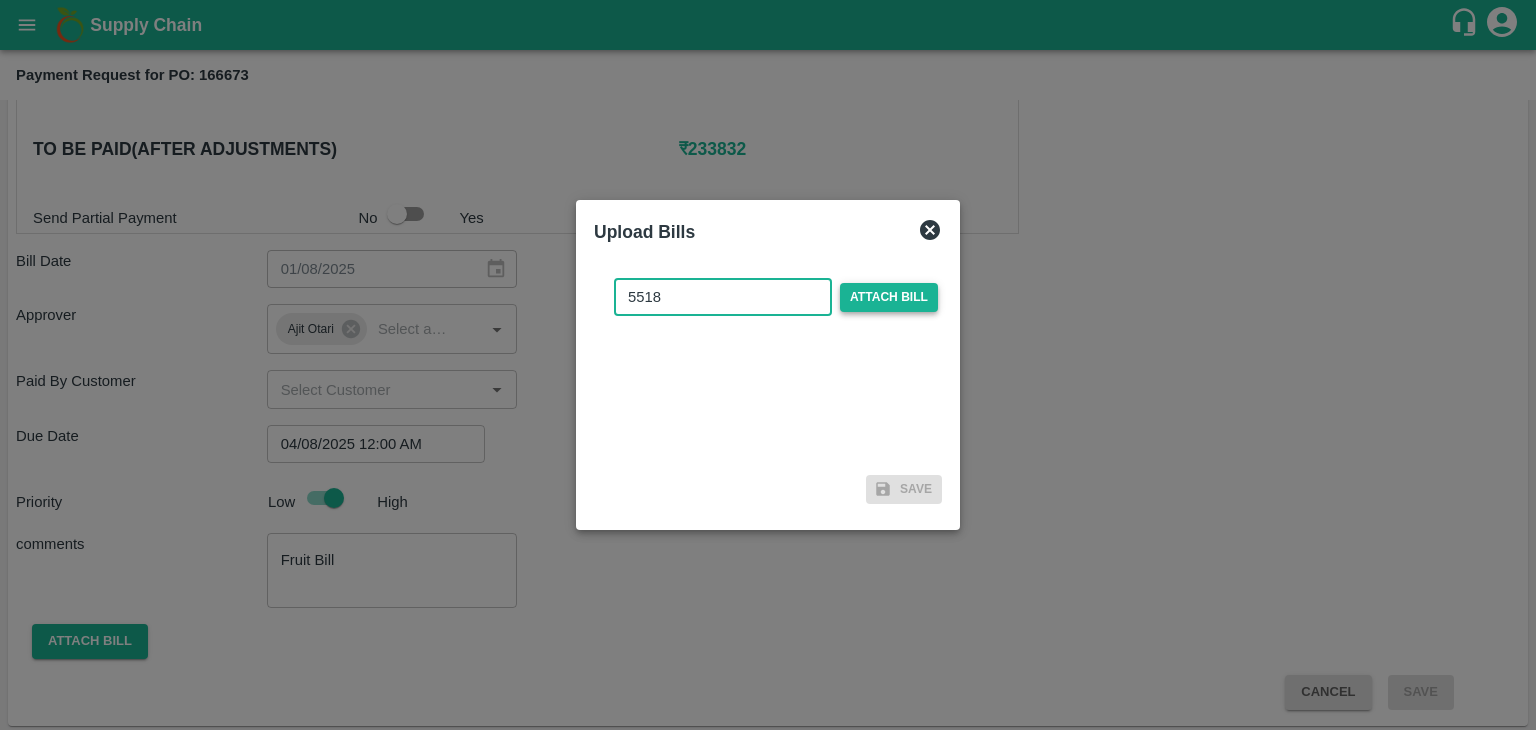 type on "5518" 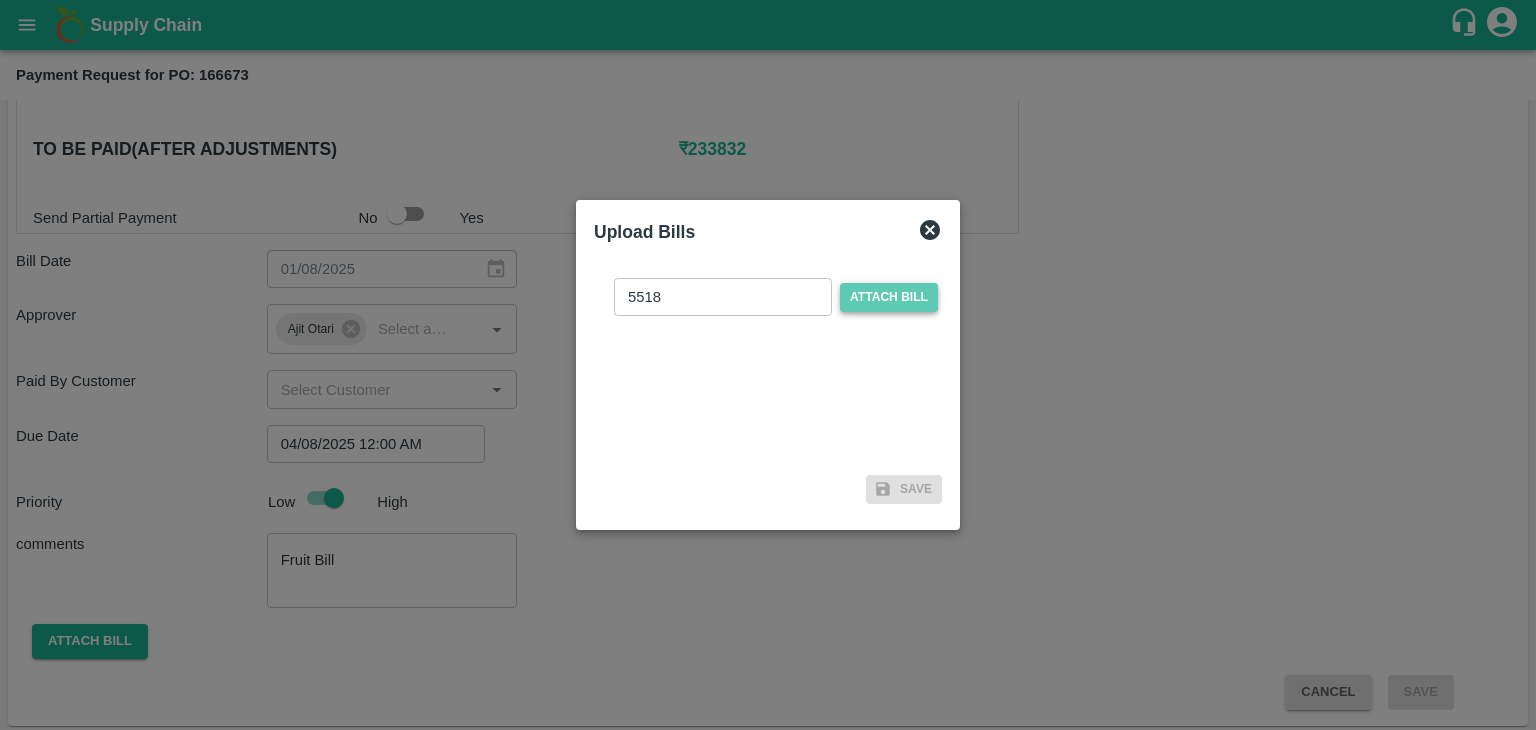 click on "Attach bill" at bounding box center [889, 297] 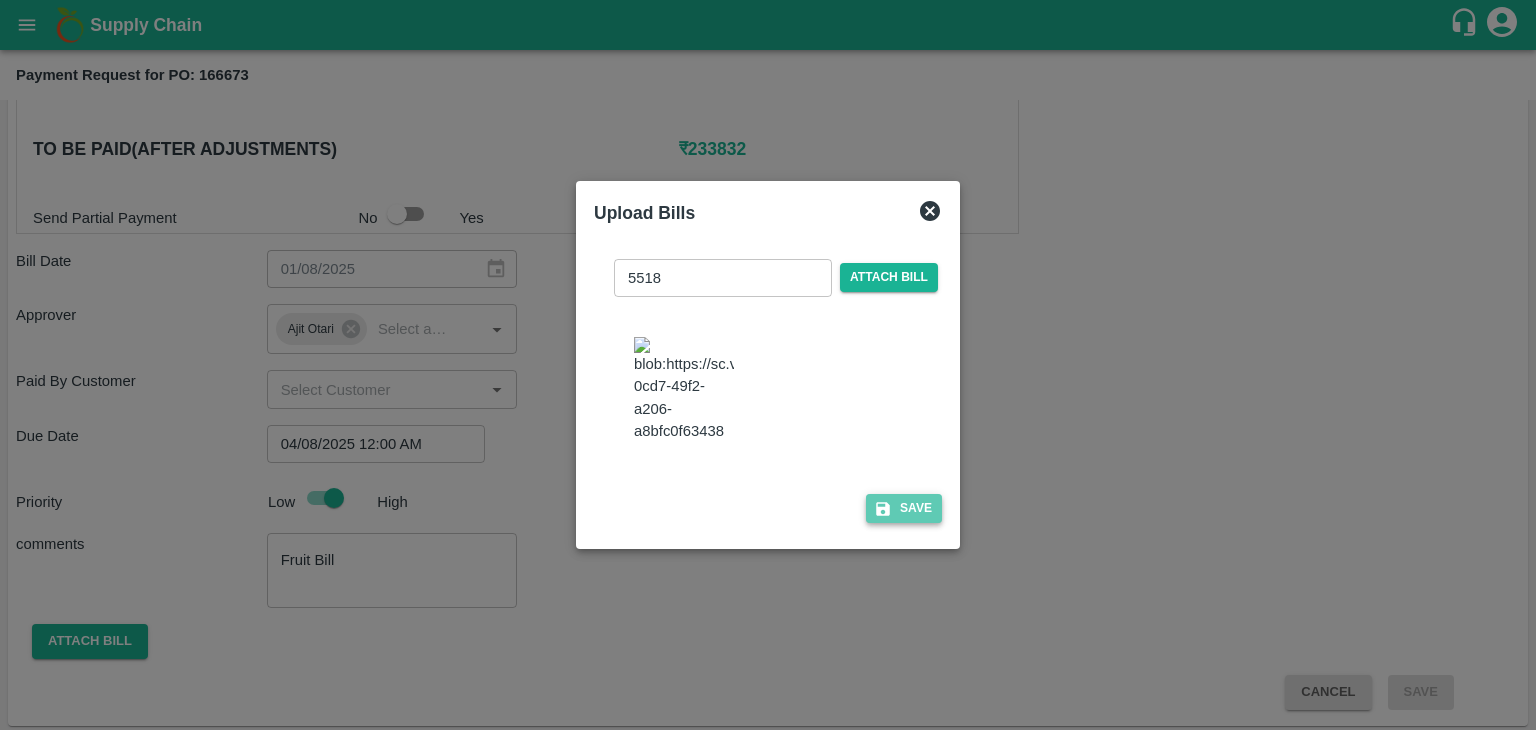 click on "Save" at bounding box center [904, 508] 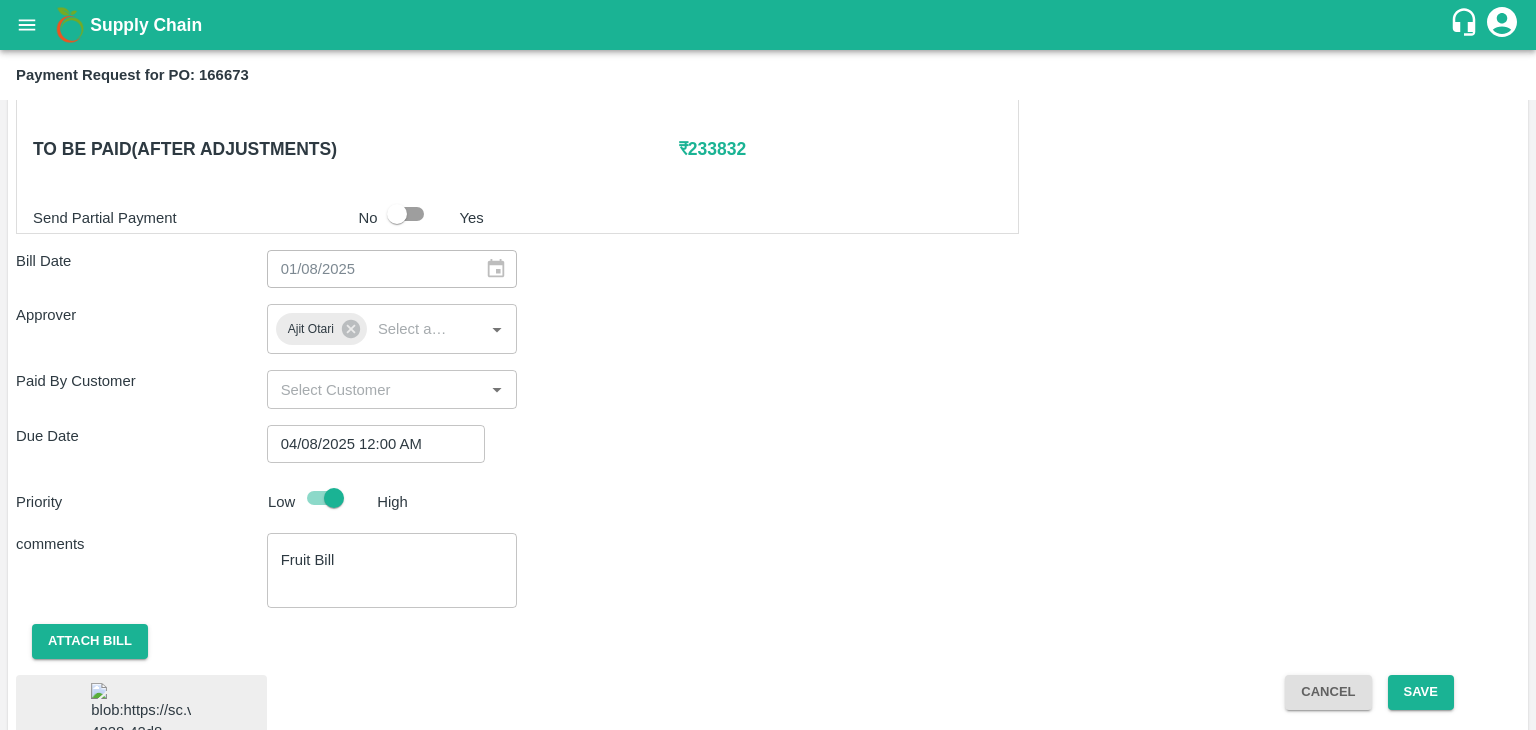 scroll, scrollTop: 1127, scrollLeft: 0, axis: vertical 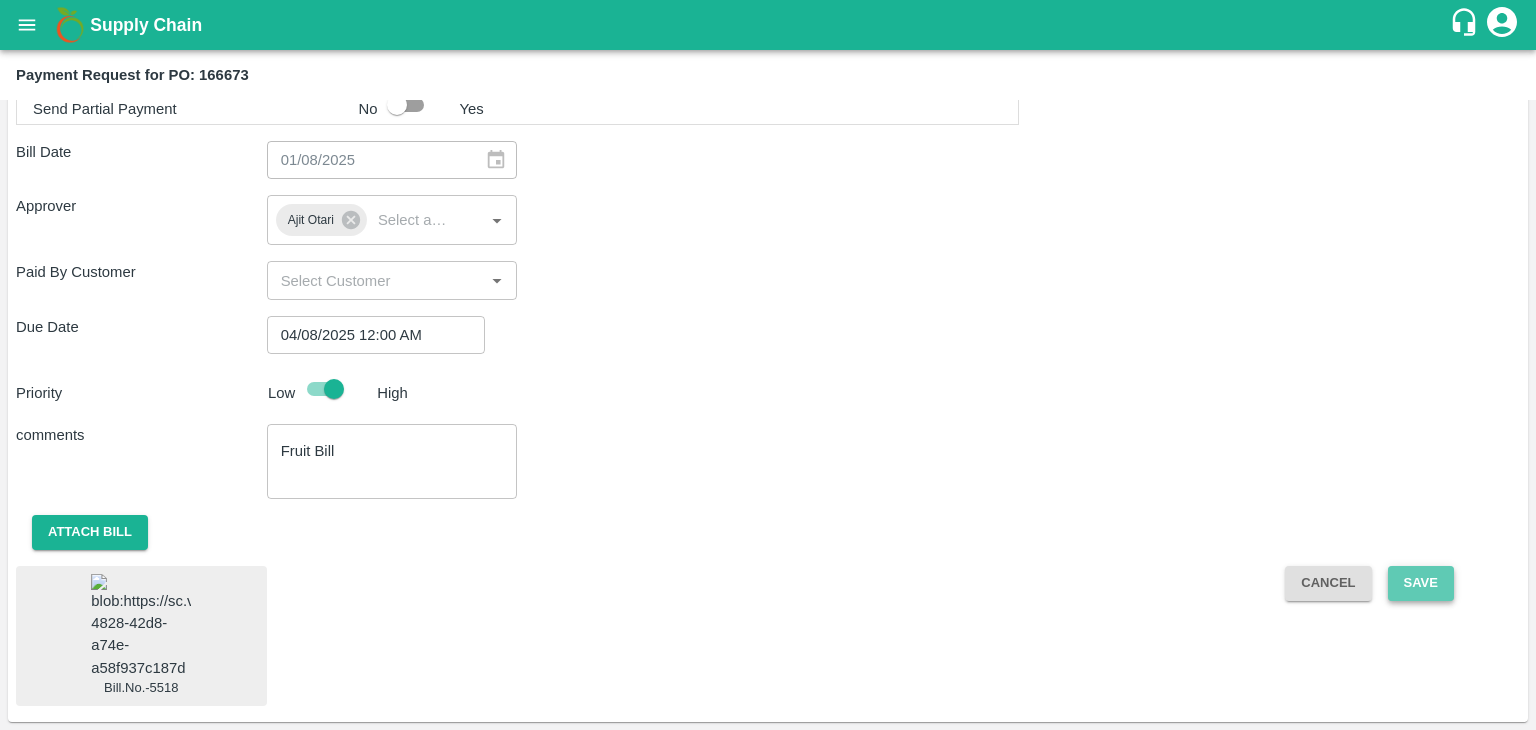 click on "Save" at bounding box center (1421, 583) 